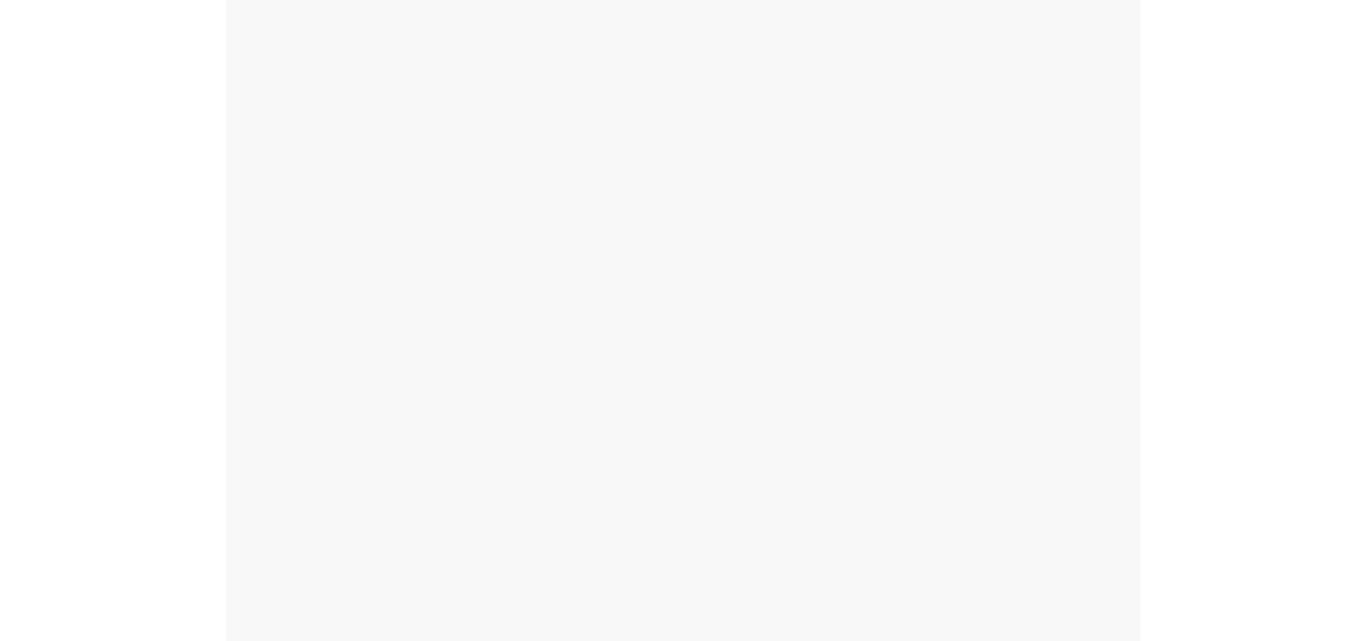scroll, scrollTop: 0, scrollLeft: 0, axis: both 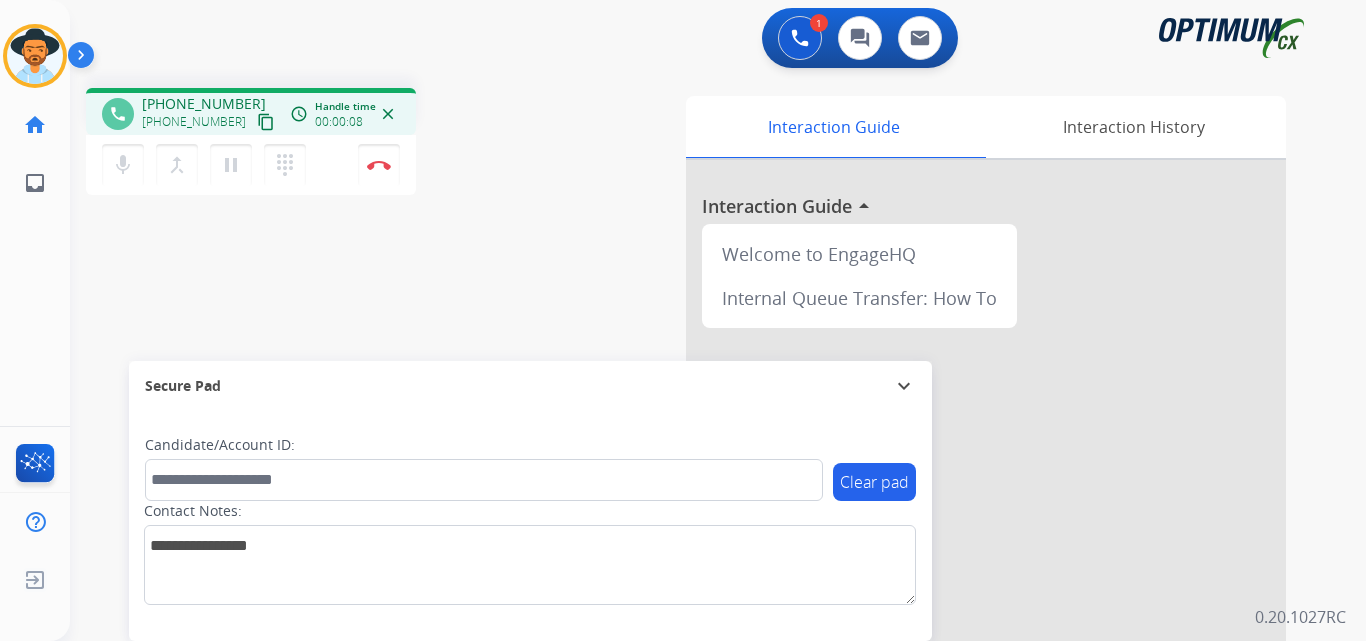 click on "+13305735490" at bounding box center (204, 104) 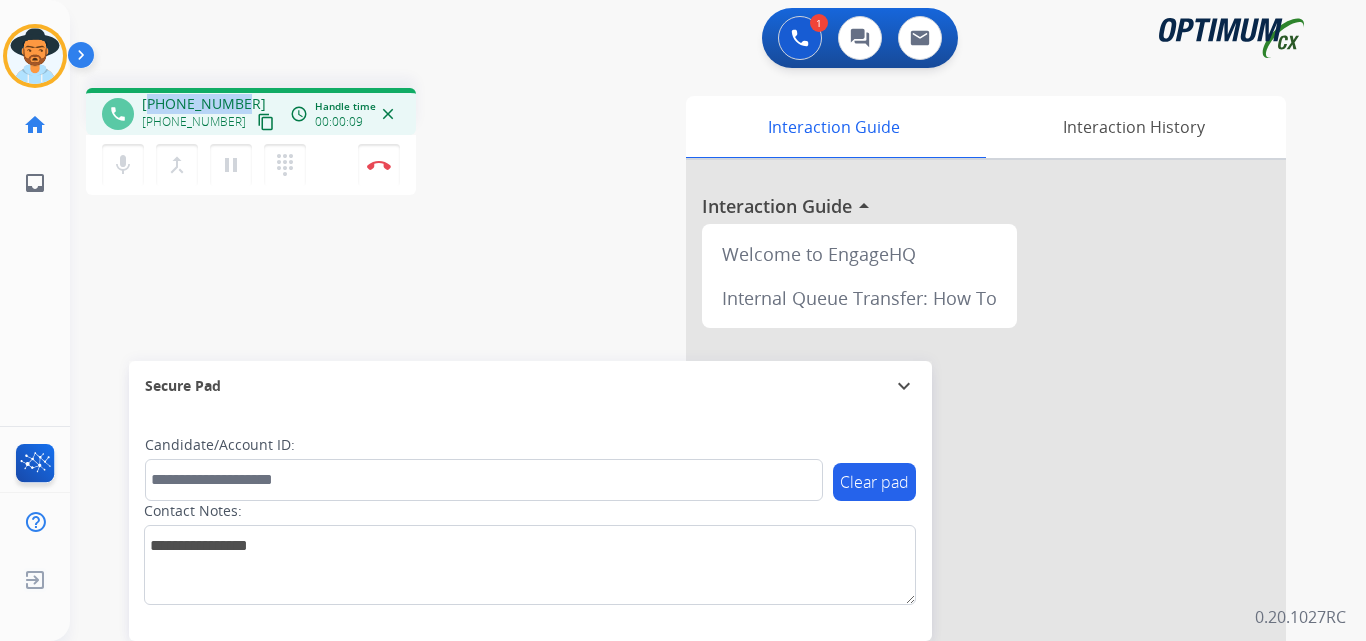 click on "+13305735490" at bounding box center [204, 104] 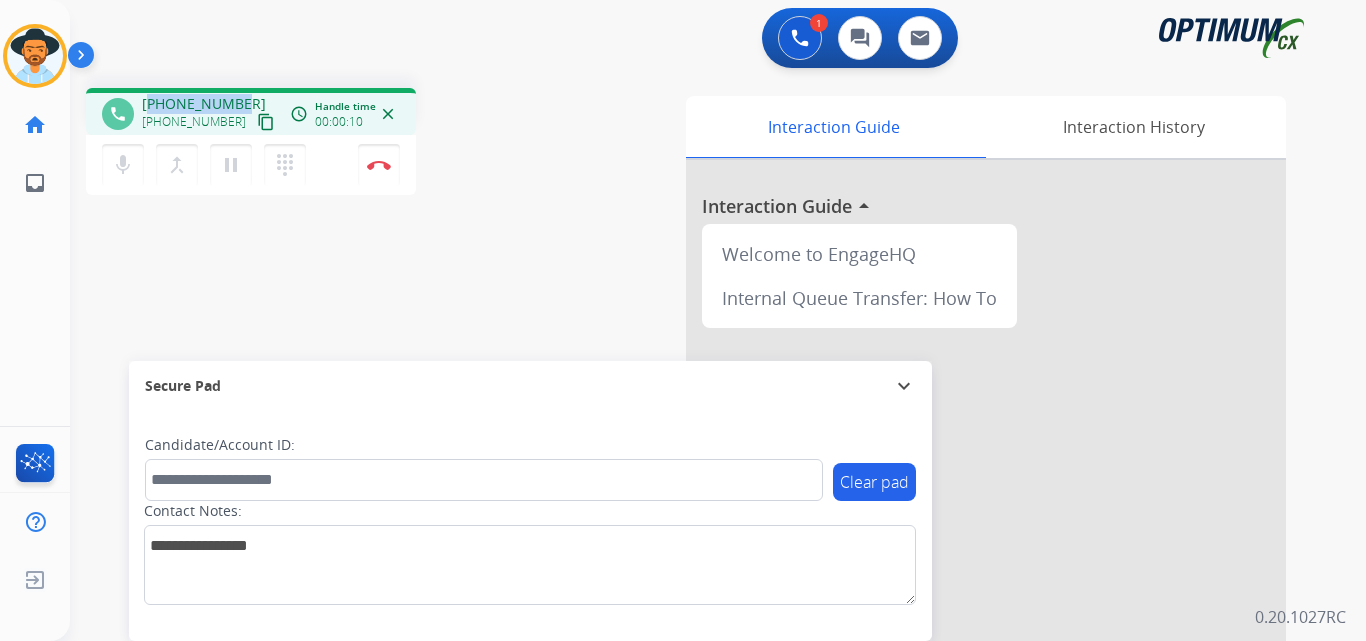copy on "13305735490" 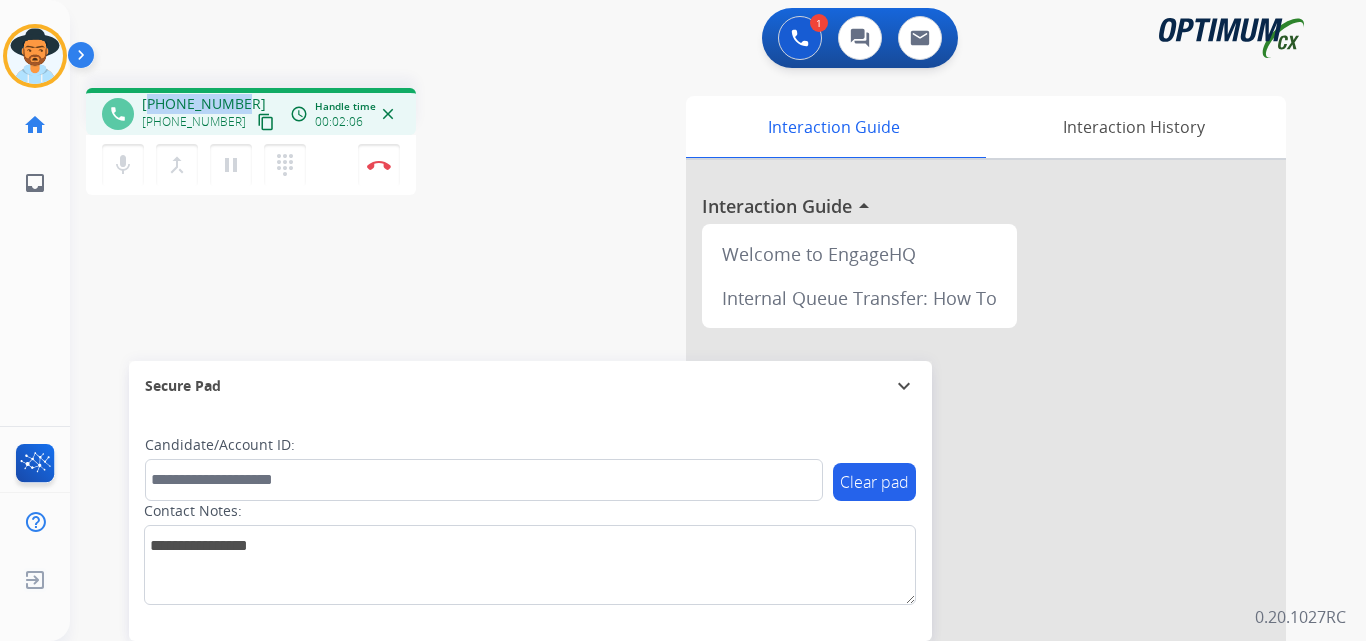 click on "+13305735490" at bounding box center (204, 104) 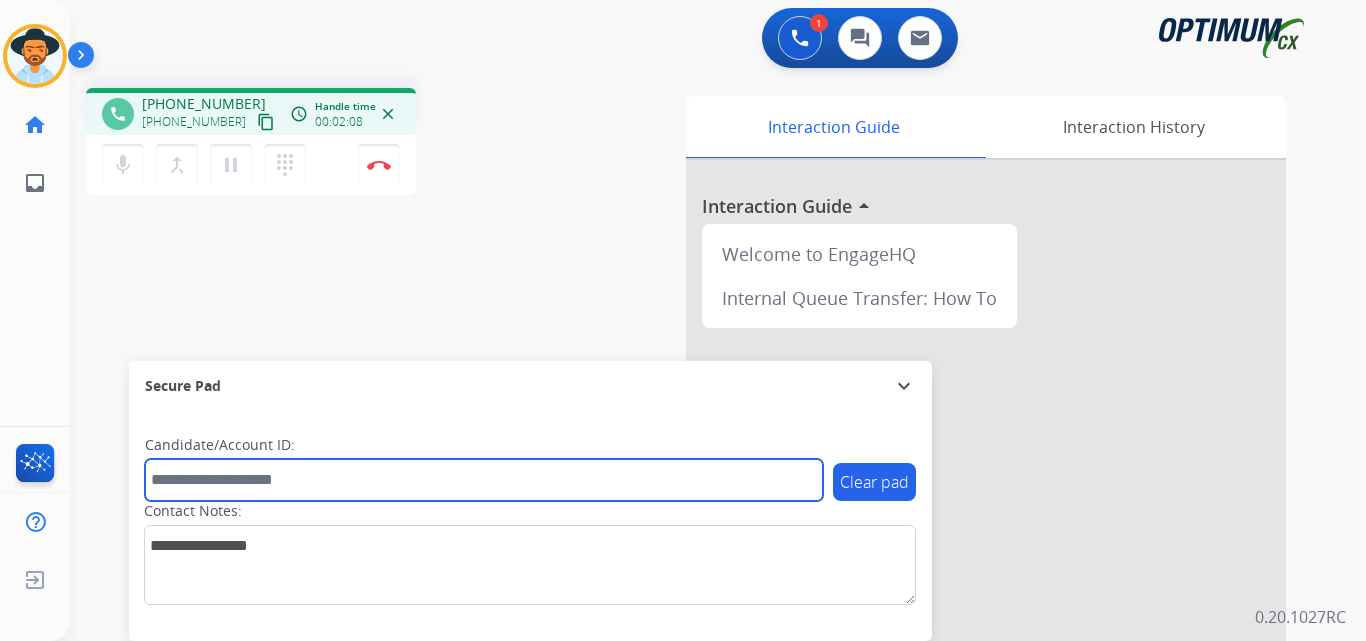 click at bounding box center (484, 480) 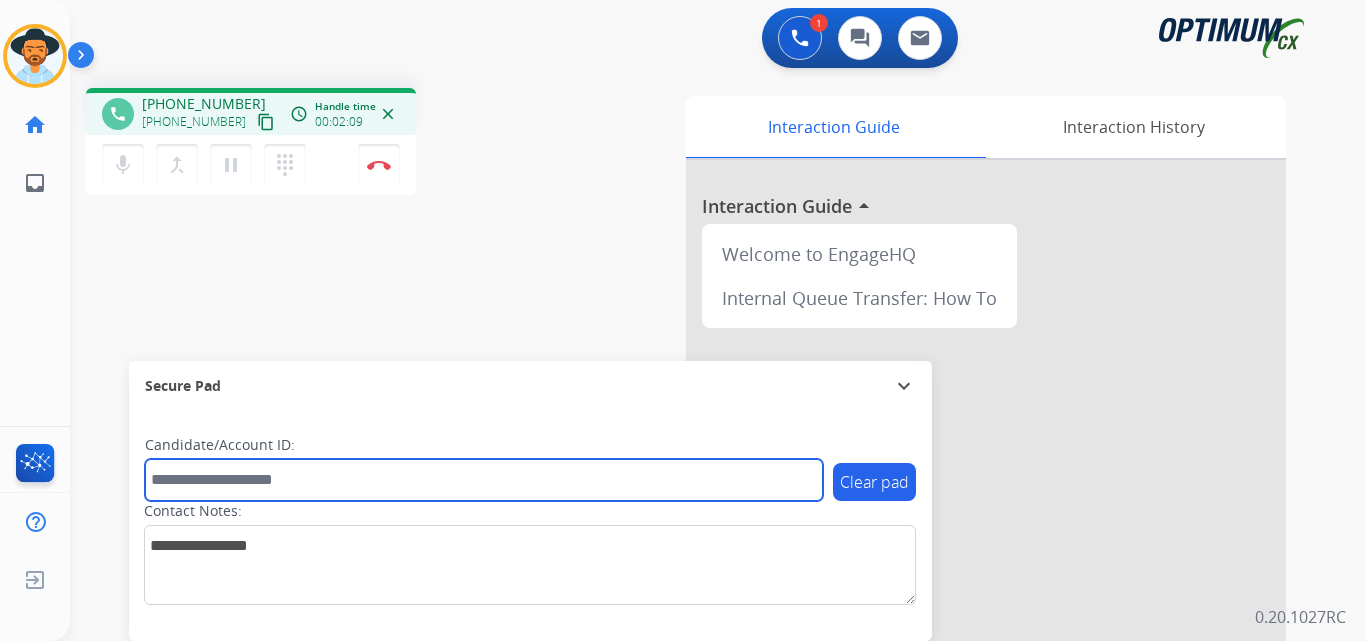 paste on "**********" 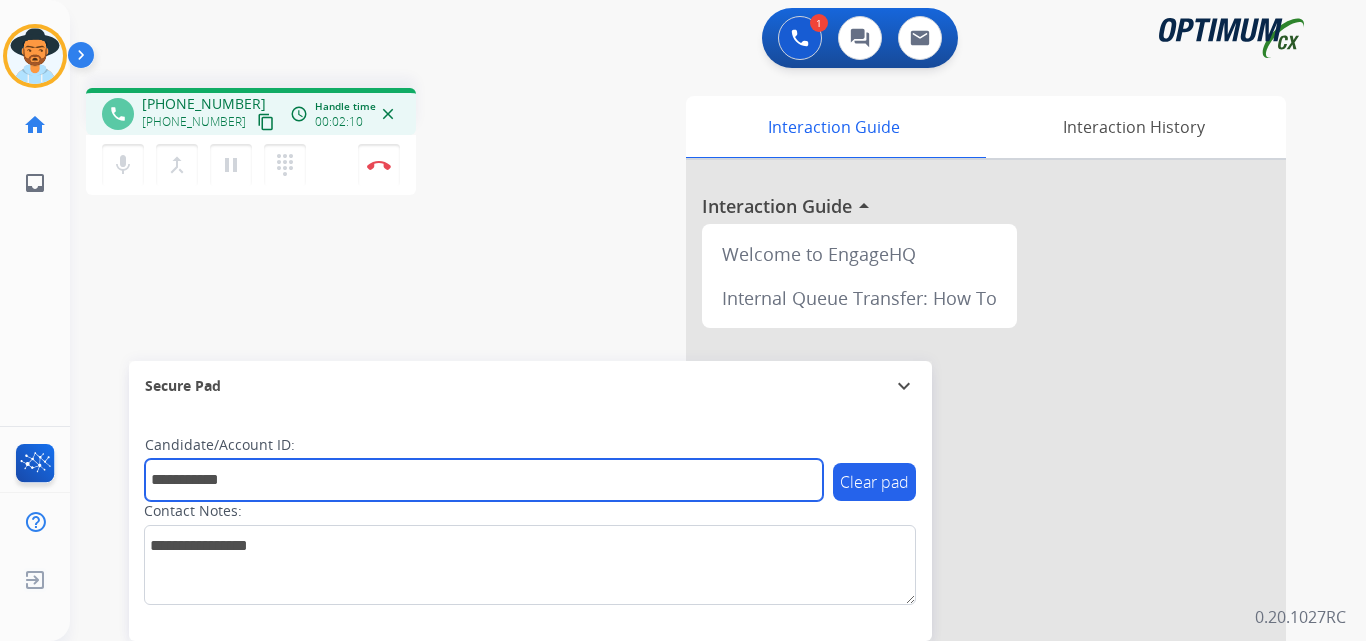 click on "**********" at bounding box center [484, 480] 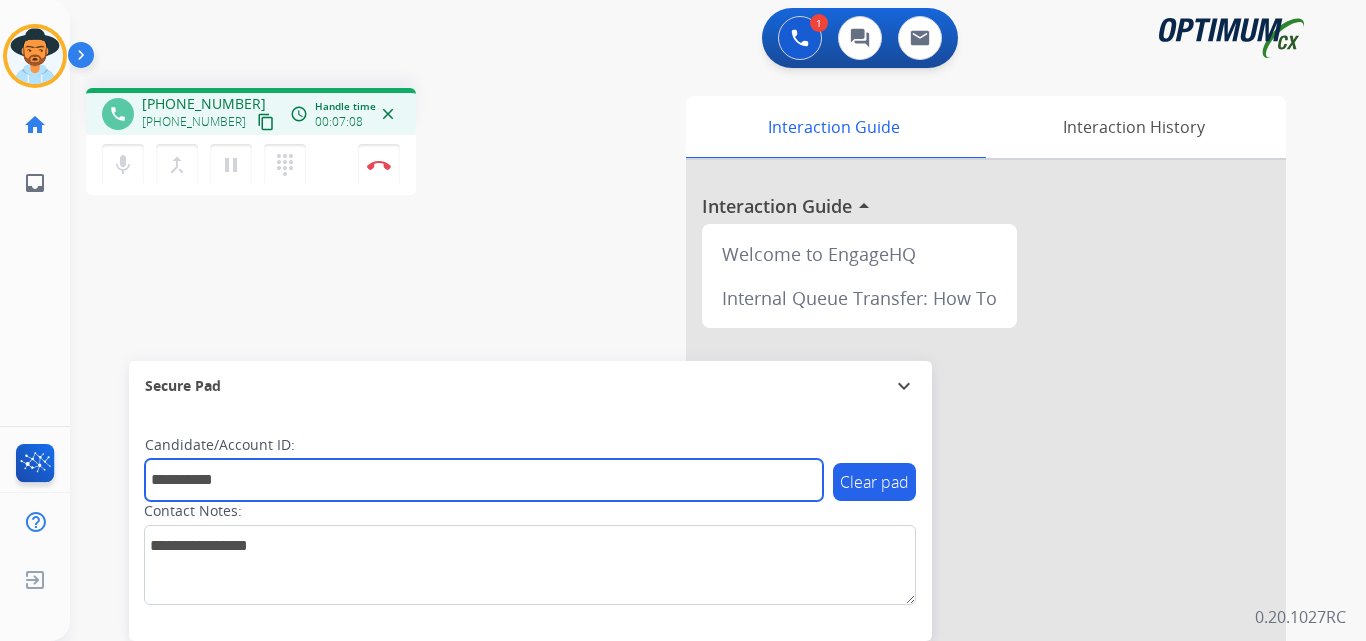 click on "**********" at bounding box center (484, 480) 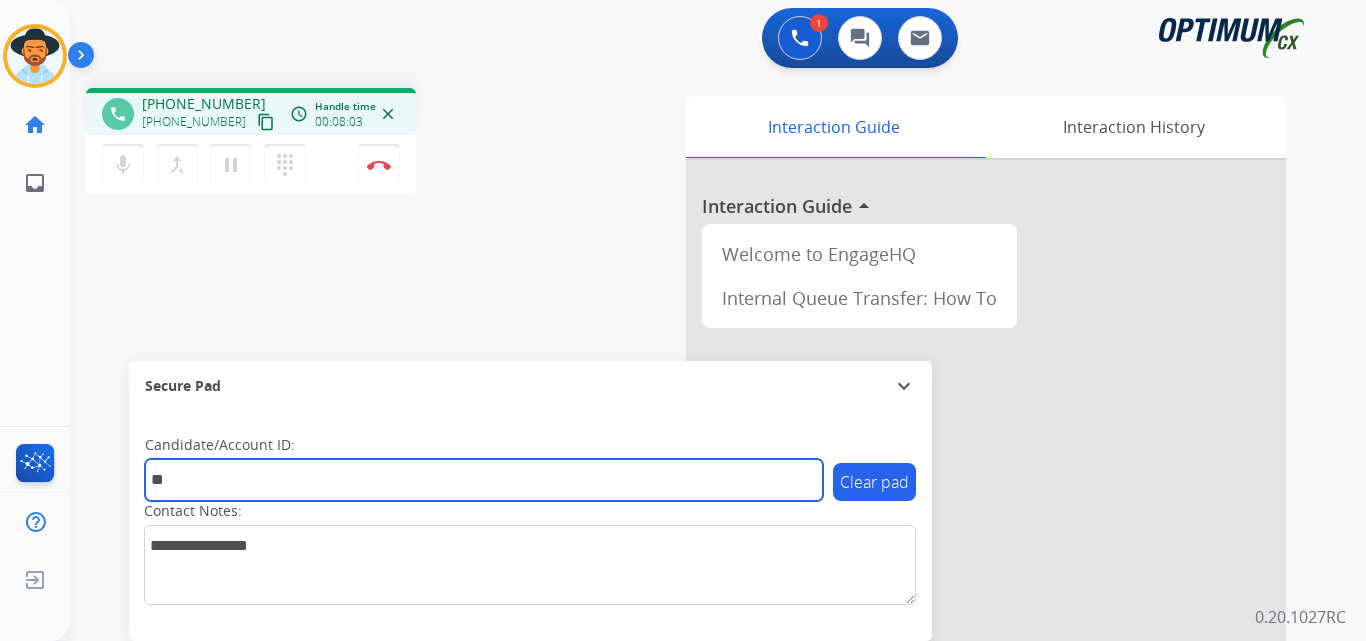 type on "*" 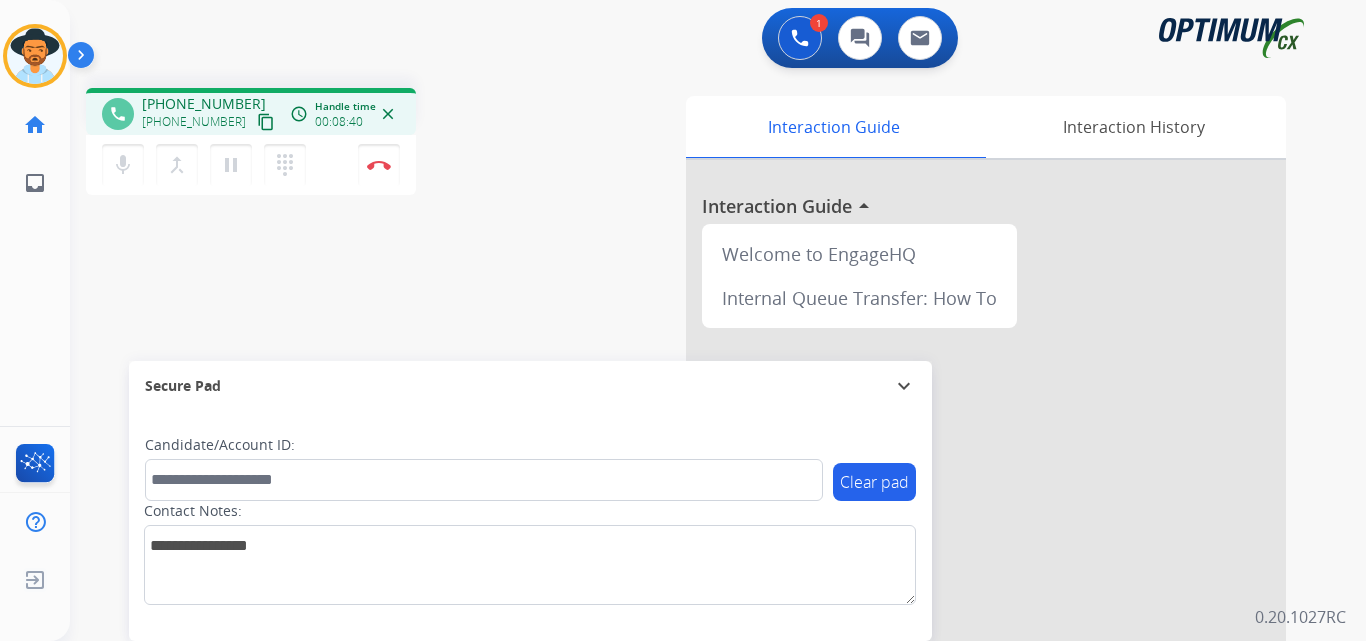 click on "+13305735490" at bounding box center [204, 104] 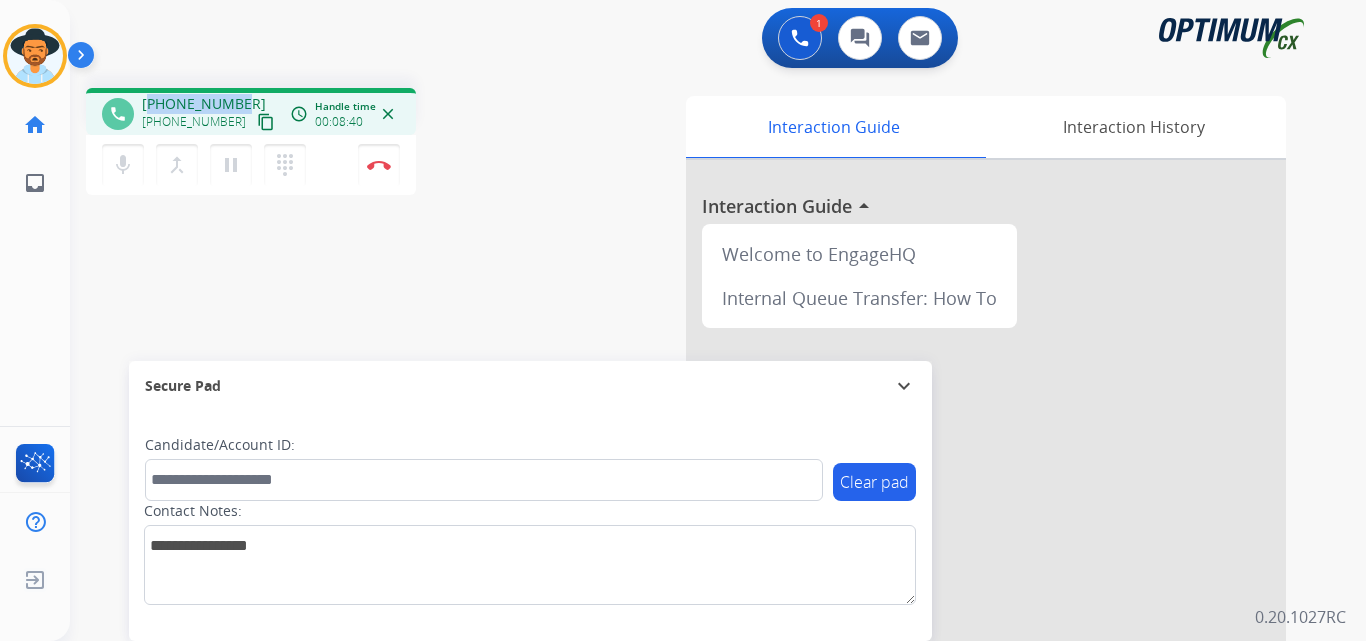 click on "+13305735490" at bounding box center (204, 104) 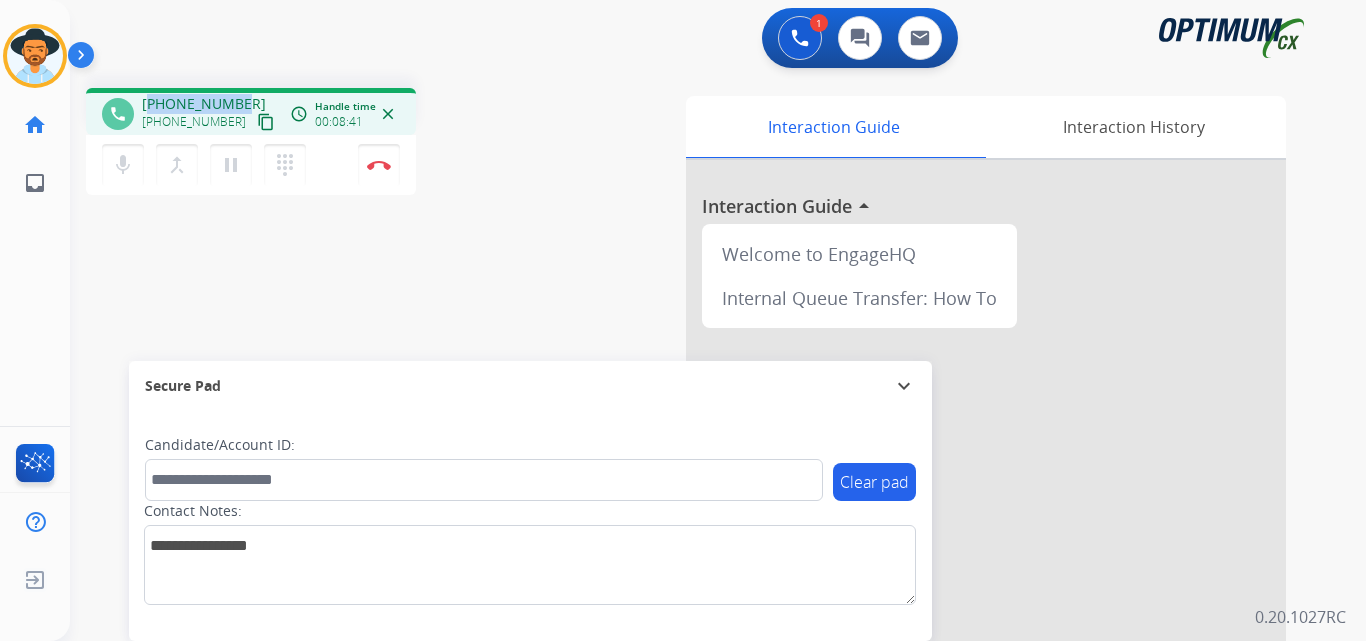 copy on "13305735490" 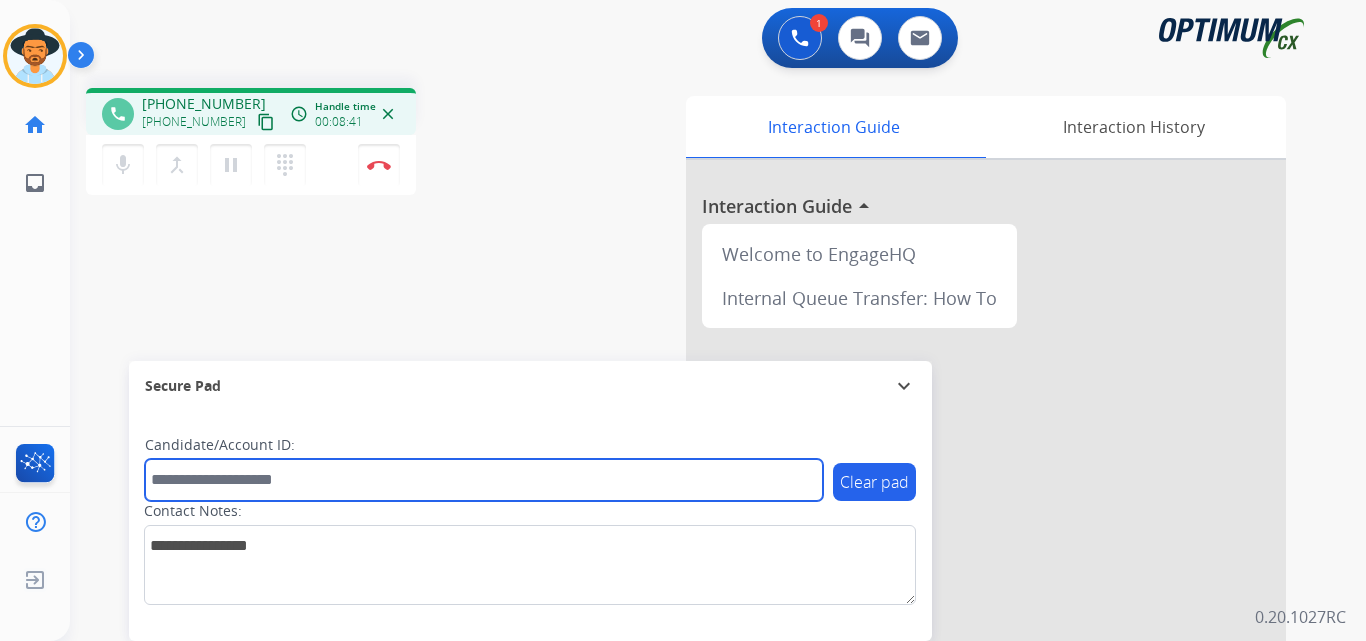 click at bounding box center (484, 480) 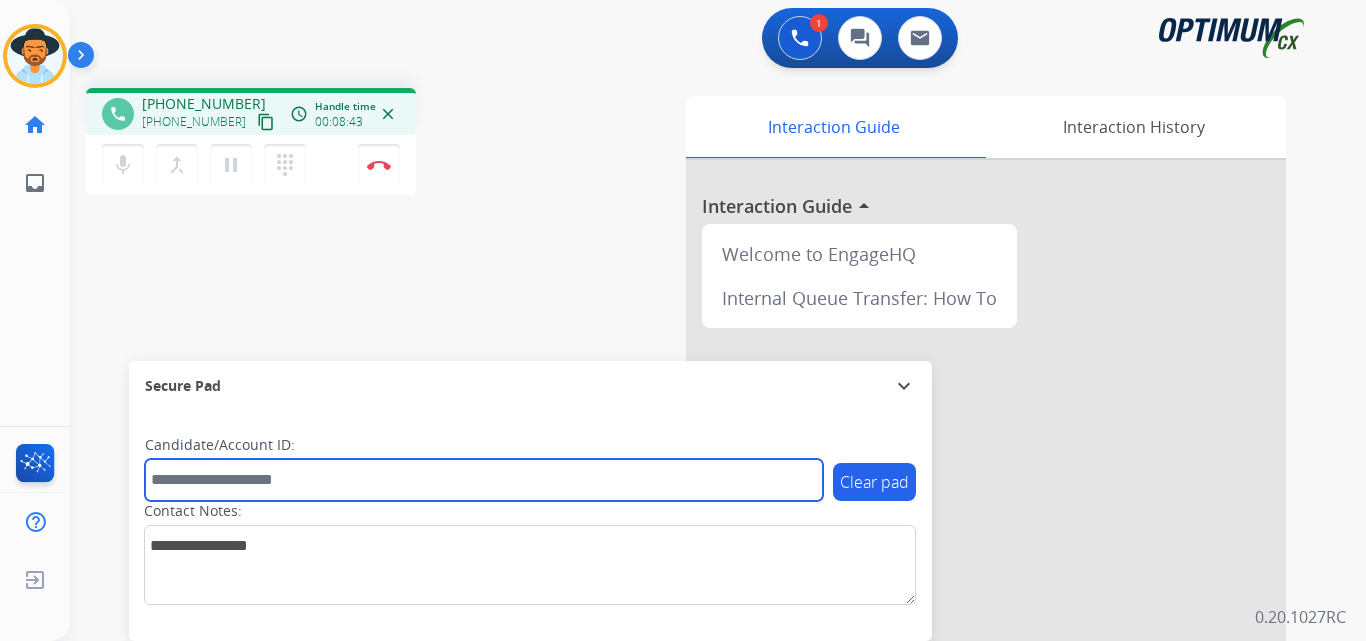 paste on "**********" 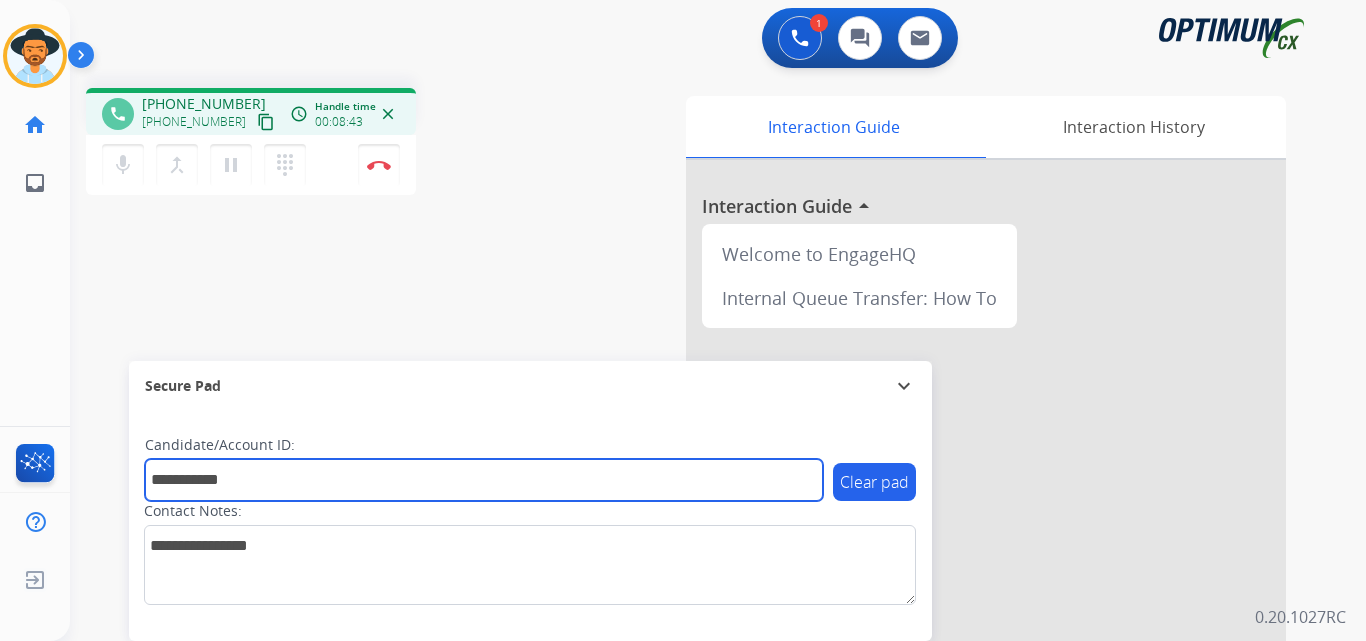 type on "**********" 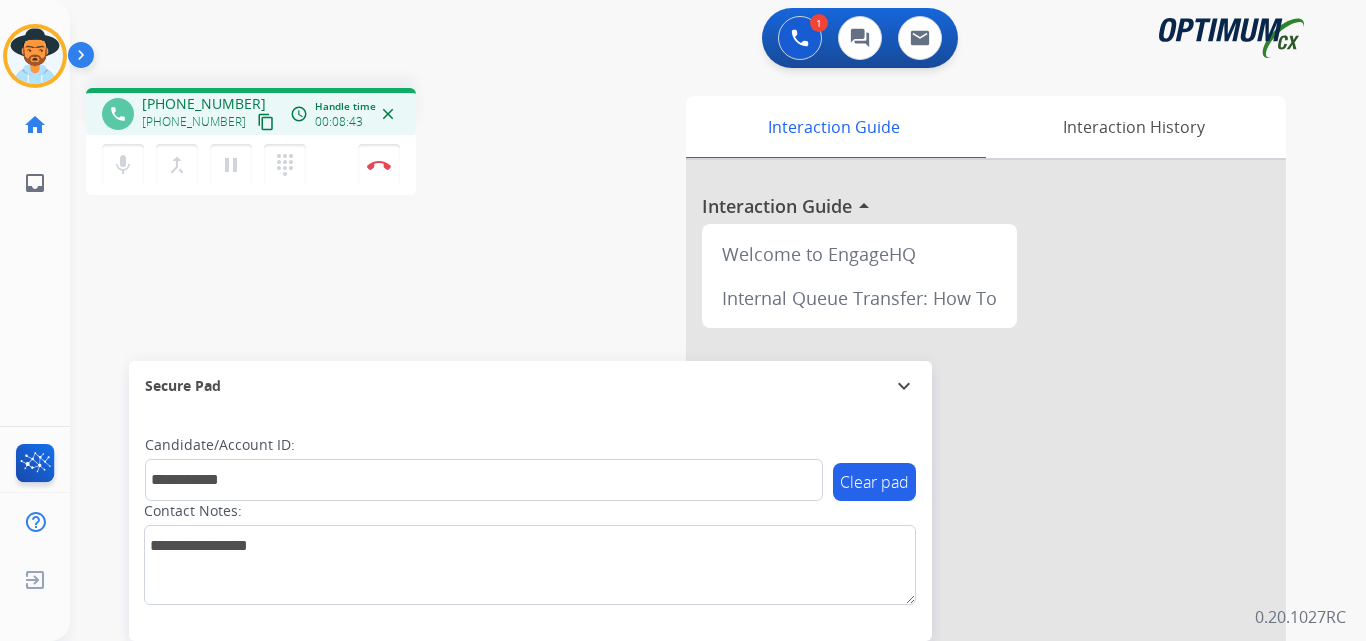 click on "phone +13305735490 +13305735490 content_copy access_time Call metrics Queue   00:10 Hold   00:00 Talk   08:44 Total   08:53 Handle time 00:08:43 close mic Mute merge_type Bridge pause Hold dialpad Dialpad Disconnect" at bounding box center (251, 144) 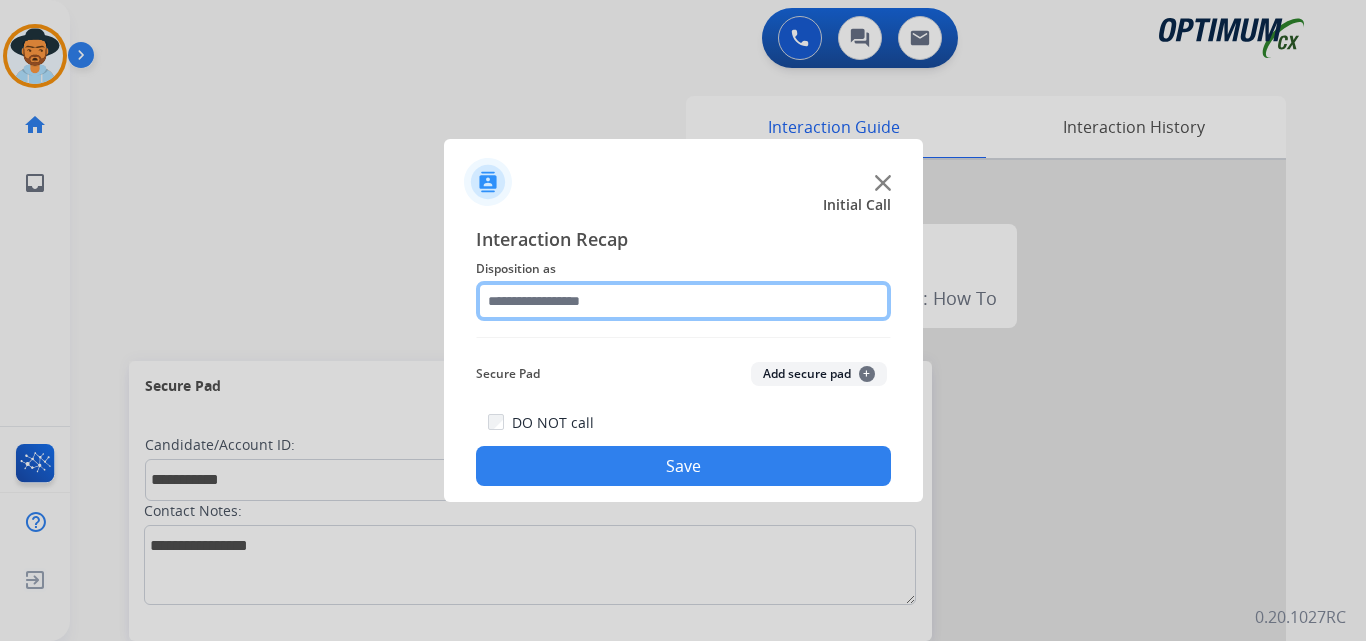click 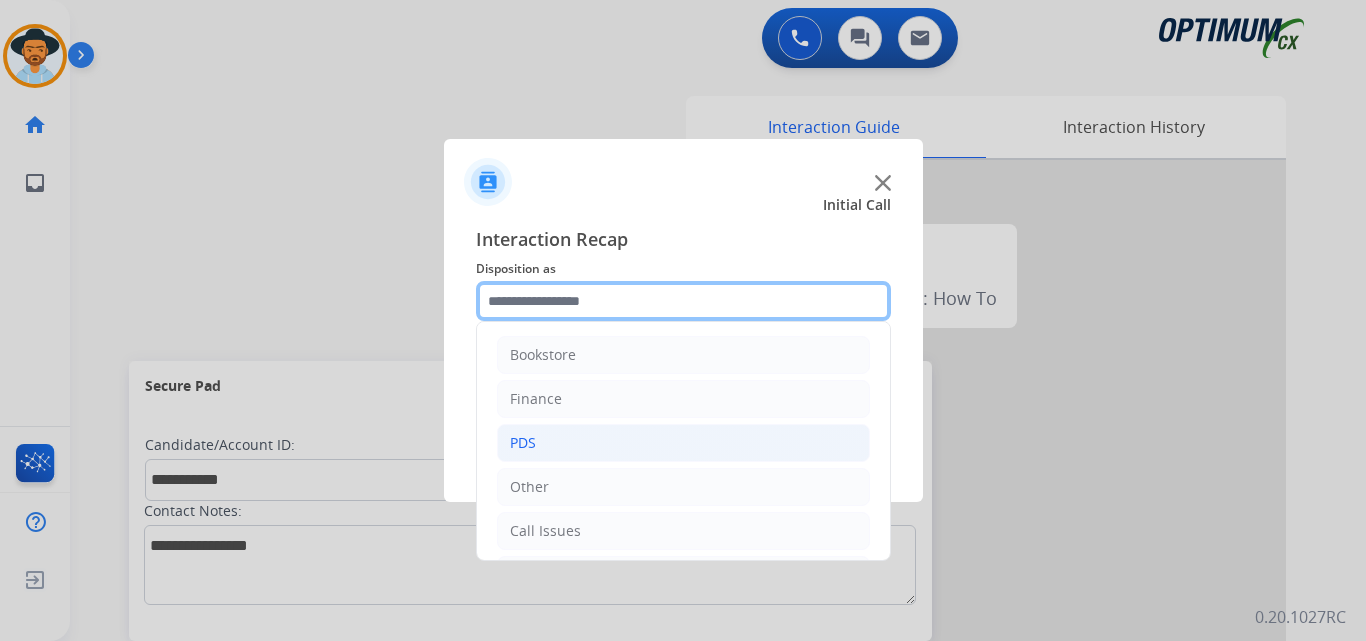 scroll, scrollTop: 136, scrollLeft: 0, axis: vertical 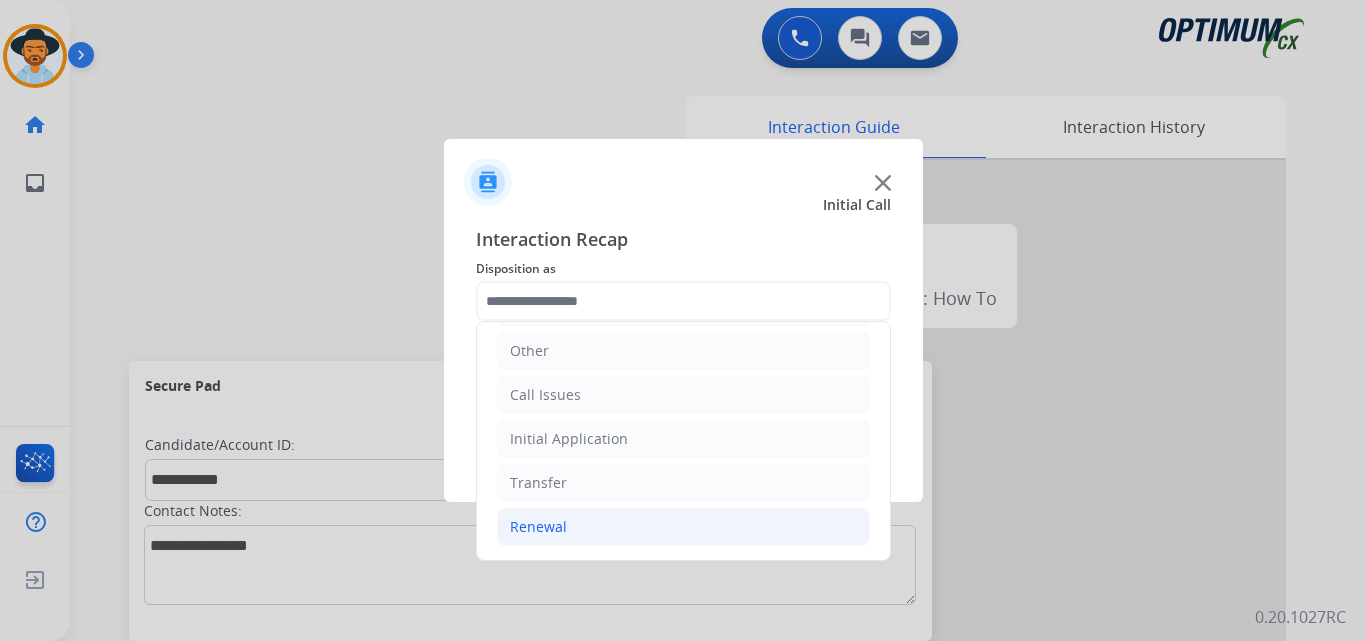 click on "Renewal" 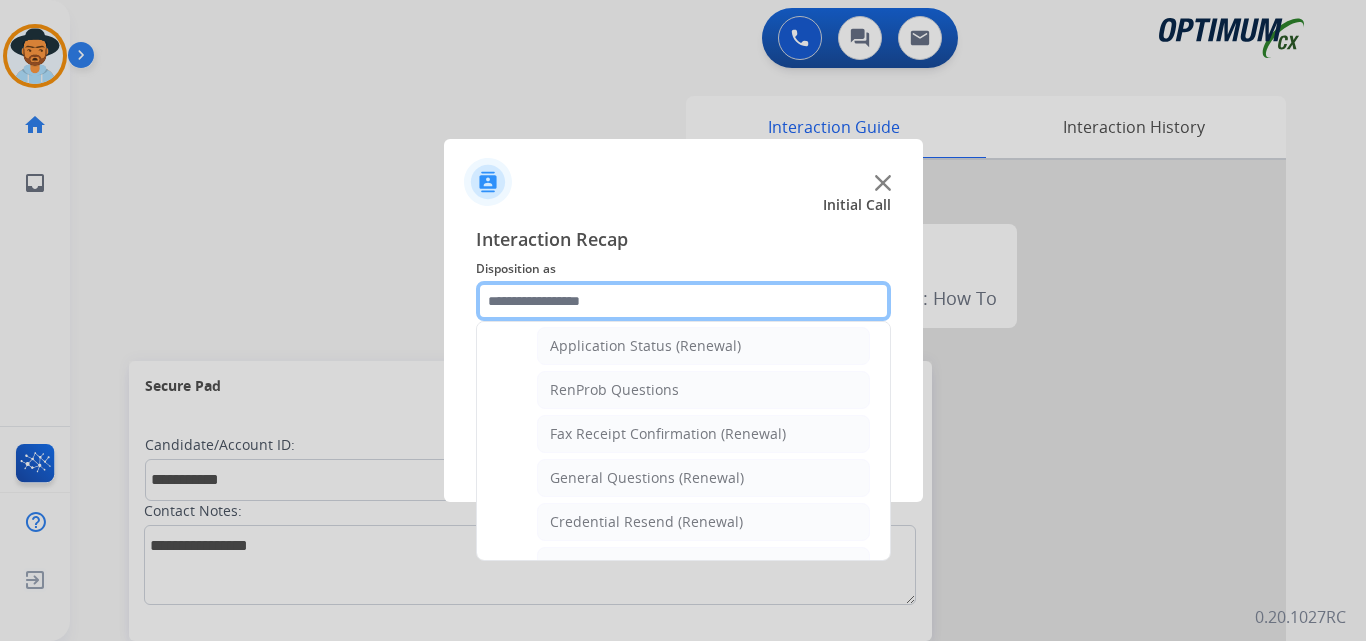 scroll, scrollTop: 636, scrollLeft: 0, axis: vertical 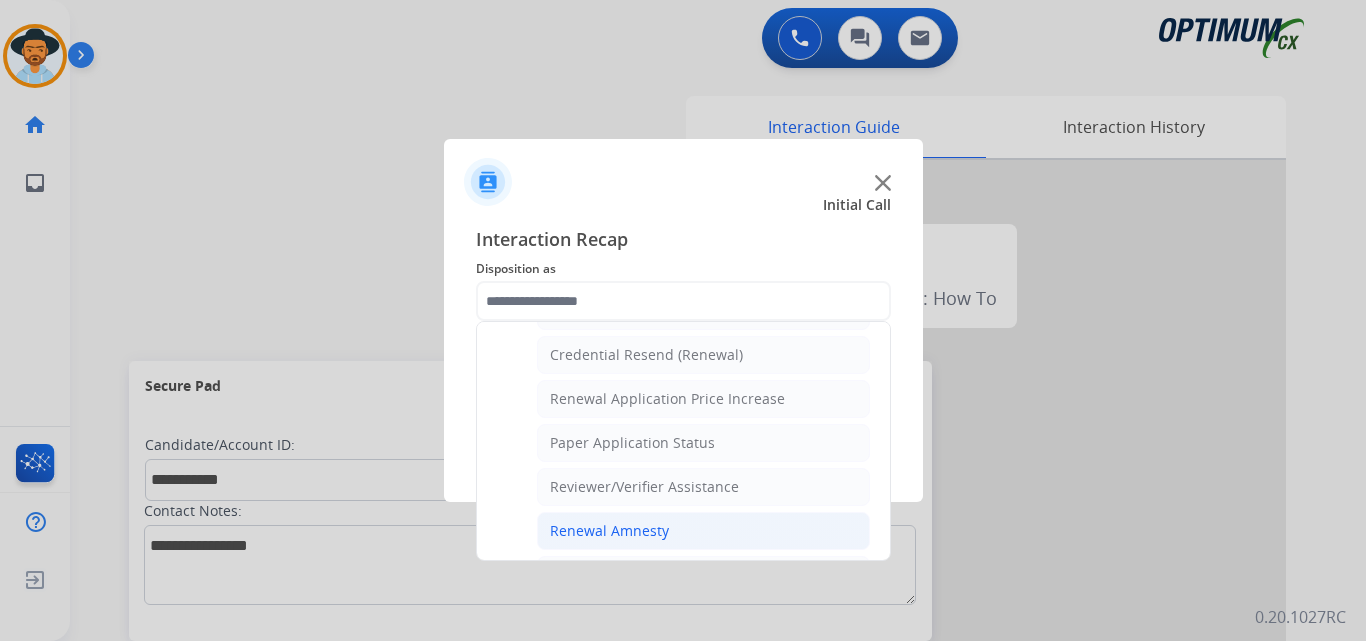 click on "Renewal Amnesty" 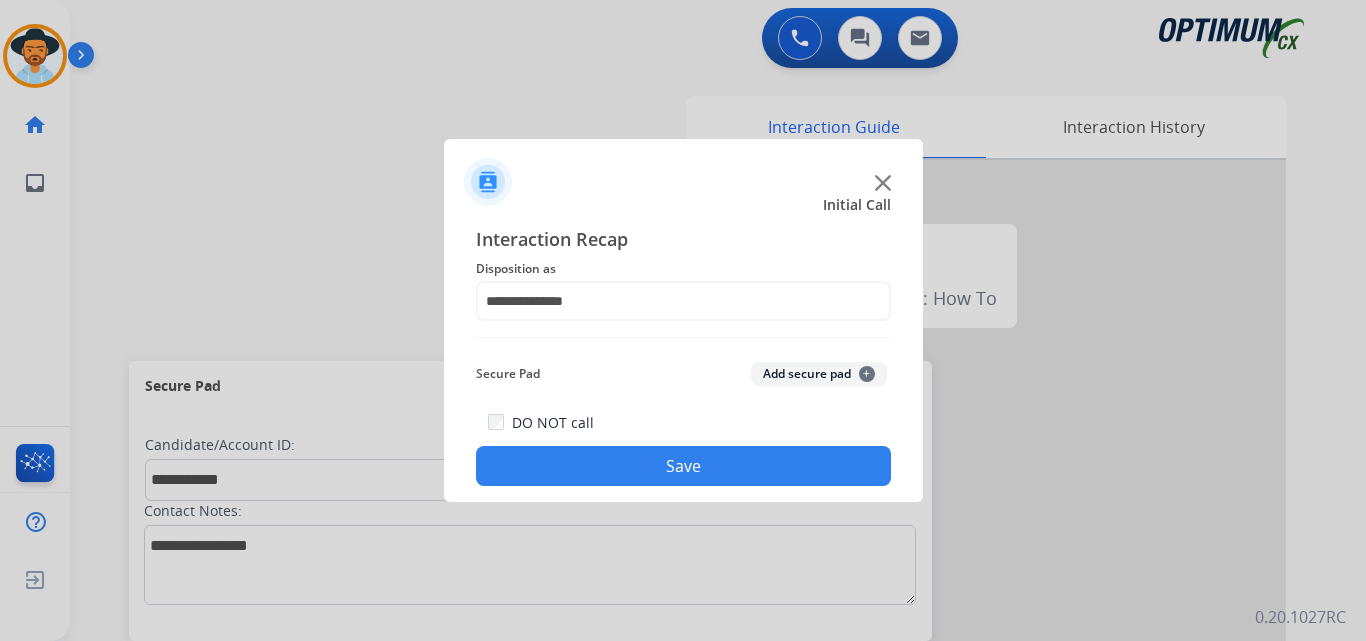 click on "Save" 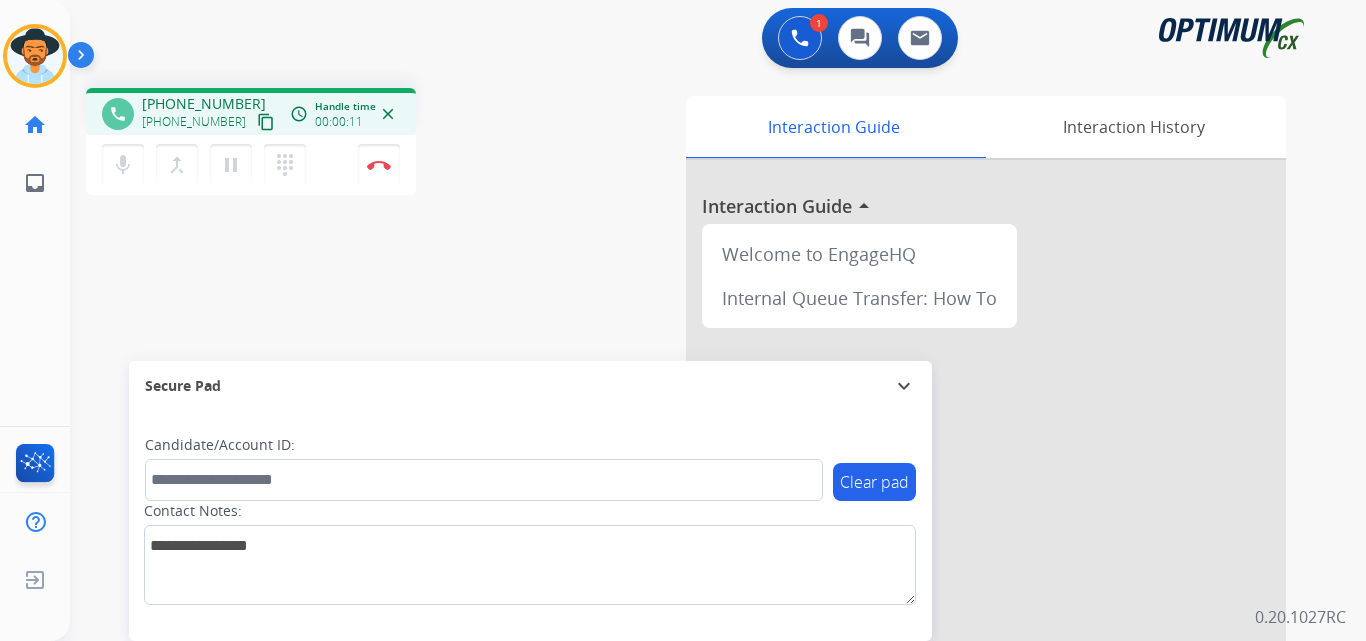 click on "+17873723535" at bounding box center [204, 104] 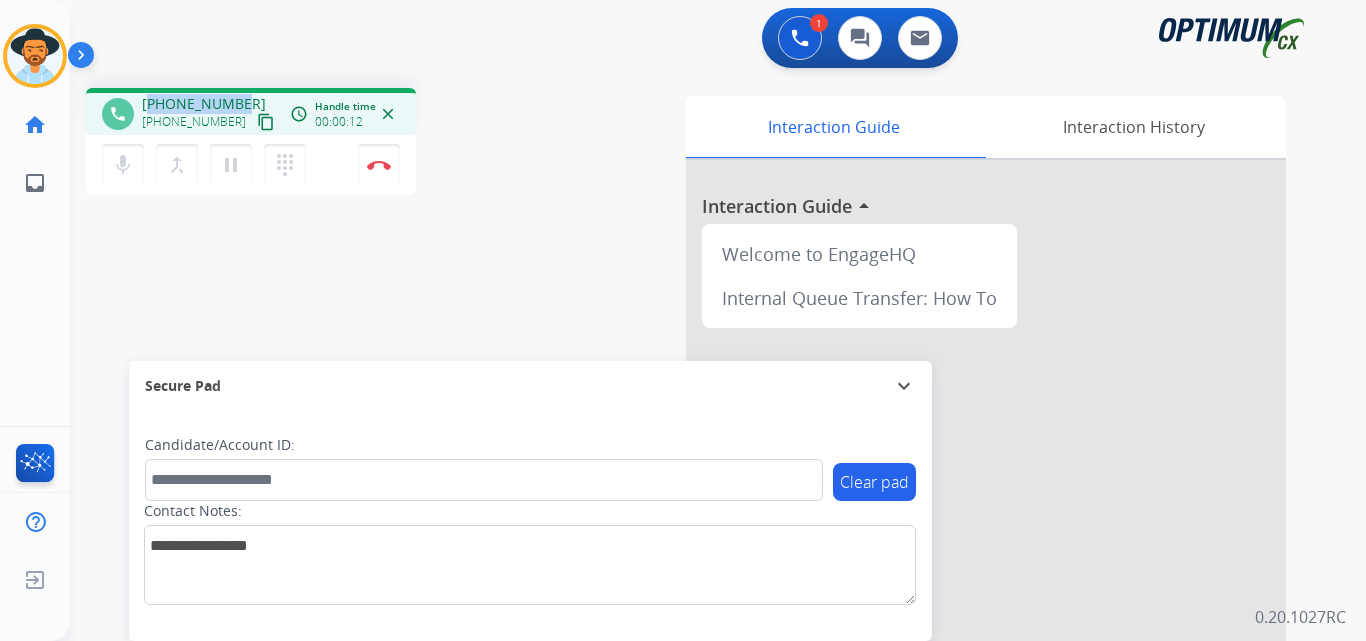 click on "+17873723535" at bounding box center [204, 104] 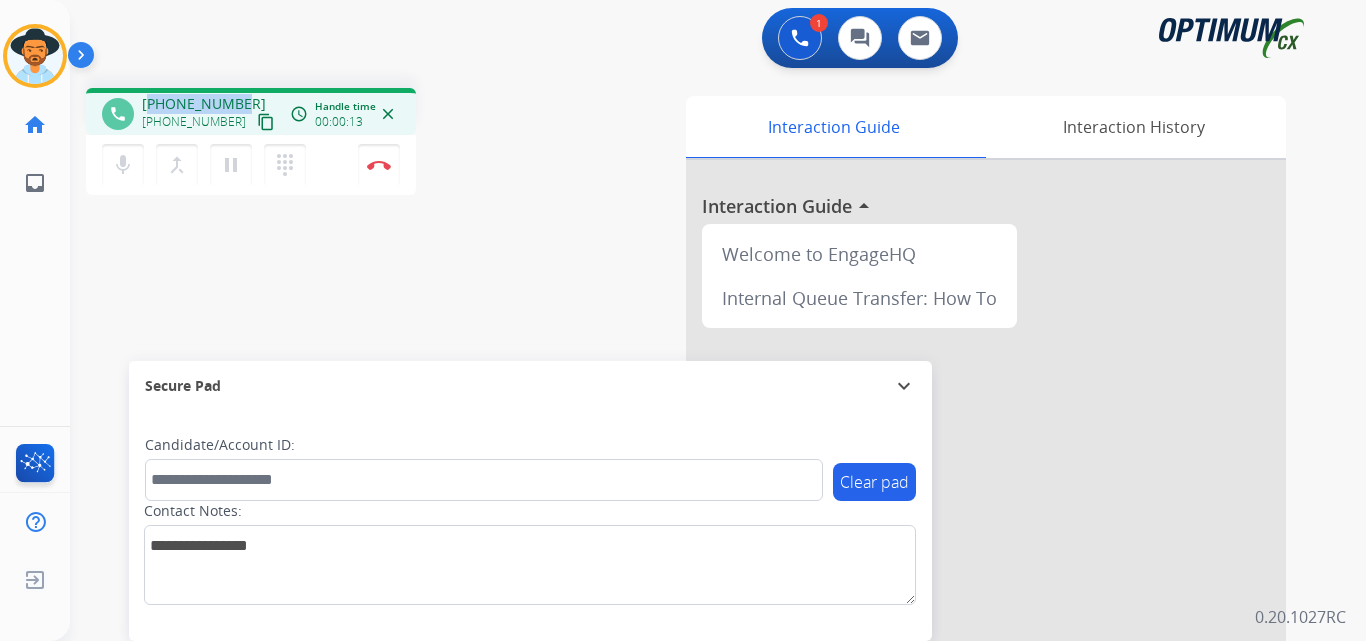 copy on "17873723535" 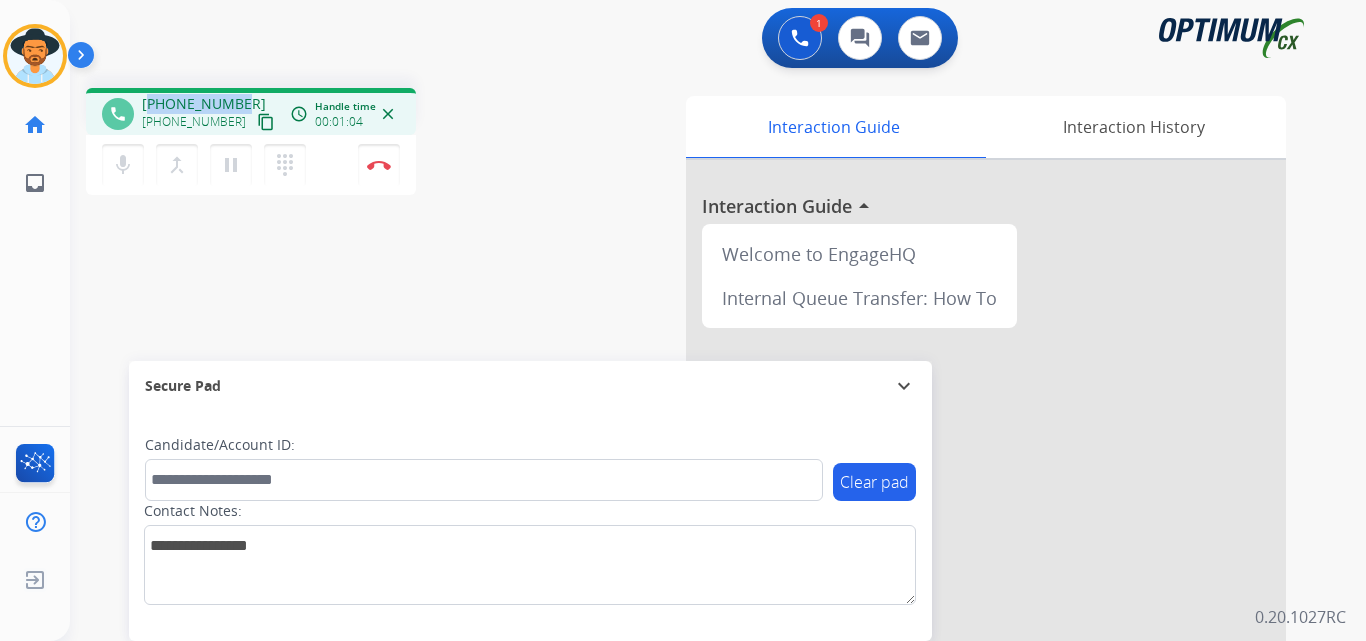 click on "+17873723535" at bounding box center (204, 104) 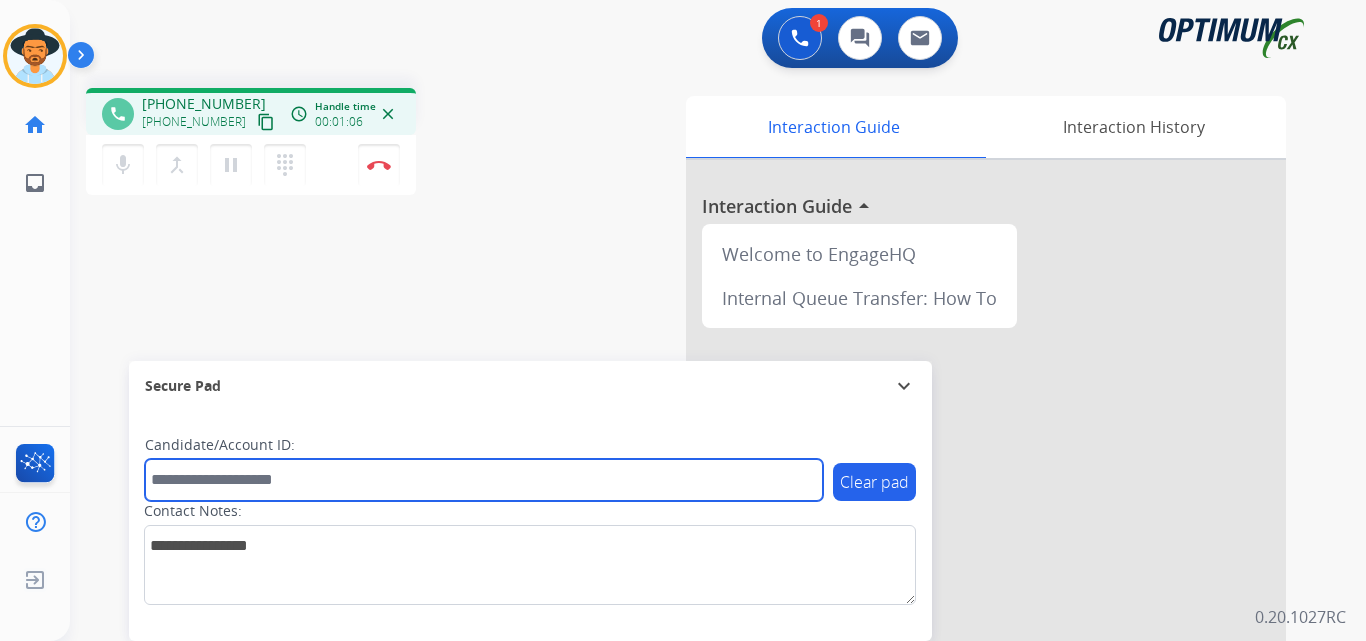 click at bounding box center [484, 480] 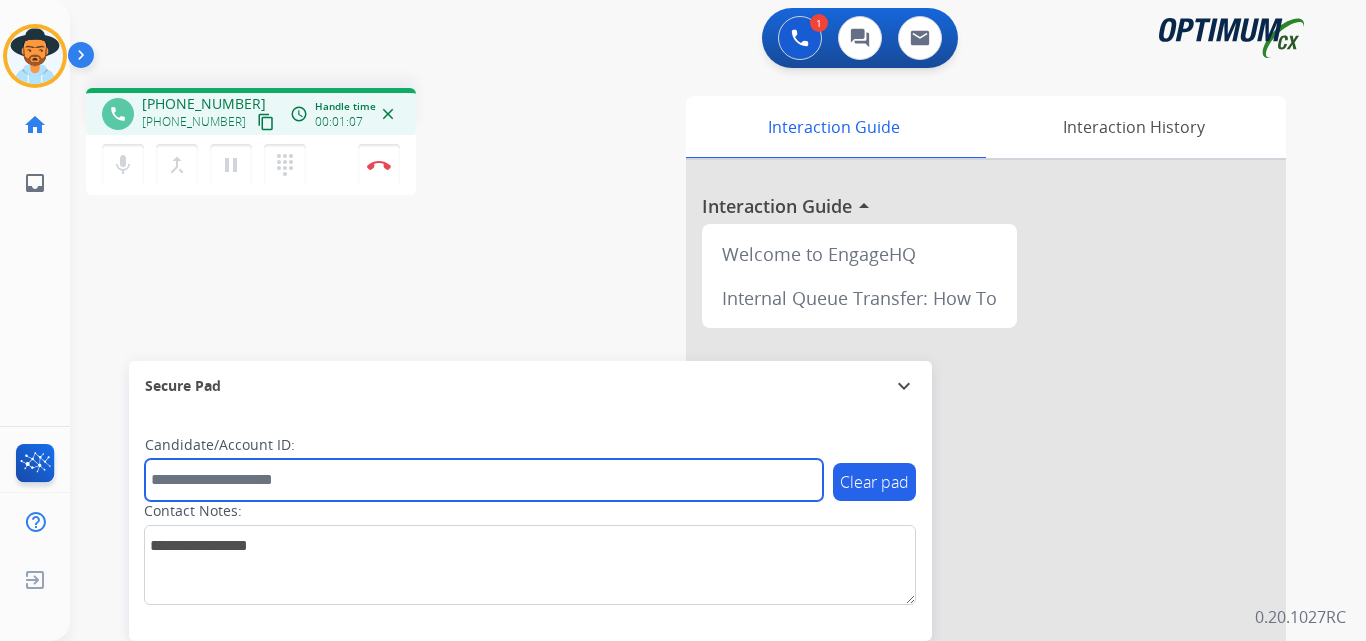 paste on "**********" 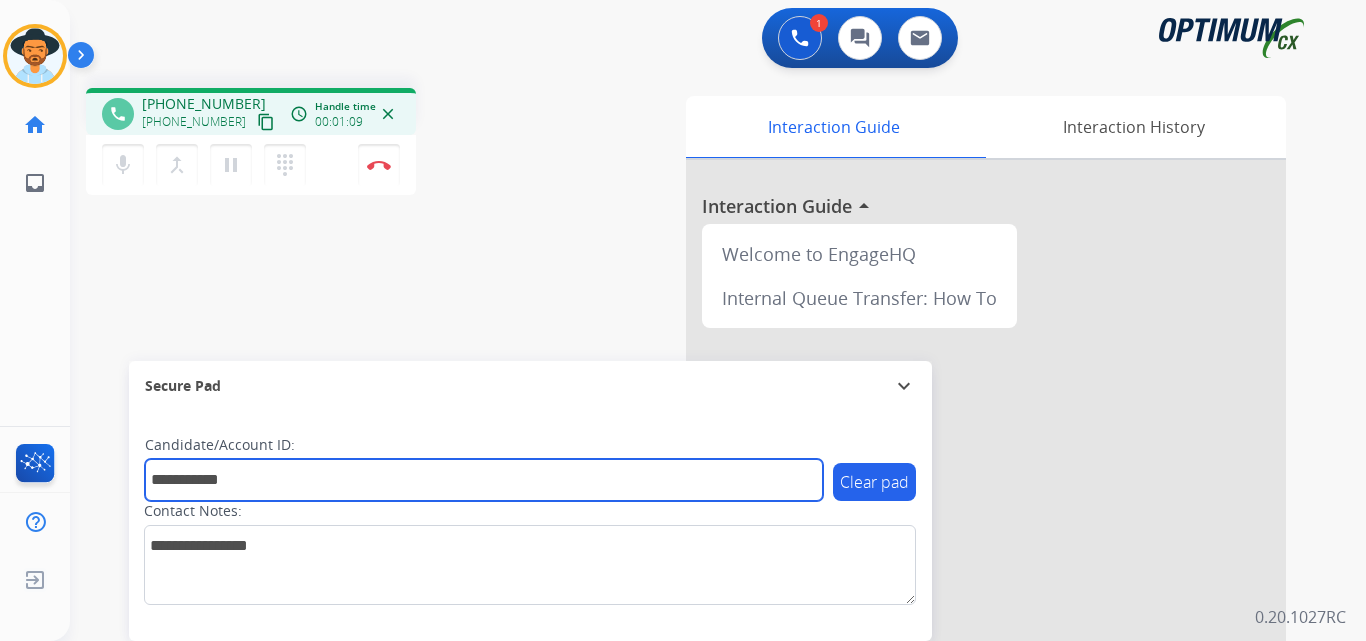 type on "**********" 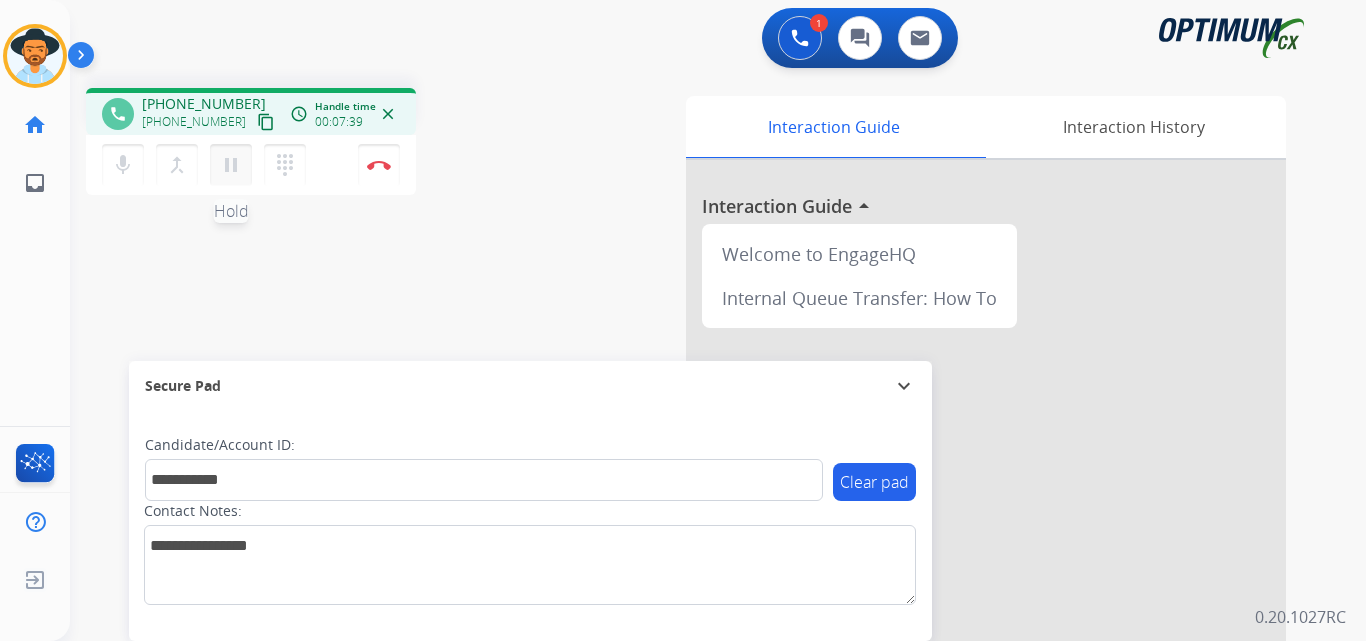click on "pause" at bounding box center [231, 165] 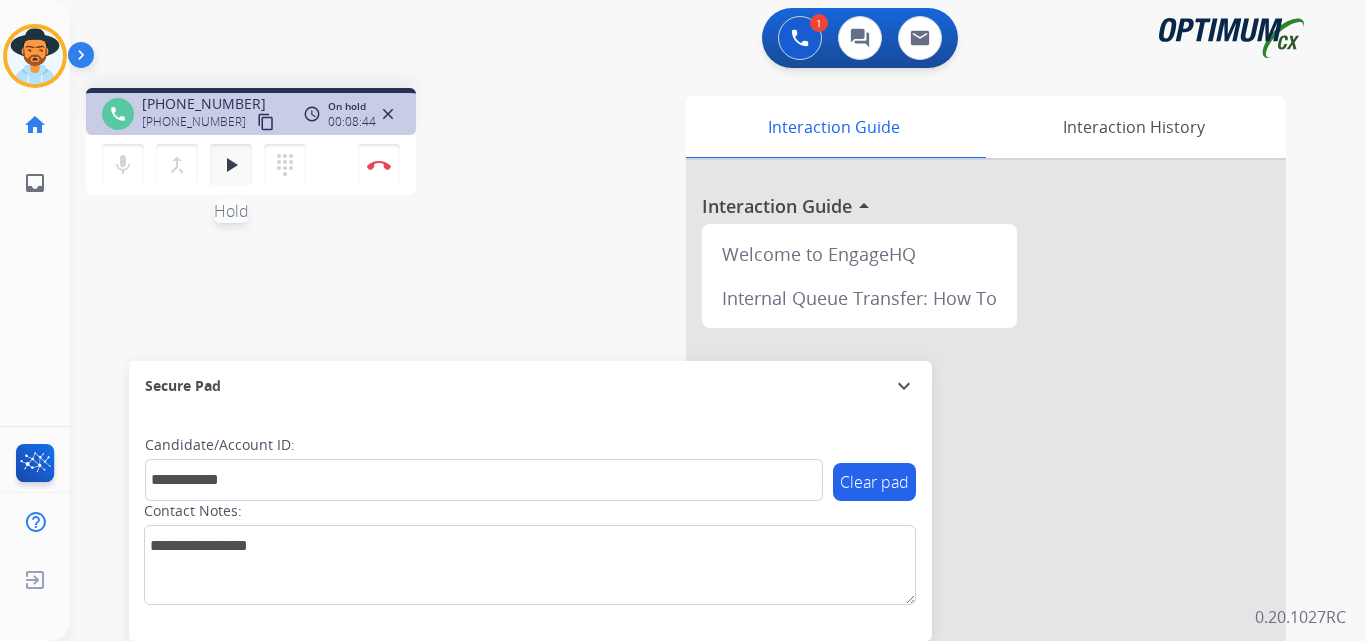click on "play_arrow" at bounding box center (231, 165) 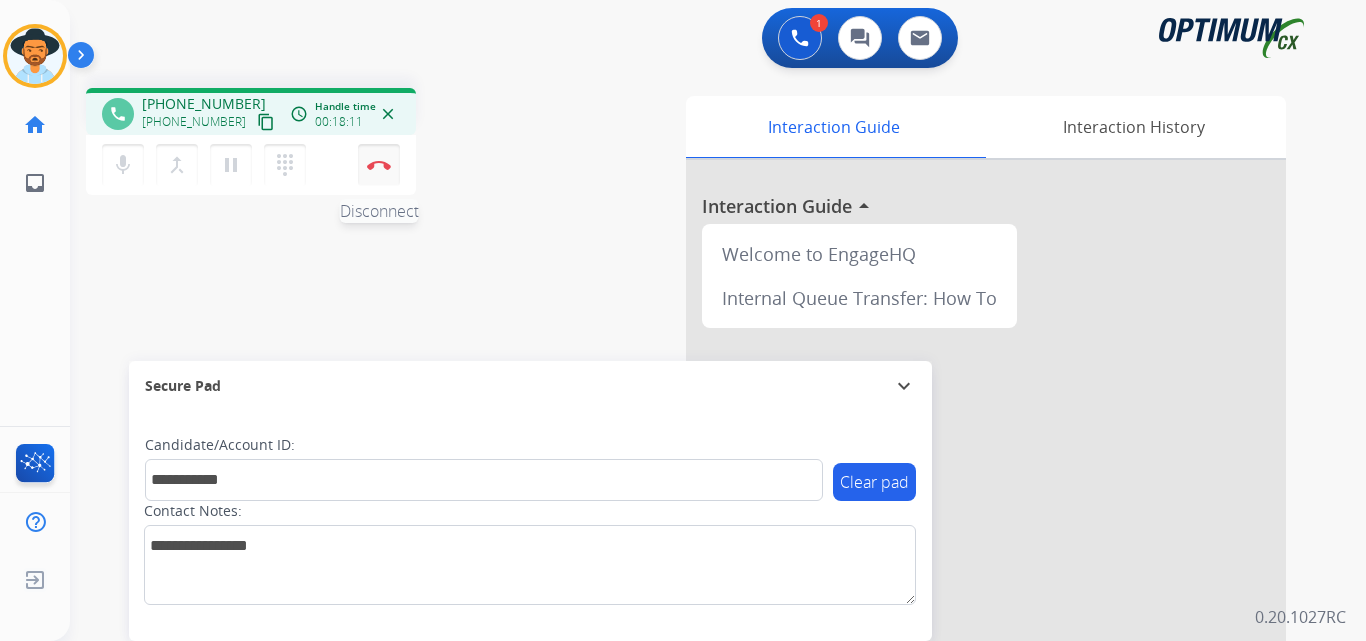 click on "Disconnect" at bounding box center (379, 165) 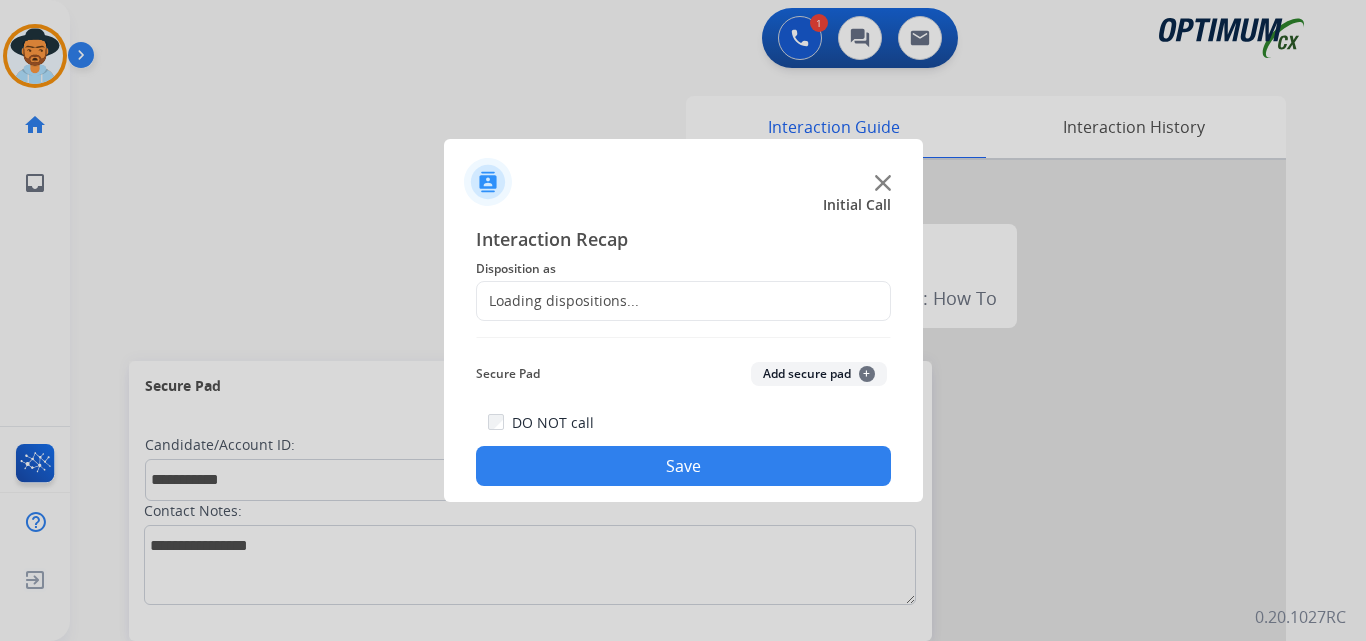 click on "Loading dispositions..." 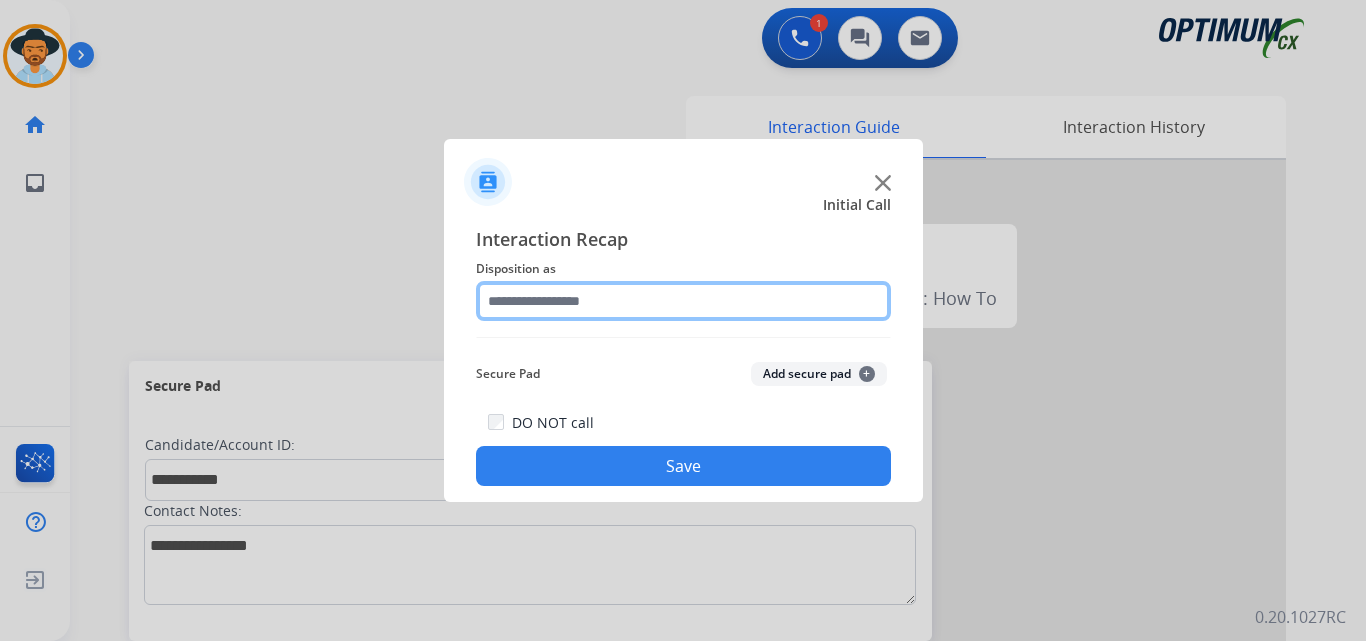 click 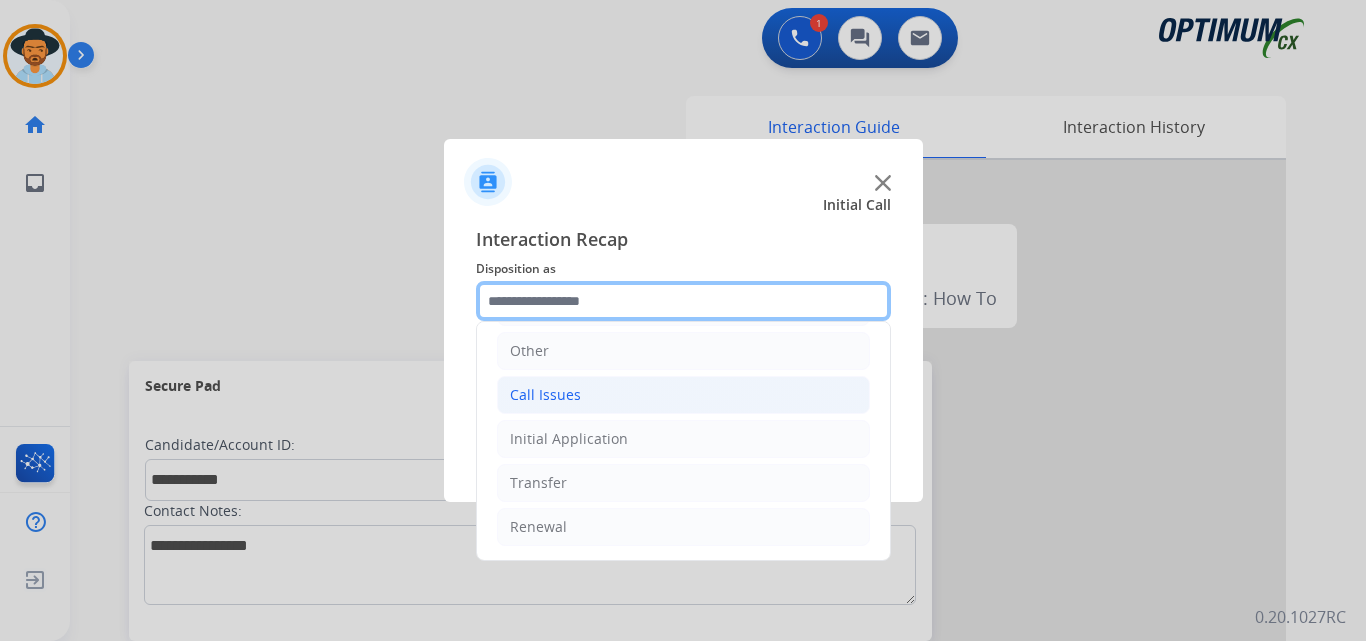 scroll, scrollTop: 0, scrollLeft: 0, axis: both 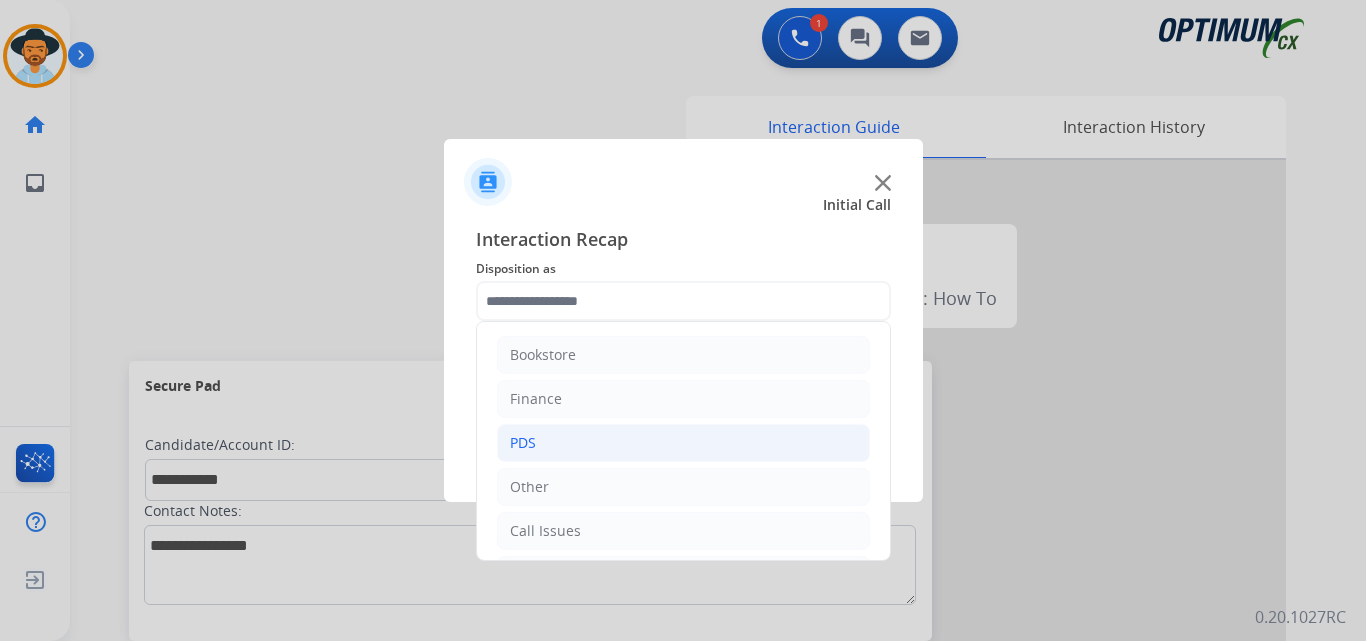 click on "PDS" 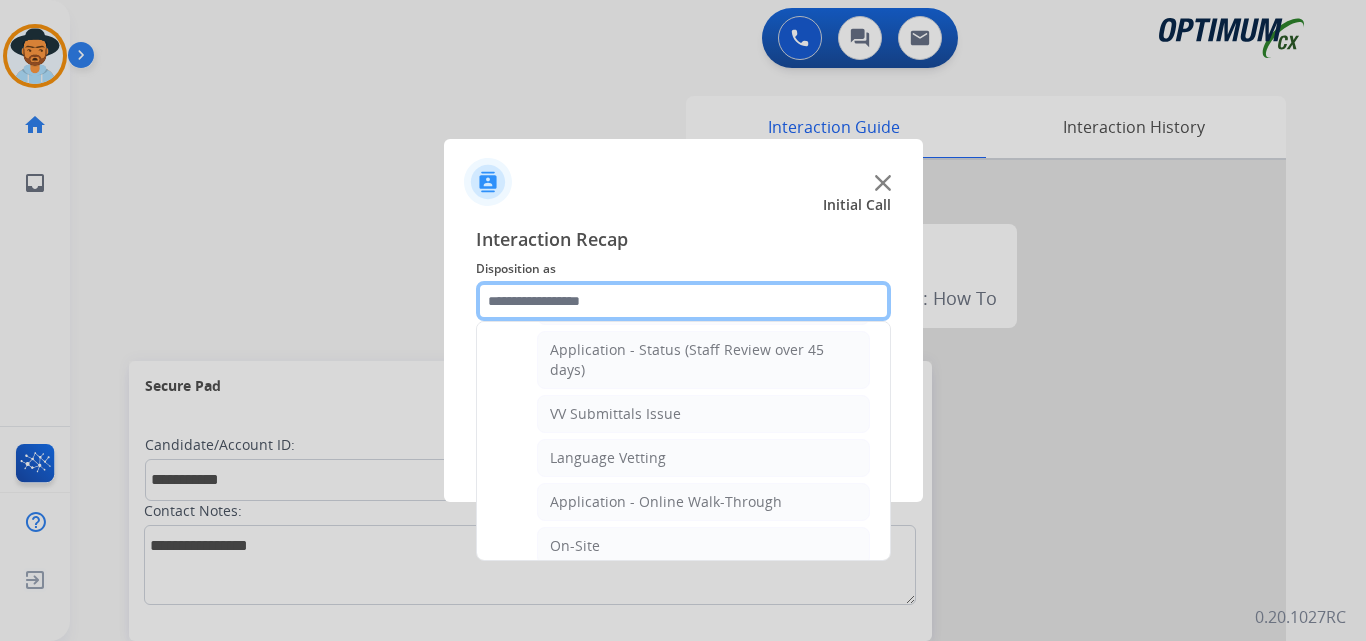scroll, scrollTop: 167, scrollLeft: 0, axis: vertical 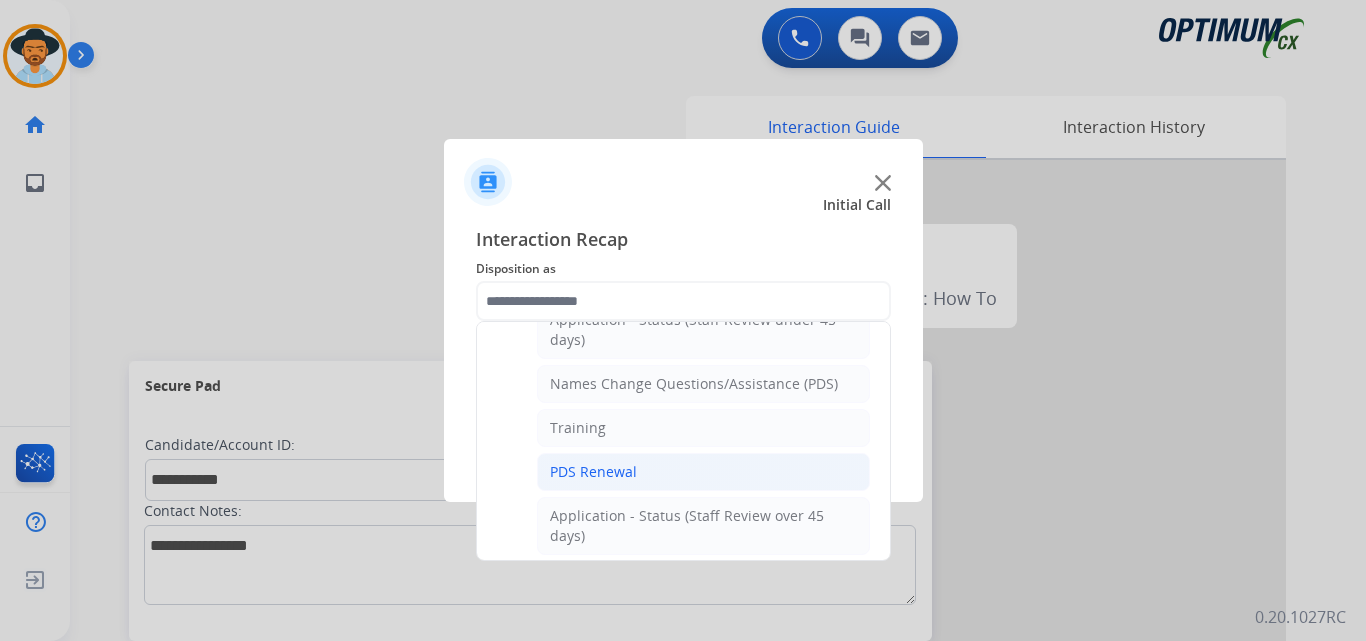 click on "PDS Renewal" 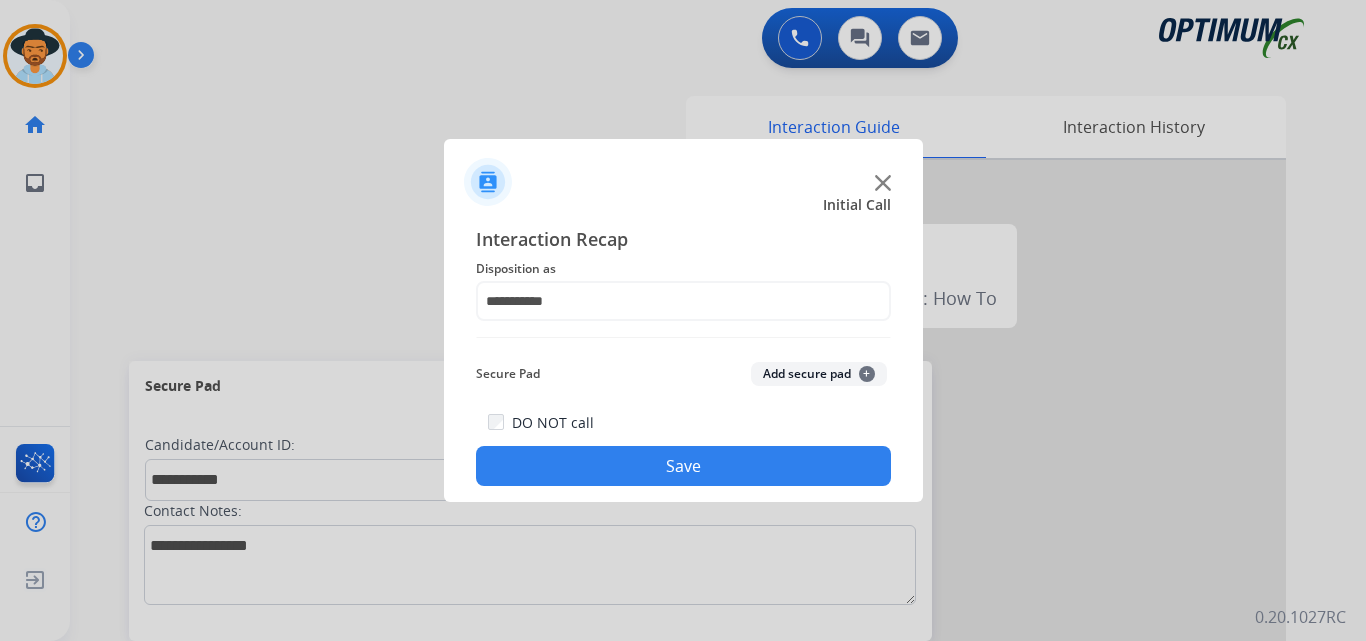 click on "Save" 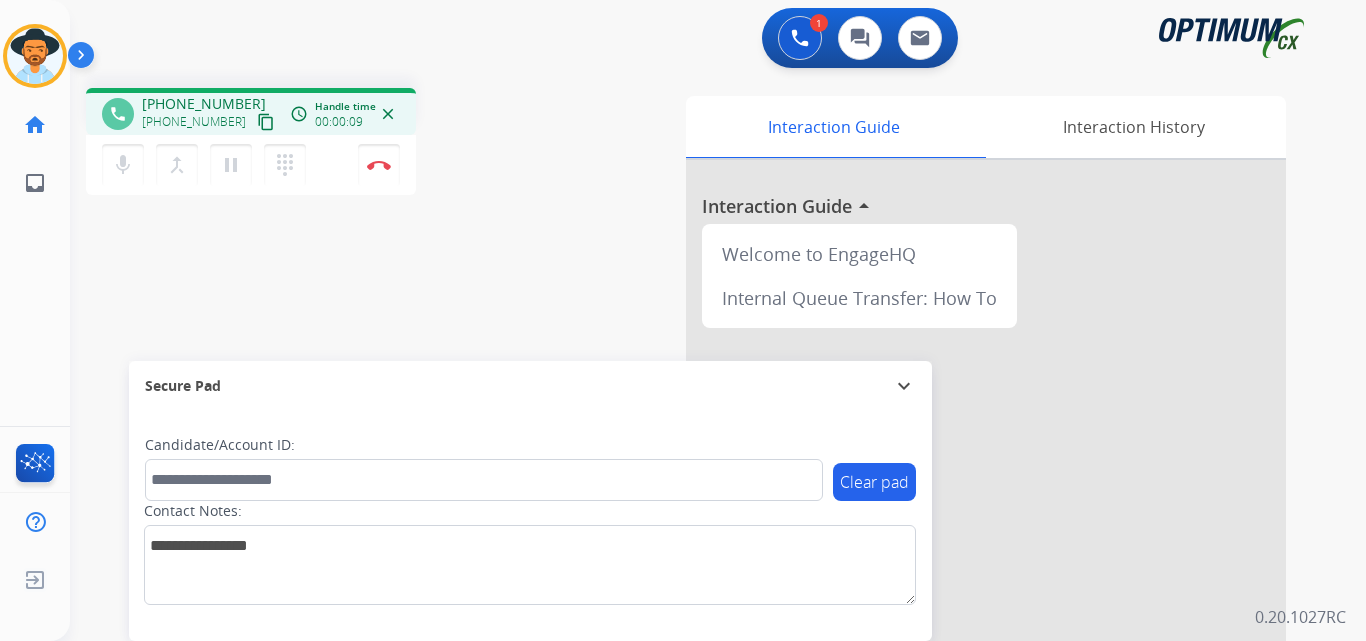 click on "+15514276865" at bounding box center [204, 104] 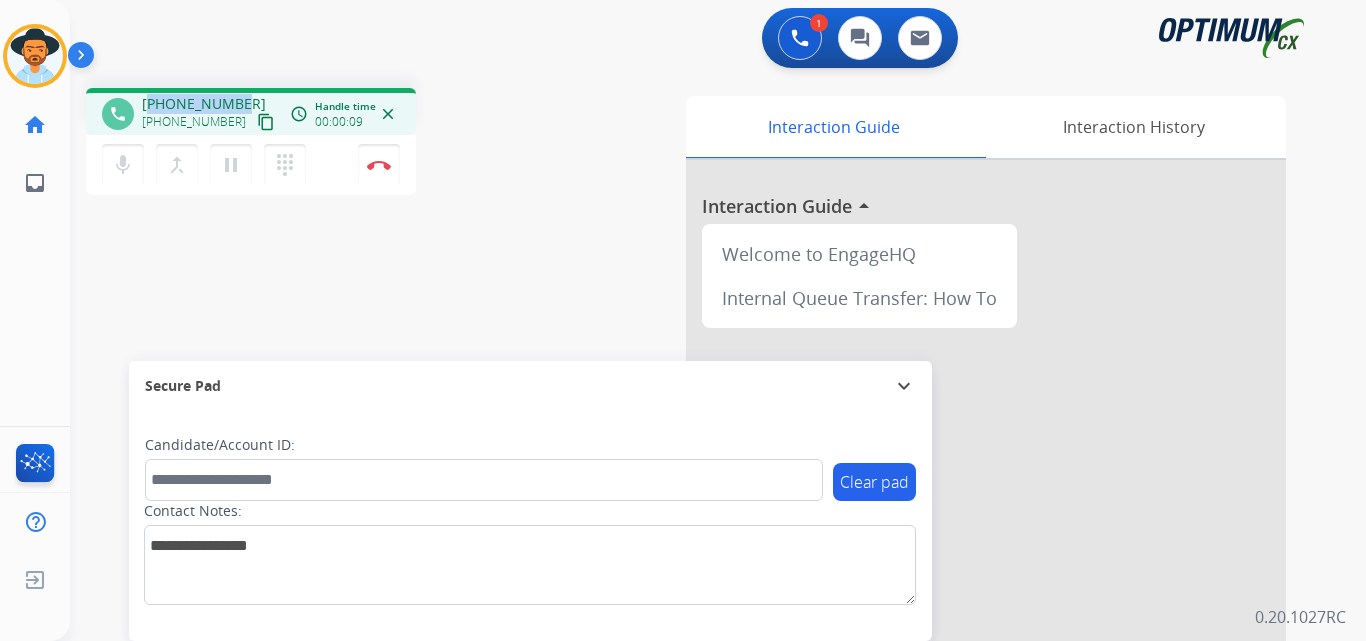 click on "+15514276865" at bounding box center [204, 104] 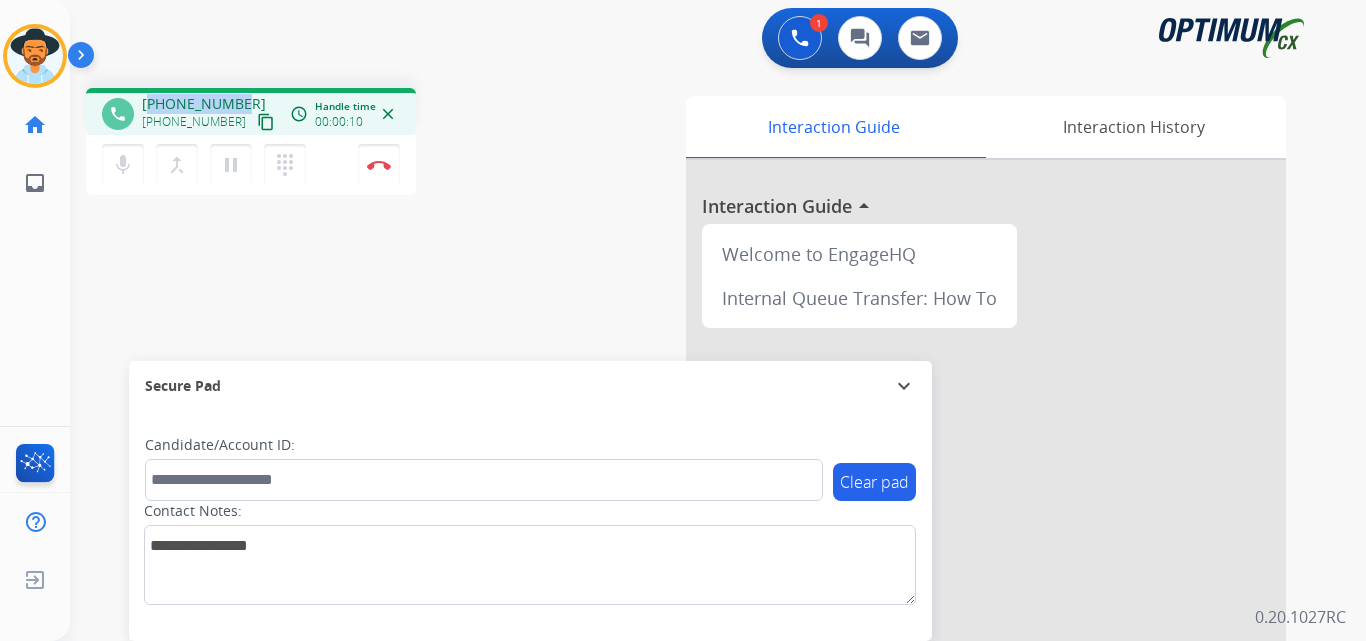 copy on "15514276865" 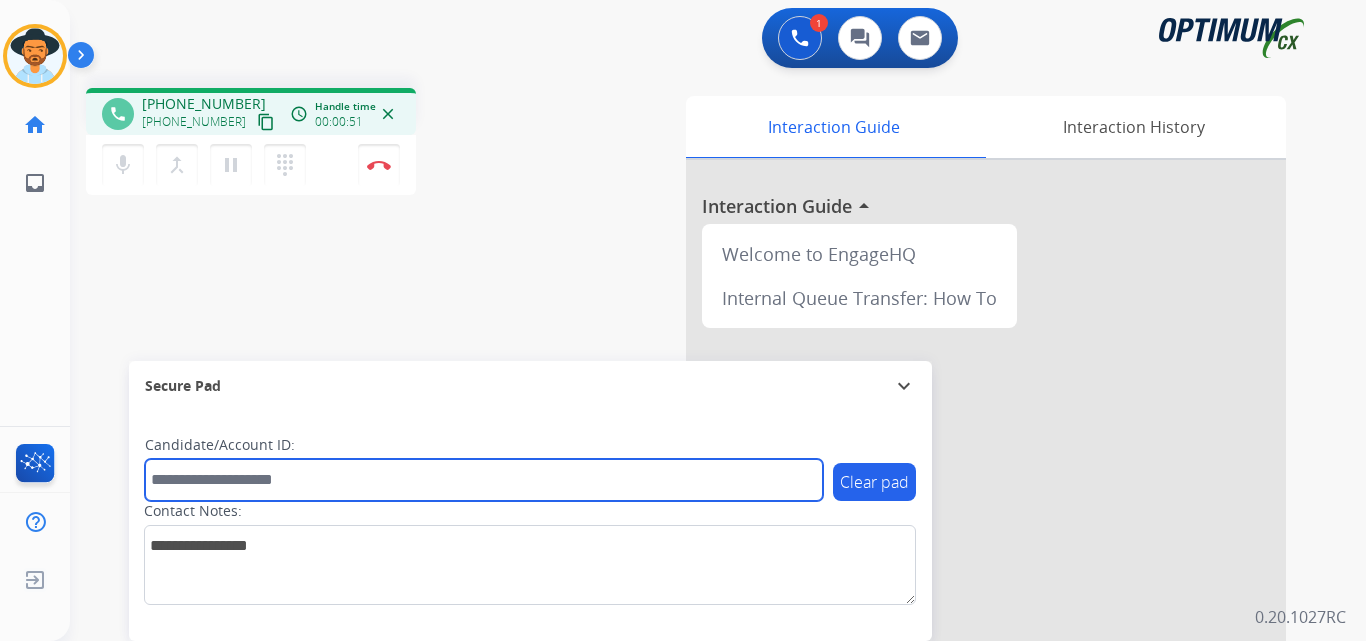 click at bounding box center (484, 480) 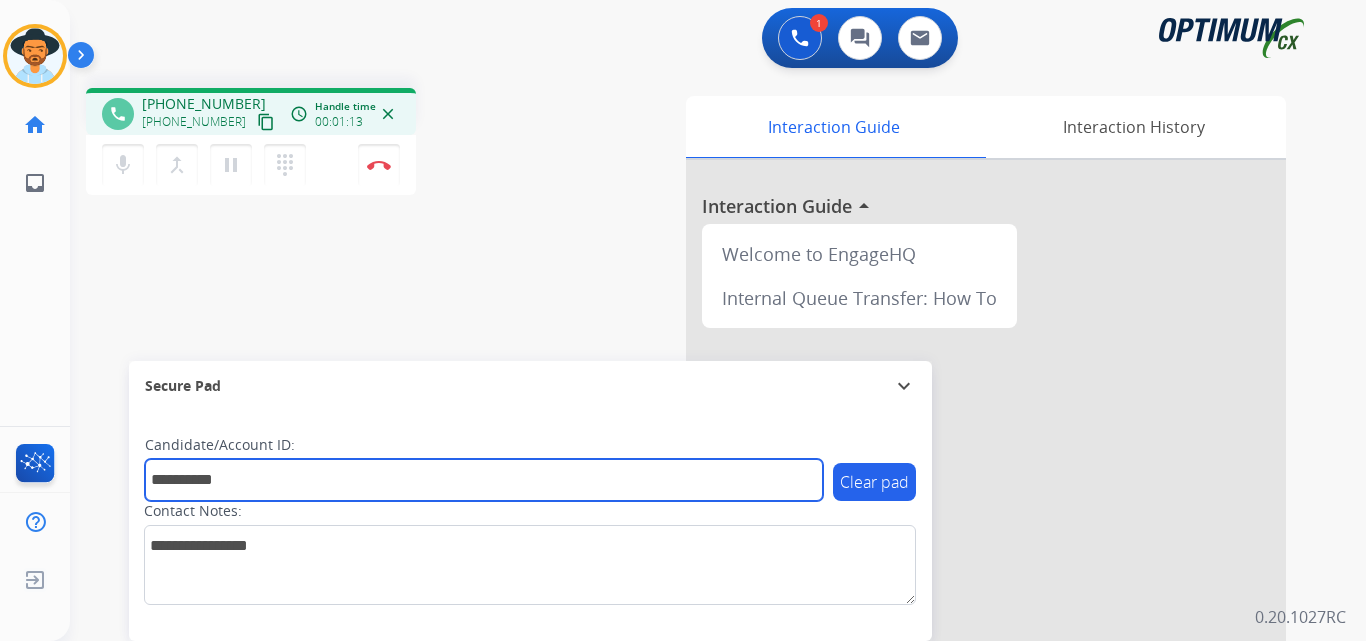 type on "**********" 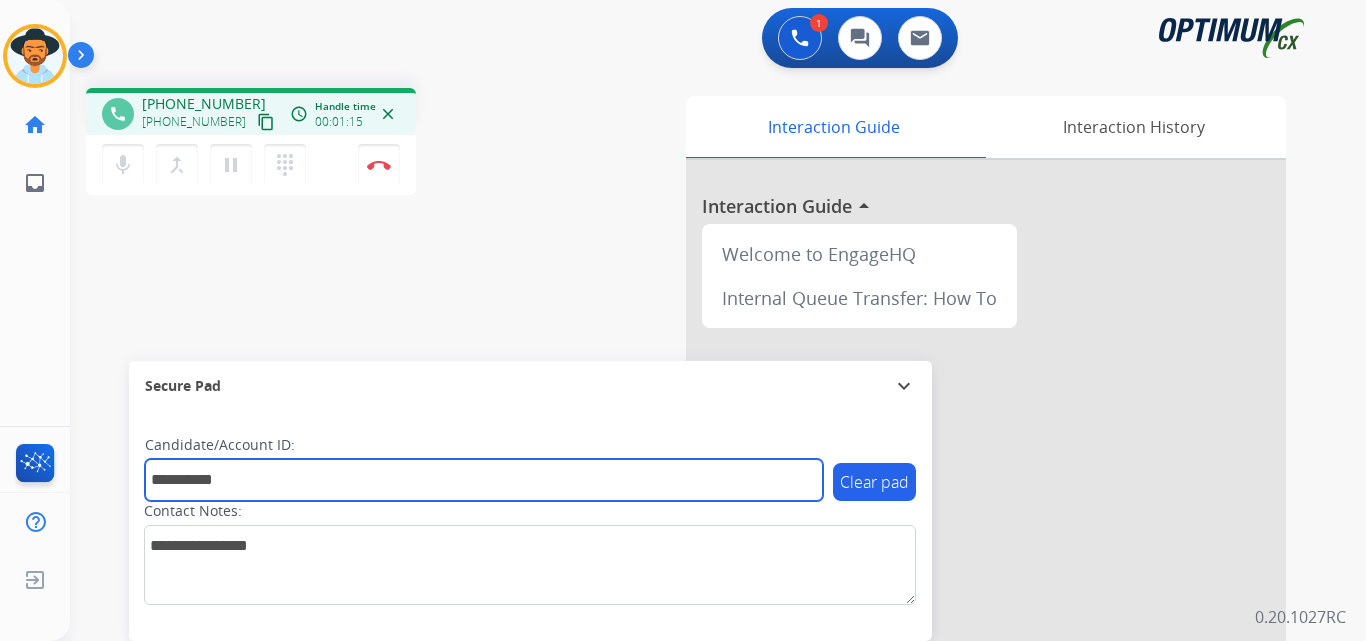 click on "**********" at bounding box center (484, 480) 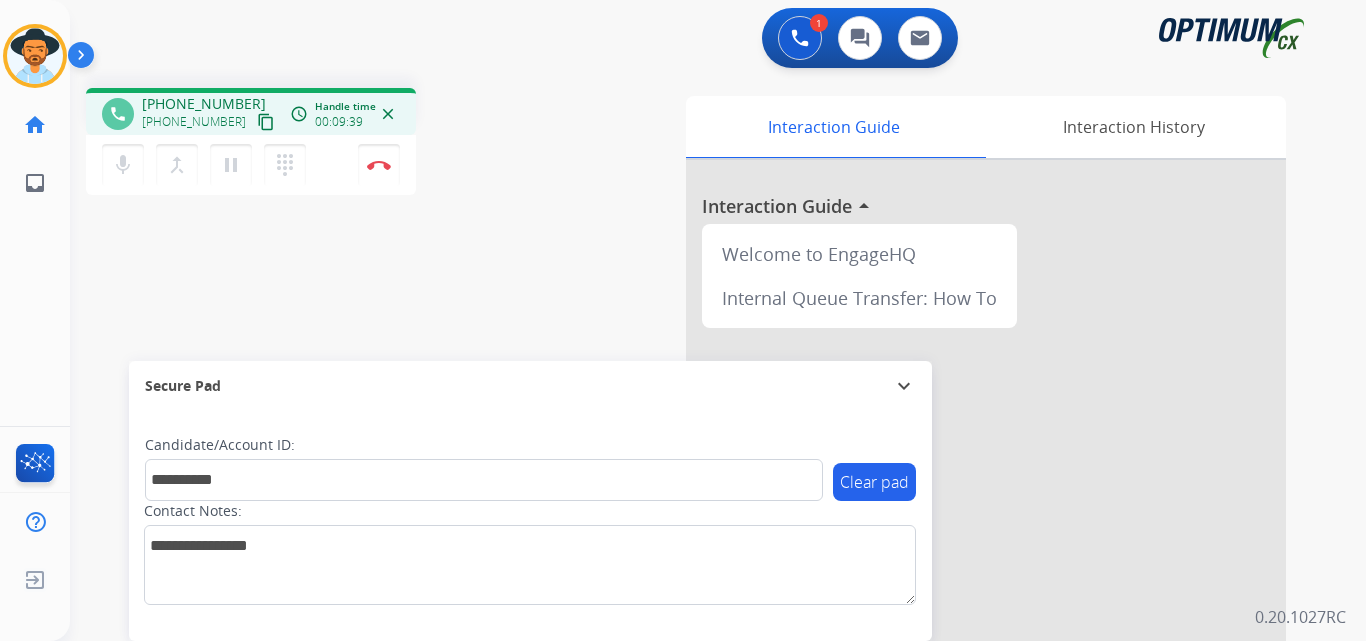 click on "**********" at bounding box center [694, 489] 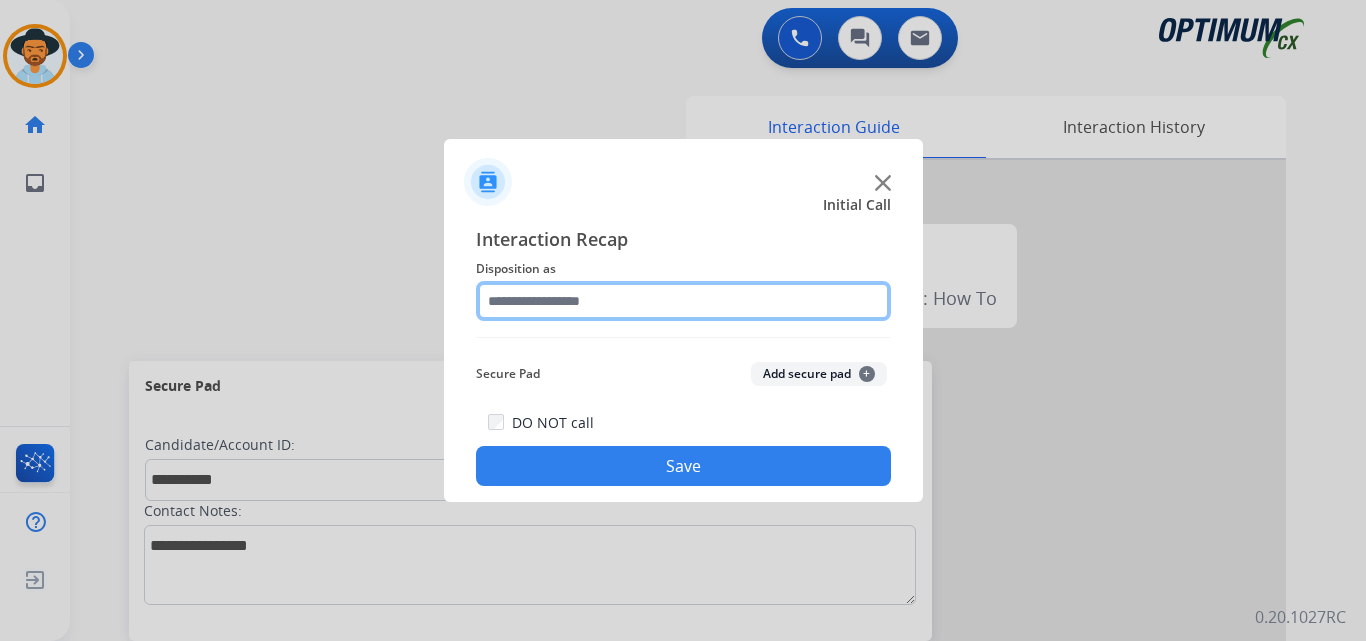 click 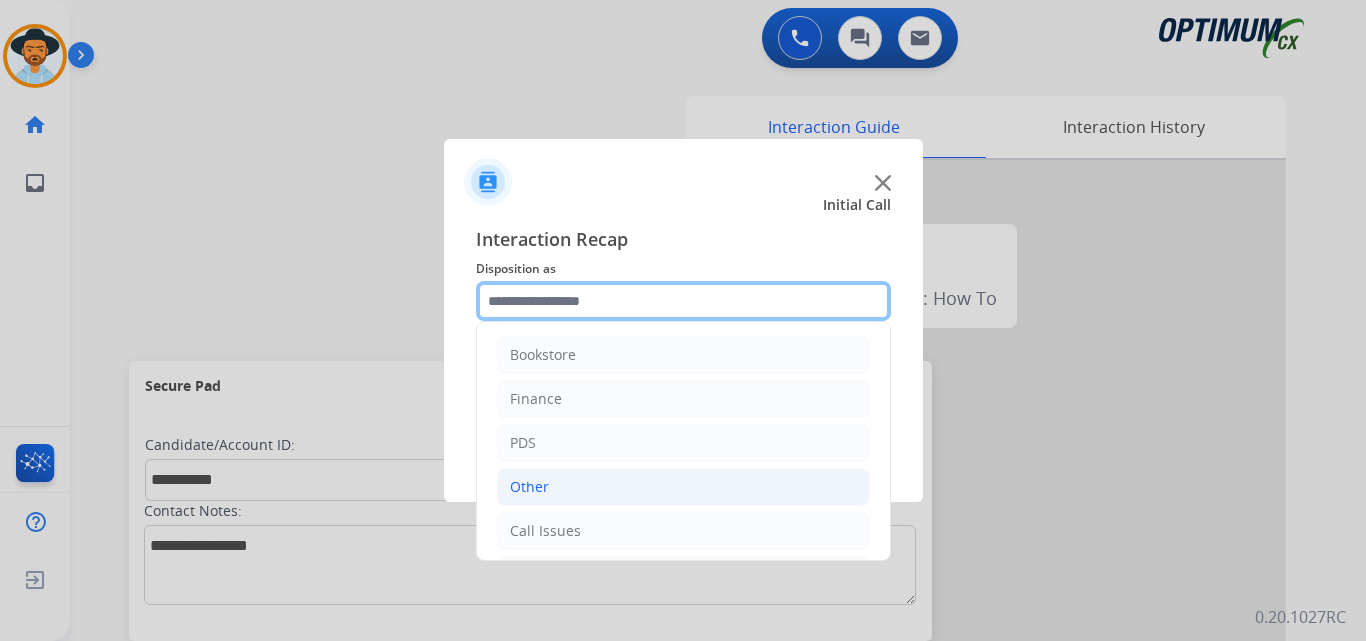 scroll, scrollTop: 136, scrollLeft: 0, axis: vertical 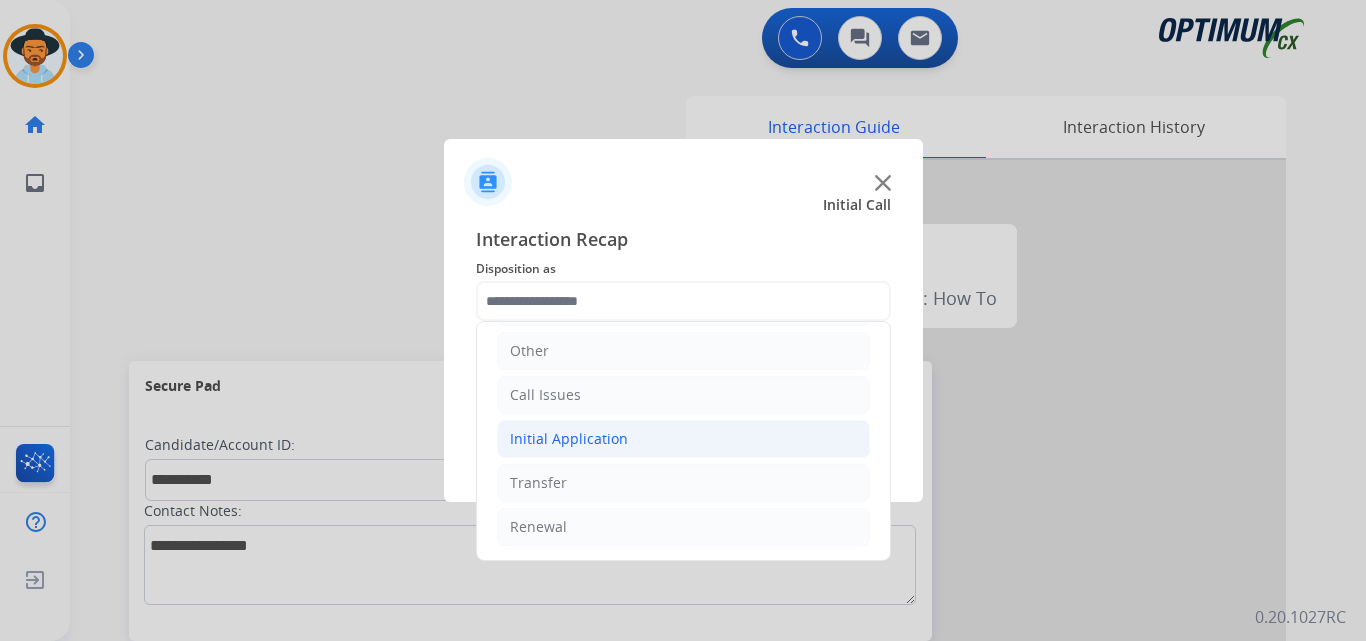click on "Initial Application" 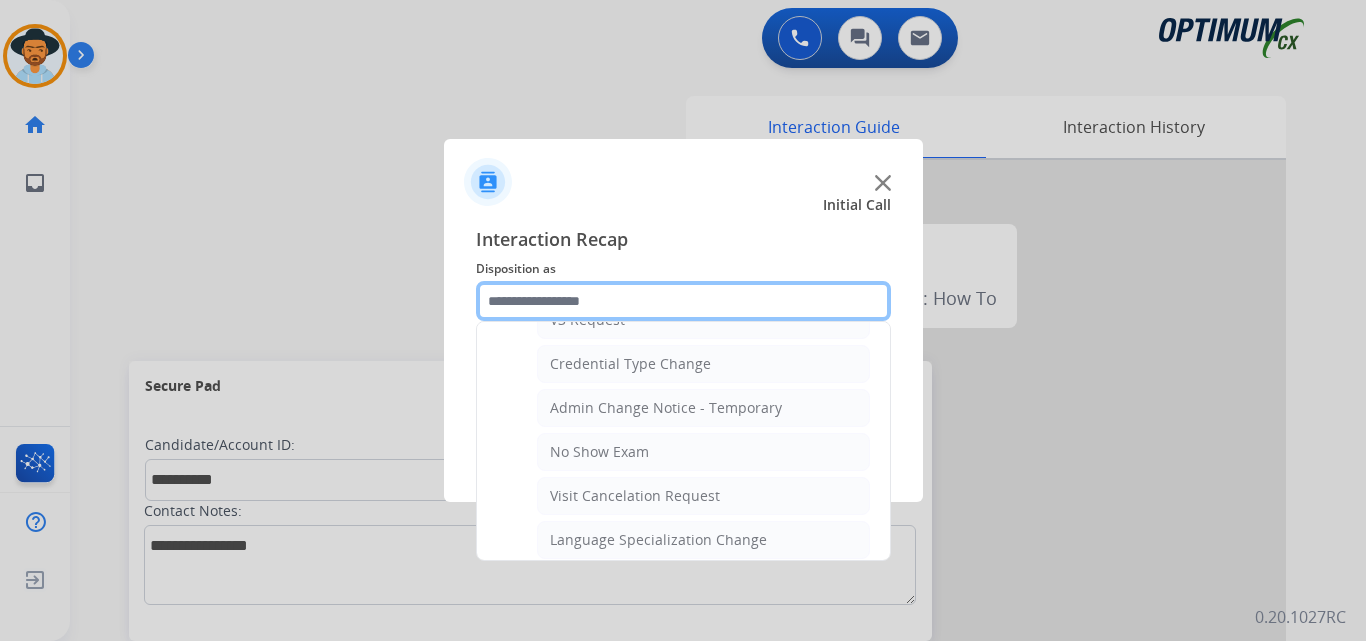 scroll, scrollTop: 1136, scrollLeft: 0, axis: vertical 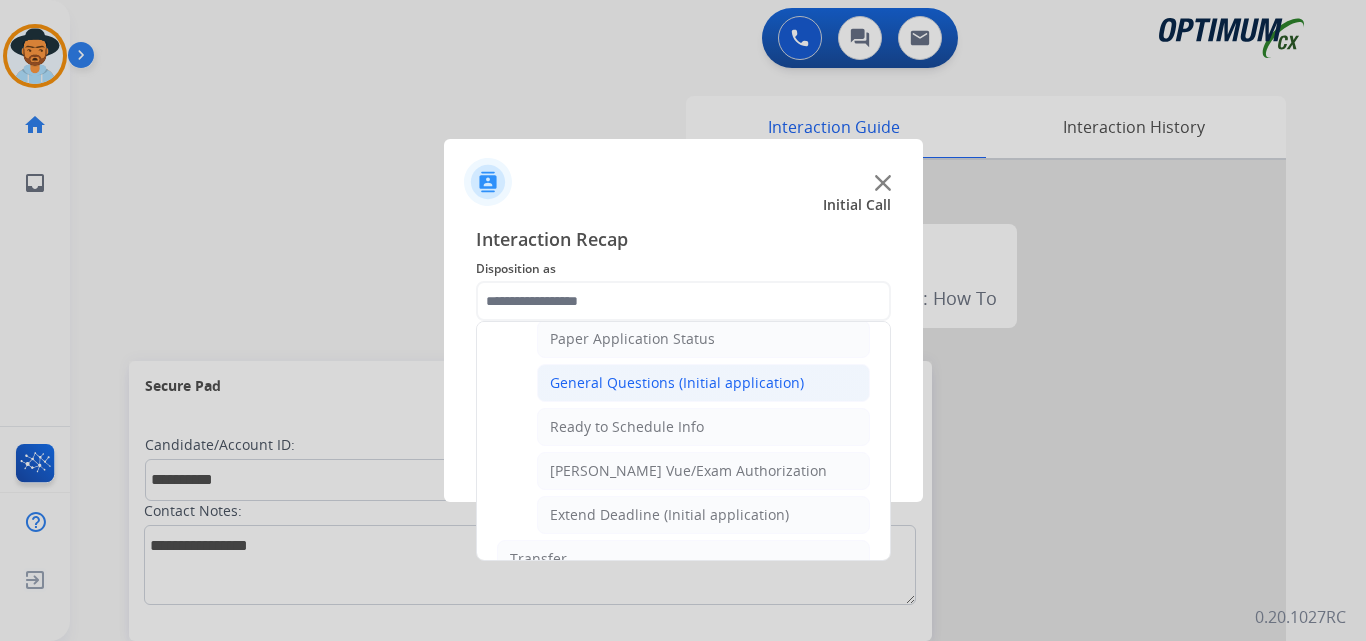 click on "General Questions (Initial application)" 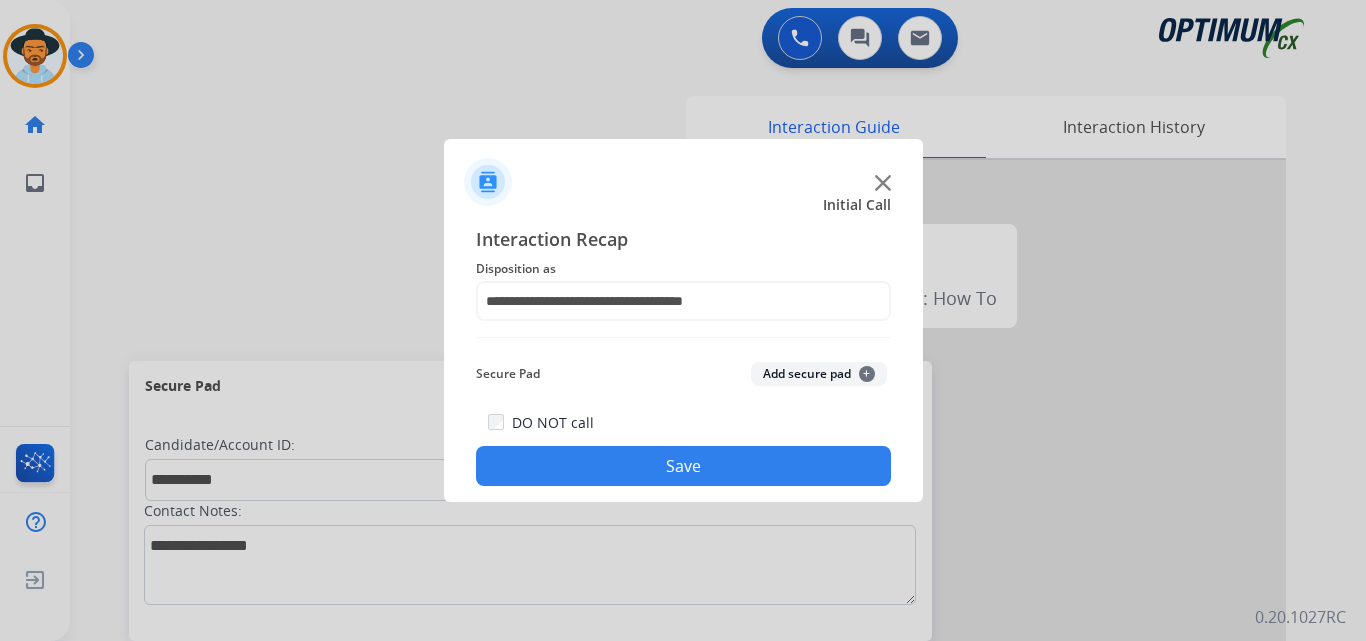 click on "Save" 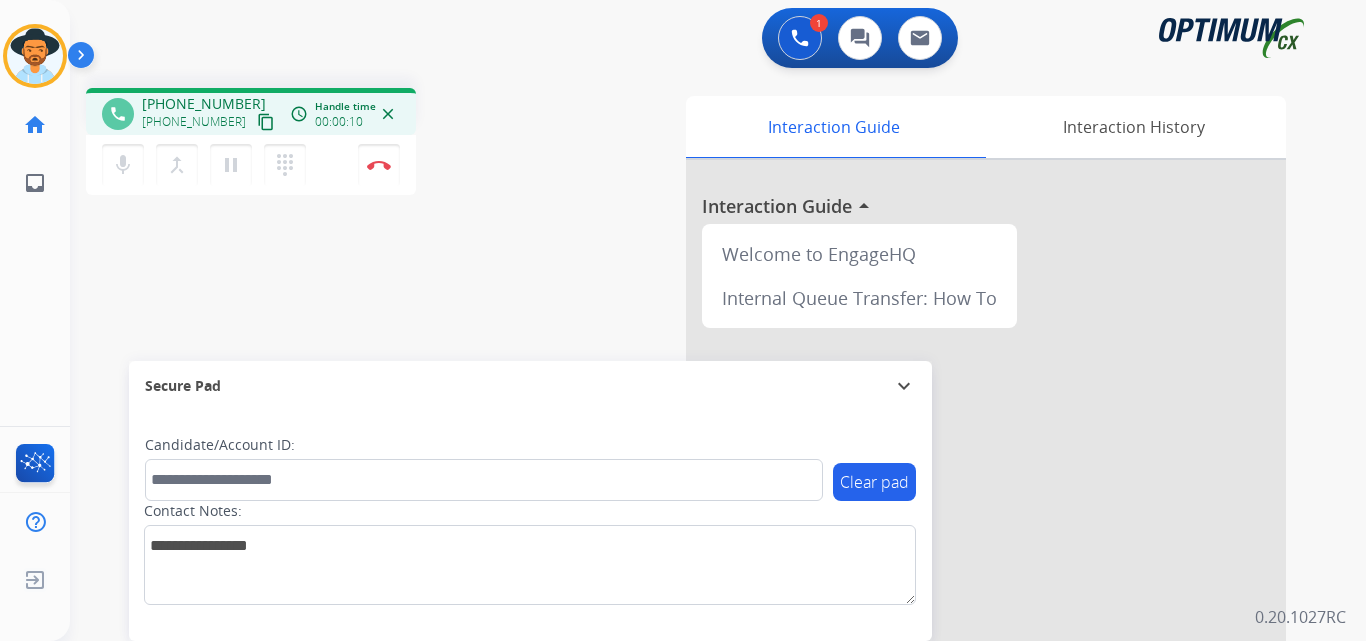 click on "phone +12403539531 +12403539531 content_copy access_time Call metrics Queue   00:09 Hold   00:00 Talk   00:11 Total   00:19 Handle time 00:00:10 close mic Mute merge_type Bridge pause Hold dialpad Dialpad Disconnect swap_horiz Break voice bridge close_fullscreen Connect 3-Way Call merge_type Separate 3-Way Call  Interaction Guide   Interaction History  Interaction Guide arrow_drop_up  Welcome to EngageHQ   Internal Queue Transfer: How To  Secure Pad expand_more Clear pad Candidate/Account ID: Contact Notes:" at bounding box center [694, 489] 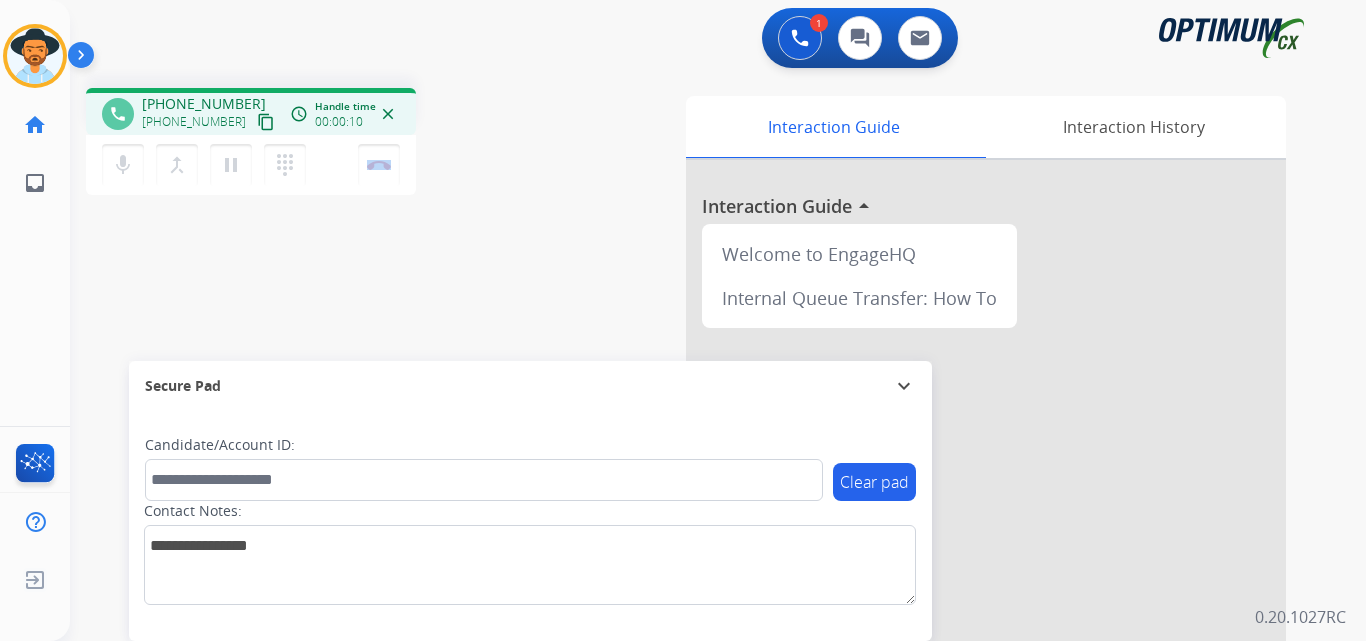 click on "phone +12403539531 +12403539531 content_copy access_time Call metrics Queue   00:09 Hold   00:00 Talk   00:11 Total   00:19 Handle time 00:00:10 close mic Mute merge_type Bridge pause Hold dialpad Dialpad Disconnect swap_horiz Break voice bridge close_fullscreen Connect 3-Way Call merge_type Separate 3-Way Call  Interaction Guide   Interaction History  Interaction Guide arrow_drop_up  Welcome to EngageHQ   Internal Queue Transfer: How To  Secure Pad expand_more Clear pad Candidate/Account ID: Contact Notes:" at bounding box center (694, 489) 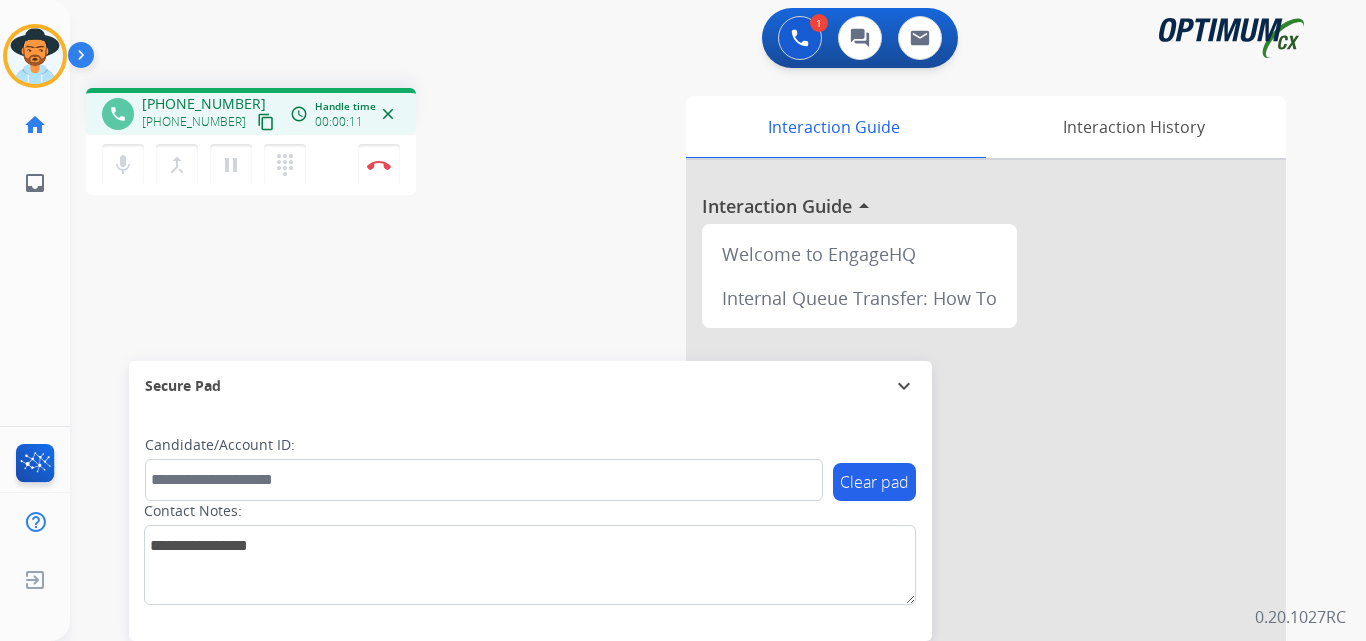 click on "+12403539531" at bounding box center [204, 104] 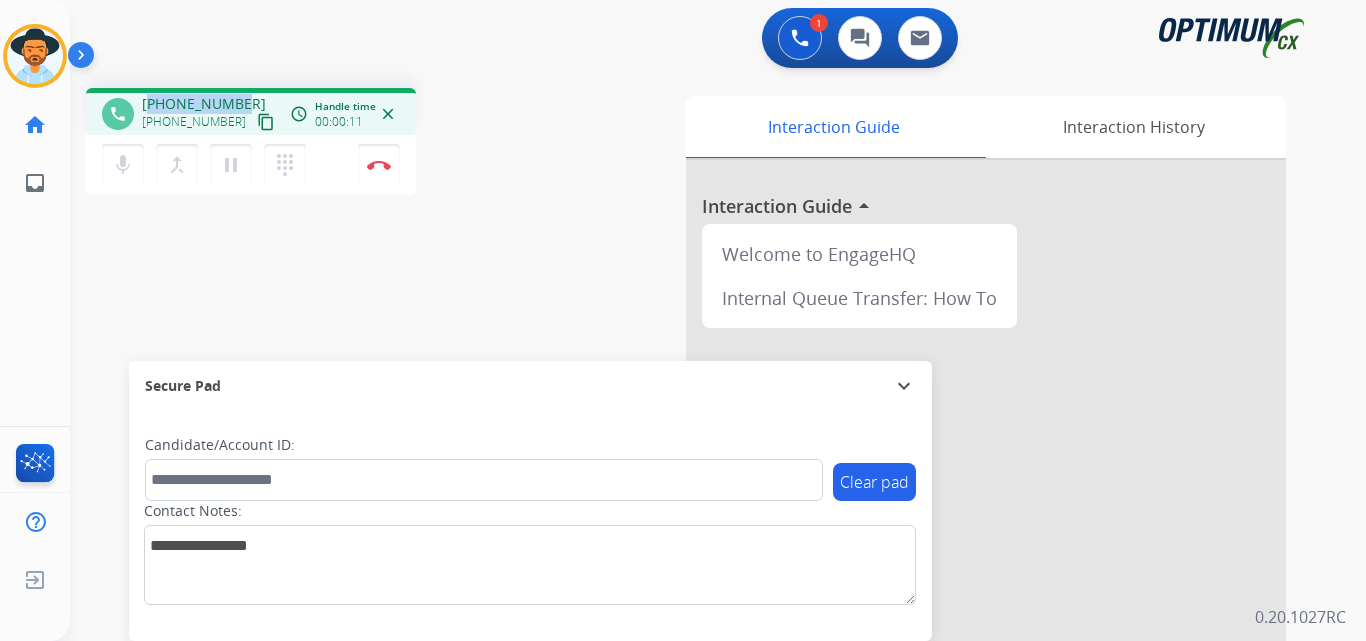 click on "+12403539531" at bounding box center (204, 104) 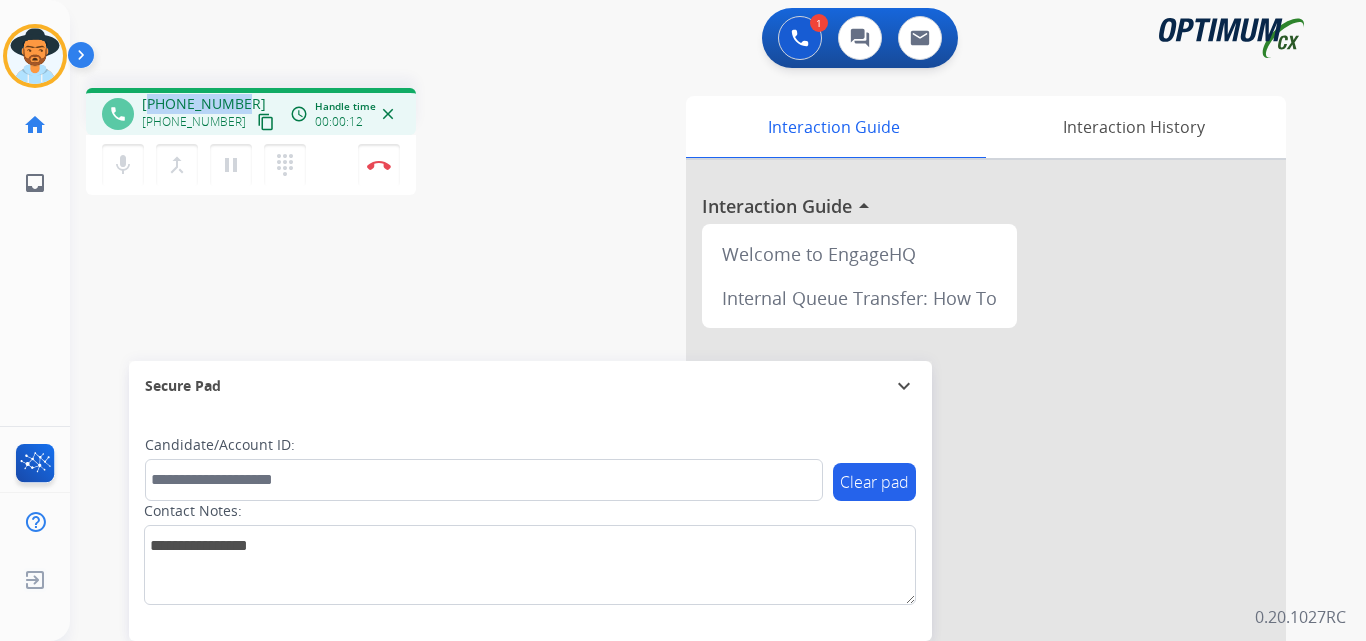 copy on "12403539531" 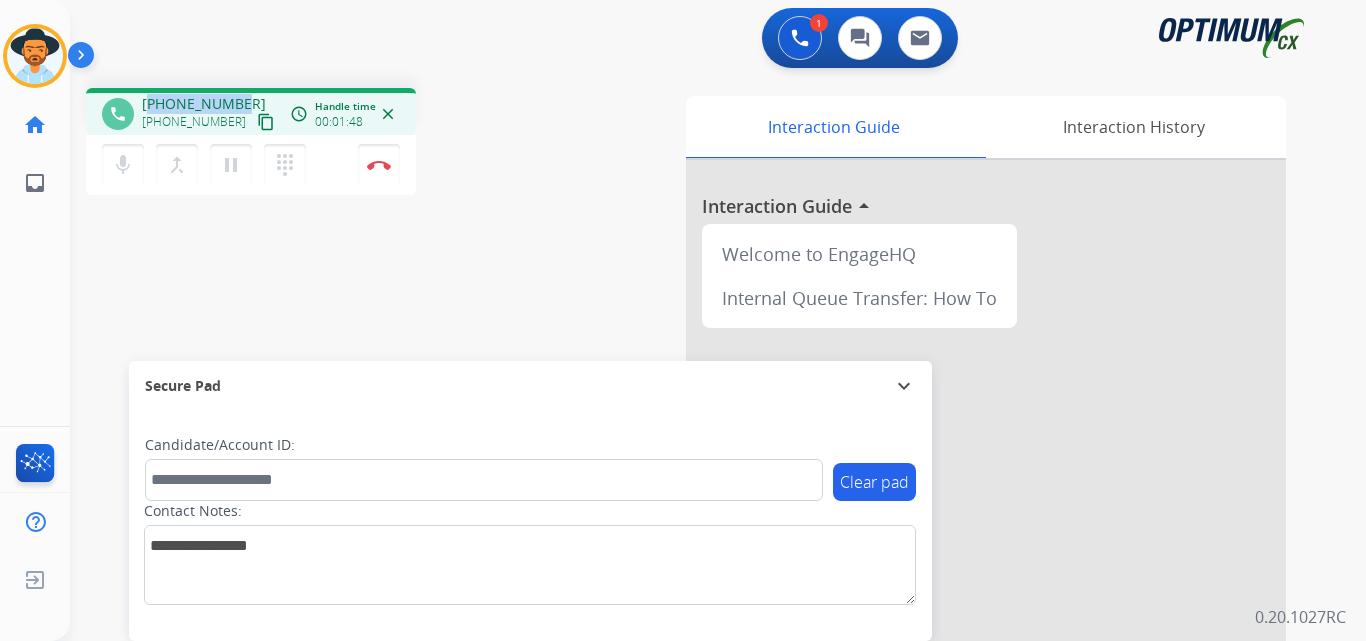 click on "+12403539531" at bounding box center [204, 104] 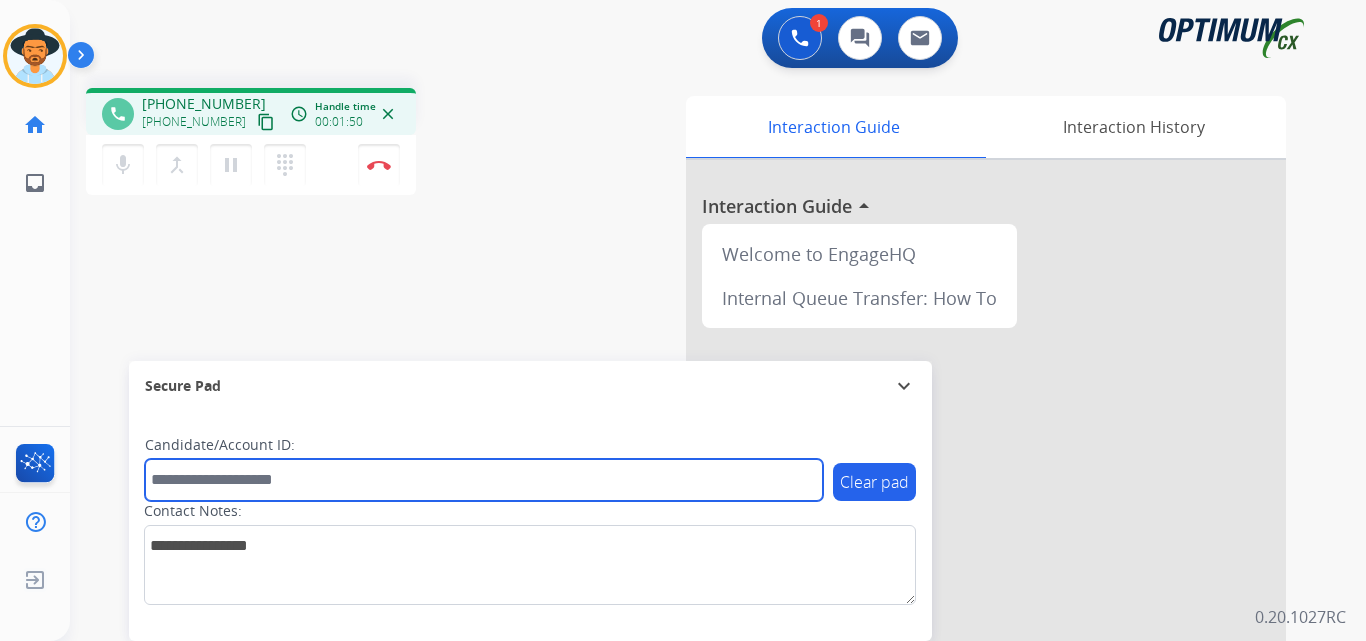 click at bounding box center (484, 480) 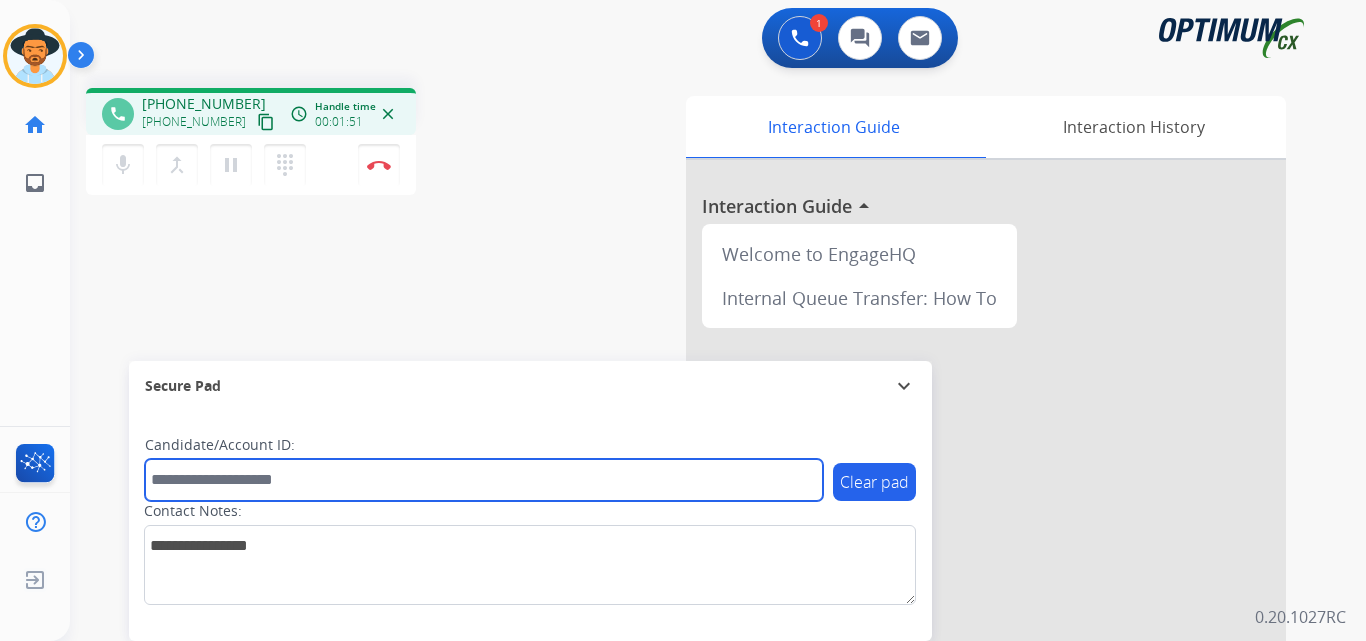paste on "**********" 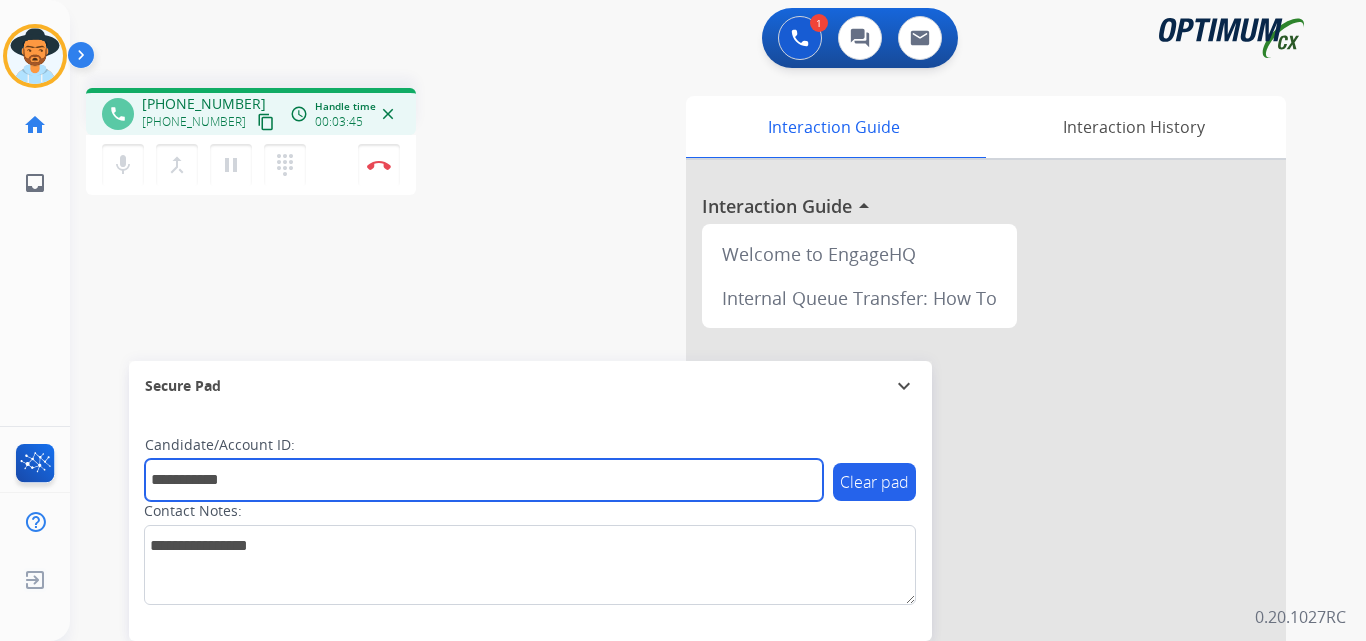 click on "**********" at bounding box center [484, 480] 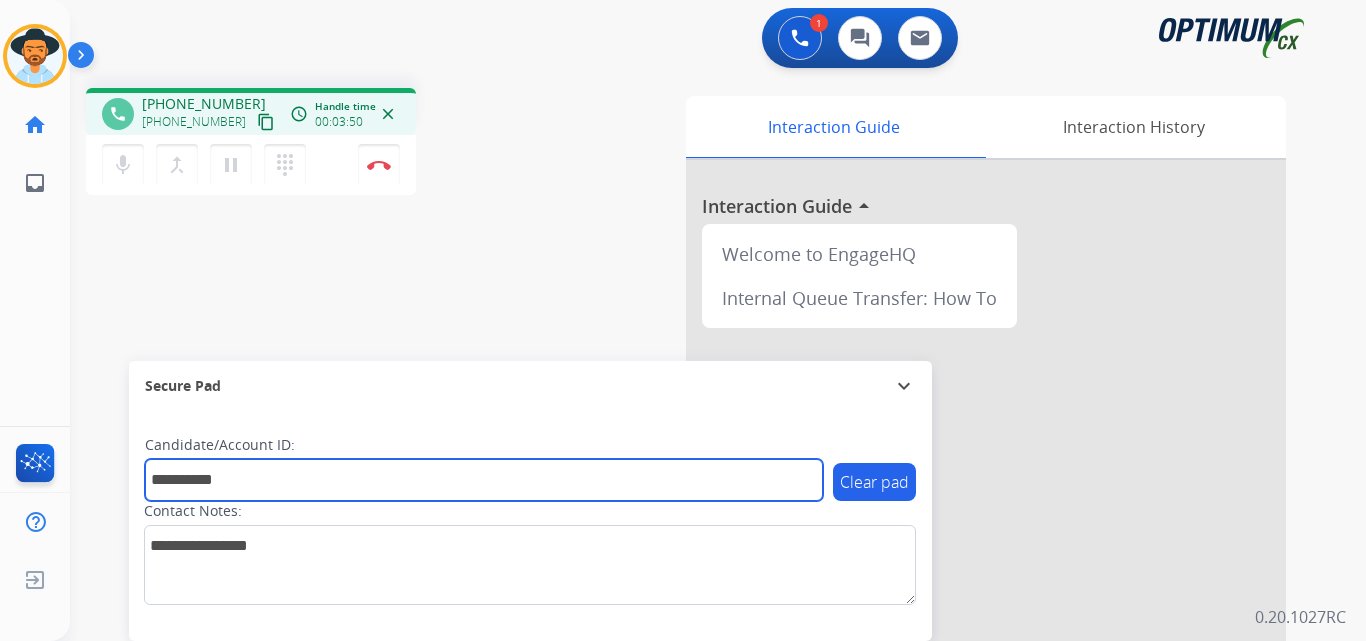type on "**********" 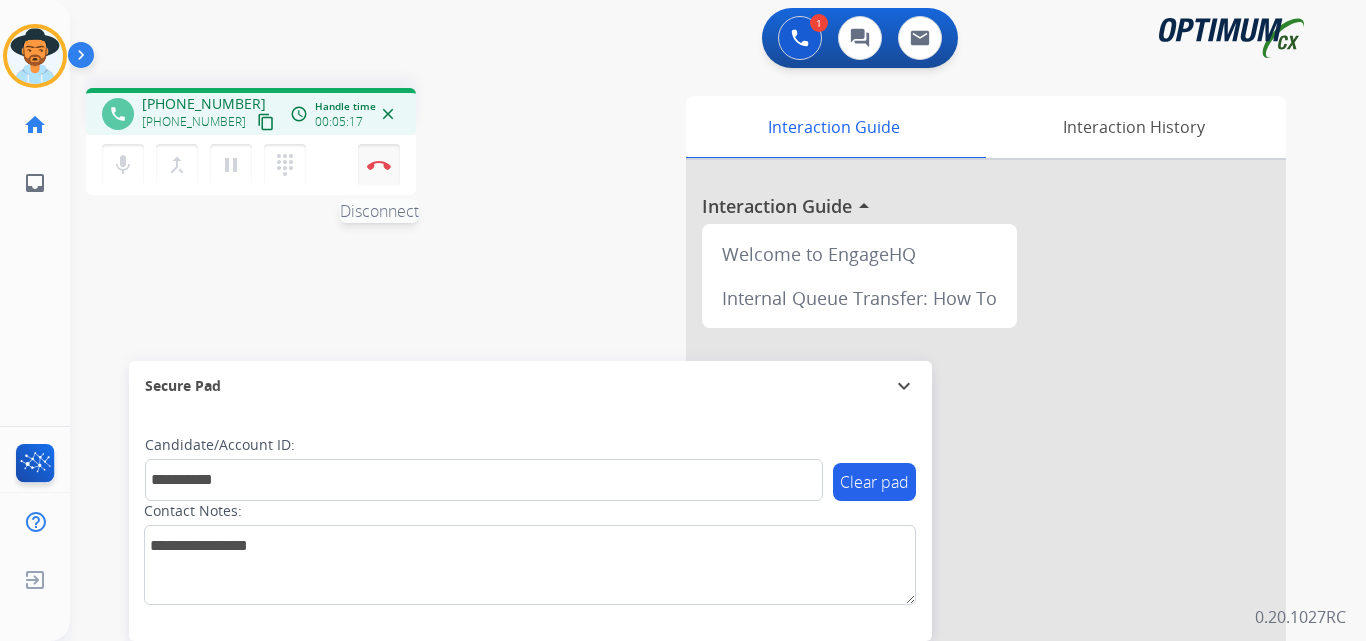 click on "Disconnect" at bounding box center (379, 165) 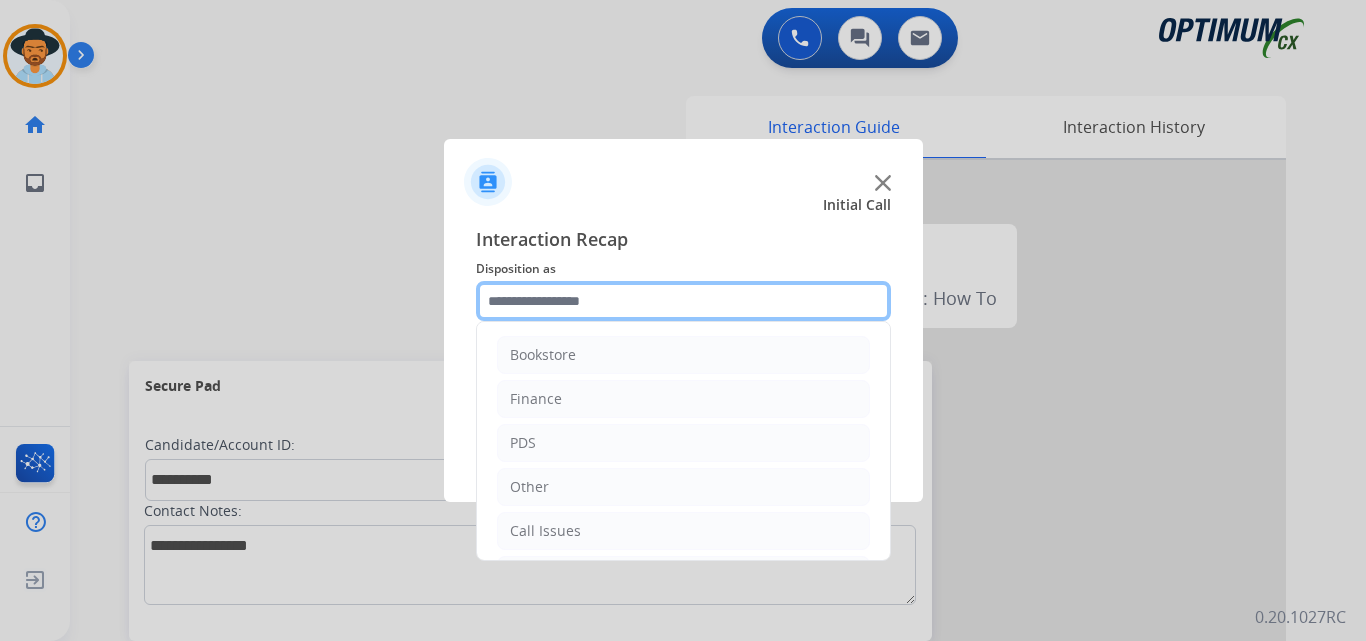click 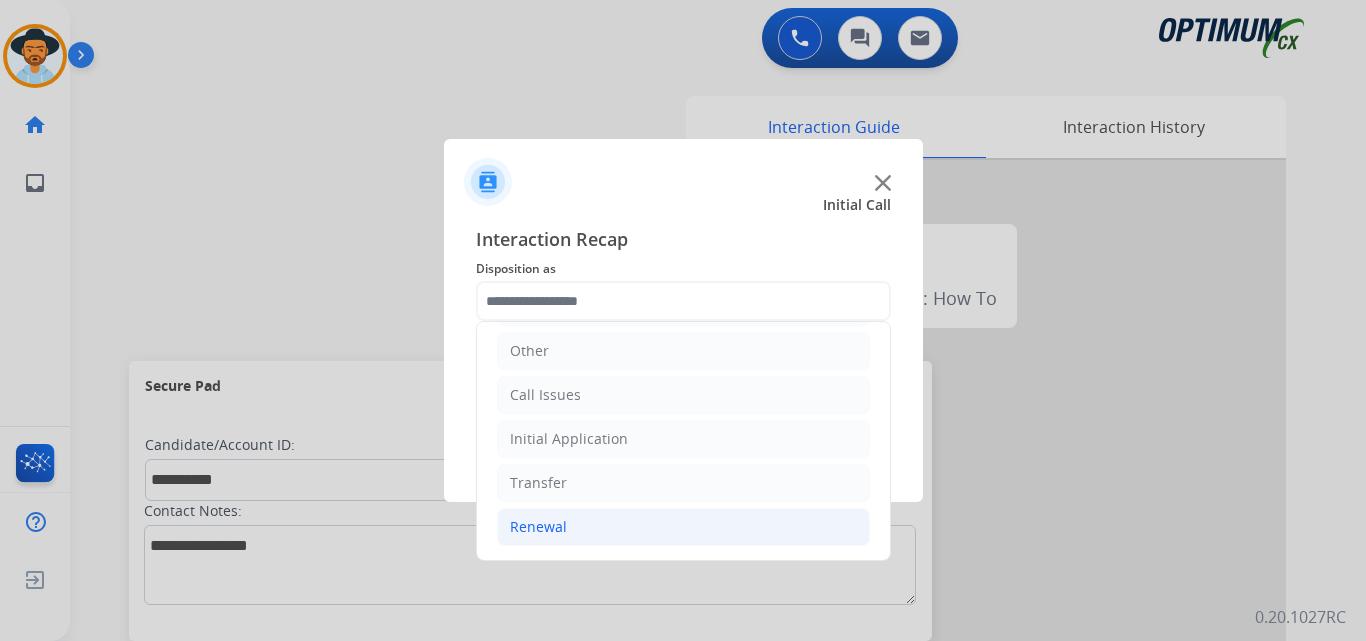 click on "Renewal" 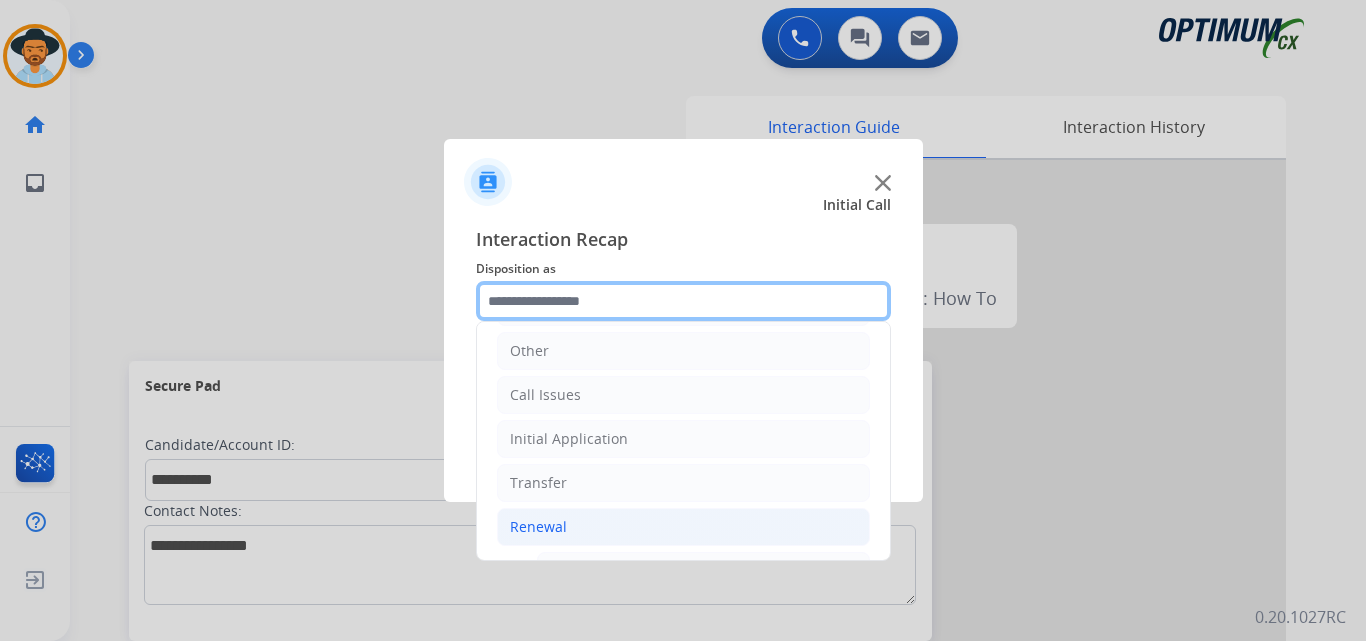 scroll, scrollTop: 772, scrollLeft: 0, axis: vertical 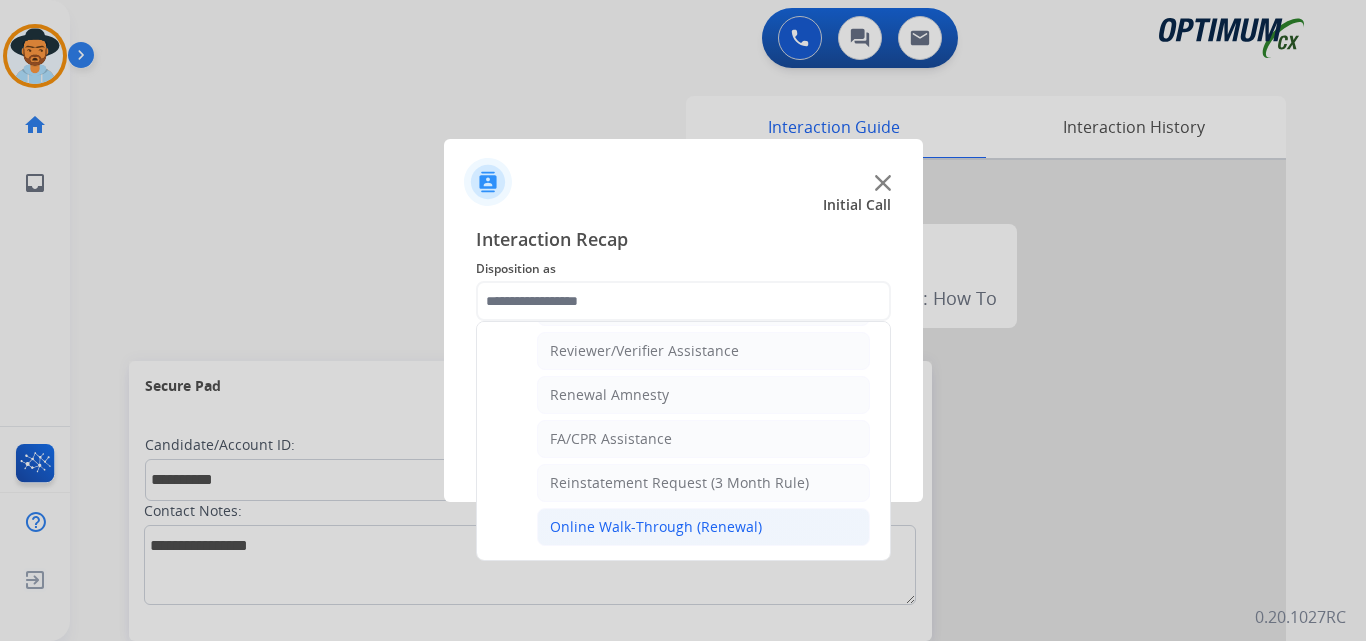 click on "Online Walk-Through (Renewal)" 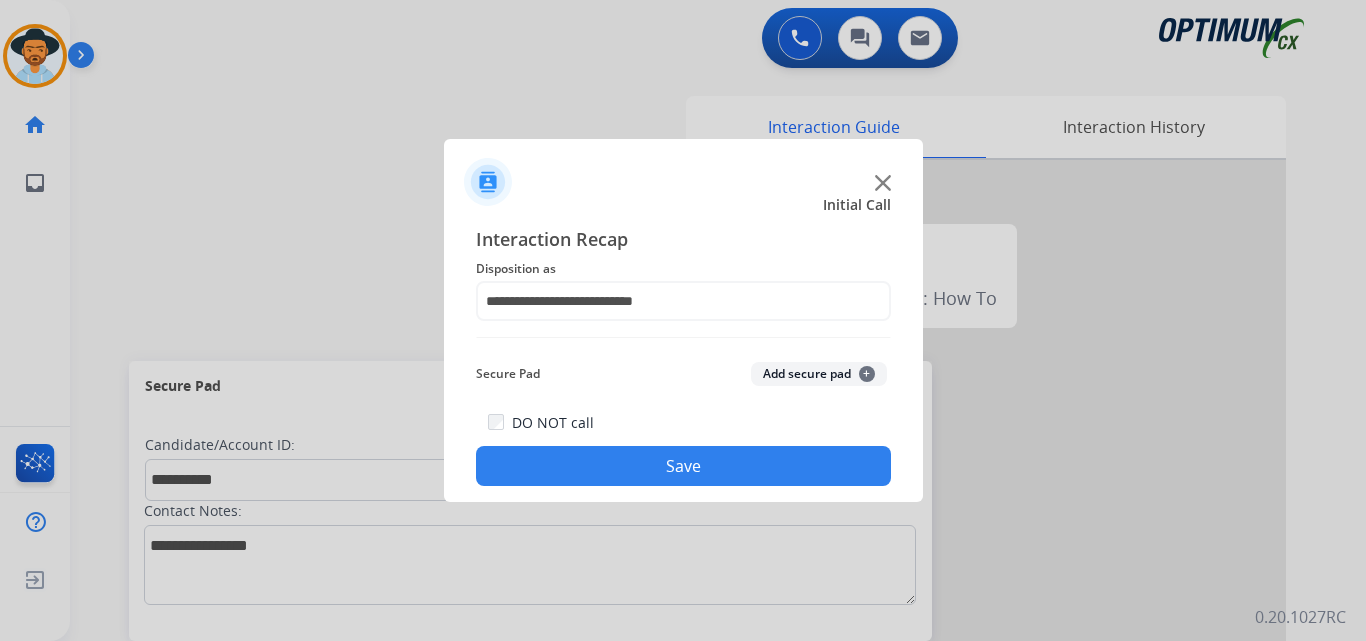 click on "Save" 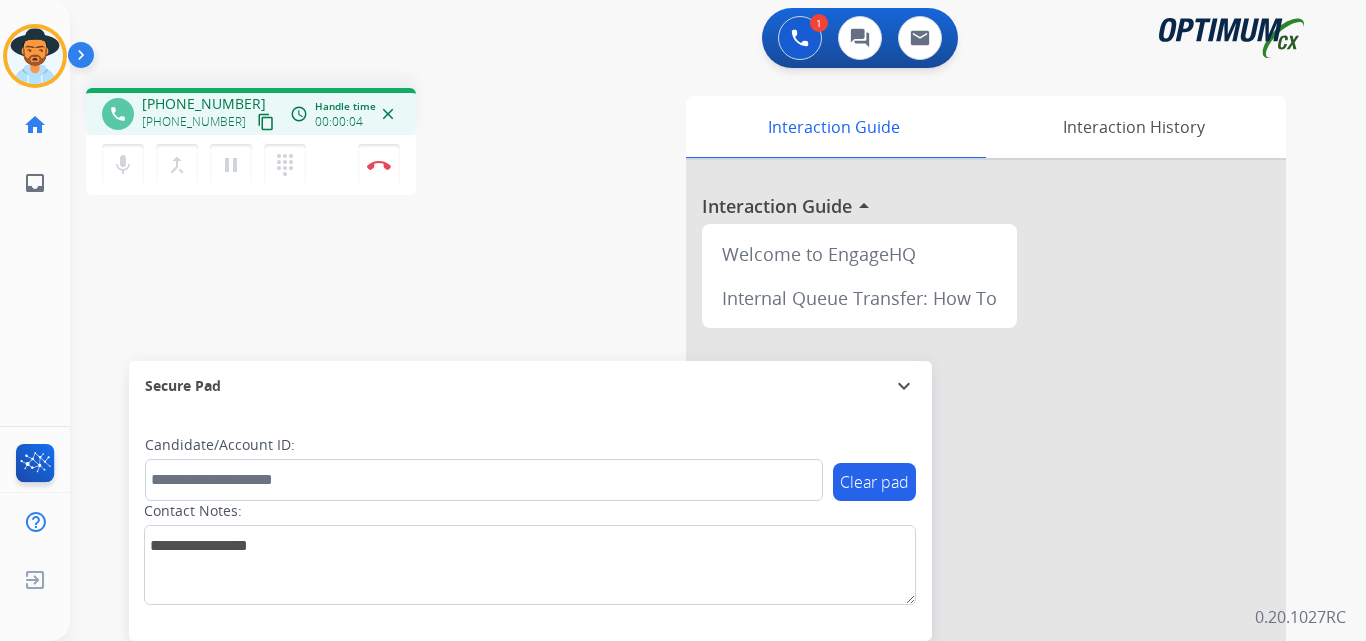 click on "phone +12144389518 +12144389518 content_copy access_time Call metrics Queue   00:11 Hold   00:00 Talk   00:05 Total   00:15 Handle time 00:00:04 close" at bounding box center (251, 111) 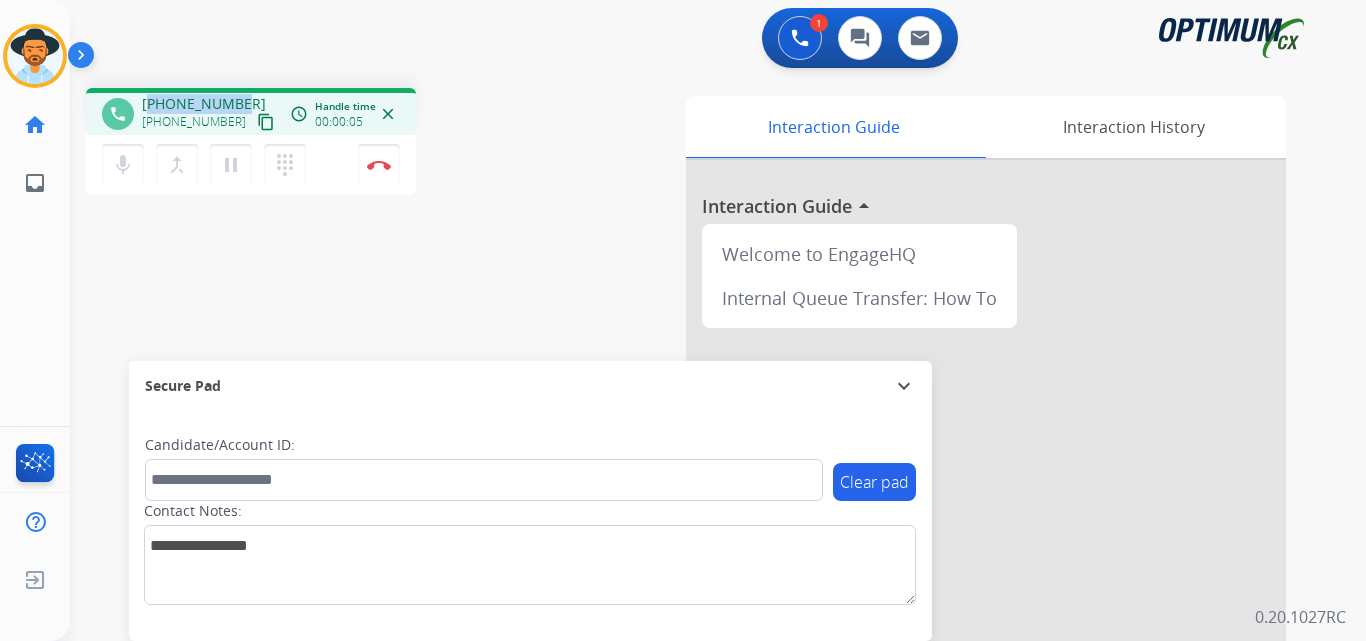 click on "phone +12144389518 +12144389518 content_copy access_time Call metrics Queue   00:11 Hold   00:00 Talk   00:06 Total   00:16 Handle time 00:00:05 close" at bounding box center [251, 111] 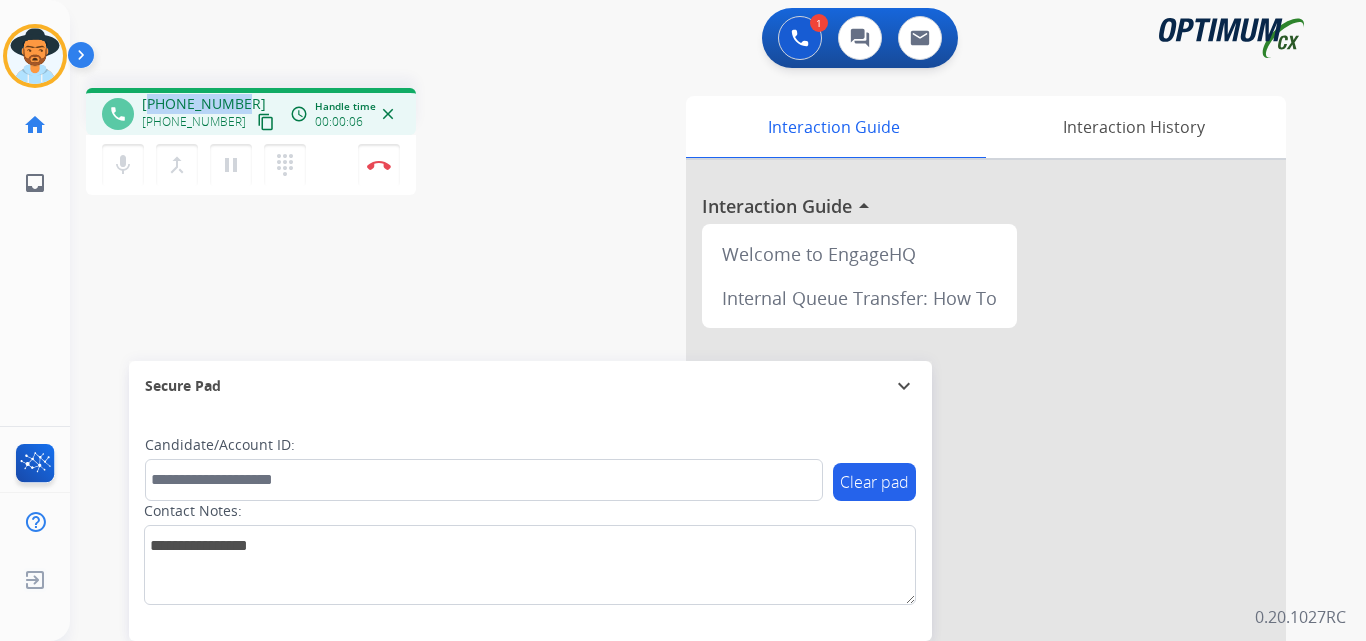 copy on "12144389518" 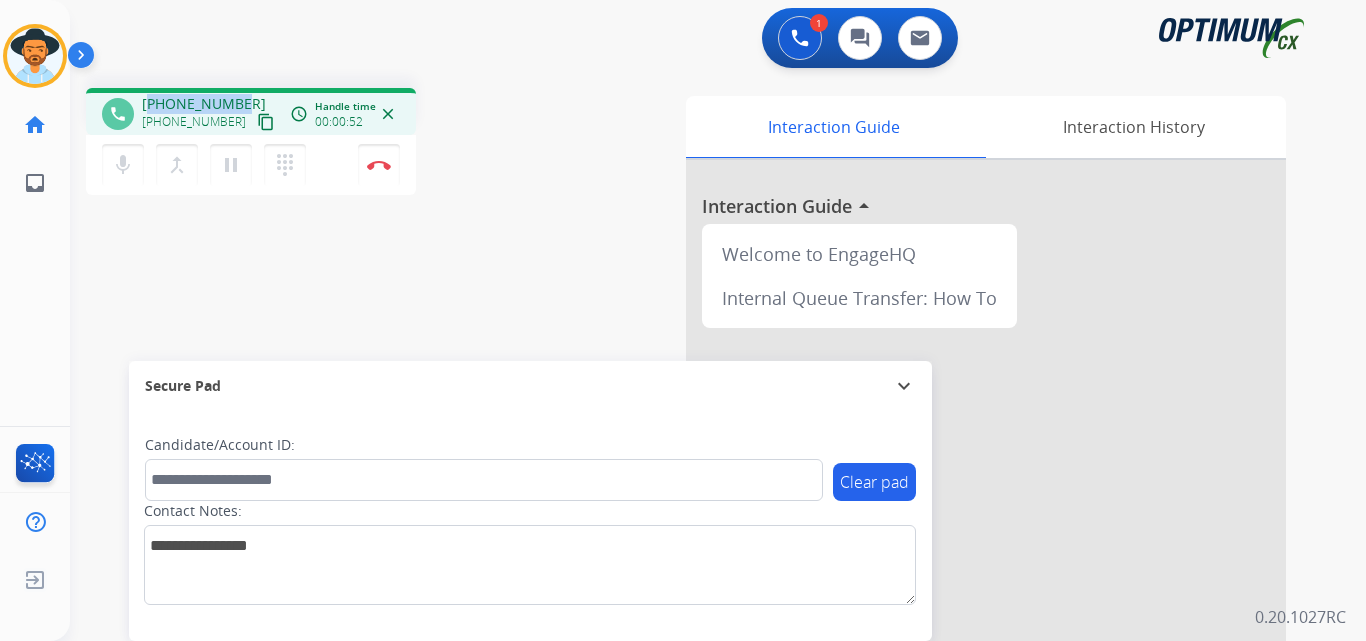 click on "phone +12144389518 +12144389518 content_copy access_time Call metrics Queue   00:11 Hold   00:00 Talk   00:53 Total   01:03 Handle time 00:00:52 close" at bounding box center [251, 111] 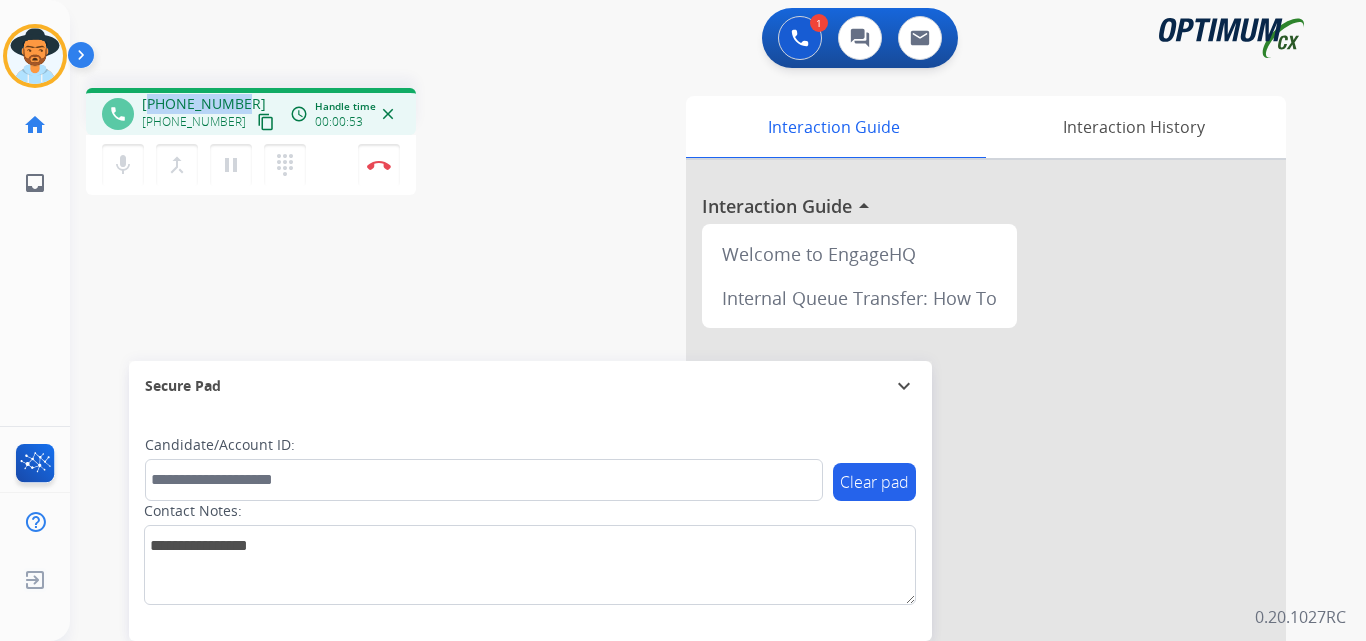 click on "phone +12144389518 +12144389518 content_copy access_time Call metrics Queue   00:11 Hold   00:00 Talk   00:54 Total   01:04 Handle time 00:00:53 close" at bounding box center (251, 111) 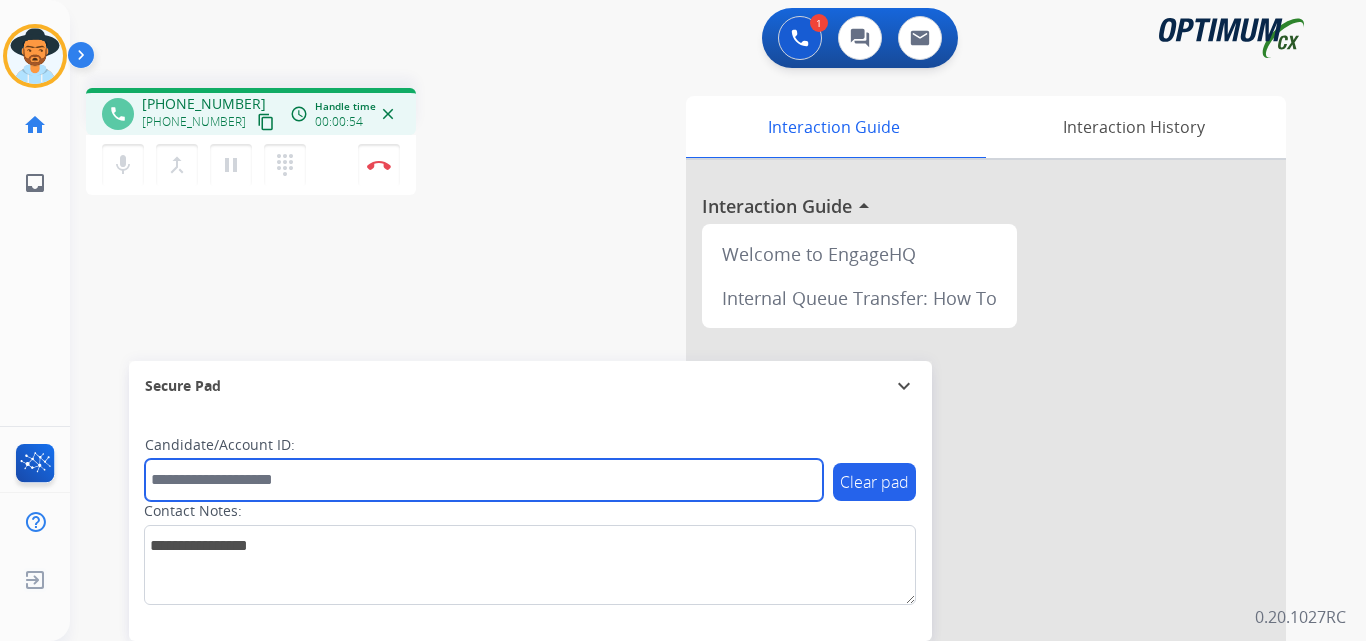 click at bounding box center [484, 480] 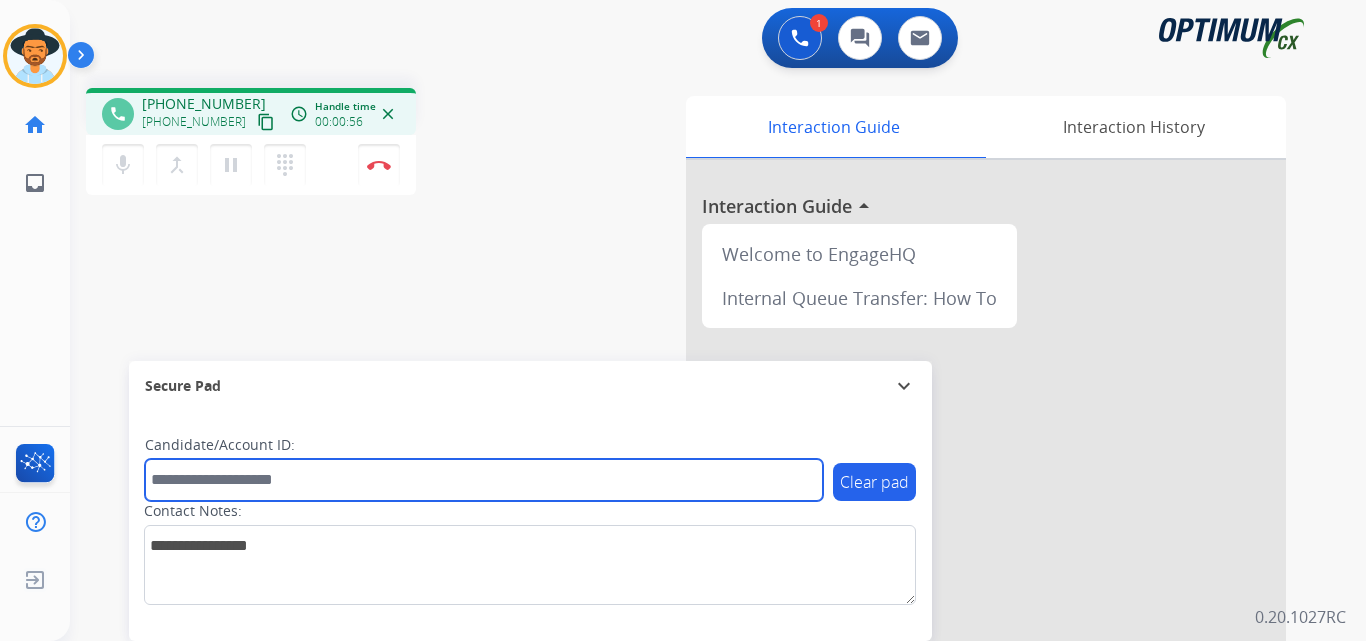 paste on "**********" 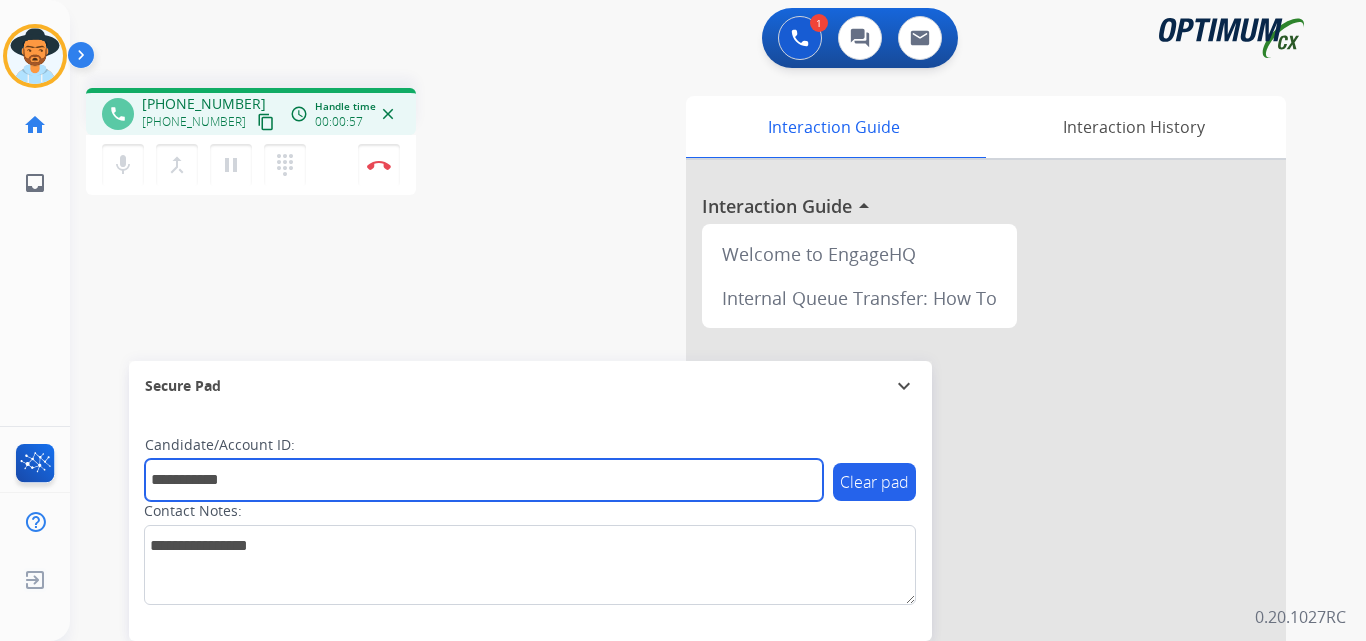 drag, startPoint x: 161, startPoint y: 483, endPoint x: 173, endPoint y: 473, distance: 15.6205 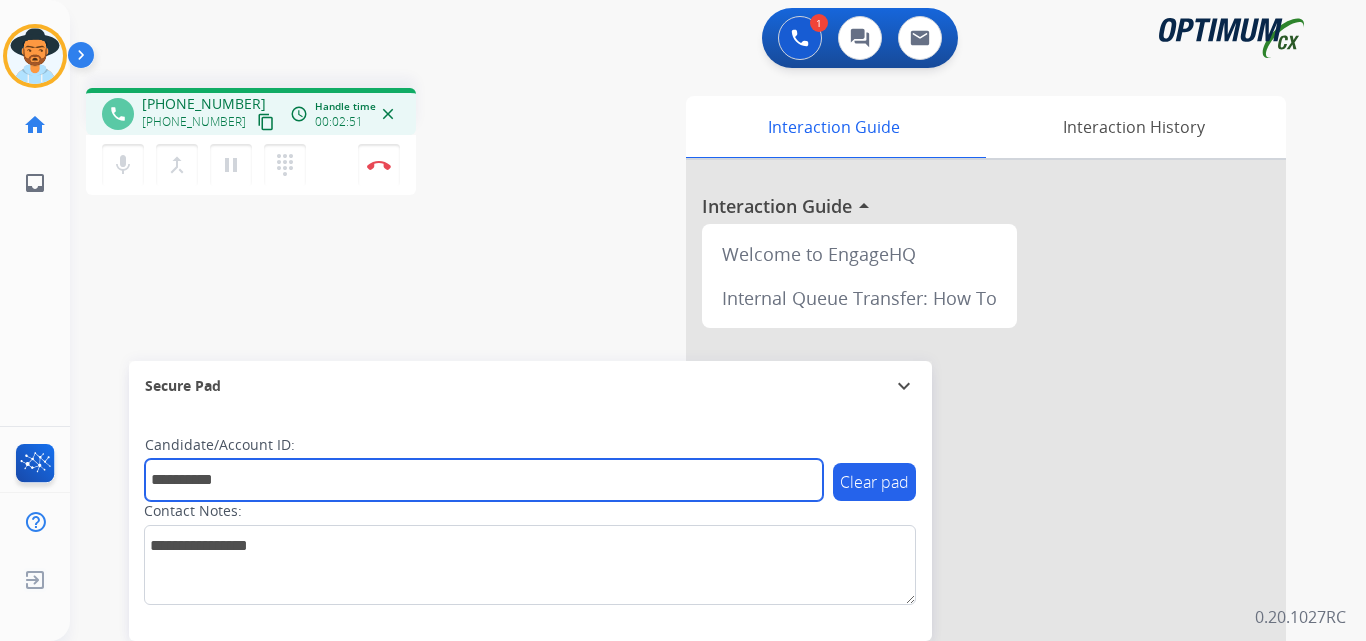 type on "**********" 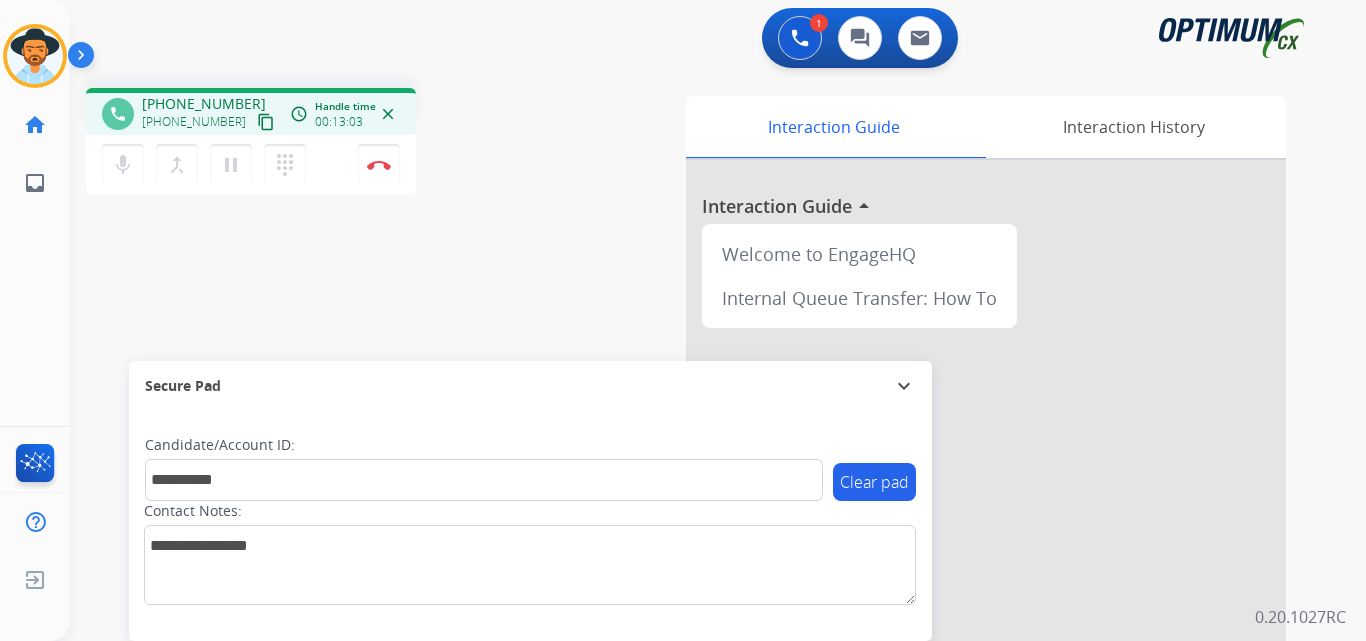 drag, startPoint x: 347, startPoint y: 252, endPoint x: 373, endPoint y: 253, distance: 26.019224 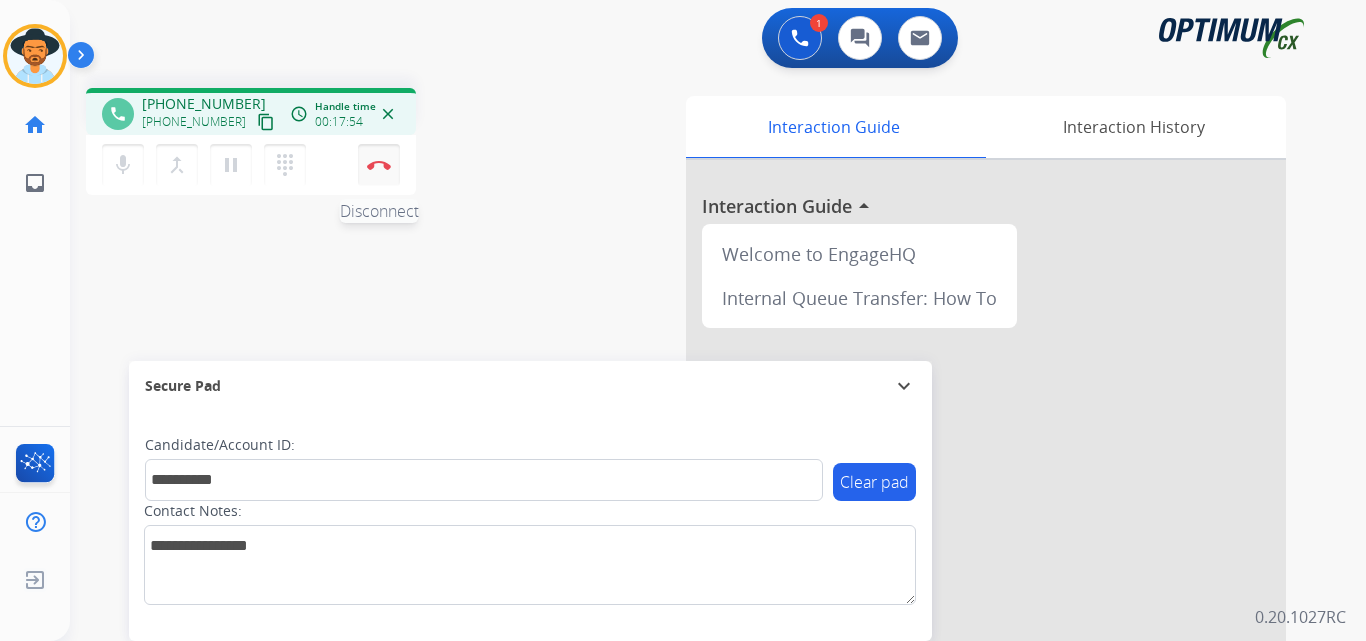 click on "Disconnect" at bounding box center [379, 165] 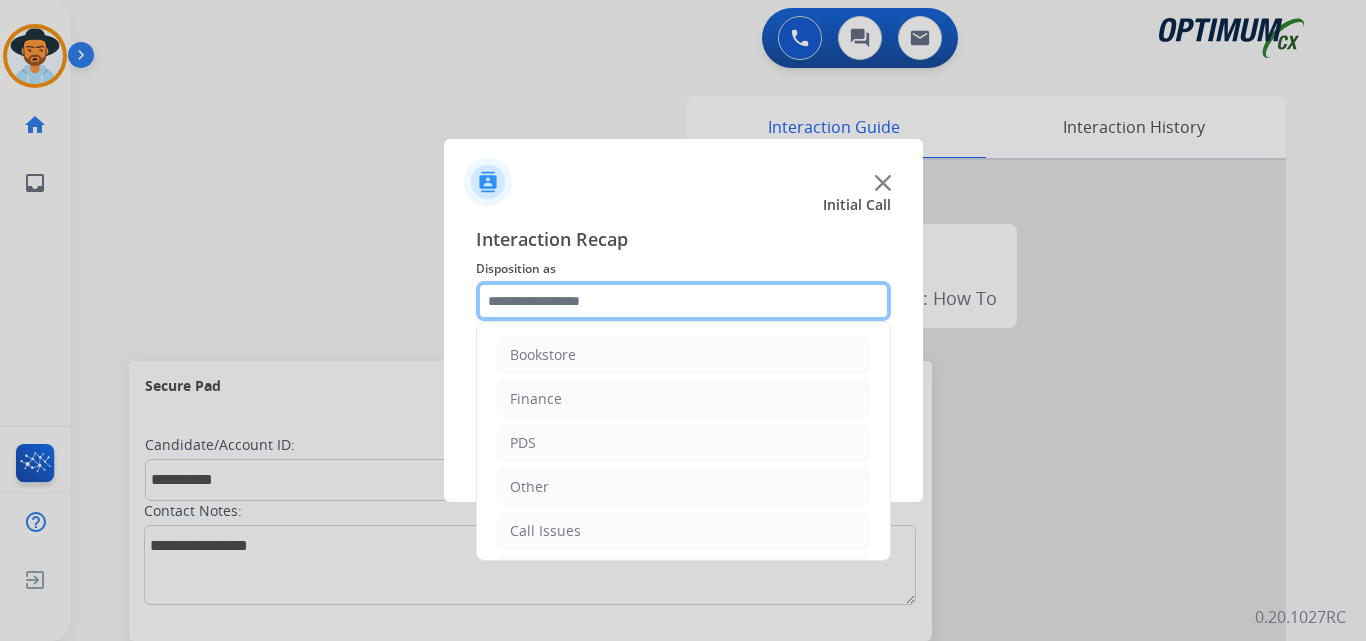 click 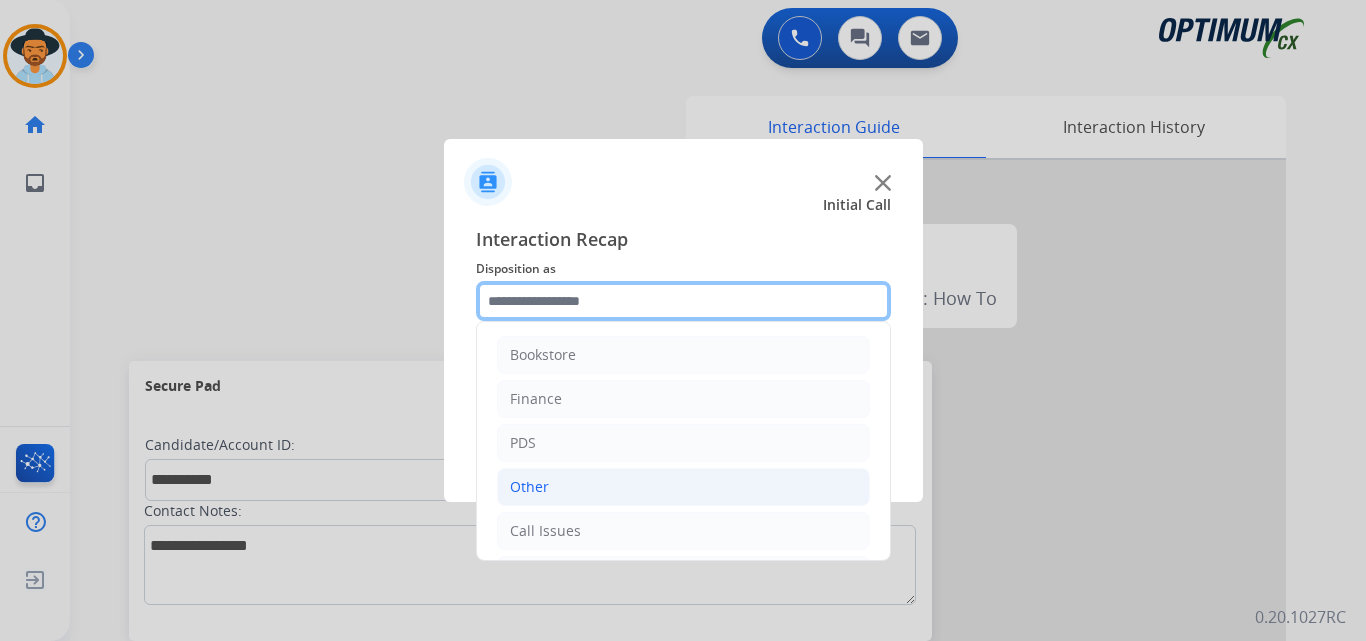 scroll, scrollTop: 136, scrollLeft: 0, axis: vertical 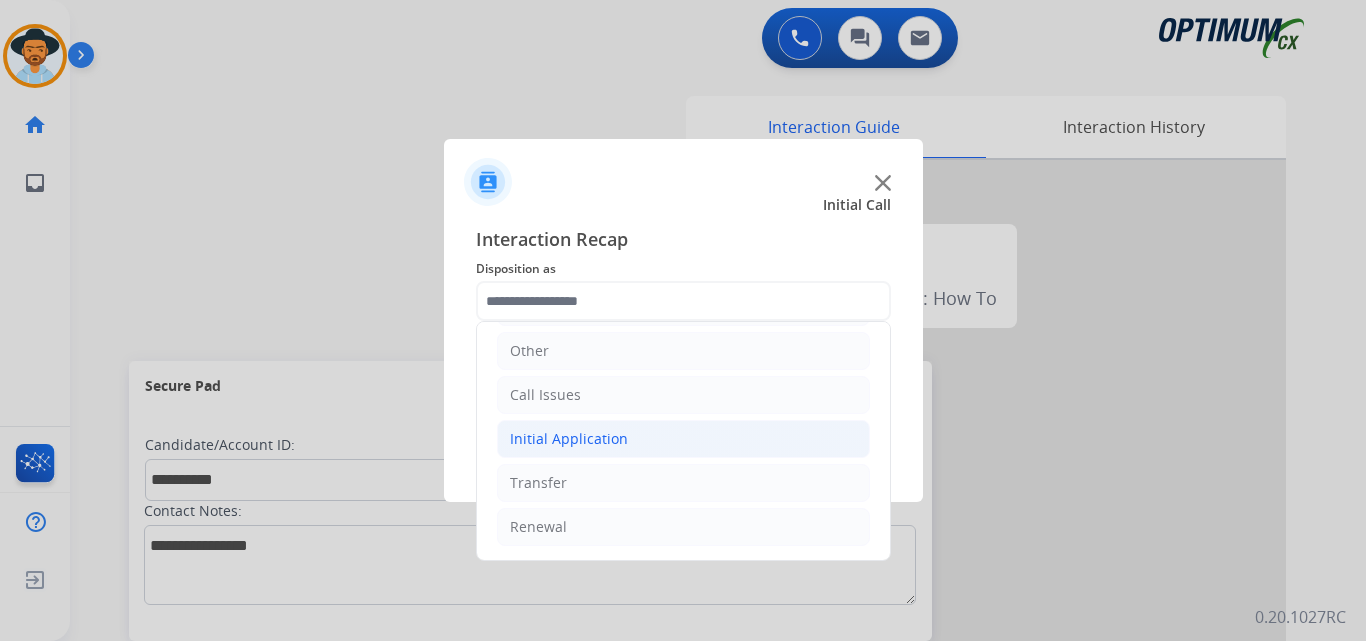 click on "Initial Application" 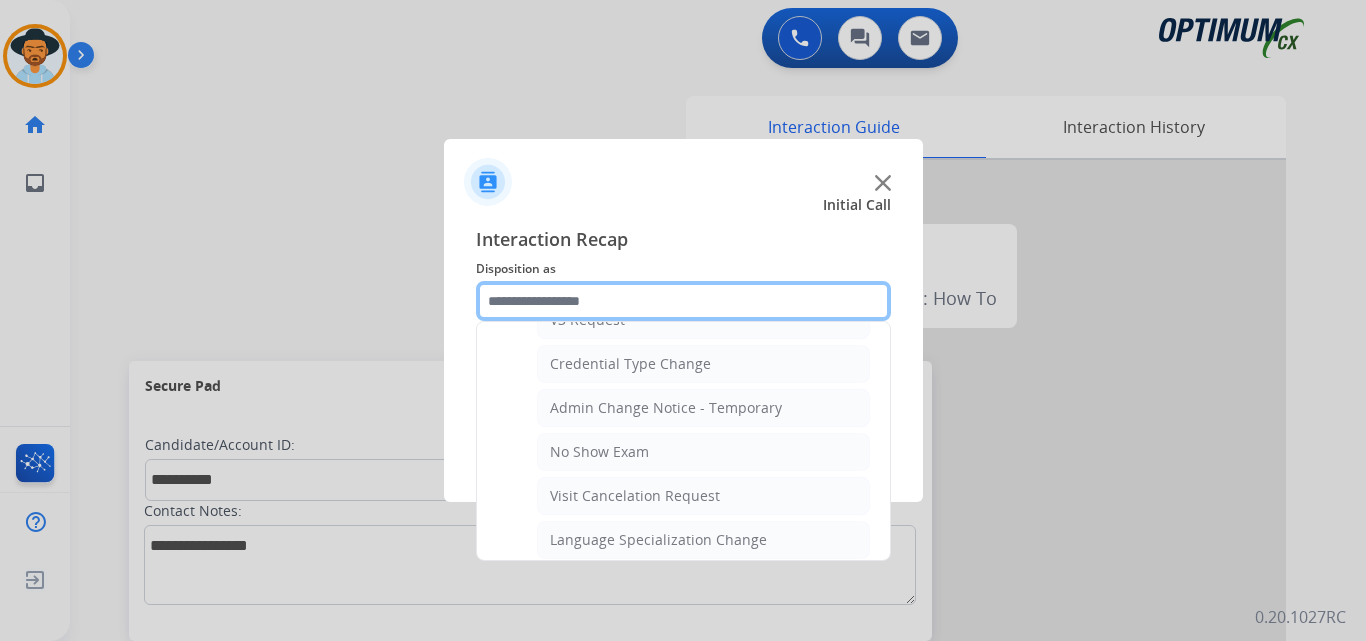 scroll, scrollTop: 1136, scrollLeft: 0, axis: vertical 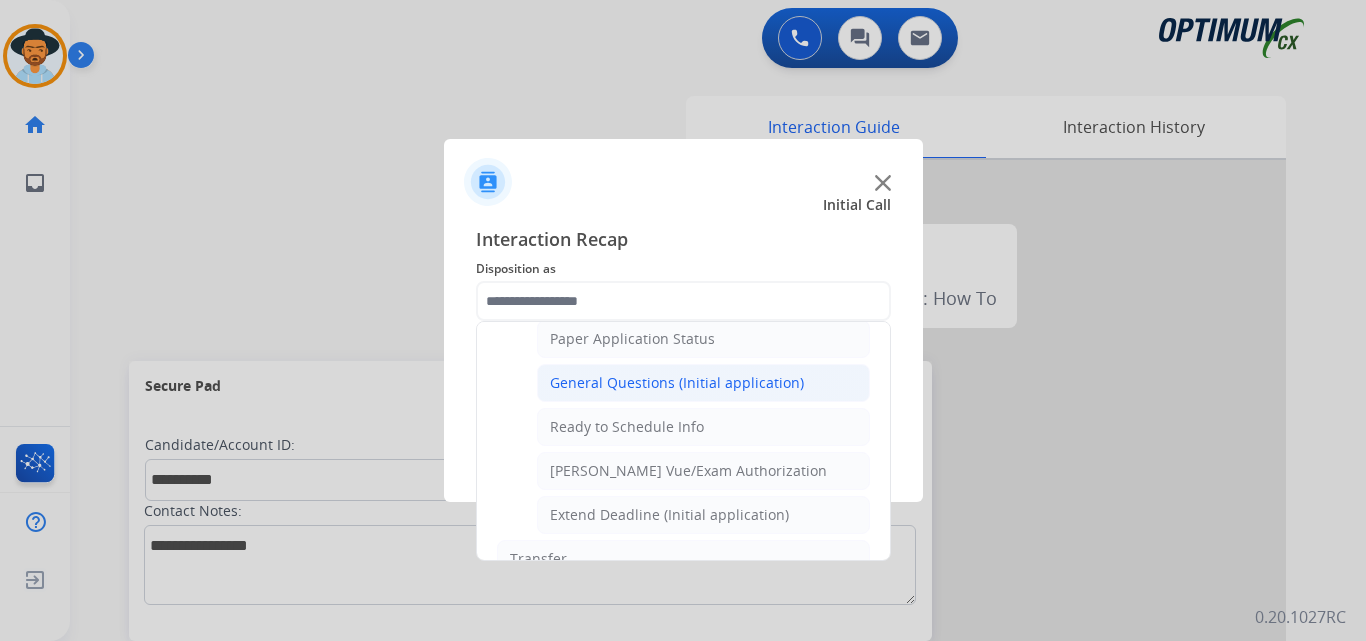 click on "General Questions (Initial application)" 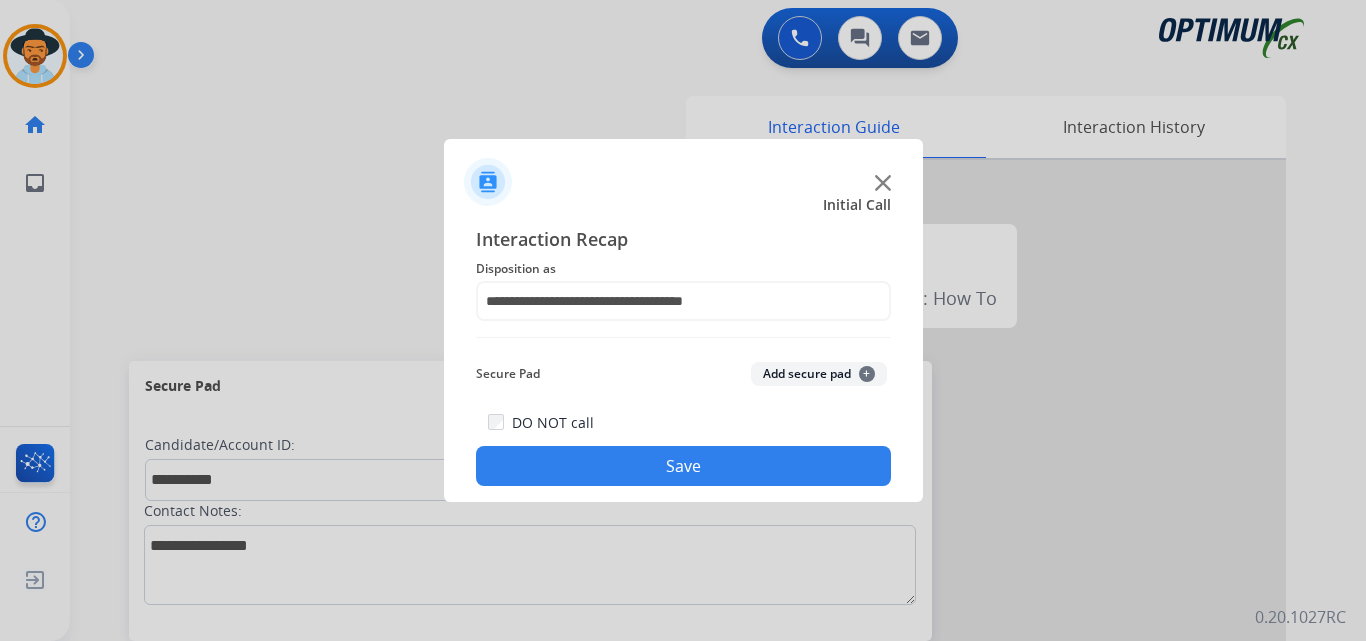 click on "Save" 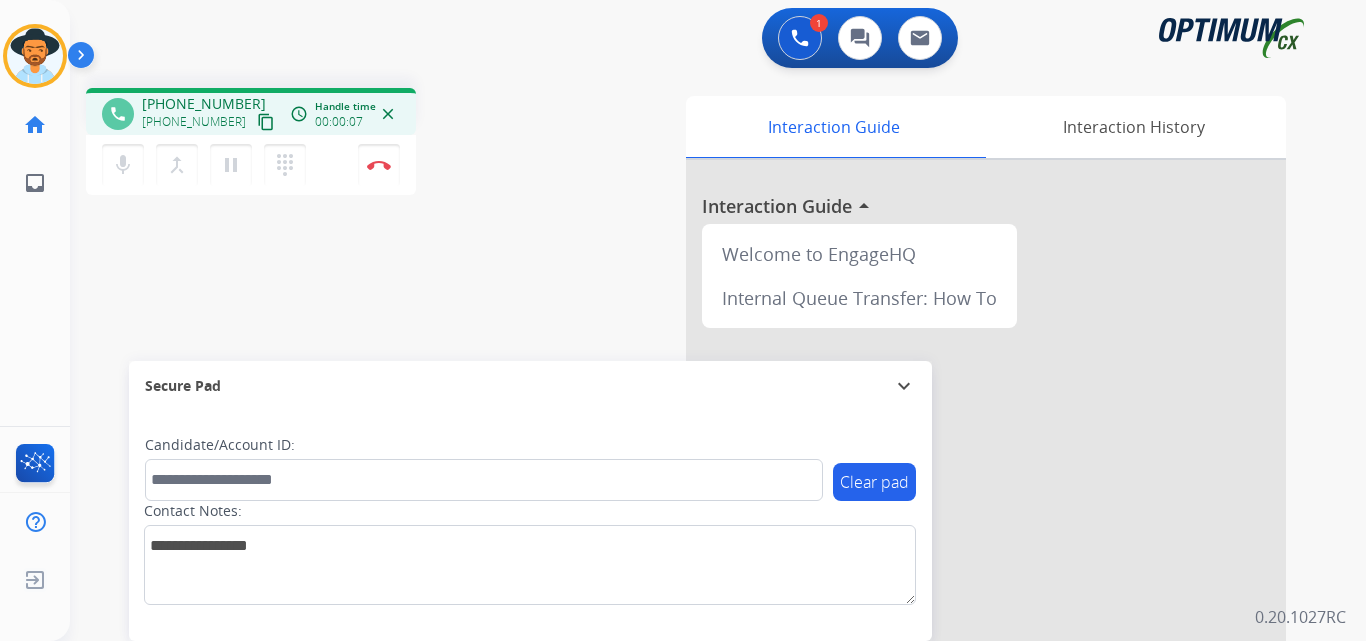 click on "+18703162143" at bounding box center (204, 104) 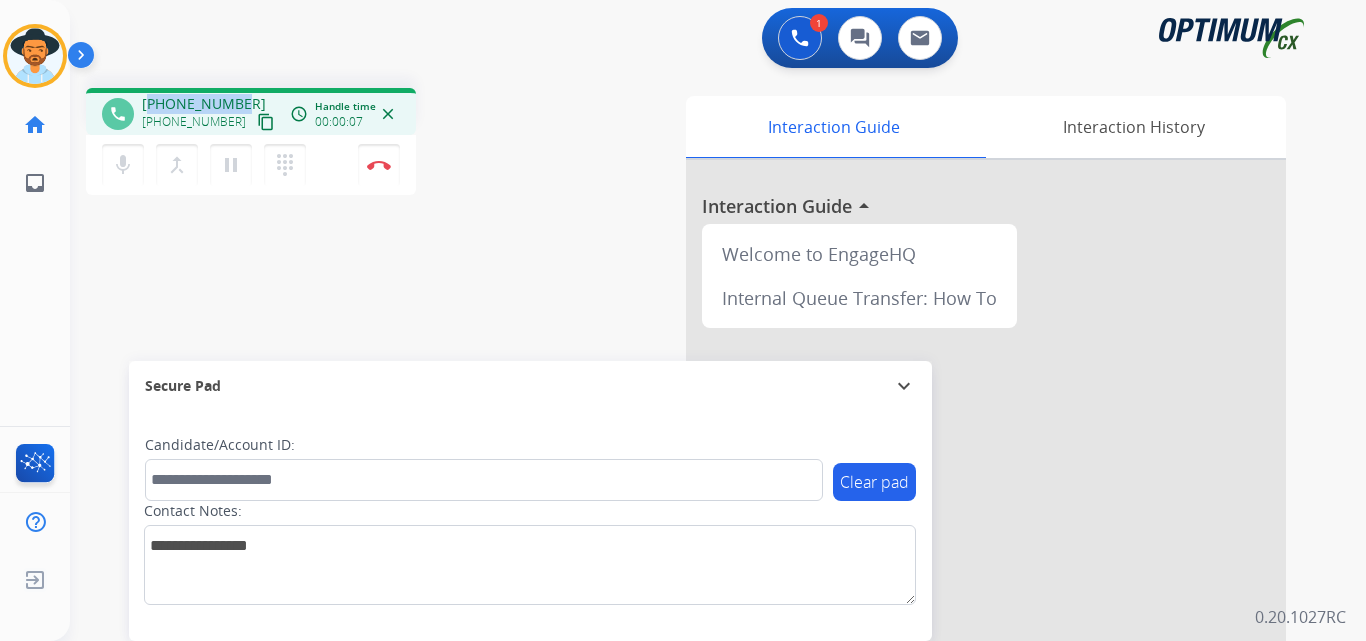 click on "+18703162143" at bounding box center [204, 104] 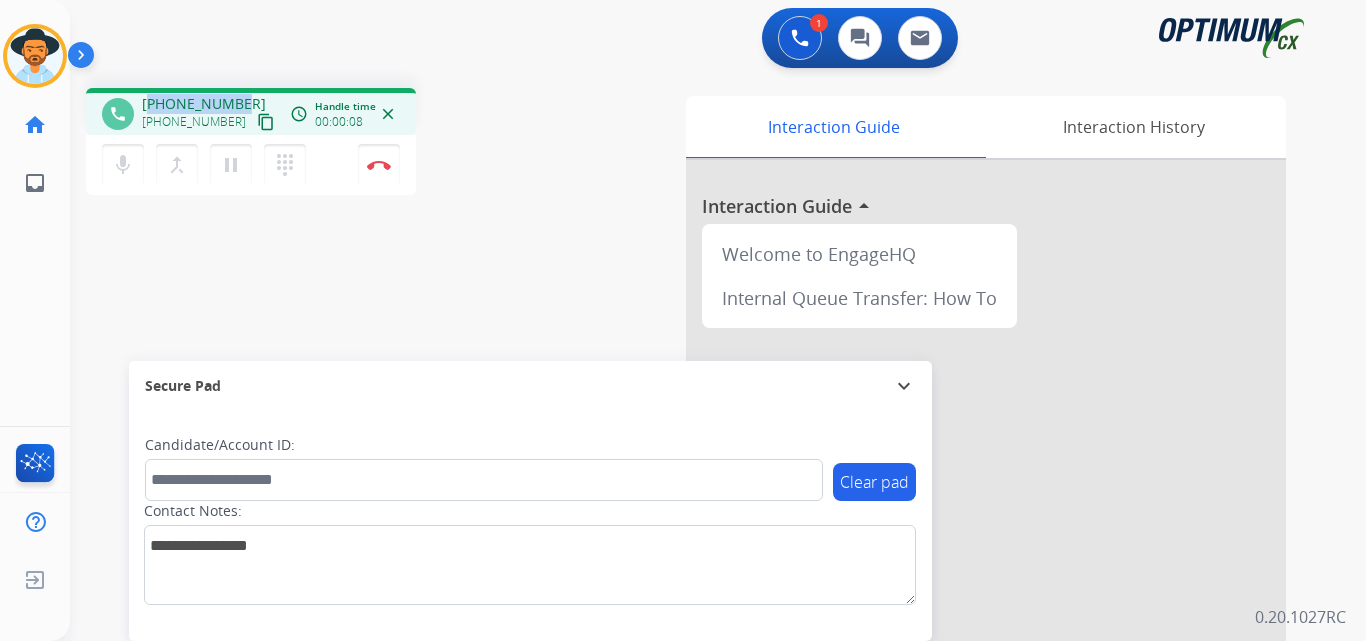 copy on "18703162143" 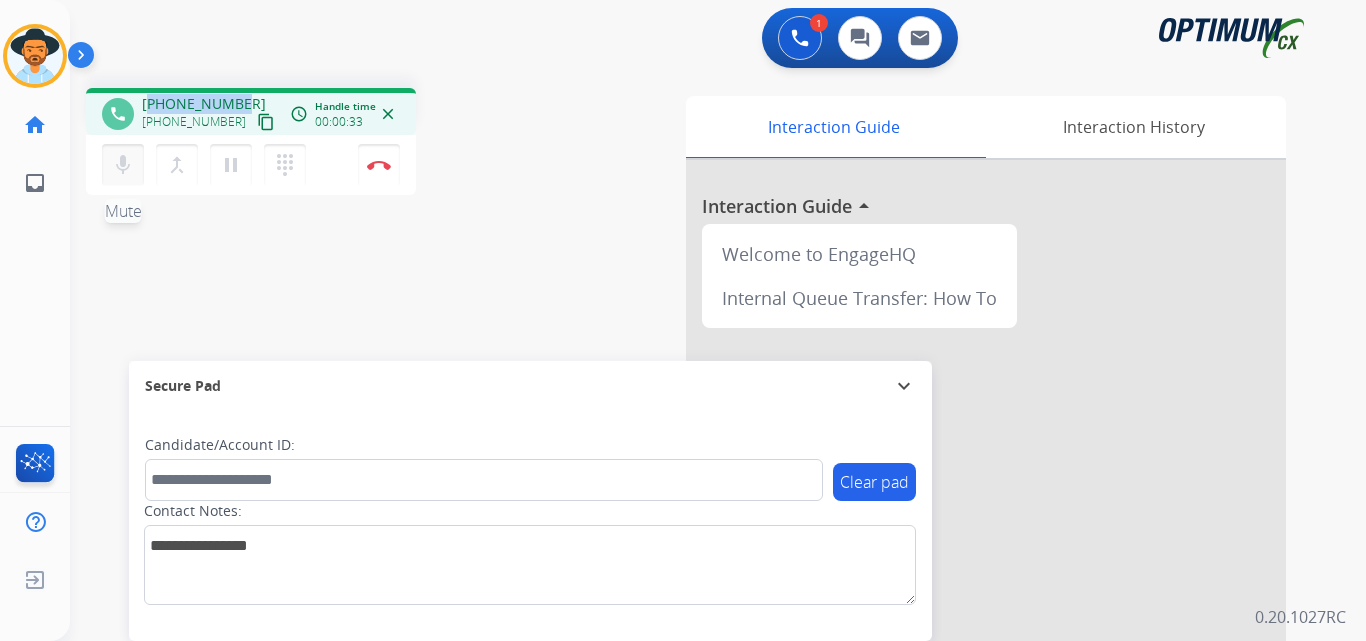 click on "mic" at bounding box center (123, 165) 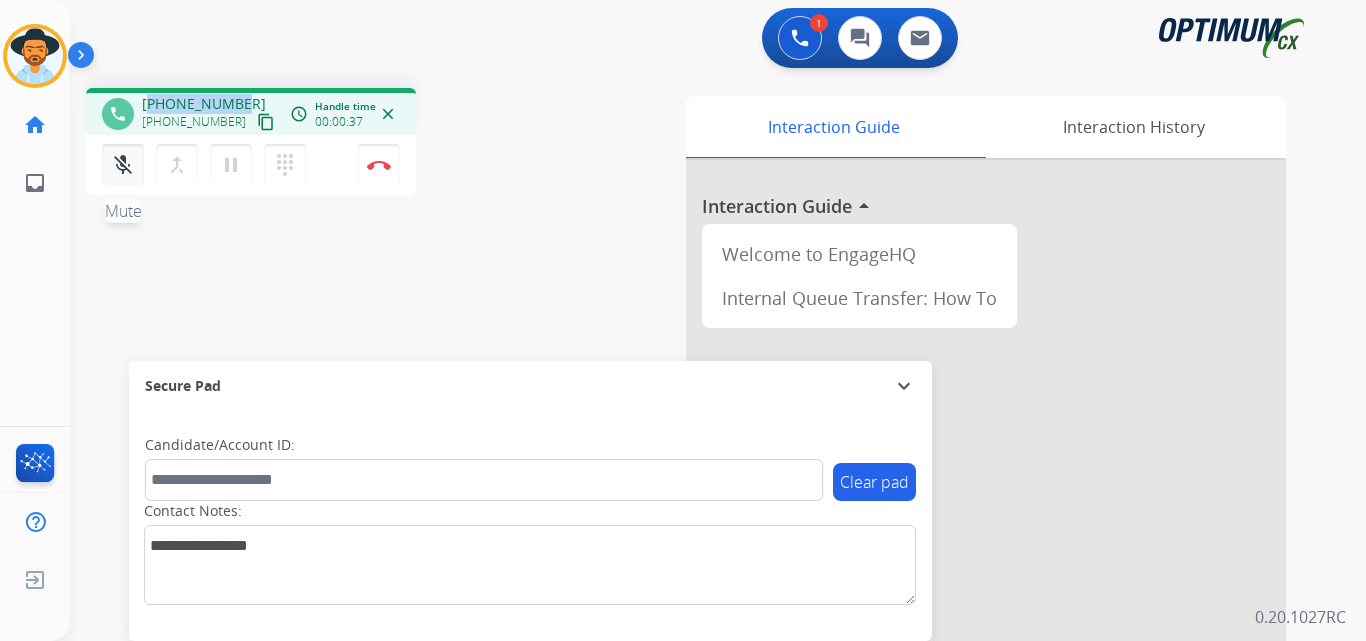 click on "mic_off" at bounding box center (123, 165) 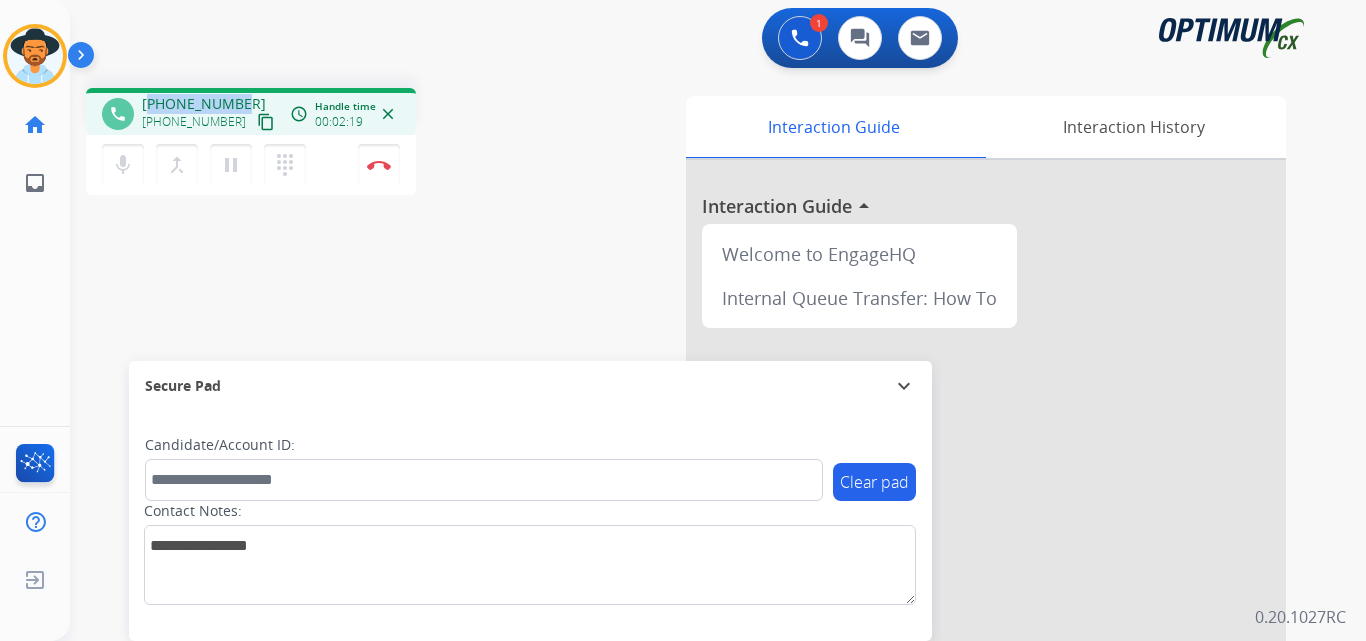 click on "+18703162143" at bounding box center [204, 104] 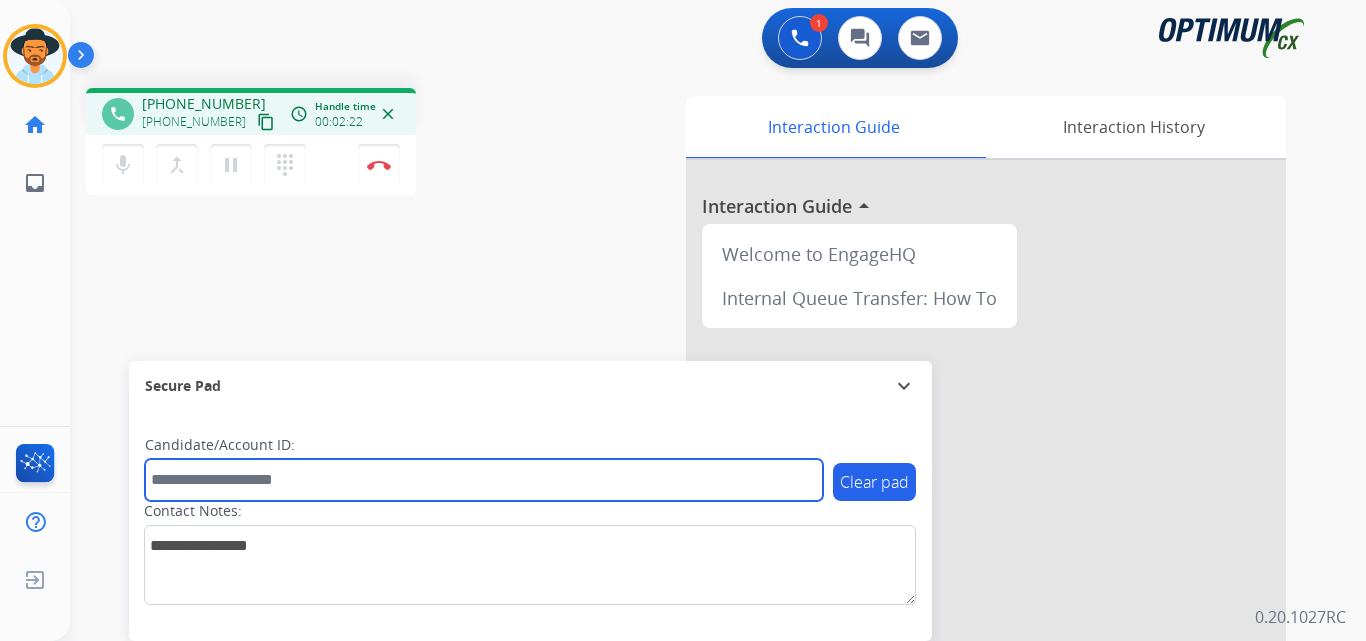 click at bounding box center [484, 480] 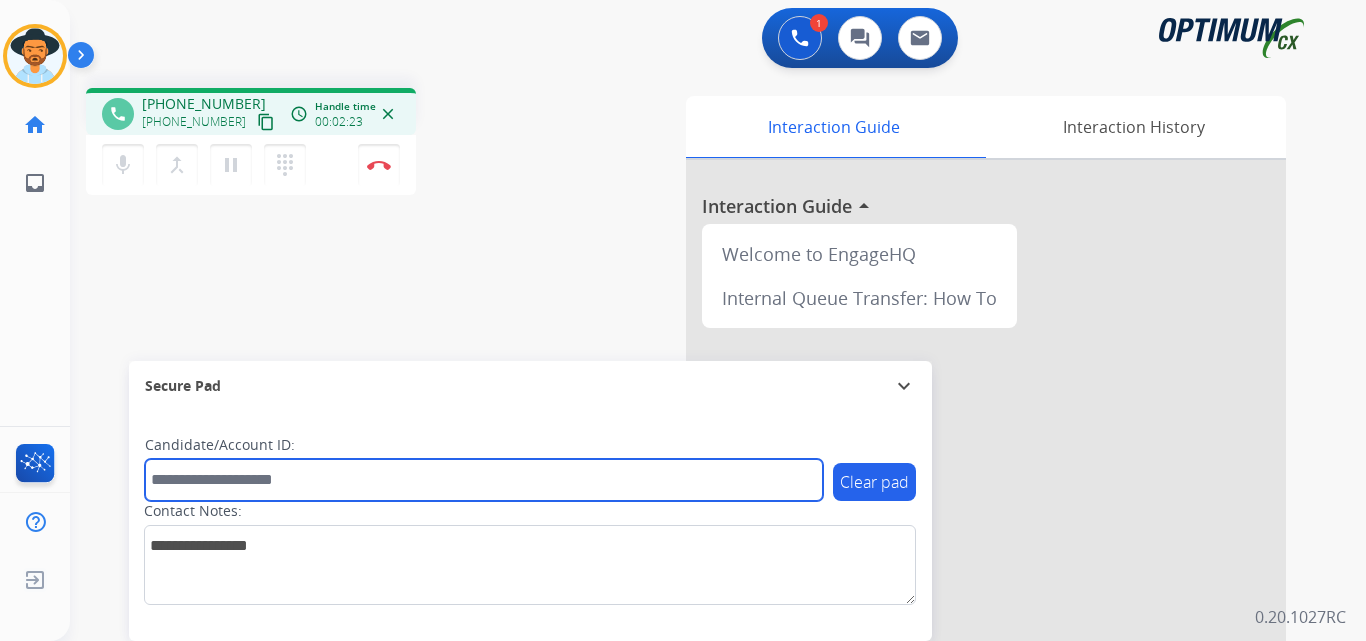 paste on "**********" 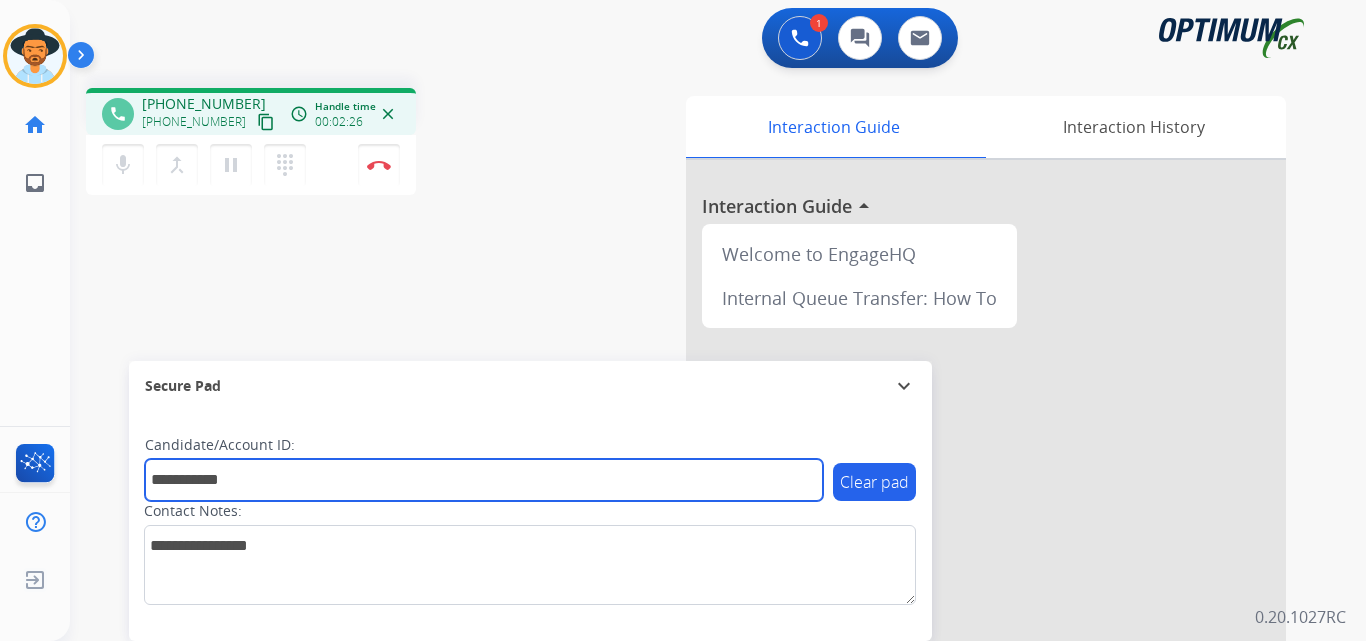 type on "**********" 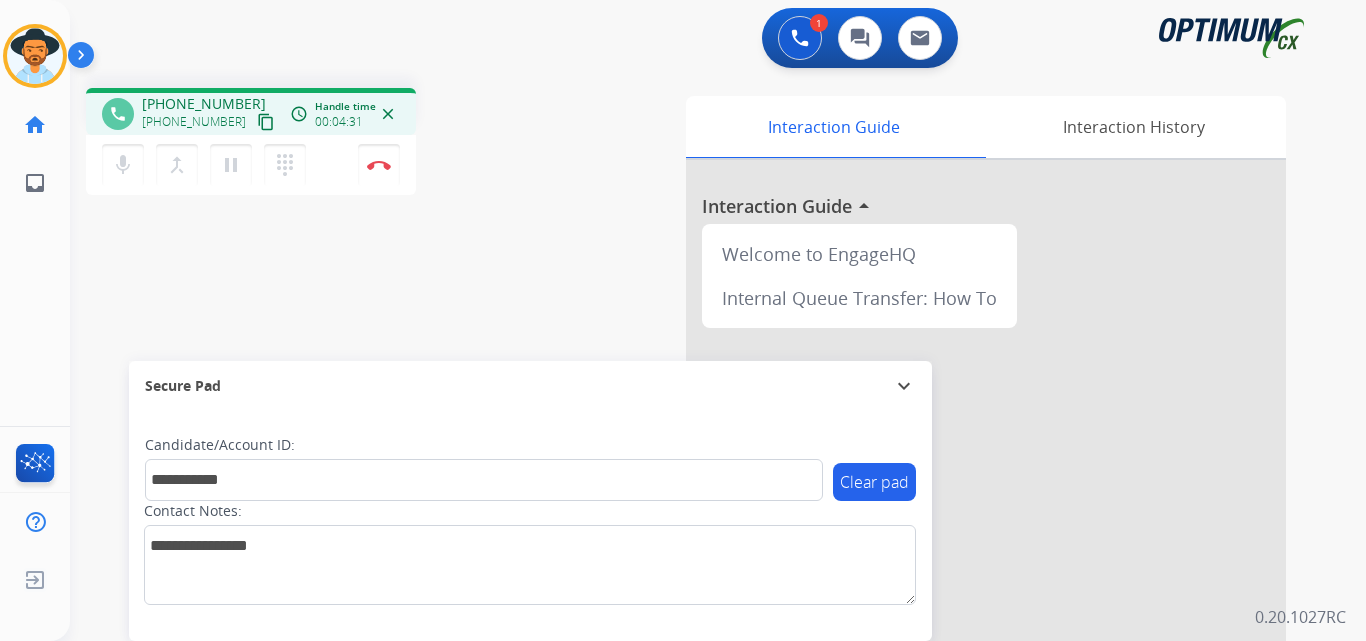 click on "**********" at bounding box center [694, 489] 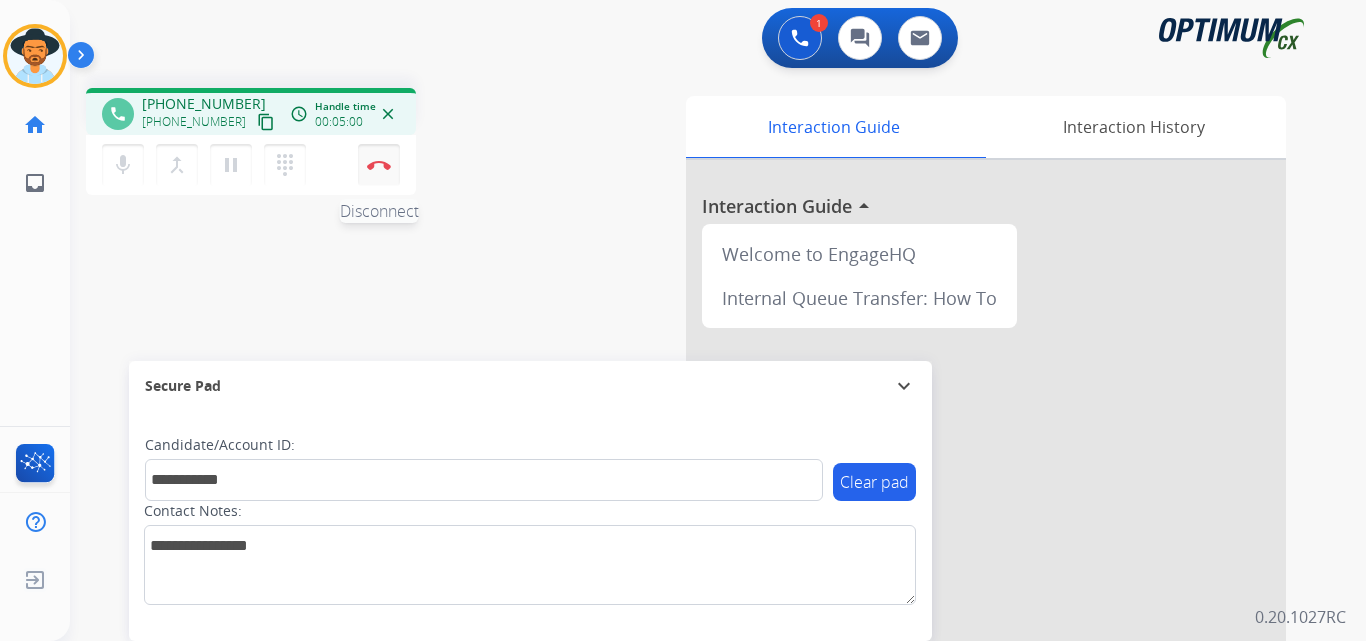 click at bounding box center (379, 165) 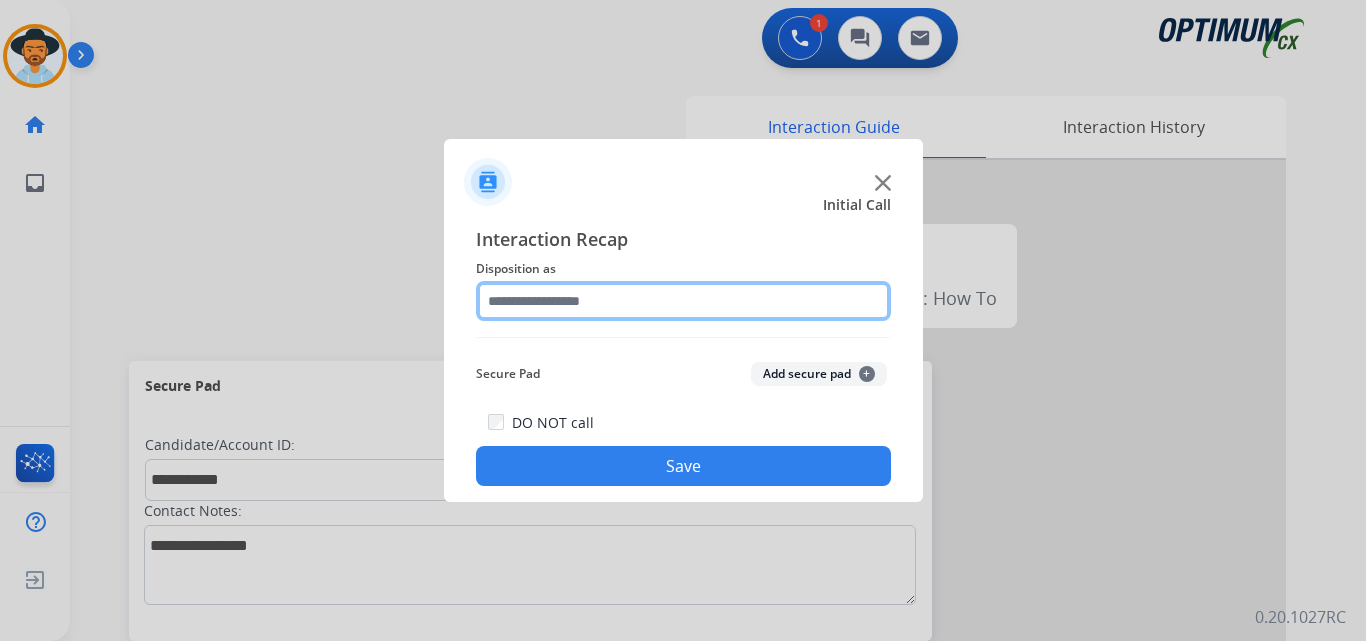 click 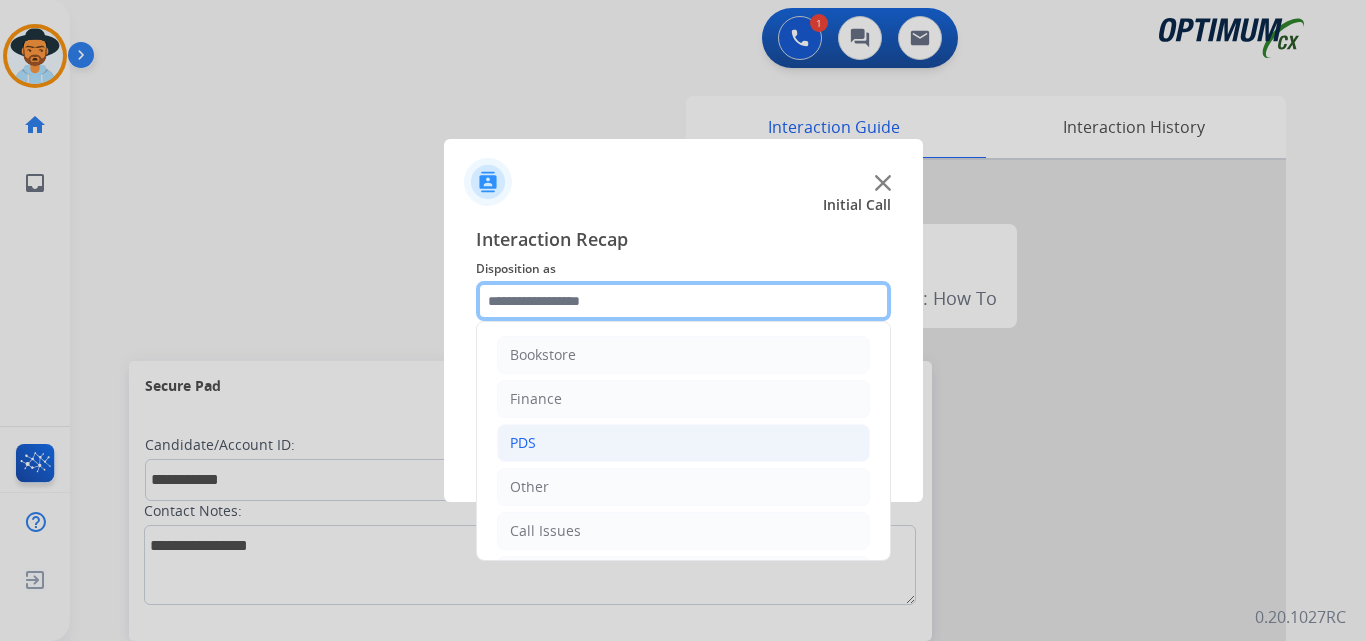 scroll, scrollTop: 136, scrollLeft: 0, axis: vertical 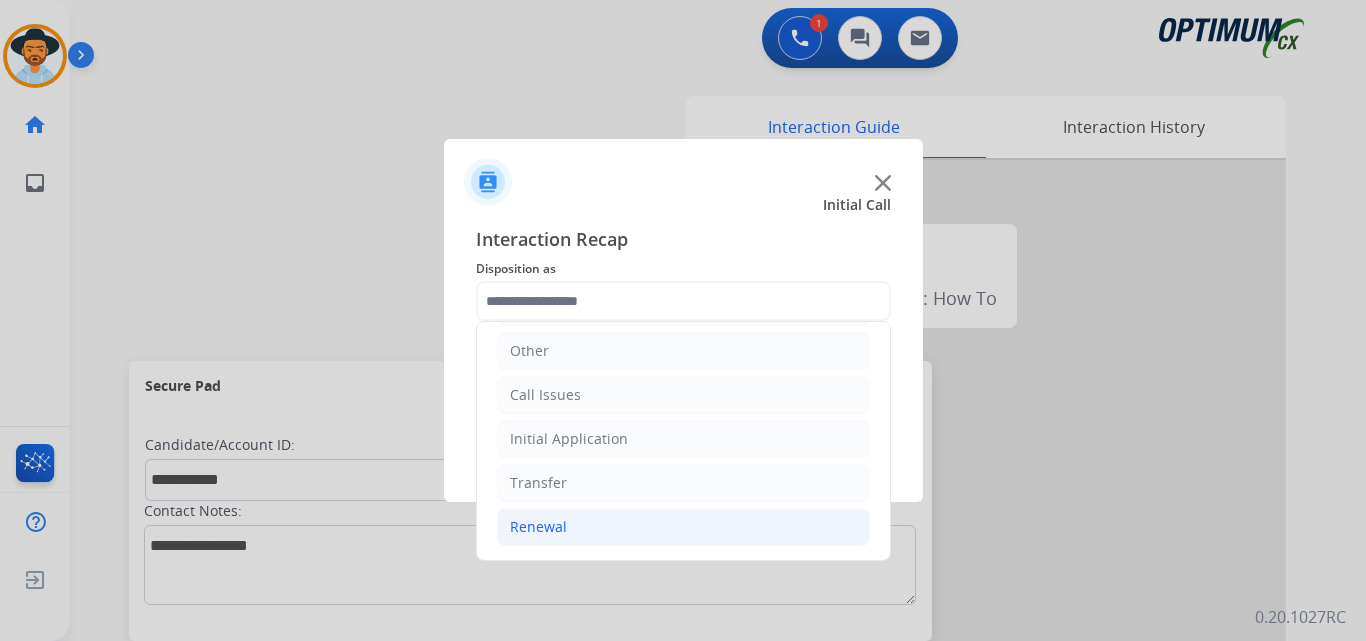 click on "Renewal" 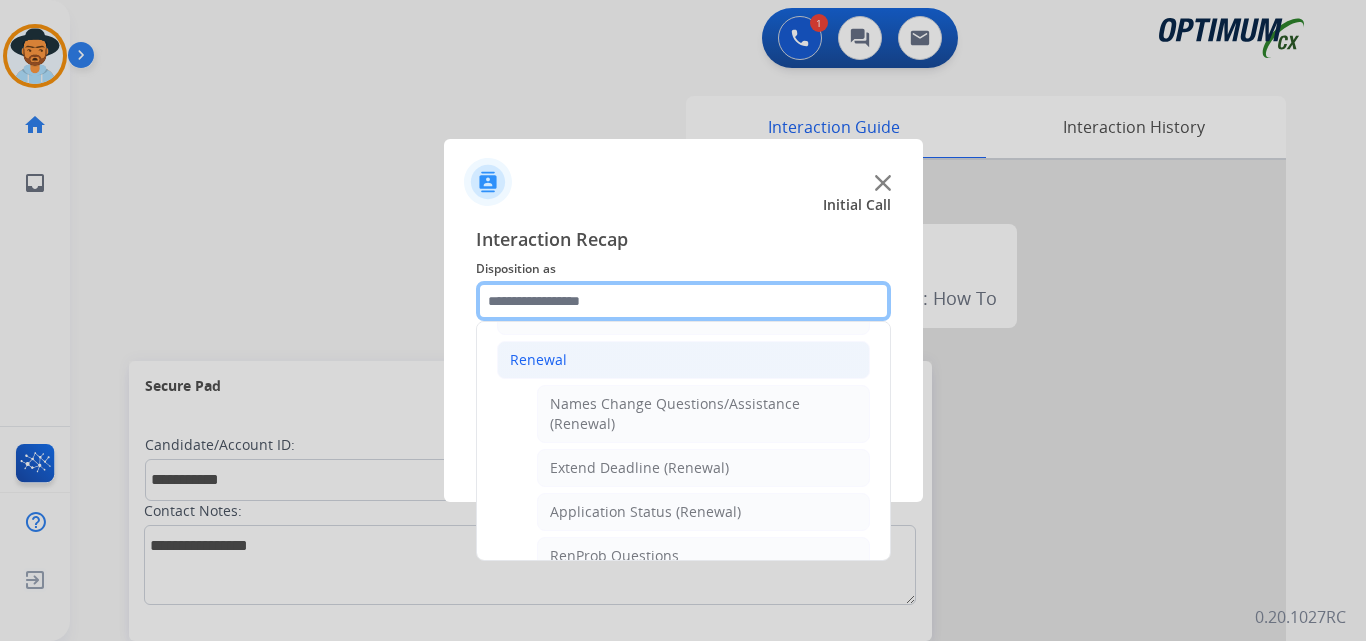 scroll, scrollTop: 469, scrollLeft: 0, axis: vertical 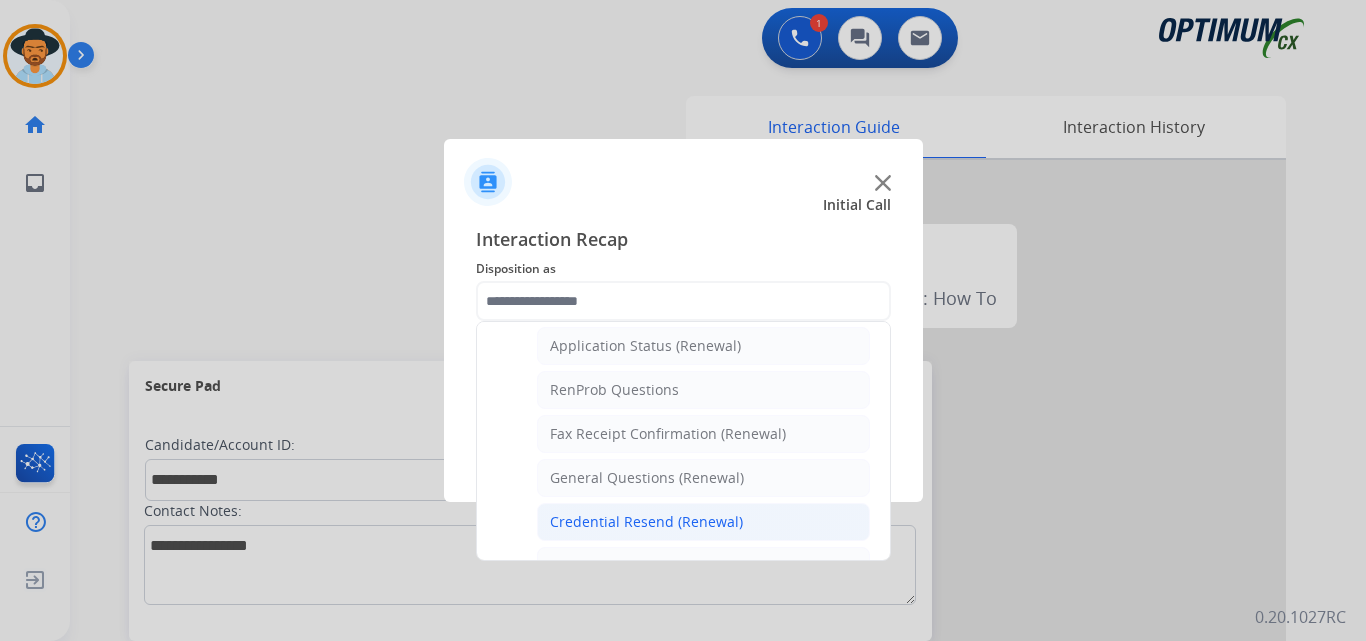 click on "Credential Resend (Renewal)" 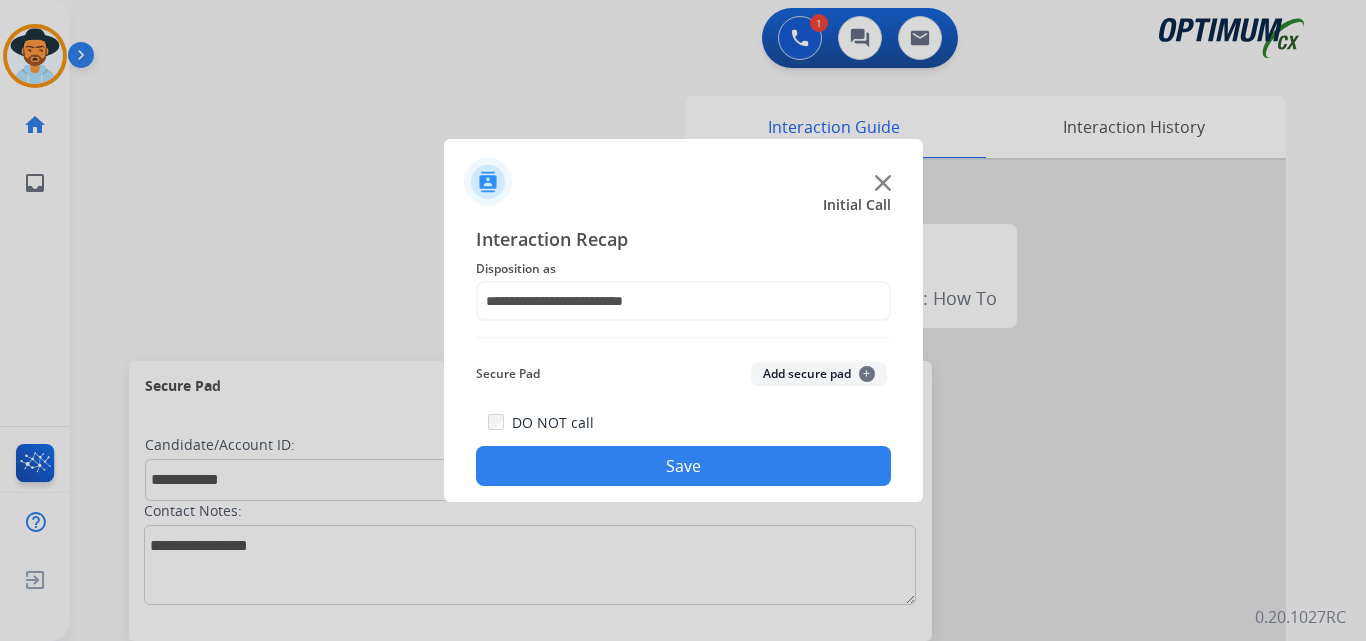 click on "Save" 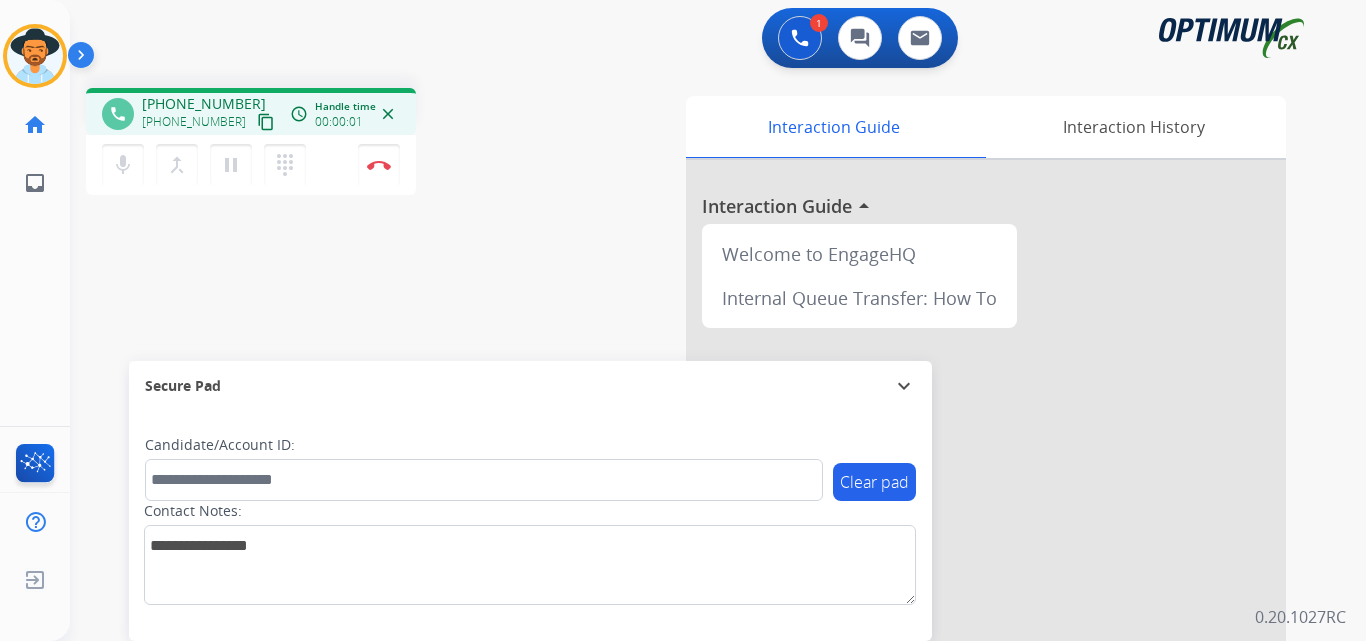 click on "phone +13475286729 +13475286729 content_copy access_time Call metrics Queue   00:09 Hold   00:00 Talk   00:02 Total   00:10 Handle time 00:00:01 close mic Mute merge_type Bridge pause Hold dialpad Dialpad Disconnect swap_horiz Break voice bridge close_fullscreen Connect 3-Way Call merge_type Separate 3-Way Call  Interaction Guide   Interaction History  Interaction Guide arrow_drop_up  Welcome to EngageHQ   Internal Queue Transfer: How To  Secure Pad expand_more Clear pad Candidate/Account ID: Contact Notes:" at bounding box center (694, 489) 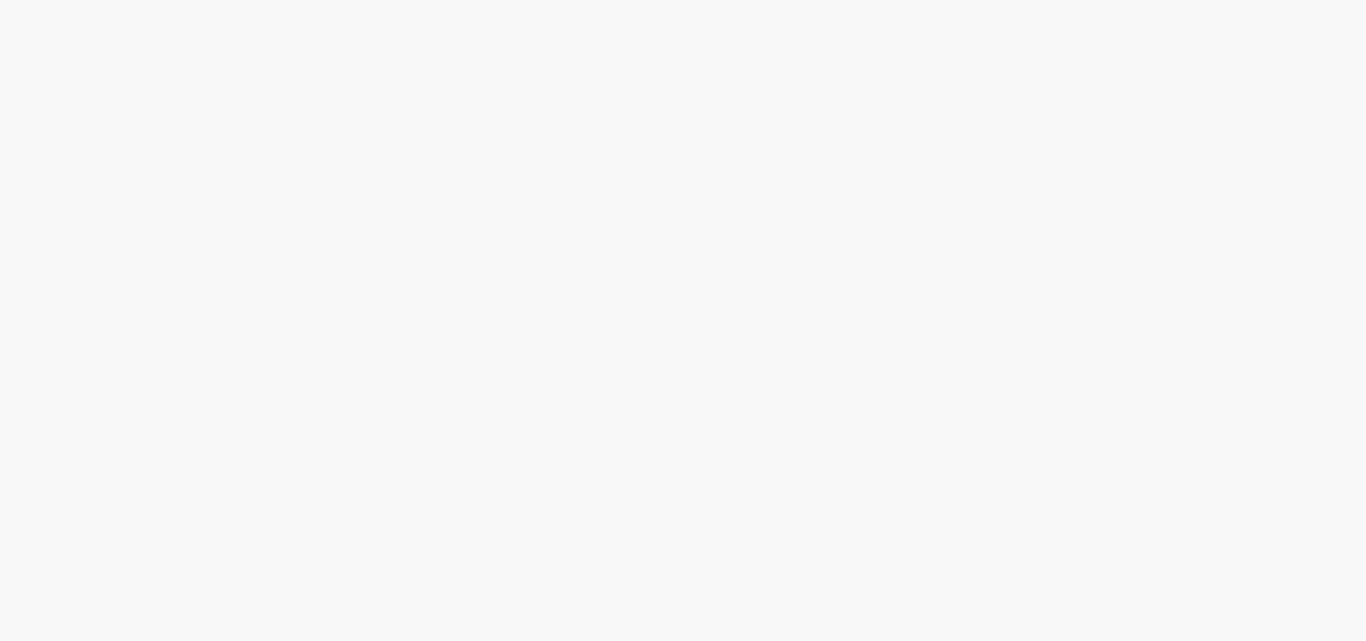 scroll, scrollTop: 0, scrollLeft: 0, axis: both 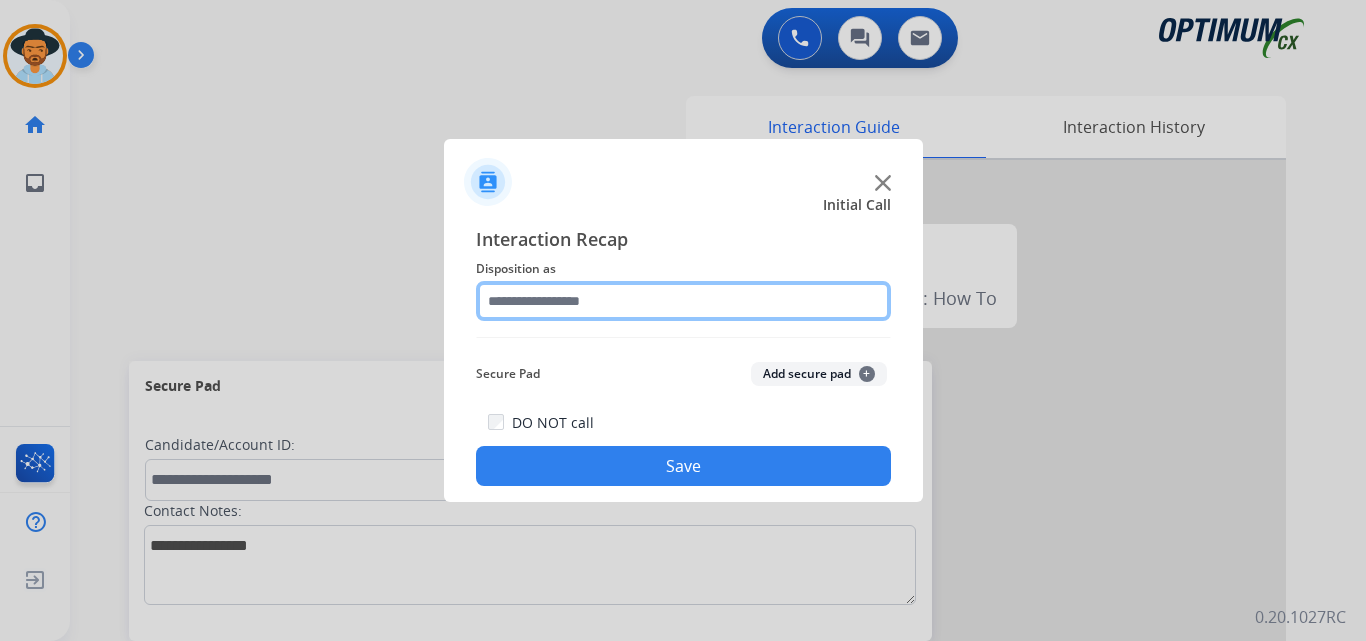 click 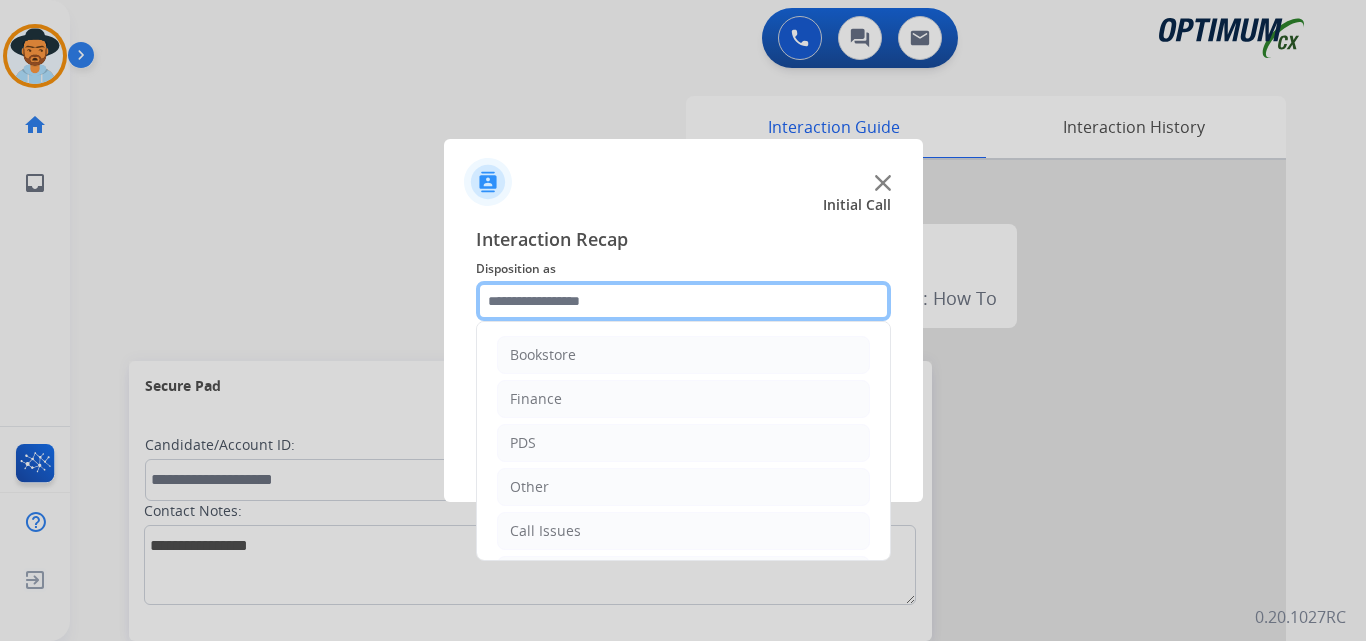 scroll, scrollTop: 136, scrollLeft: 0, axis: vertical 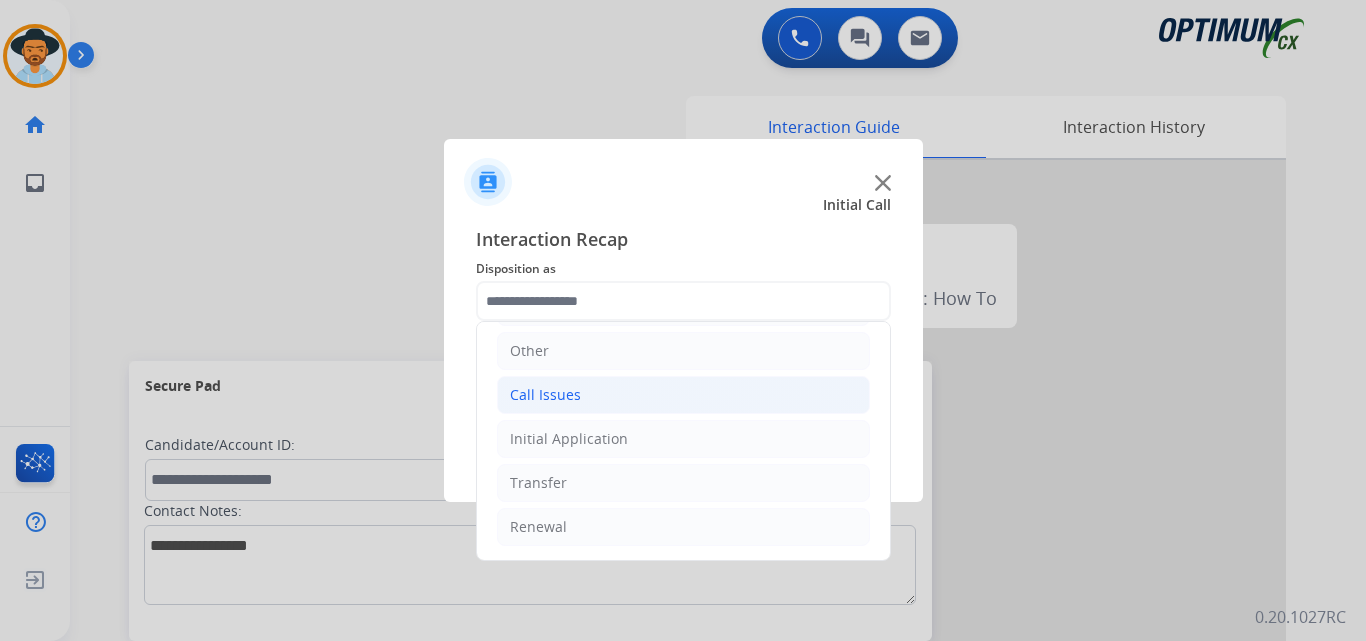click on "Call Issues" 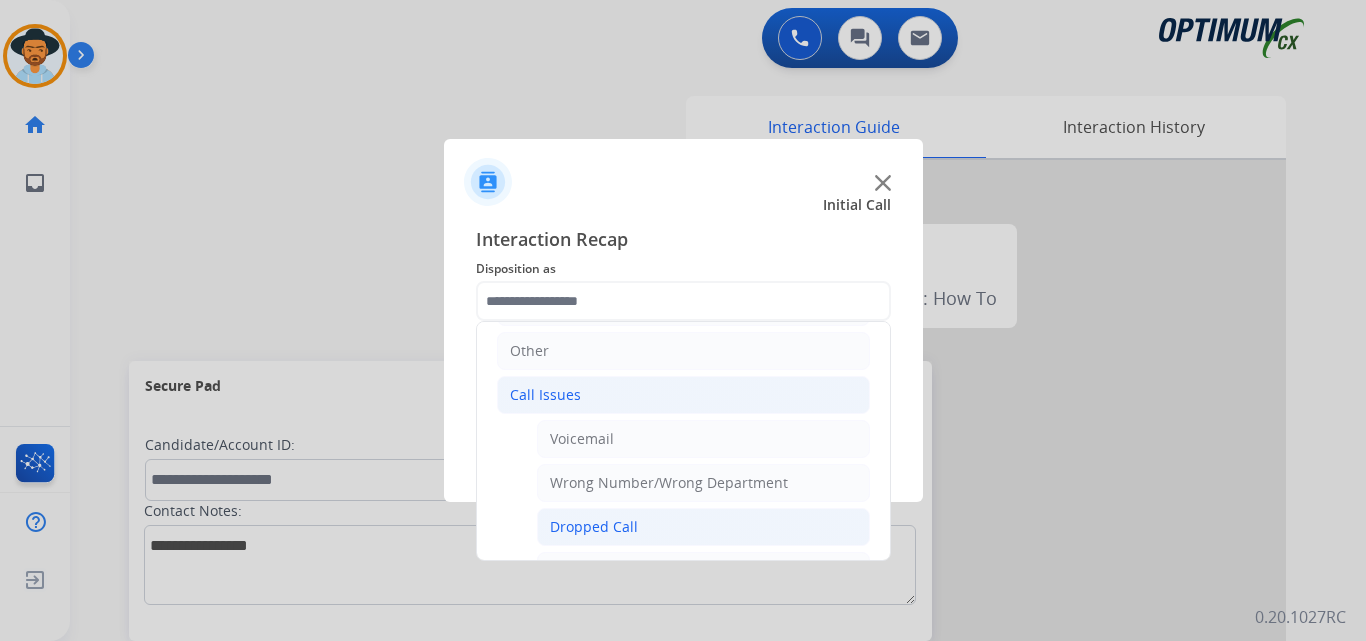click on "Dropped Call" 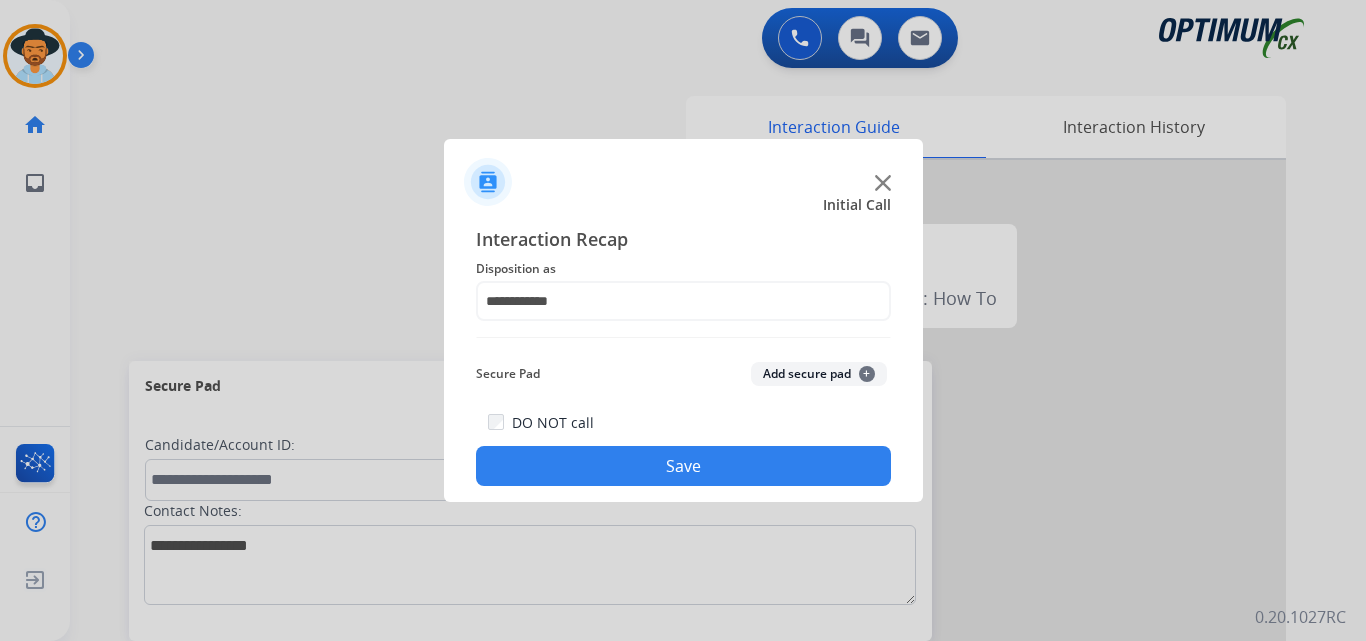 click on "Save" 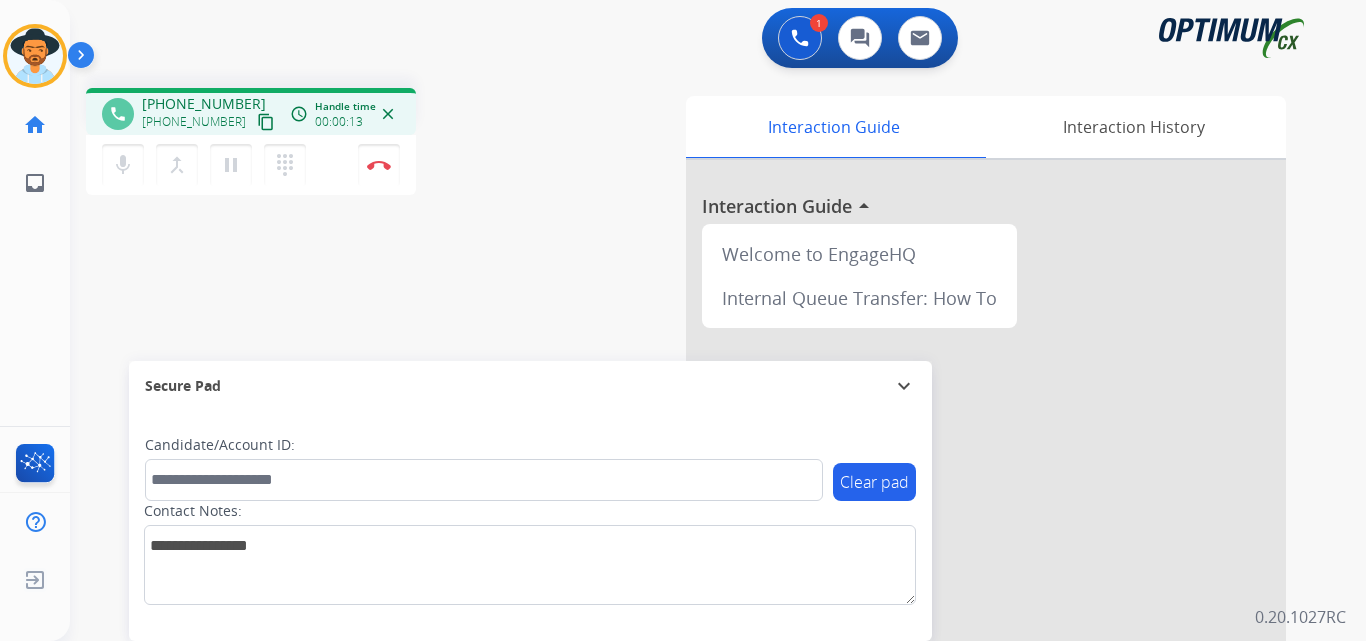 click on "[PHONE_NUMBER]" at bounding box center [204, 104] 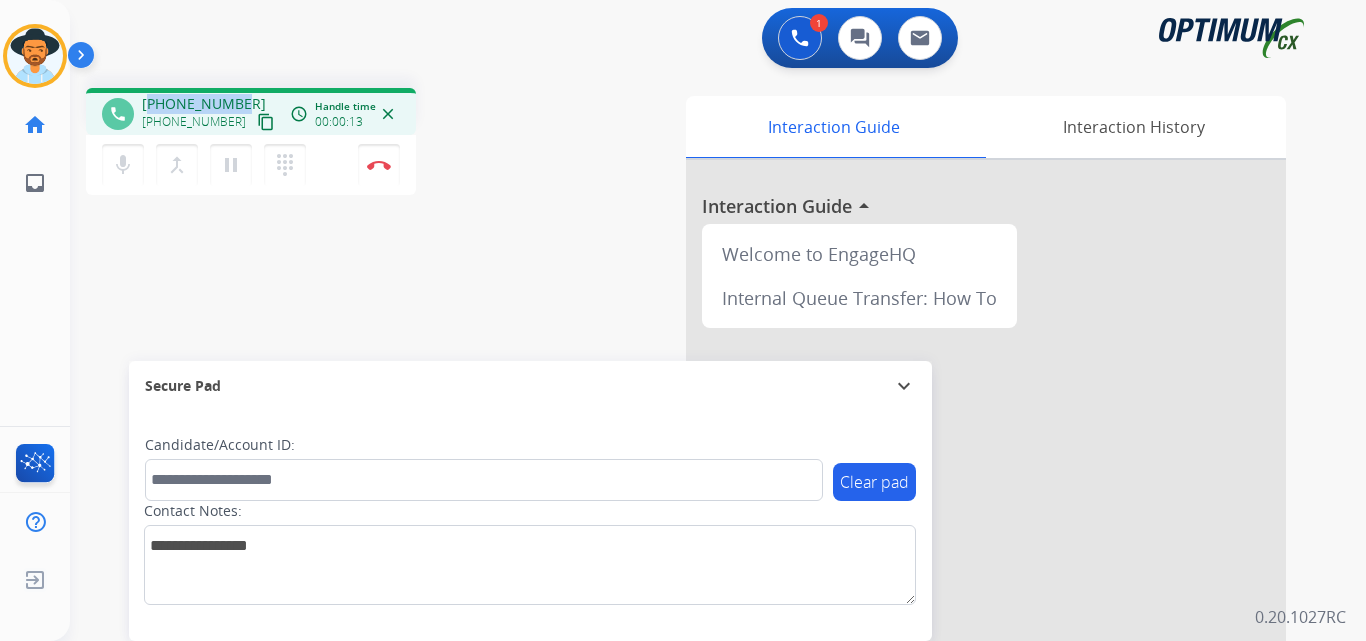 click on "[PHONE_NUMBER]" at bounding box center [204, 104] 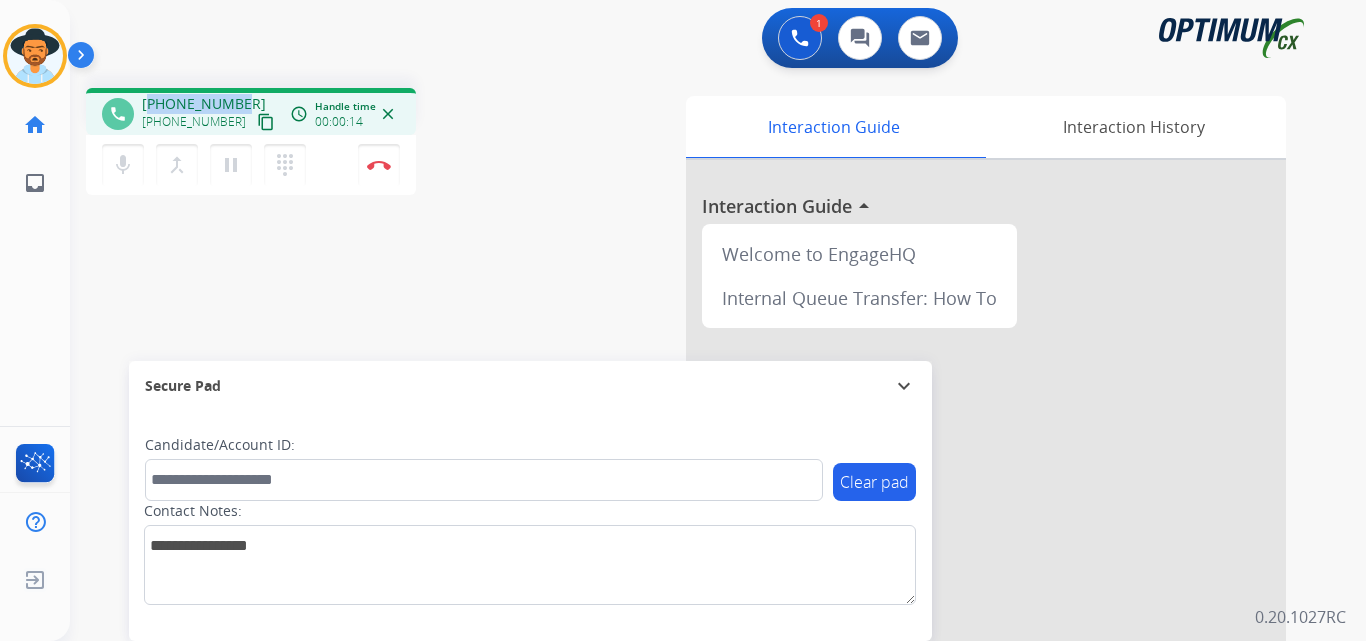 copy on "12544585537" 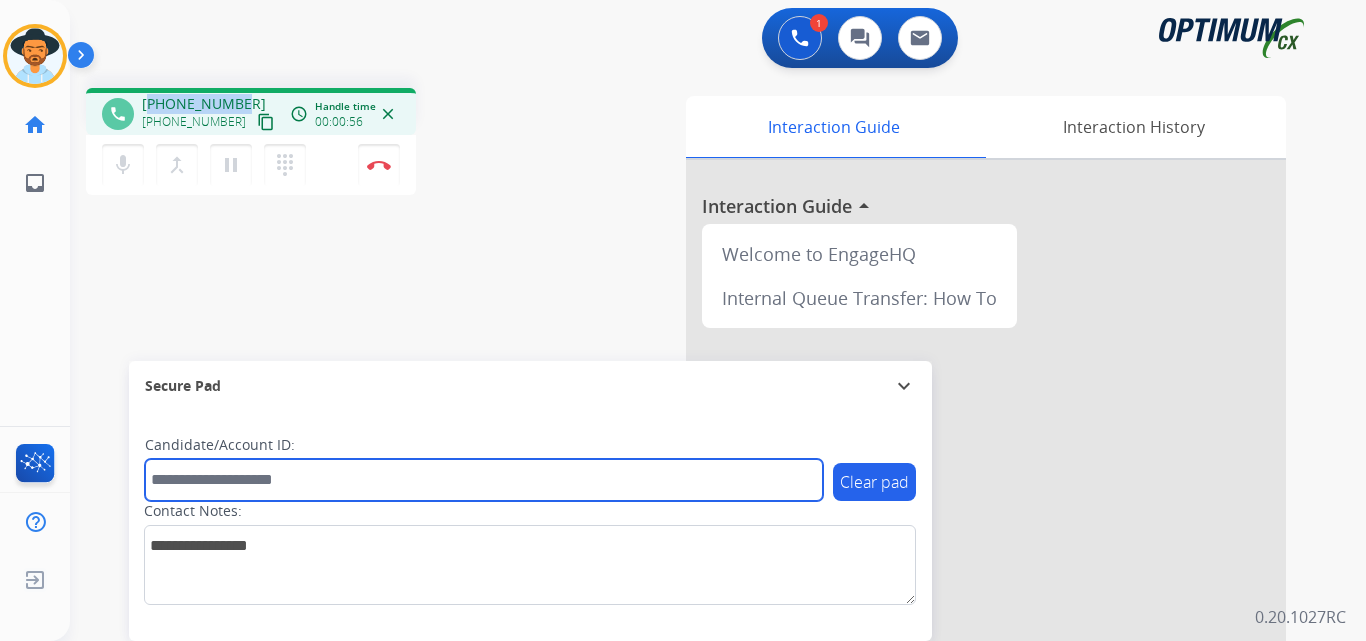 click at bounding box center (484, 480) 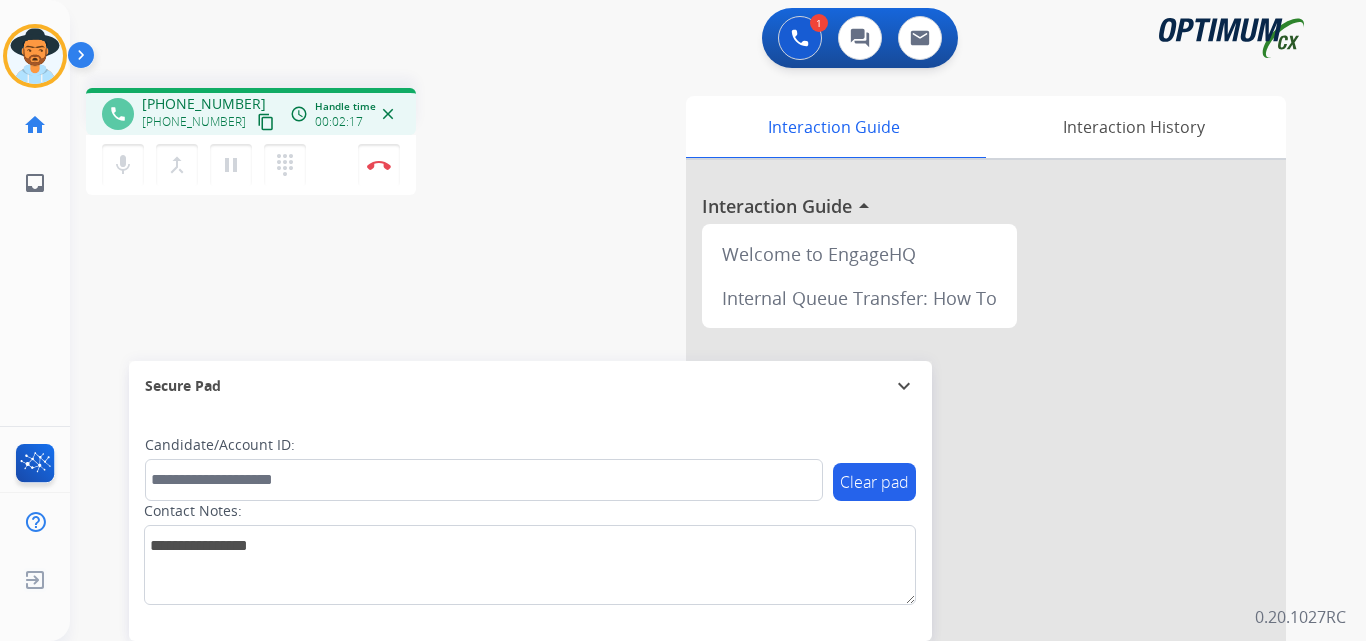 click on "[PHONE_NUMBER]" at bounding box center [204, 104] 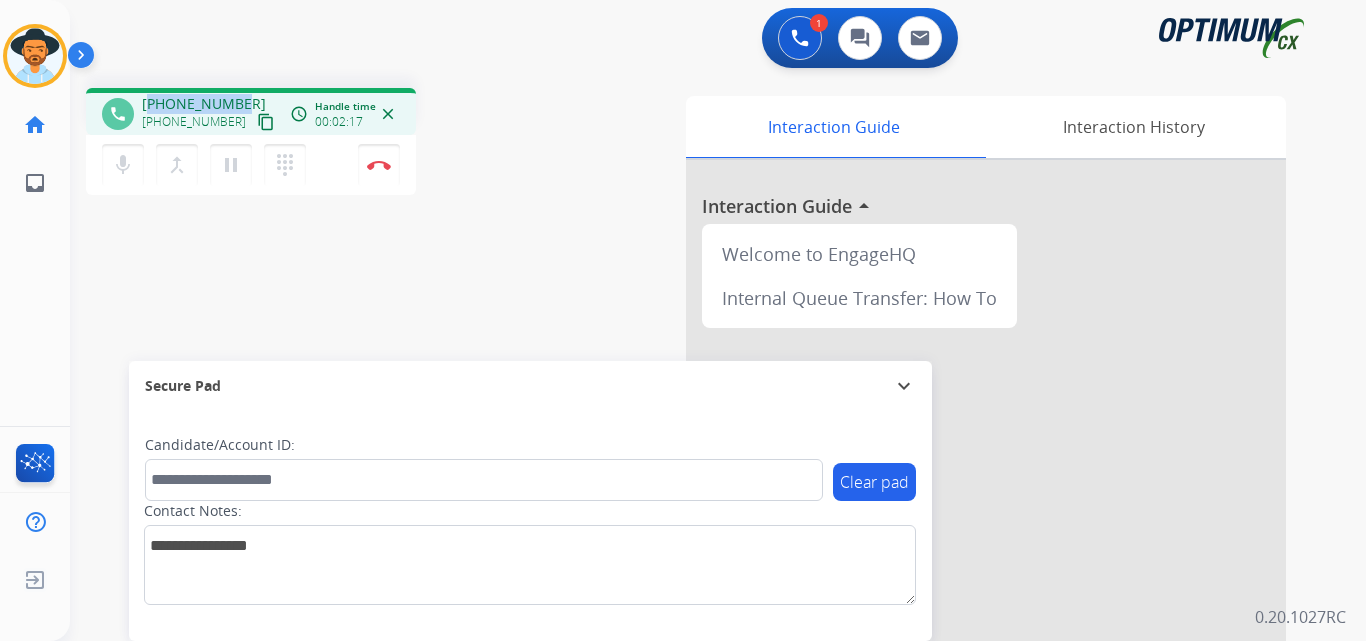 click on "[PHONE_NUMBER]" at bounding box center (204, 104) 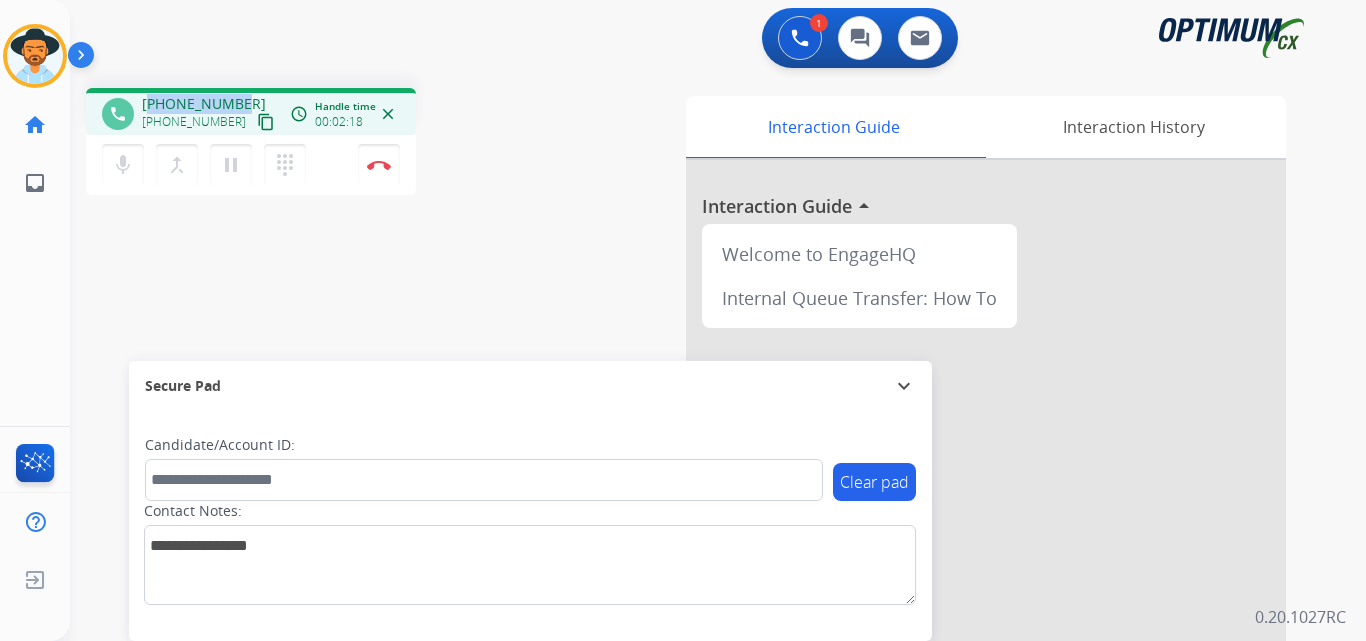 copy on "12544585537" 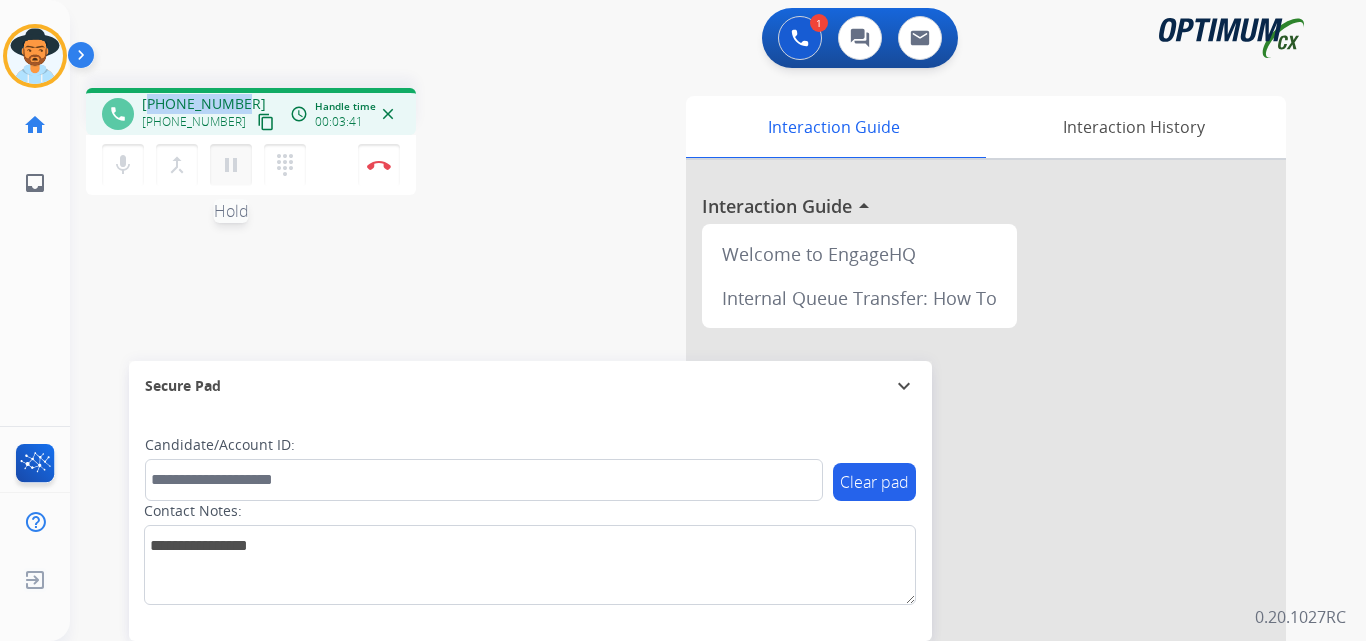 click on "pause" at bounding box center [231, 165] 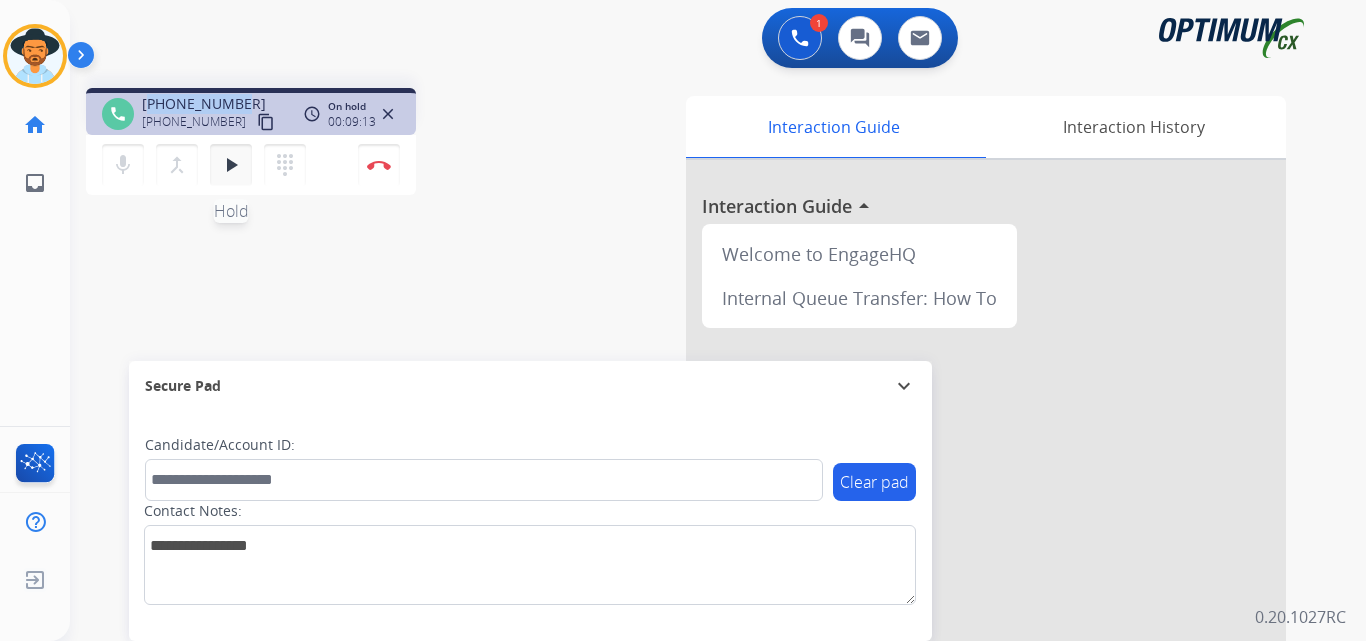 click on "play_arrow" at bounding box center [231, 165] 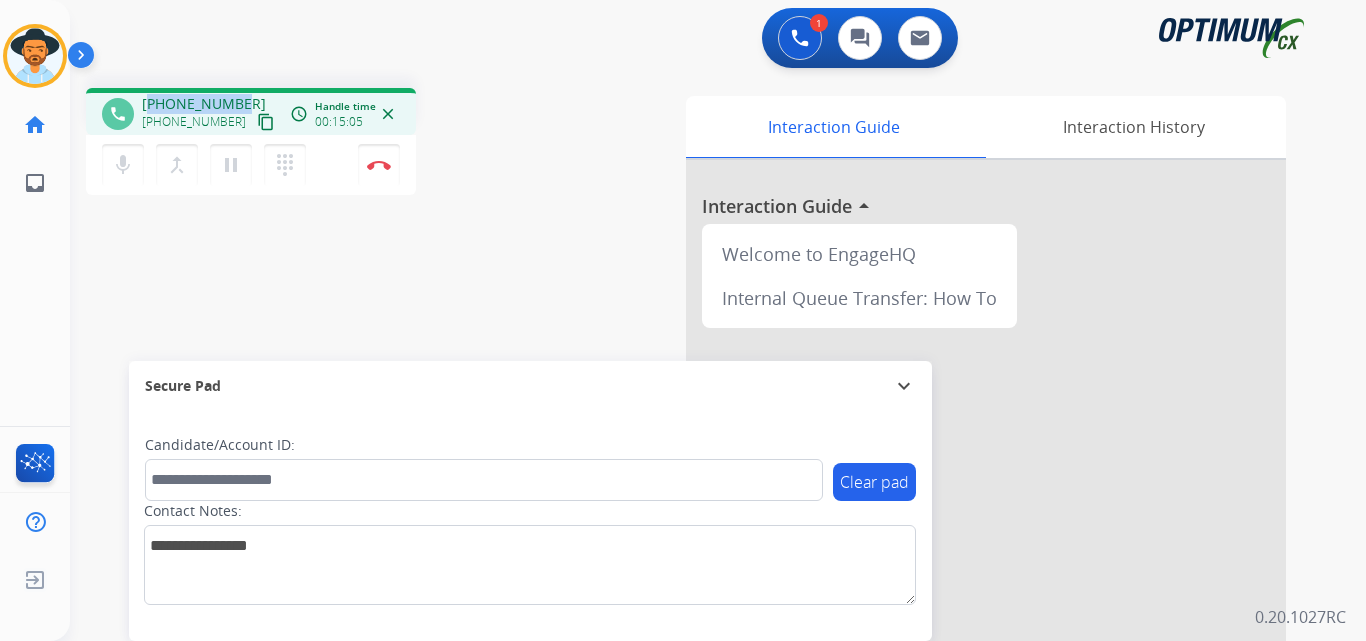 click on "[PHONE_NUMBER]" at bounding box center [204, 104] 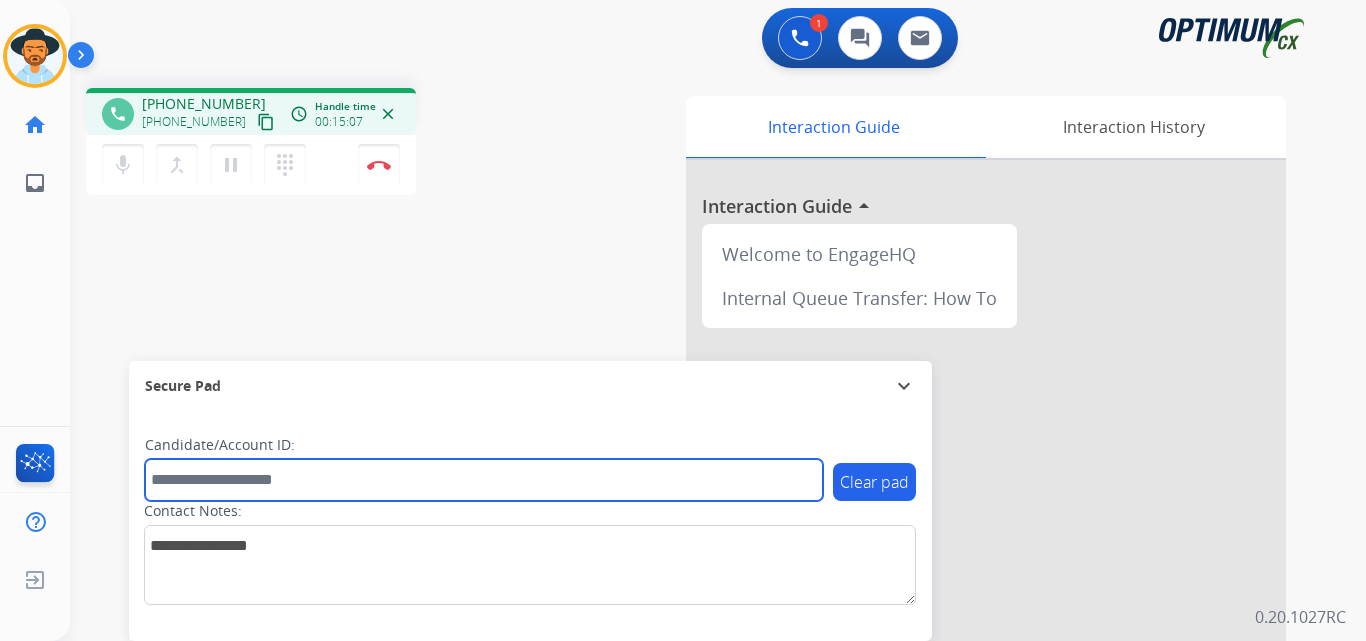 click at bounding box center [484, 480] 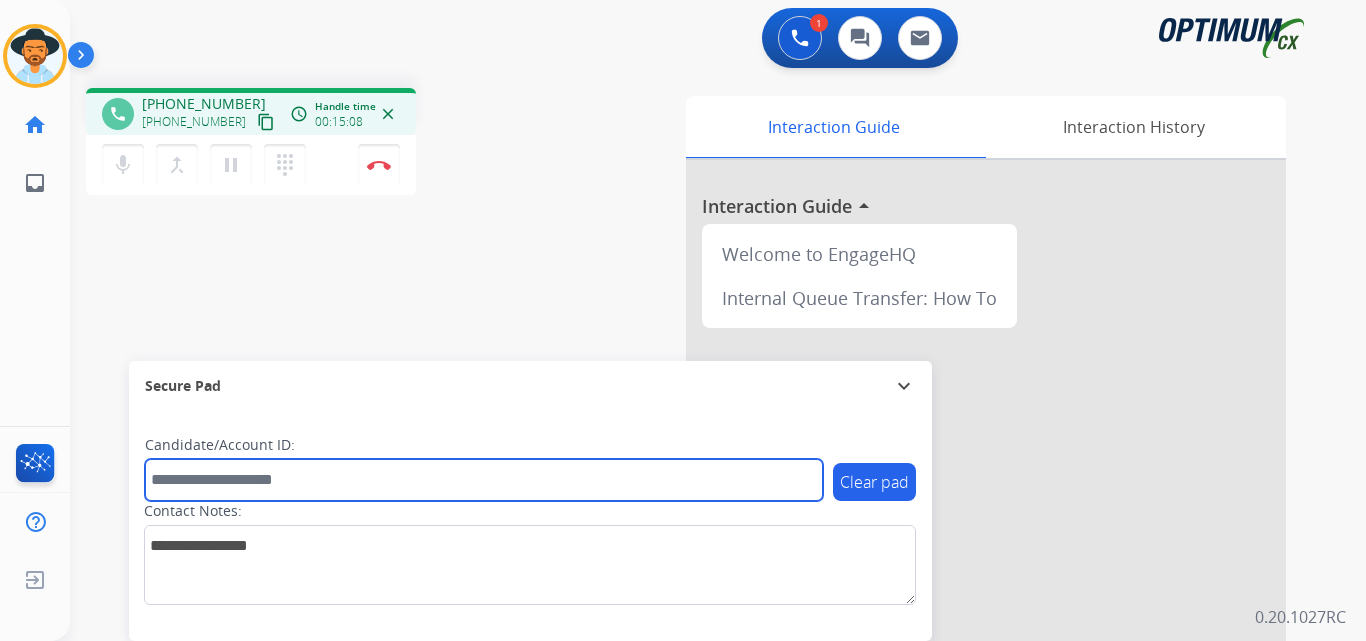 paste on "**********" 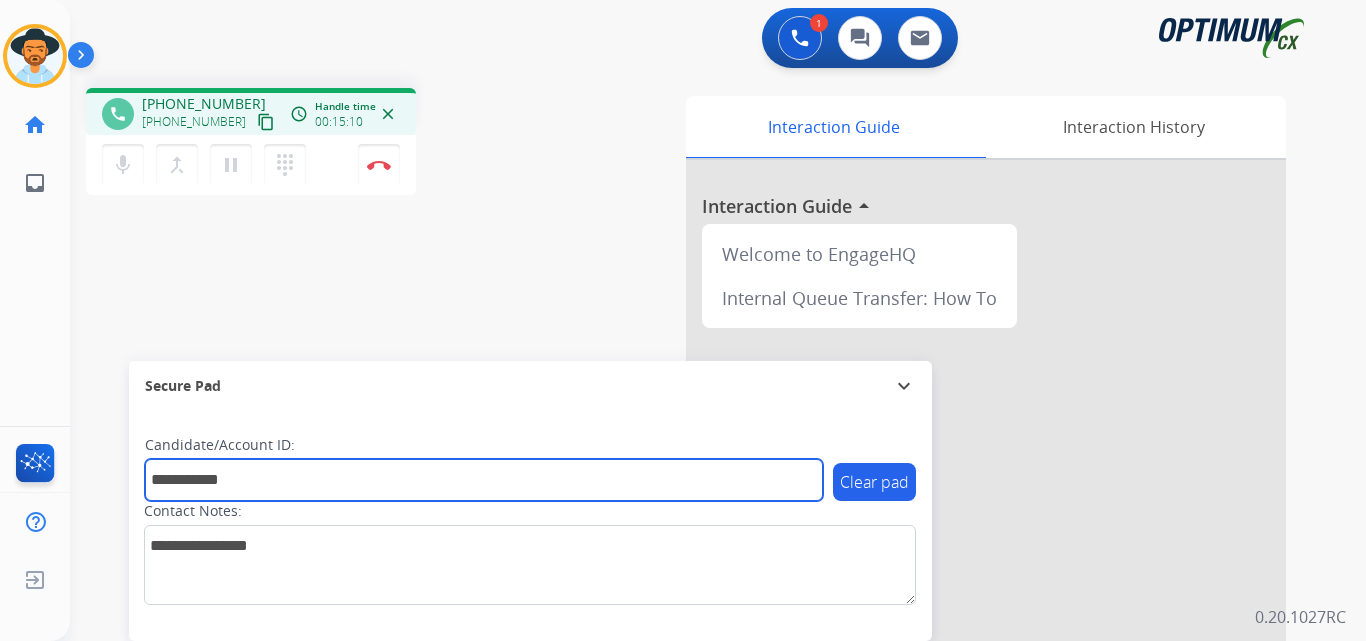 click on "**********" at bounding box center (484, 480) 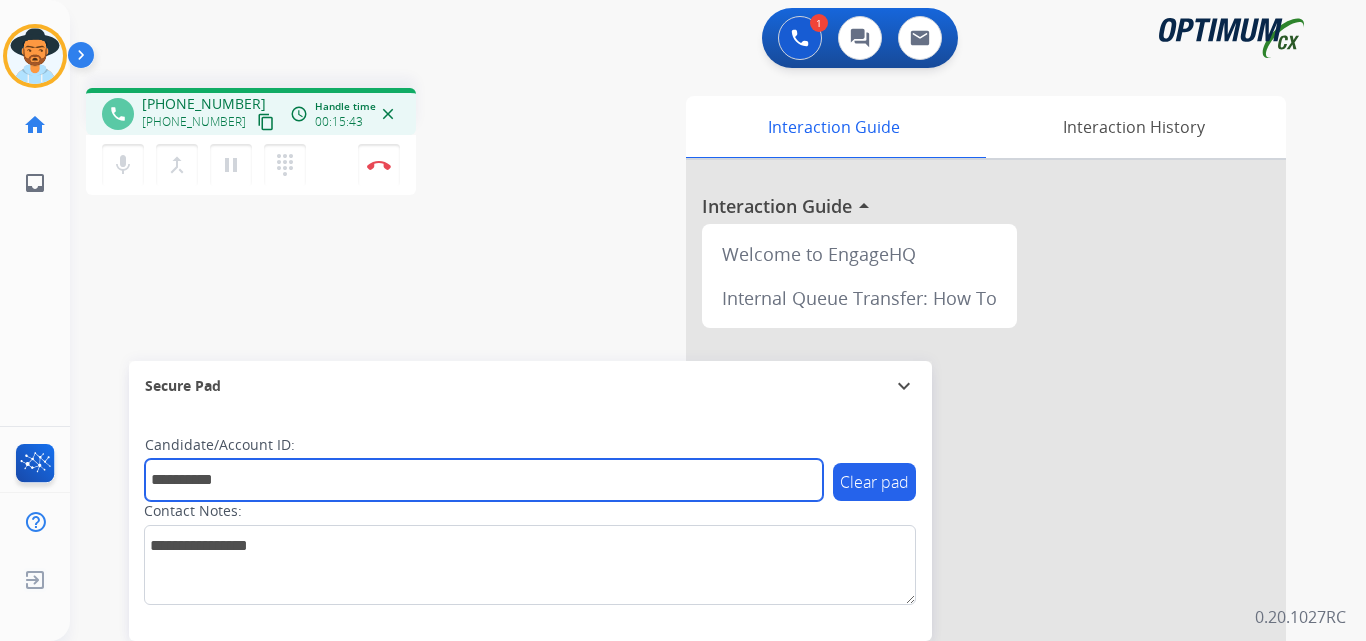 click on "**********" at bounding box center (484, 480) 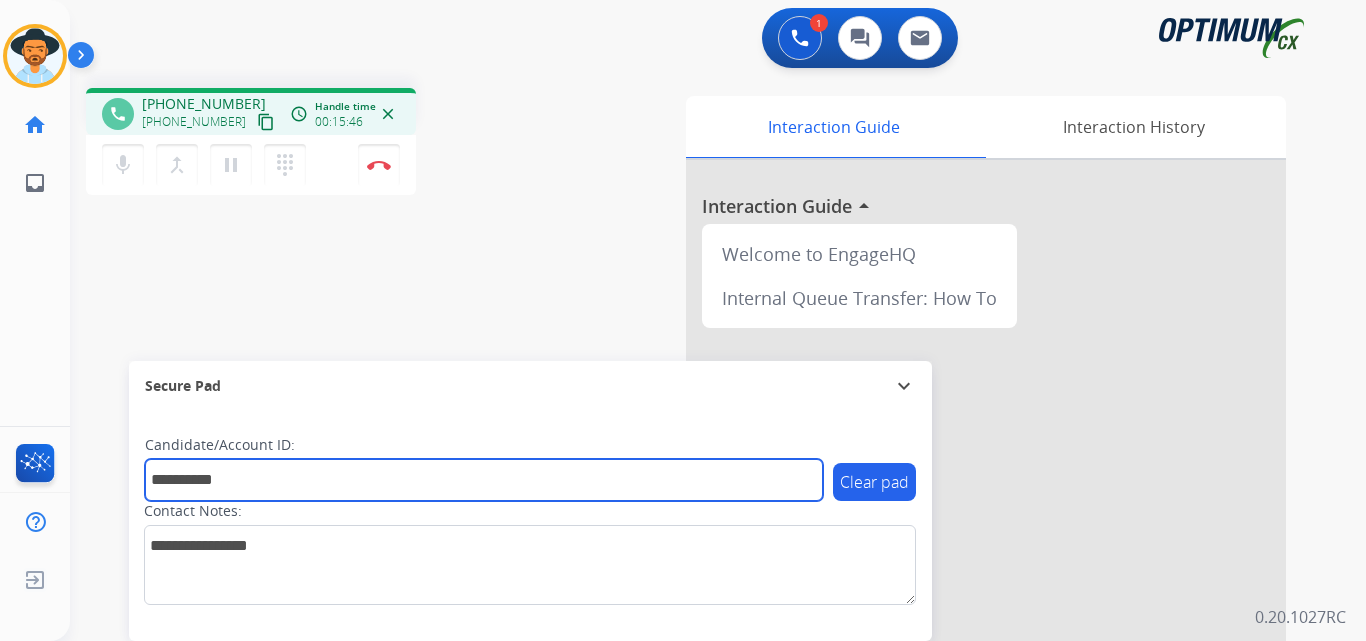 type on "**********" 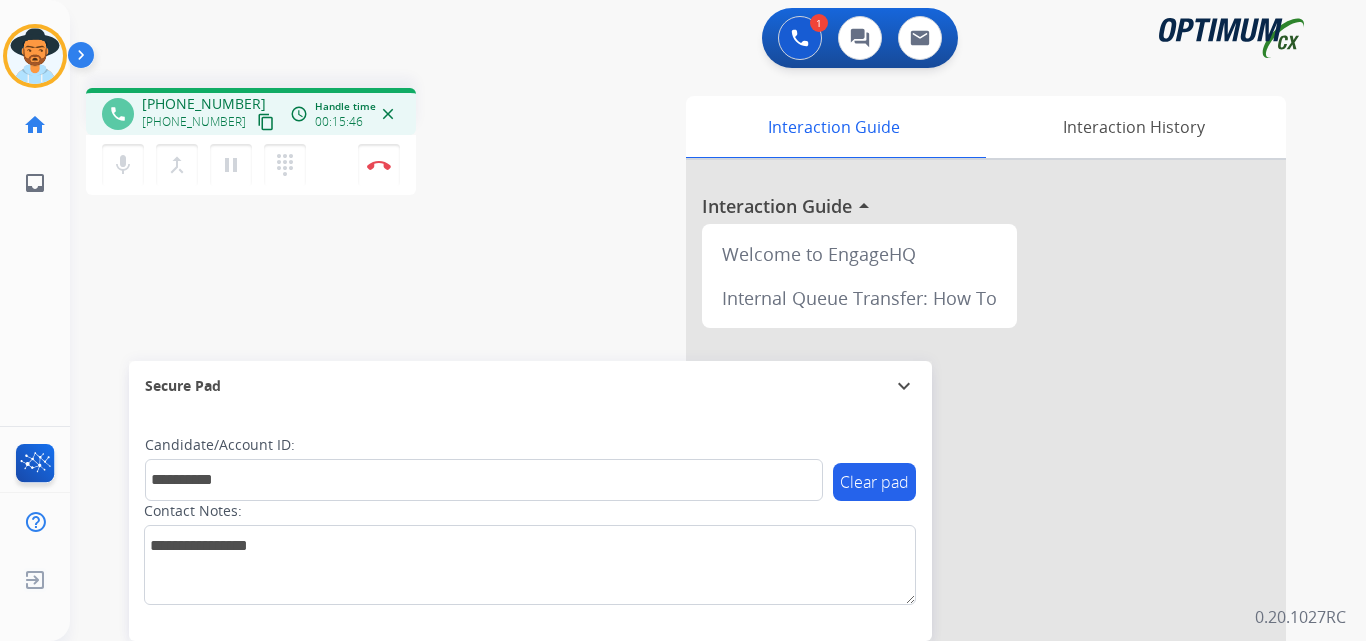click on "**********" at bounding box center (694, 489) 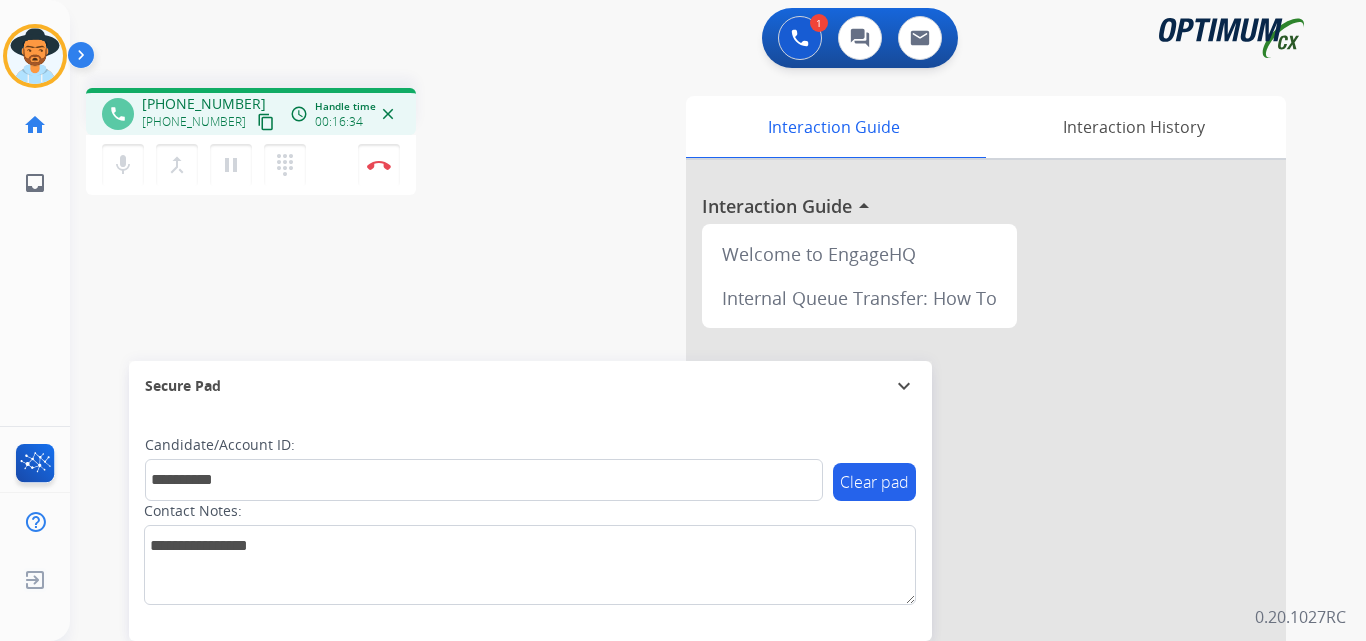 click on "**********" at bounding box center (694, 489) 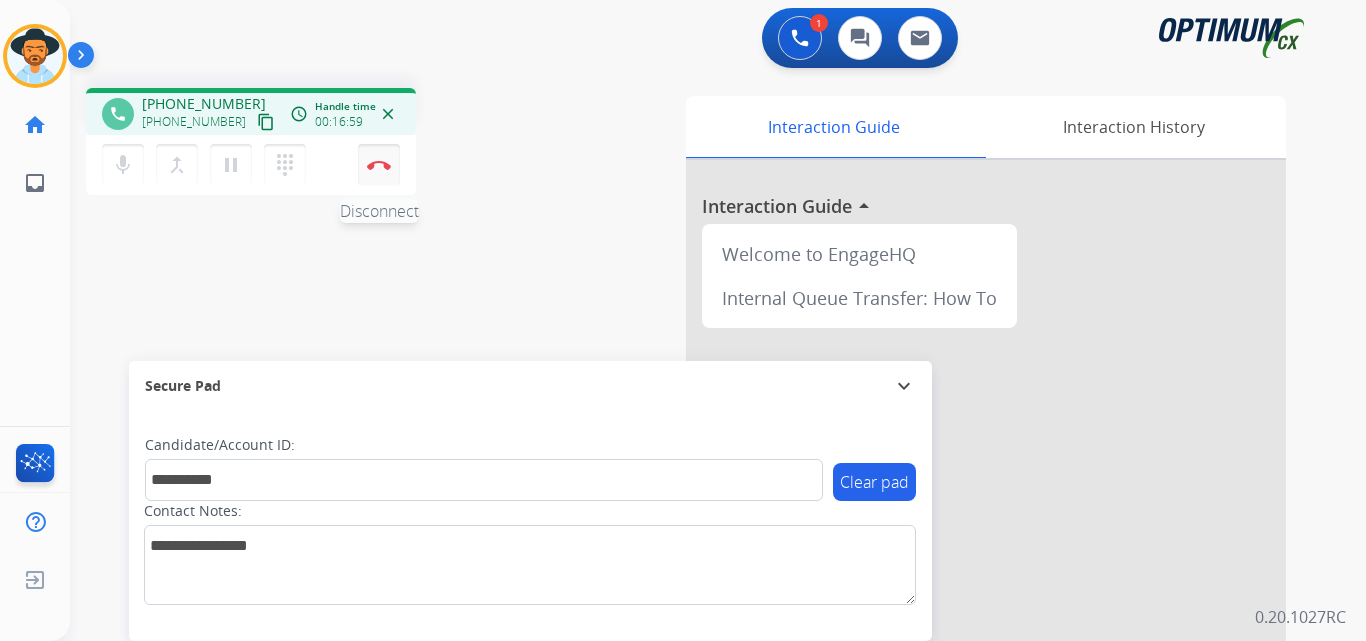 click on "Disconnect" at bounding box center (379, 165) 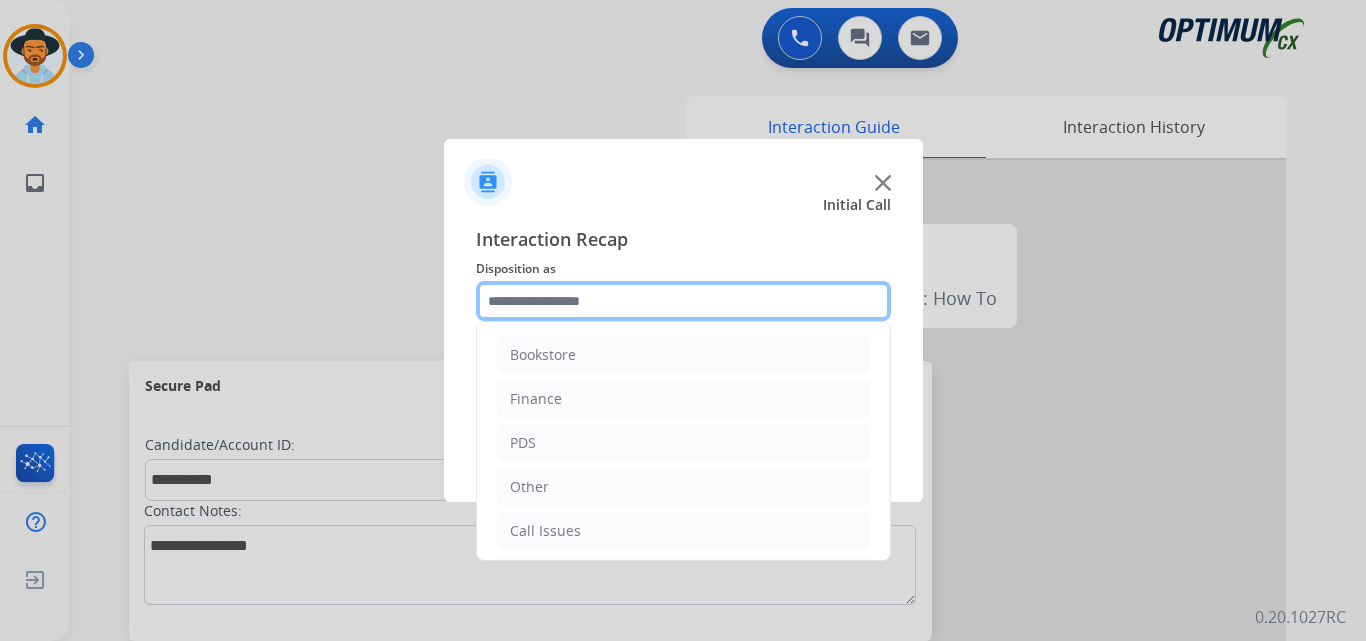 click 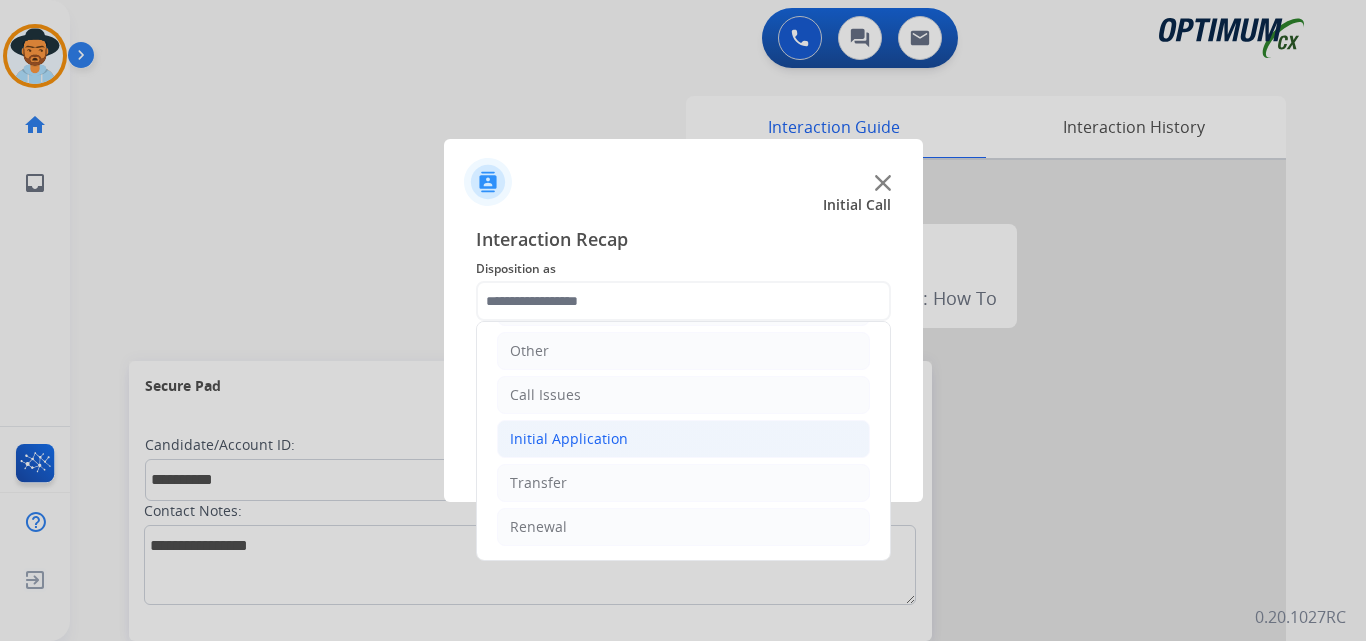 click on "Initial Application" 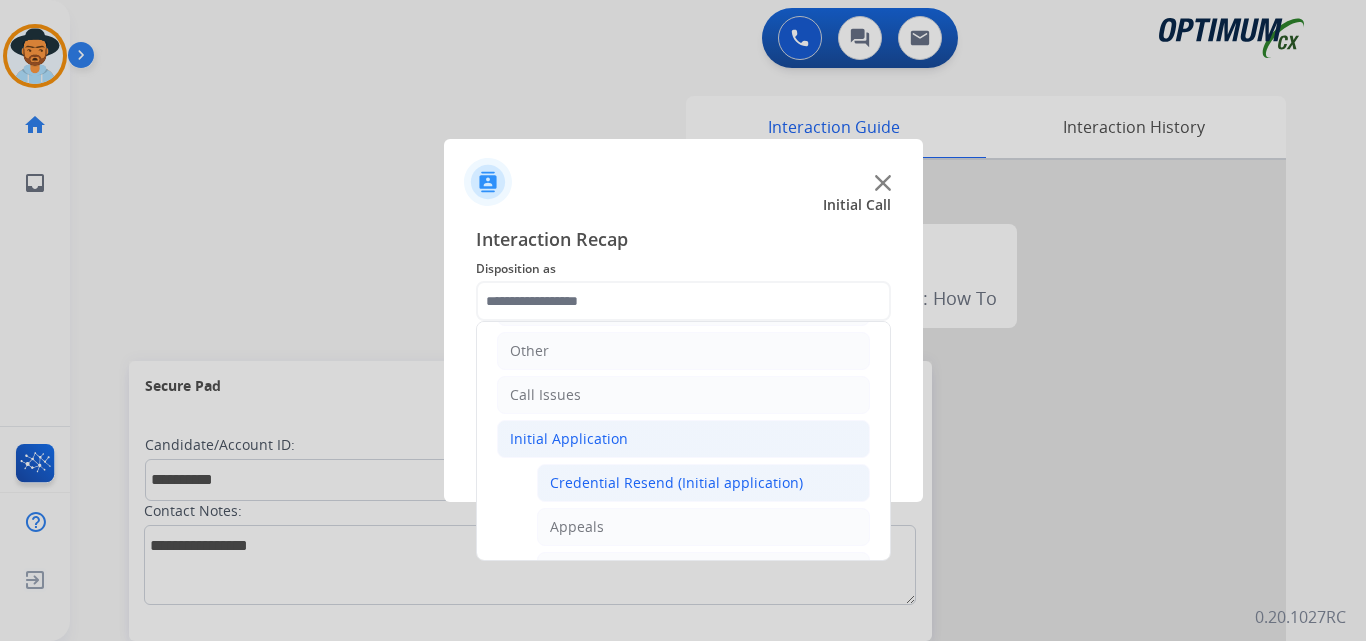 click on "Credential Resend (Initial application)" 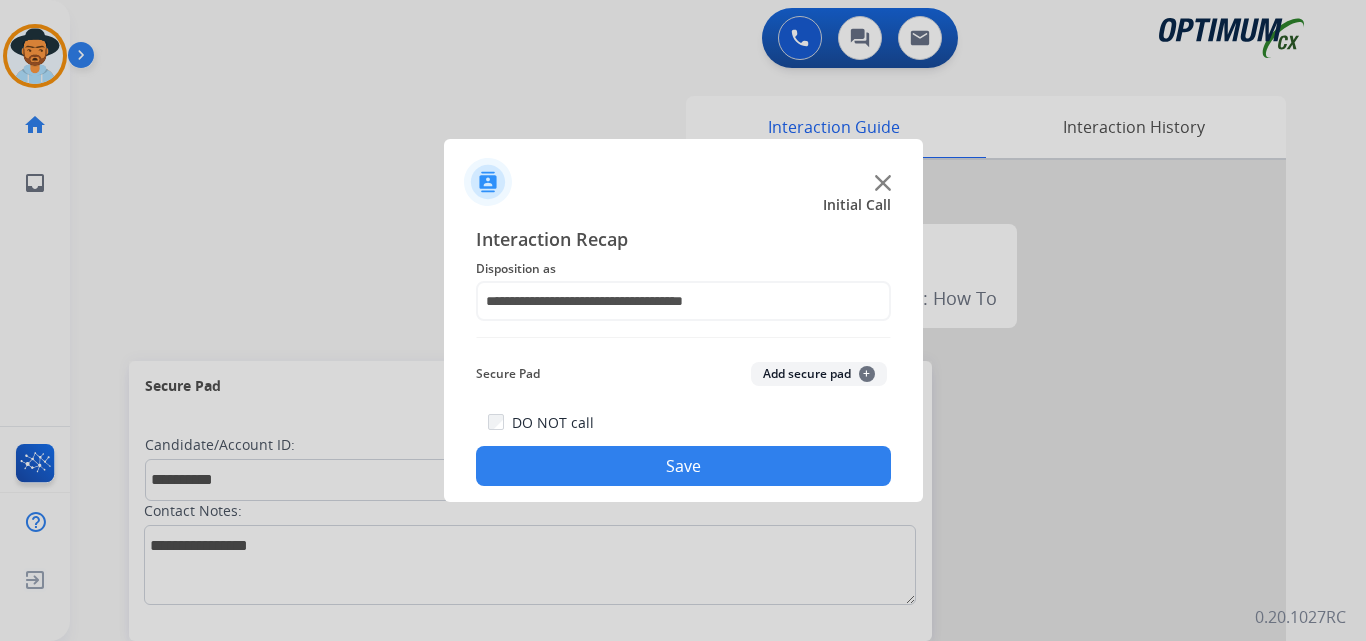 click on "Save" 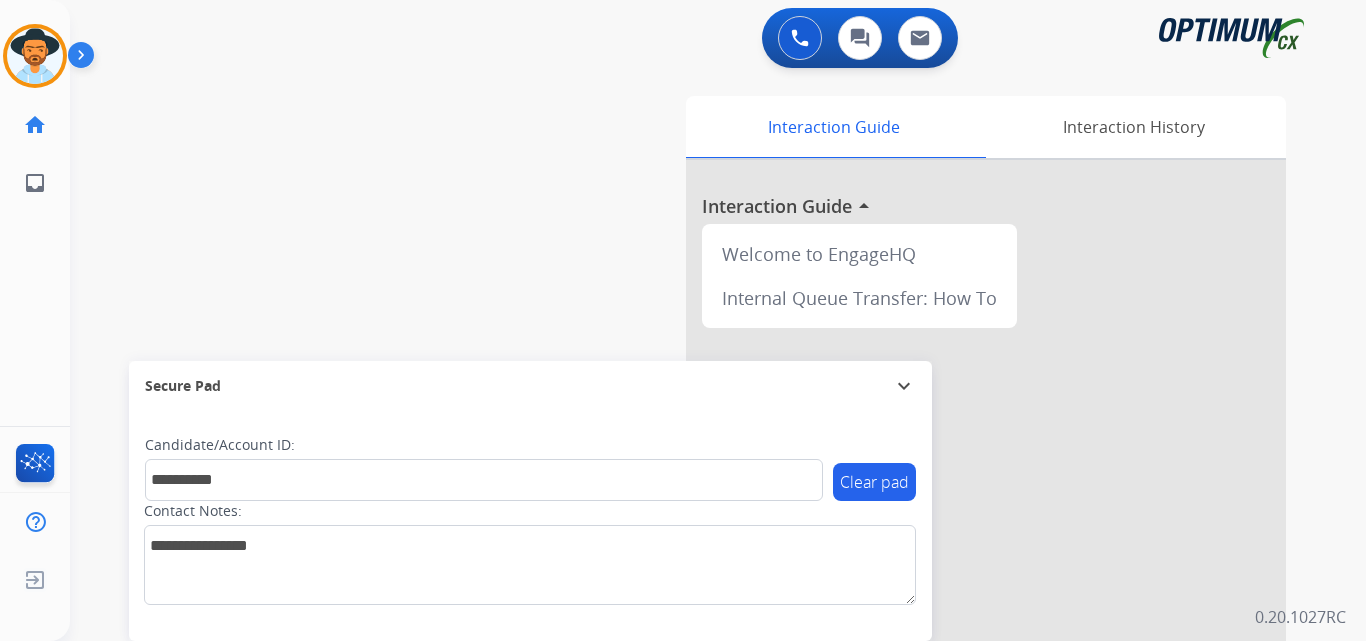 type 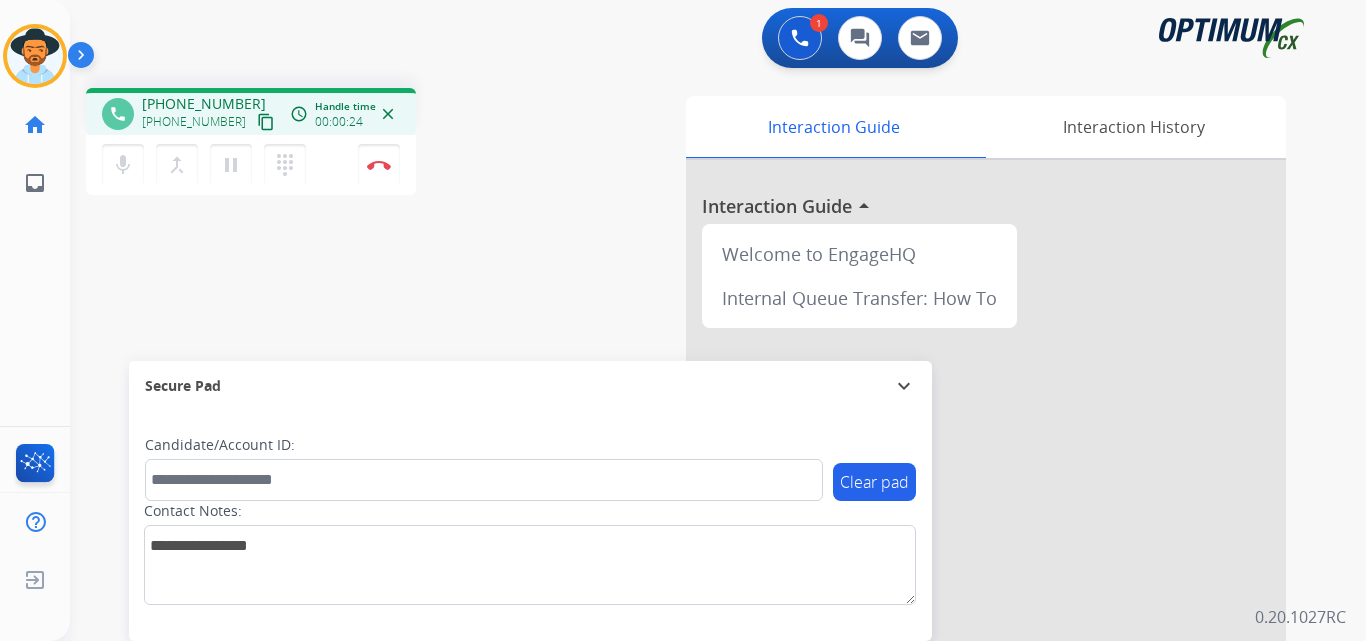 click on "+19392906494" at bounding box center (204, 104) 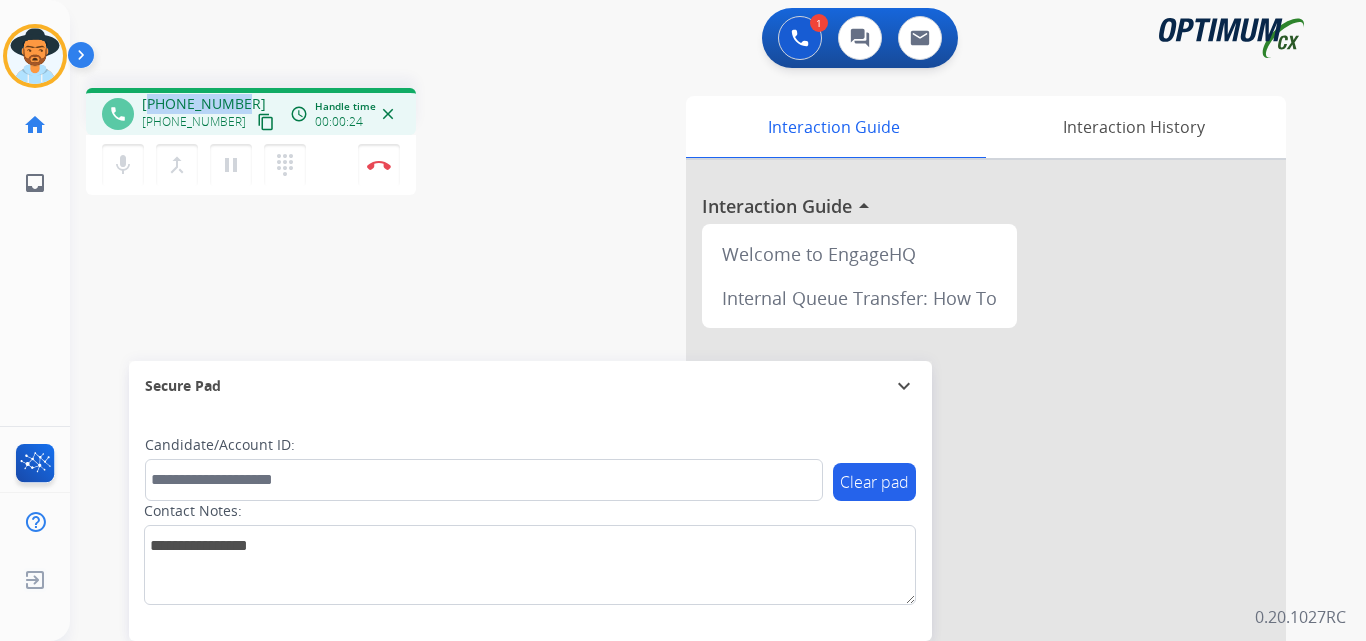 click on "+19392906494" at bounding box center (204, 104) 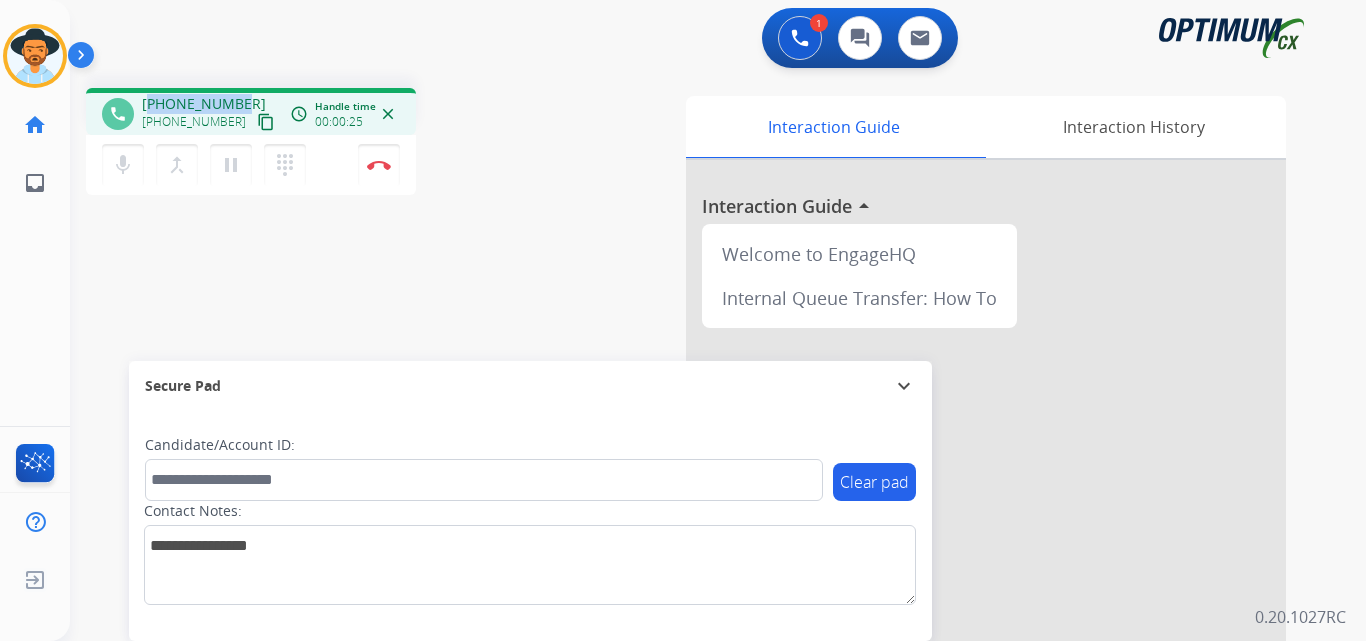 copy on "19392906494" 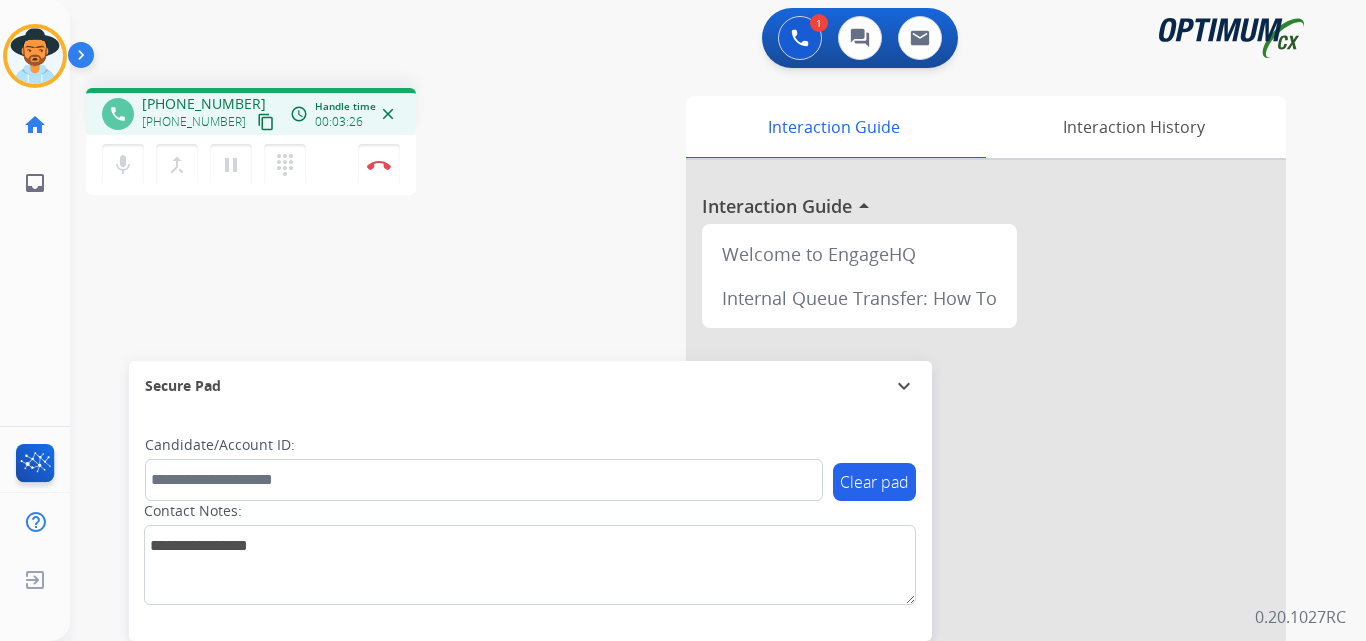 click on "phone +19392906494 +19392906494 content_copy access_time Call metrics Queue   00:11 Hold   00:00 Talk   03:27 Total   03:37 Handle time 00:03:26 close mic Mute merge_type Bridge pause Hold dialpad Dialpad Disconnect swap_horiz Break voice bridge close_fullscreen Connect 3-Way Call merge_type Separate 3-Way Call  Interaction Guide   Interaction History  Interaction Guide arrow_drop_up  Welcome to EngageHQ   Internal Queue Transfer: How To  Secure Pad expand_more Clear pad Candidate/Account ID: Contact Notes:" at bounding box center [694, 489] 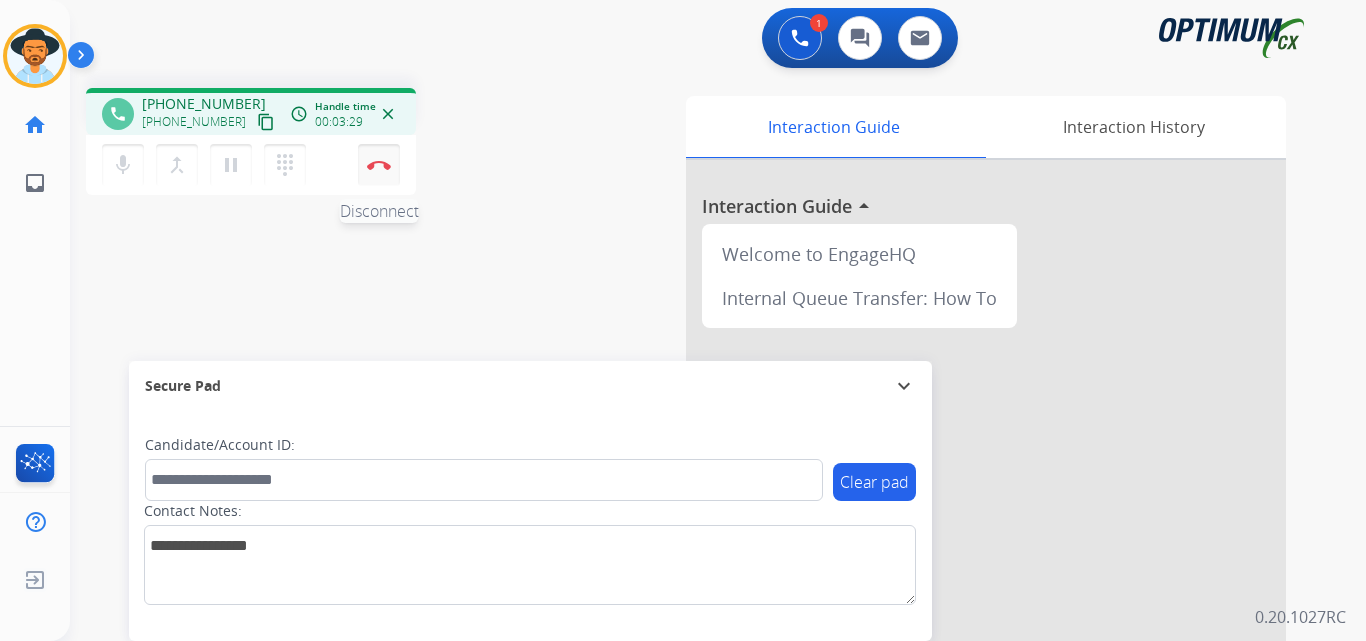 click at bounding box center (379, 165) 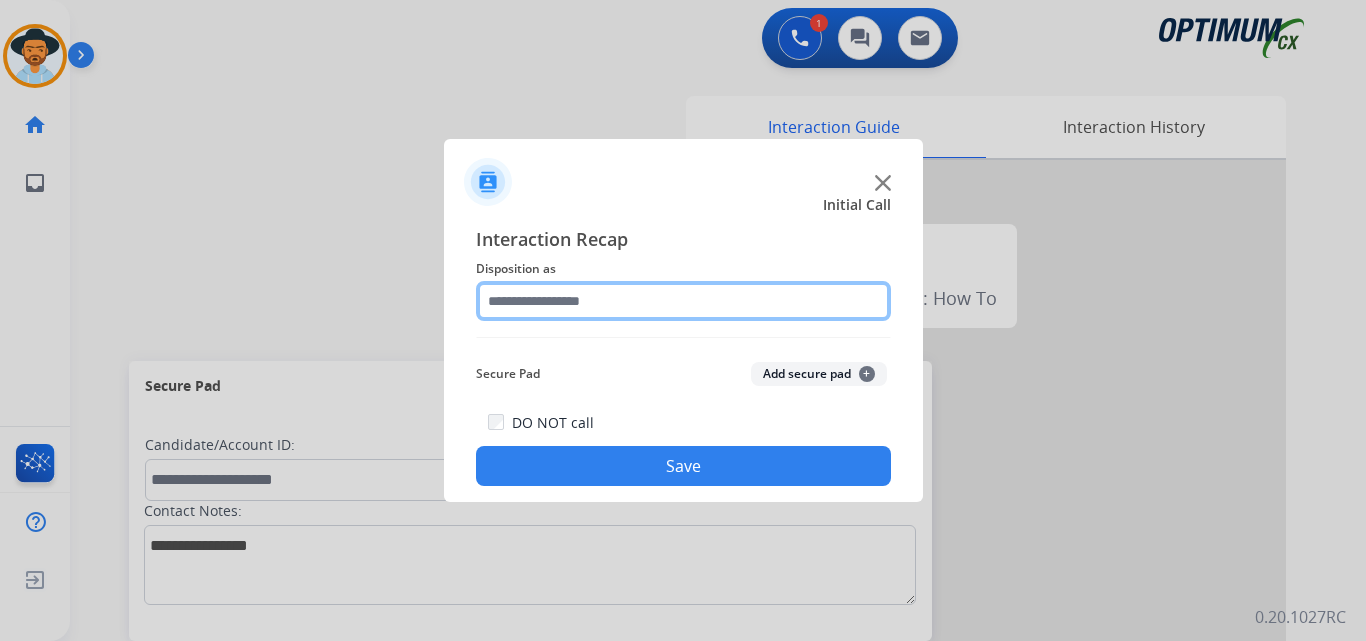 click 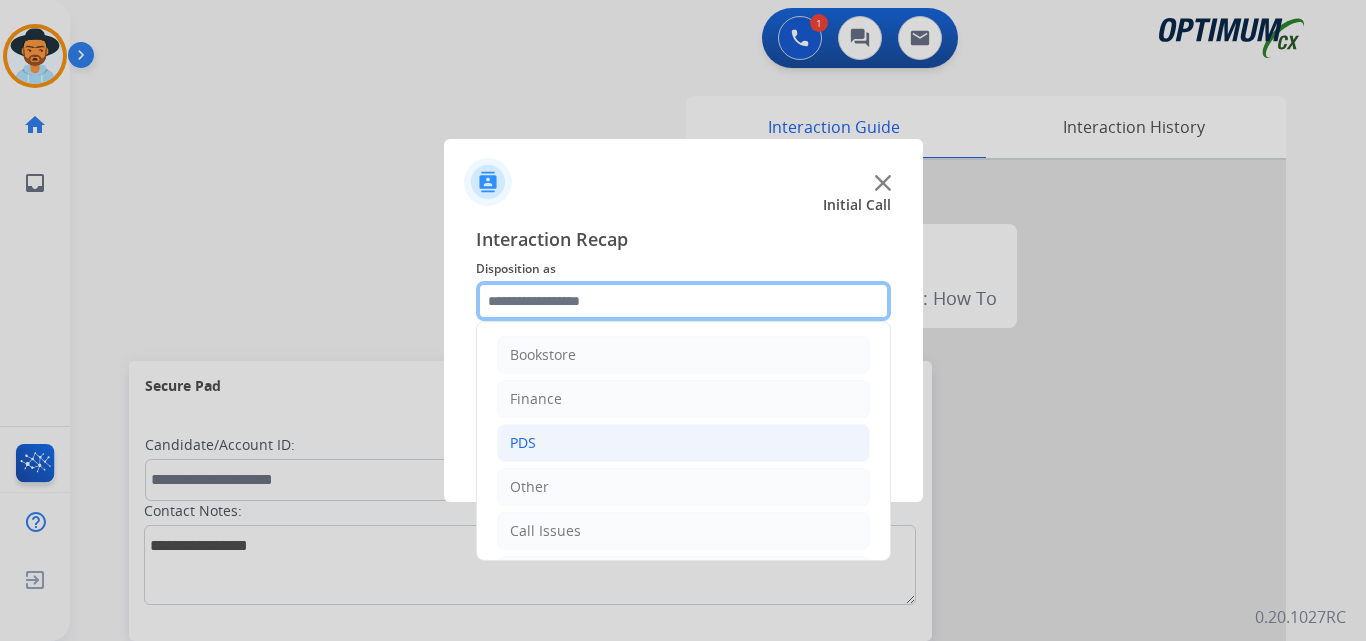 scroll, scrollTop: 136, scrollLeft: 0, axis: vertical 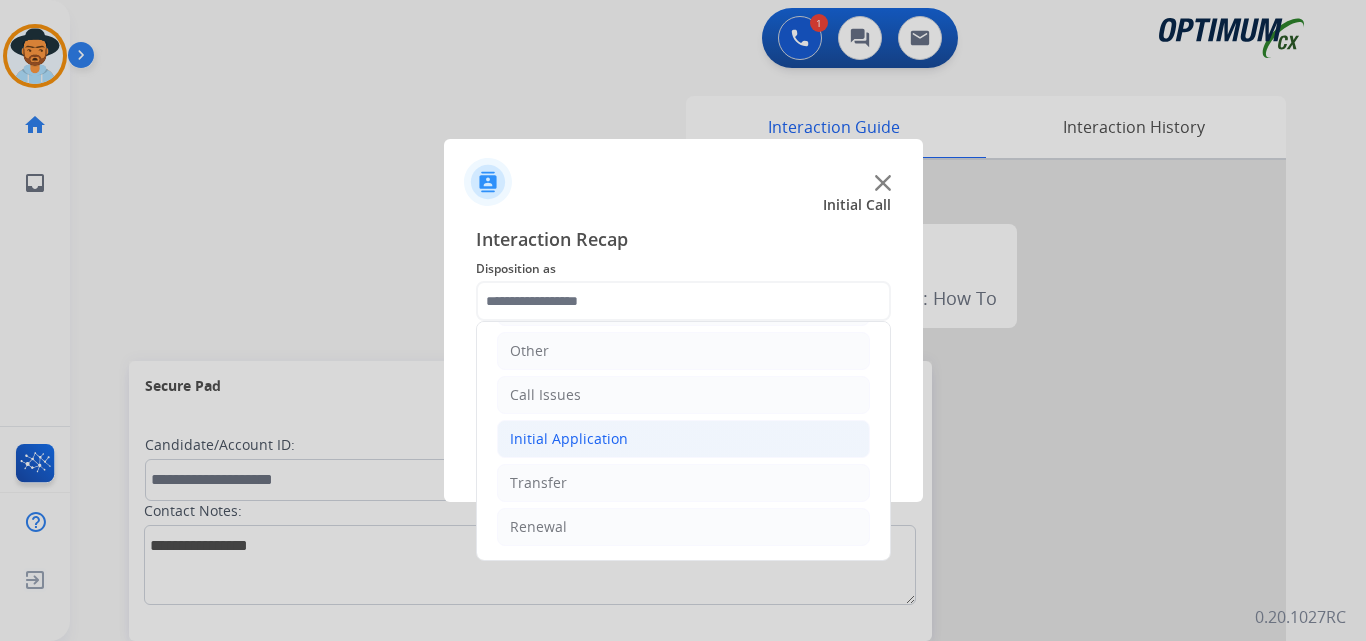 click on "Initial Application" 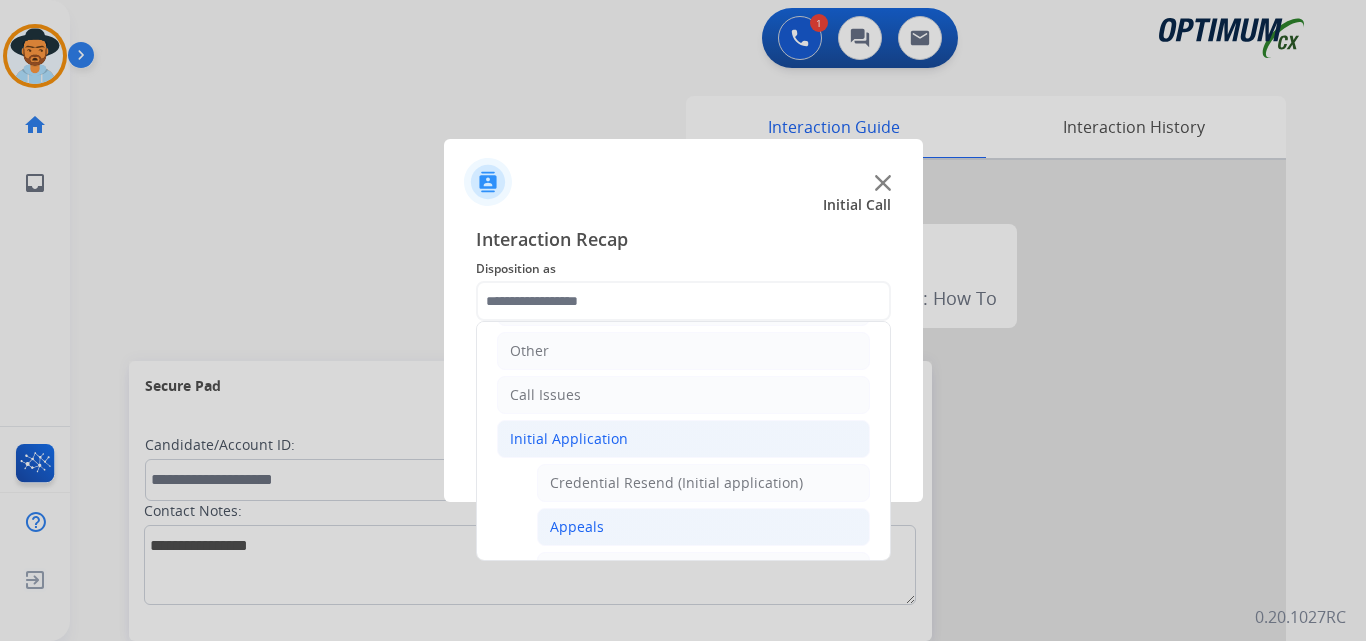 click on "Appeals" 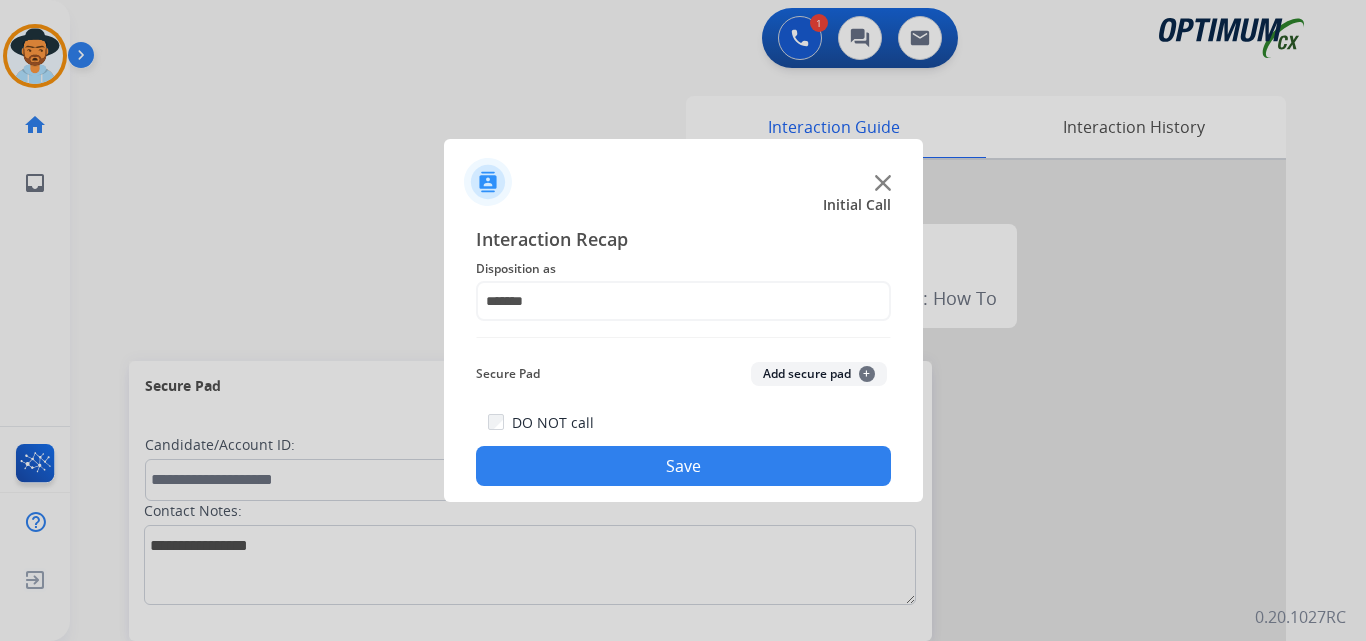 click on "Save" 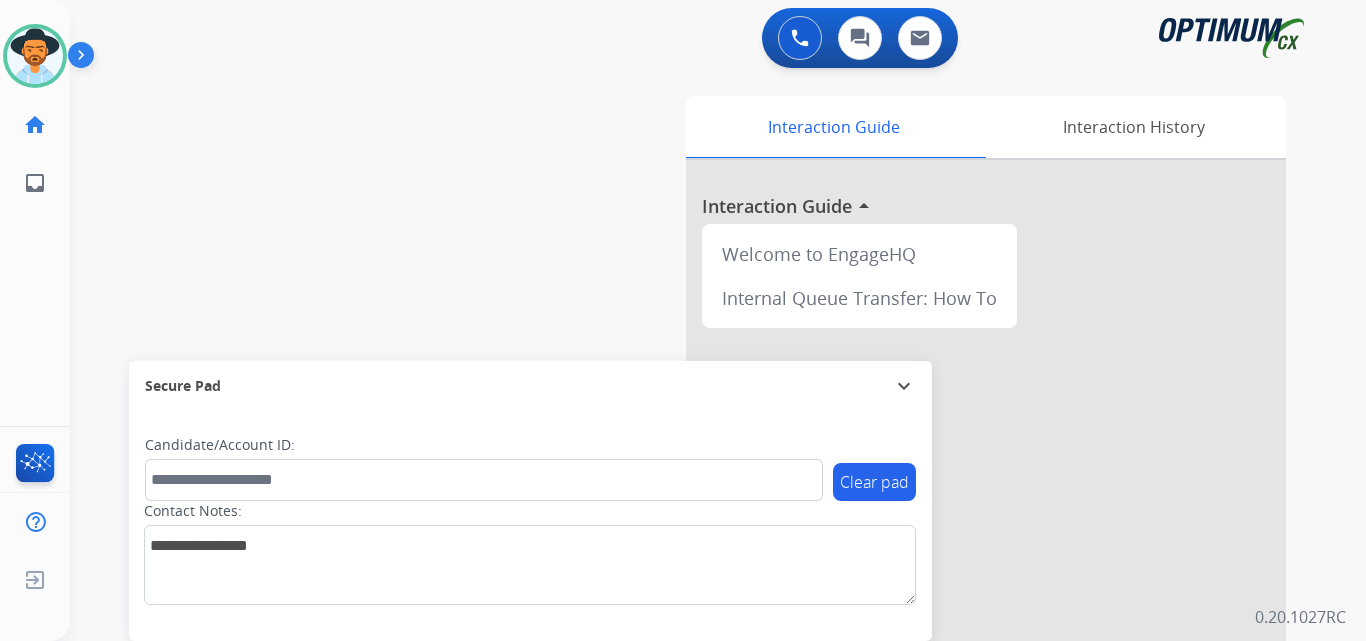 click on "swap_horiz Break voice bridge close_fullscreen Connect 3-Way Call merge_type Separate 3-Way Call  Interaction Guide   Interaction History  Interaction Guide arrow_drop_up  Welcome to EngageHQ   Internal Queue Transfer: How To  Secure Pad expand_more Clear pad Candidate/Account ID: Contact Notes:" at bounding box center (694, 489) 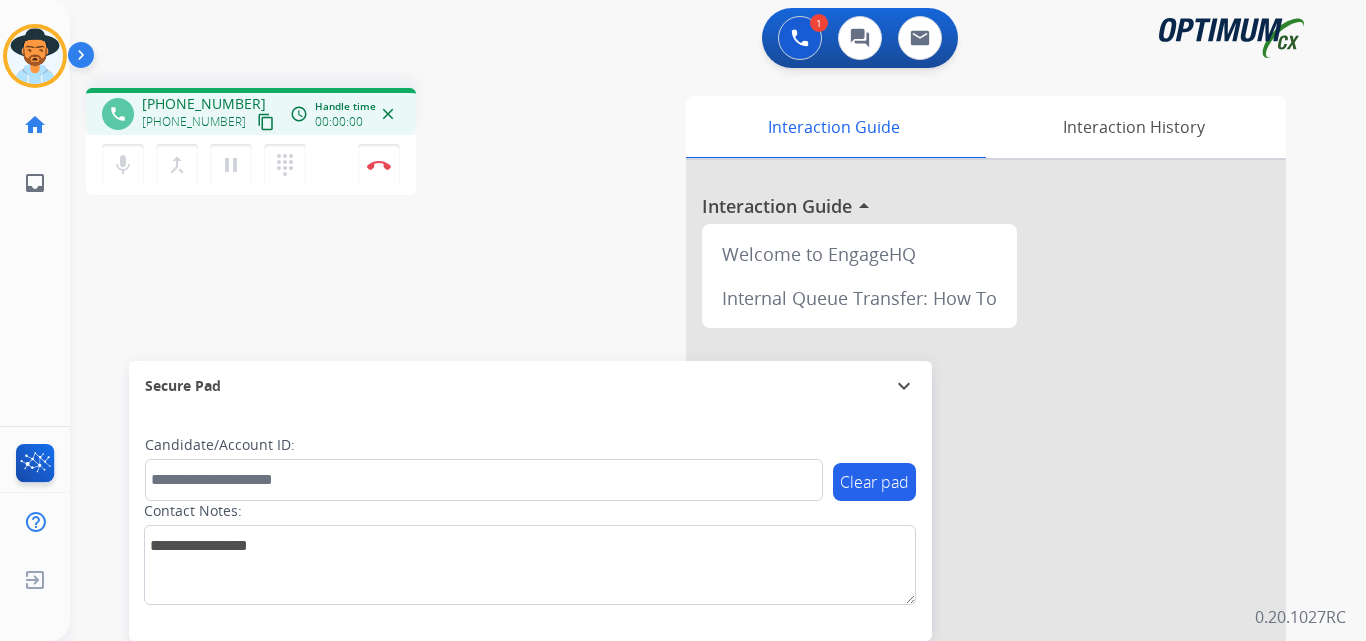 click on "+18049099019" at bounding box center (204, 104) 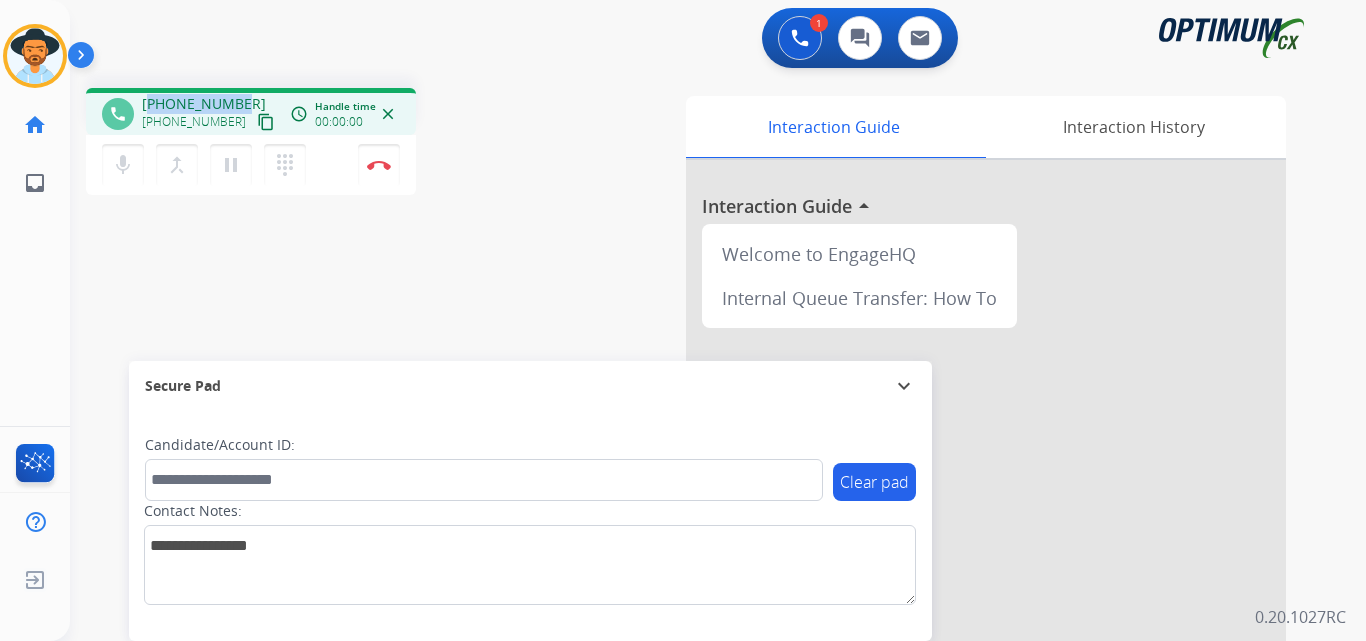 click on "+18049099019" at bounding box center [204, 104] 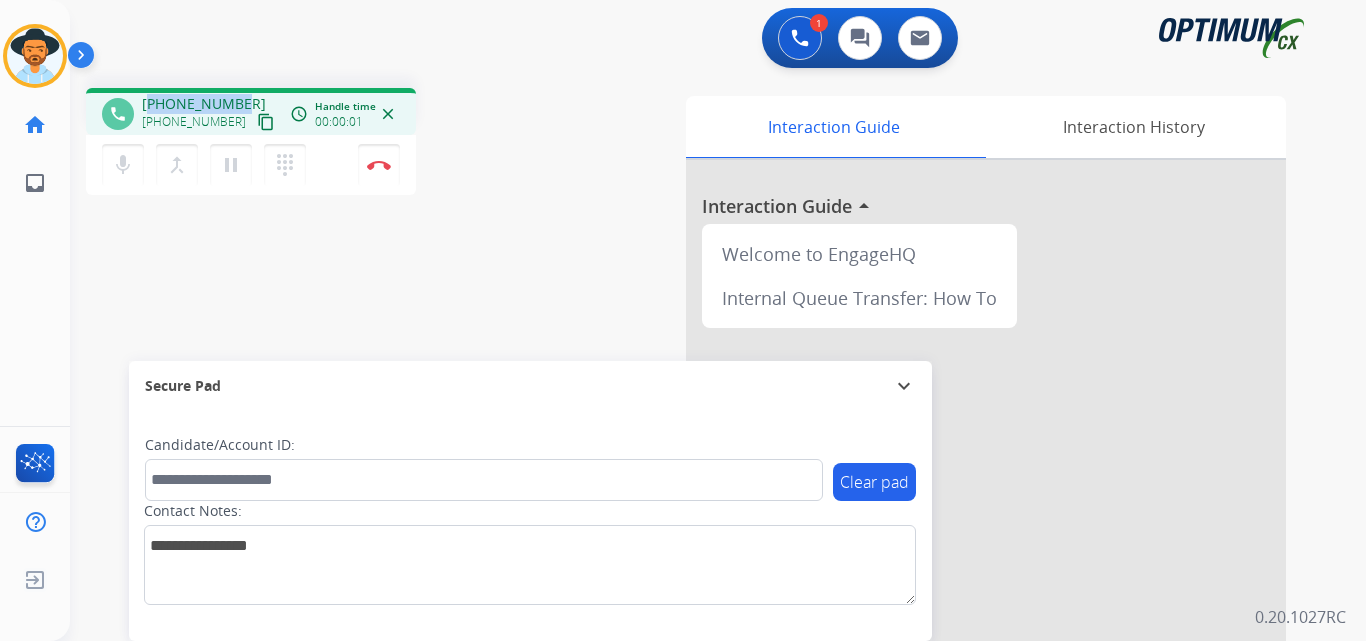 copy on "18049099019" 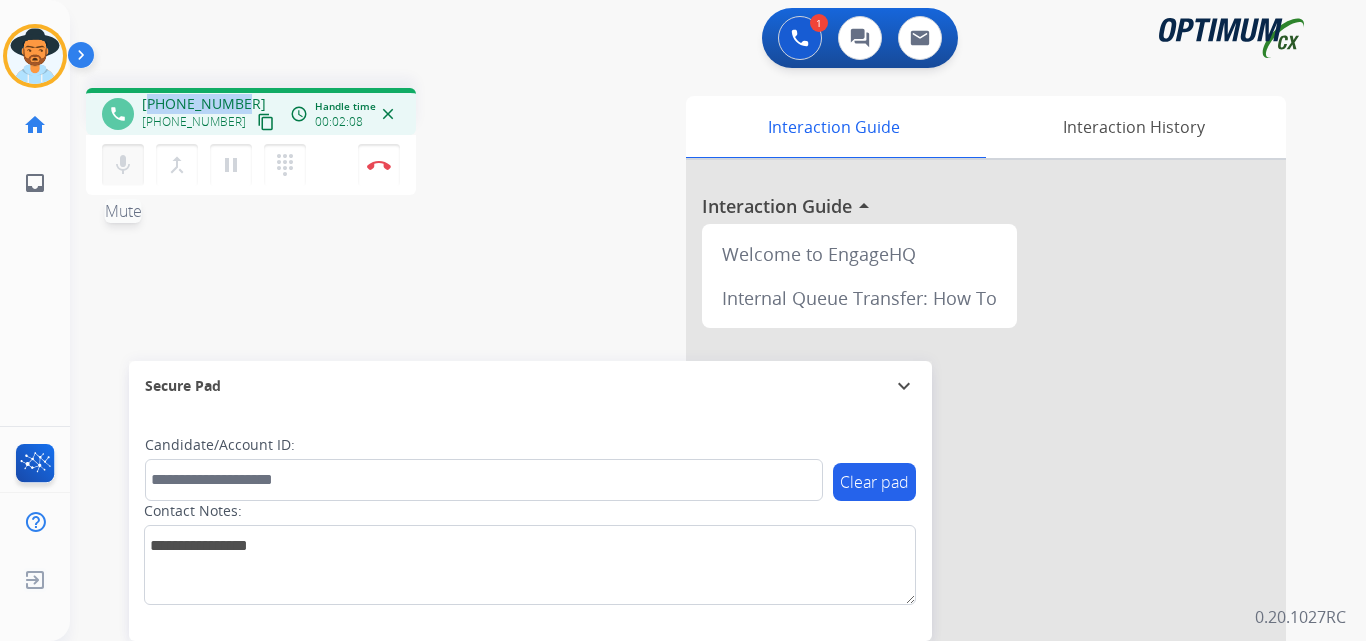 drag, startPoint x: 1336, startPoint y: 218, endPoint x: 127, endPoint y: 167, distance: 1210.0752 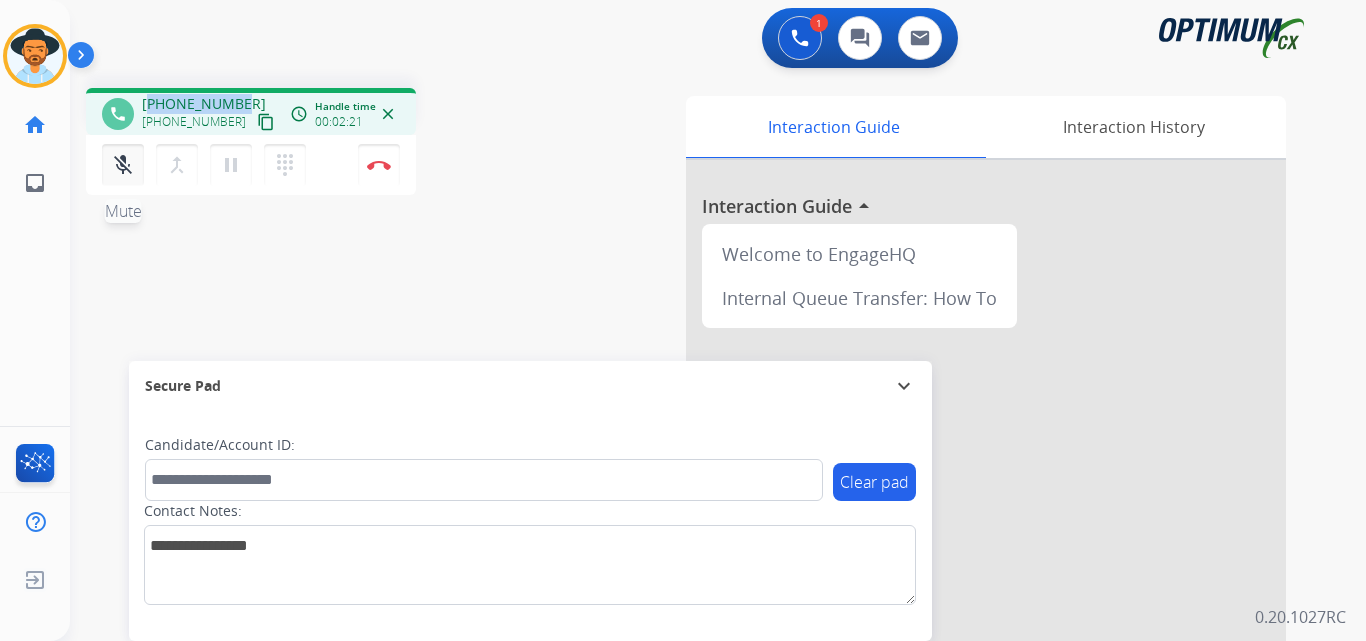 click on "mic_off" at bounding box center [123, 165] 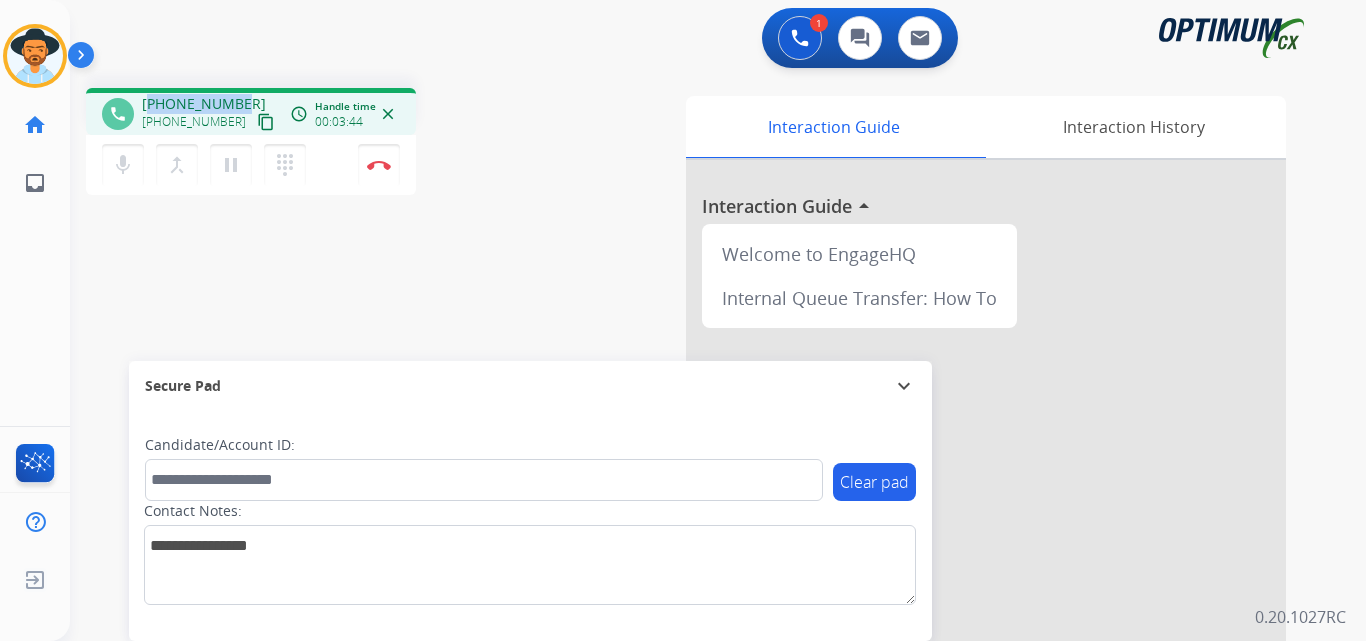 click on "+18049099019" at bounding box center (204, 104) 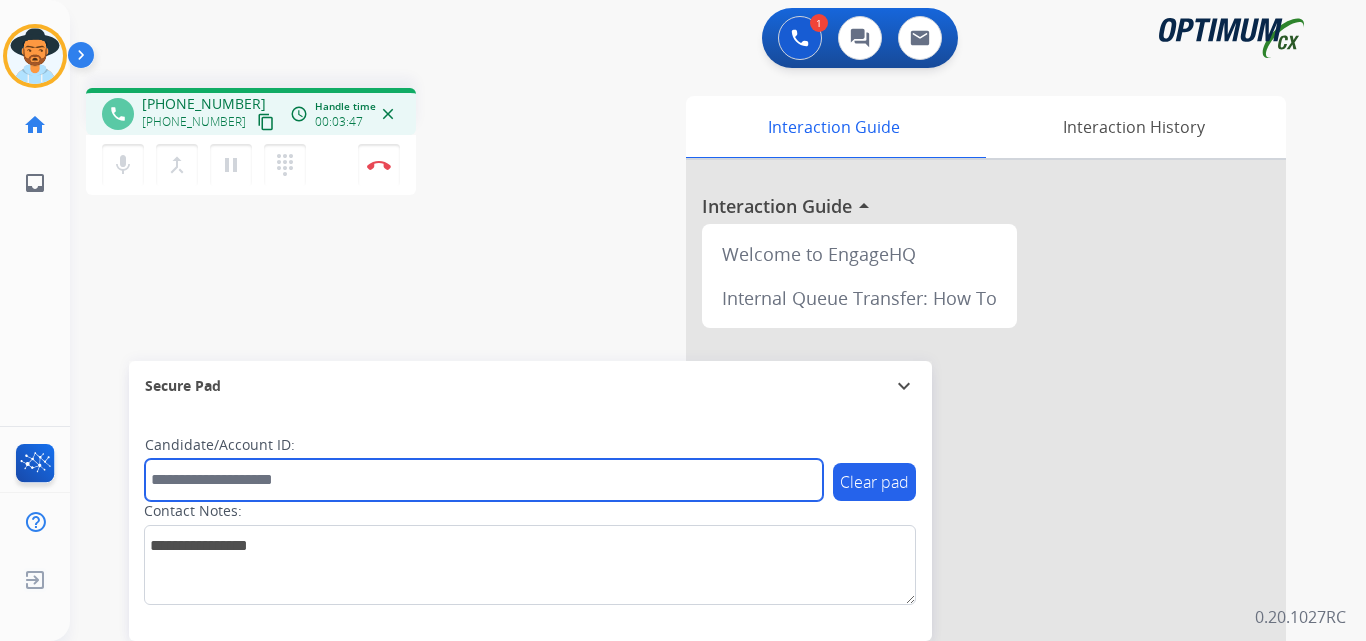 click at bounding box center [484, 480] 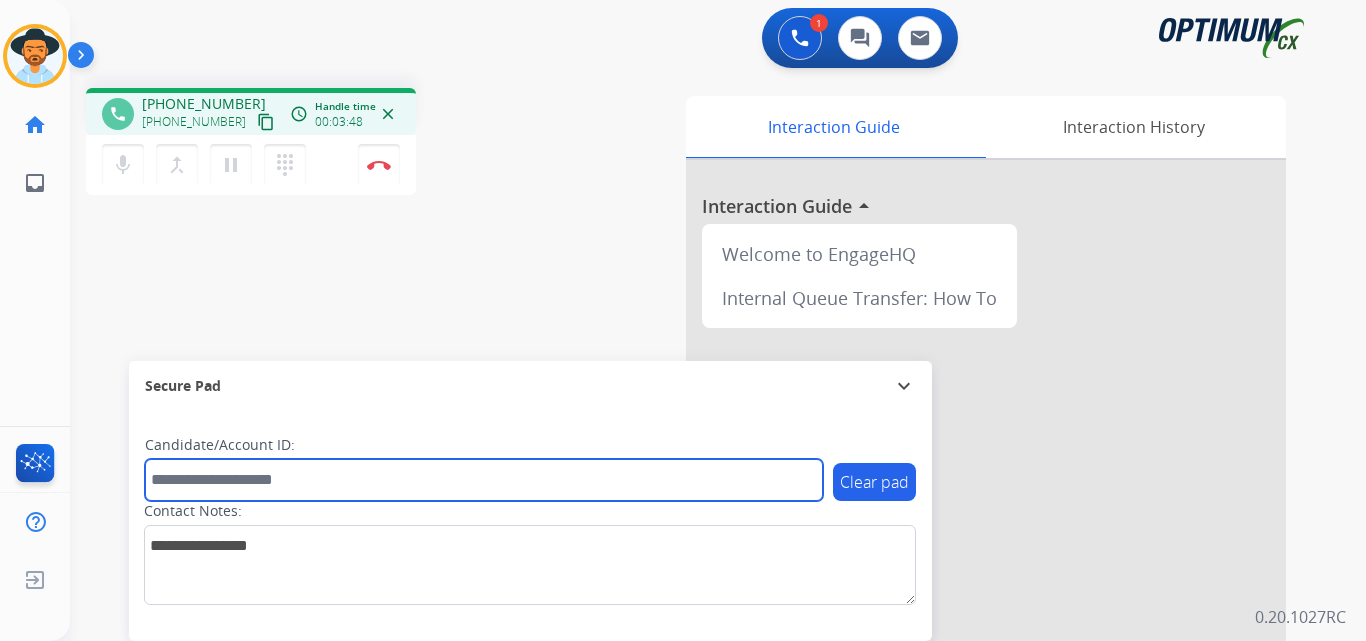 paste on "**********" 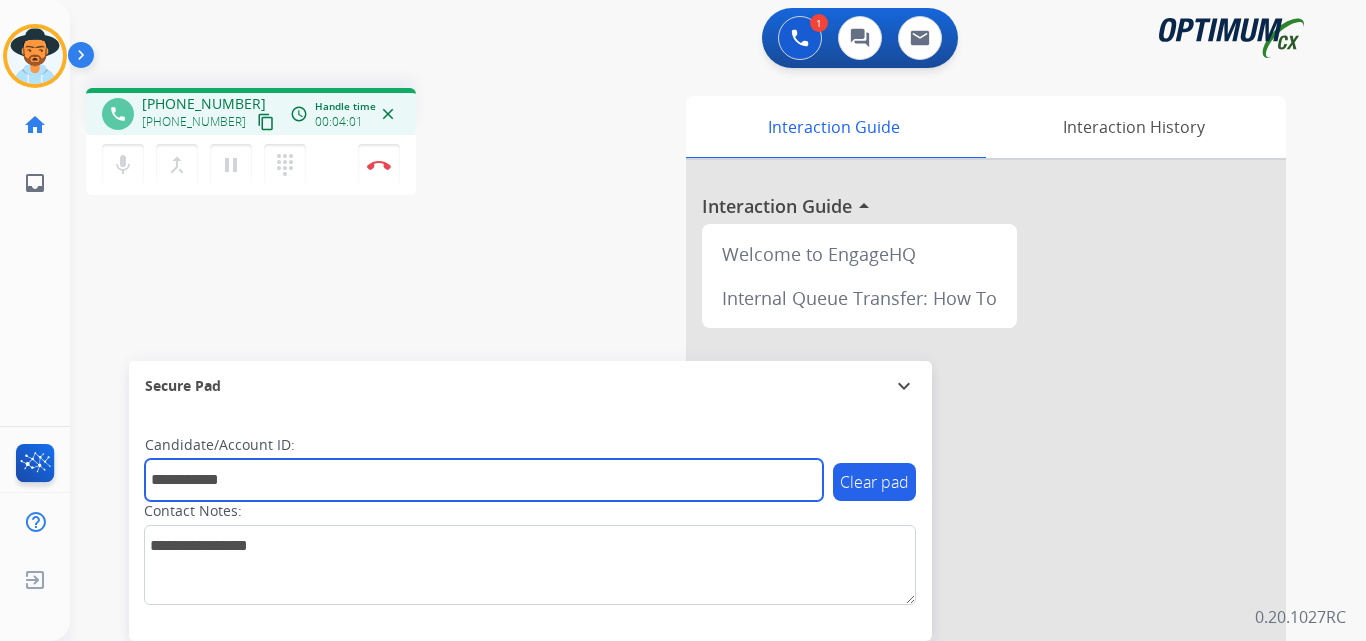 click on "**********" at bounding box center [484, 480] 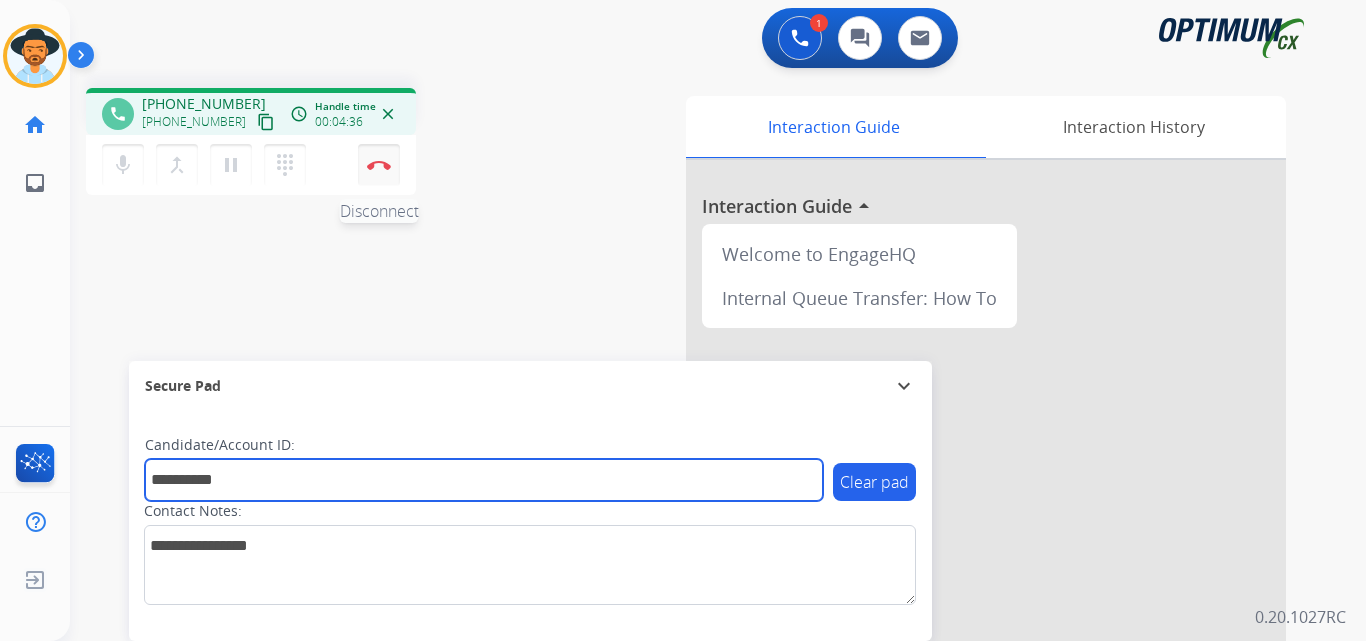 type on "**********" 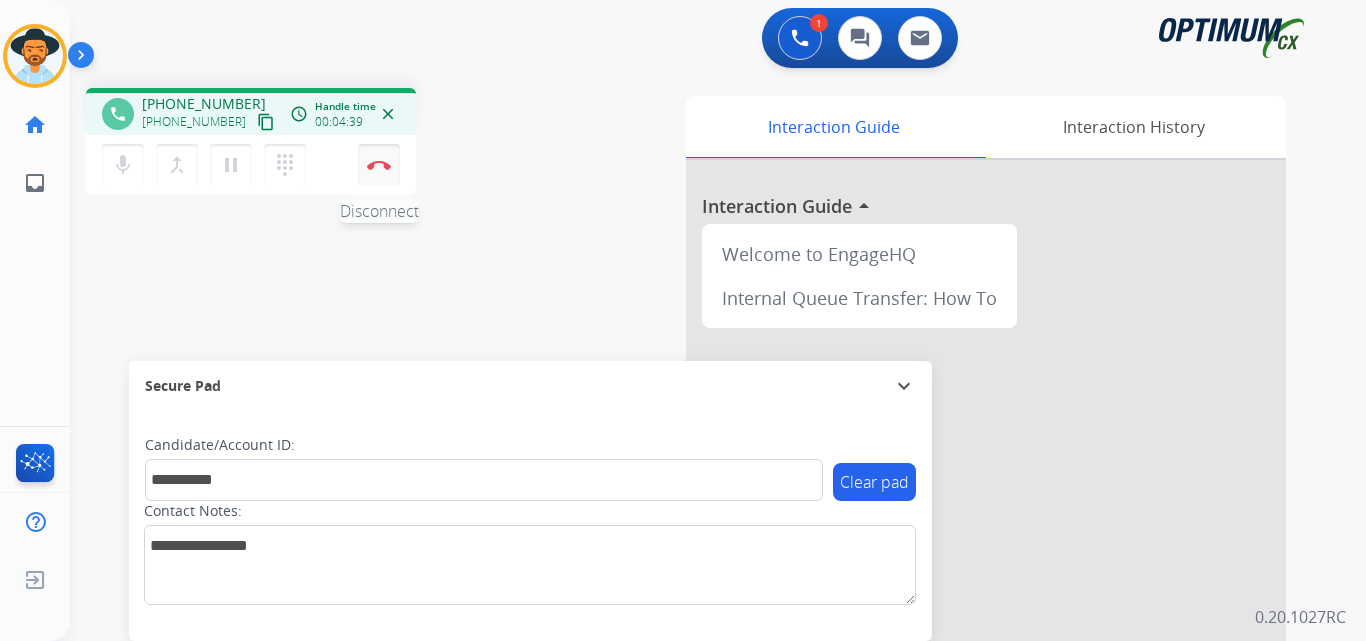 click on "Disconnect" at bounding box center (379, 165) 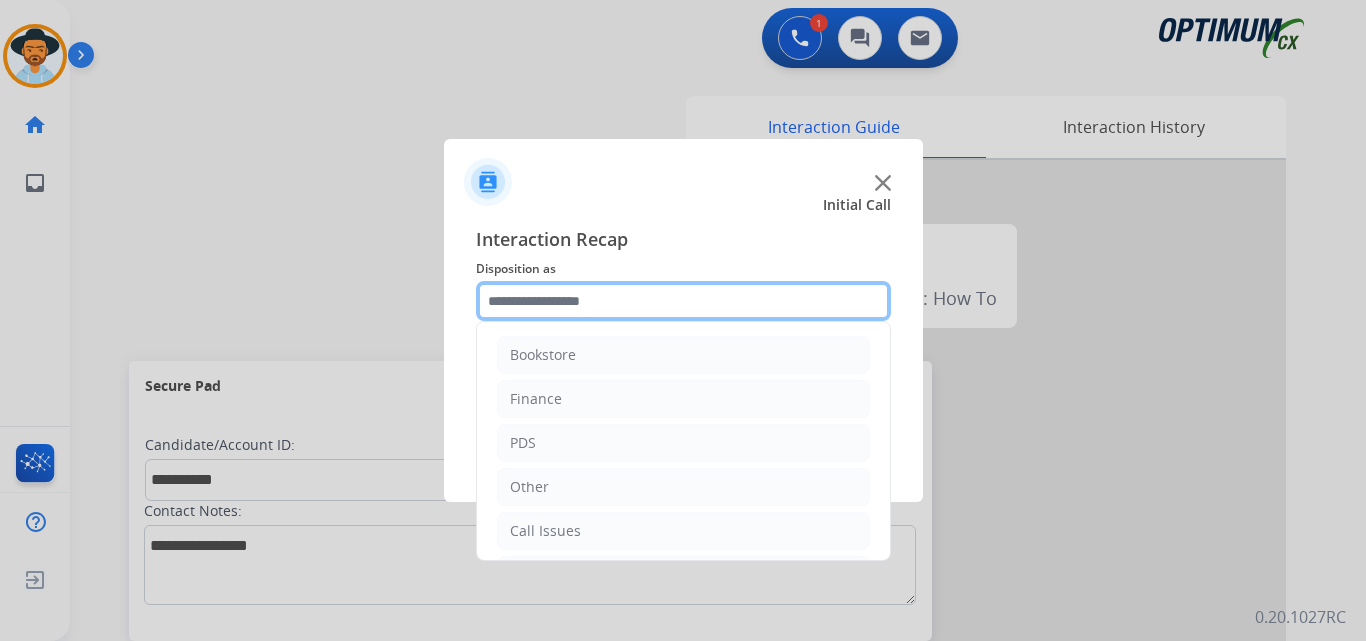 click 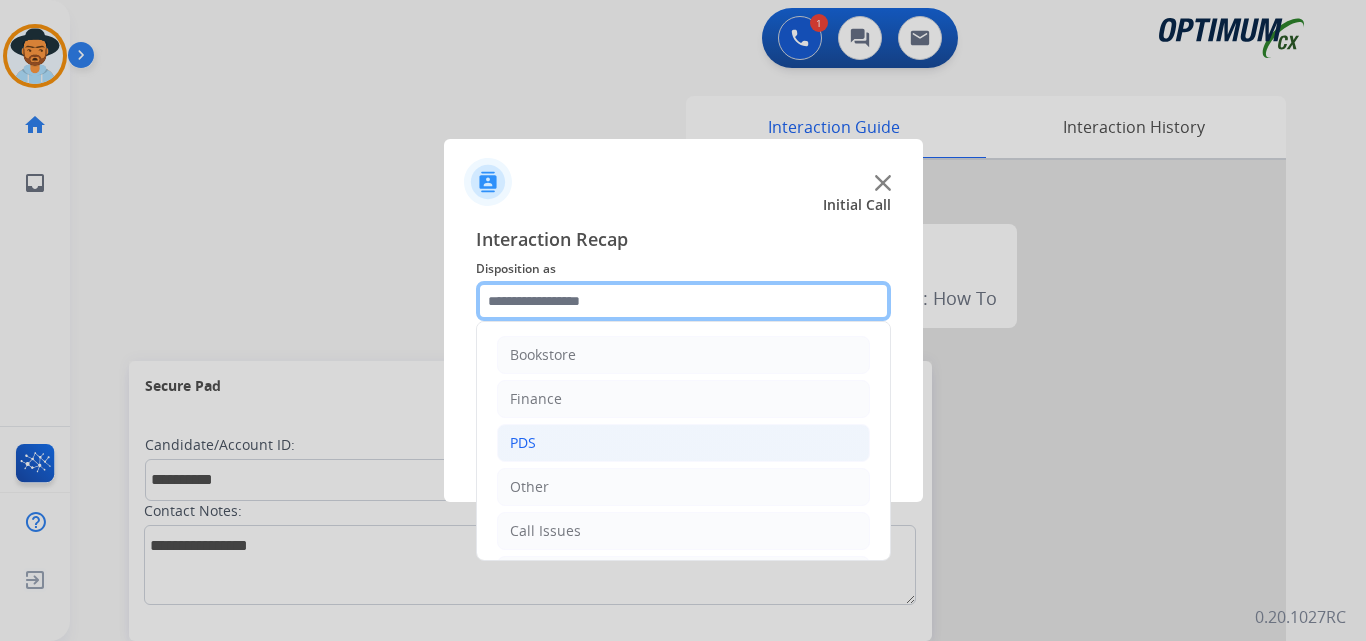 scroll, scrollTop: 136, scrollLeft: 0, axis: vertical 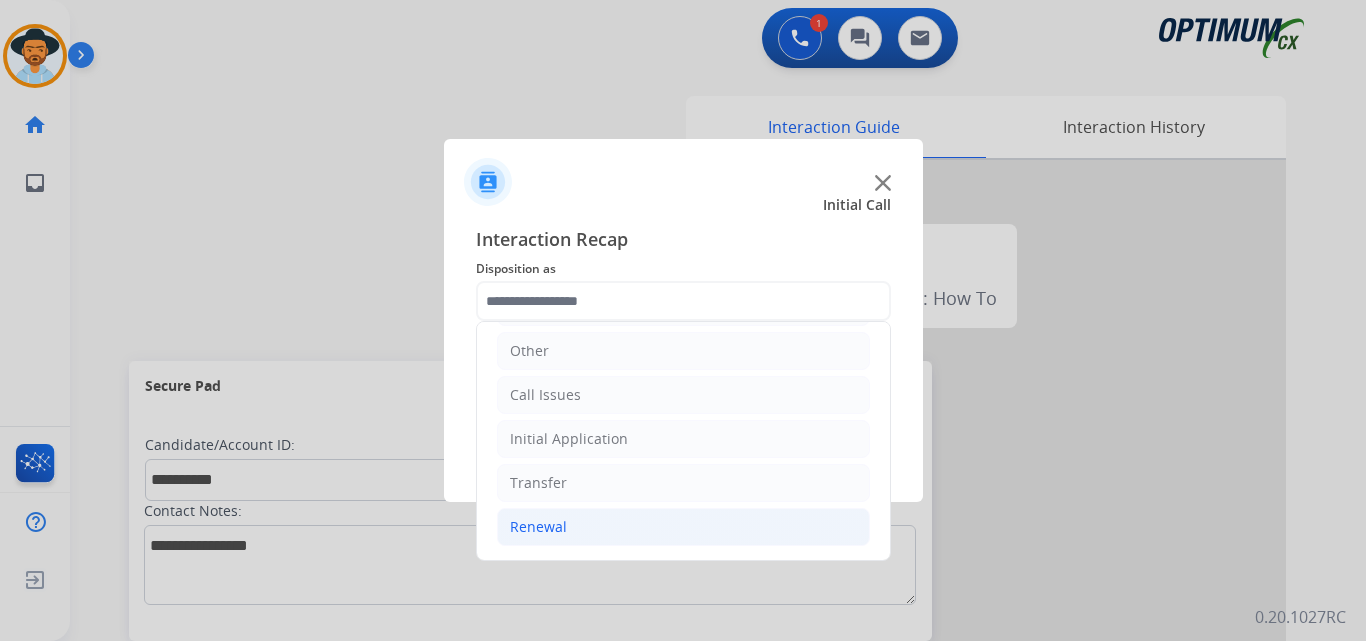 click on "Renewal" 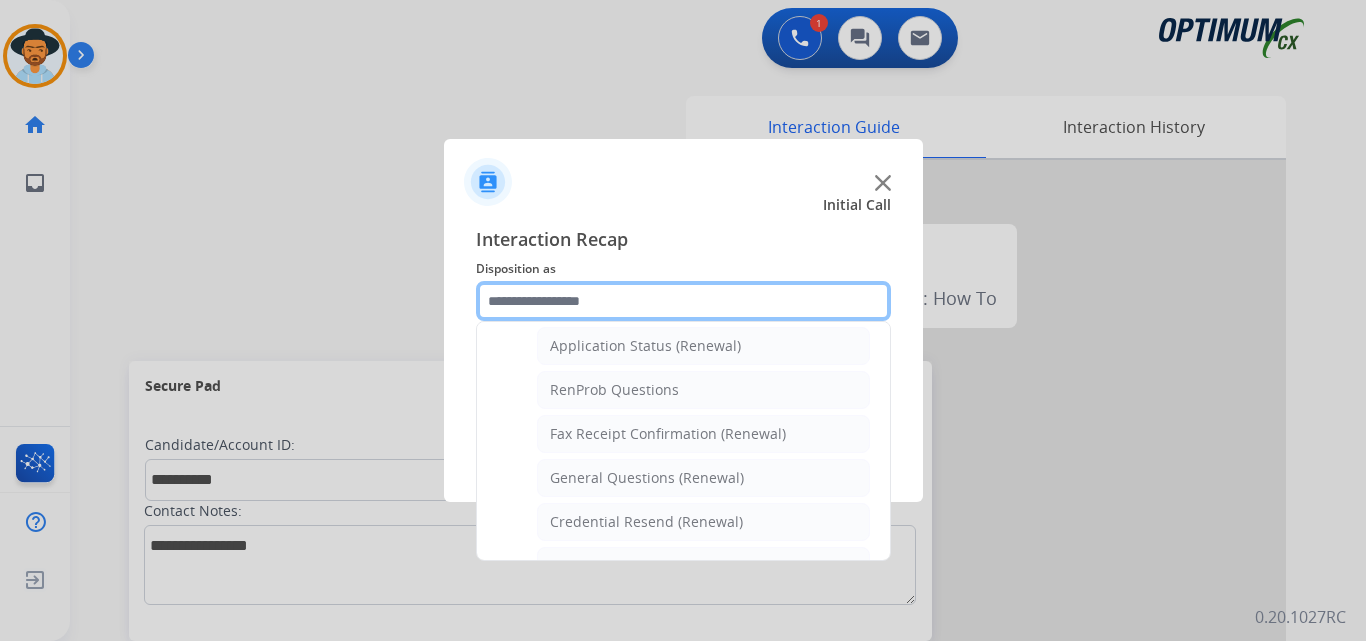 scroll, scrollTop: 636, scrollLeft: 0, axis: vertical 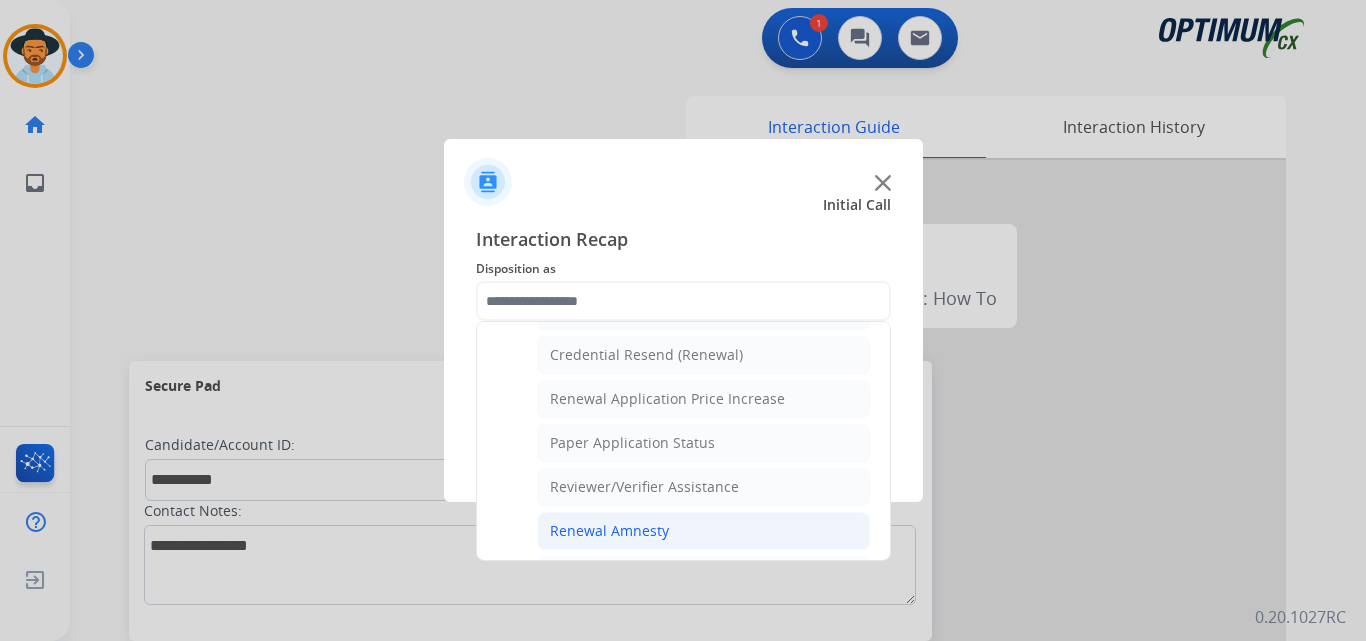 click on "Renewal Amnesty" 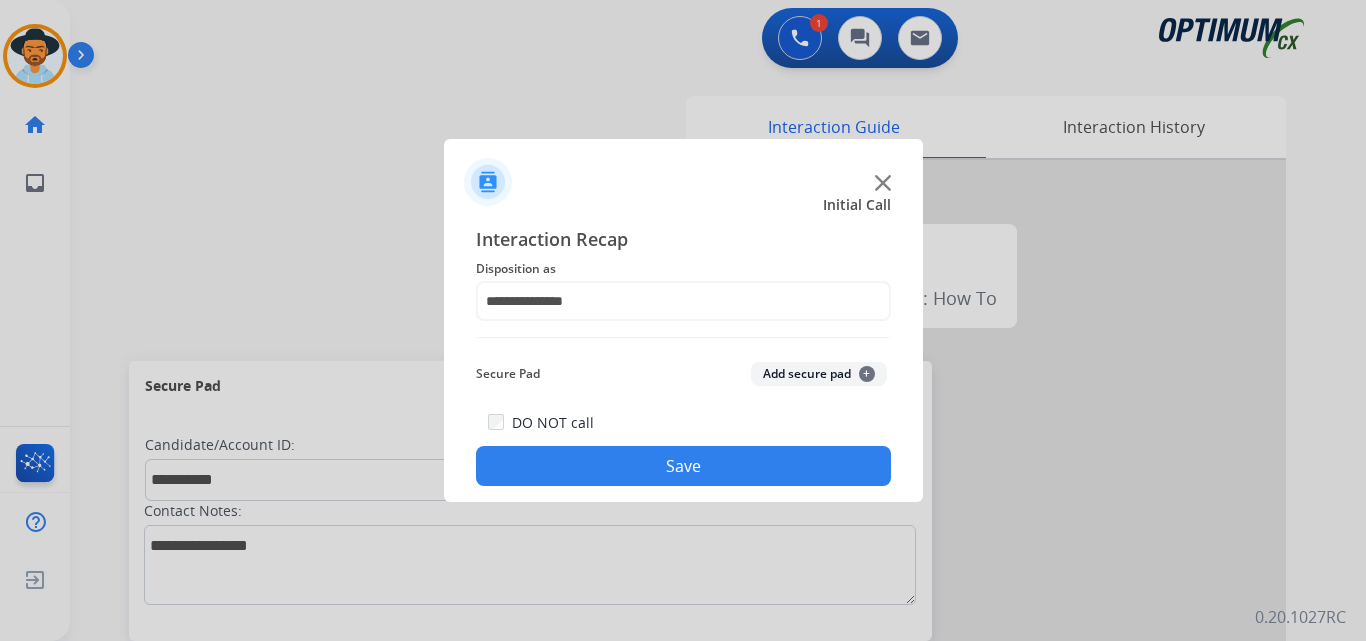 click on "Save" 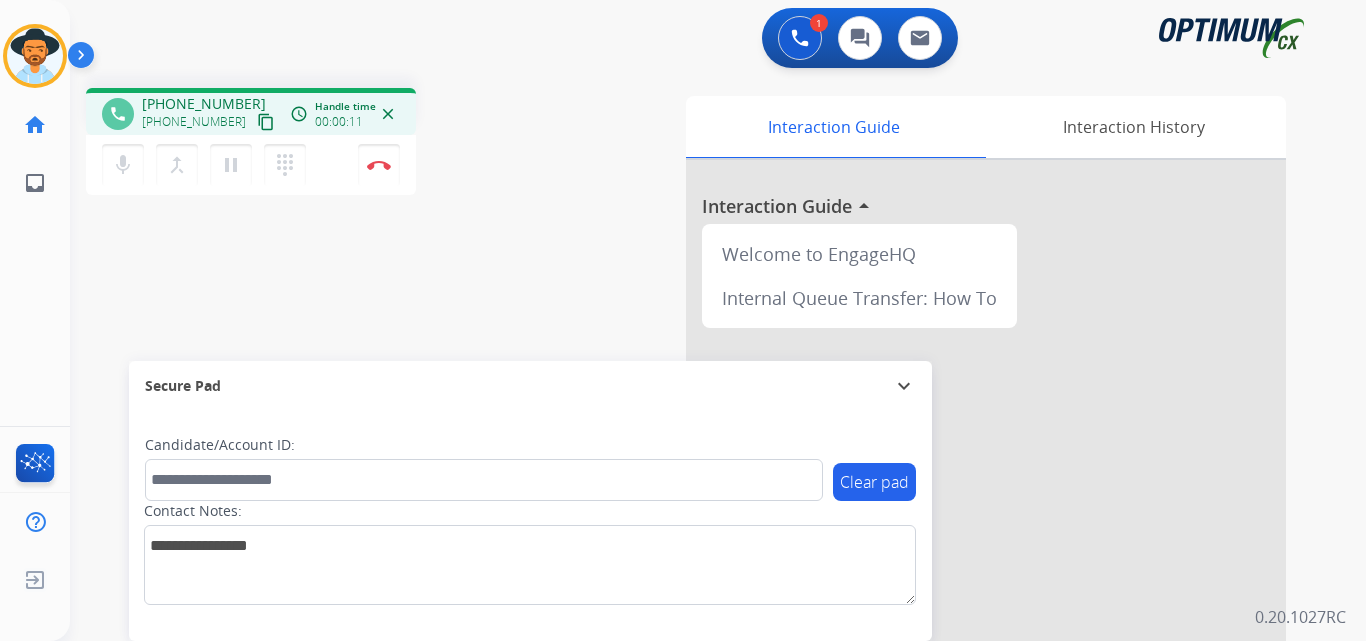 click on "+17347525267" at bounding box center (204, 104) 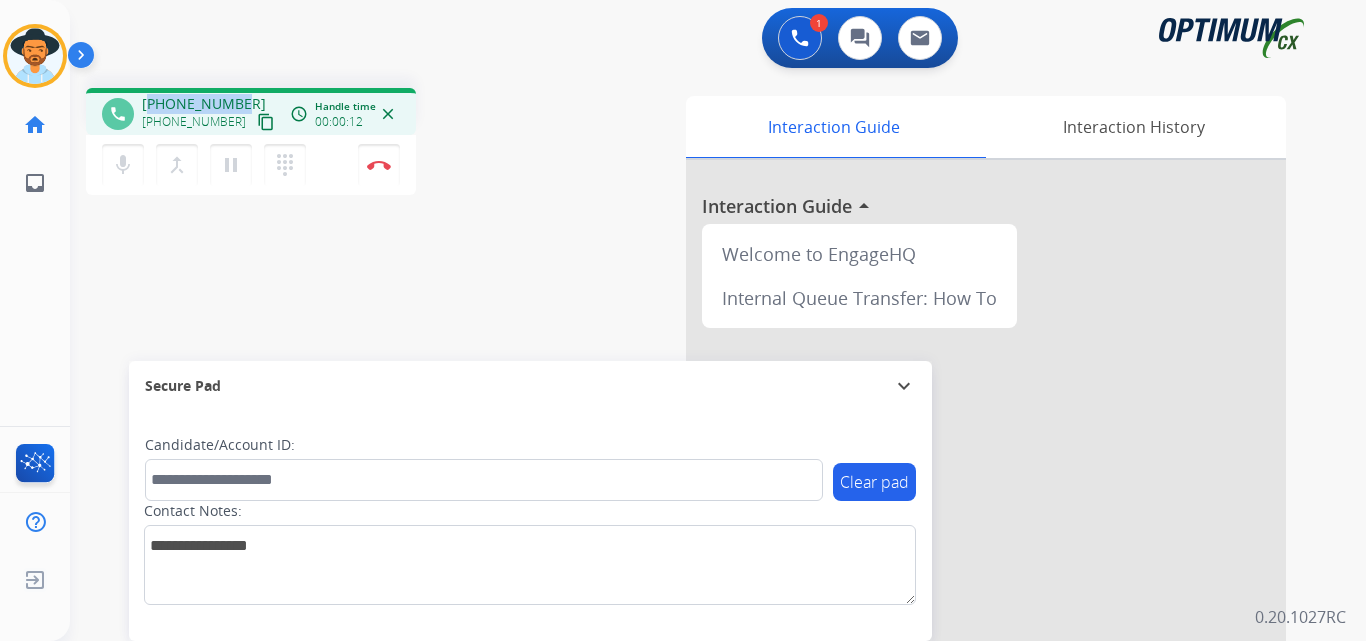 click on "+17347525267" at bounding box center (204, 104) 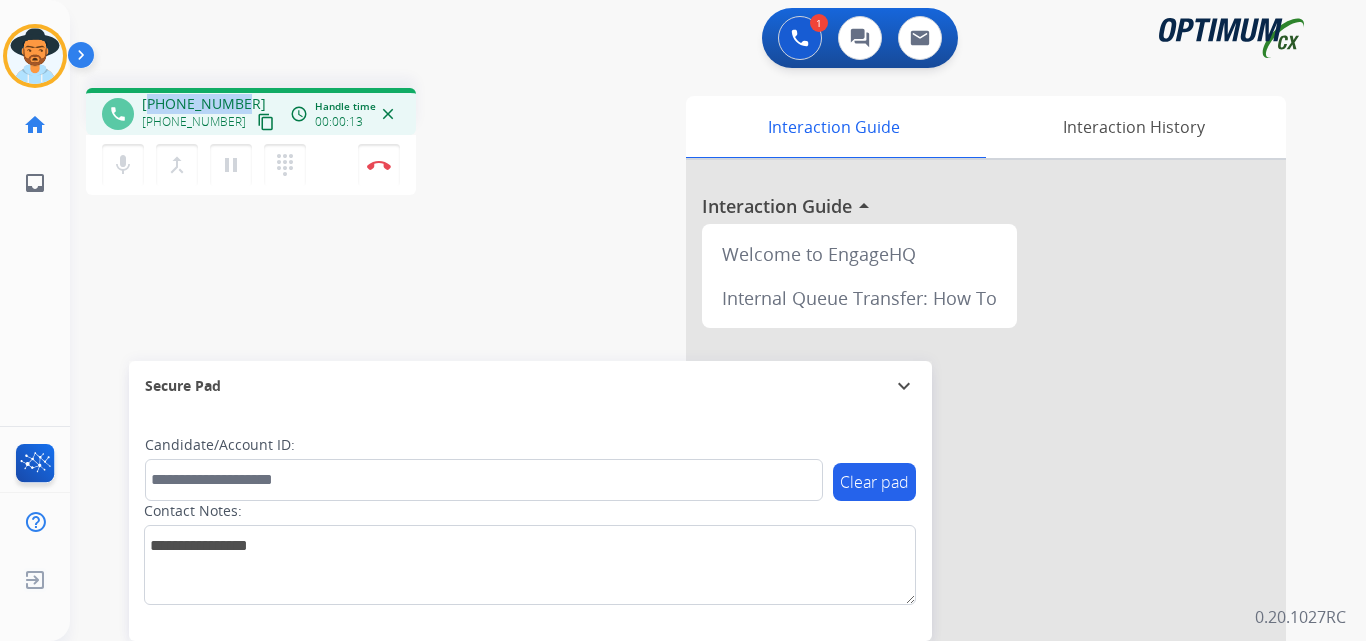 copy on "17347525267" 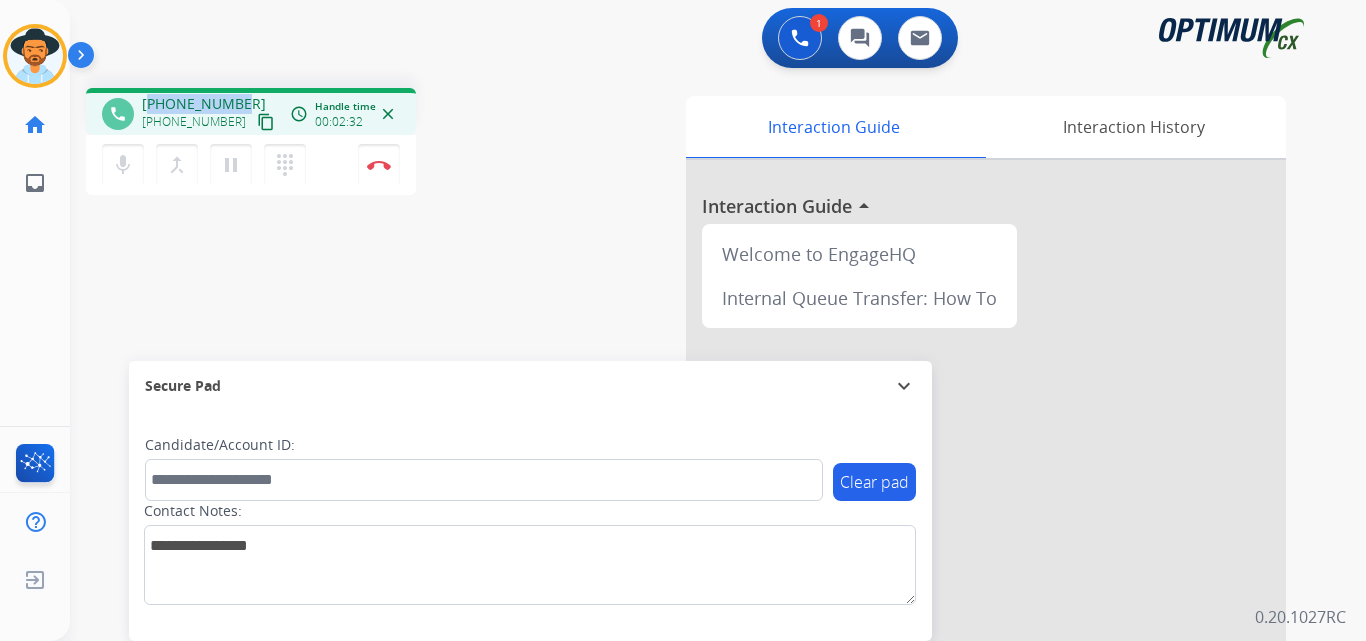 click on "+17347525267 content_copy" at bounding box center (210, 122) 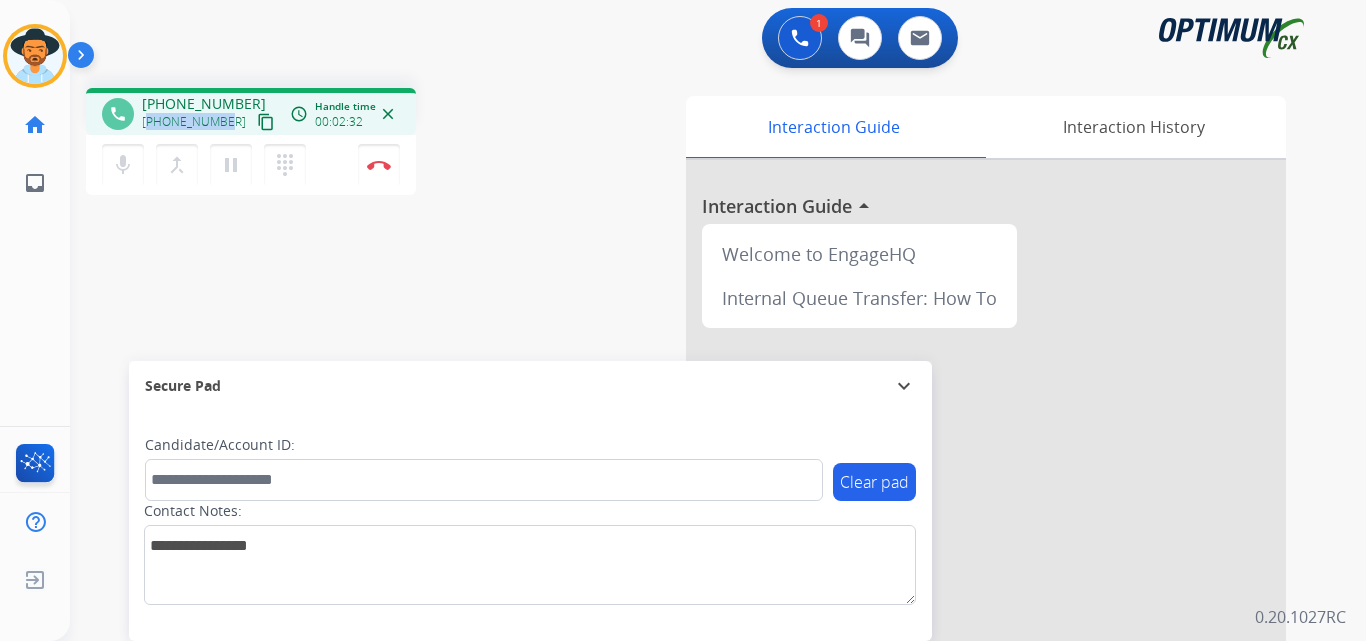 click on "+17347525267 content_copy" at bounding box center [210, 122] 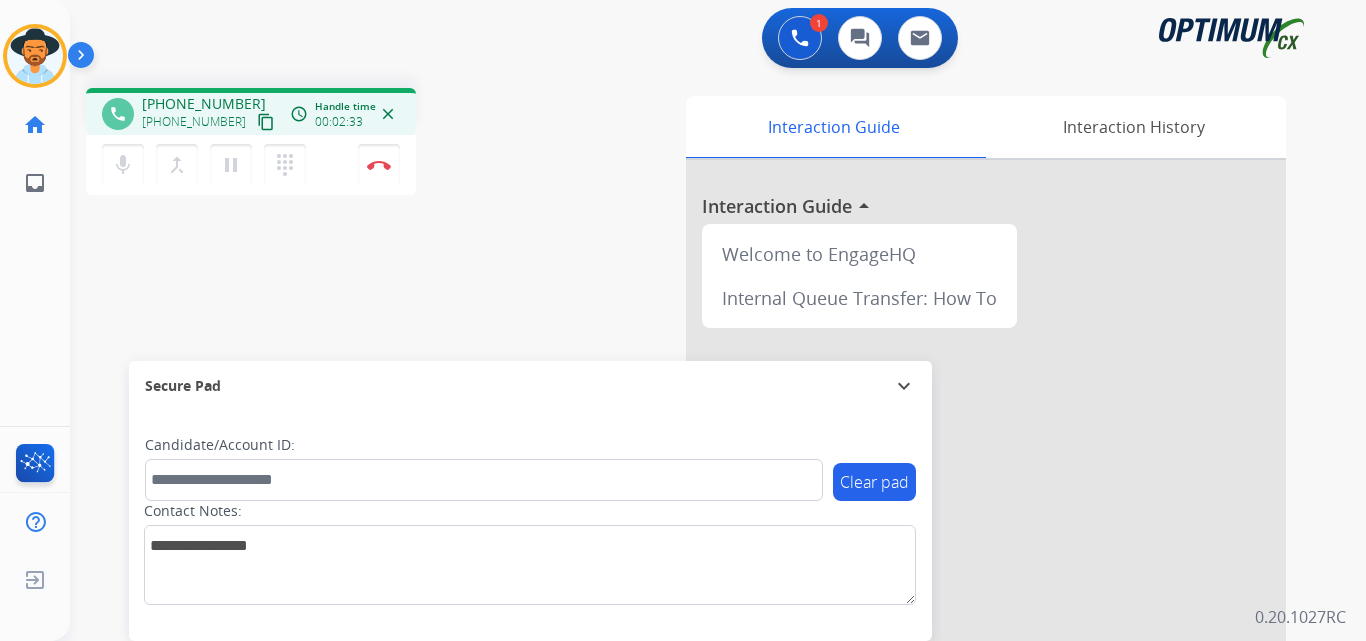 click on "+17347525267" at bounding box center (204, 104) 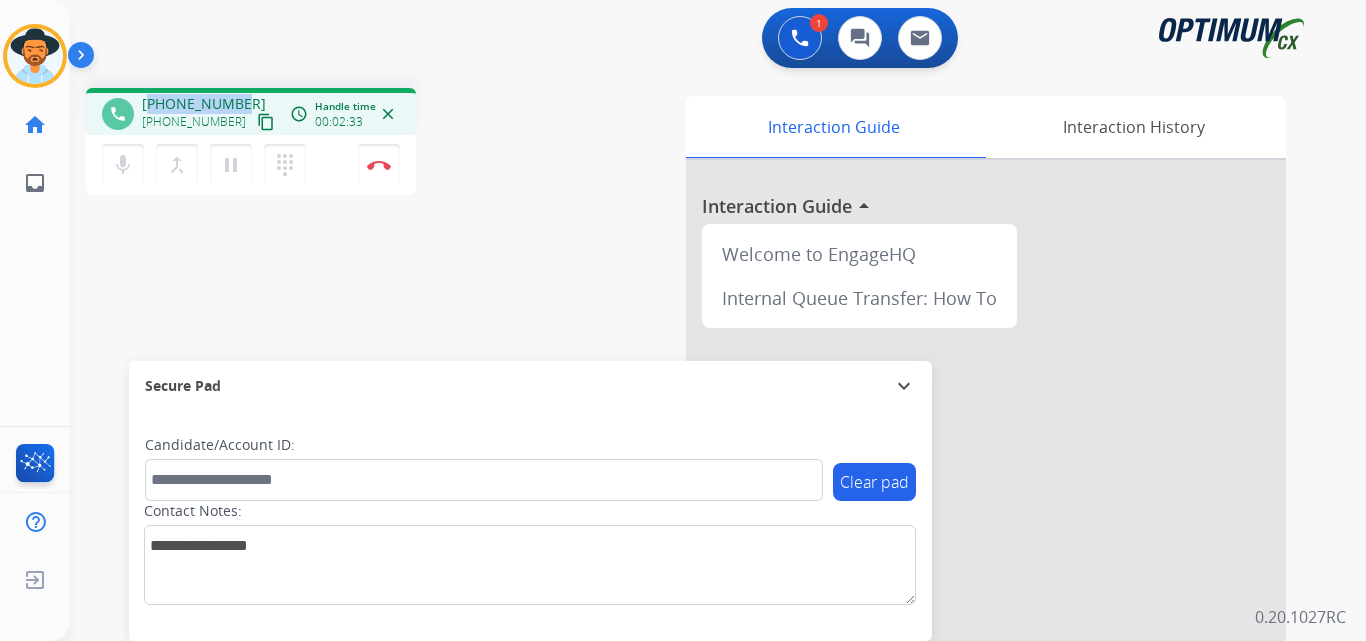 click on "+17347525267" at bounding box center [204, 104] 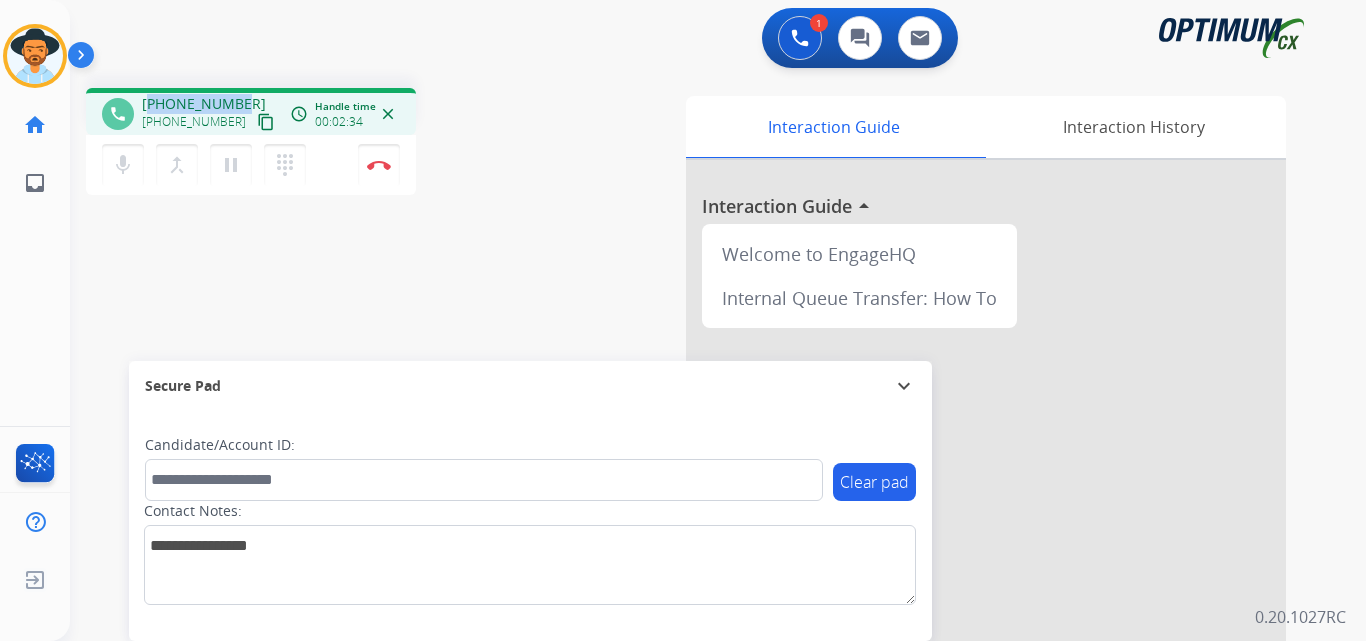 copy on "17347525267" 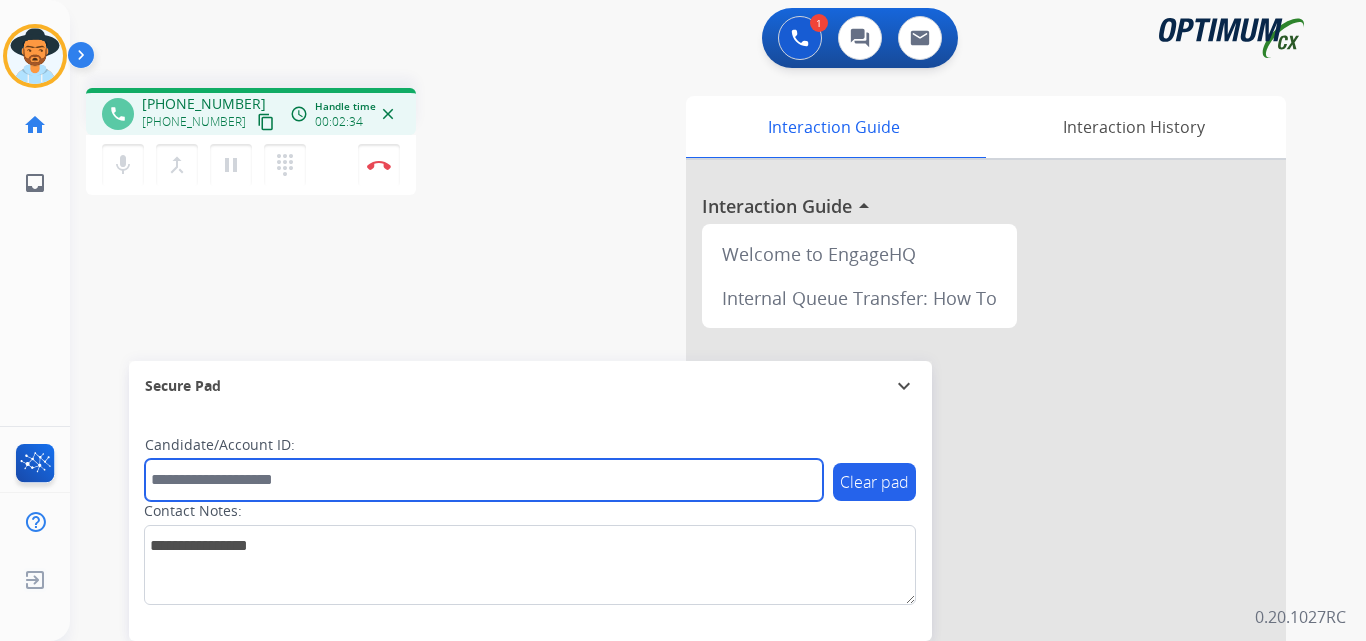 click at bounding box center (484, 480) 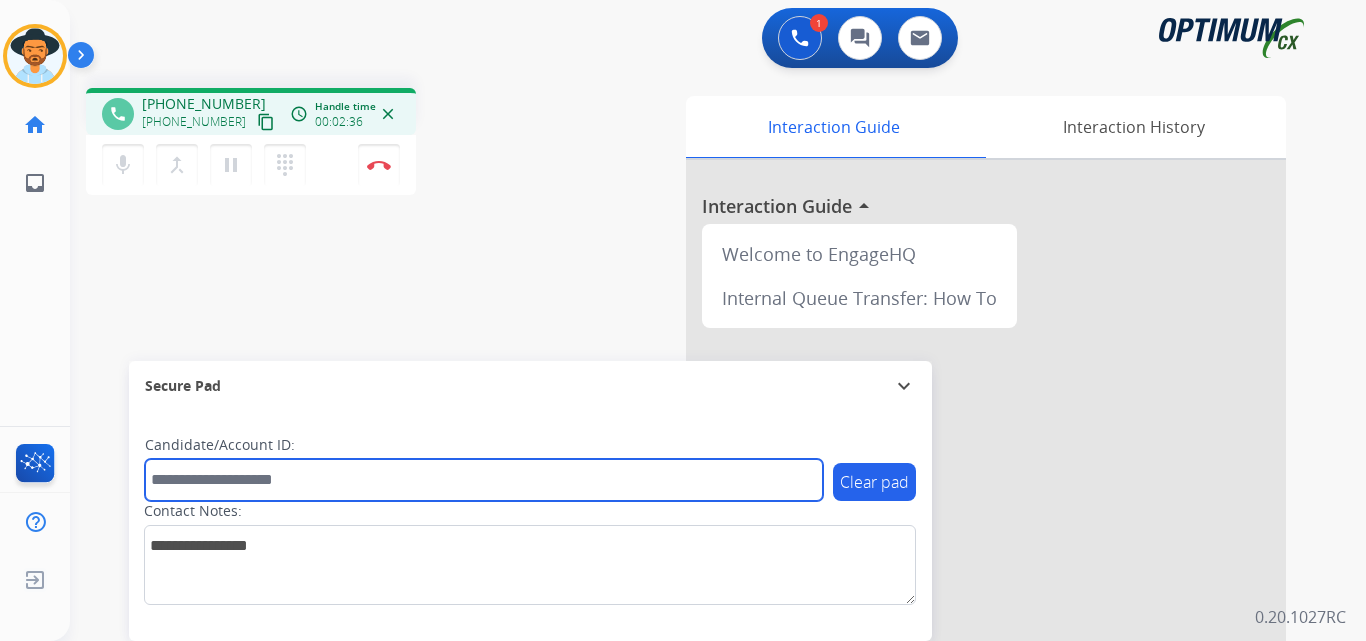 paste on "**********" 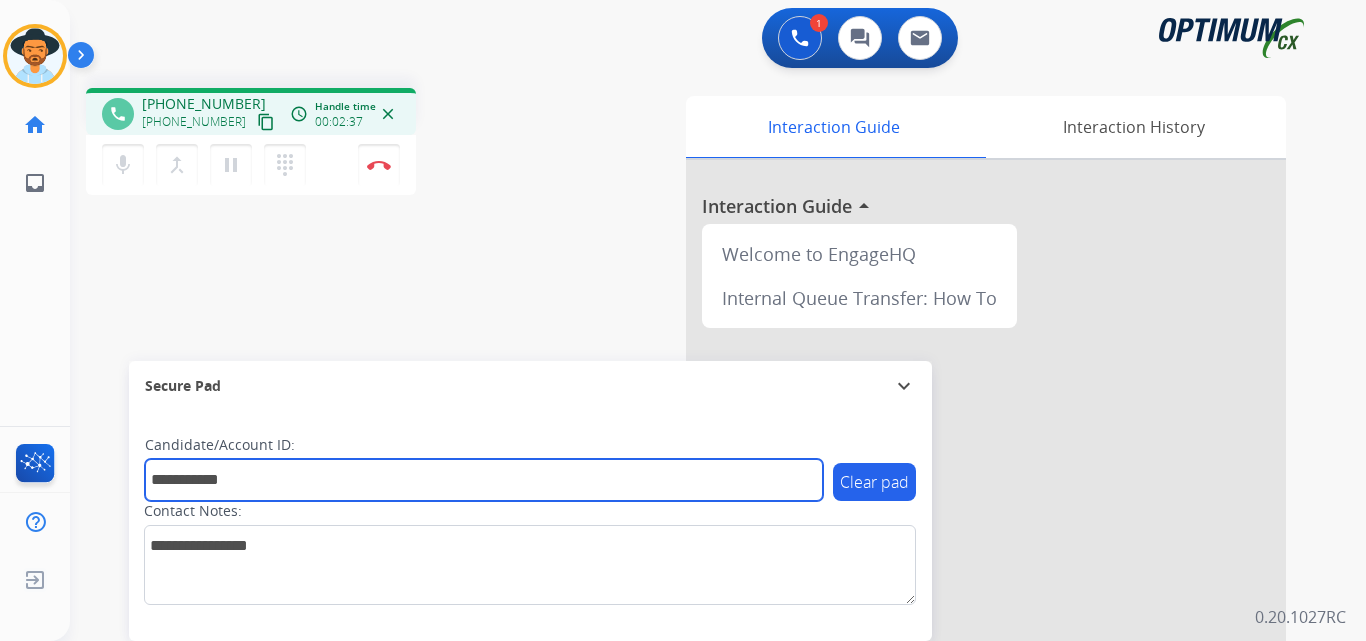 click on "**********" at bounding box center (484, 480) 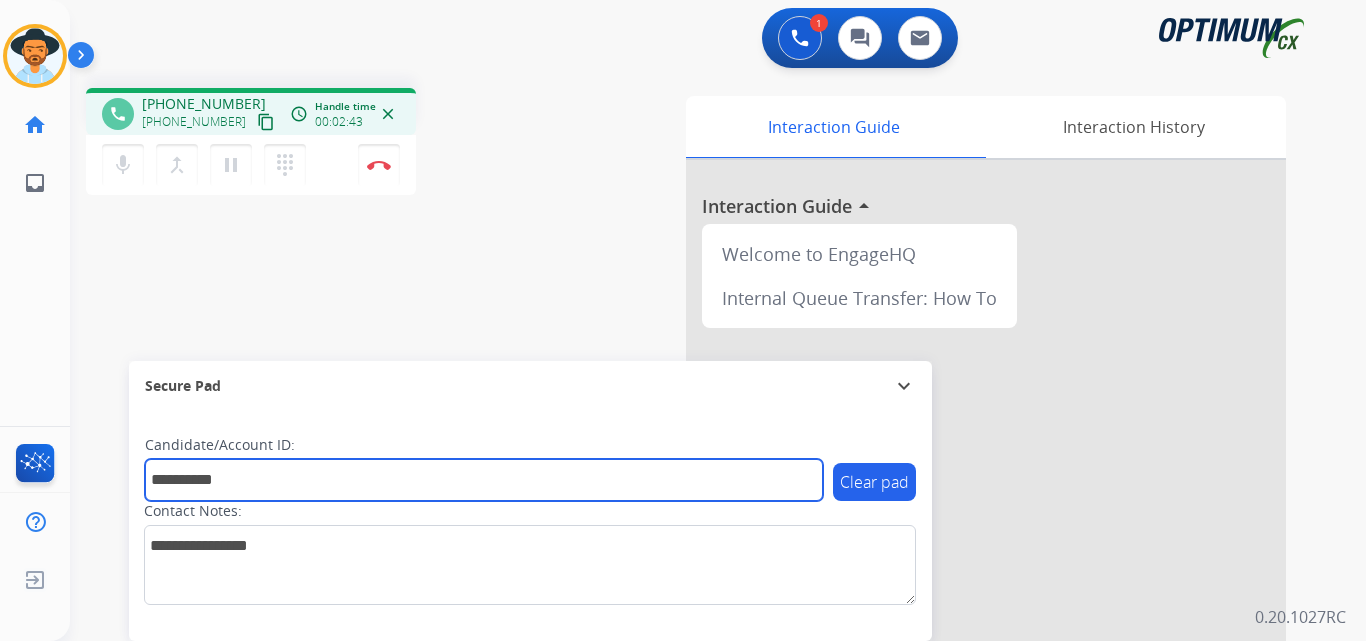 type on "**********" 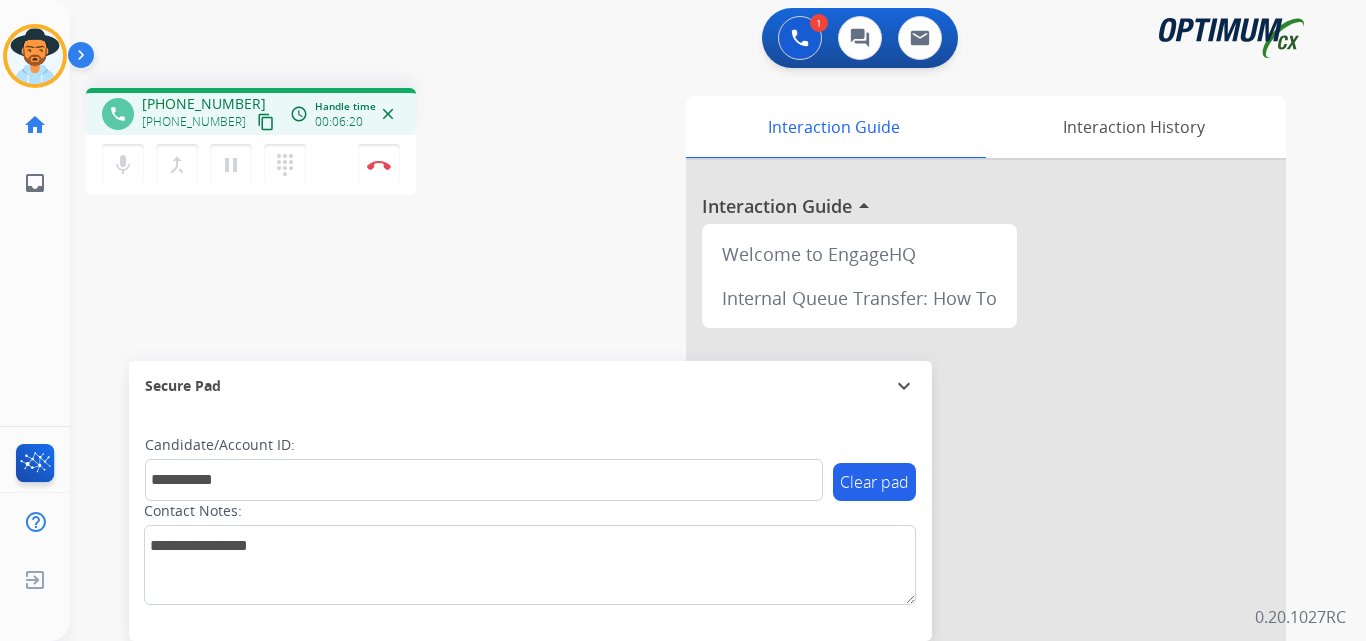 drag, startPoint x: 379, startPoint y: 171, endPoint x: 393, endPoint y: 249, distance: 79.24645 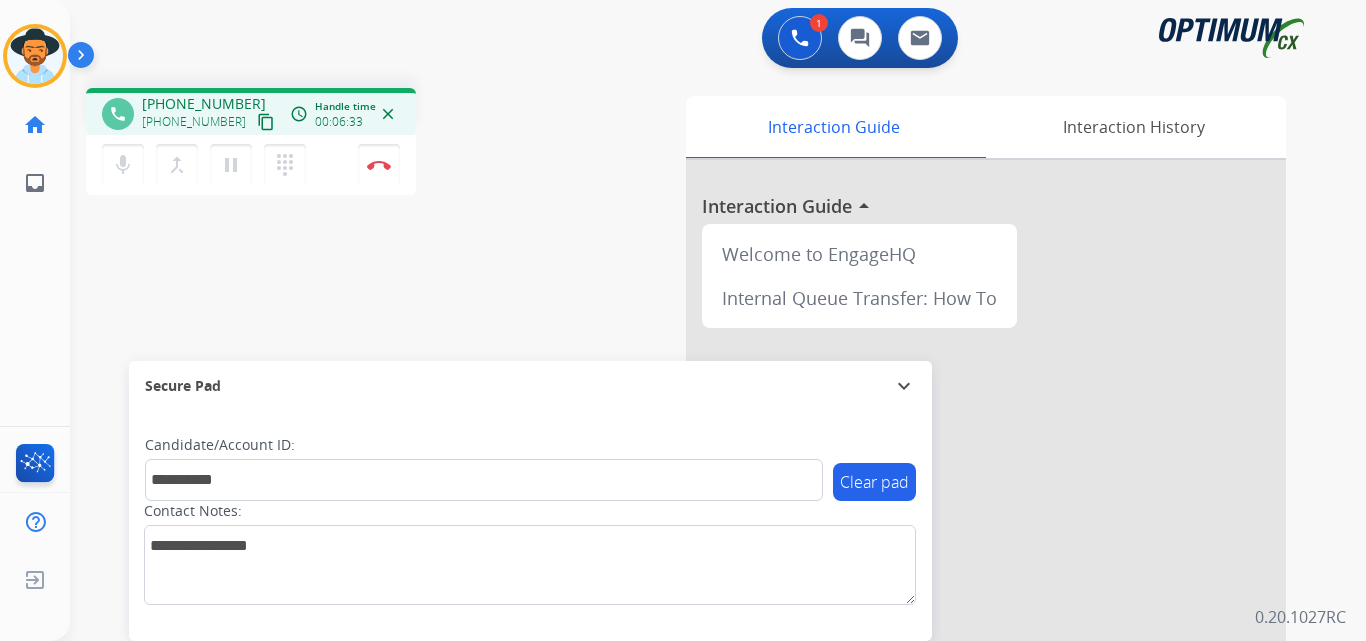 click on "**********" at bounding box center (694, 489) 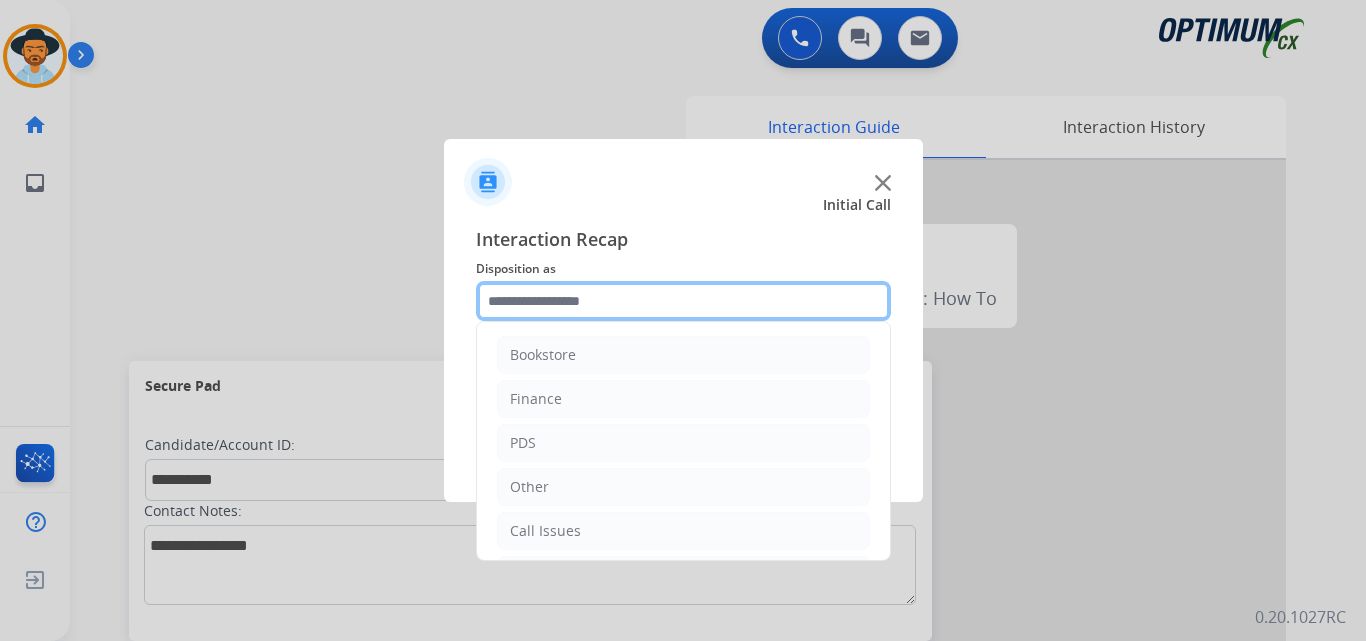 click 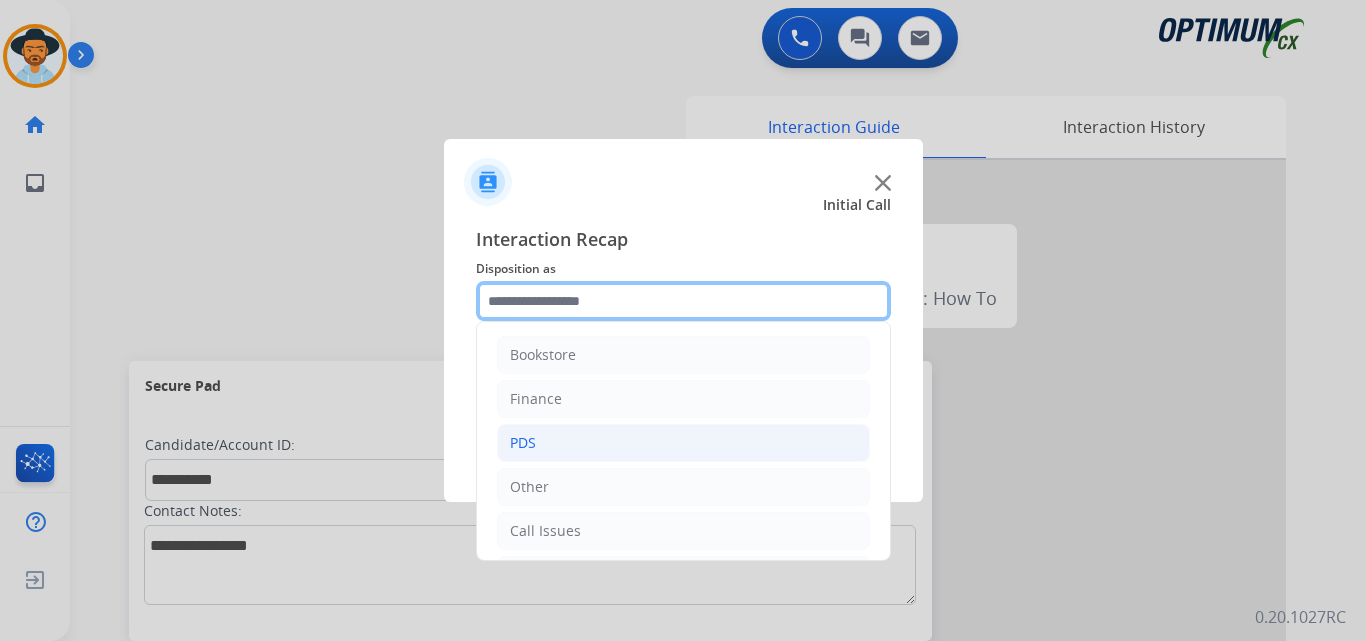 scroll, scrollTop: 136, scrollLeft: 0, axis: vertical 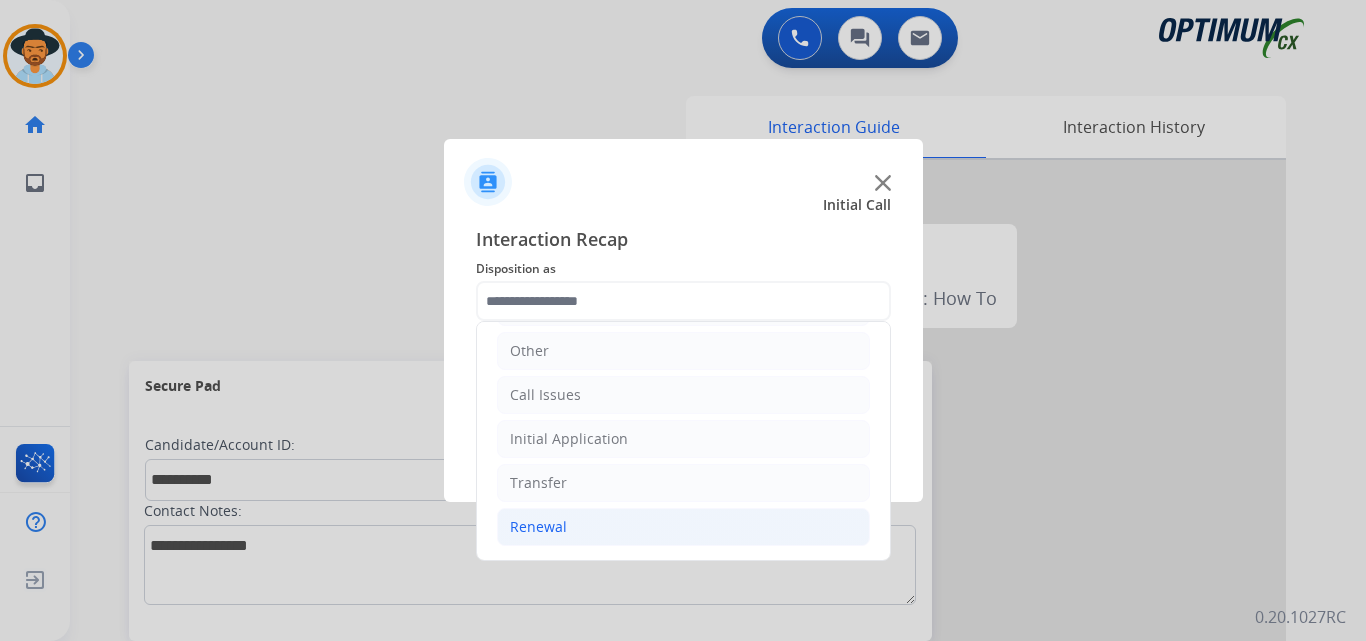 click on "Renewal" 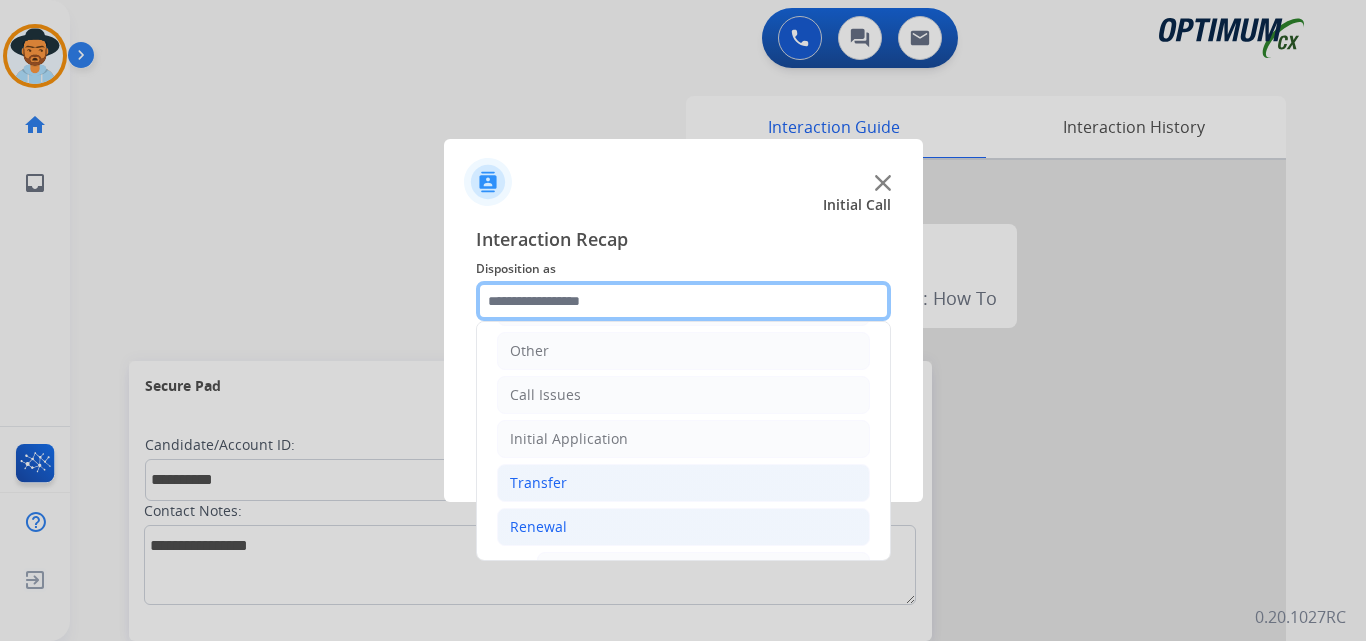 scroll, scrollTop: 469, scrollLeft: 0, axis: vertical 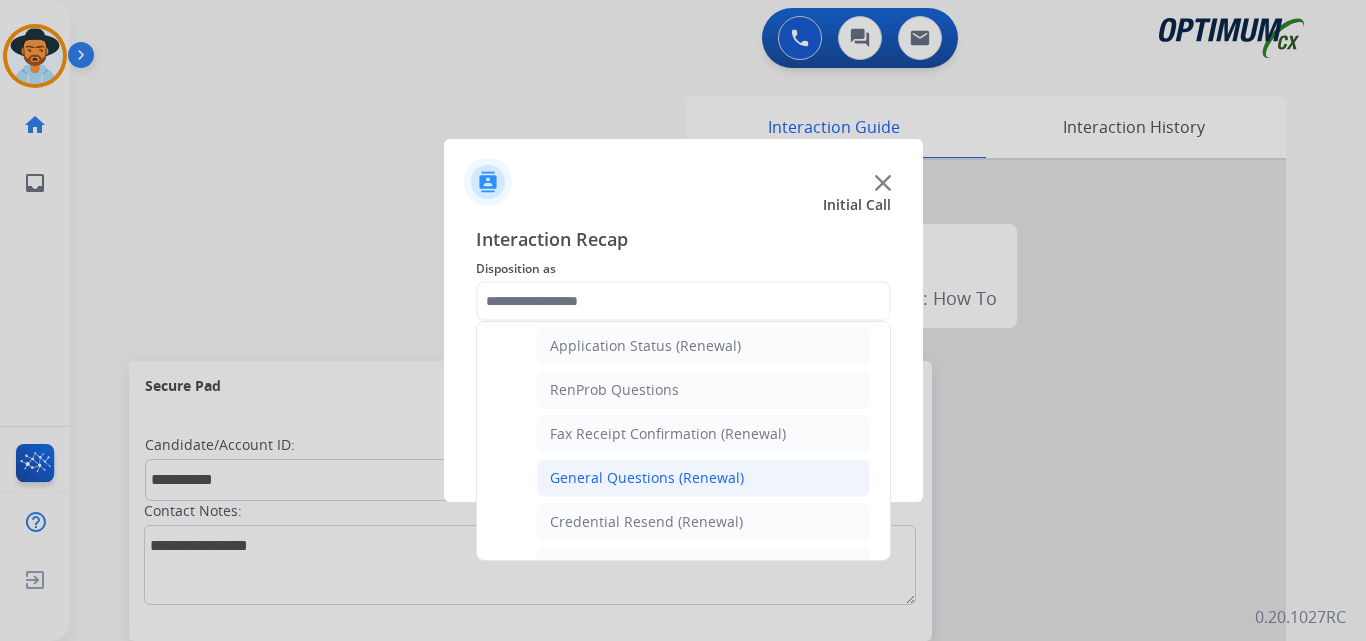 click on "General Questions (Renewal)" 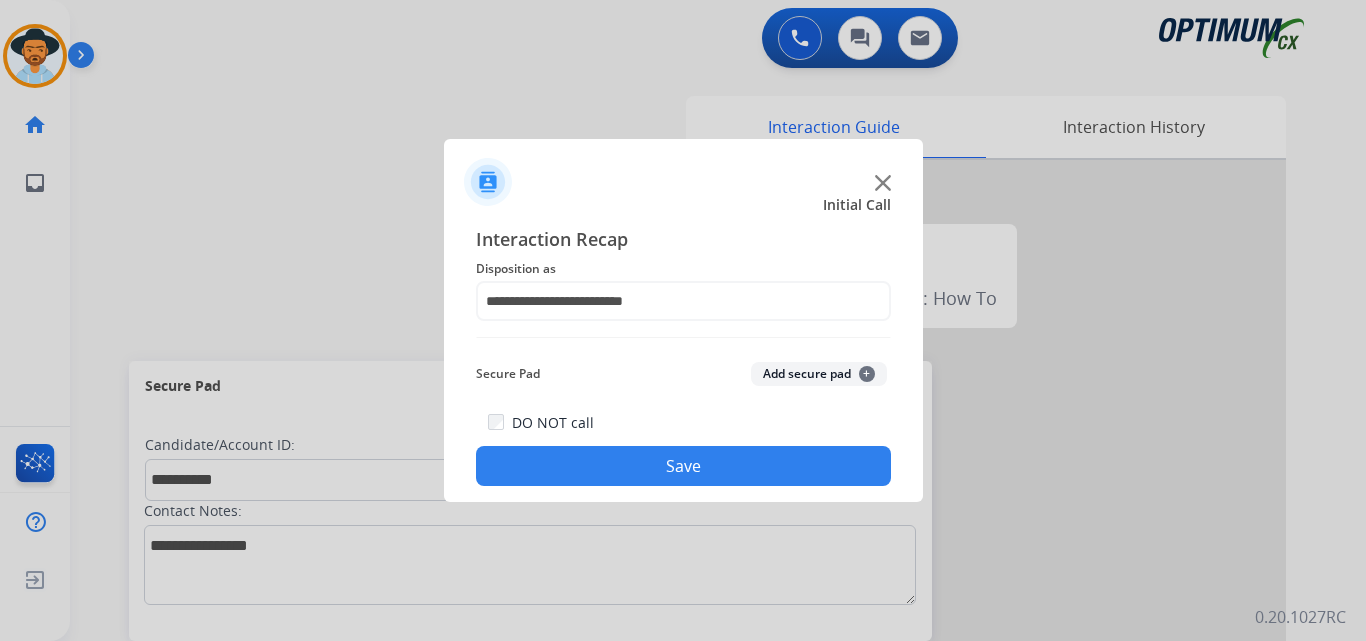 click on "Save" 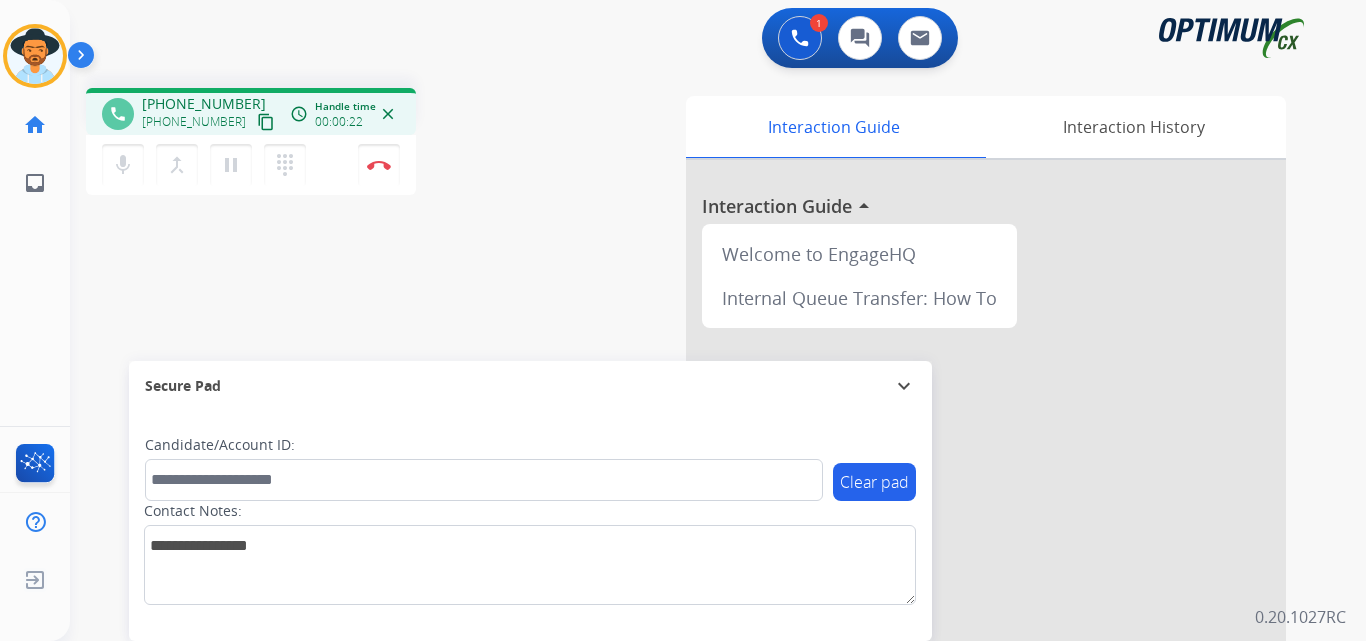 click on "+17157322320" at bounding box center (204, 104) 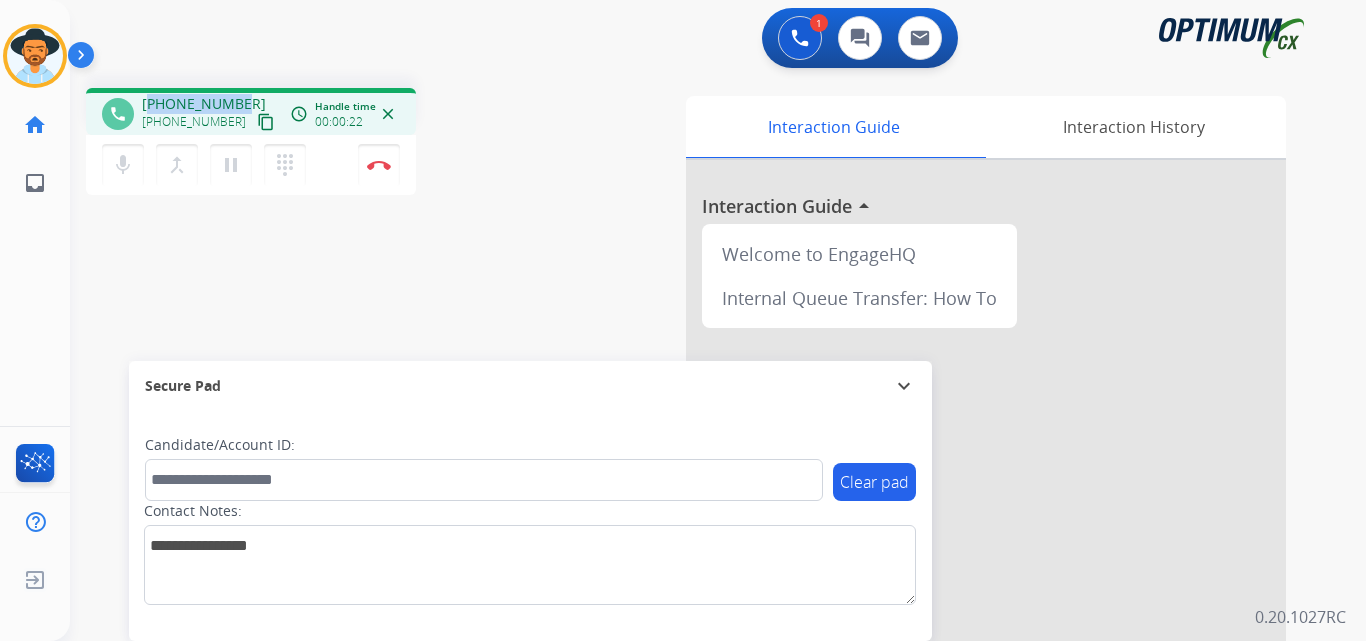click on "+17157322320" at bounding box center [204, 104] 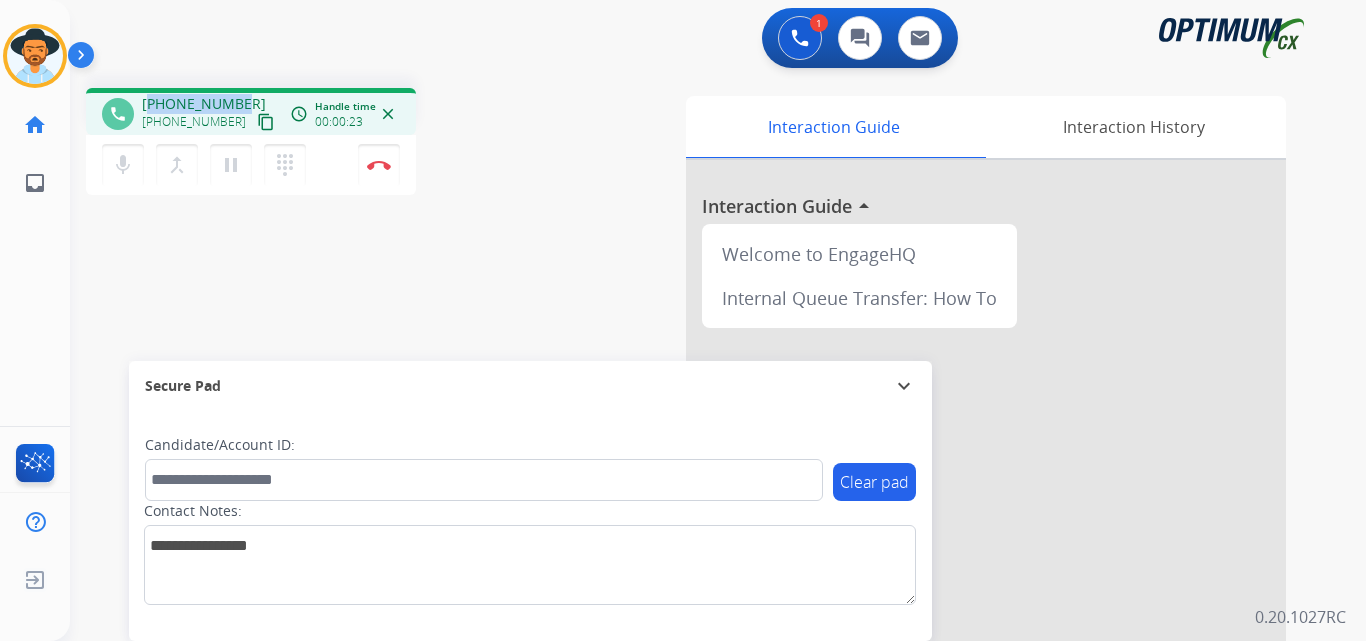 copy on "17157322320" 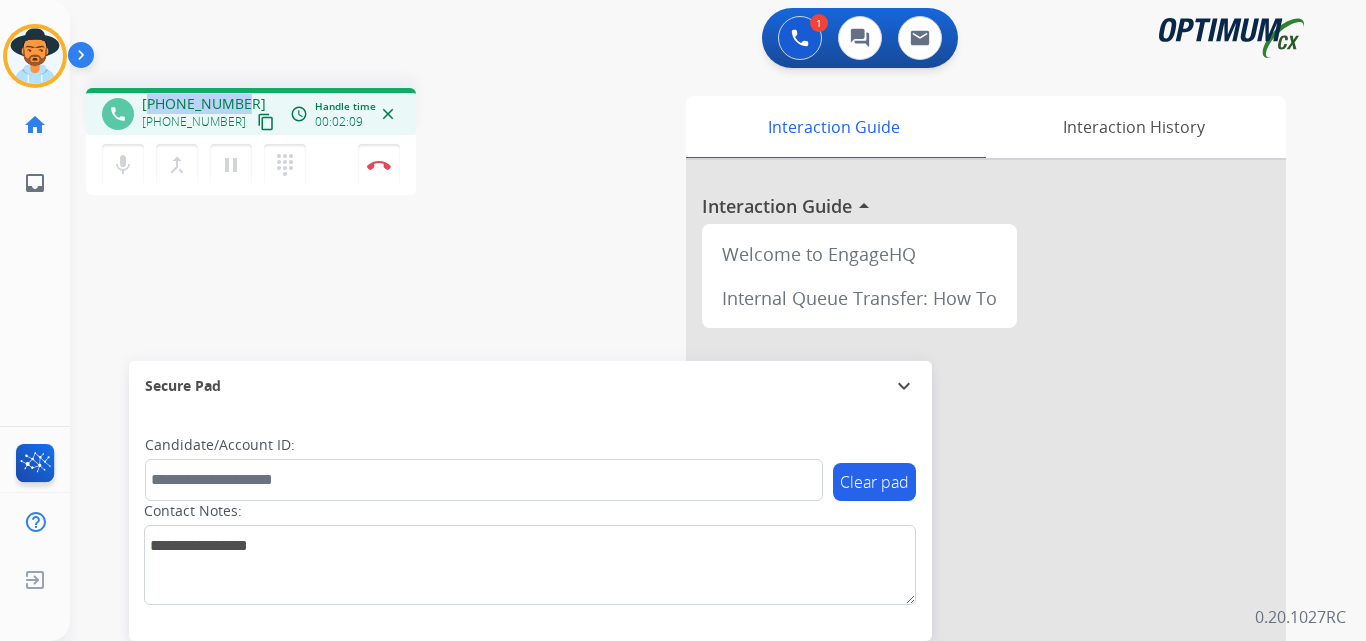 click on "+17157322320" at bounding box center [204, 104] 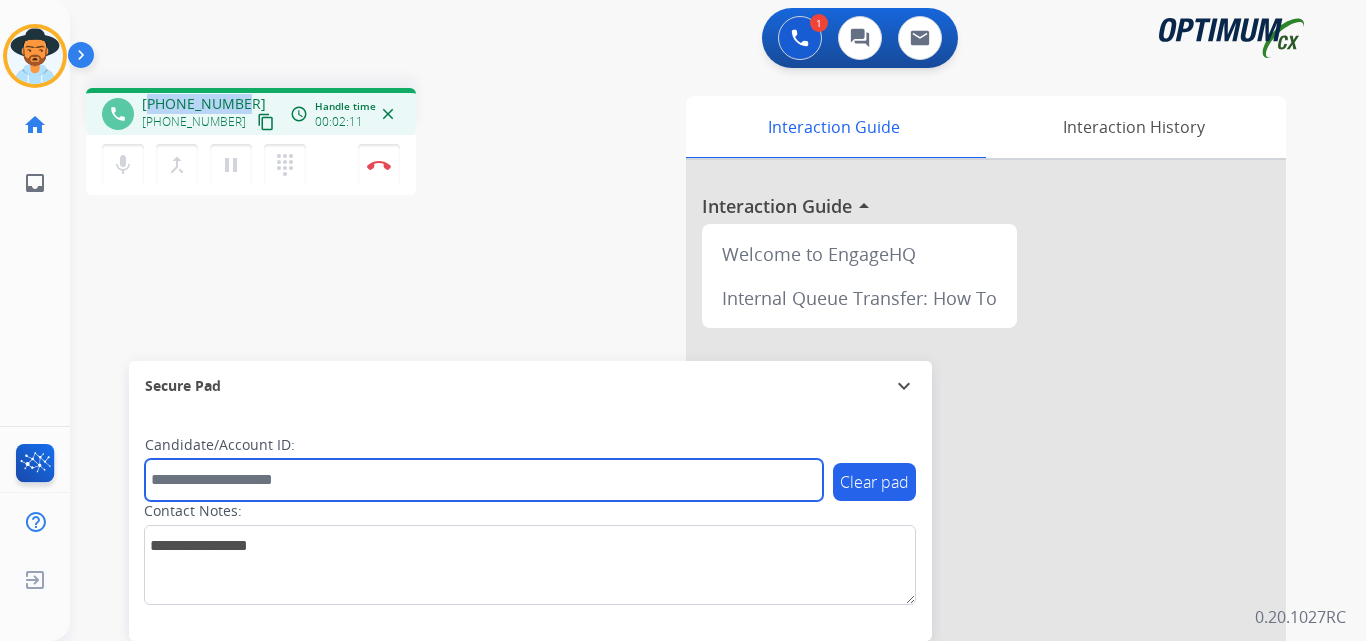 click at bounding box center (484, 480) 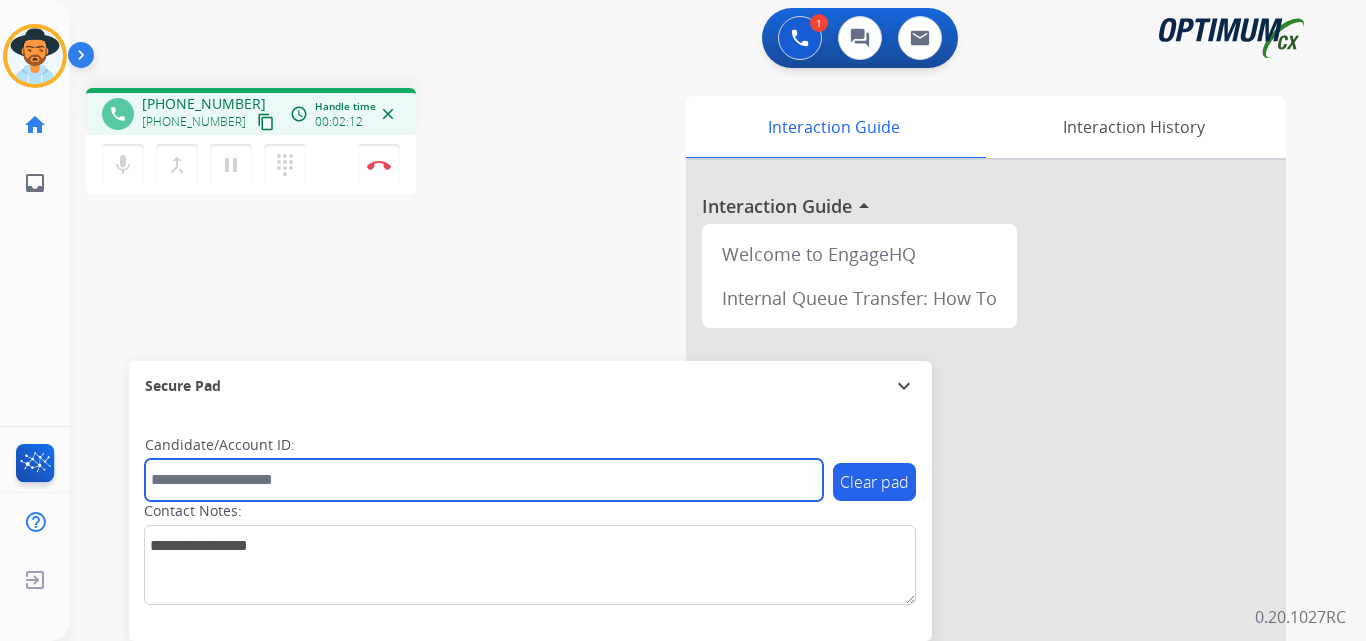 paste on "**********" 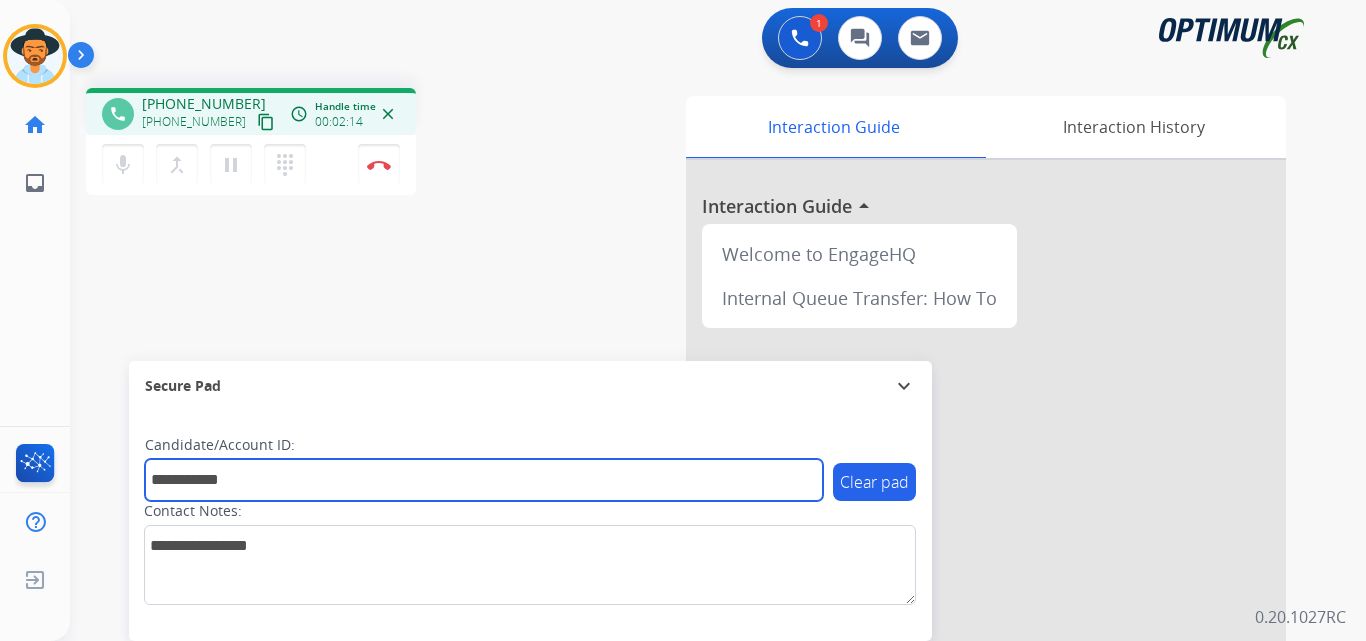type on "**********" 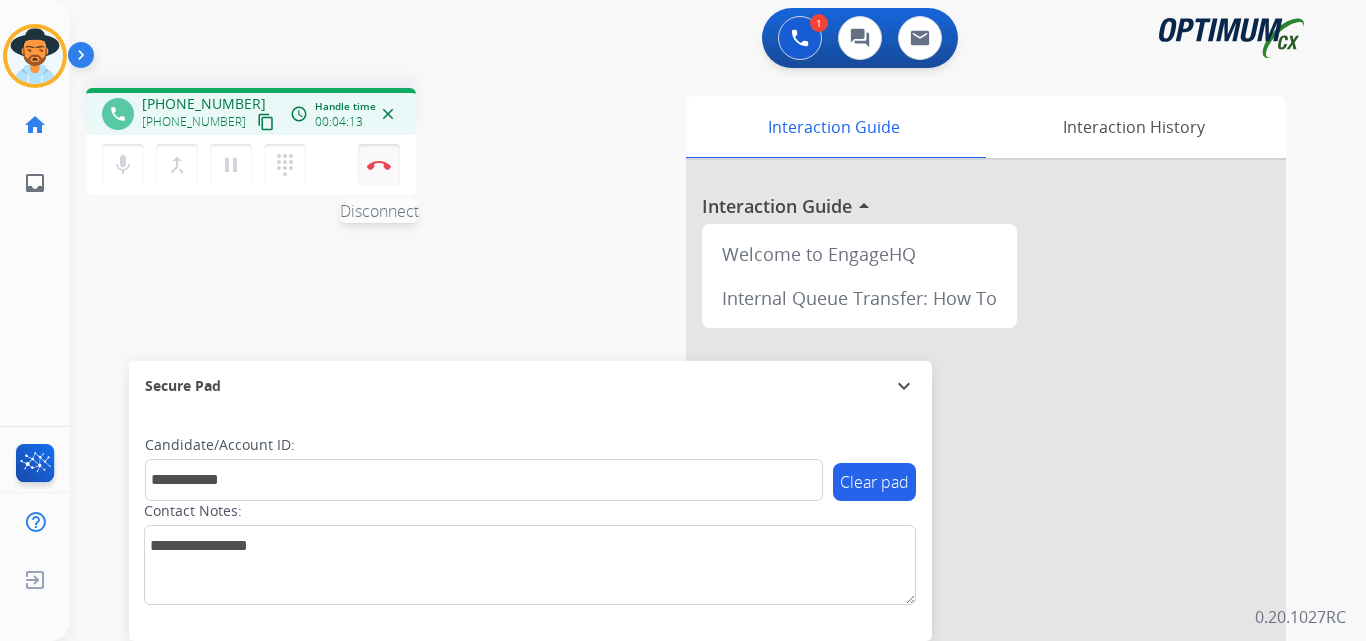 click on "Disconnect" at bounding box center [379, 165] 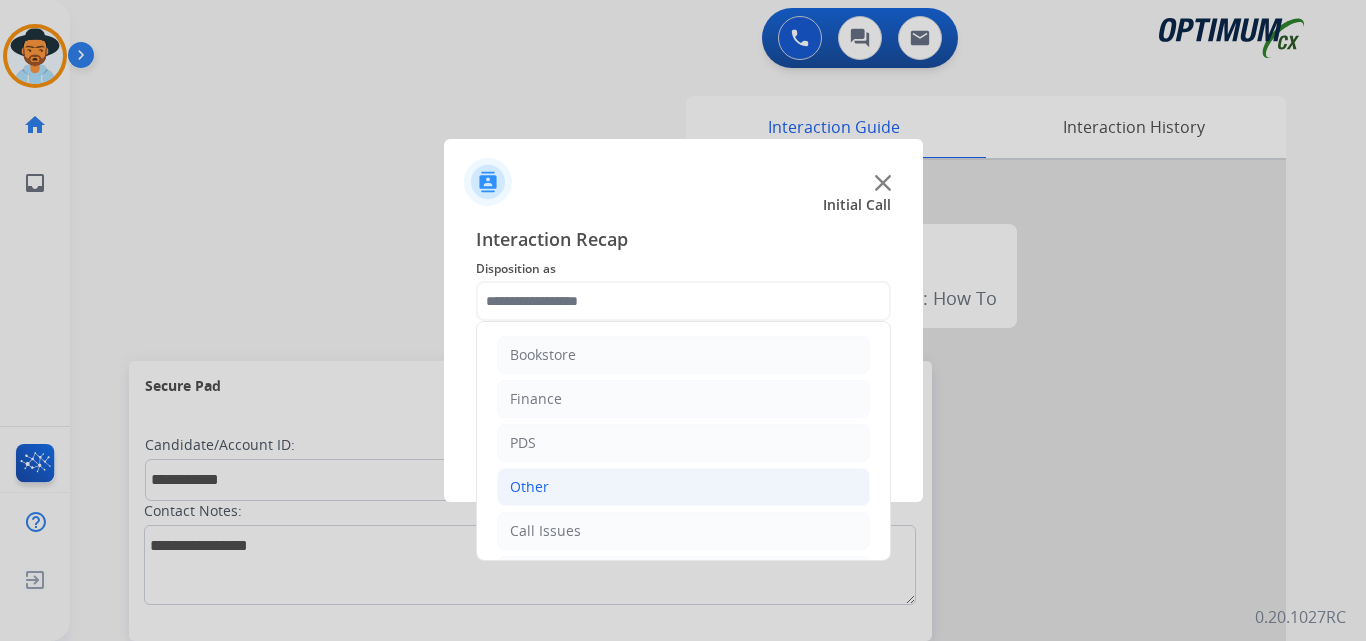 scroll, scrollTop: 136, scrollLeft: 0, axis: vertical 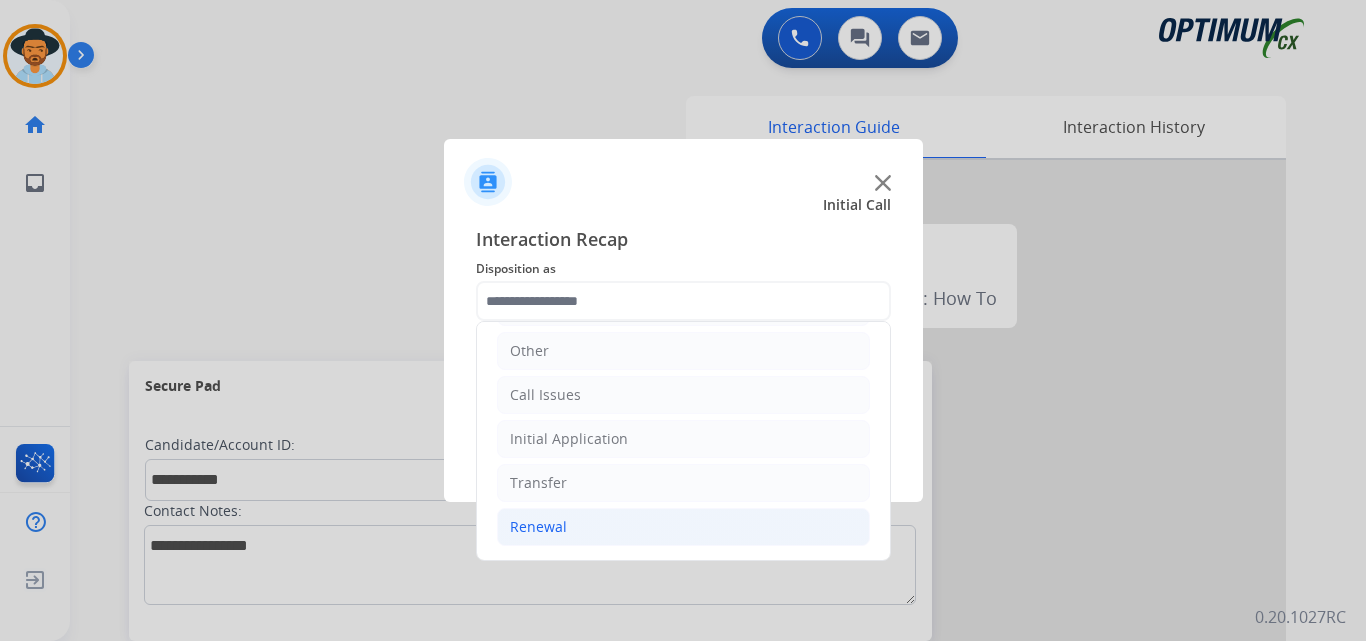 click on "Renewal" 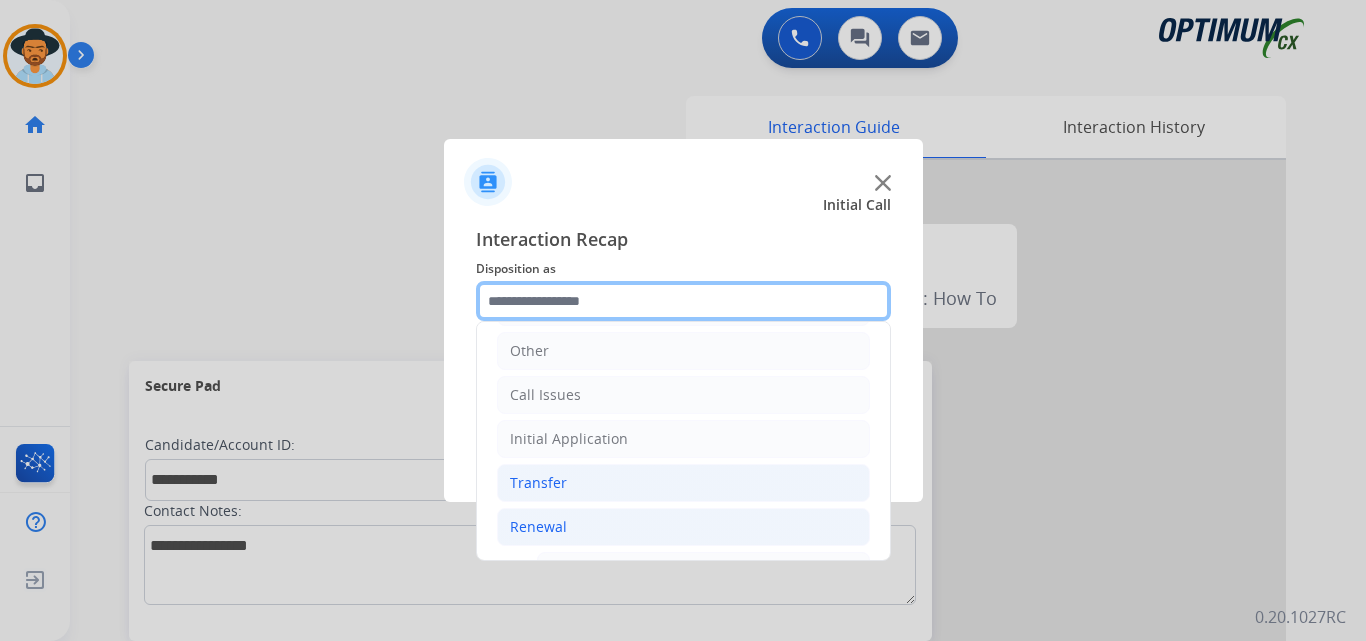 scroll, scrollTop: 469, scrollLeft: 0, axis: vertical 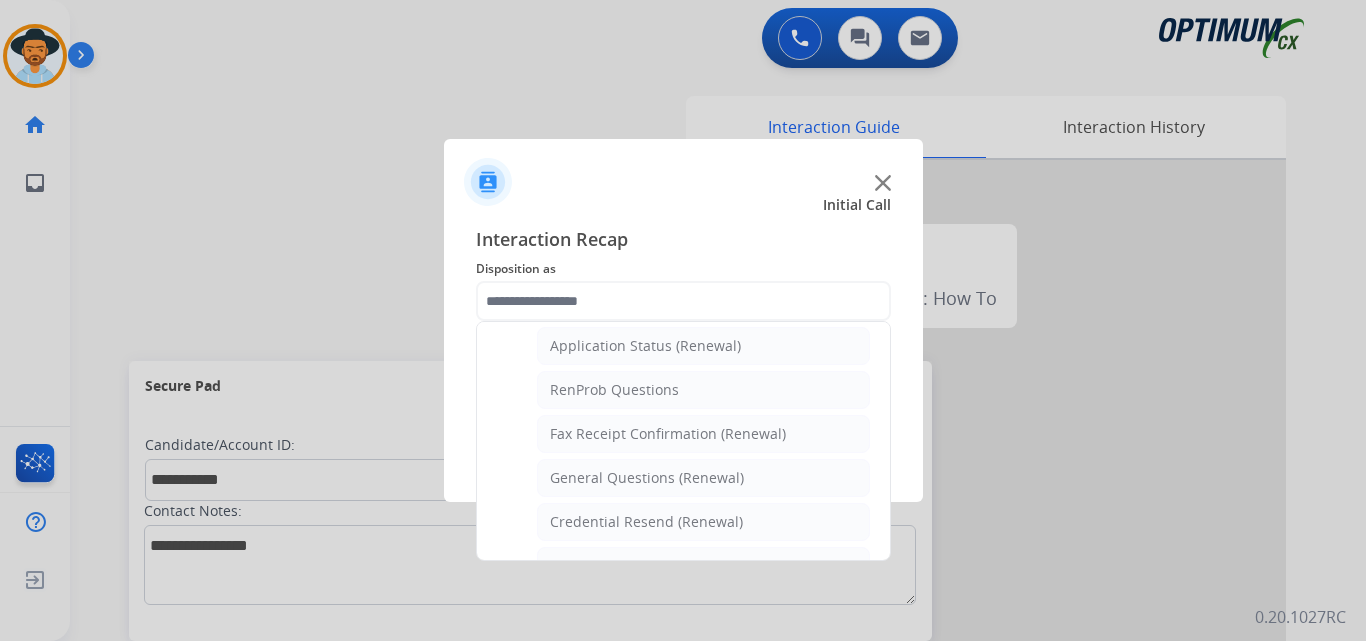 click on "General Questions (Renewal)" 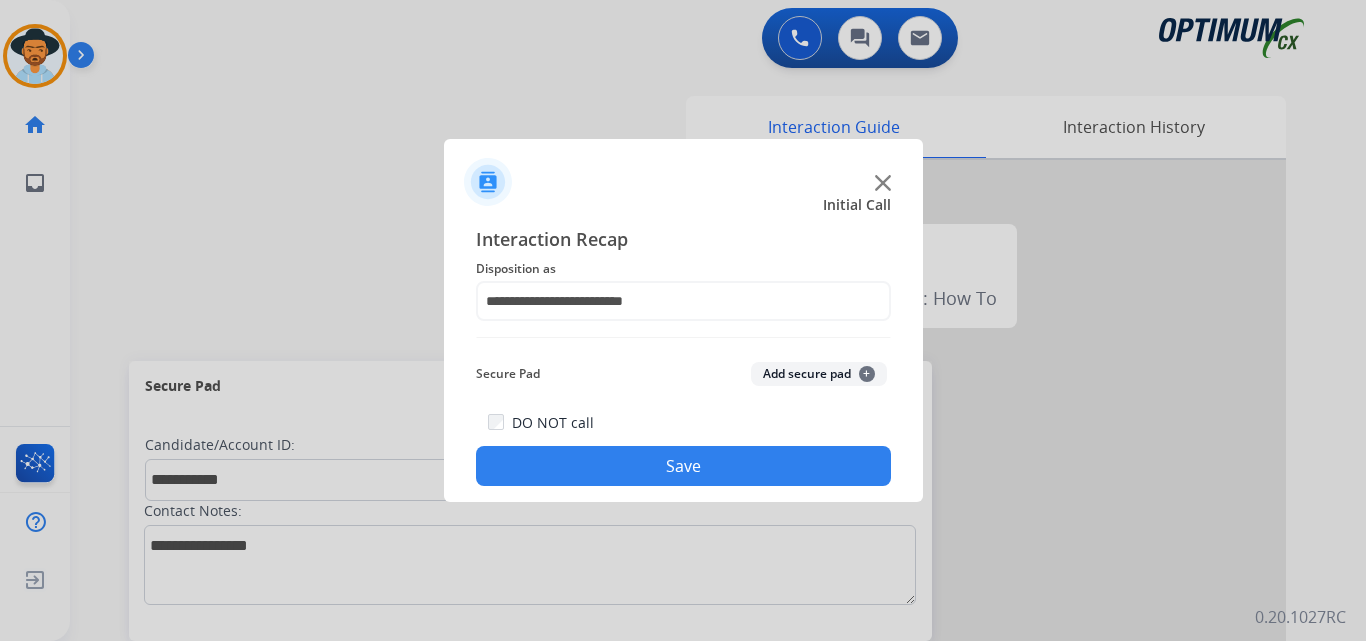click on "Save" 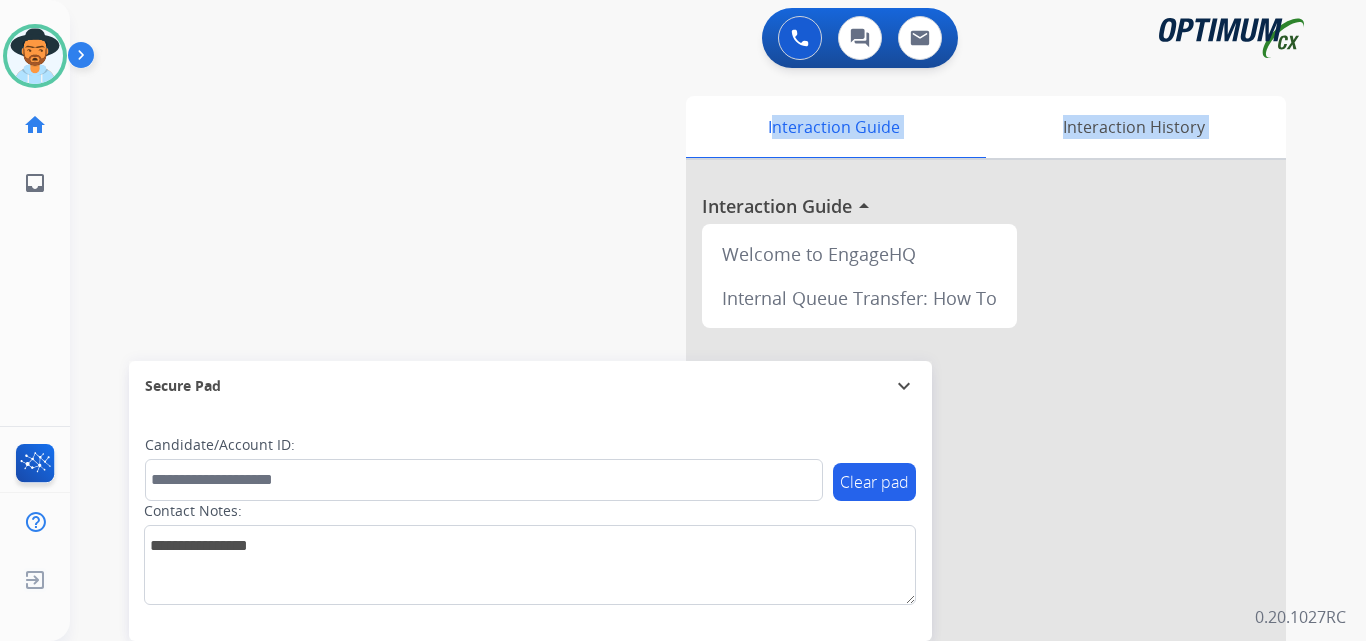 click on "swap_horiz Break voice bridge close_fullscreen Connect 3-Way Call merge_type Separate 3-Way Call  Interaction Guide   Interaction History  Interaction Guide arrow_drop_up  Welcome to EngageHQ   Internal Queue Transfer: How To  Secure Pad expand_more Clear pad Candidate/Account ID: Contact Notes:" at bounding box center (694, 489) 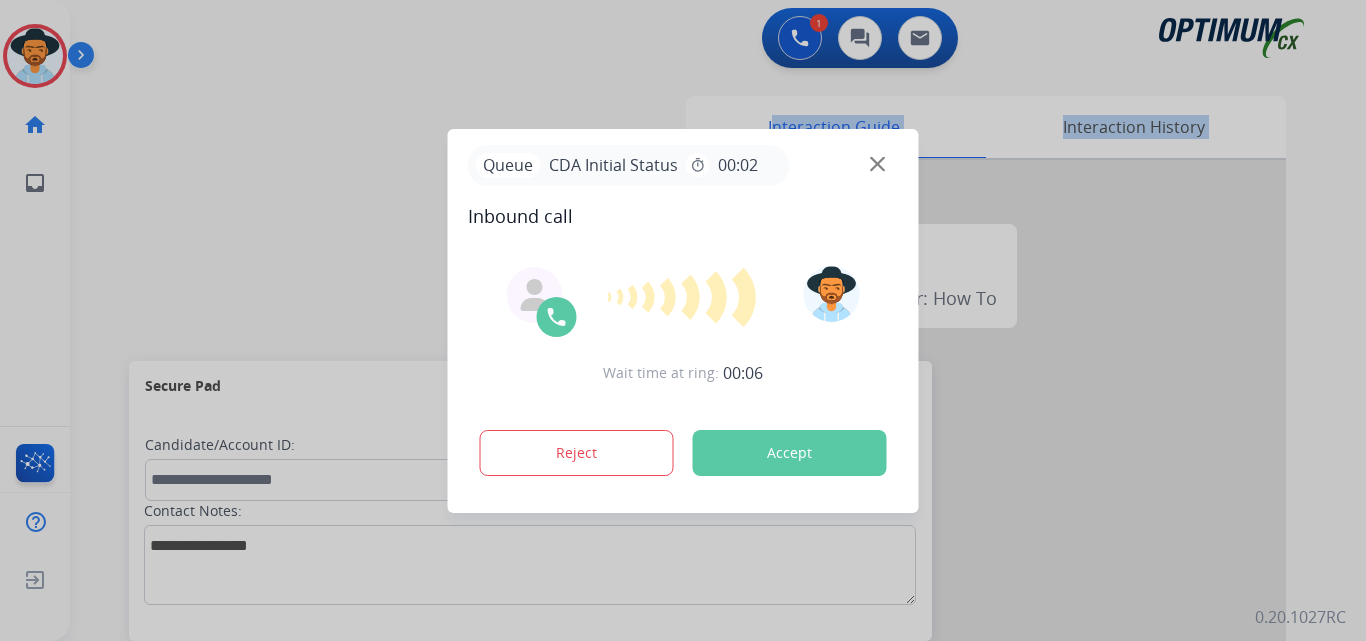 click at bounding box center (877, 163) 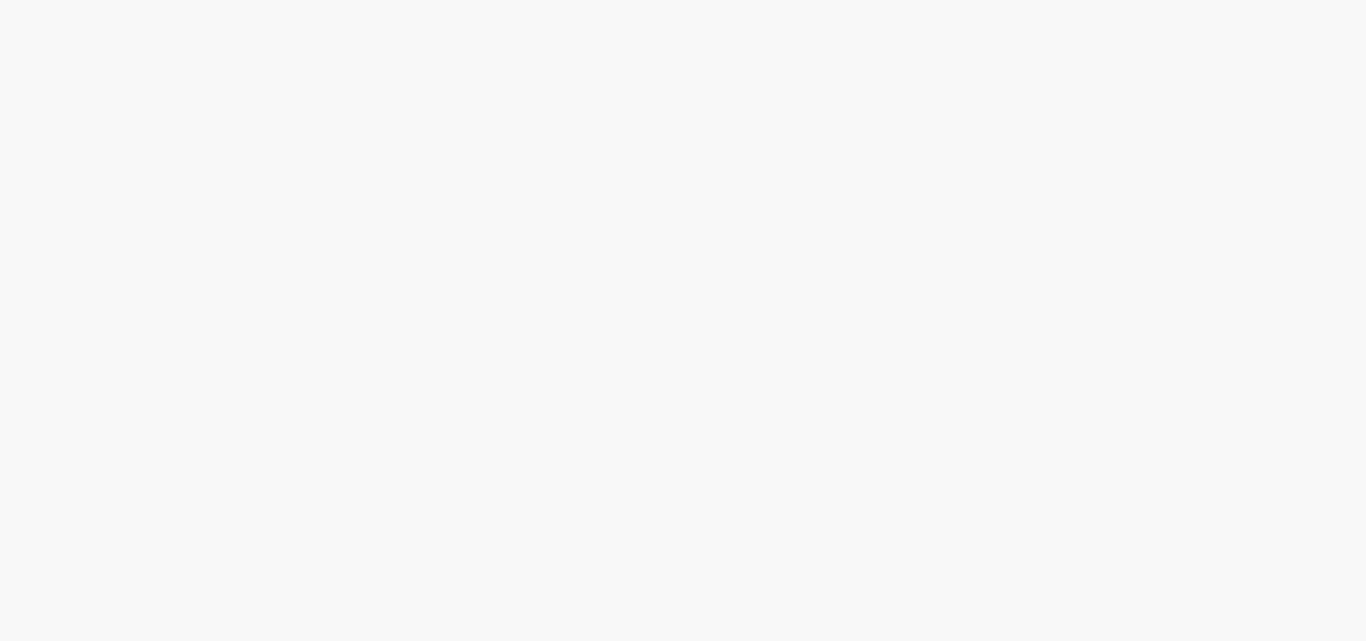 scroll, scrollTop: 0, scrollLeft: 0, axis: both 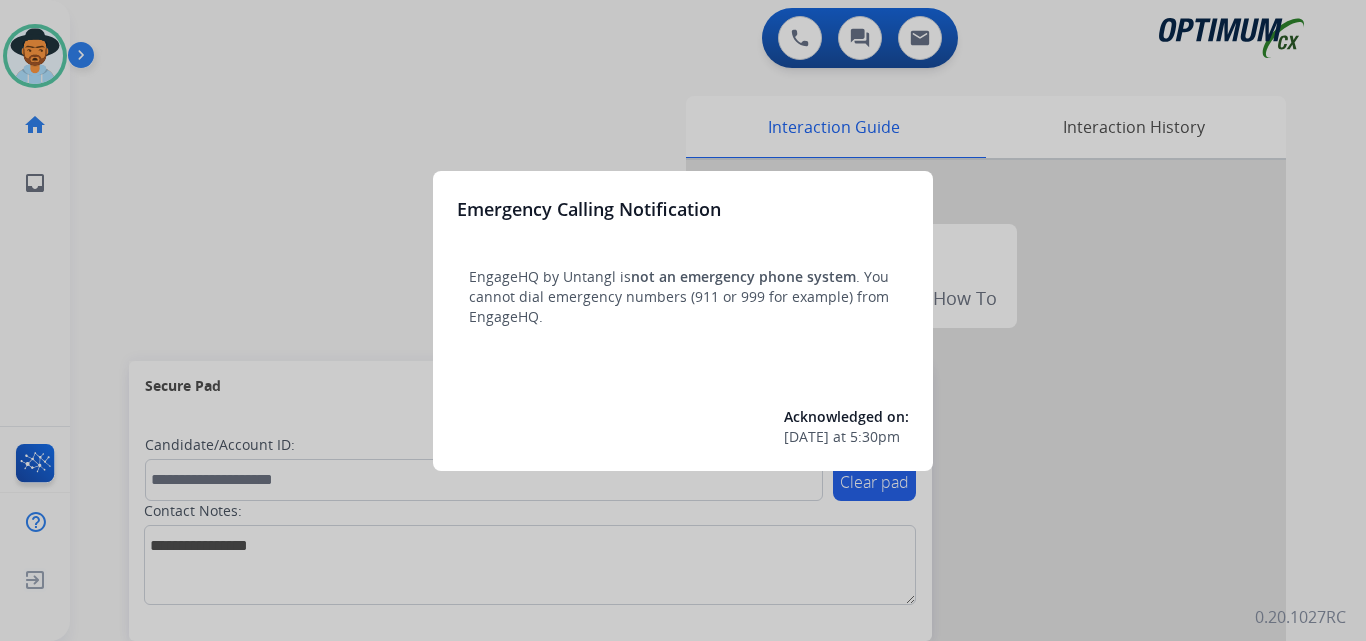 click at bounding box center (683, 320) 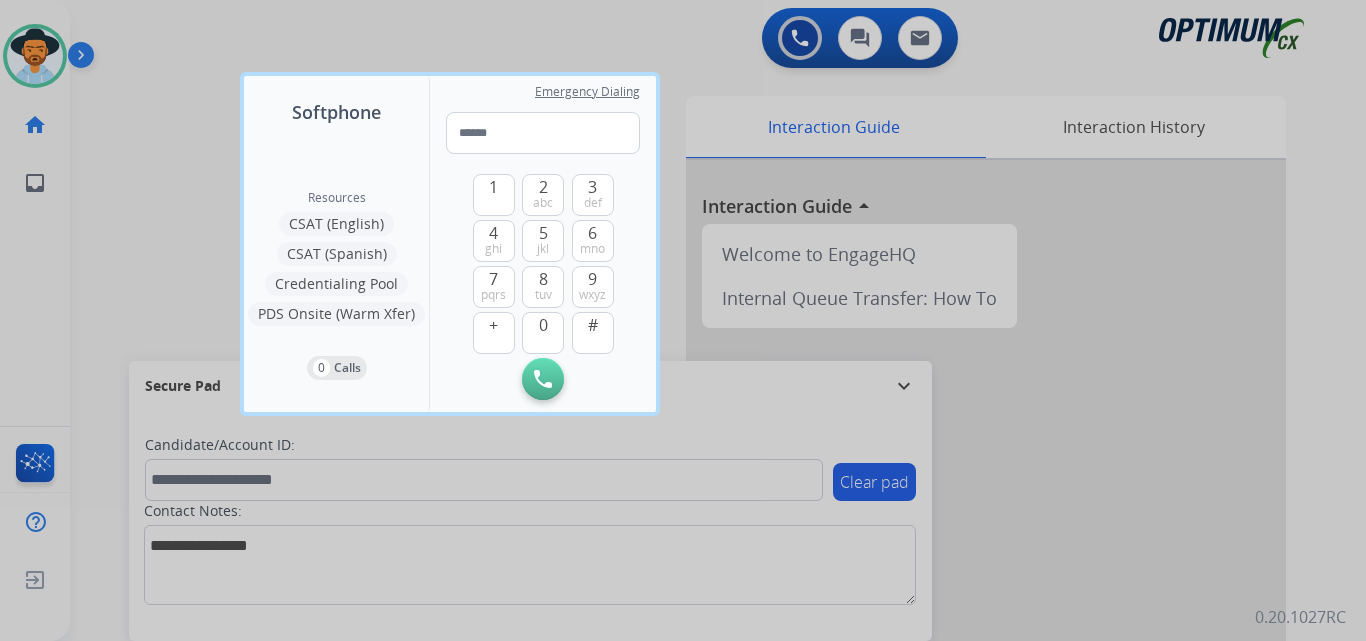 click at bounding box center (683, 320) 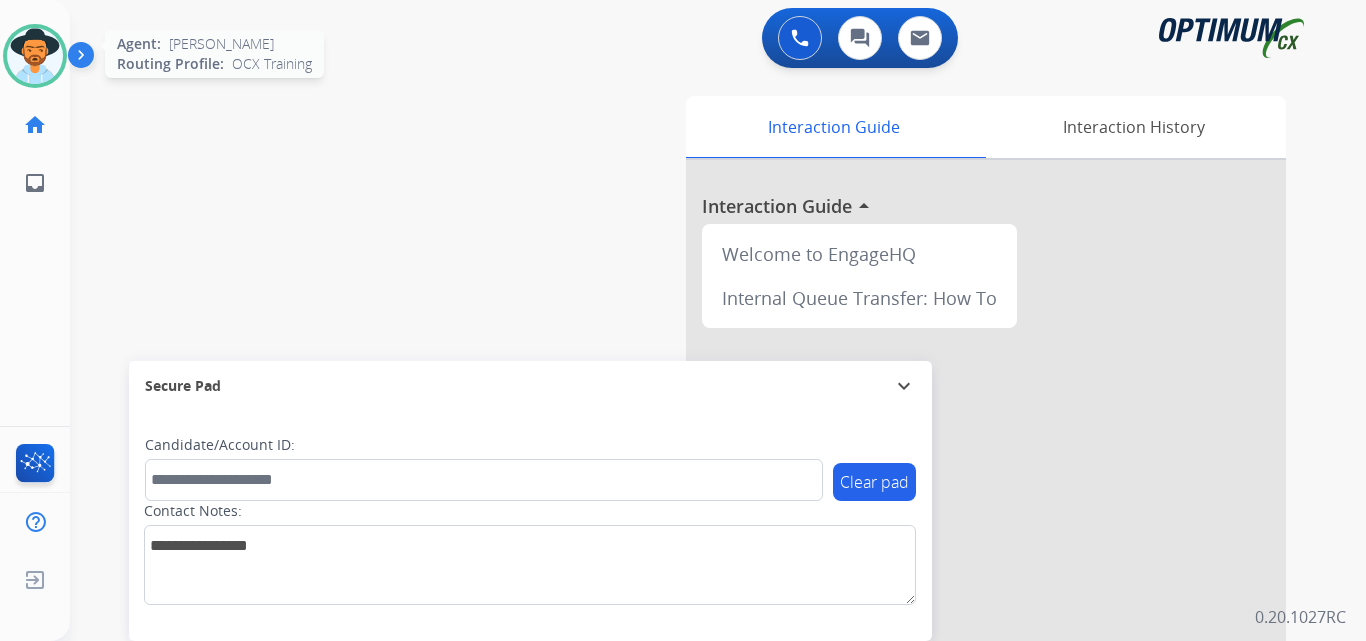 click at bounding box center (35, 56) 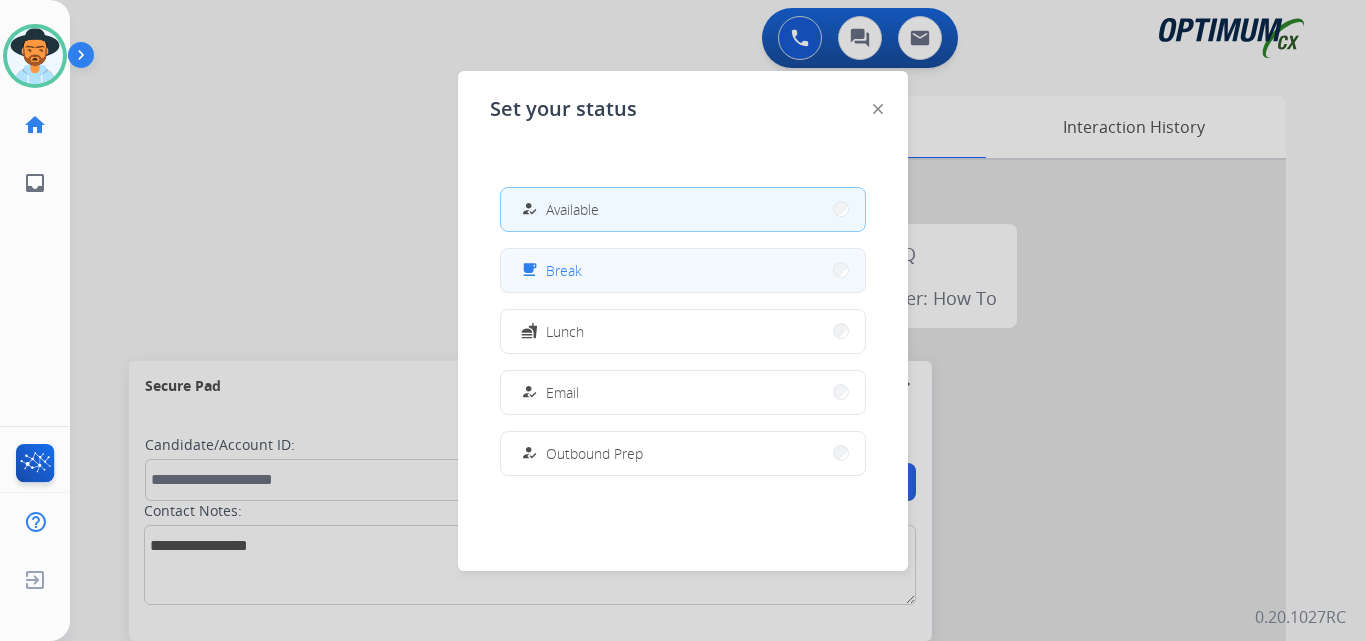 click on "free_breakfast Break" at bounding box center [683, 270] 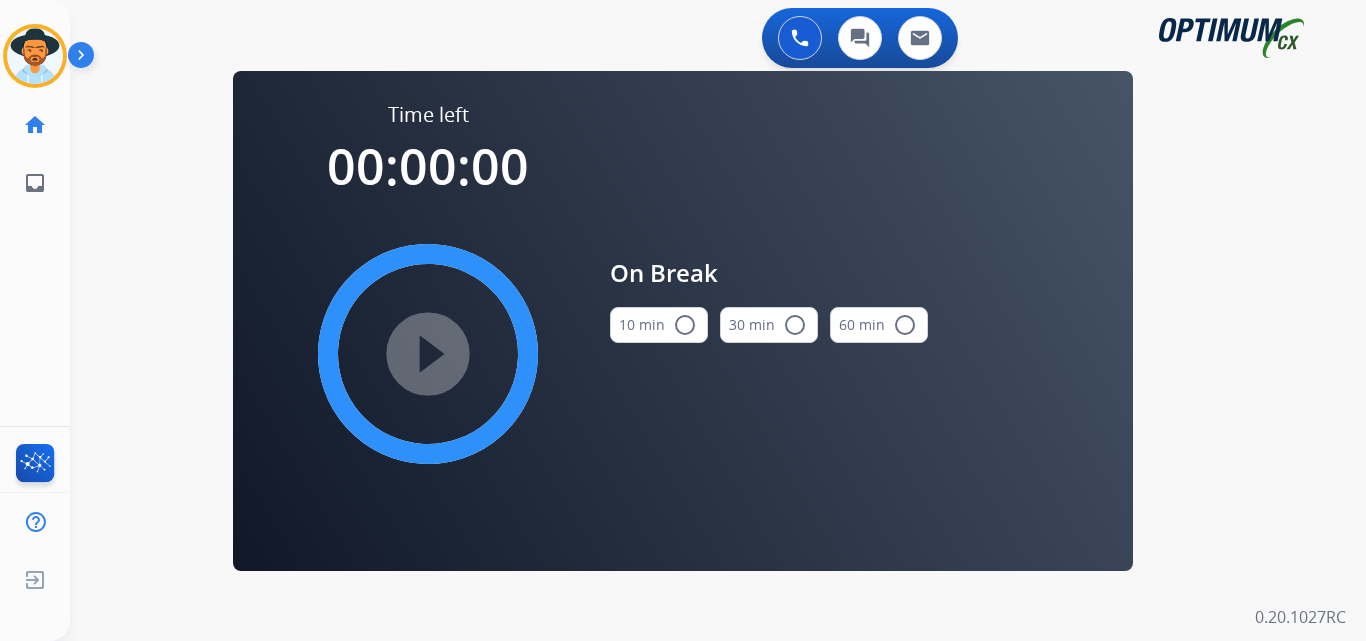 click on "radio_button_unchecked" at bounding box center [685, 325] 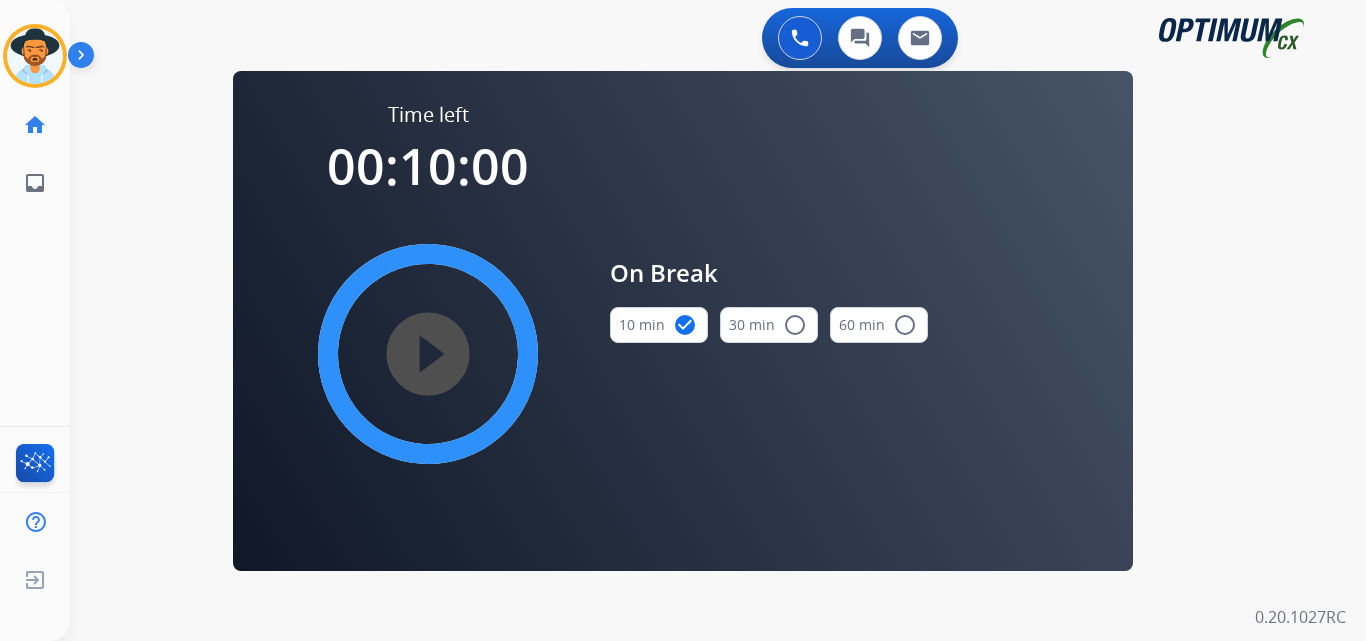 click on "play_circle_filled" at bounding box center (428, 354) 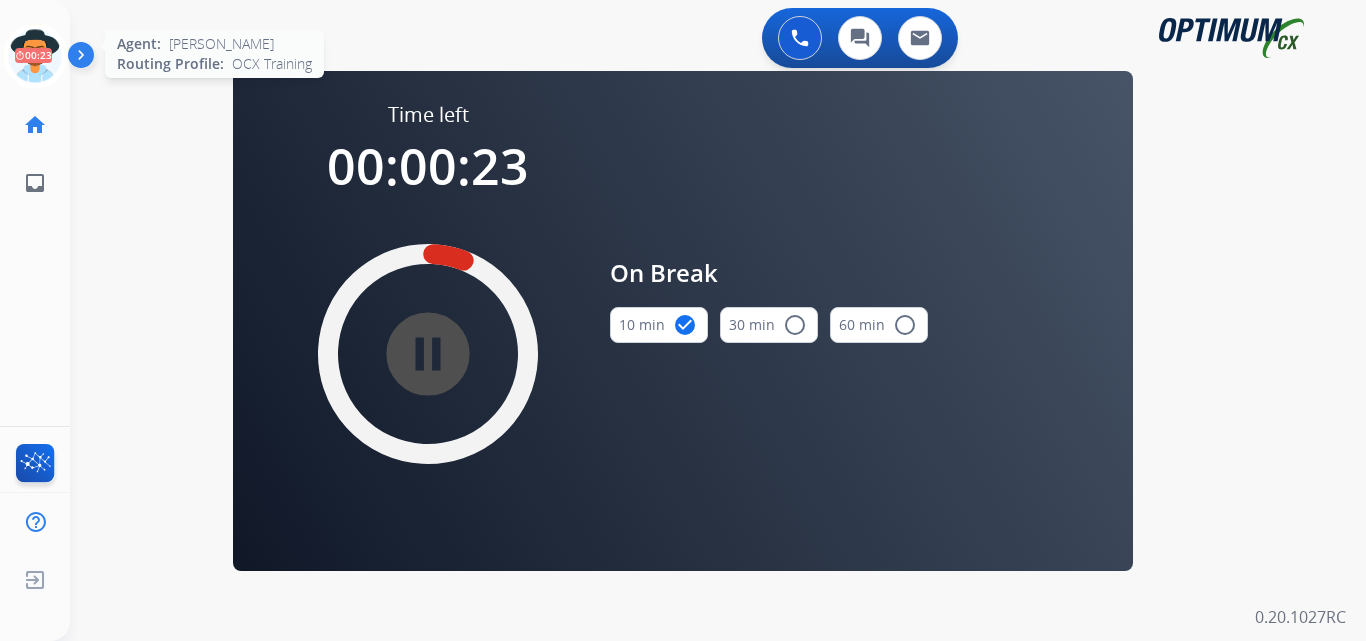 click 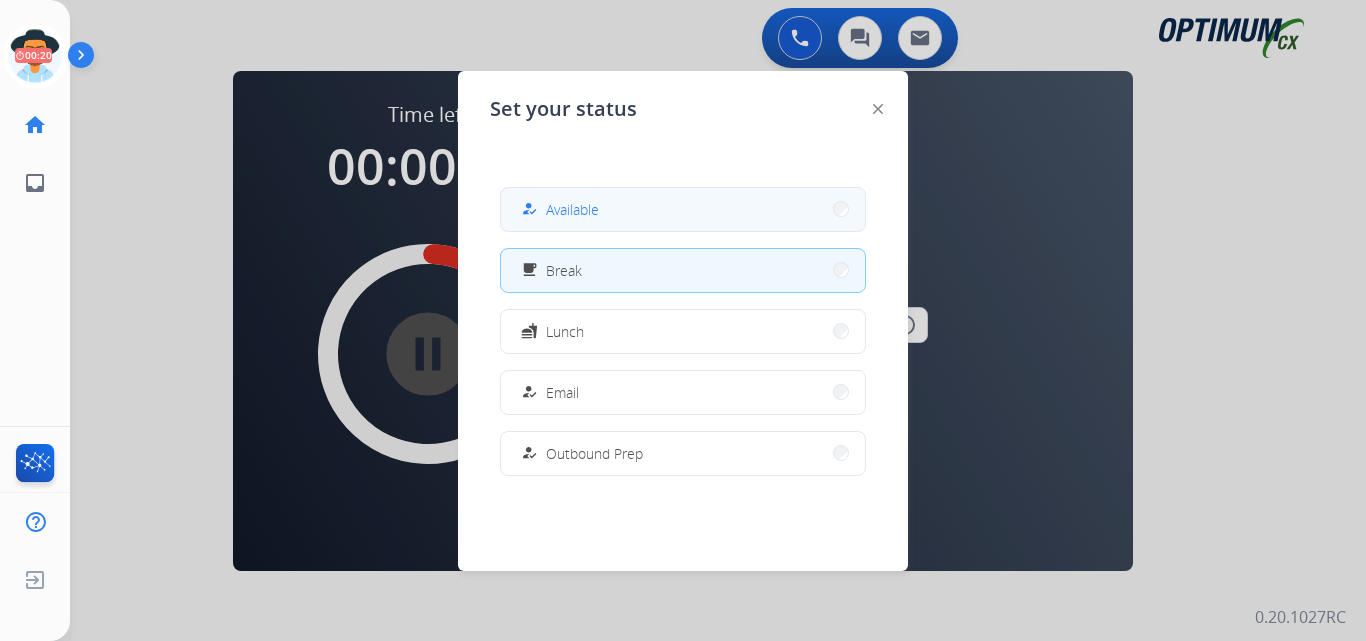 click on "Available" at bounding box center (572, 209) 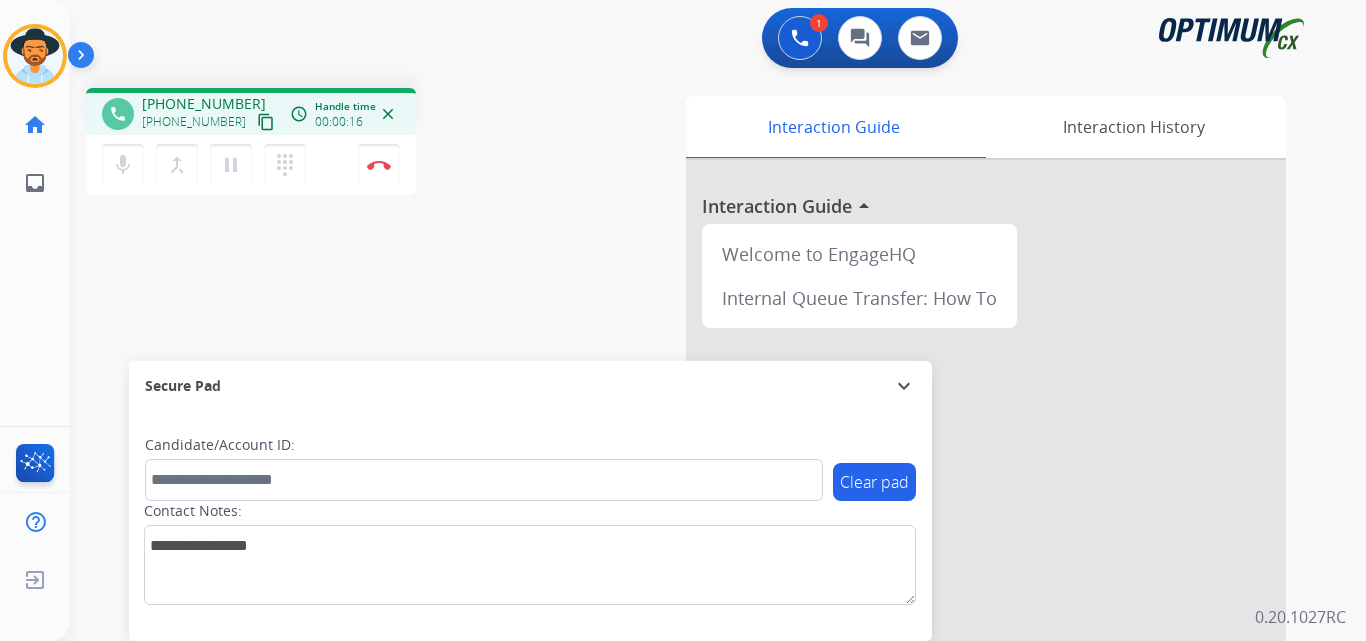 click on "+18126065427" at bounding box center (204, 104) 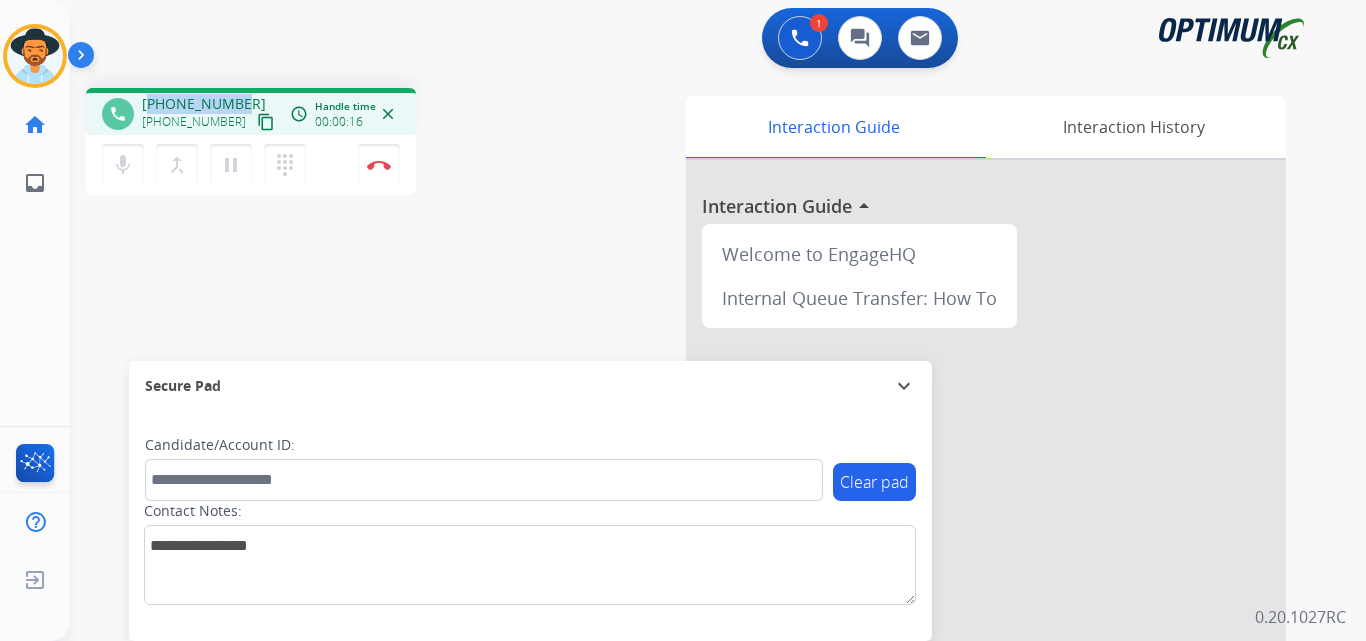 click on "+18126065427" at bounding box center [204, 104] 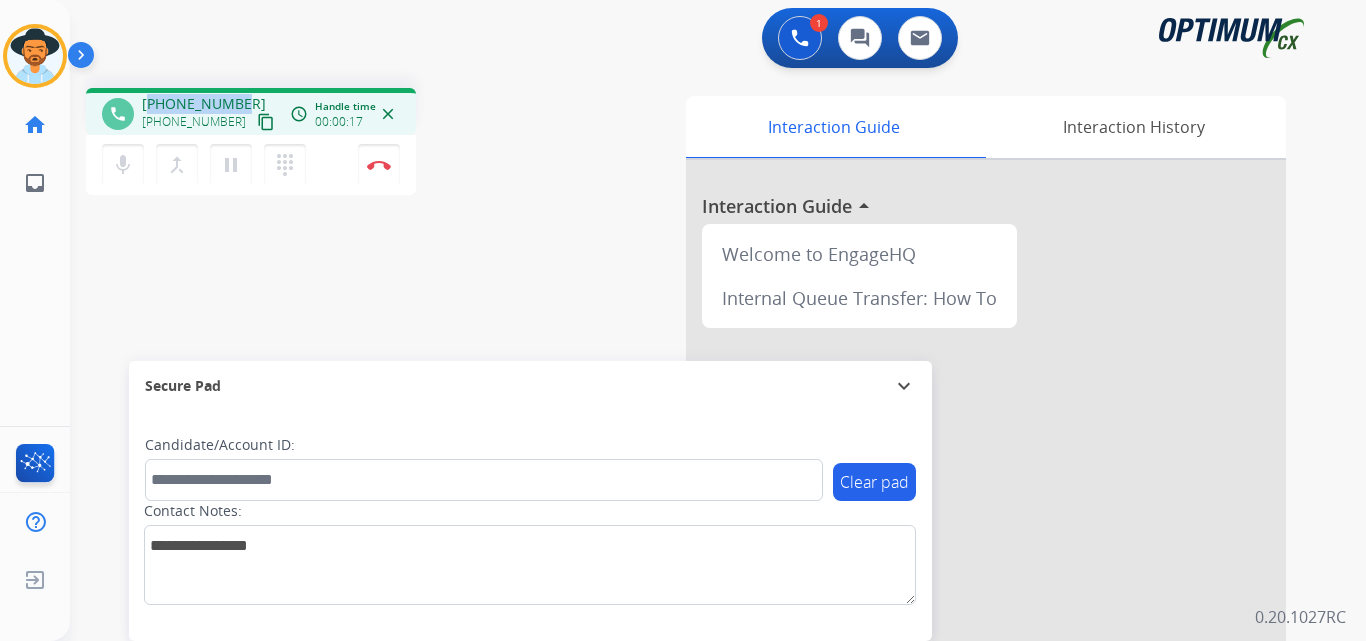 copy on "18126065427" 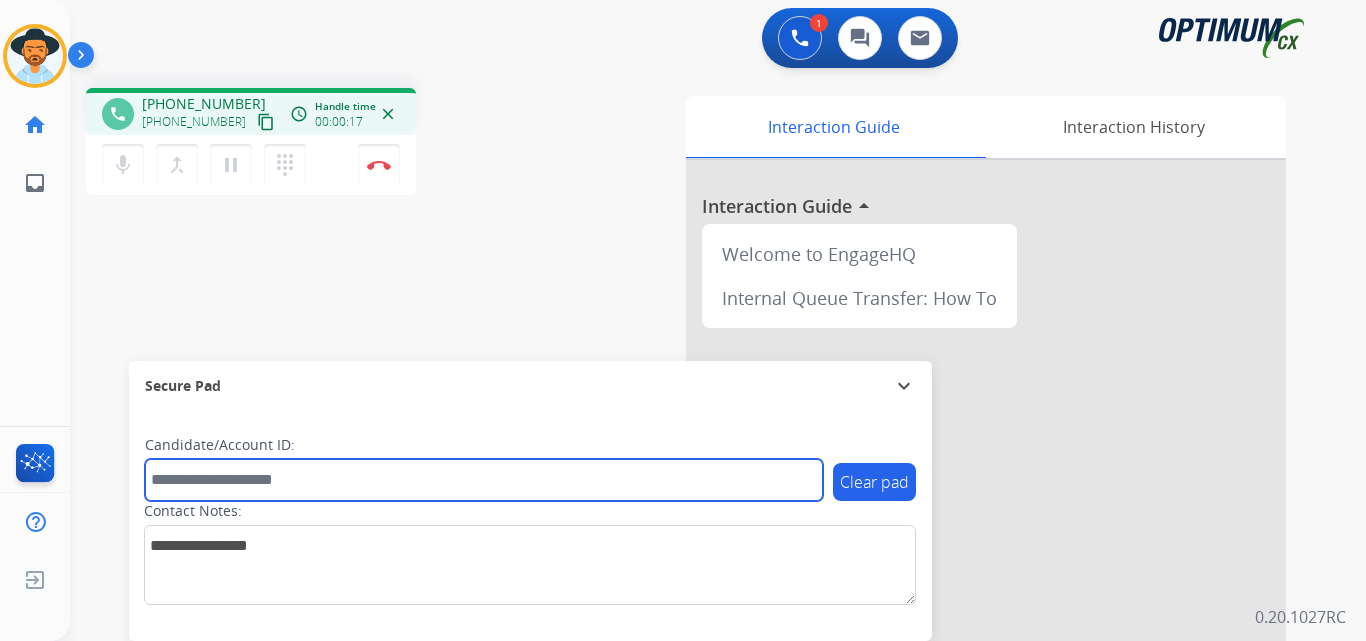 click at bounding box center (484, 480) 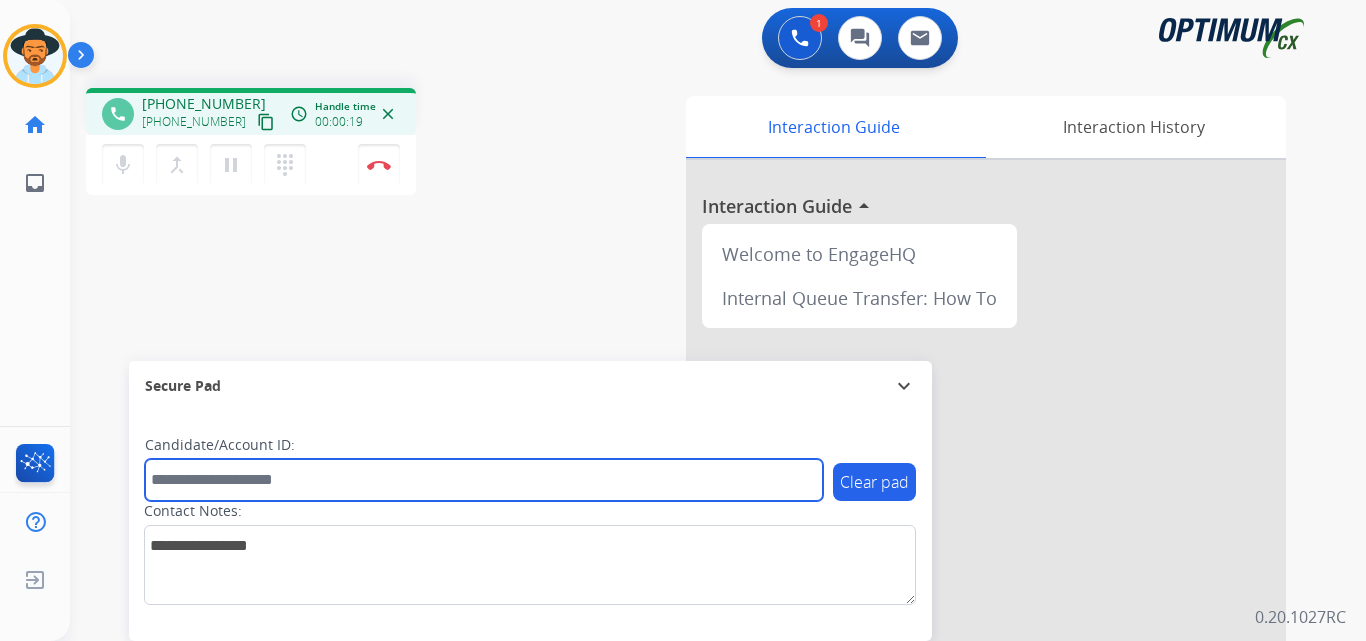 paste on "**********" 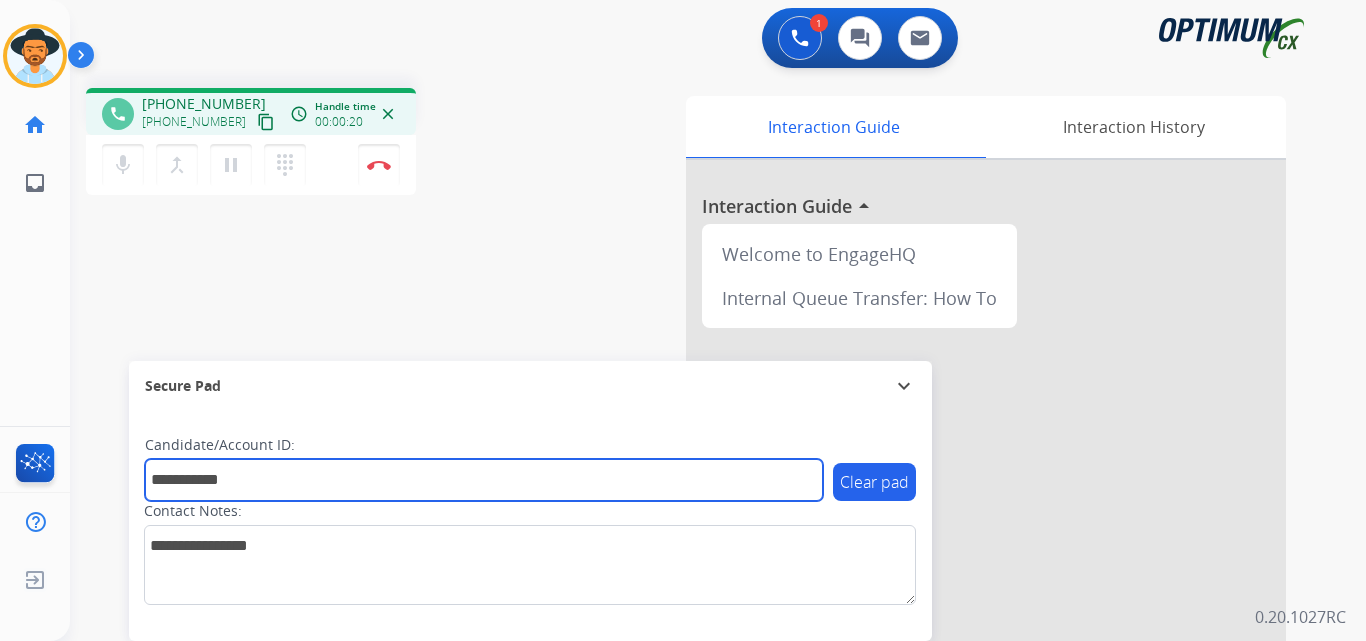 click on "**********" at bounding box center [484, 480] 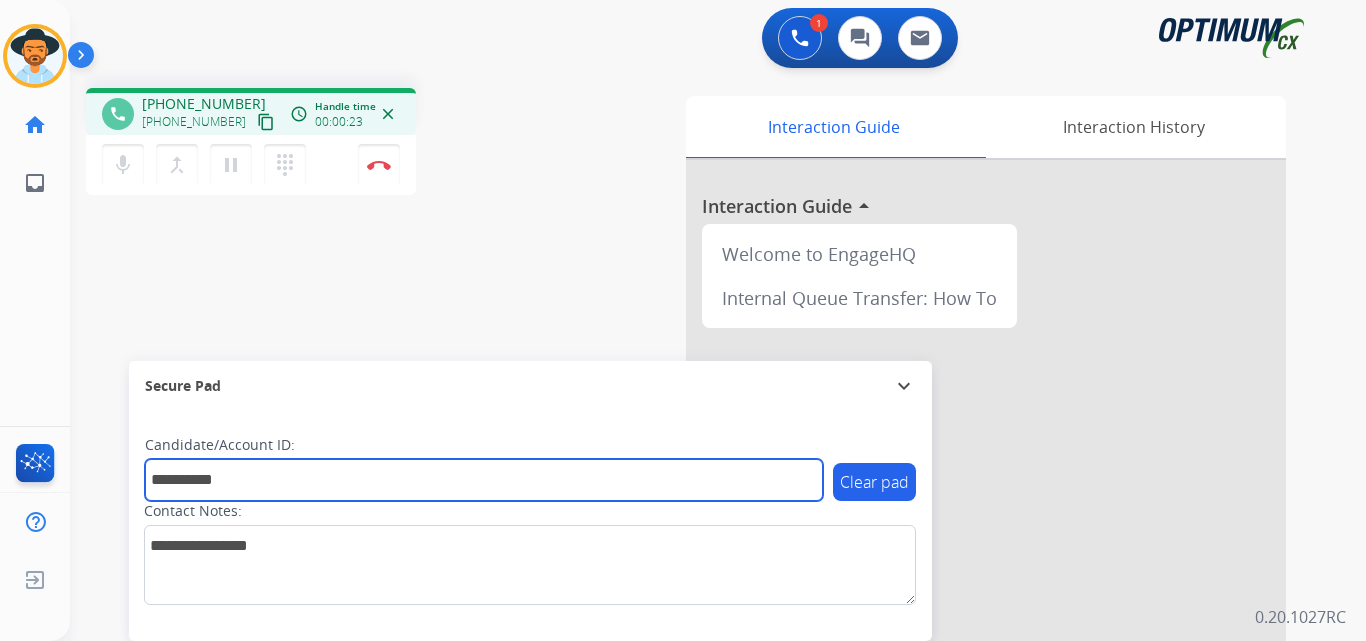 click on "**********" at bounding box center (484, 480) 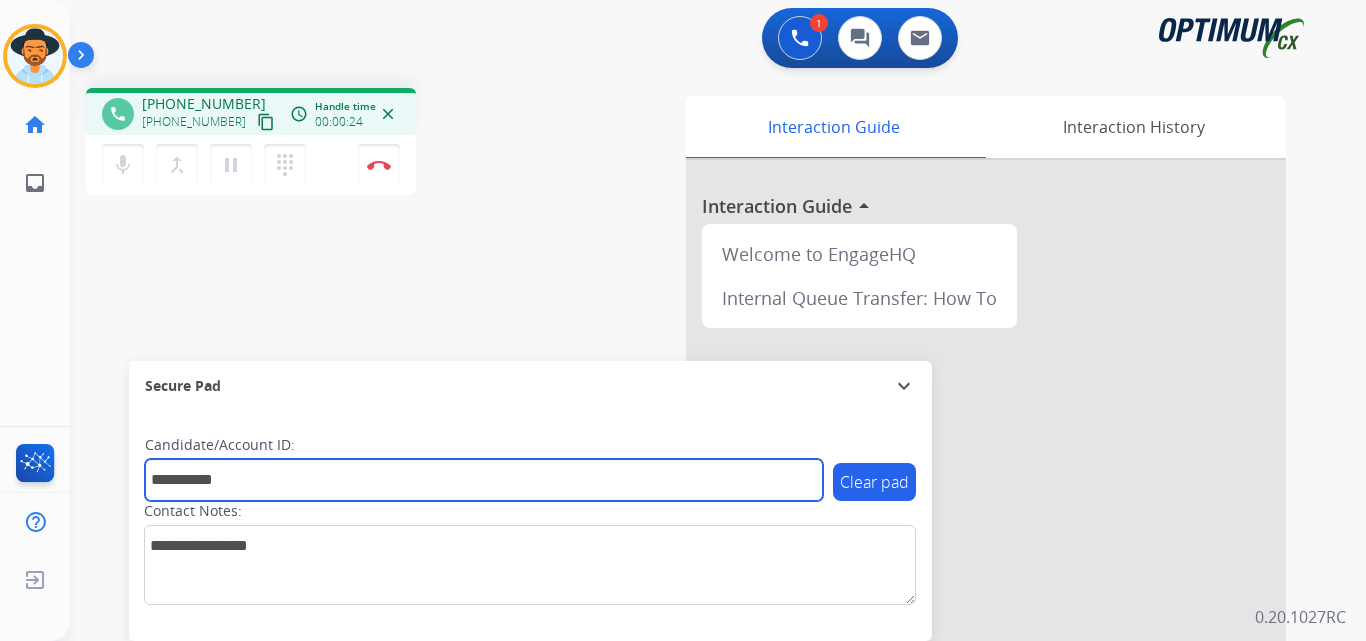 paste on "*" 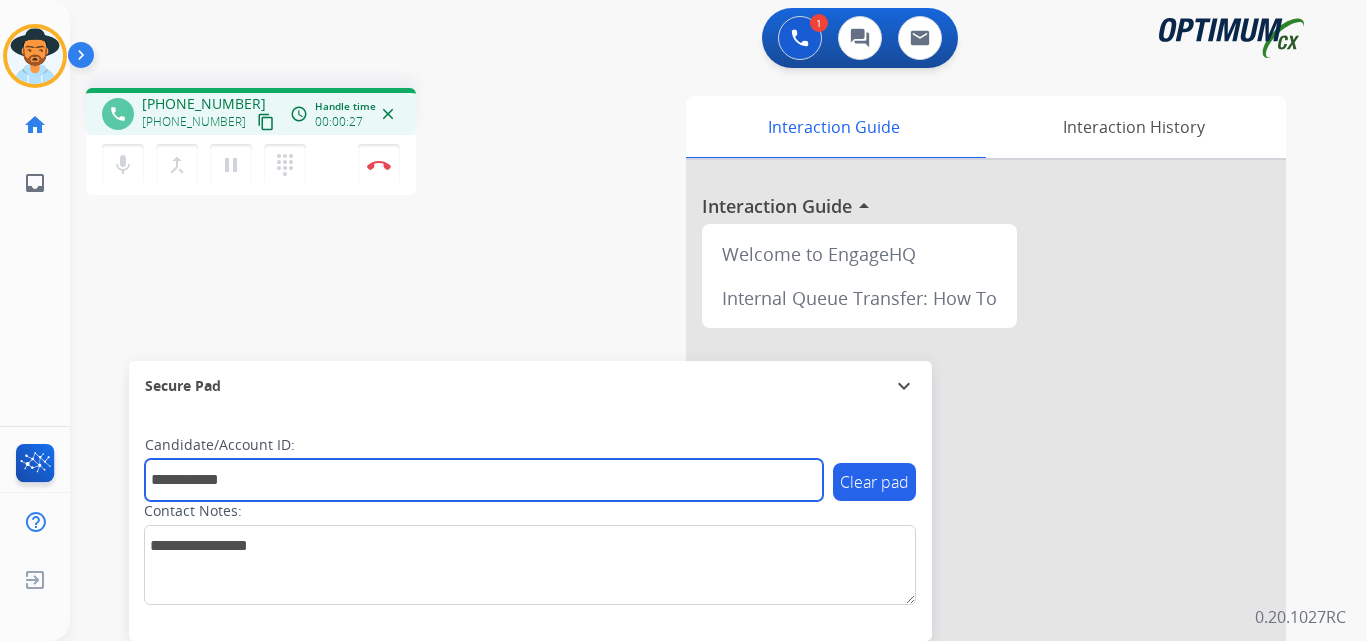 type on "**********" 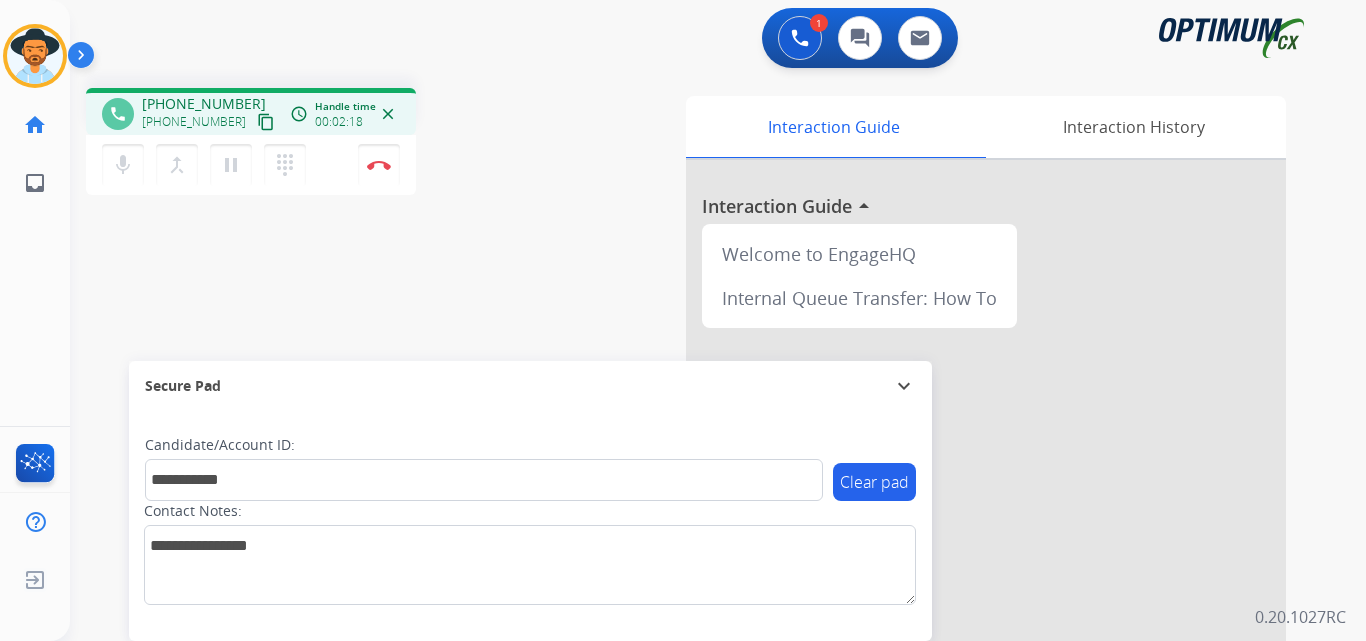 click on "**********" at bounding box center (694, 489) 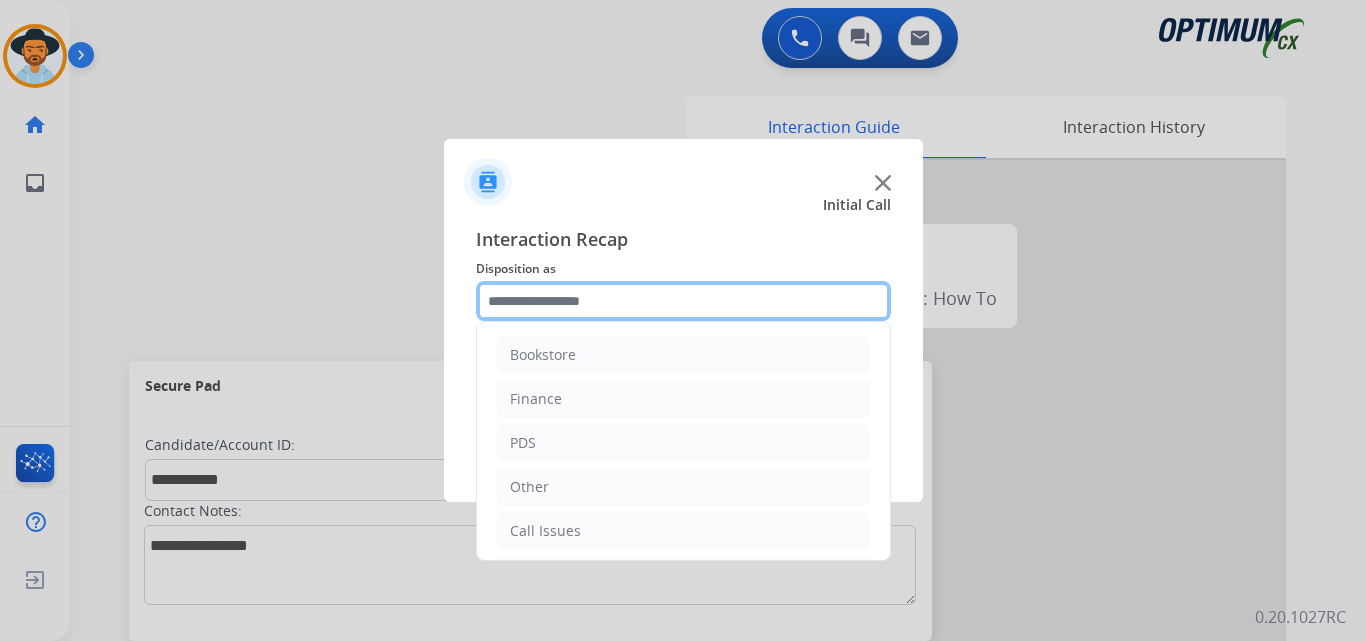 click 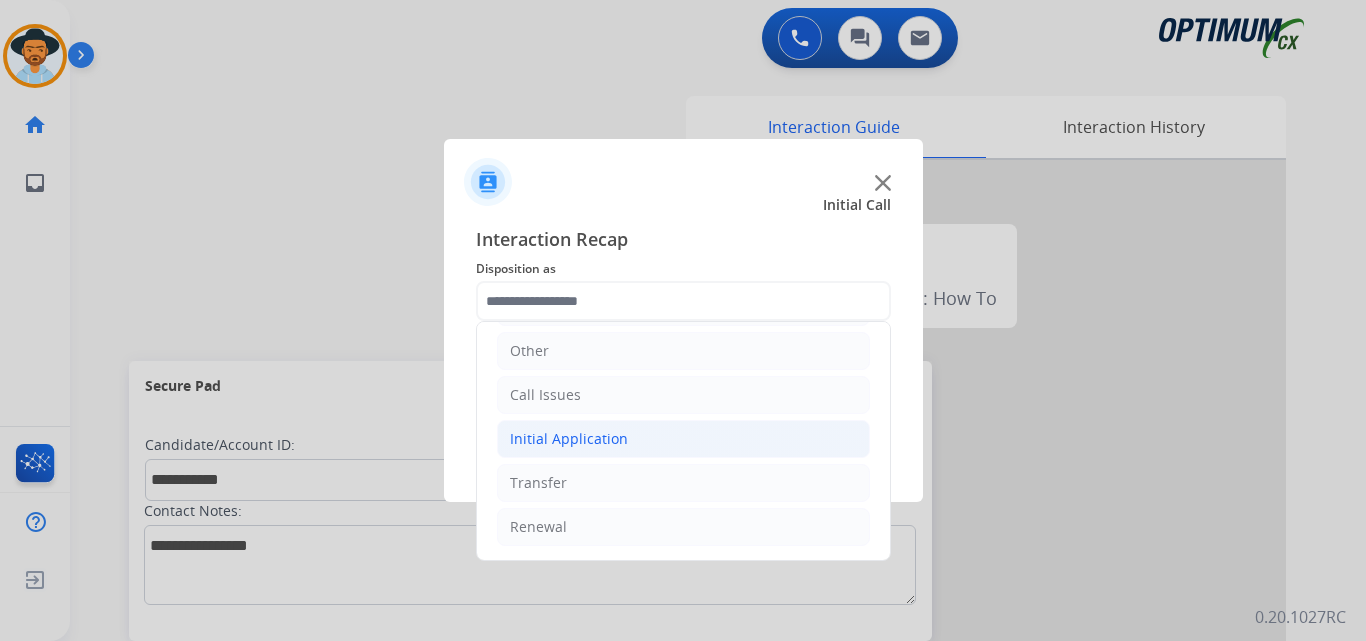 click on "Initial Application" 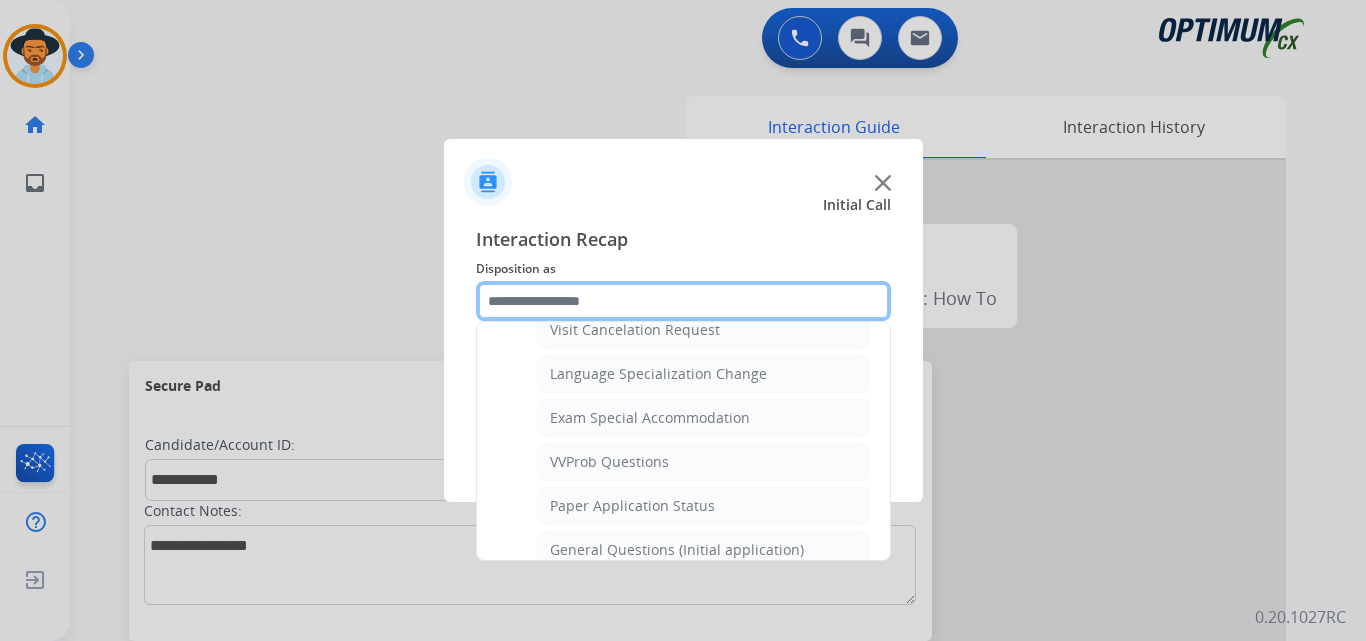 scroll, scrollTop: 1136, scrollLeft: 0, axis: vertical 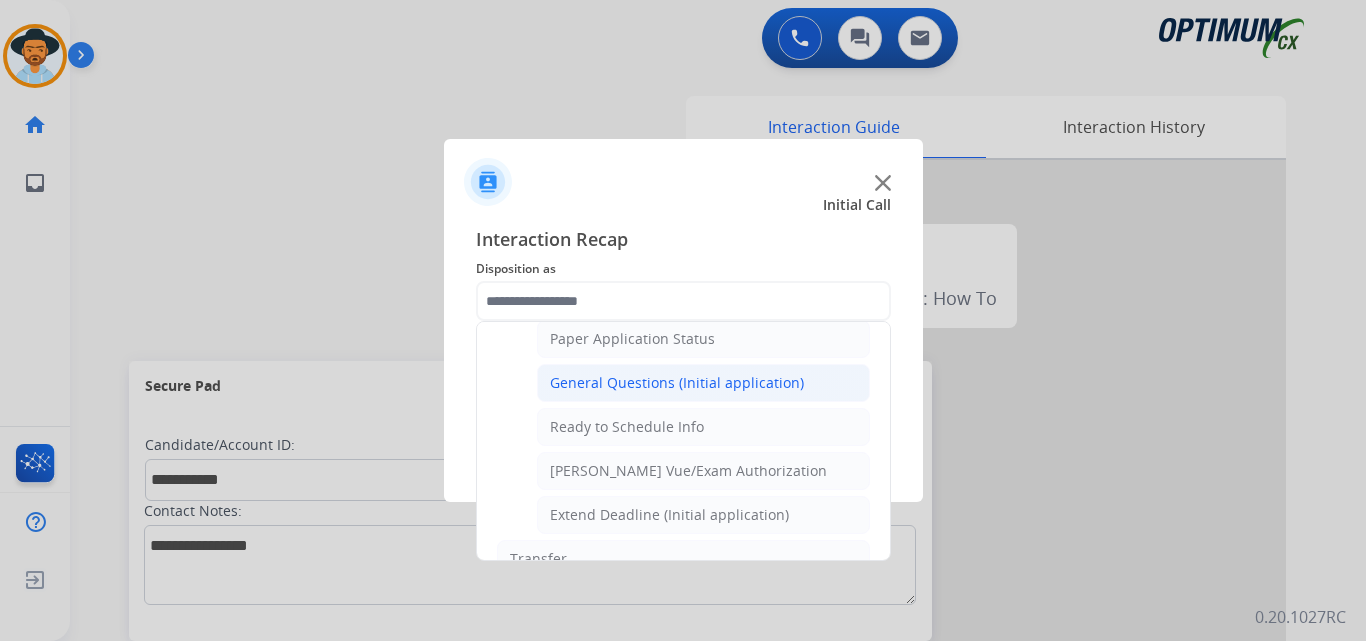 click on "General Questions (Initial application)" 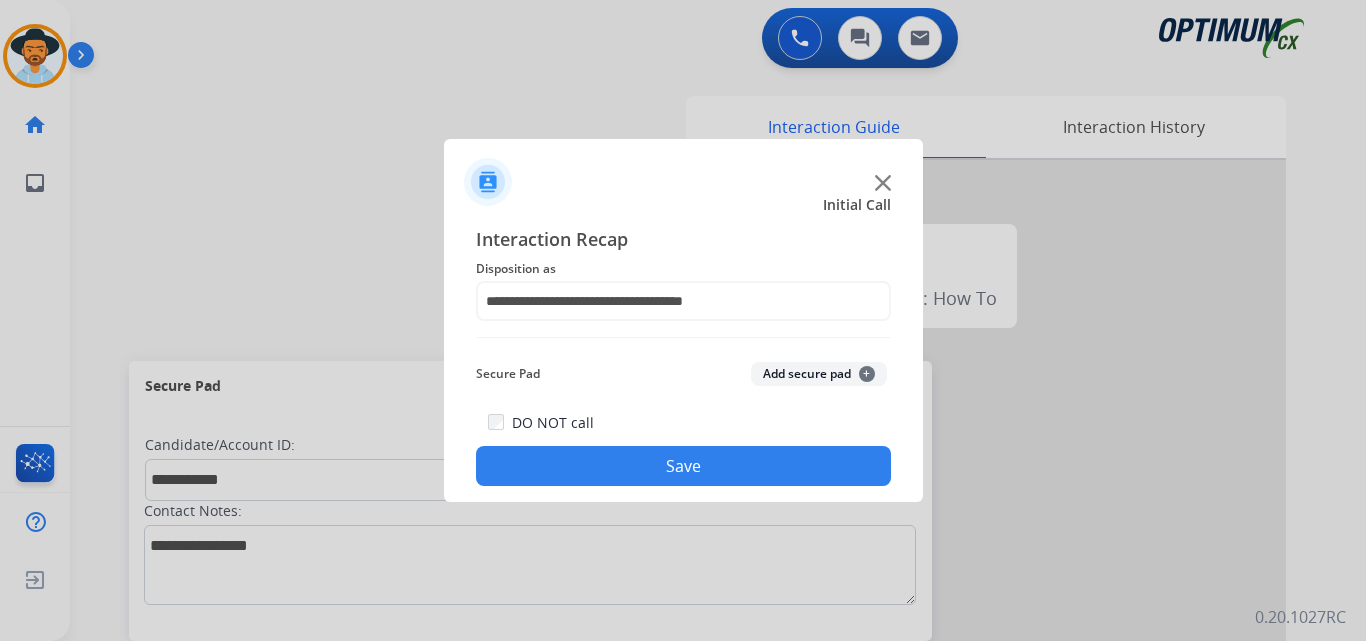 click on "Save" 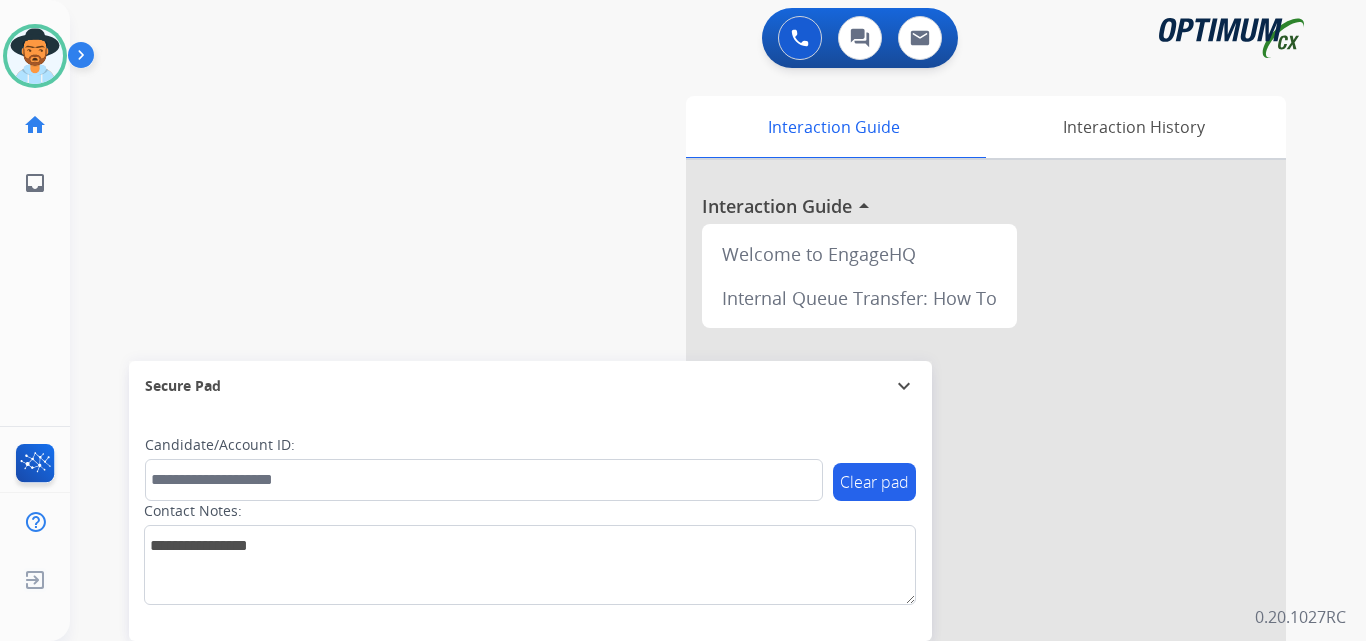 drag, startPoint x: 362, startPoint y: 191, endPoint x: 395, endPoint y: 192, distance: 33.01515 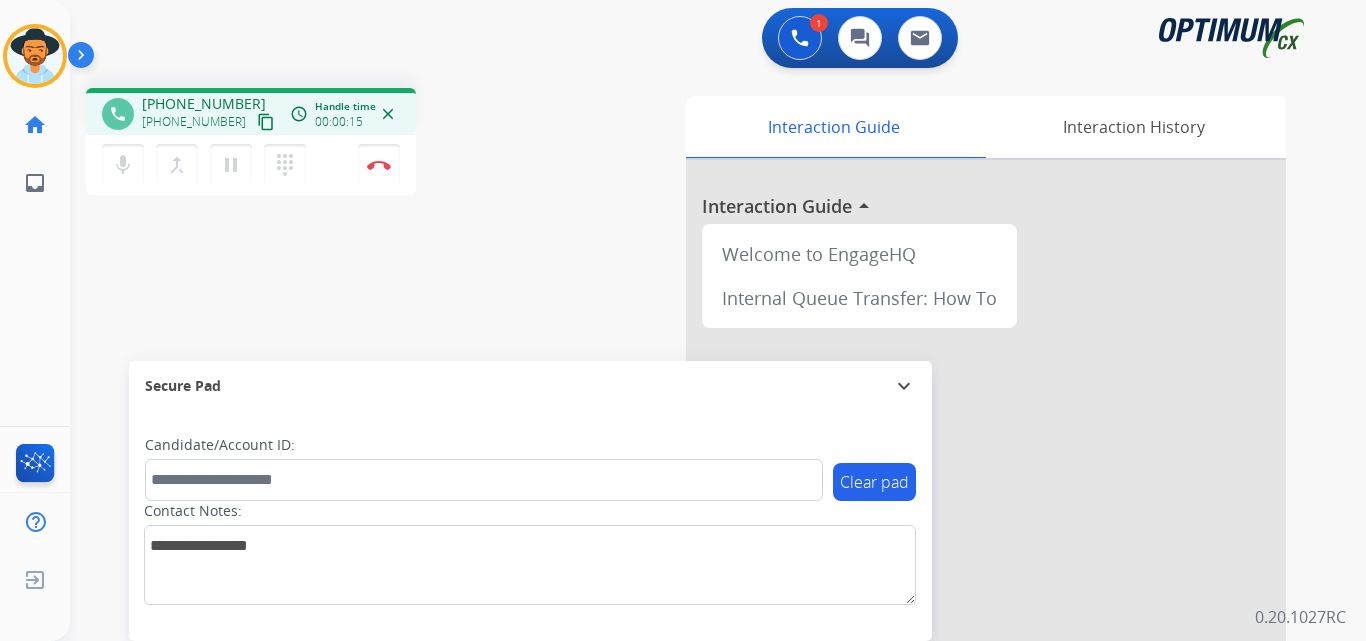 click on "+13136953043" at bounding box center [204, 104] 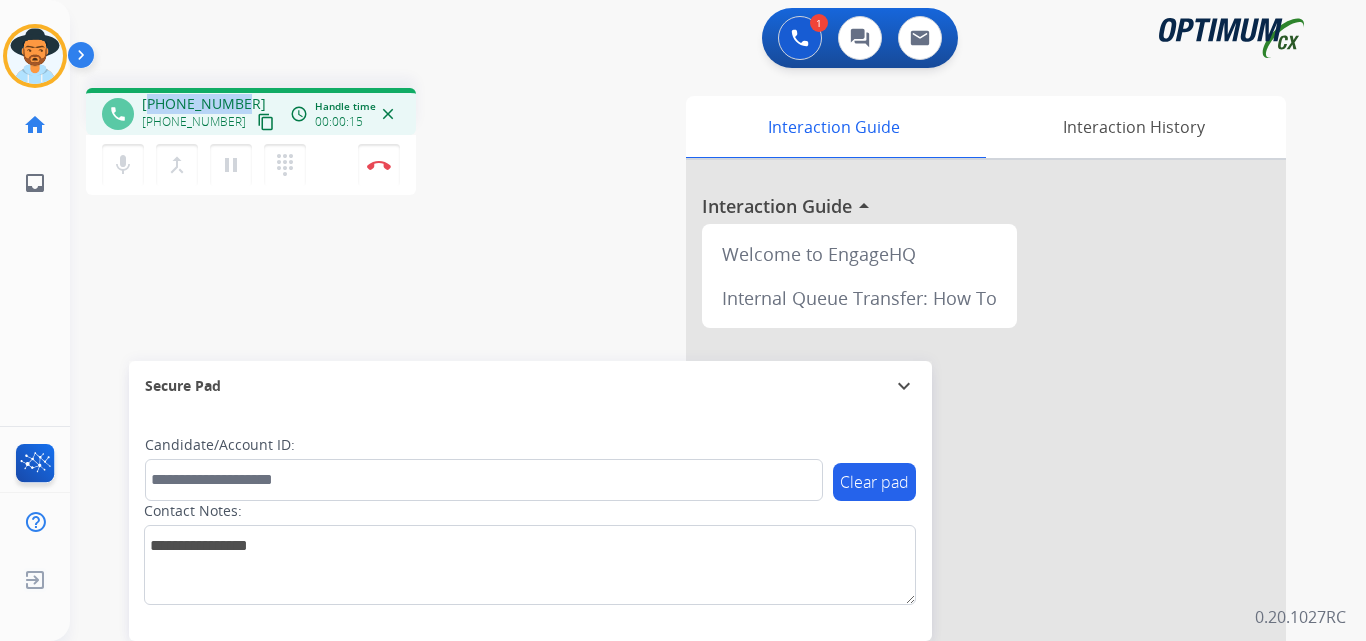 click on "+13136953043" at bounding box center [204, 104] 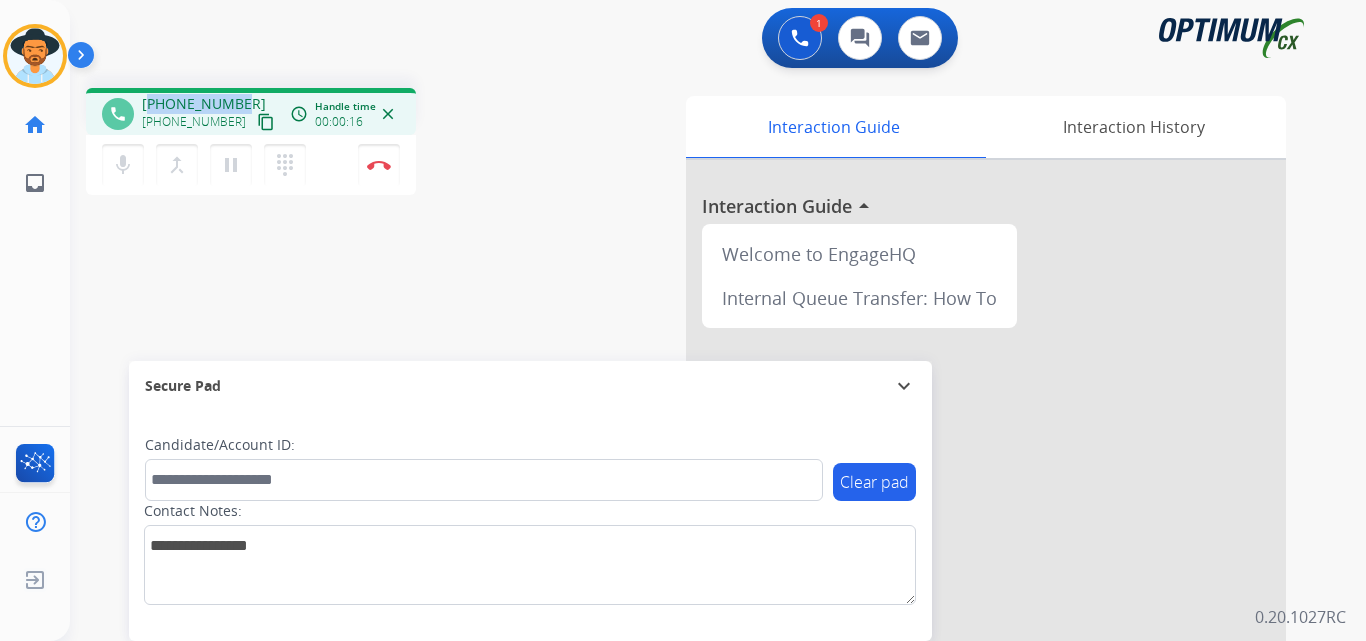copy on "13136953043" 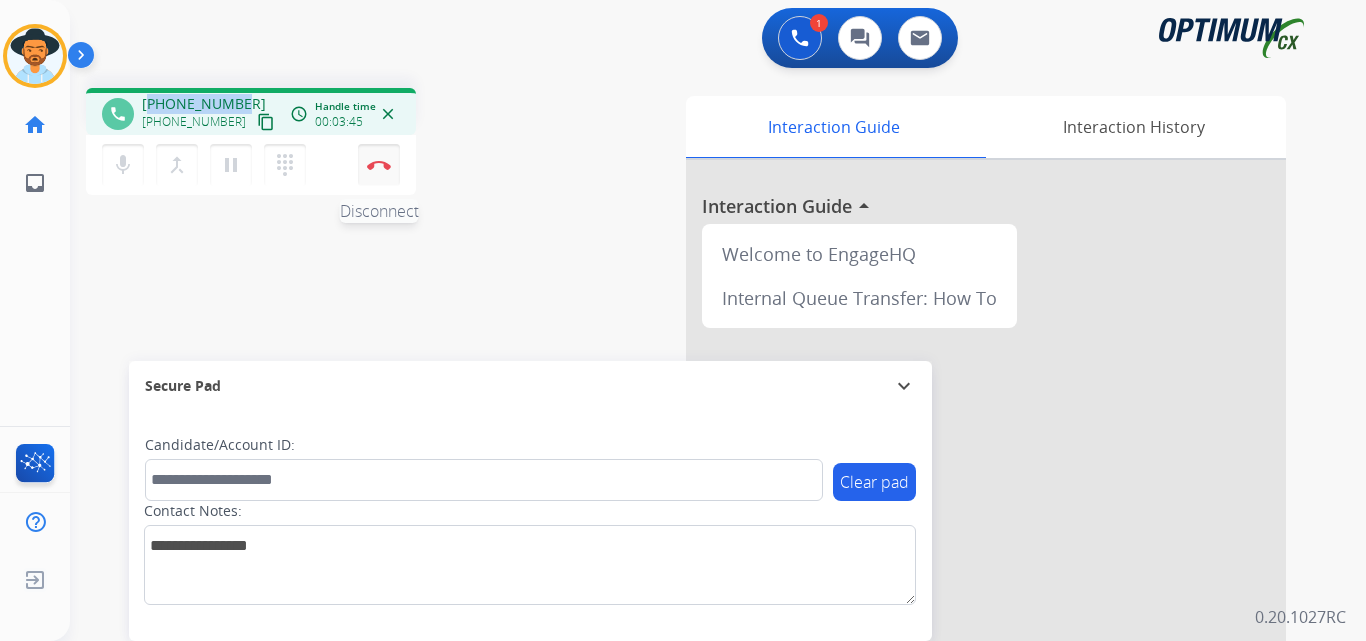 click at bounding box center [379, 165] 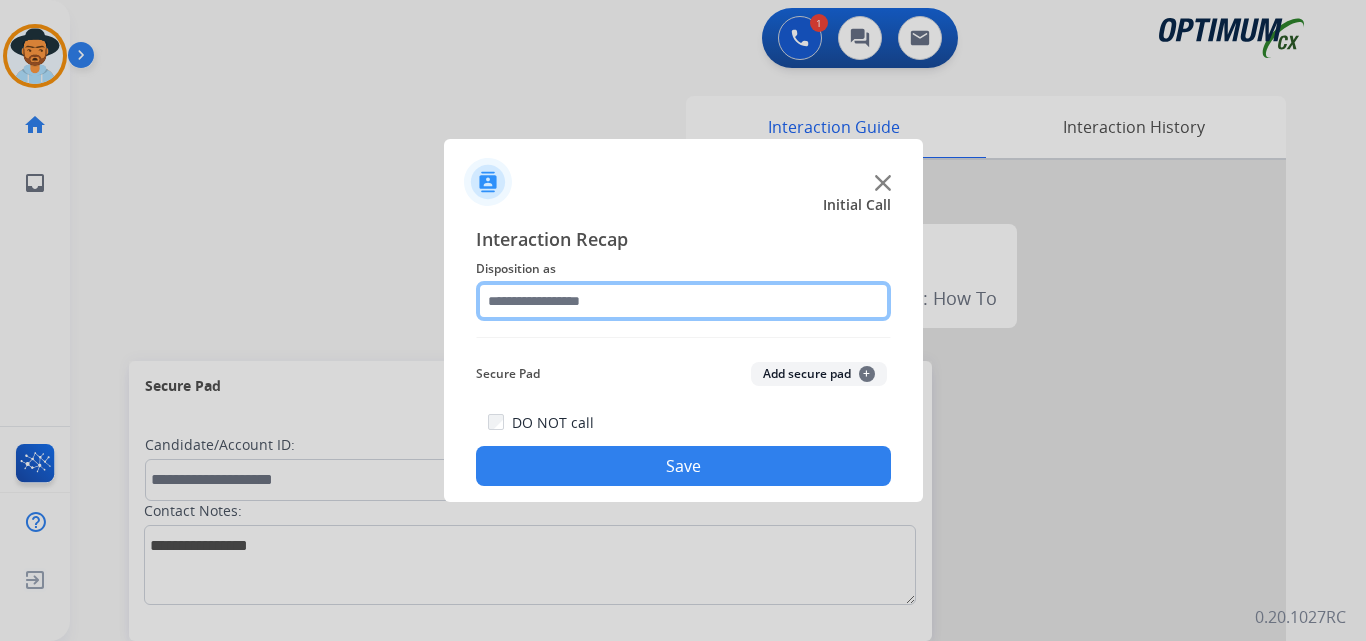 click 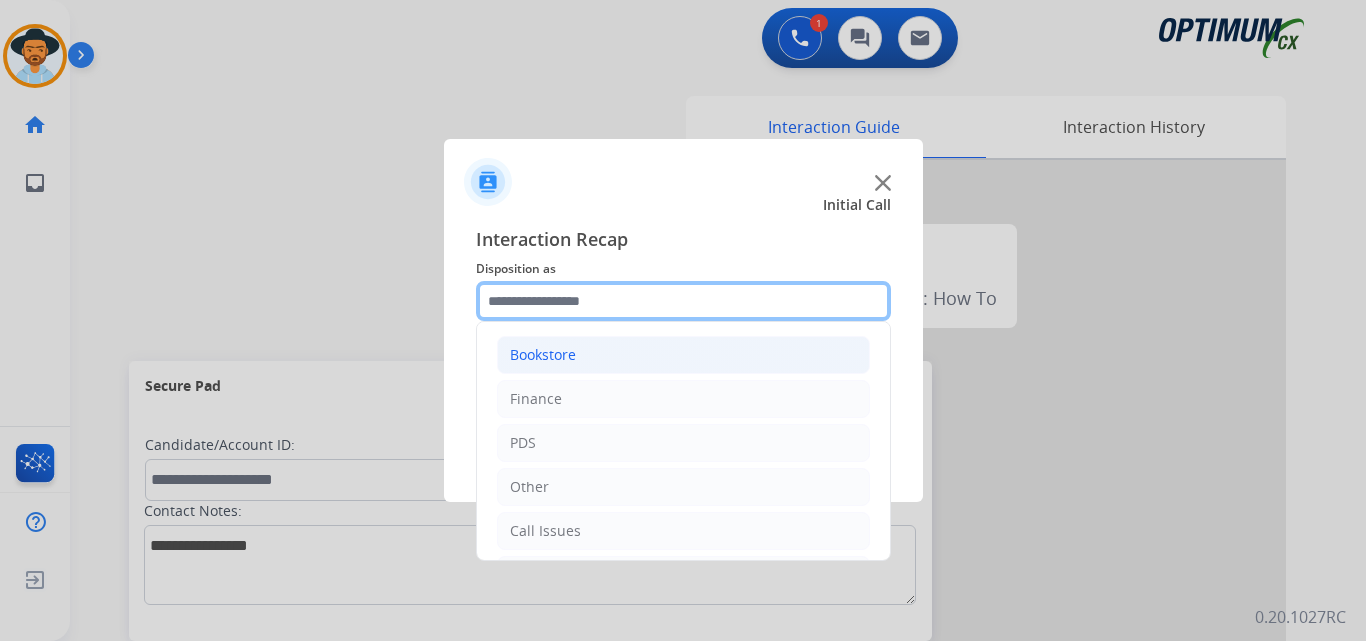 scroll, scrollTop: 136, scrollLeft: 0, axis: vertical 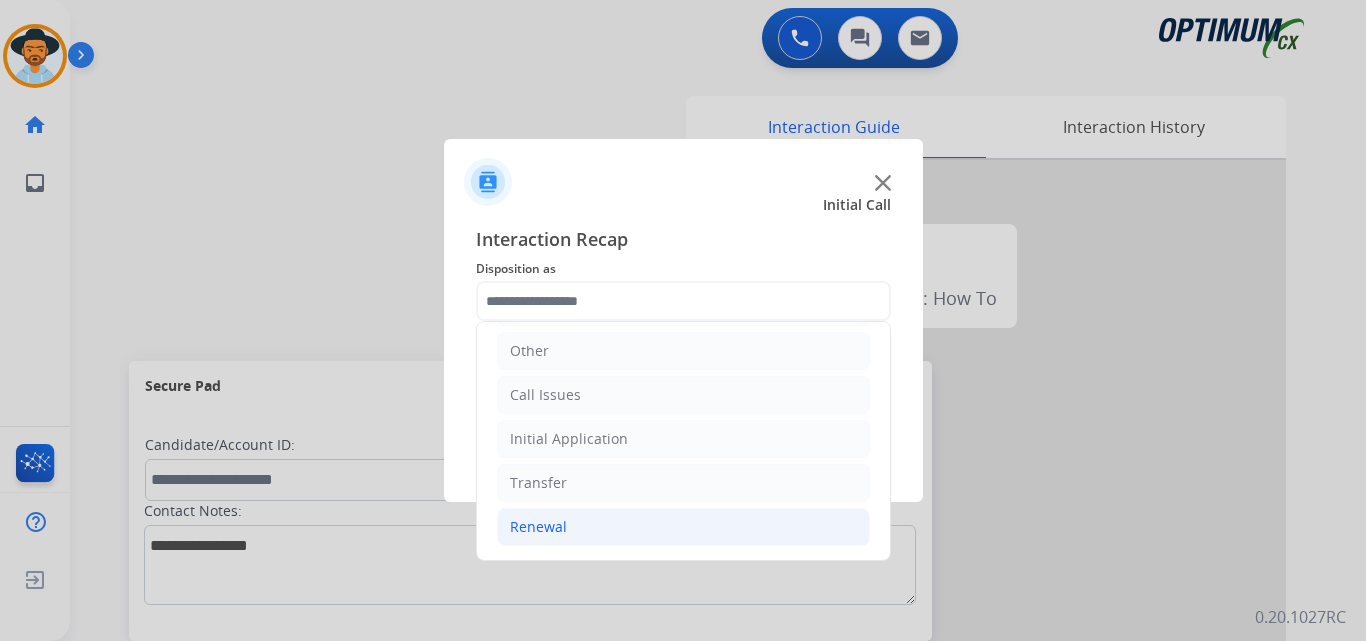 click on "Renewal" 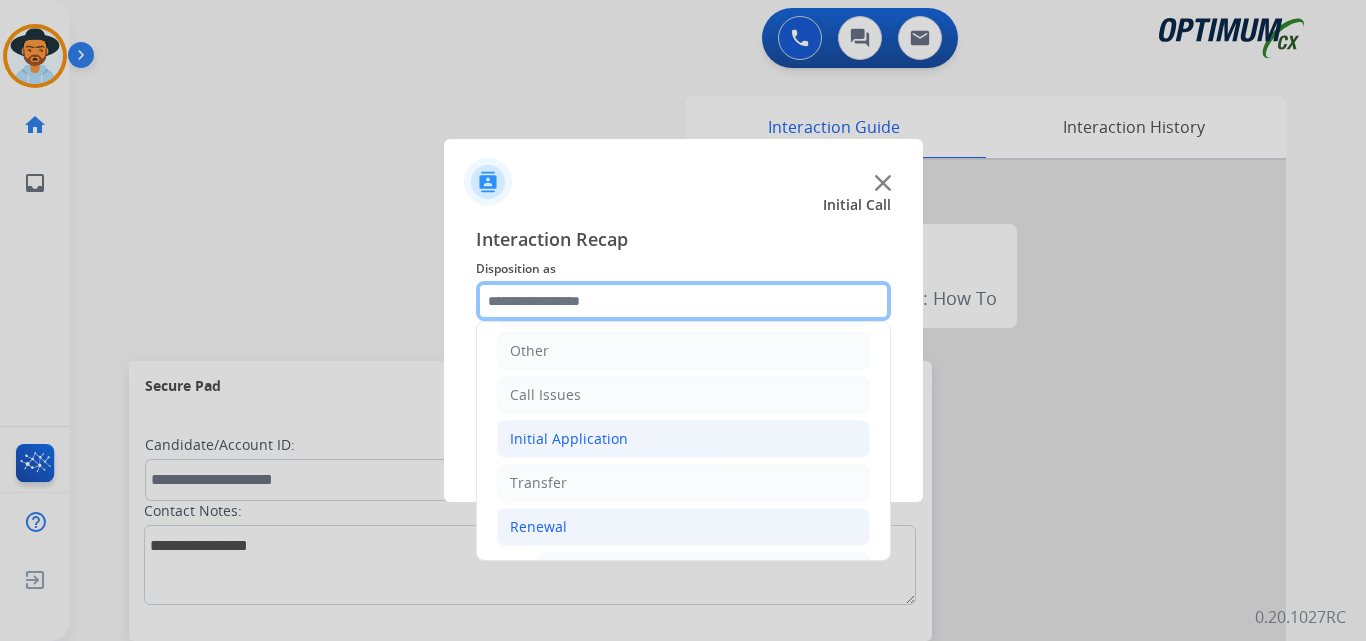 scroll, scrollTop: 636, scrollLeft: 0, axis: vertical 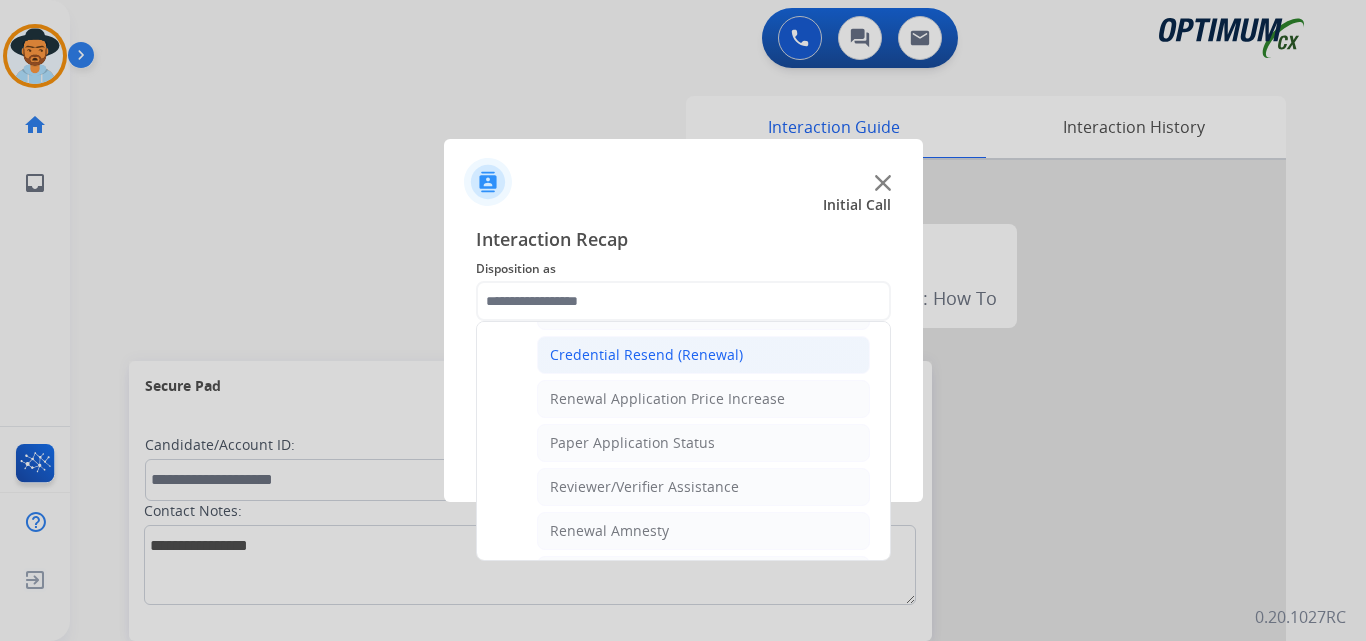 click on "Credential Resend (Renewal)" 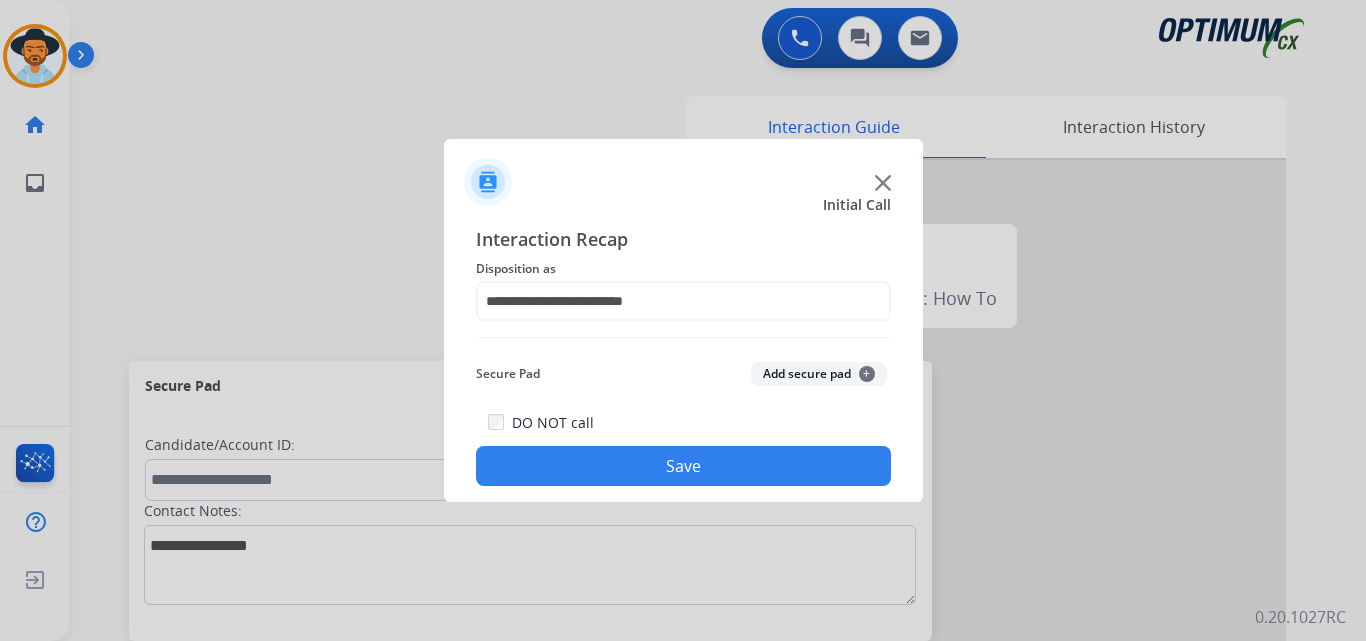 click on "Save" 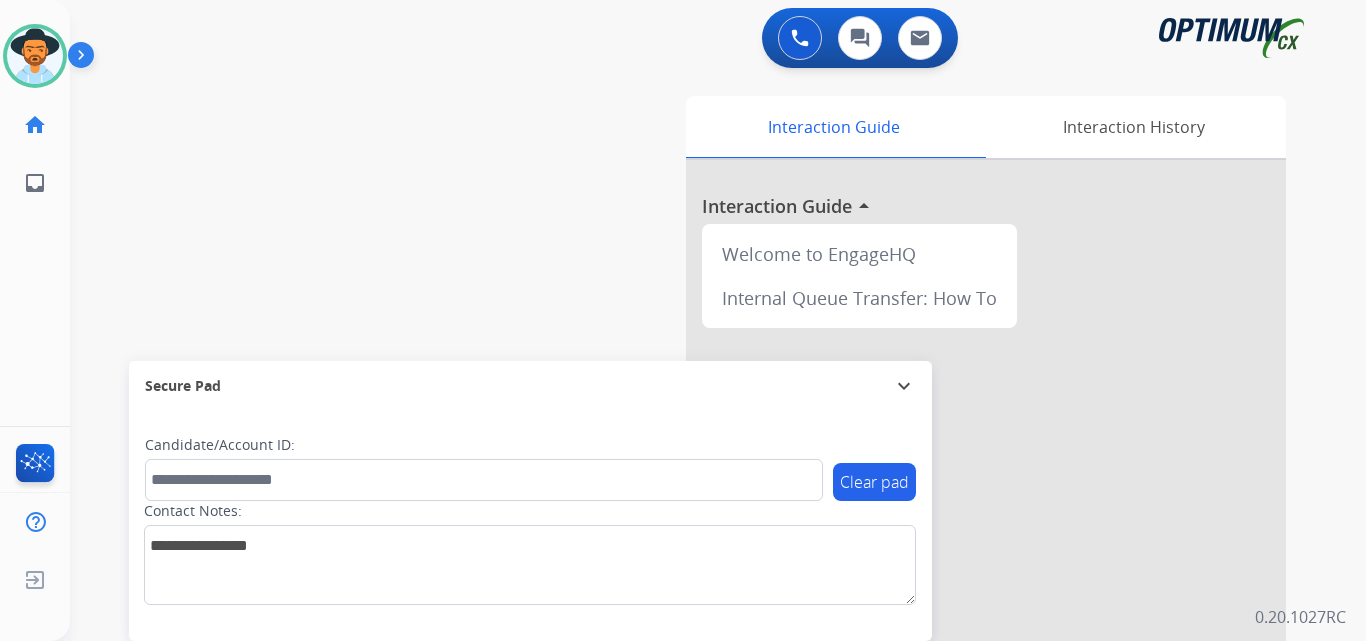 click on "swap_horiz Break voice bridge close_fullscreen Connect 3-Way Call merge_type Separate 3-Way Call  Interaction Guide   Interaction History  Interaction Guide arrow_drop_up  Welcome to EngageHQ   Internal Queue Transfer: How To  Secure Pad expand_more Clear pad Candidate/Account ID: Contact Notes:" at bounding box center [694, 489] 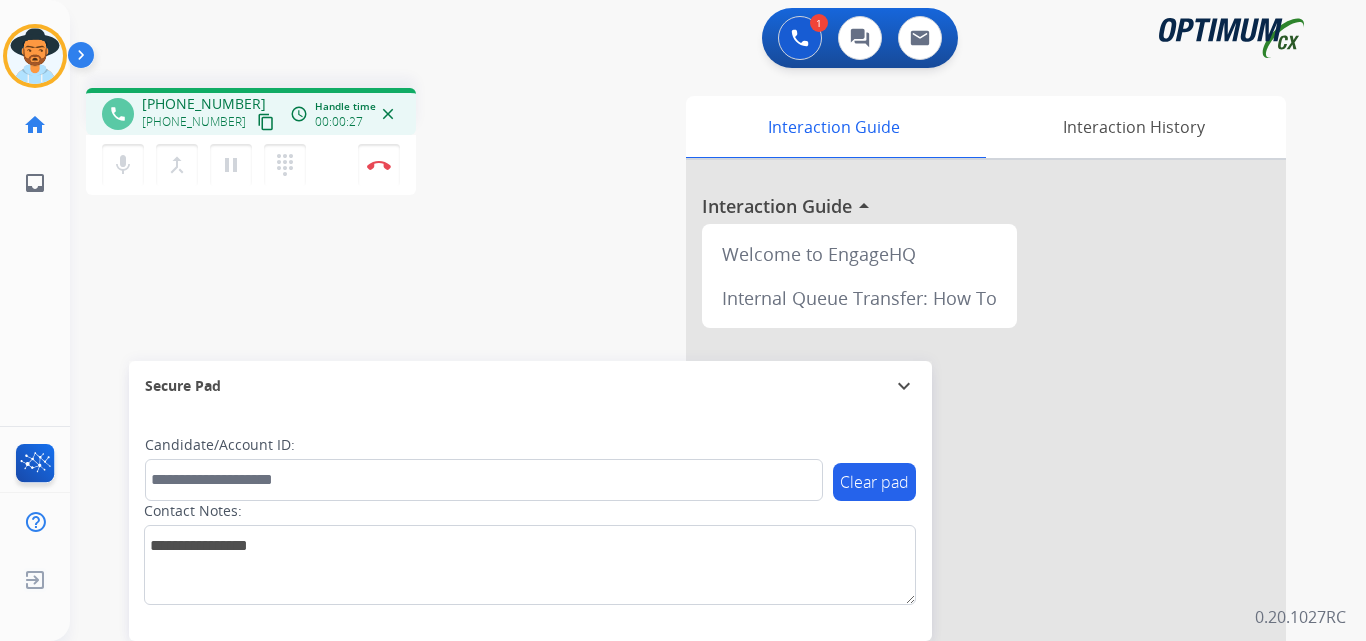 click on "+19315613746" at bounding box center (204, 104) 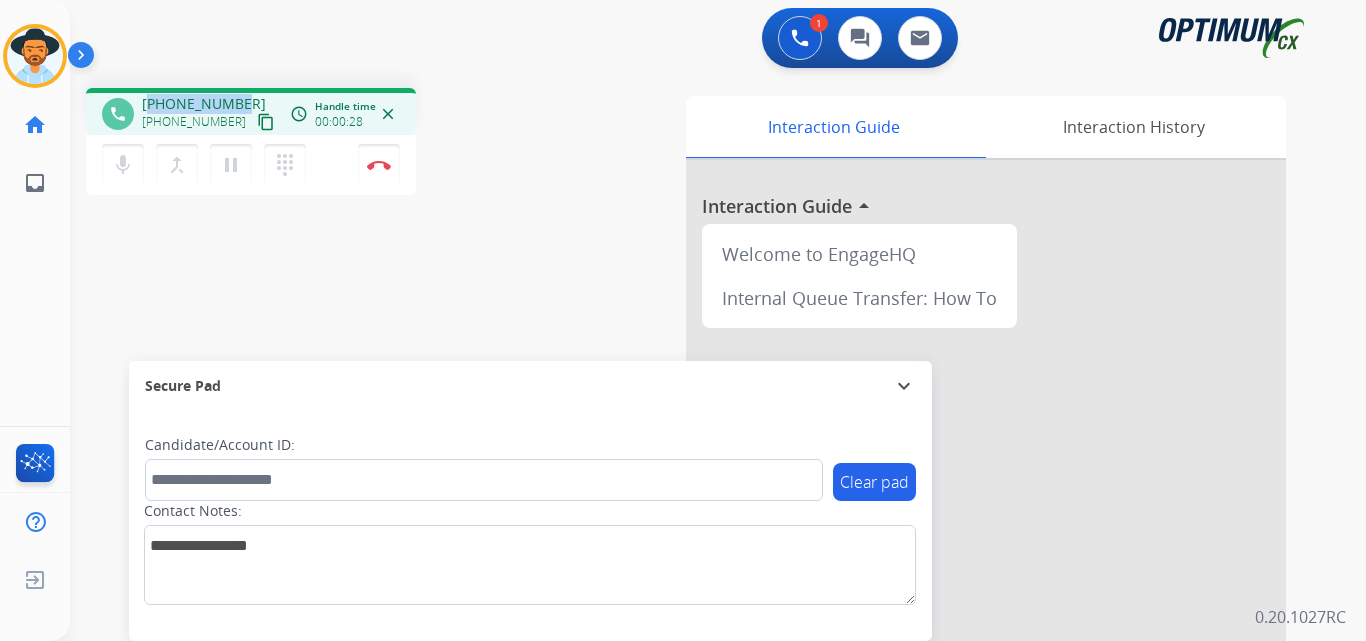 click on "+19315613746" at bounding box center (204, 104) 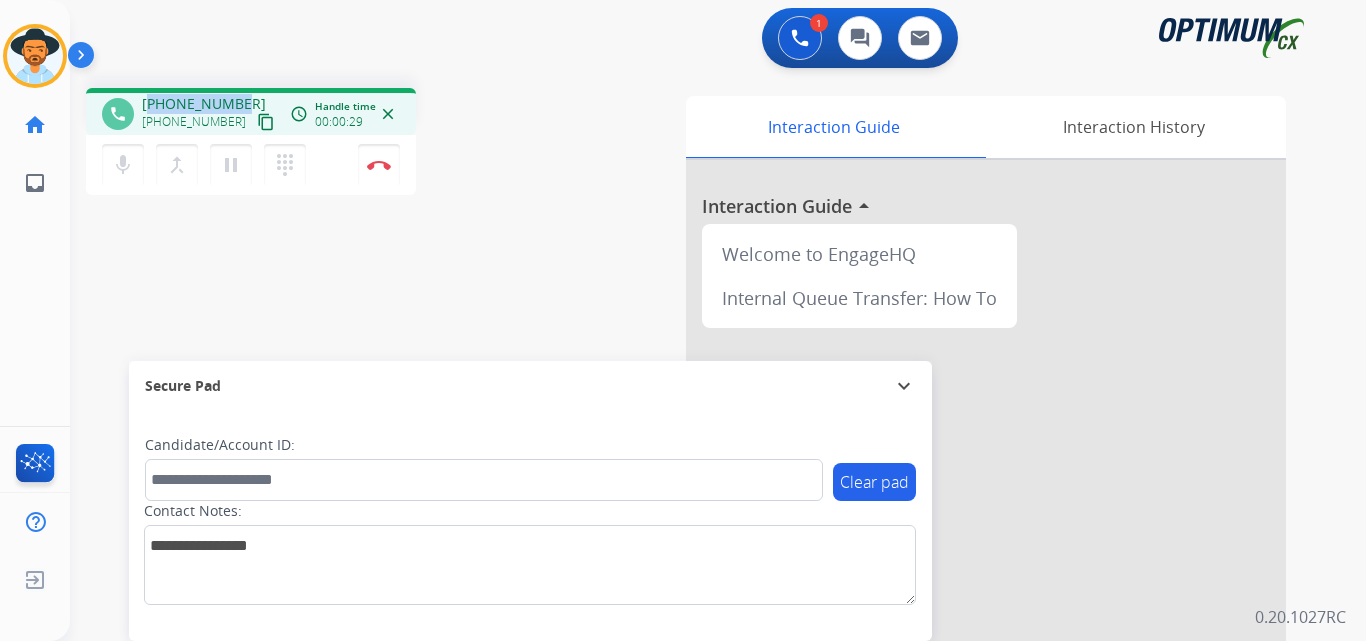 copy on "19315613746" 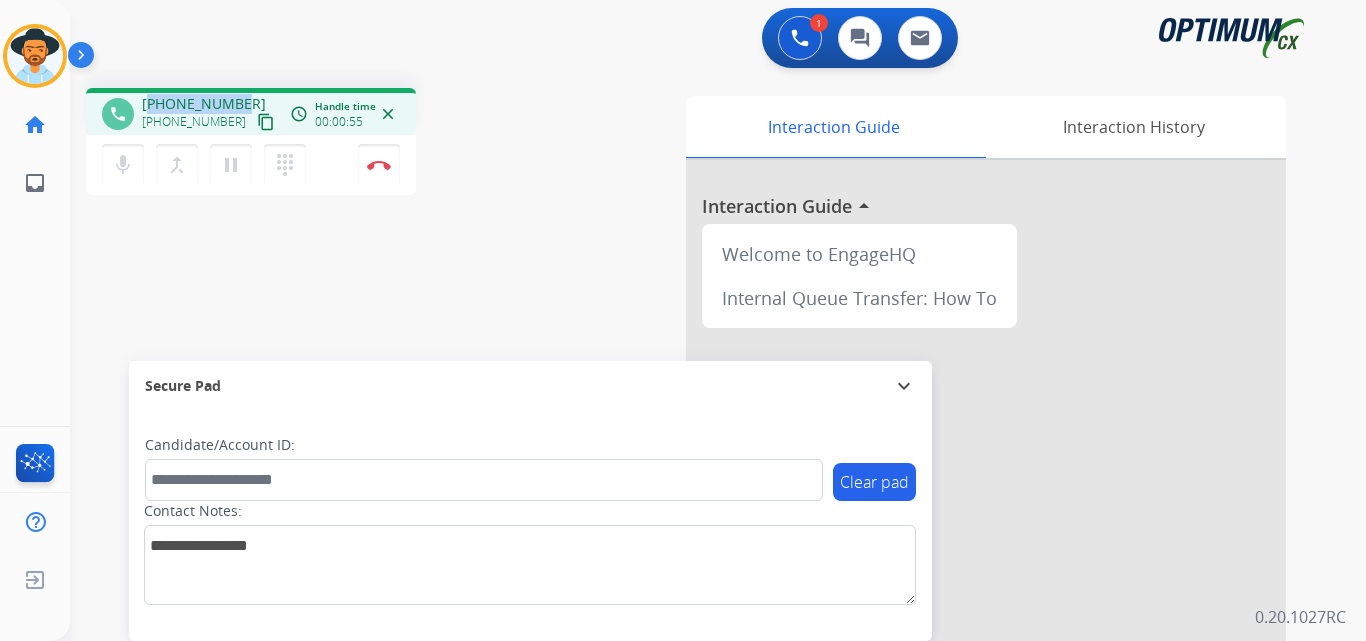 click on "+19315613746" at bounding box center (204, 104) 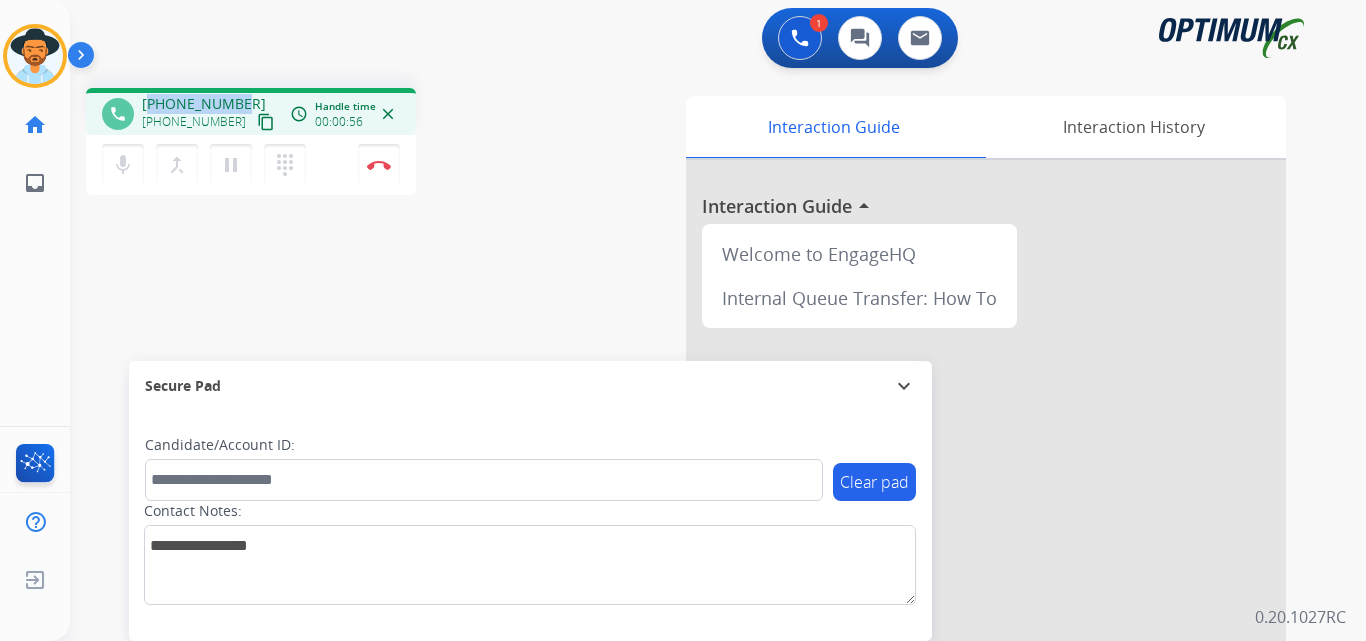 click on "+19315613746" at bounding box center (204, 104) 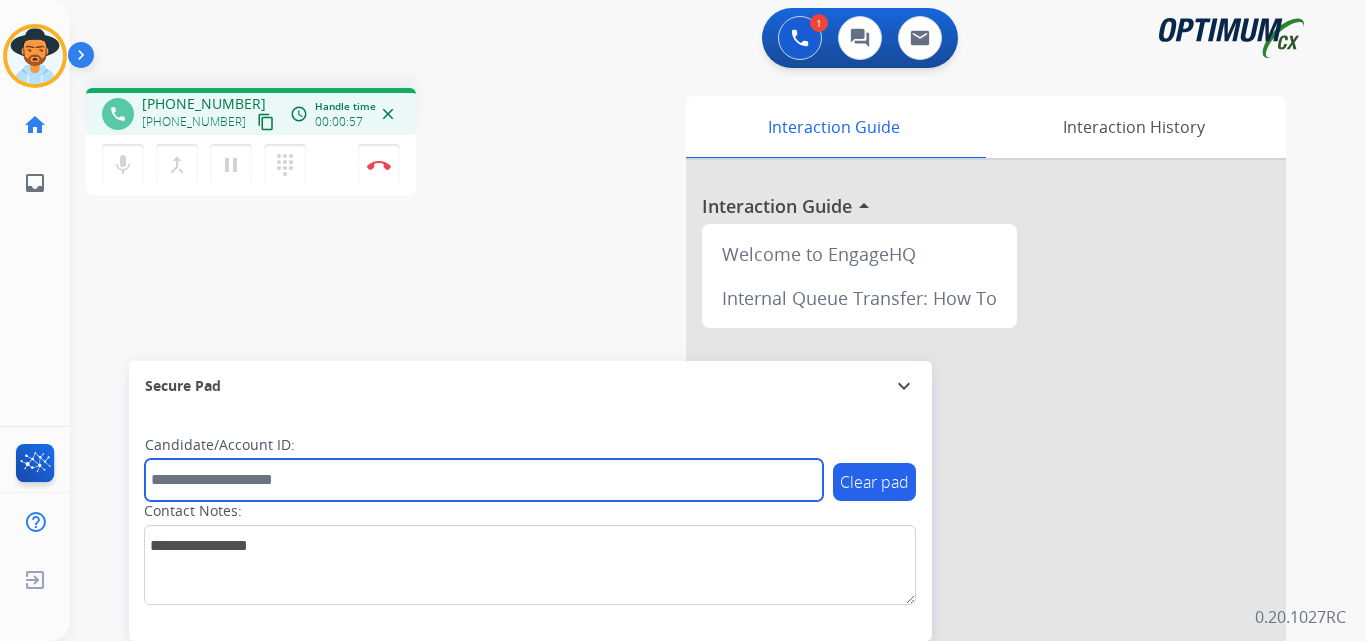 drag, startPoint x: 198, startPoint y: 104, endPoint x: 448, endPoint y: 295, distance: 314.61246 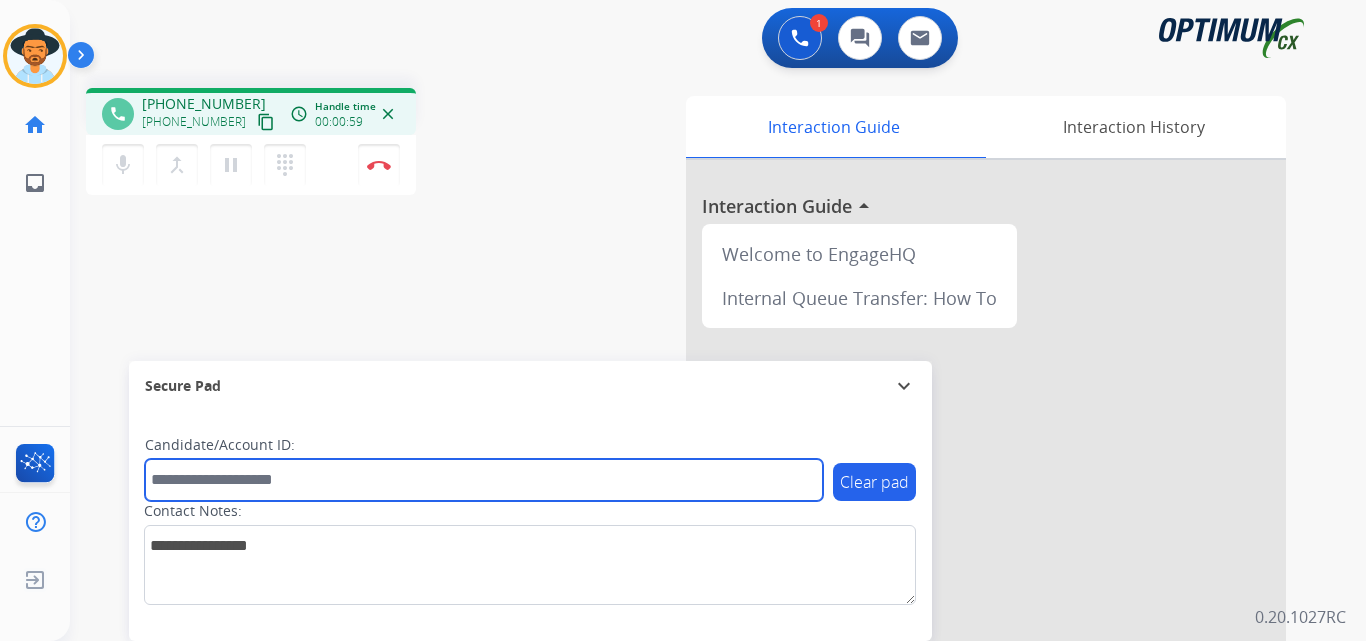paste on "**********" 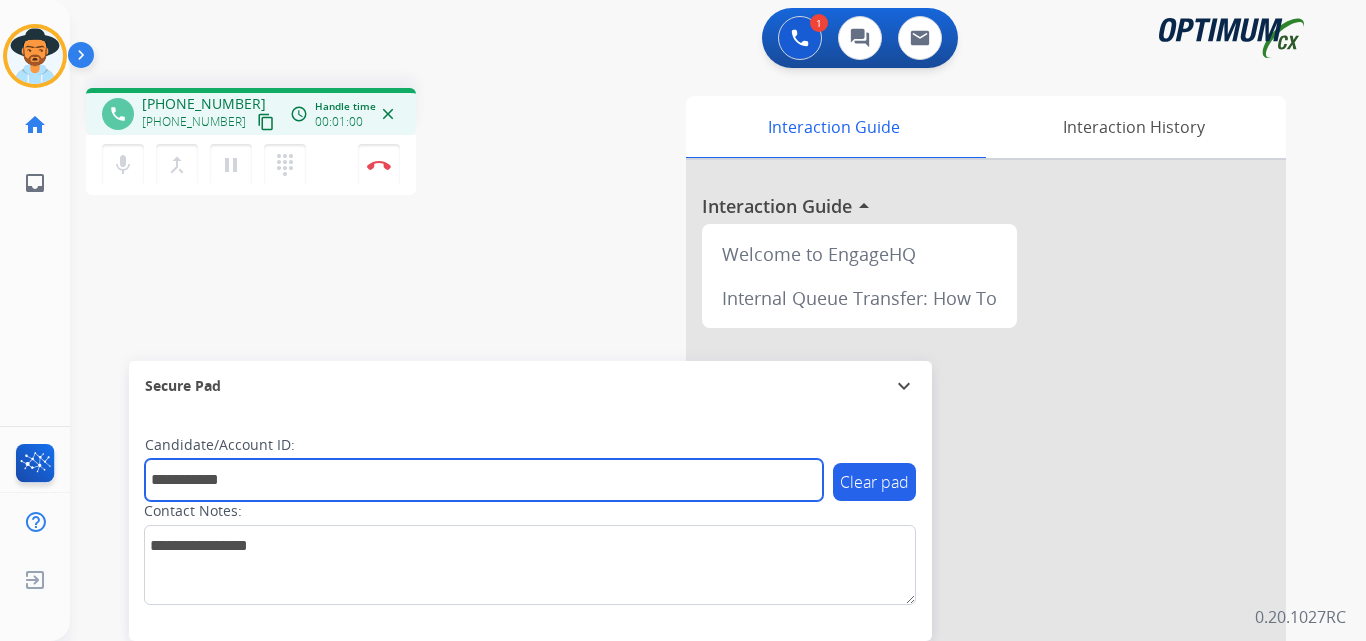click on "**********" at bounding box center (484, 480) 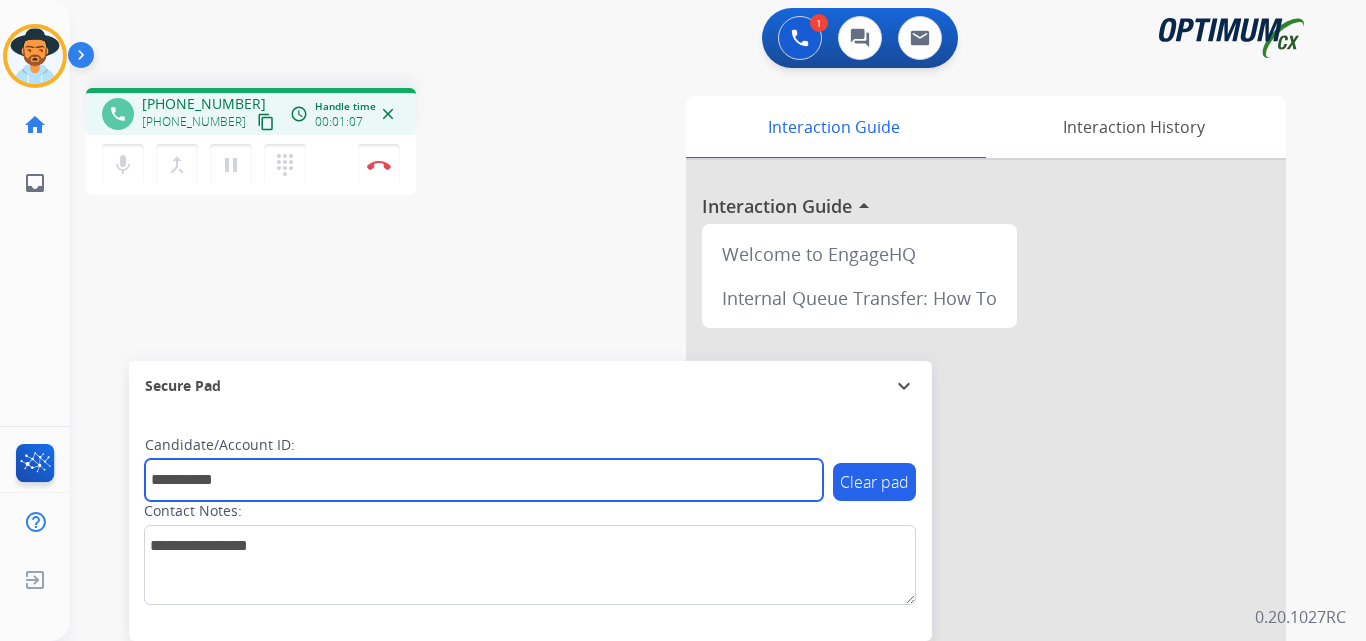 type on "**********" 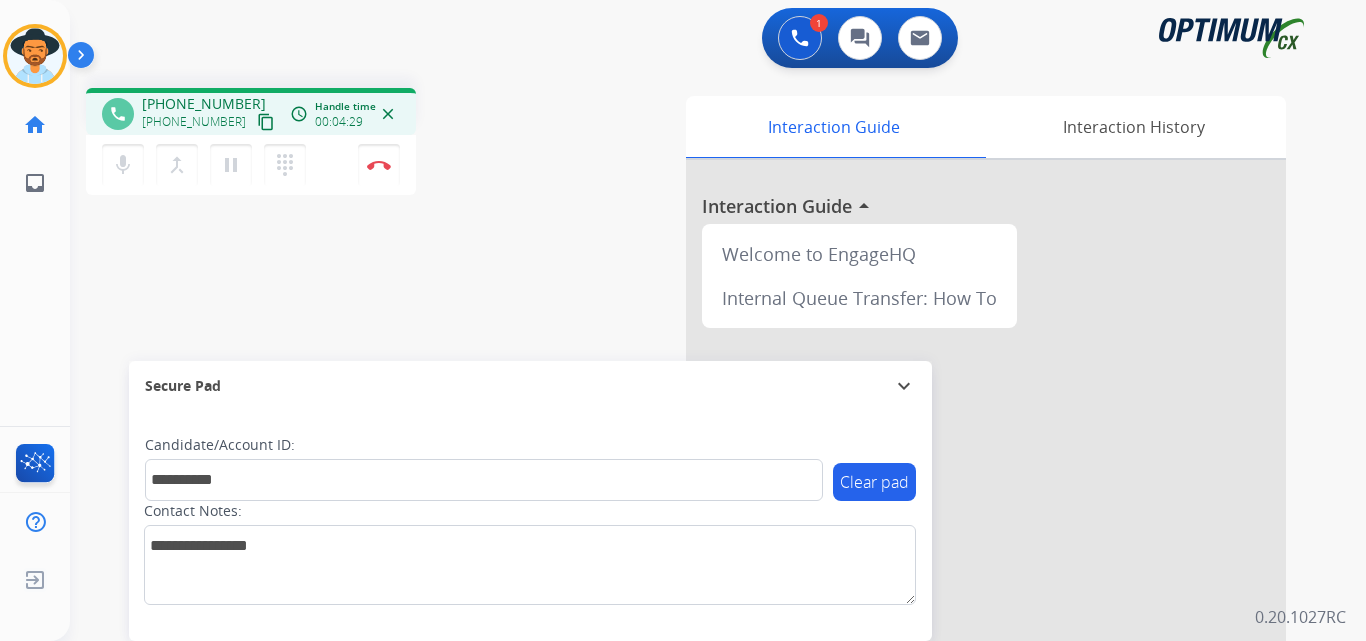 click on "**********" at bounding box center [694, 489] 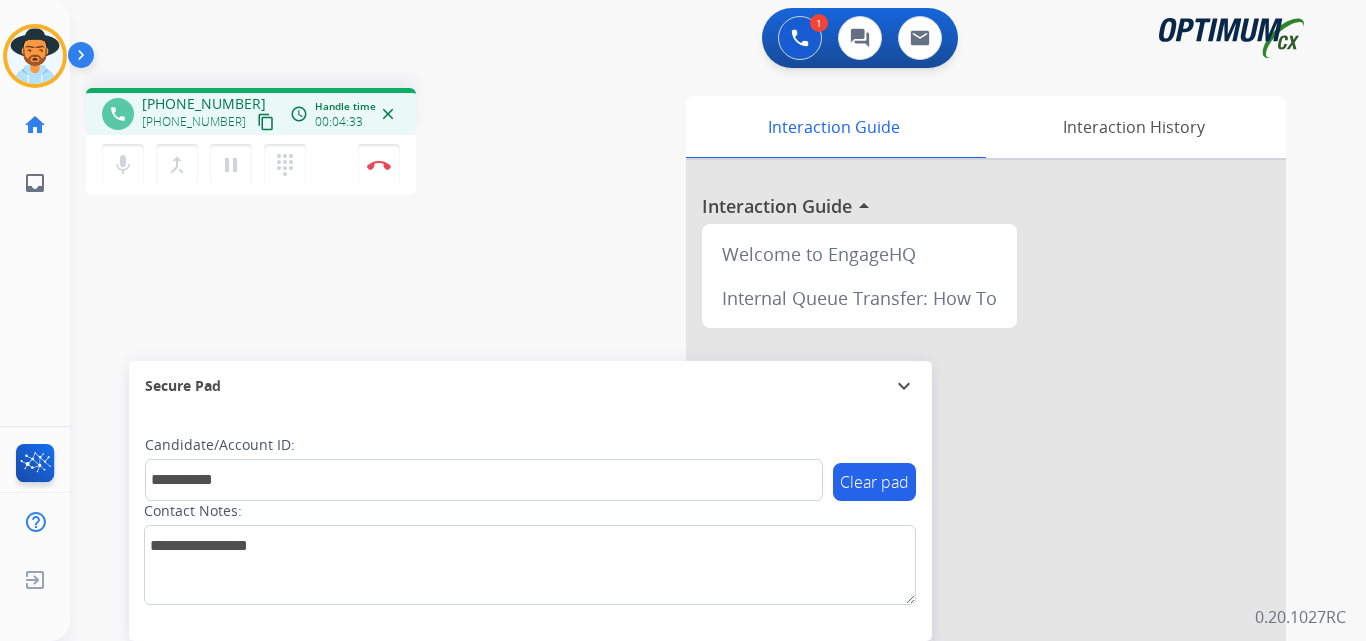 click on "**********" at bounding box center (694, 489) 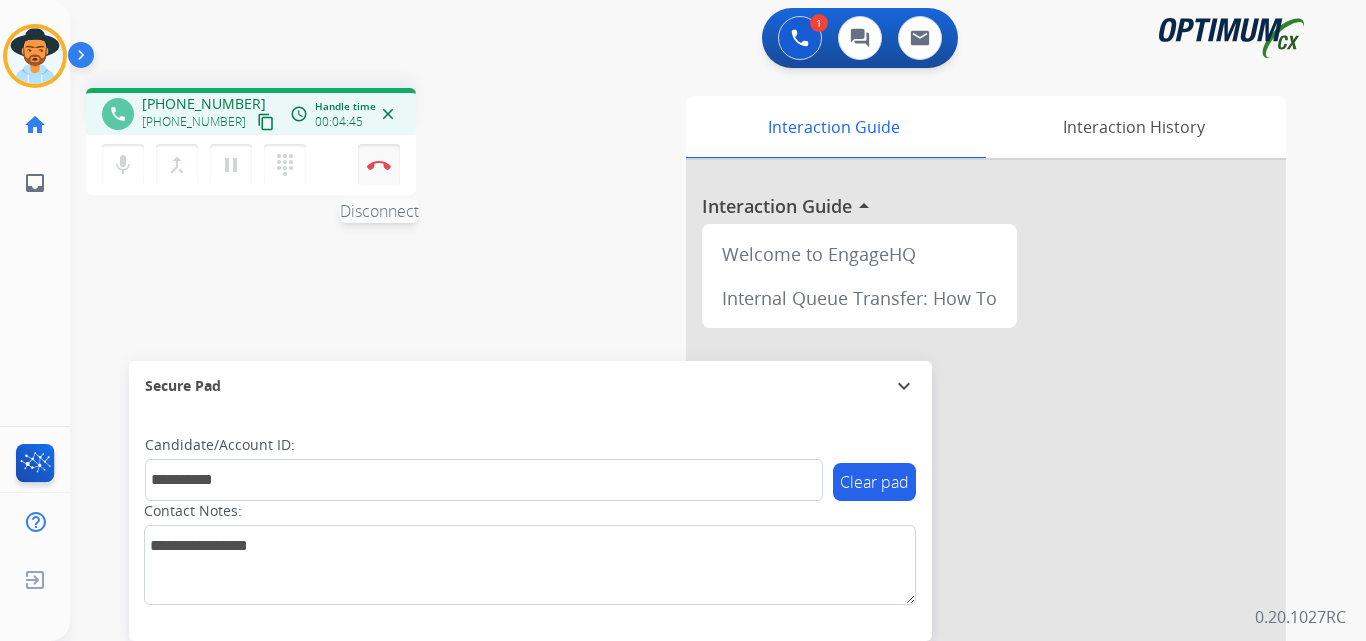 click at bounding box center [379, 165] 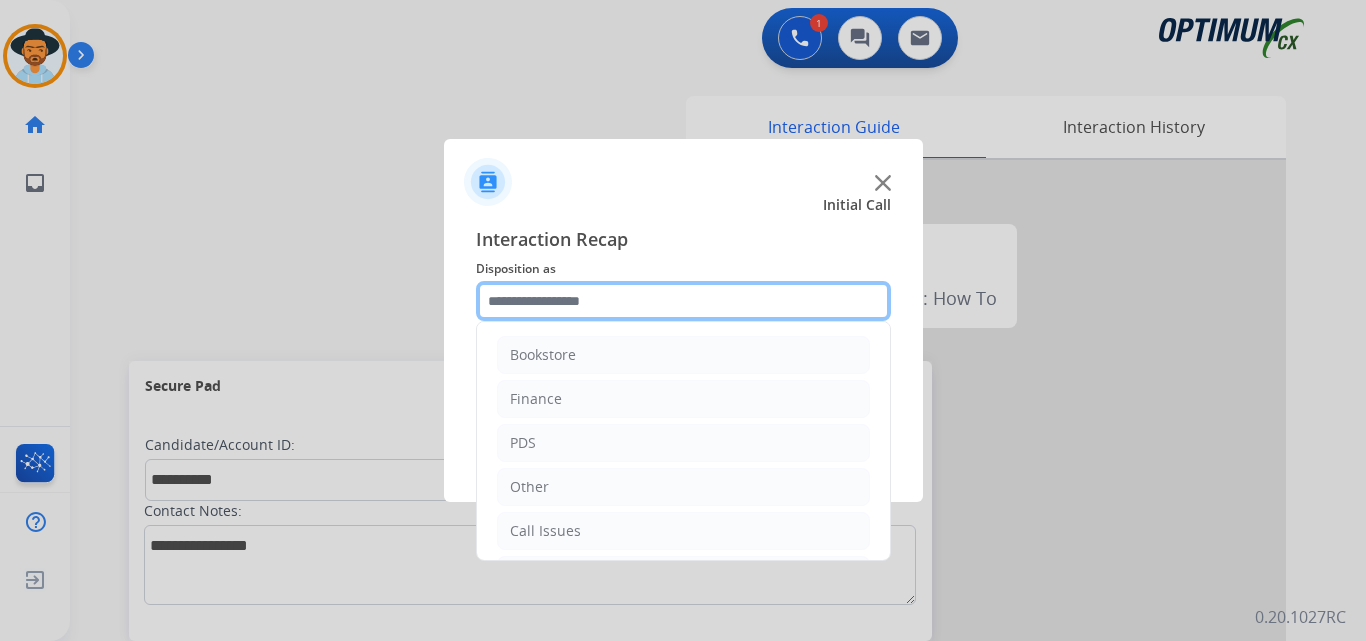 click 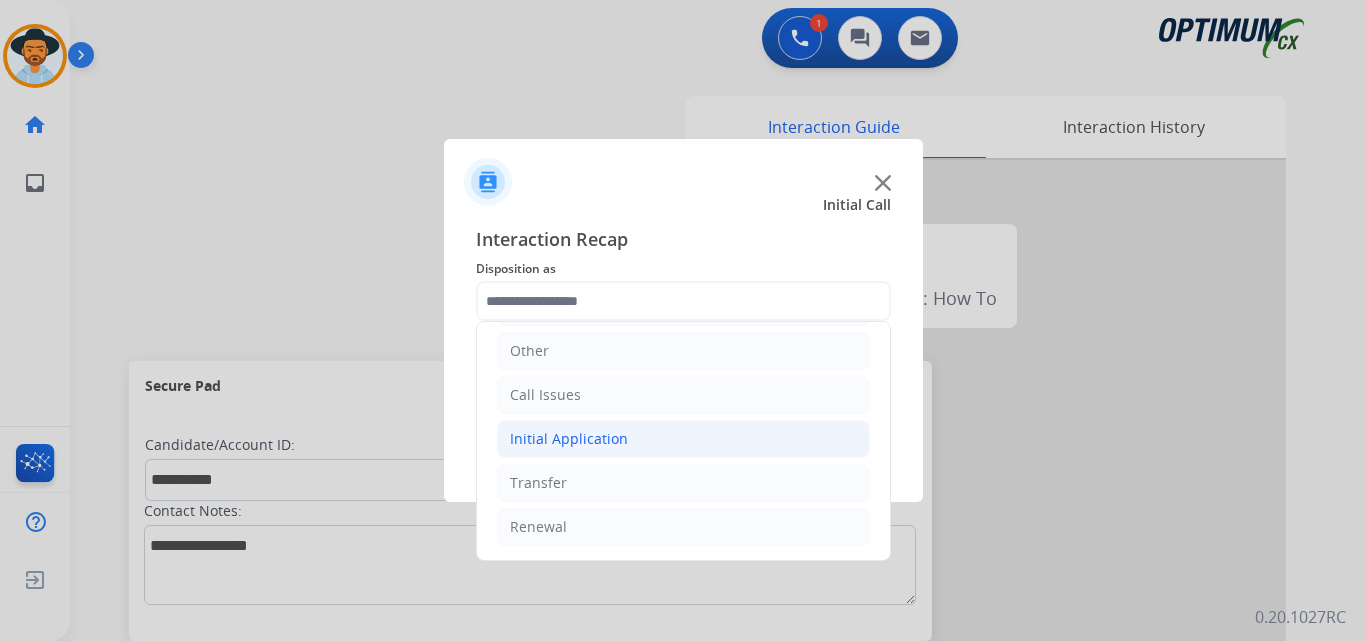click on "Initial Application" 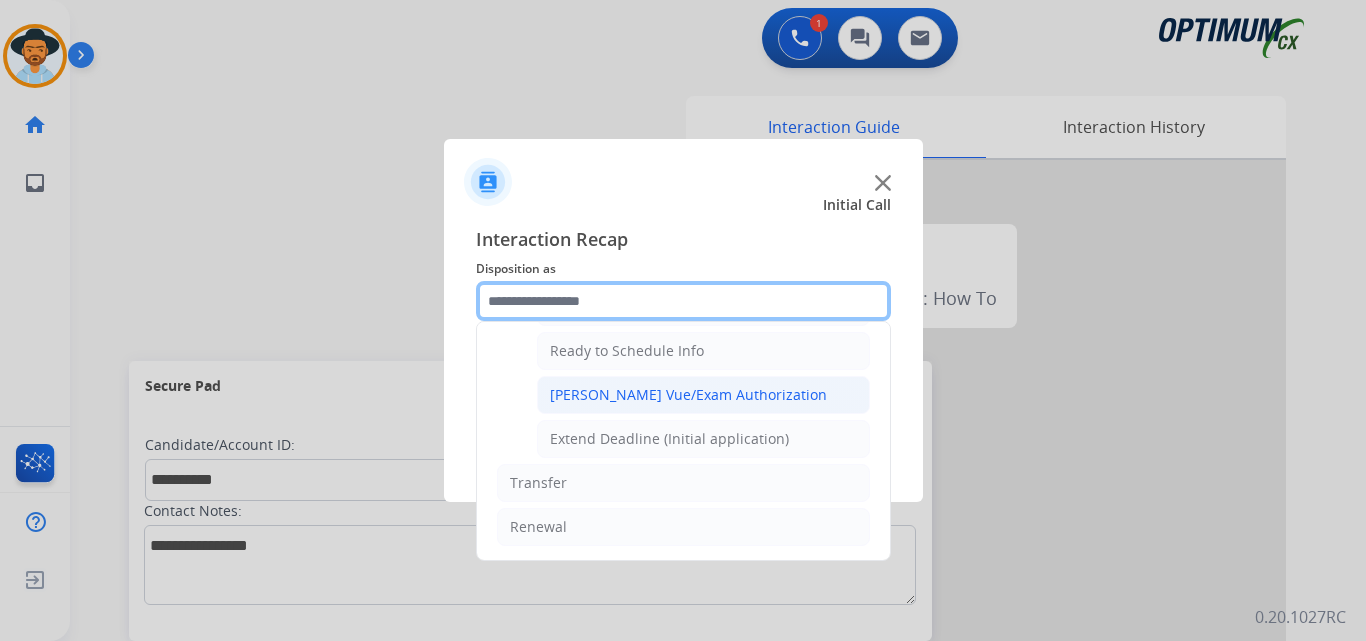 scroll, scrollTop: 1065, scrollLeft: 0, axis: vertical 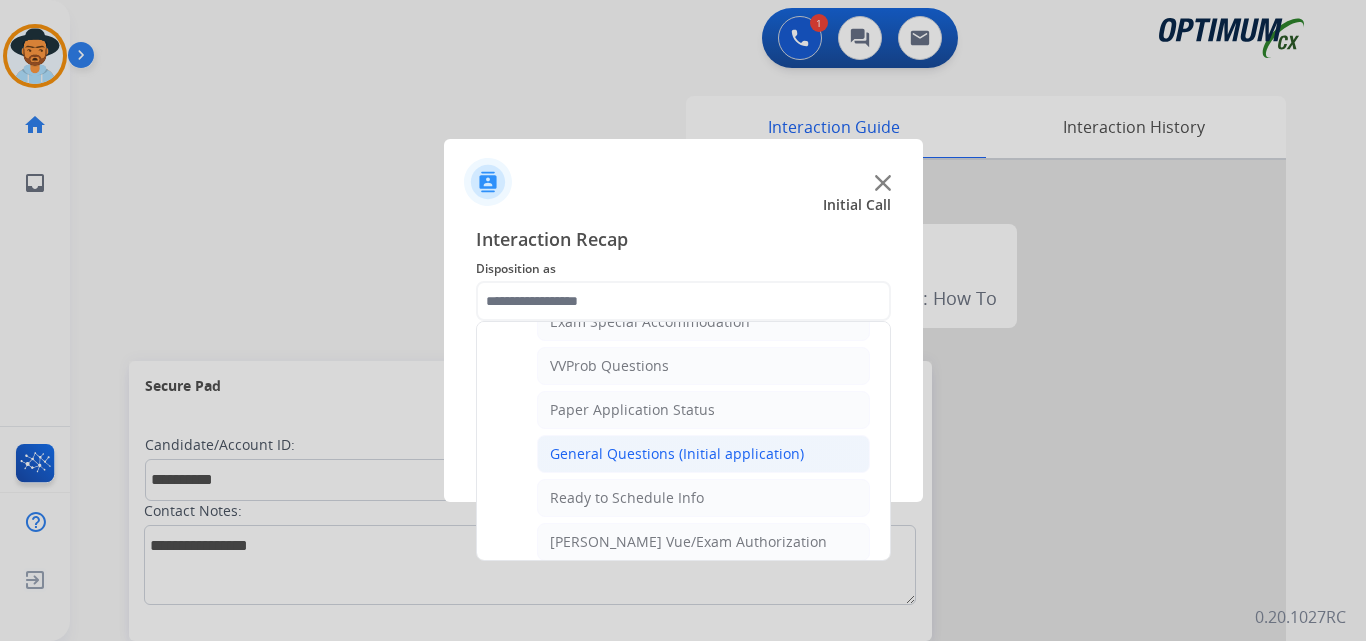 click on "General Questions (Initial application)" 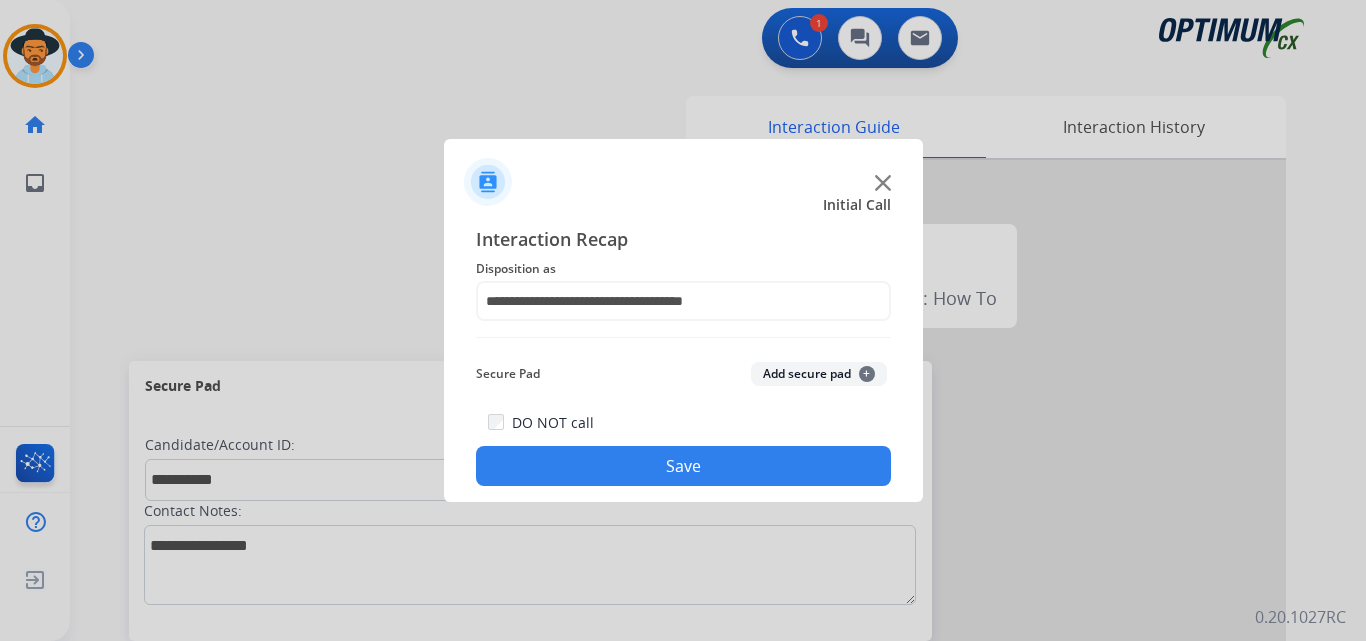 click on "Save" 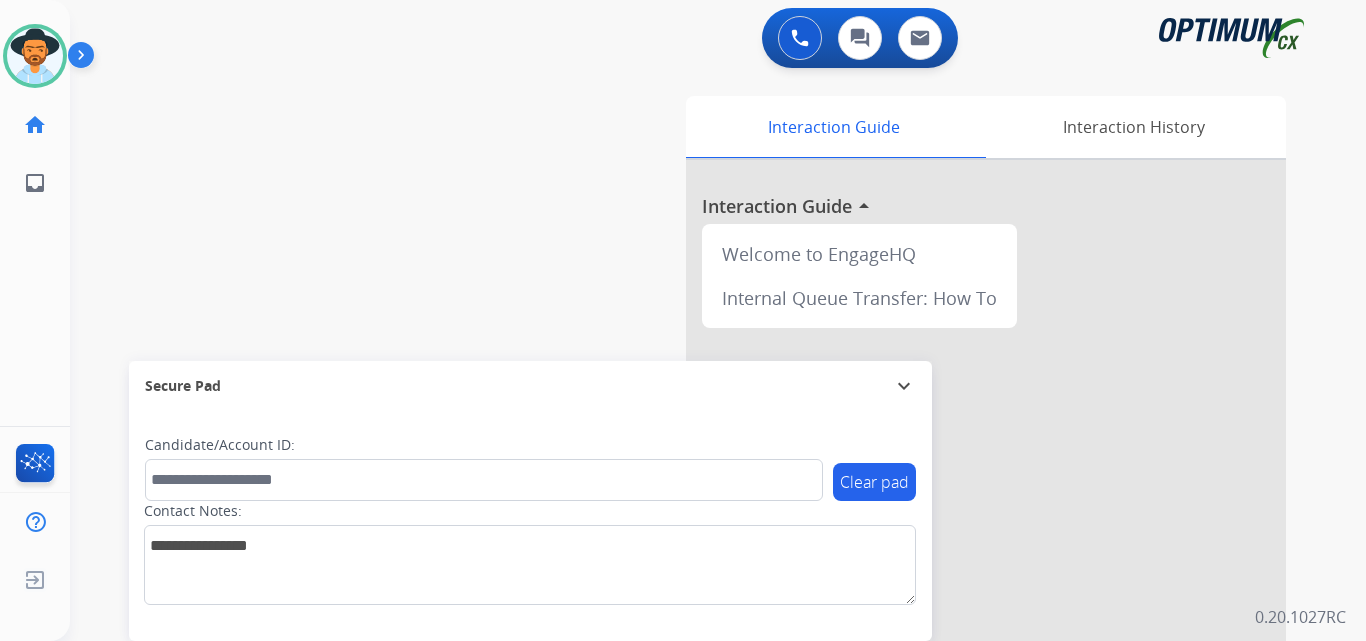 click on "swap_horiz Break voice bridge close_fullscreen Connect 3-Way Call merge_type Separate 3-Way Call  Interaction Guide   Interaction History  Interaction Guide arrow_drop_up  Welcome to EngageHQ   Internal Queue Transfer: How To  Secure Pad expand_more Clear pad Candidate/Account ID: Contact Notes:" at bounding box center [694, 489] 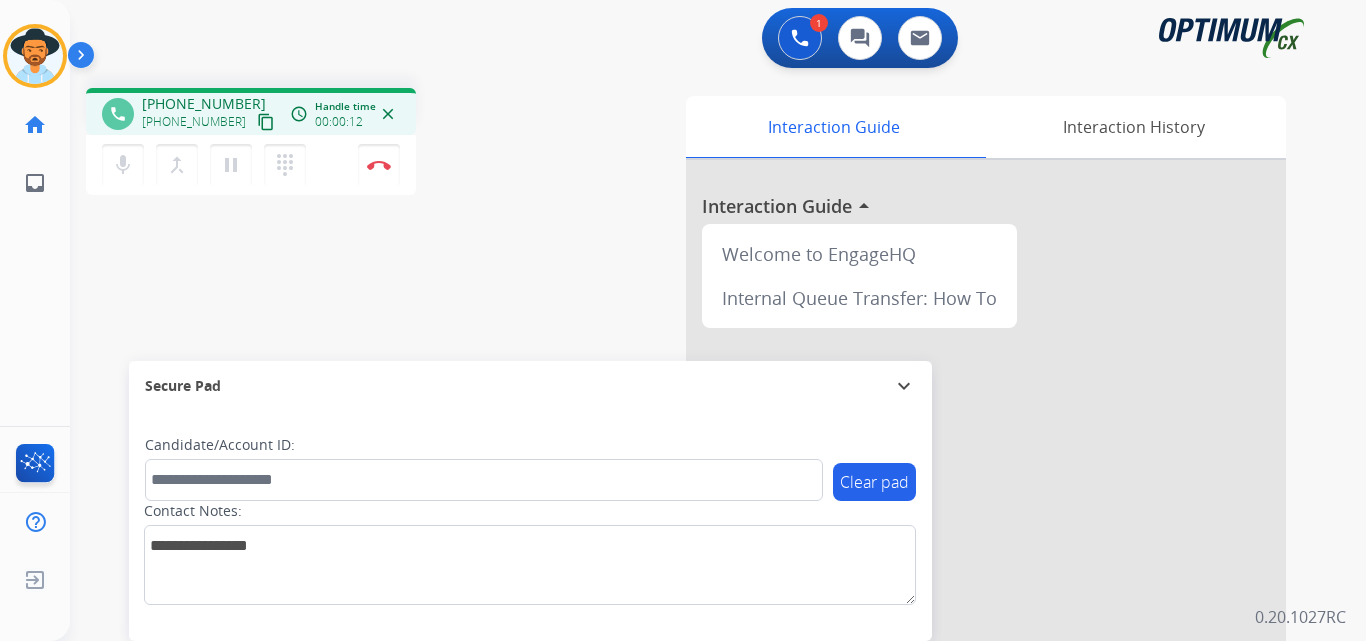 click on "+17864861977" at bounding box center (204, 104) 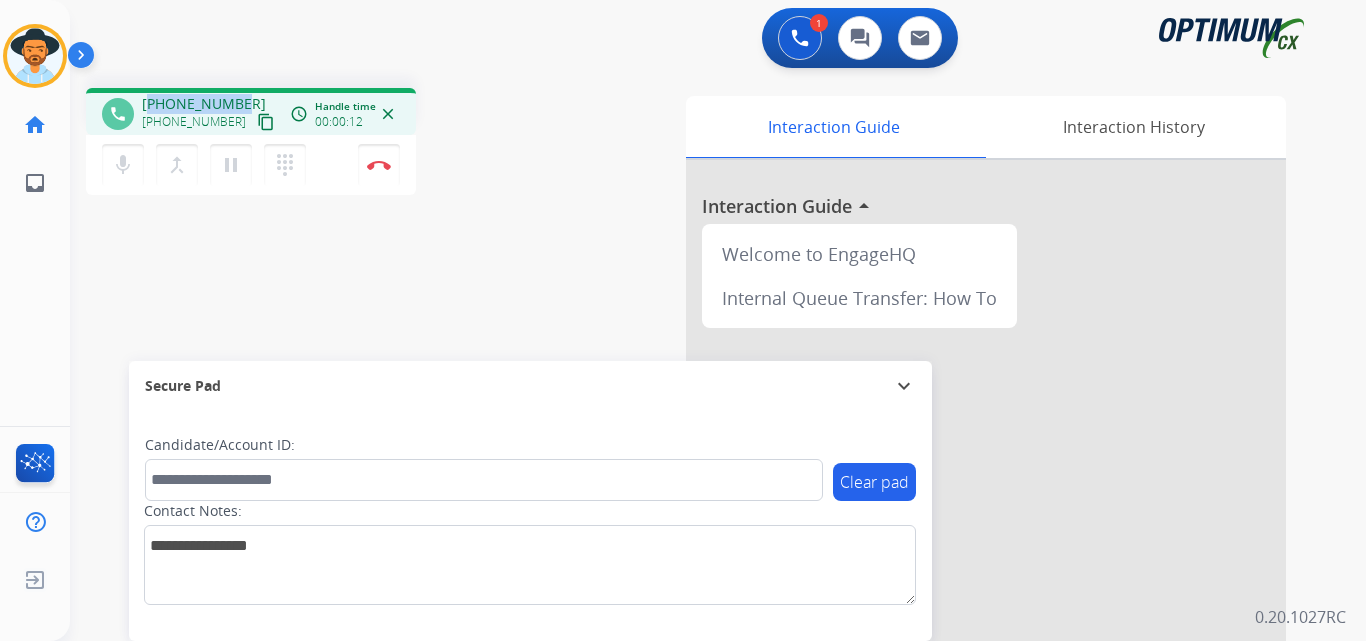 click on "+17864861977" at bounding box center (204, 104) 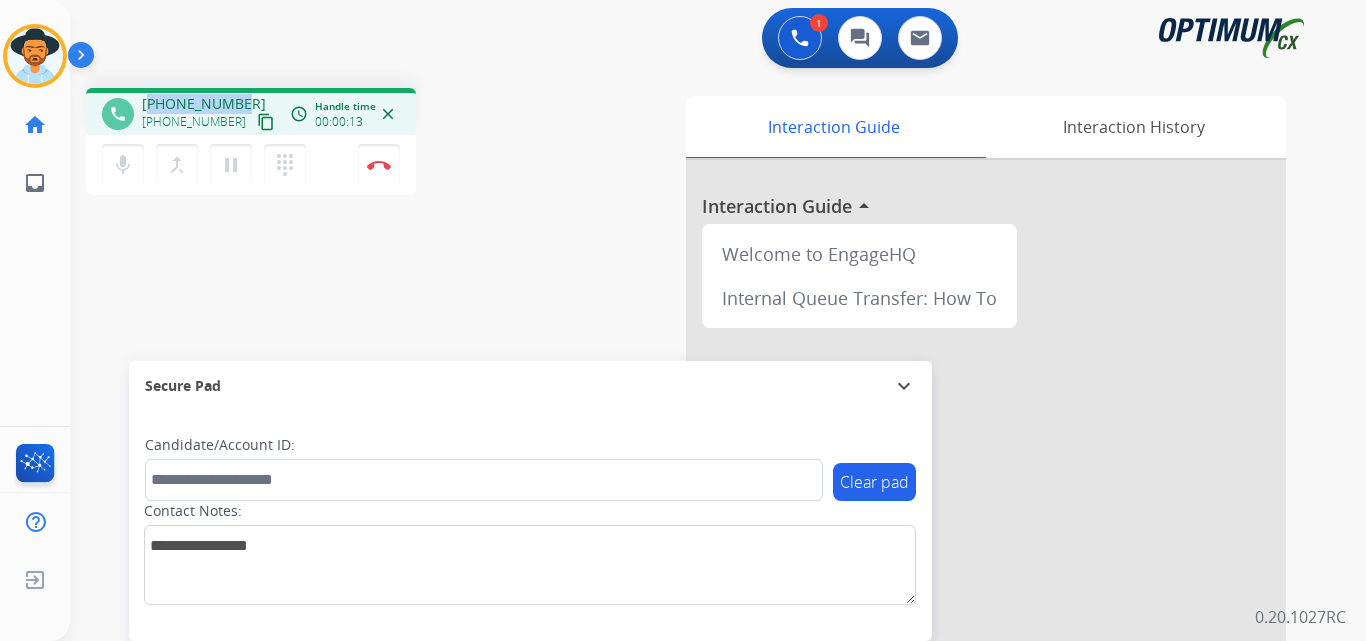 copy on "17864861977" 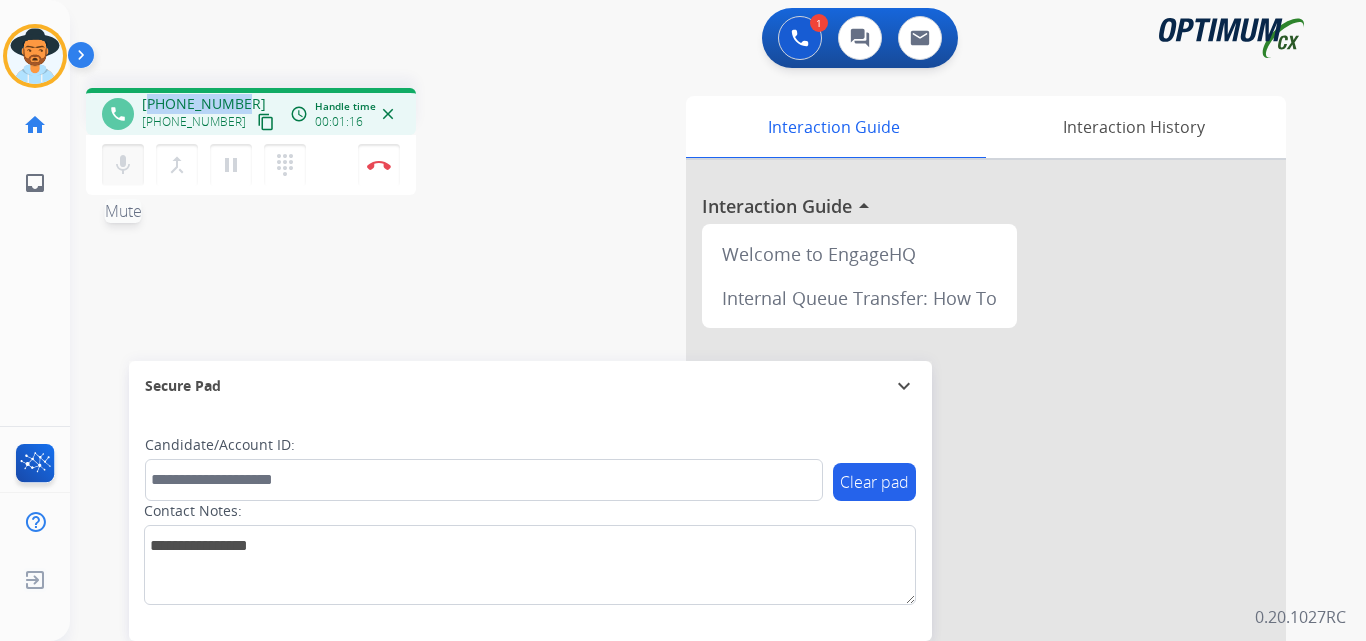 click on "mic" at bounding box center [123, 165] 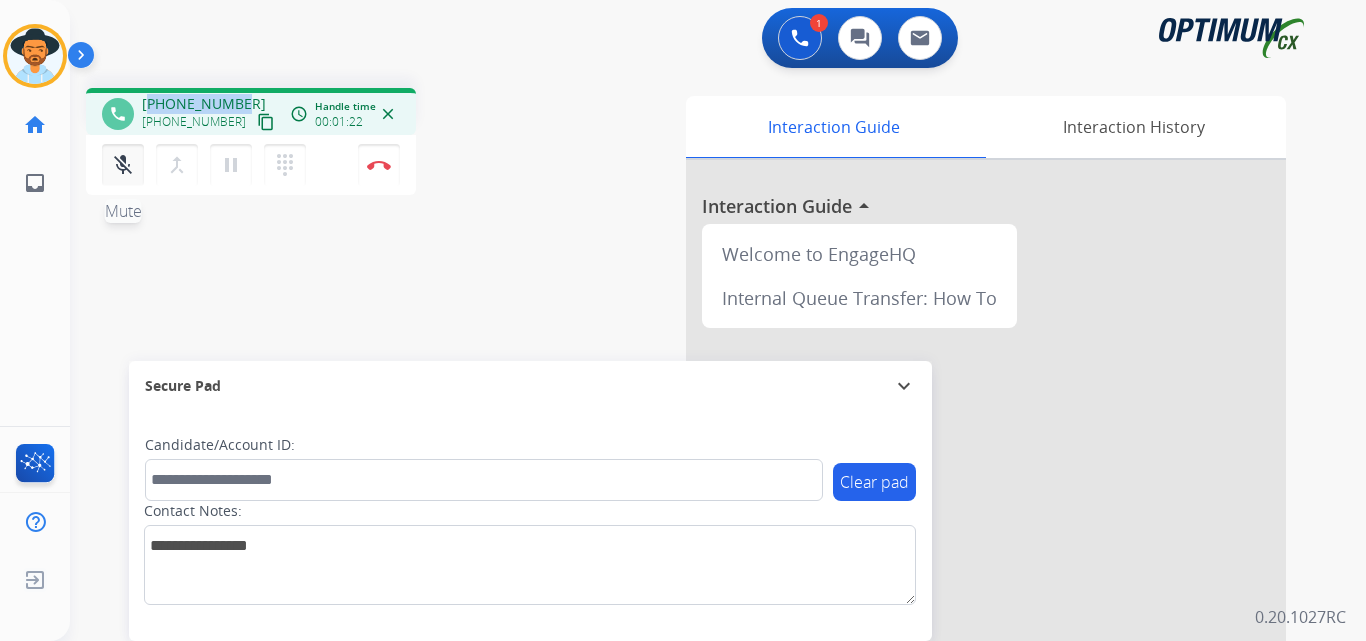 click on "mic_off" at bounding box center [123, 165] 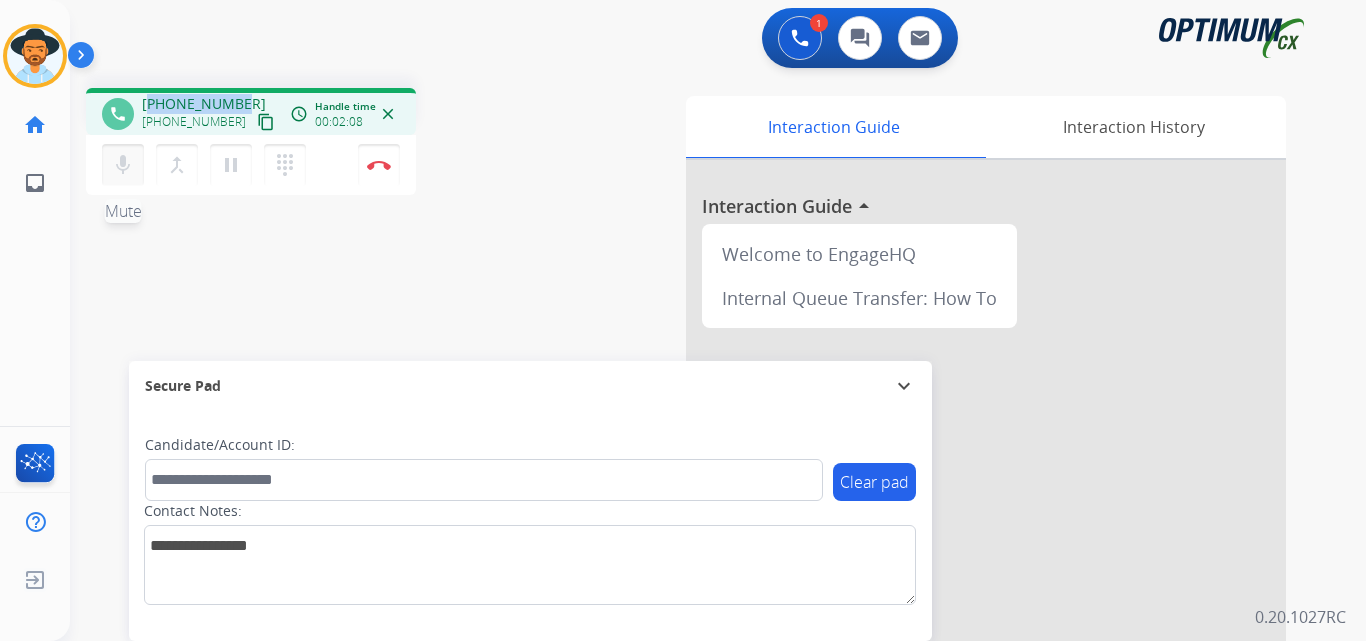 click on "mic" at bounding box center [123, 165] 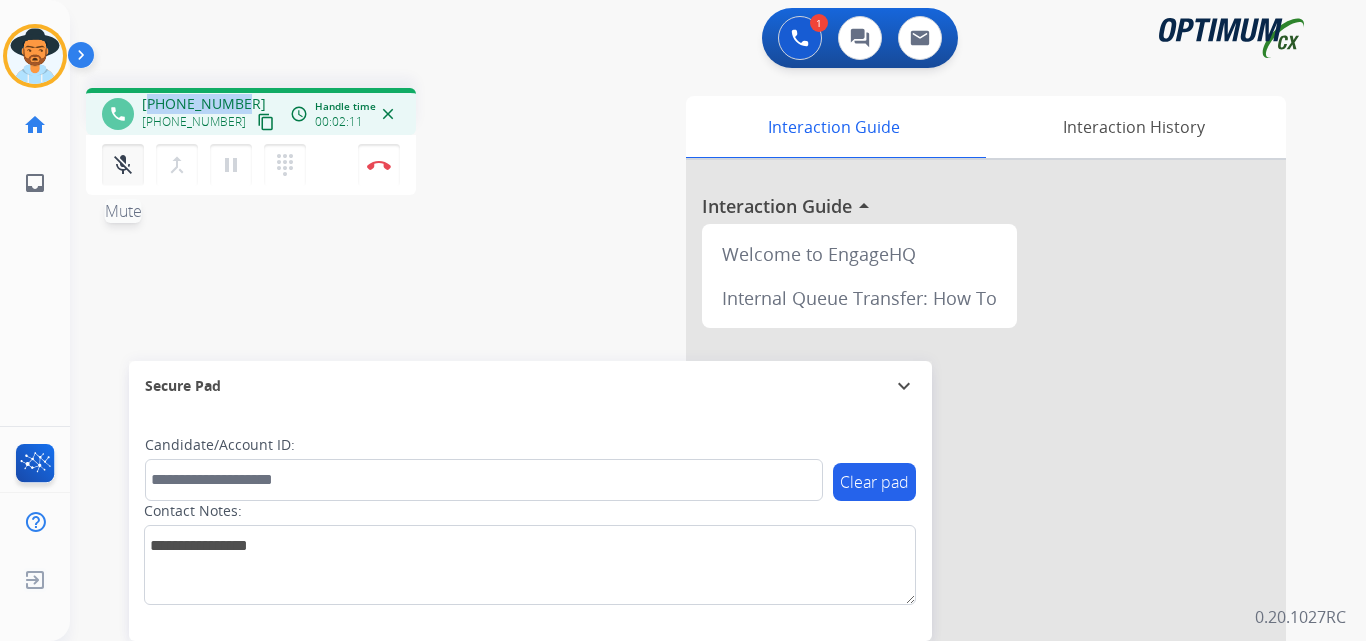 click on "mic_off" at bounding box center (123, 165) 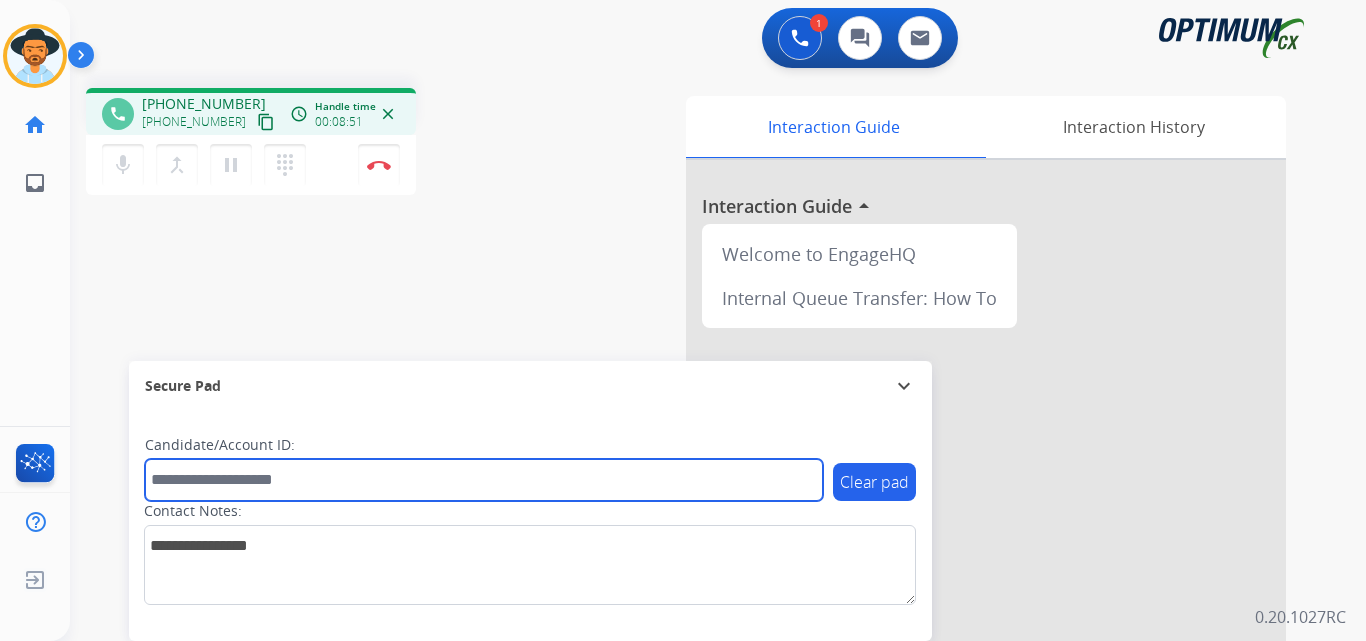 click at bounding box center (484, 480) 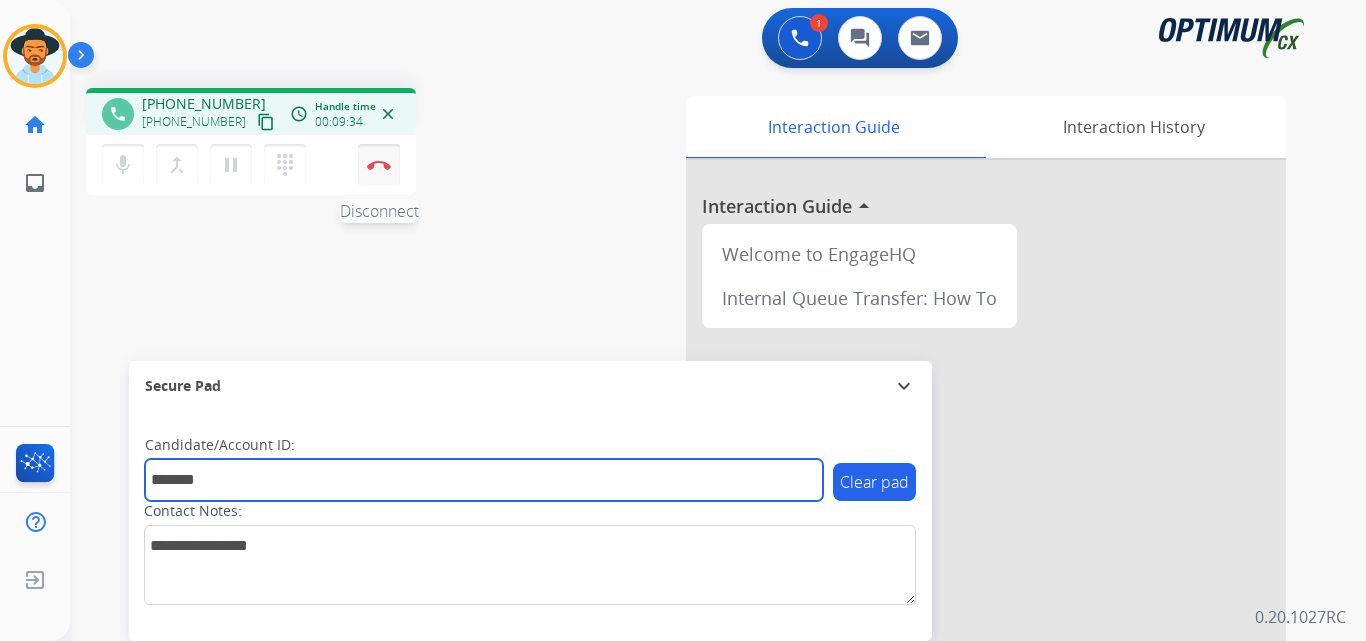 type on "*******" 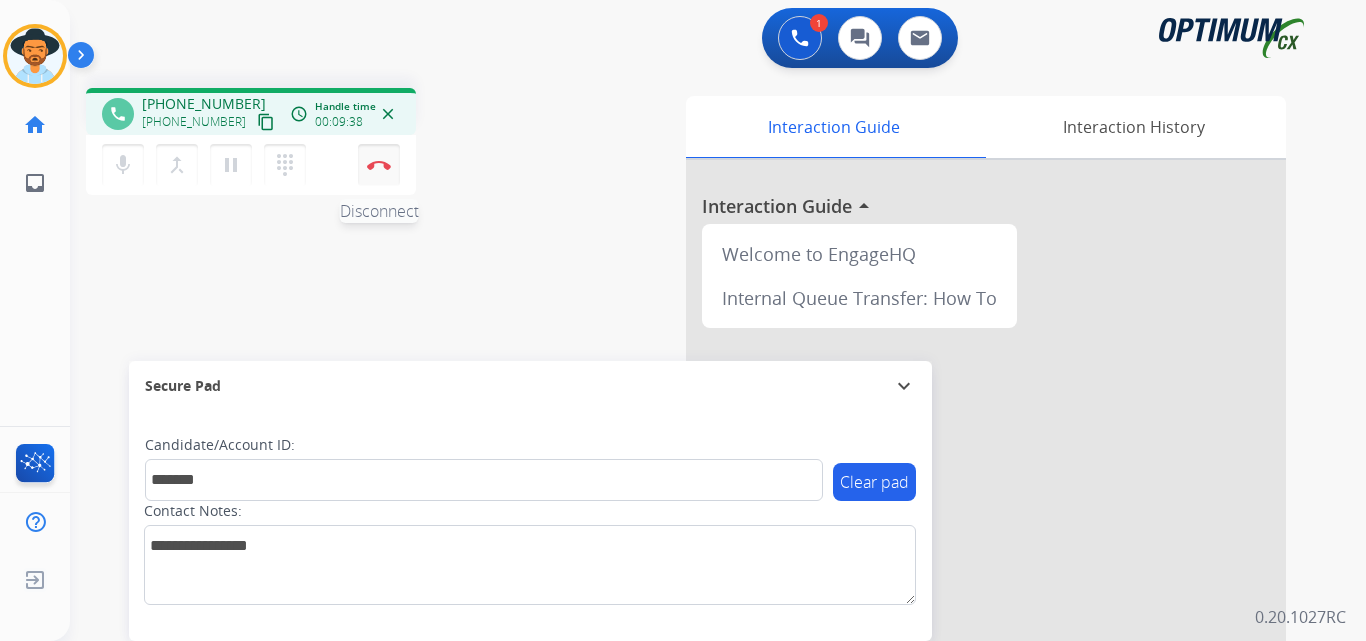 click on "Disconnect" at bounding box center [379, 165] 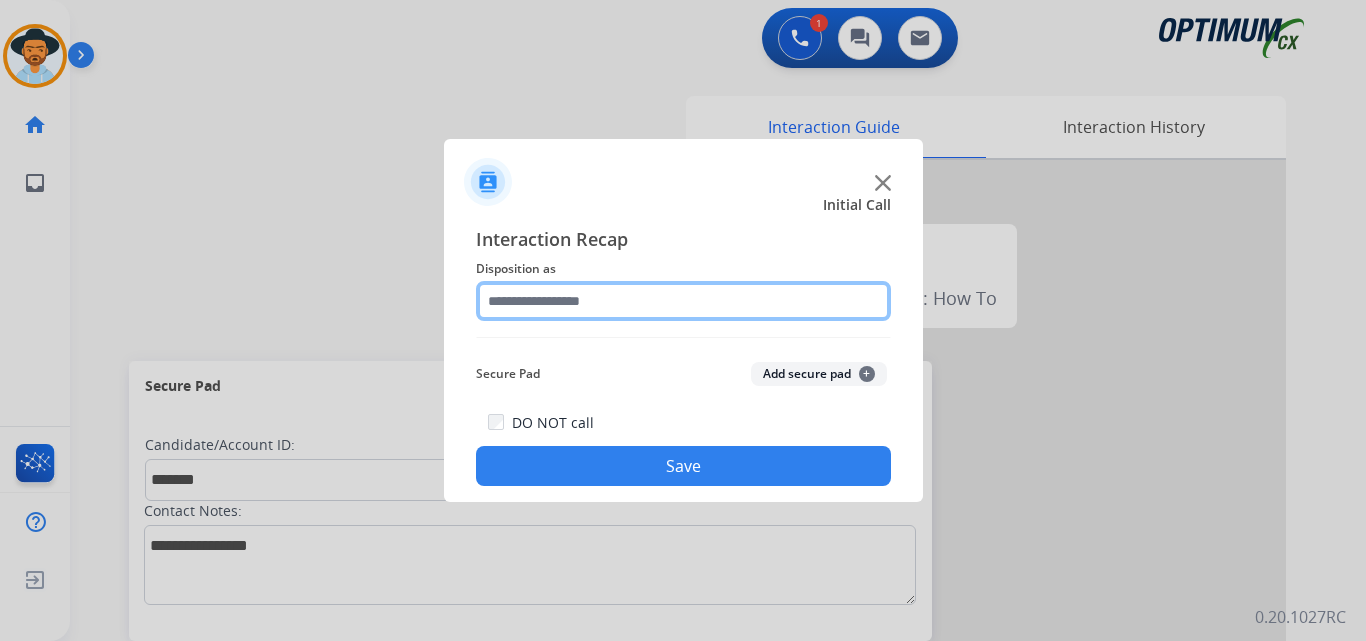 click 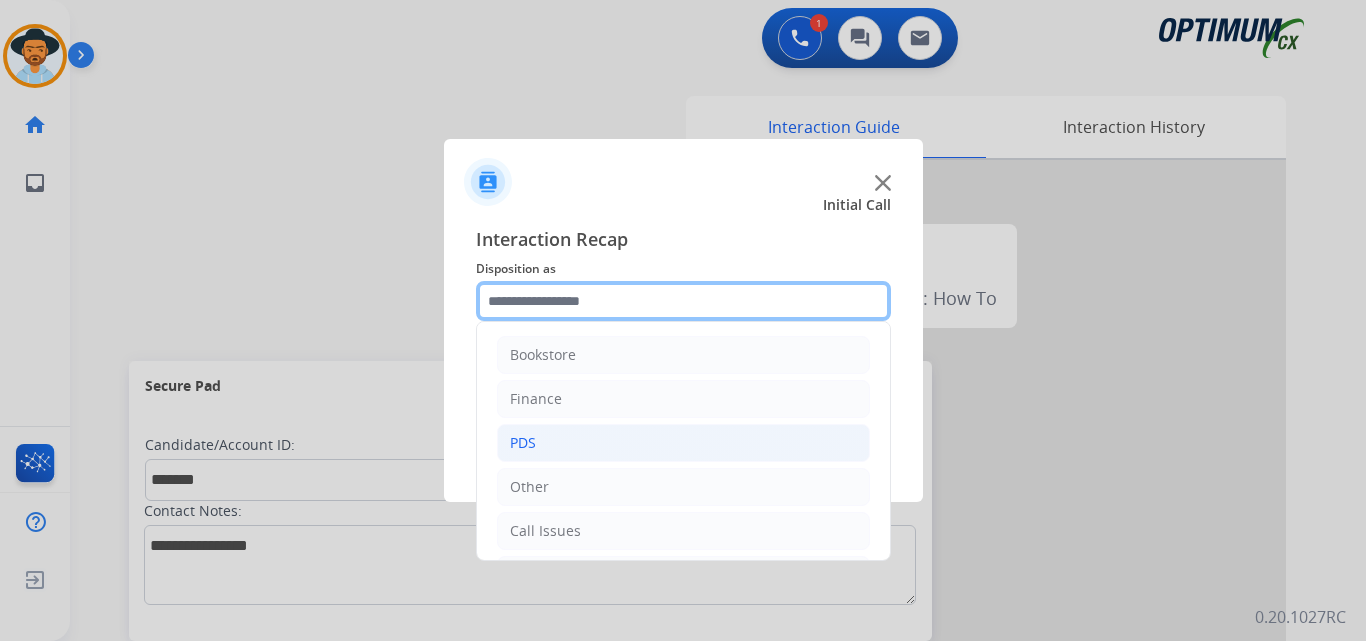 scroll, scrollTop: 136, scrollLeft: 0, axis: vertical 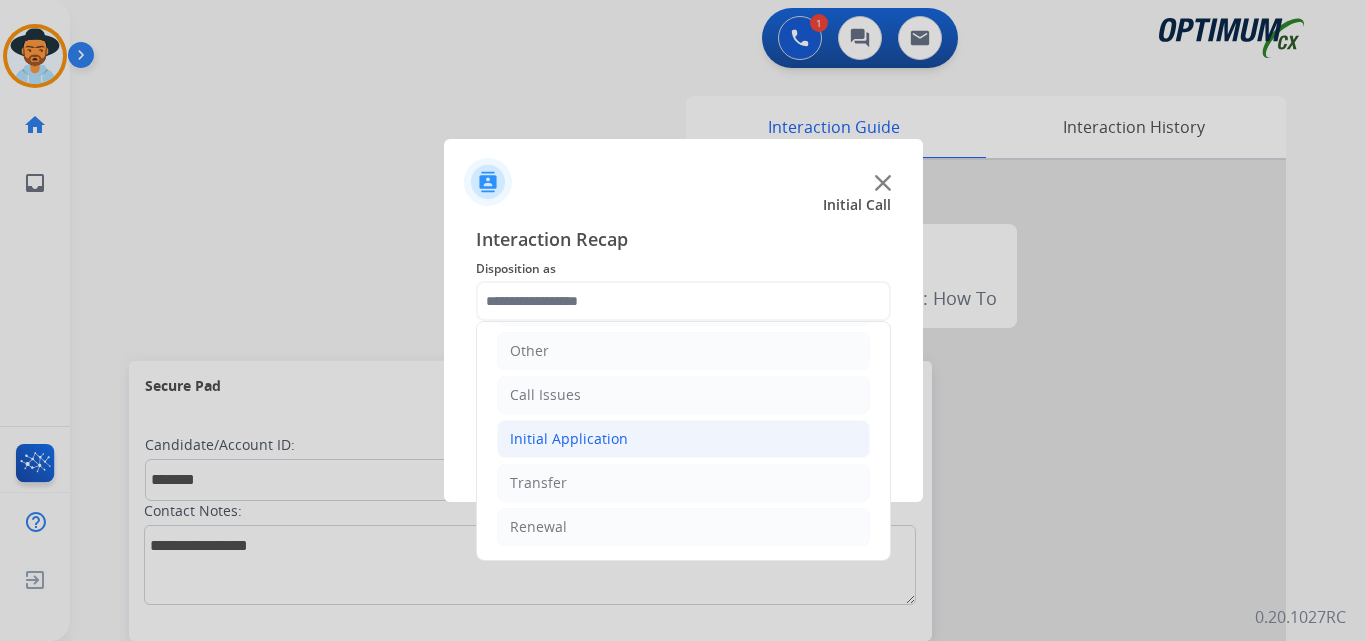click on "Initial Application" 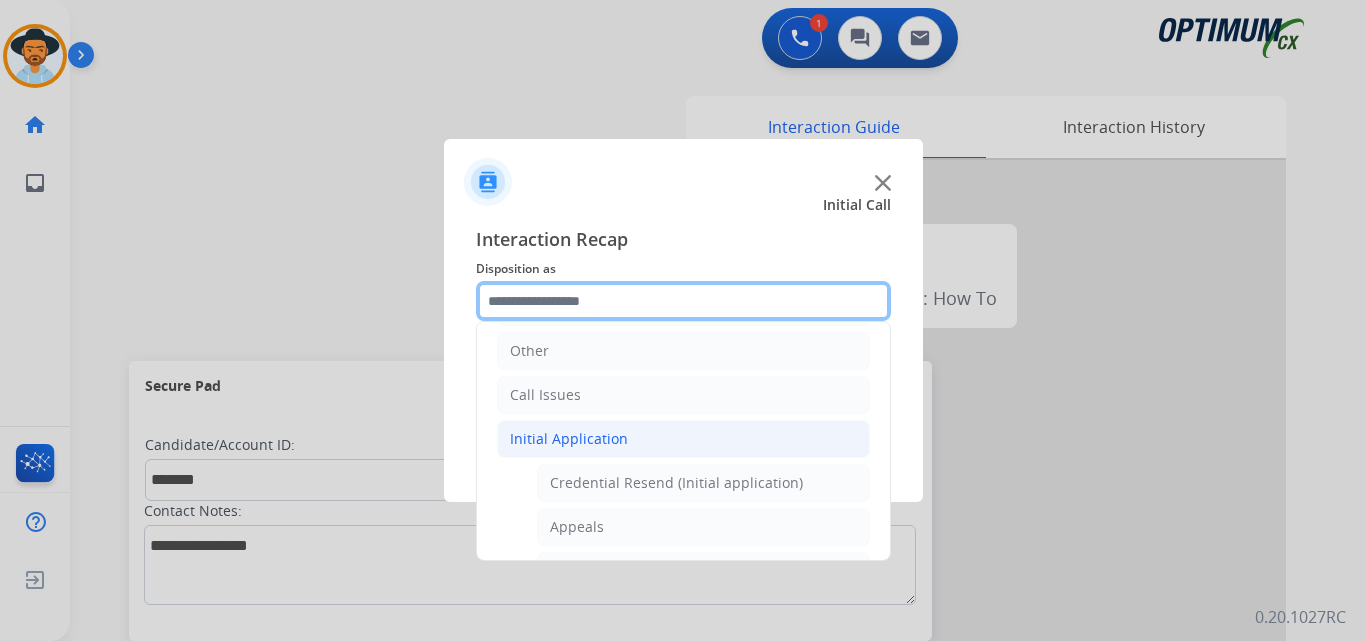 scroll, scrollTop: 1232, scrollLeft: 0, axis: vertical 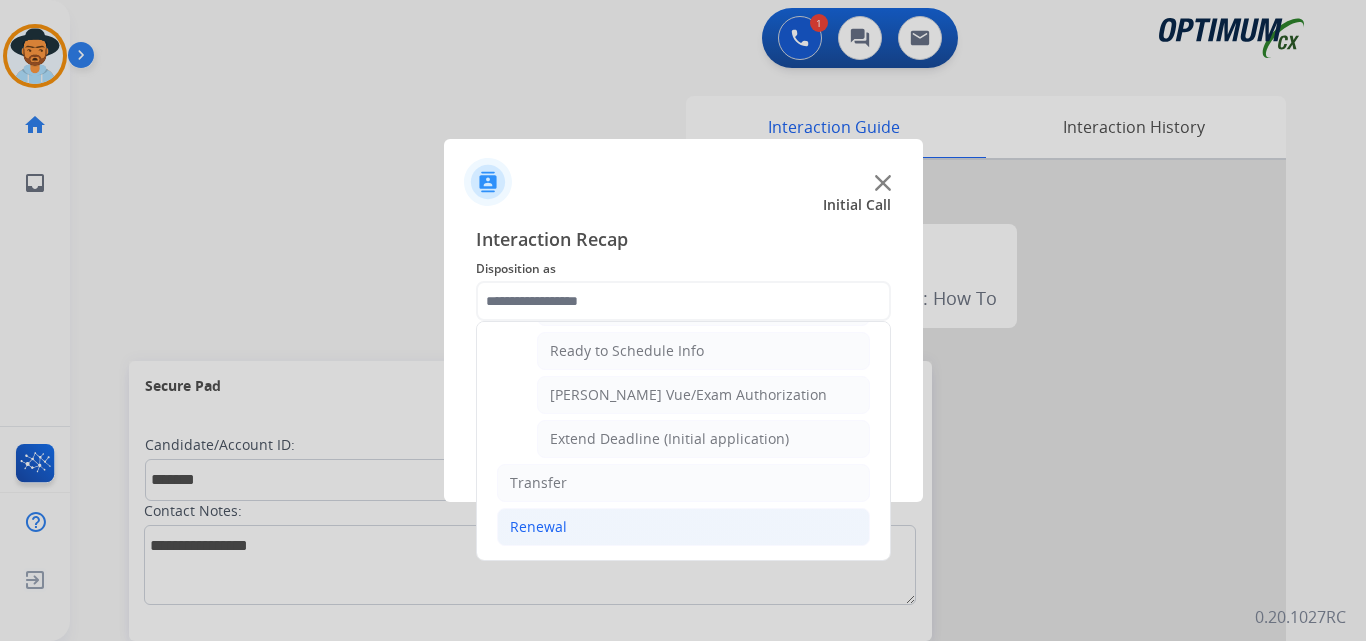 click on "Renewal" 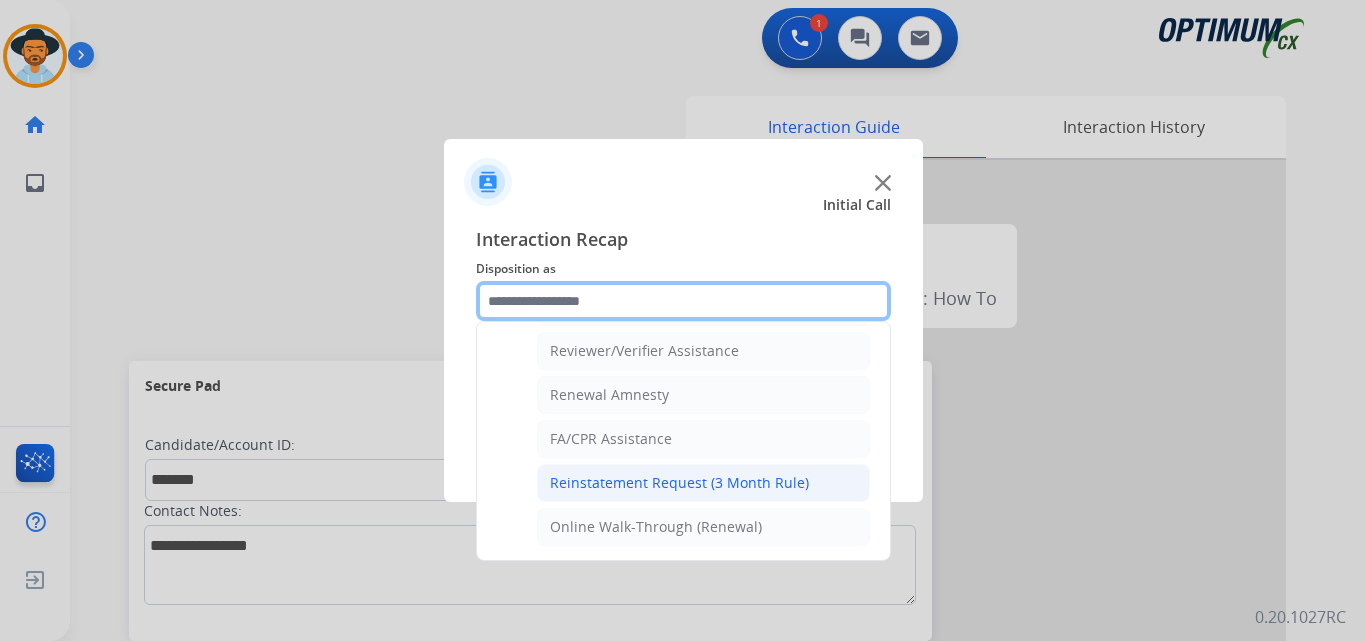 scroll, scrollTop: 772, scrollLeft: 0, axis: vertical 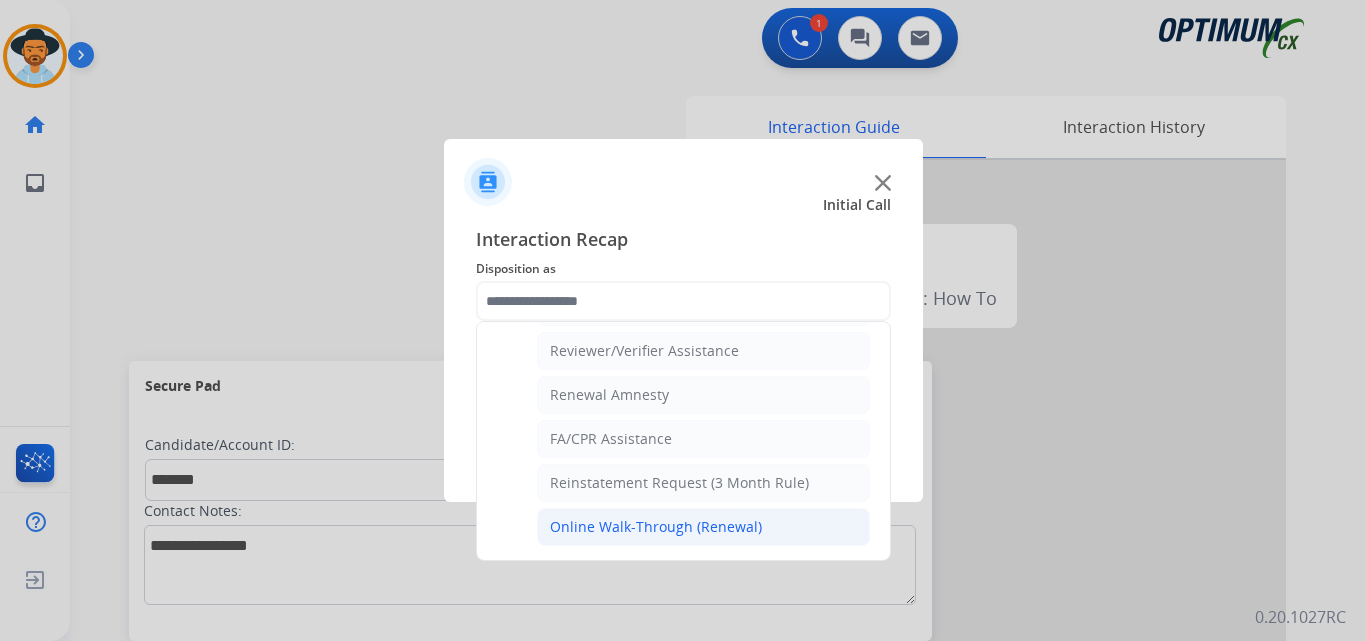 click on "Online Walk-Through (Renewal)" 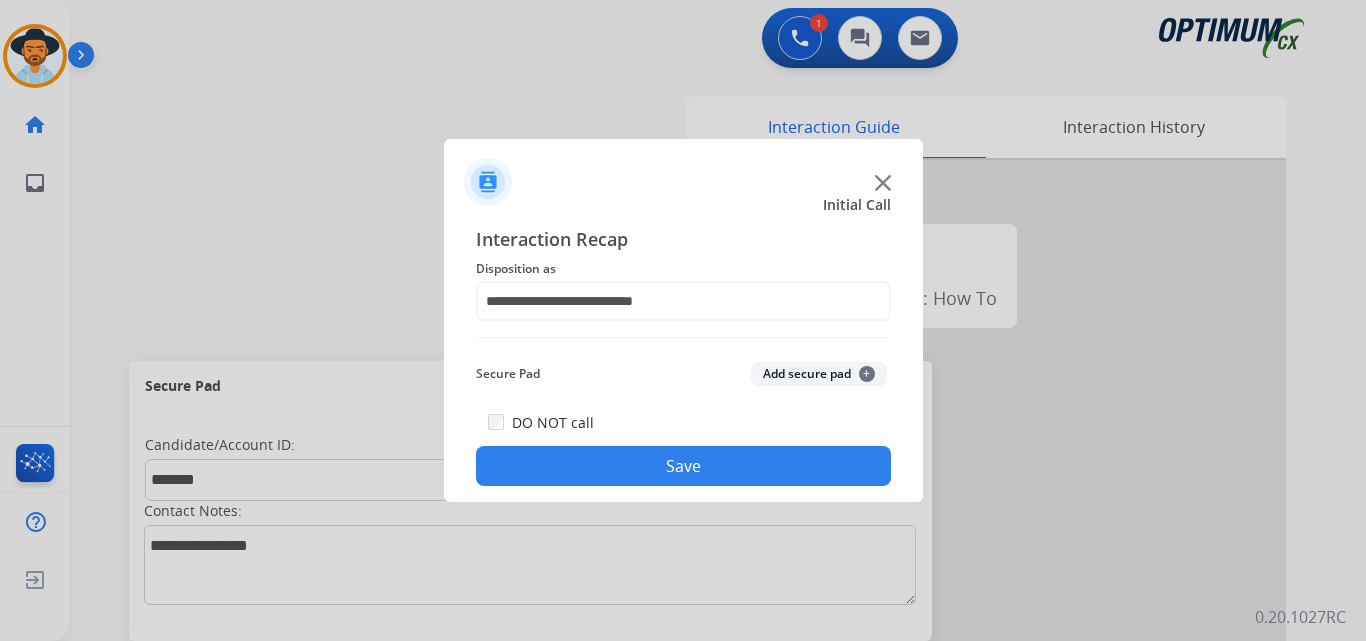 click on "Save" 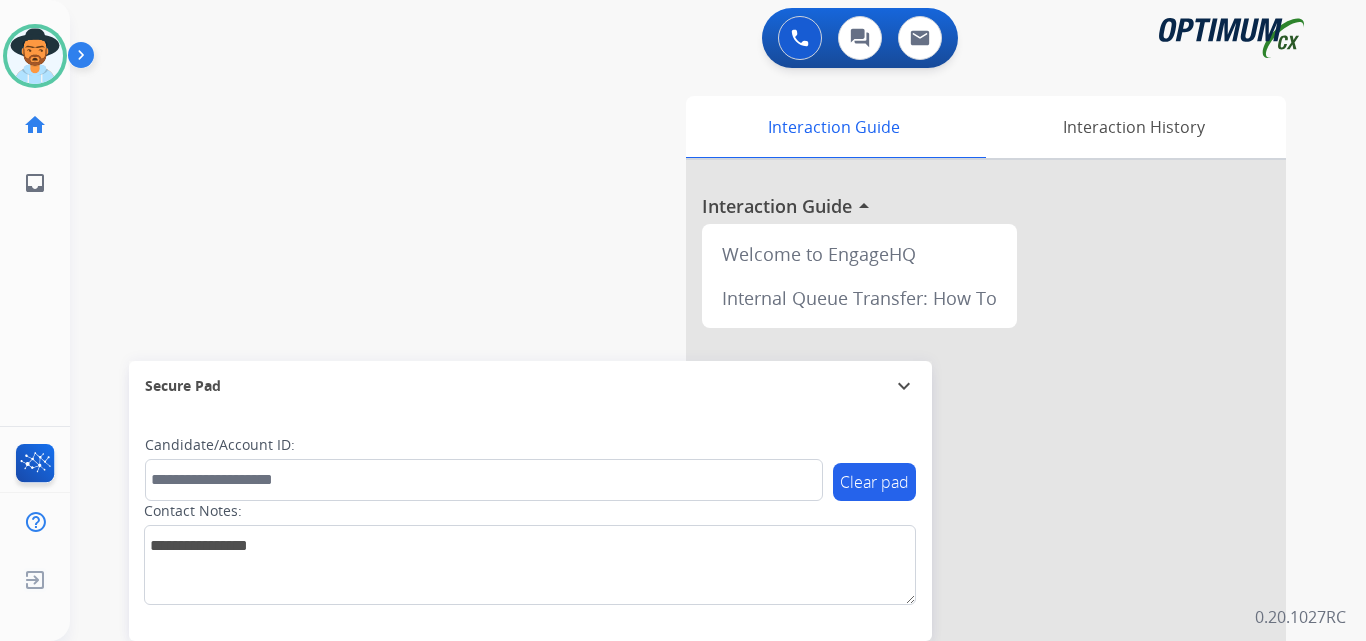 click on "swap_horiz Break voice bridge close_fullscreen Connect 3-Way Call merge_type Separate 3-Way Call  Interaction Guide   Interaction History  Interaction Guide arrow_drop_up  Welcome to EngageHQ   Internal Queue Transfer: How To  Secure Pad expand_more Clear pad Candidate/Account ID: Contact Notes:" at bounding box center [694, 489] 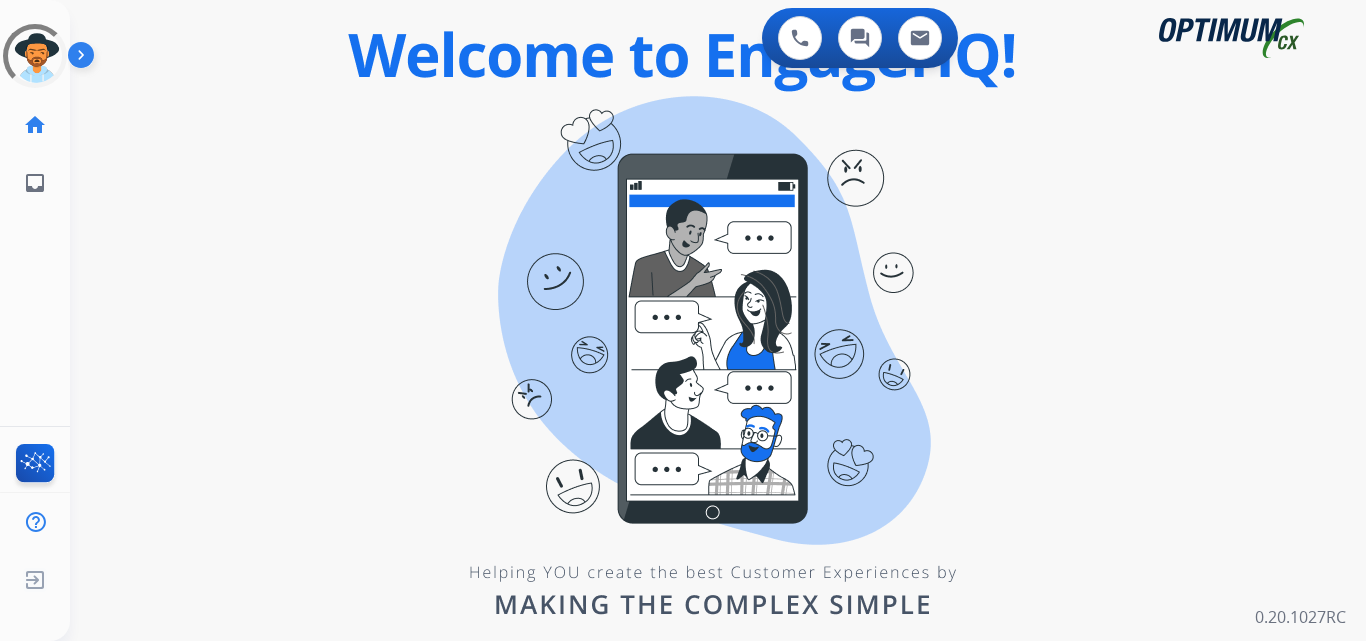 scroll, scrollTop: 0, scrollLeft: 0, axis: both 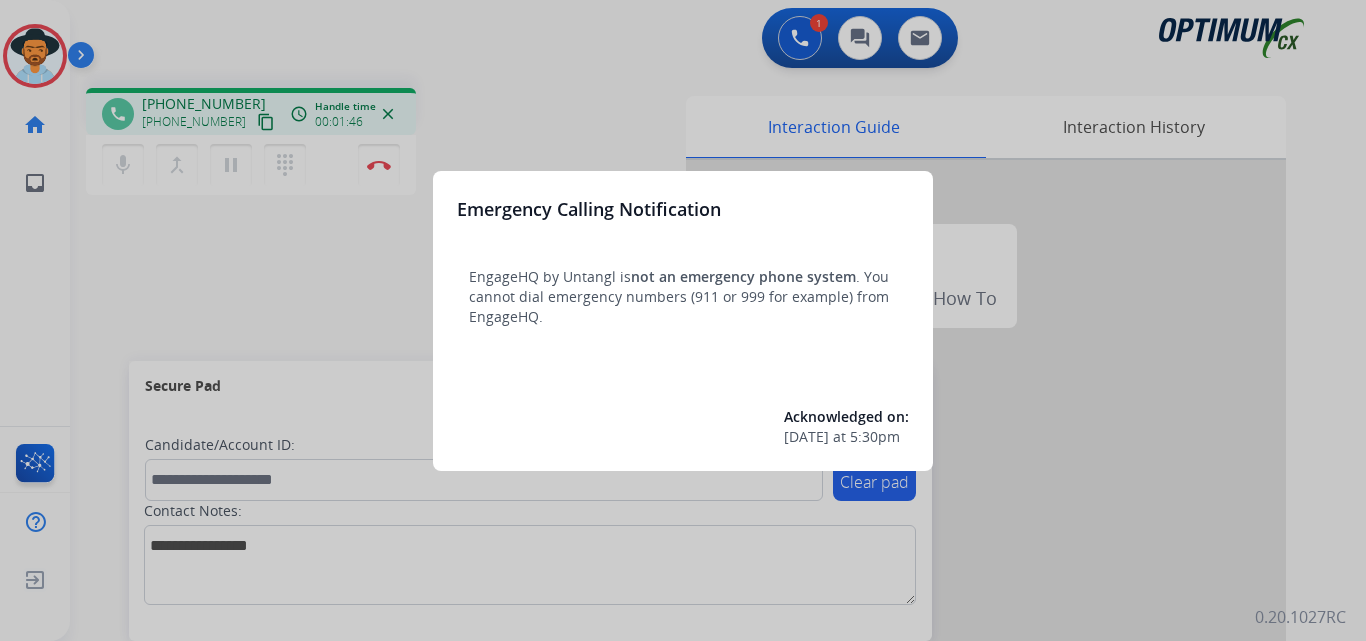 click at bounding box center [683, 320] 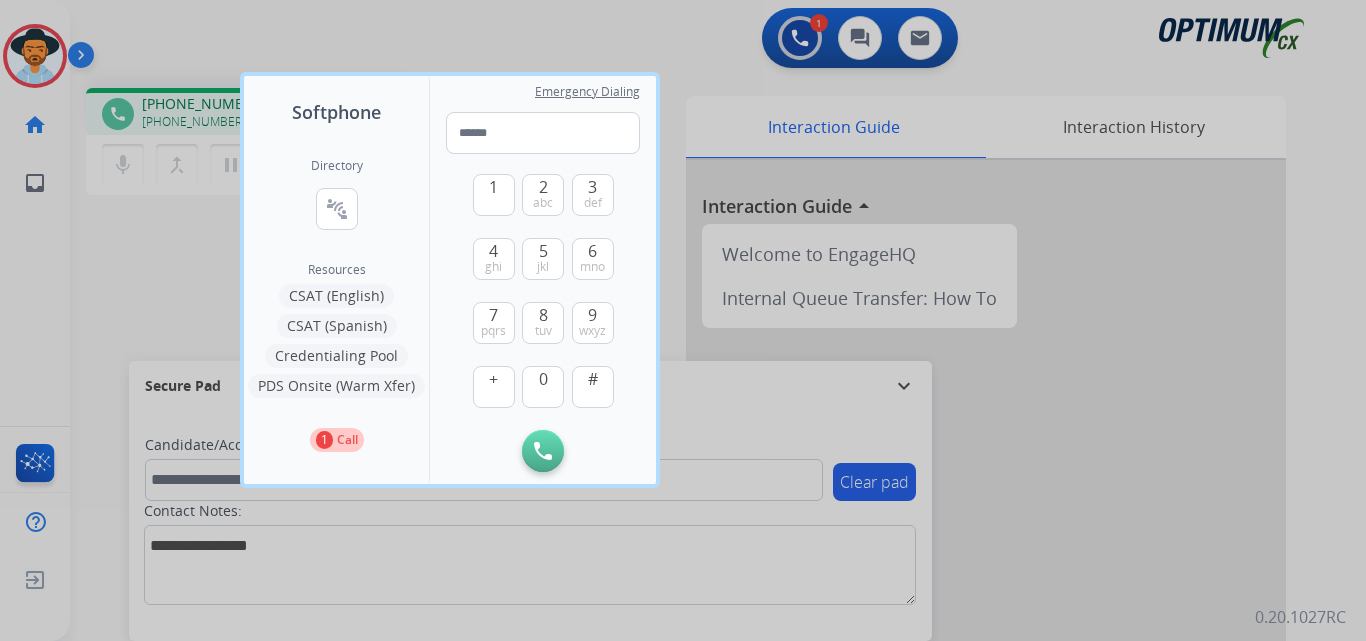 click at bounding box center (683, 320) 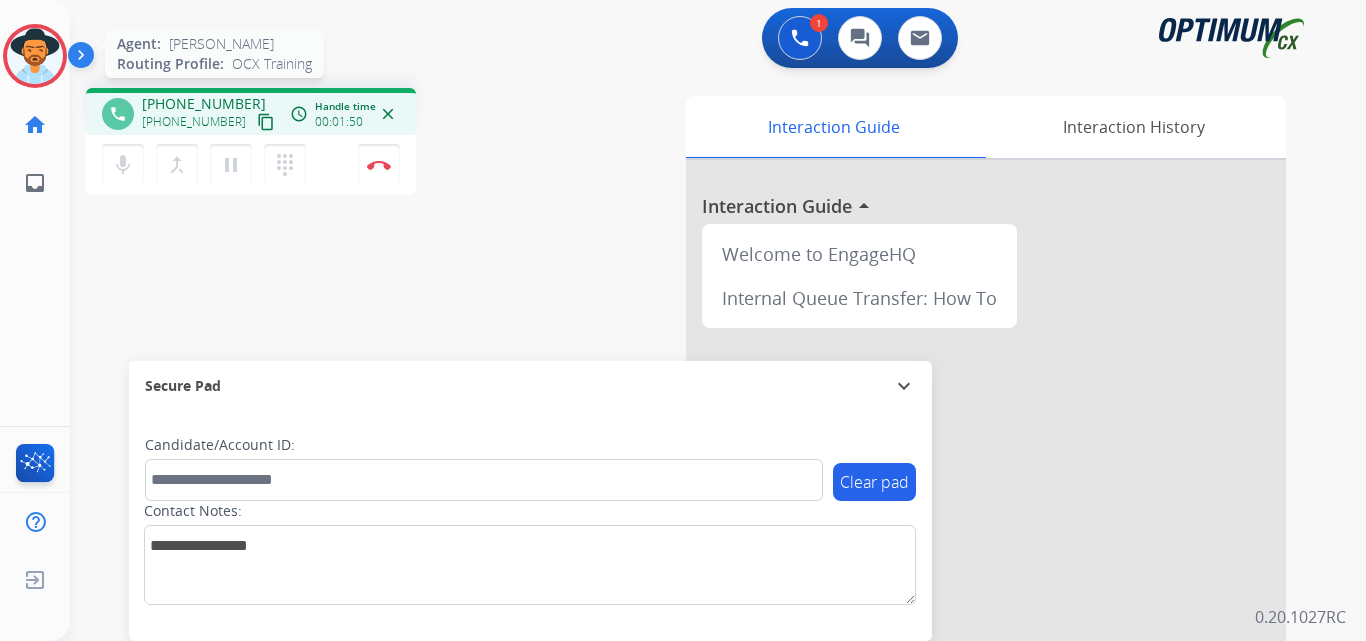 click at bounding box center [35, 56] 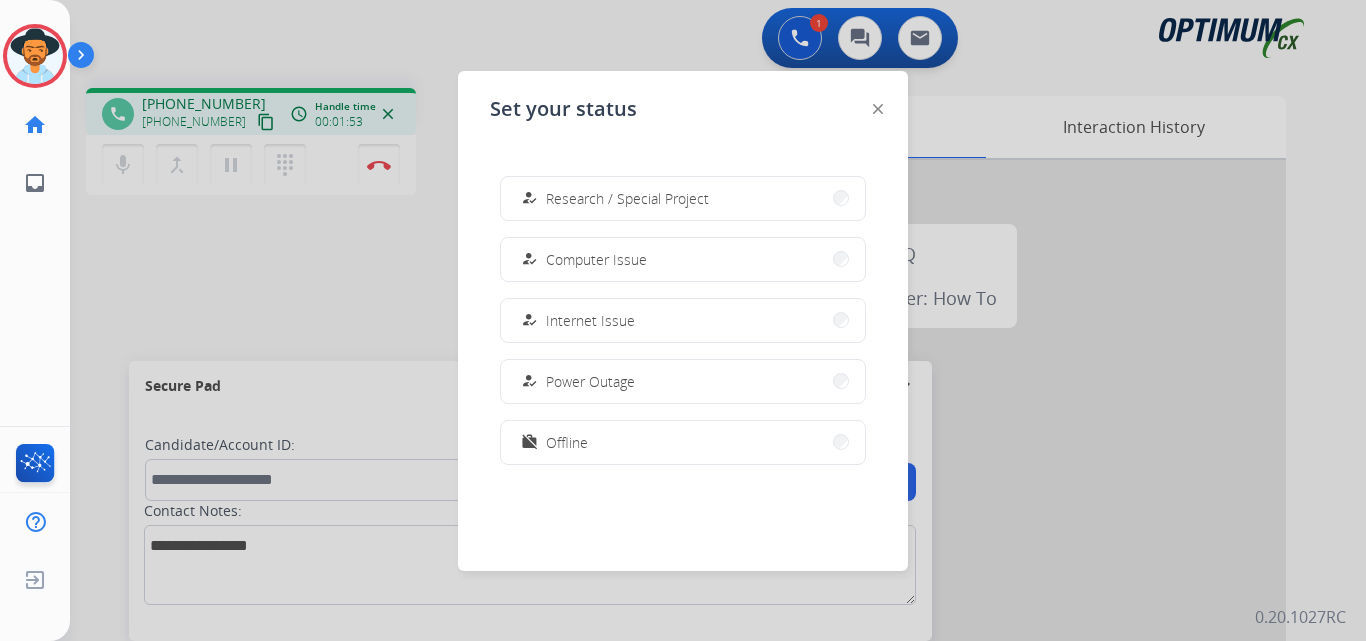 scroll, scrollTop: 0, scrollLeft: 0, axis: both 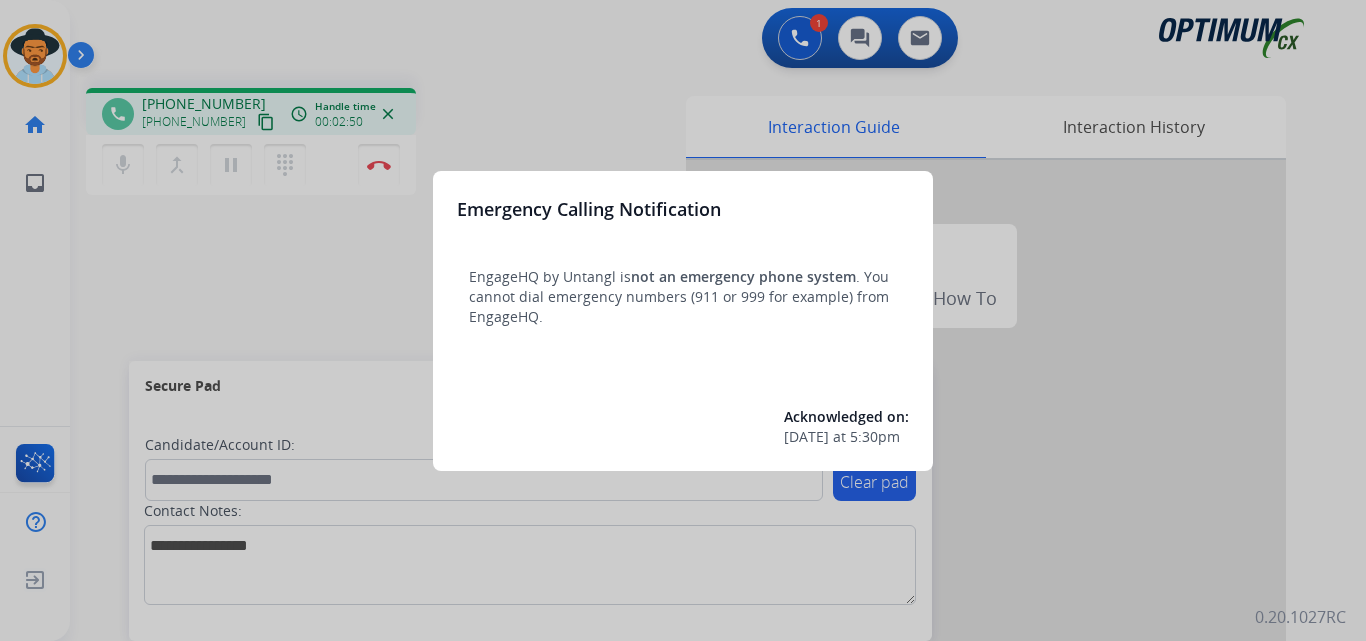 click at bounding box center (683, 320) 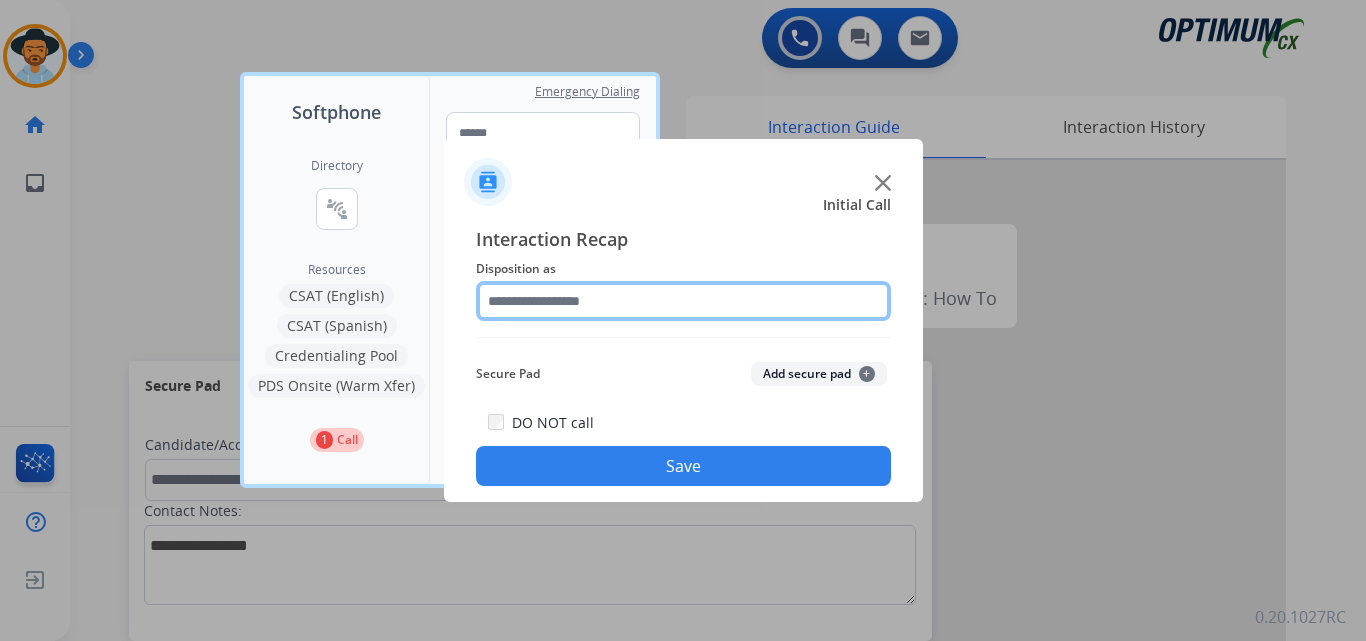 click 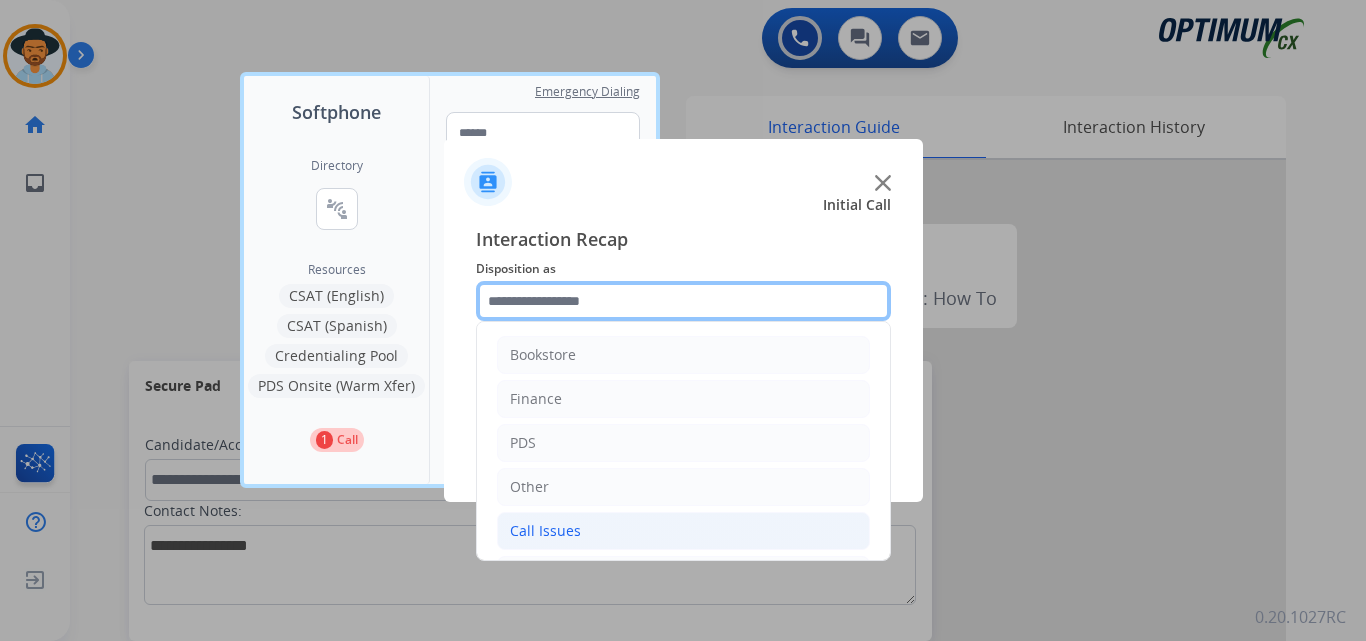 scroll, scrollTop: 136, scrollLeft: 0, axis: vertical 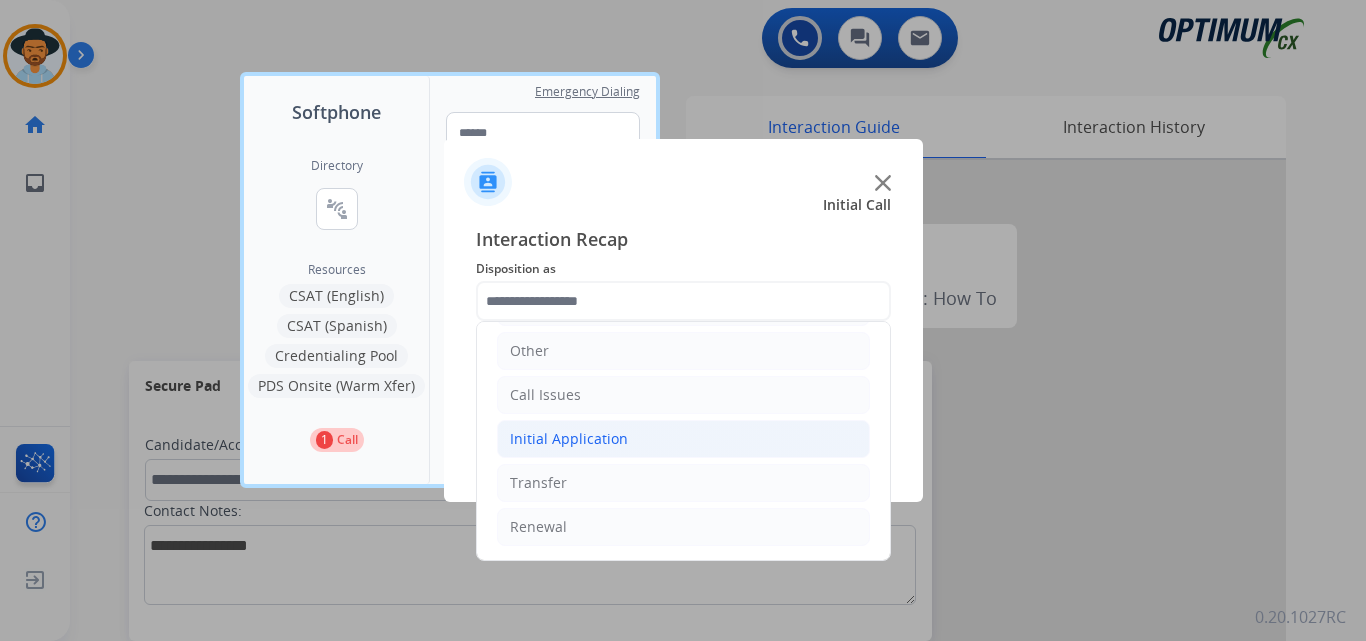 click on "Initial Application" 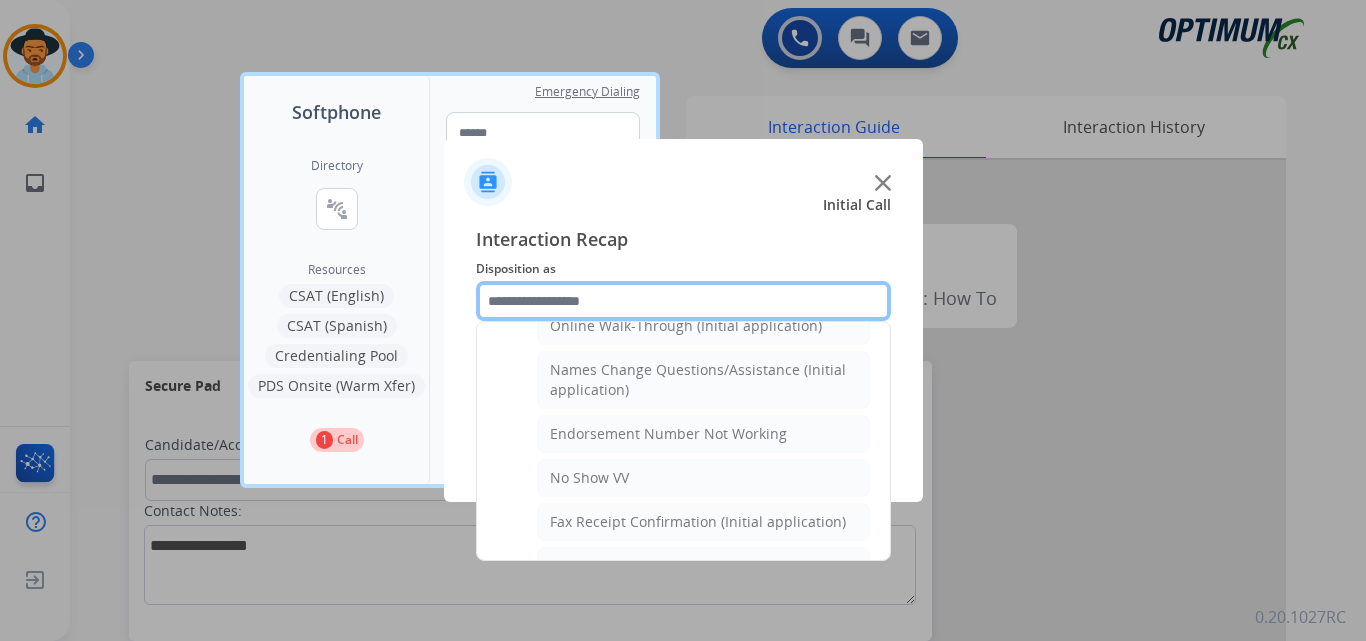 scroll, scrollTop: 136, scrollLeft: 0, axis: vertical 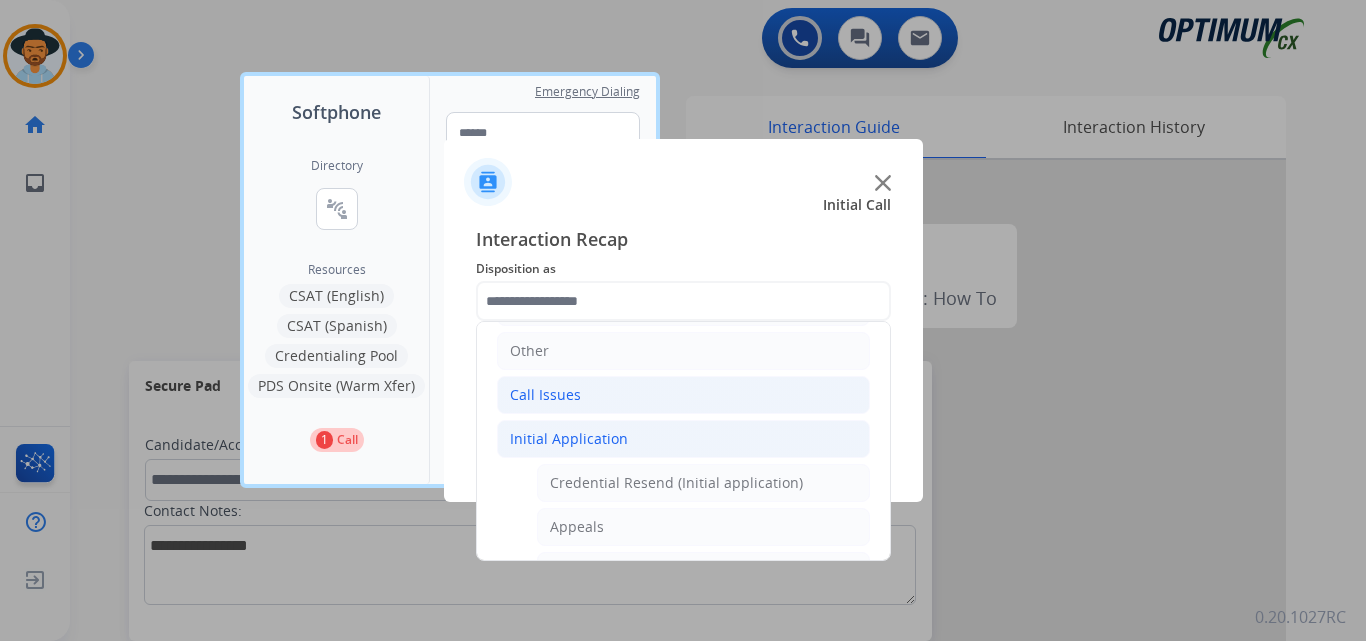 click on "Call Issues" 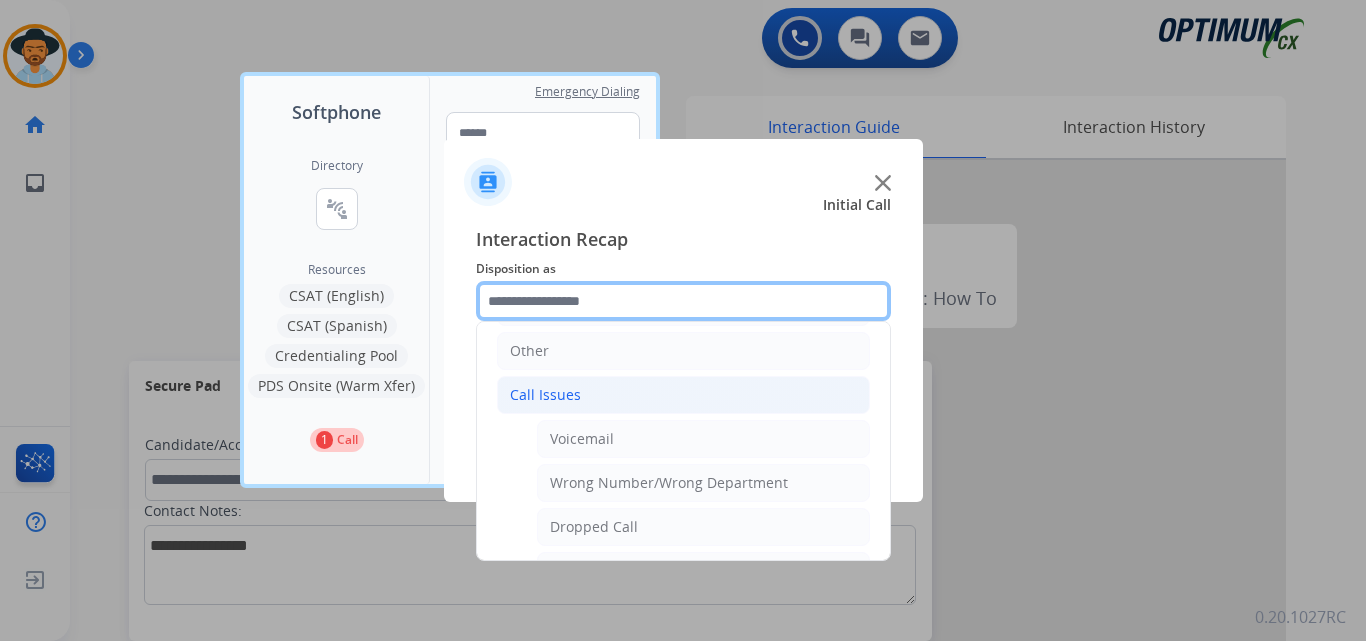 scroll, scrollTop: 356, scrollLeft: 0, axis: vertical 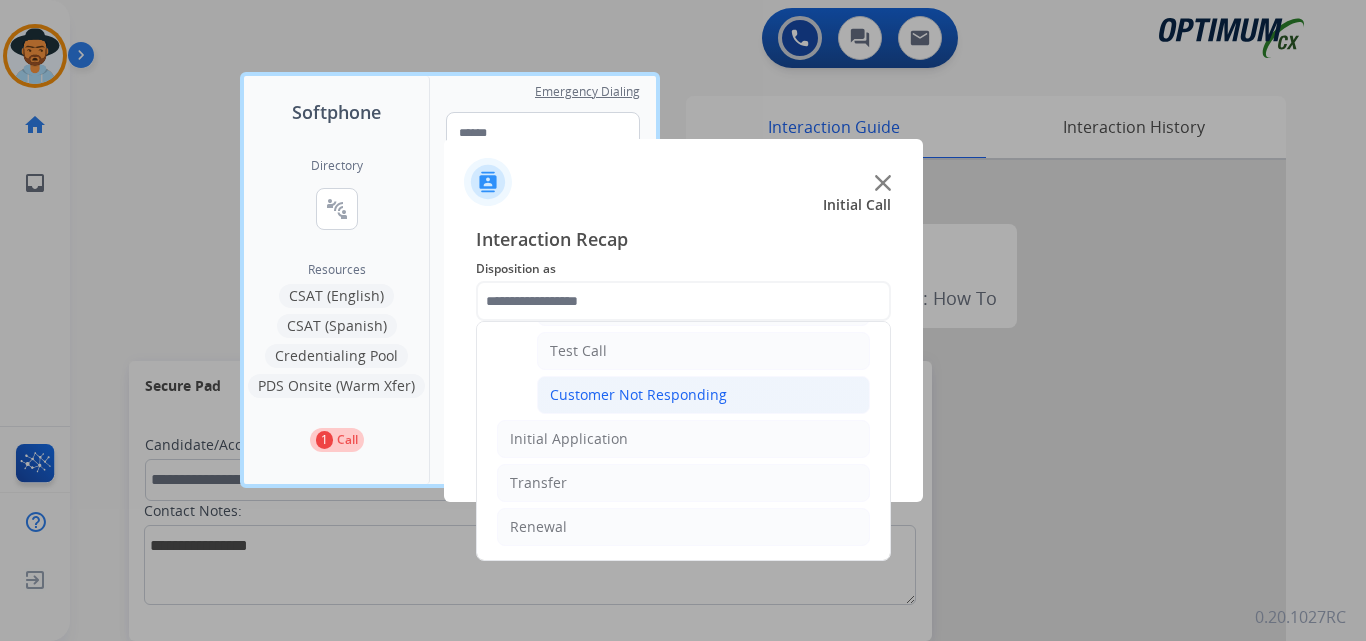 click on "Customer Not Responding" 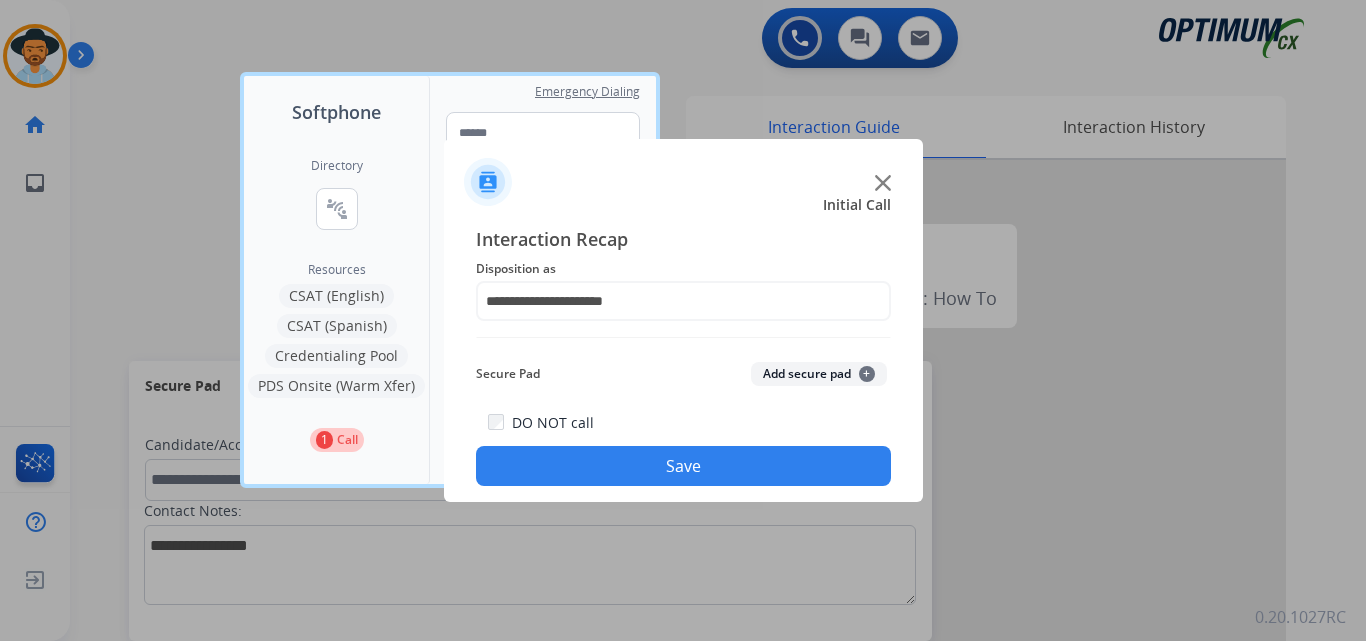 click on "Save" 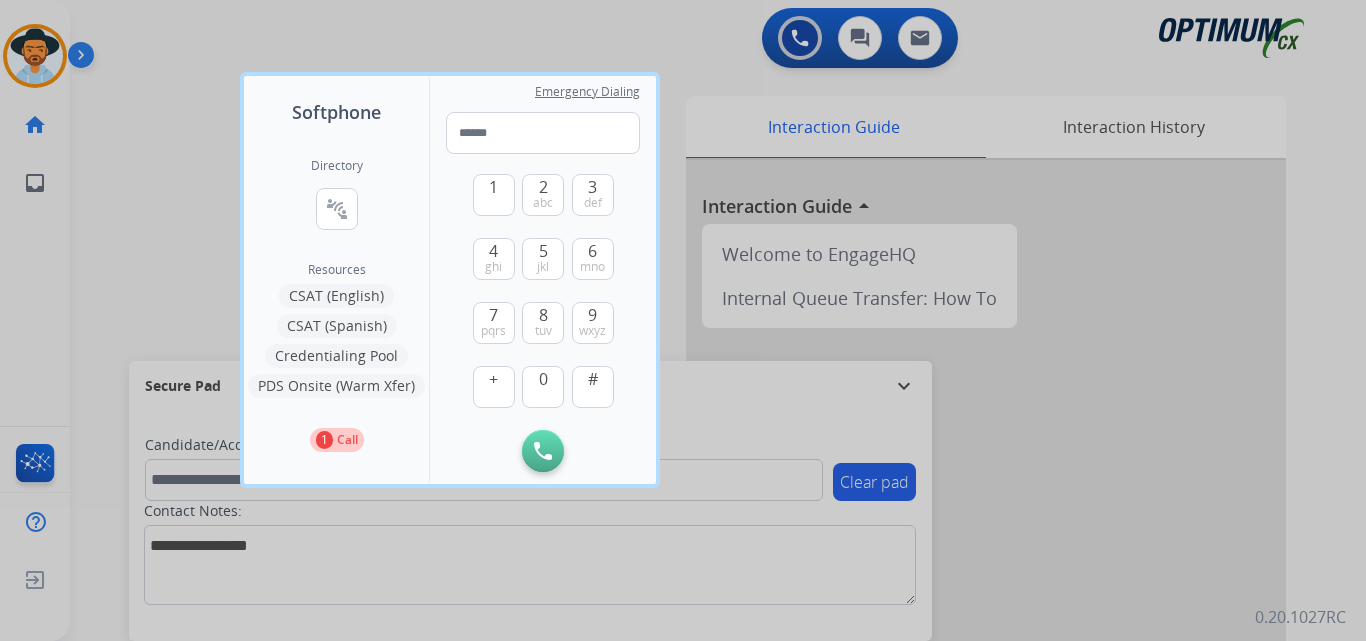 click at bounding box center [683, 320] 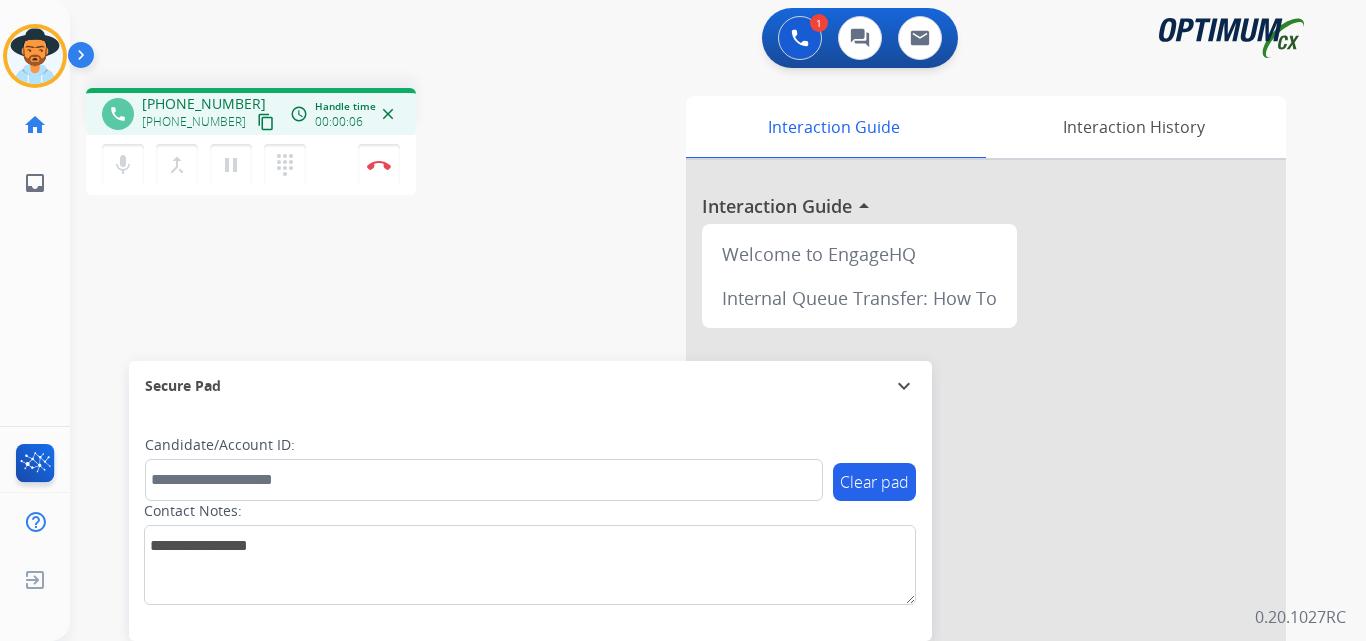 click on "[PHONE_NUMBER]" at bounding box center (204, 104) 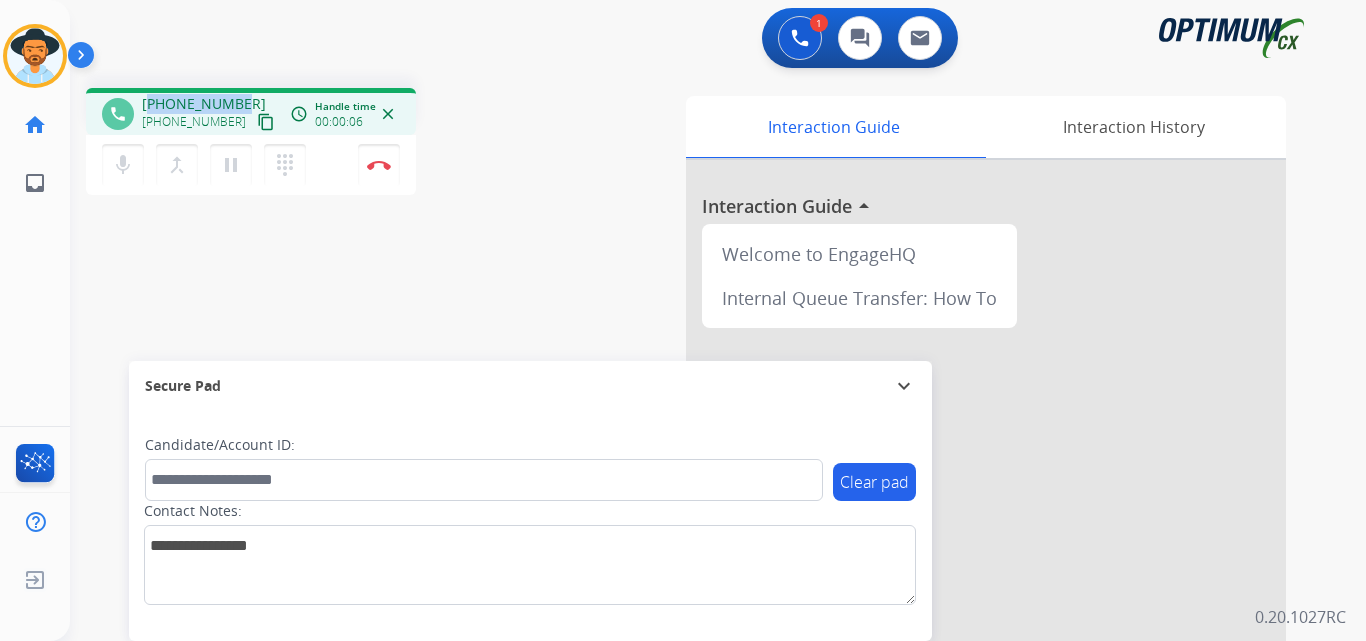 click on "[PHONE_NUMBER]" at bounding box center (204, 104) 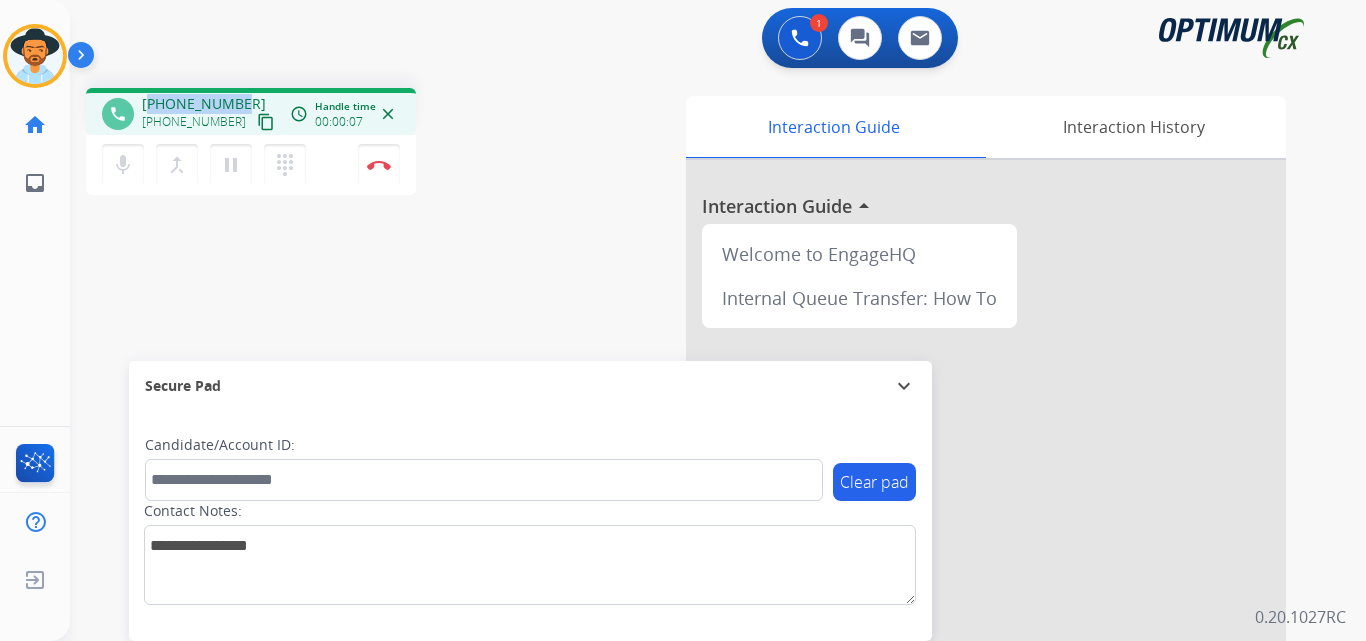copy on "17373058599" 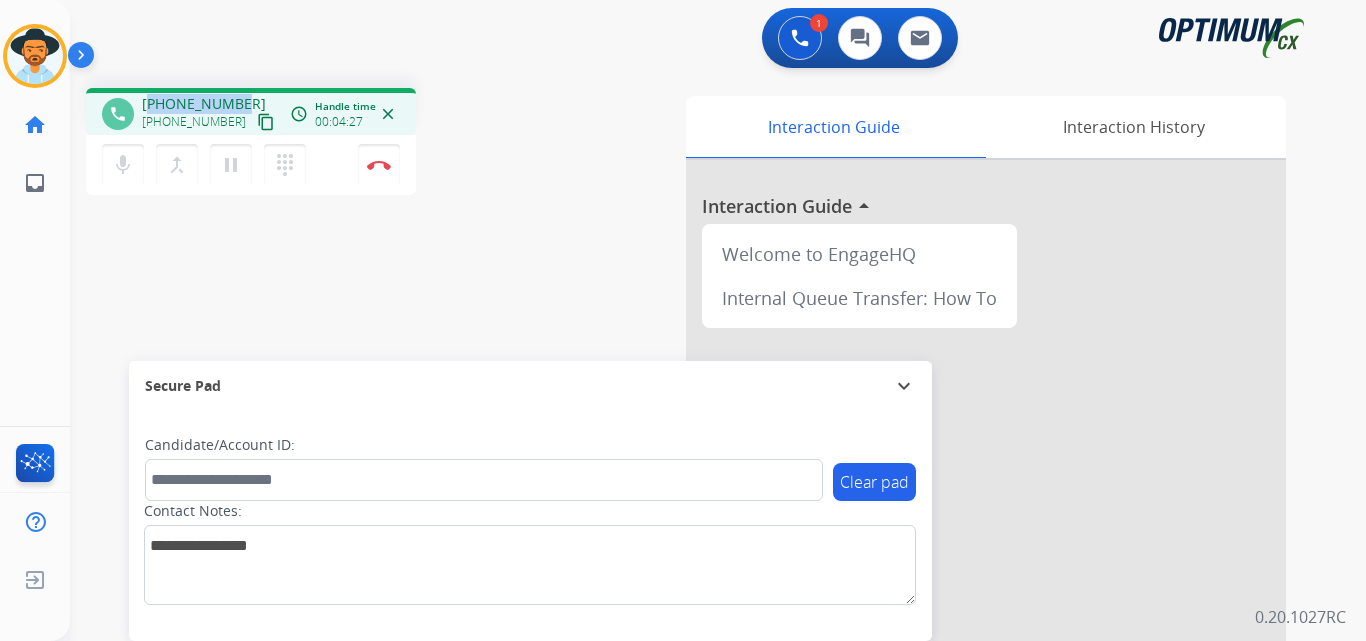 click on "[PHONE_NUMBER]" at bounding box center (204, 104) 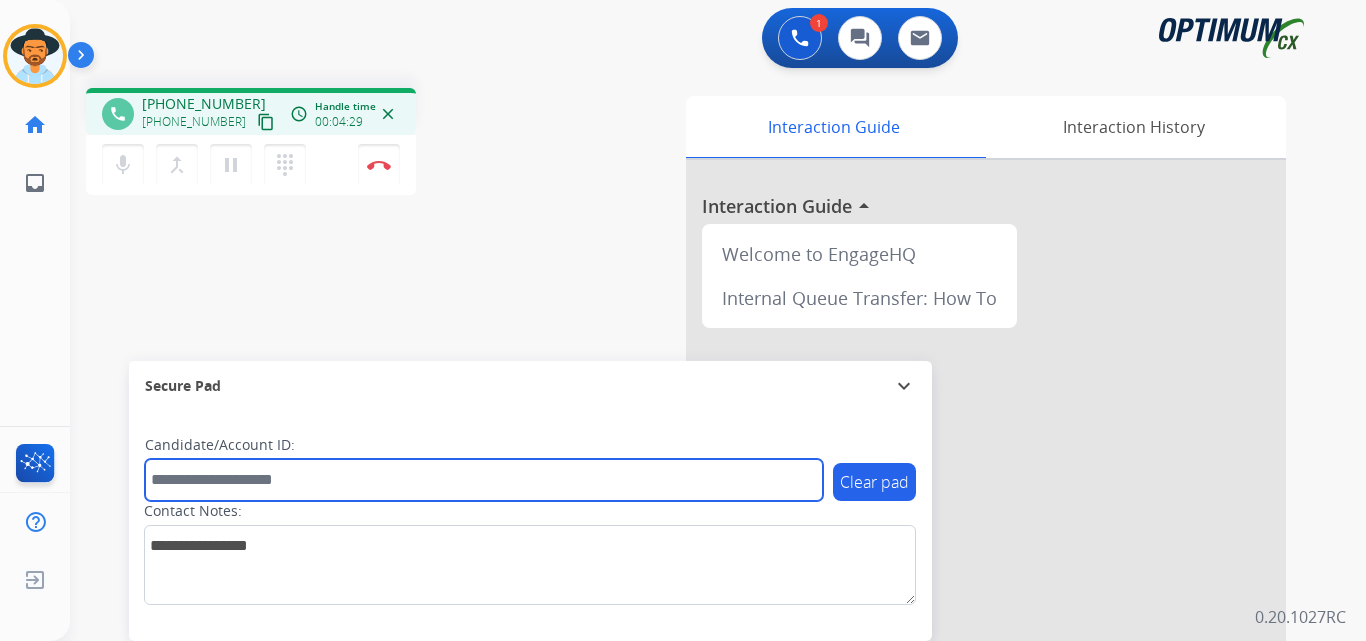 click at bounding box center (484, 480) 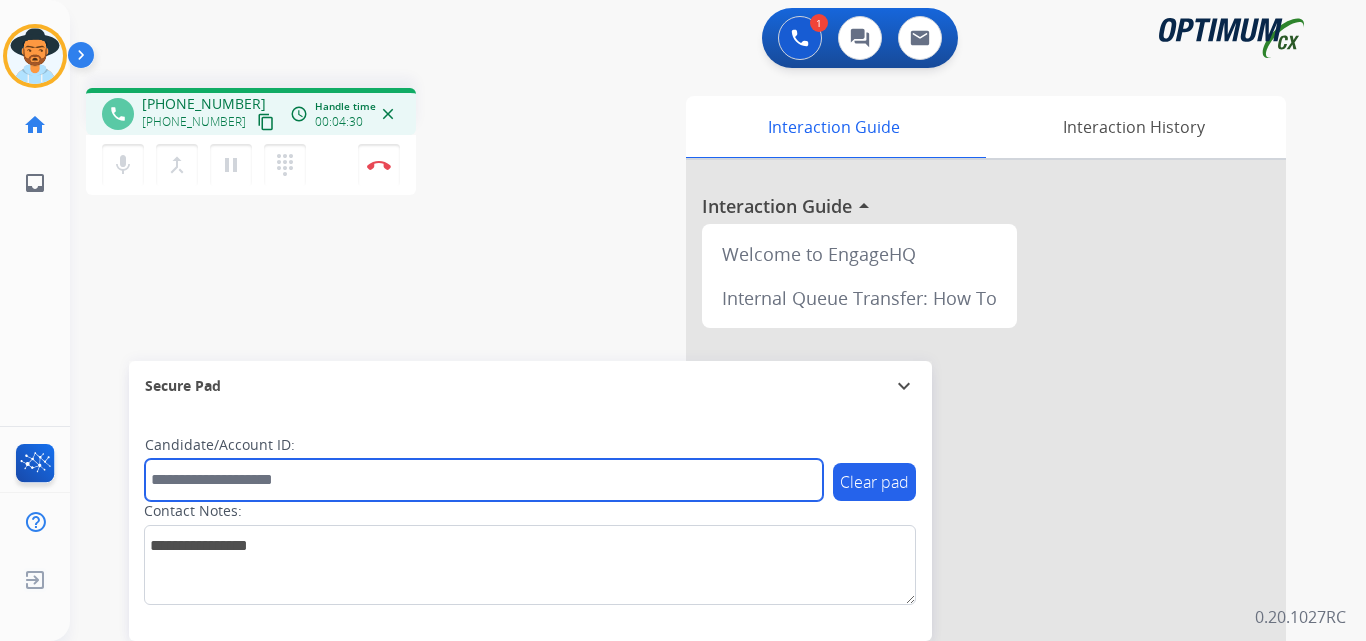 paste on "**********" 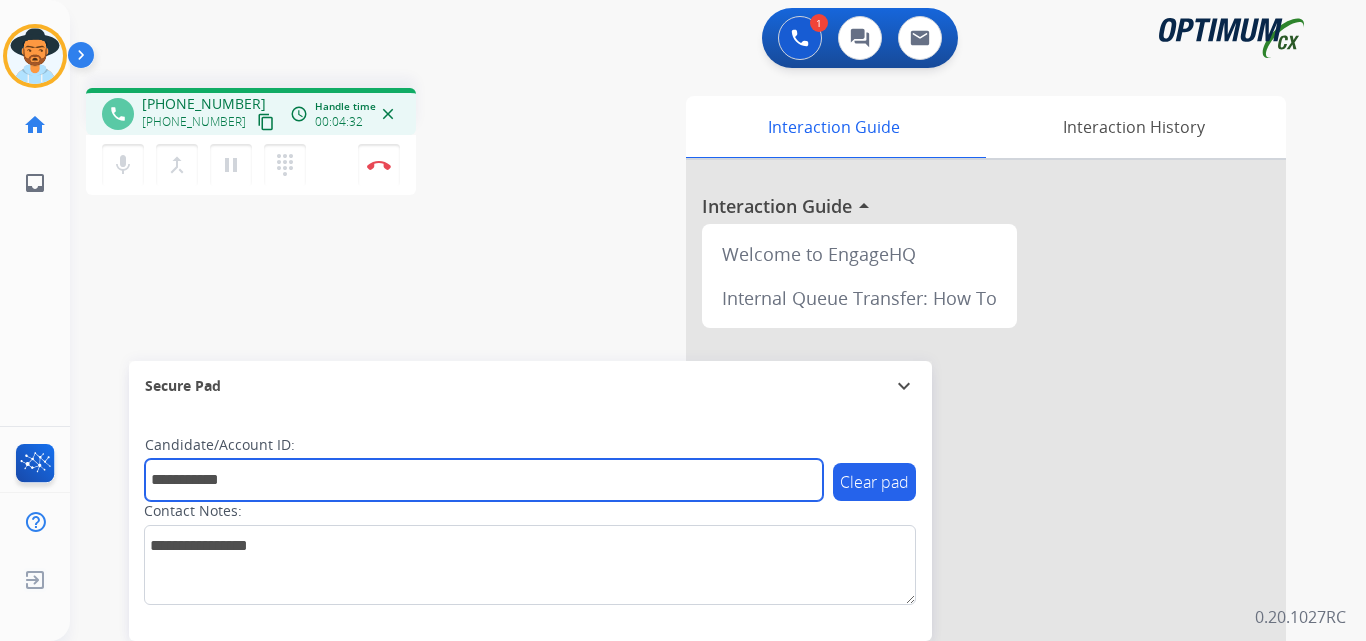 type on "**********" 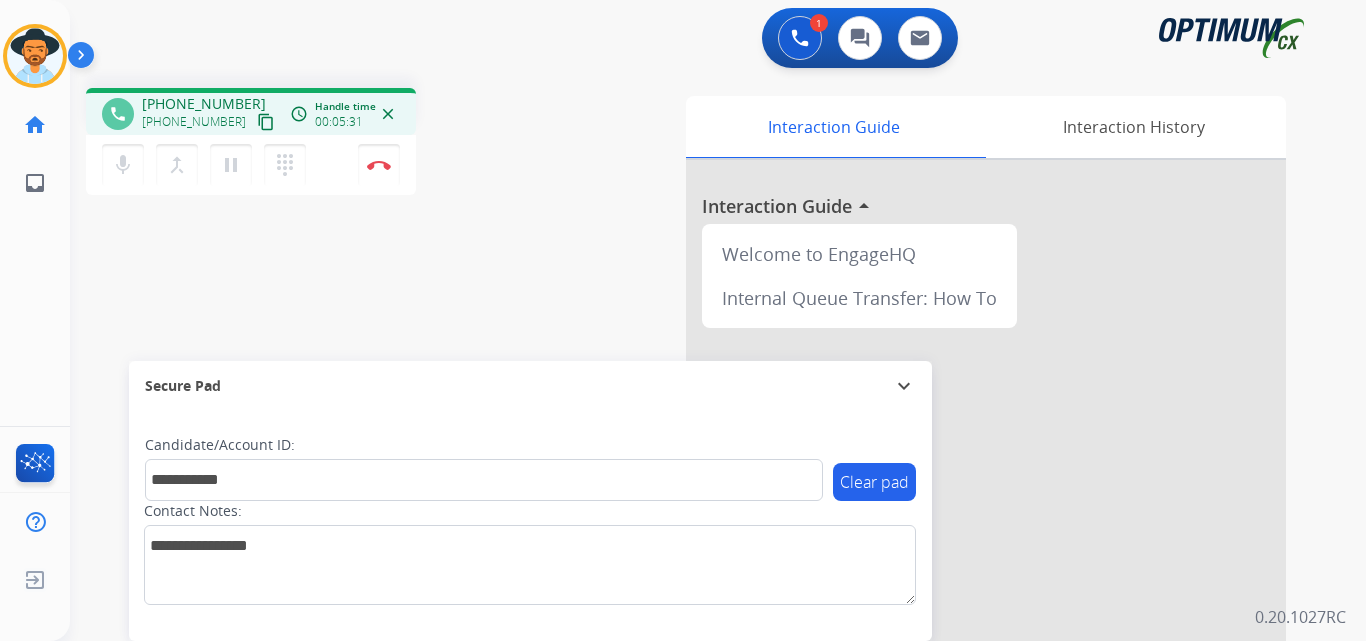 click on "**********" at bounding box center (694, 489) 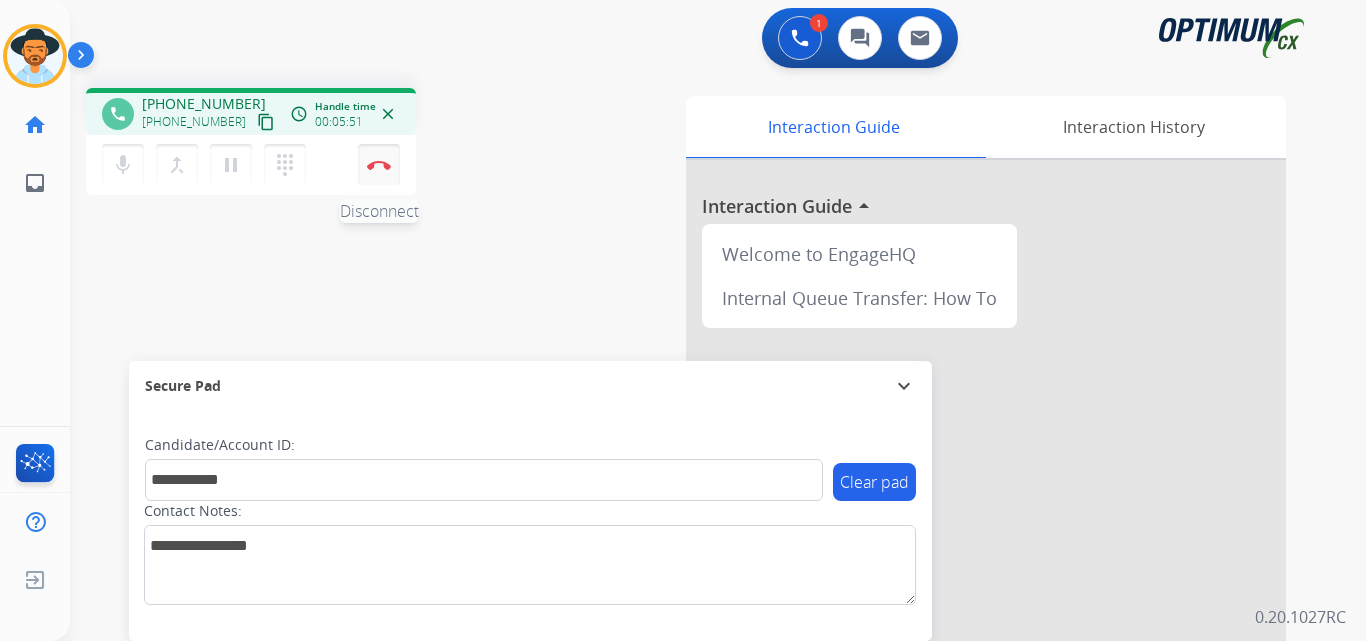 click on "Disconnect" at bounding box center [379, 165] 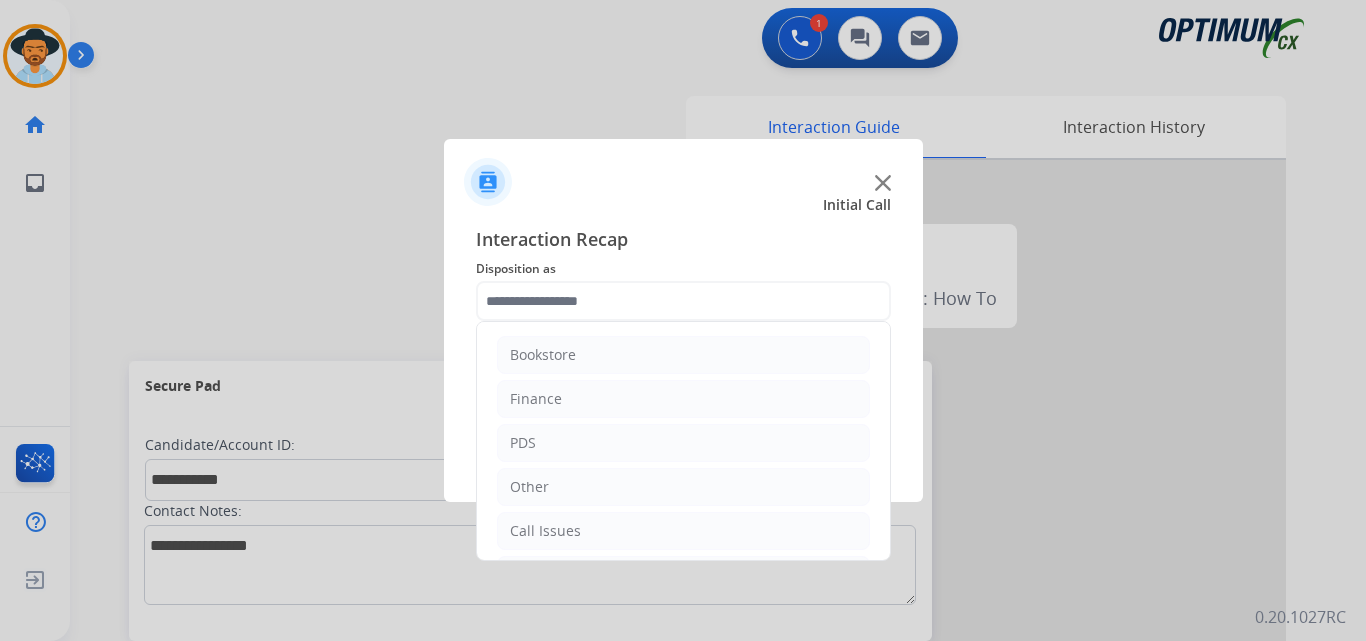 click 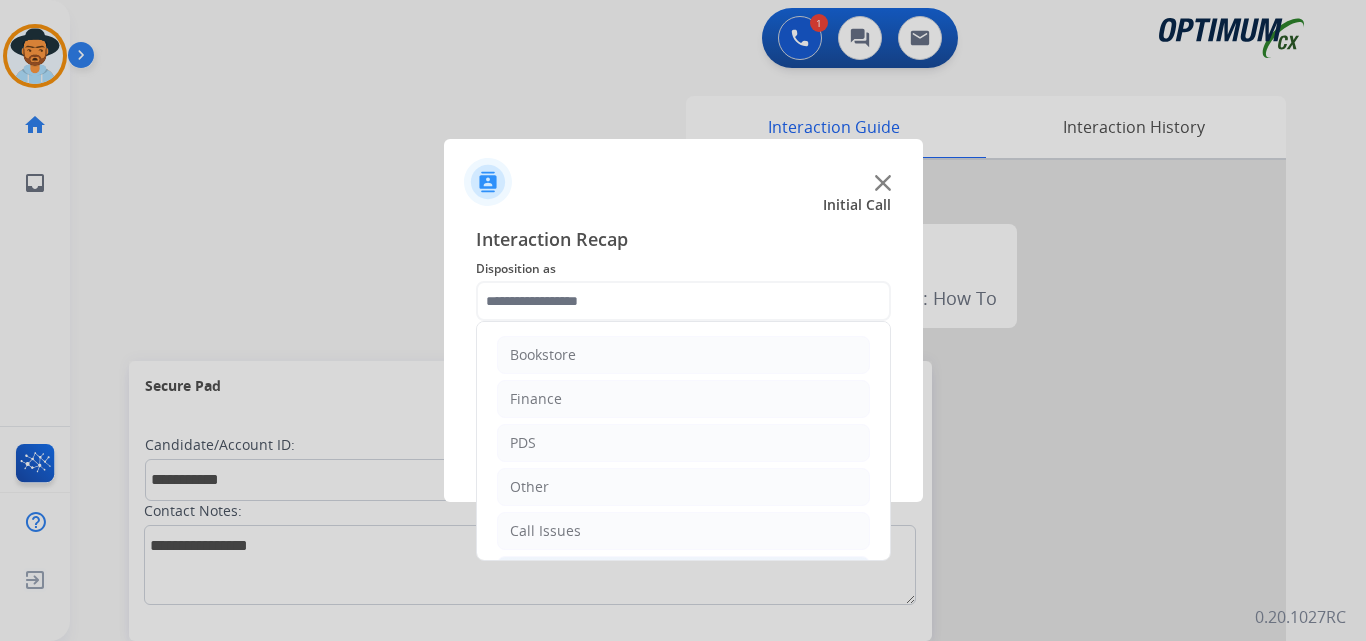 scroll, scrollTop: 136, scrollLeft: 0, axis: vertical 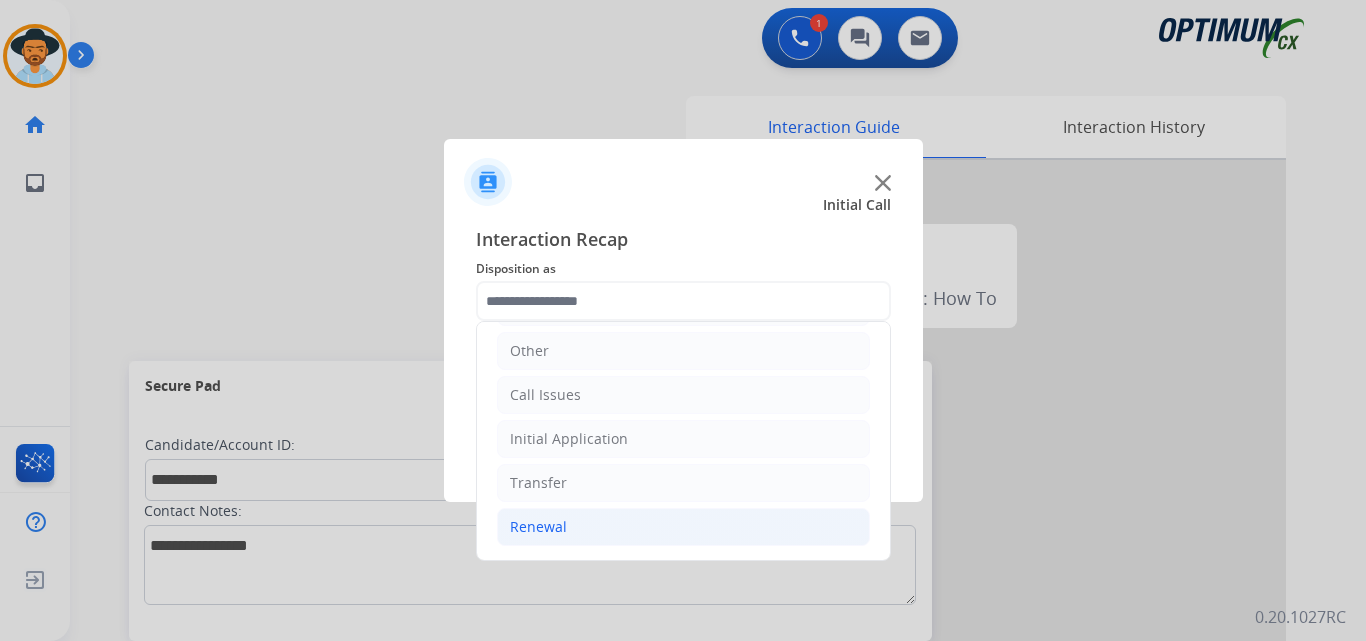 click on "Renewal" 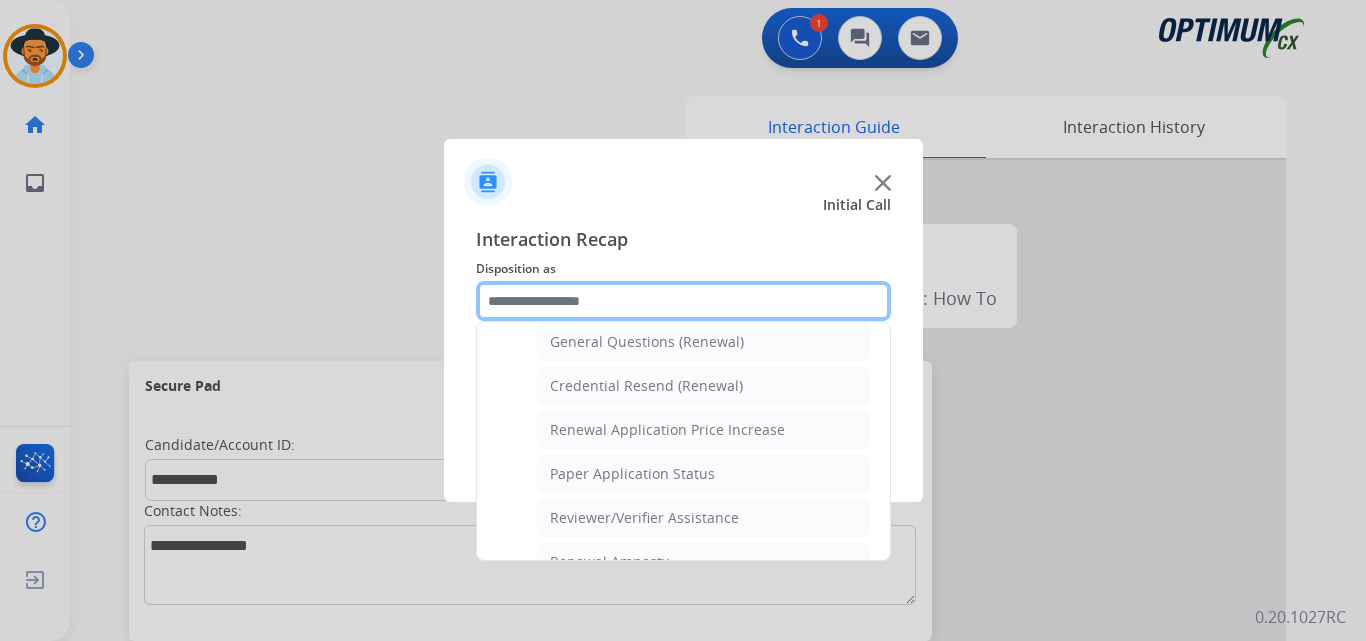 scroll, scrollTop: 772, scrollLeft: 0, axis: vertical 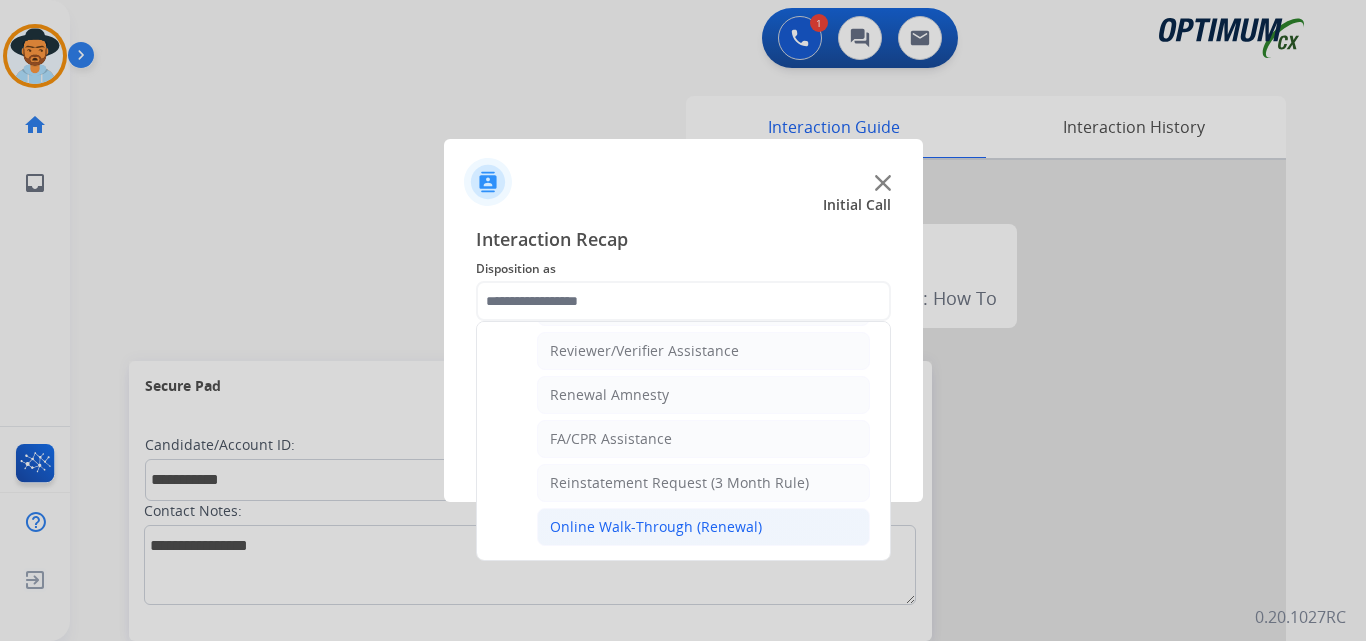 click on "Online Walk-Through (Renewal)" 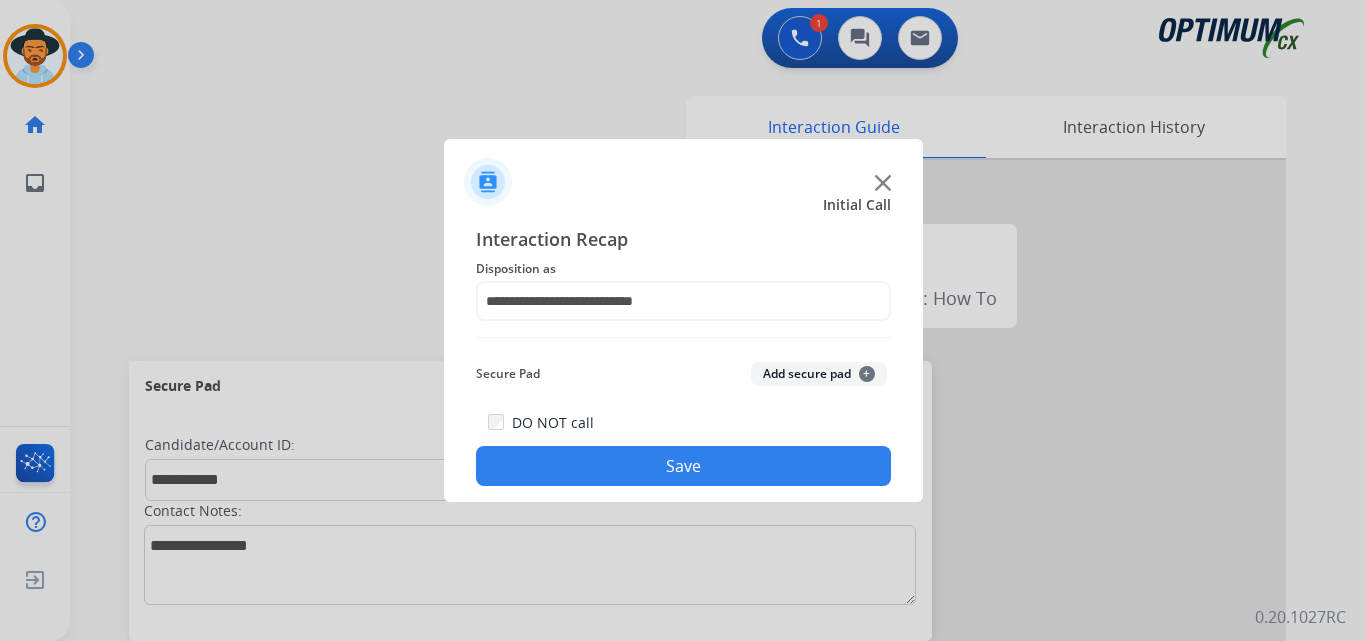 click on "Save" 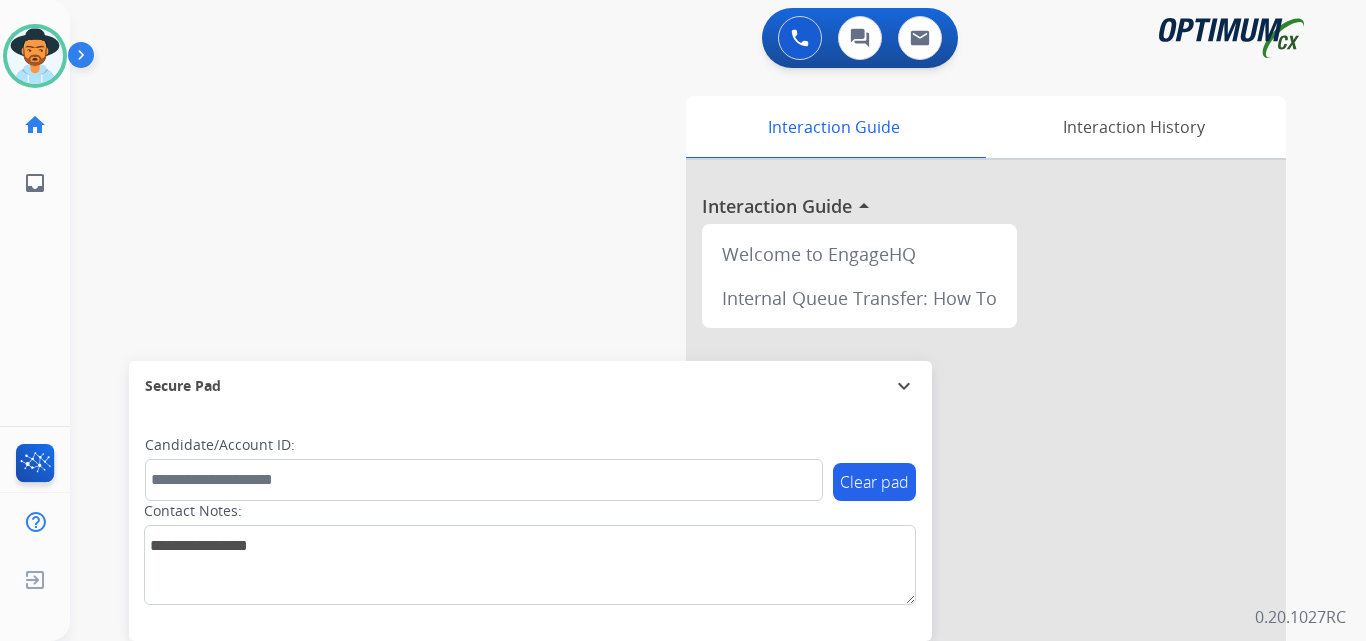 click on "swap_horiz Break voice bridge close_fullscreen Connect 3-Way Call merge_type Separate 3-Way Call  Interaction Guide   Interaction History  Interaction Guide arrow_drop_up  Welcome to EngageHQ   Internal Queue Transfer: How To  Secure Pad expand_more Clear pad Candidate/Account ID: Contact Notes:" at bounding box center (694, 489) 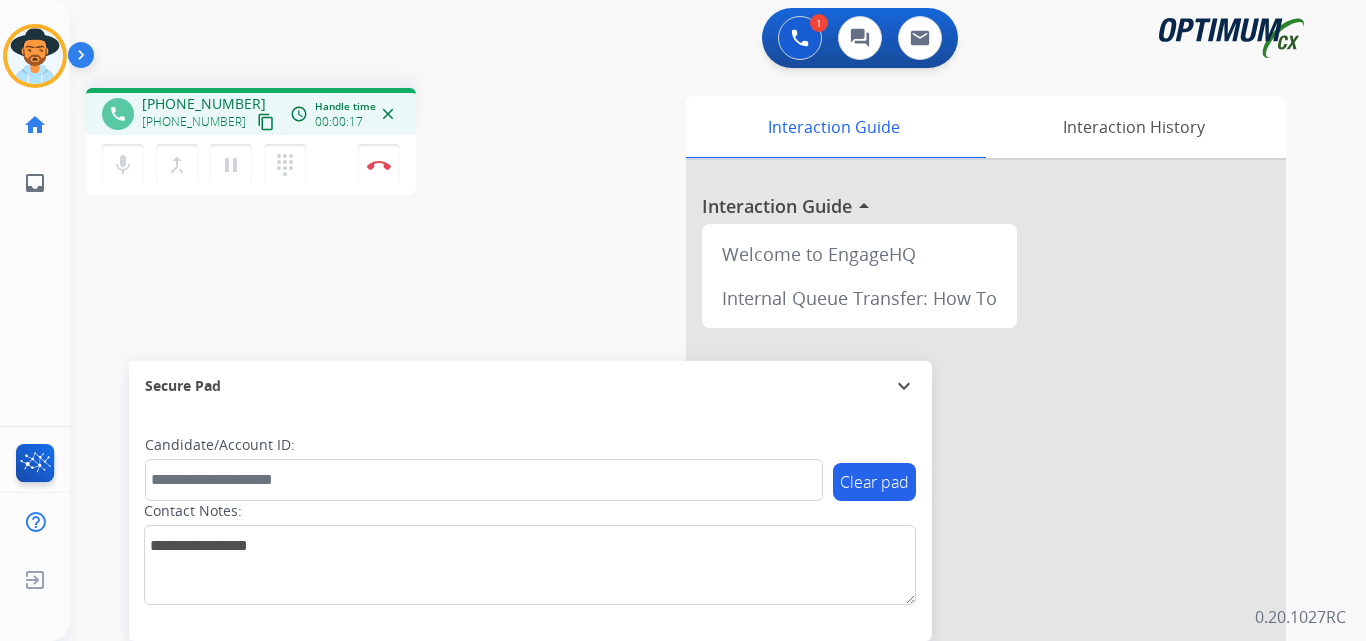 click on "+15045596095" at bounding box center [204, 104] 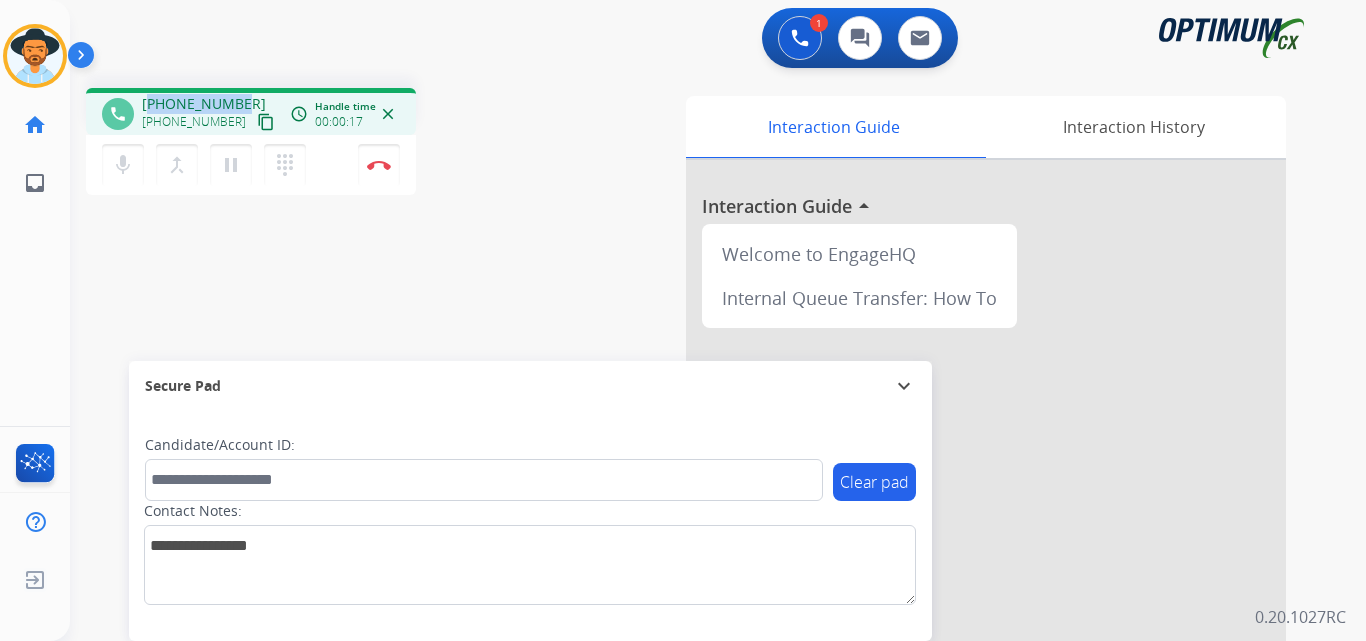 click on "+15045596095" at bounding box center [204, 104] 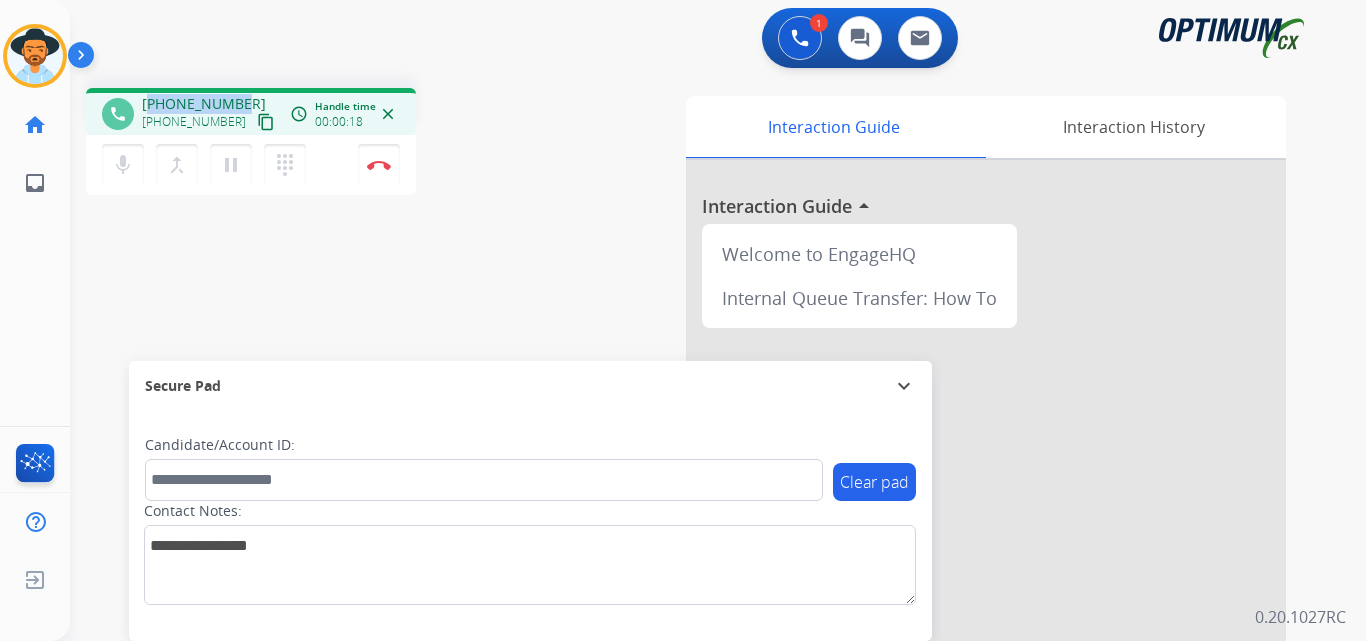 copy on "15045596095" 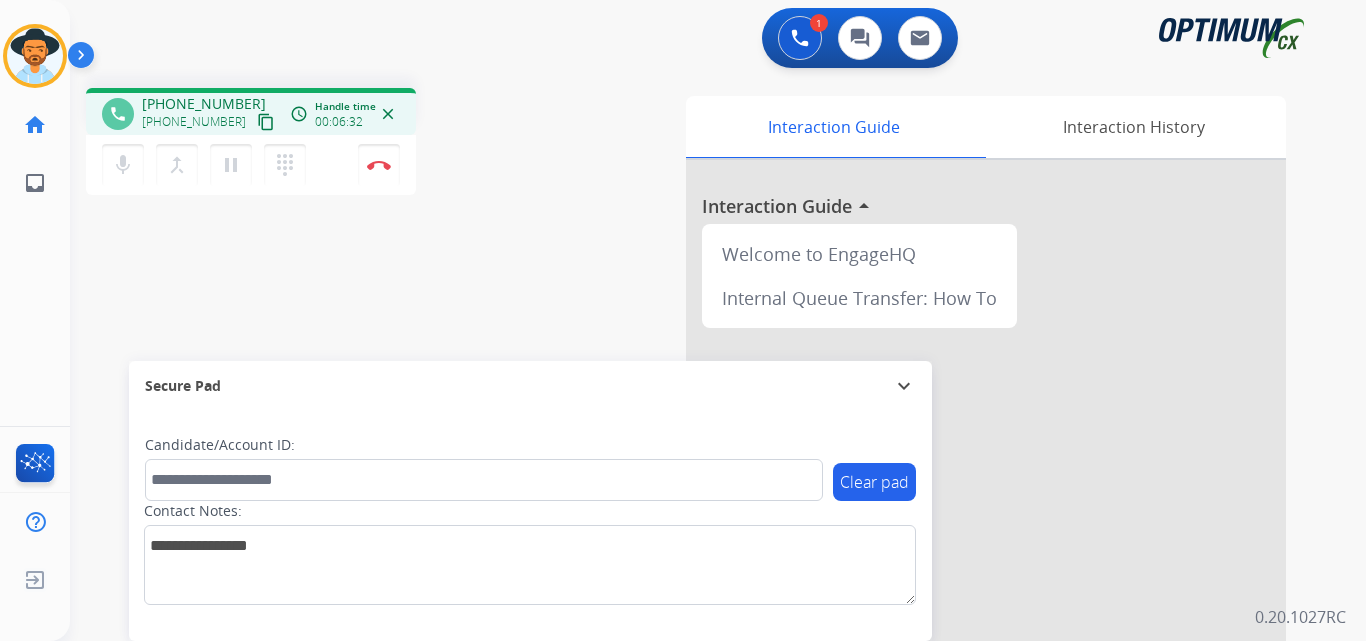 click on "phone +15045596095 +15045596095 content_copy access_time Call metrics Queue   00:08 Hold   00:00 Talk   06:25 Total   06:32 Handle time 00:06:32 close mic Mute merge_type Bridge pause Hold dialpad Dialpad Disconnect swap_horiz Break voice bridge close_fullscreen Connect 3-Way Call merge_type Separate 3-Way Call  Interaction Guide   Interaction History  Interaction Guide arrow_drop_up  Welcome to EngageHQ   Internal Queue Transfer: How To  Secure Pad expand_more Clear pad Candidate/Account ID: Contact Notes:" at bounding box center [694, 489] 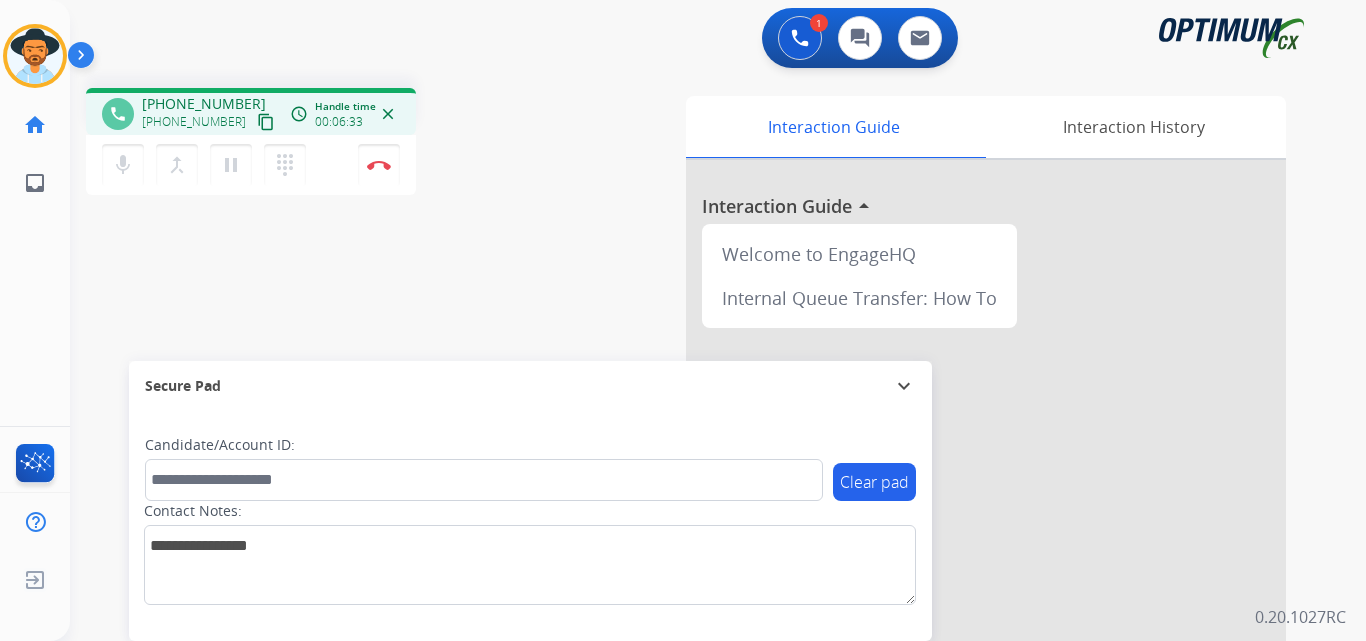 click on "+15045596095" at bounding box center [204, 104] 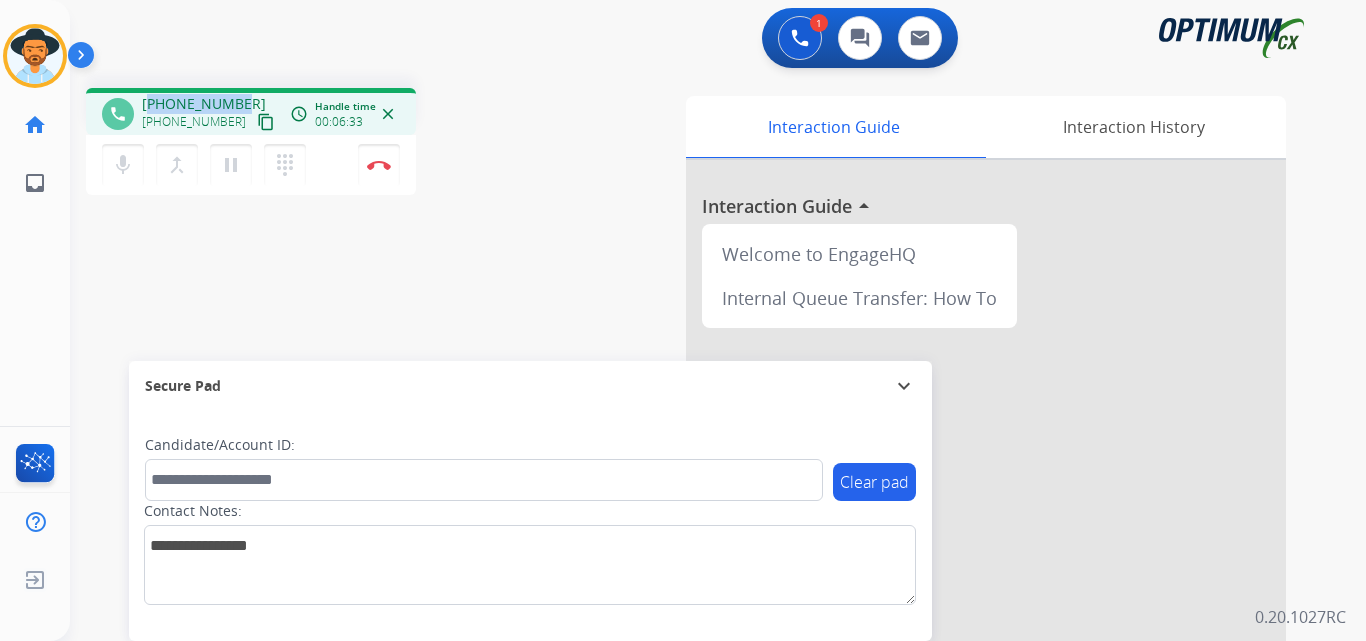 click on "+15045596095" at bounding box center (204, 104) 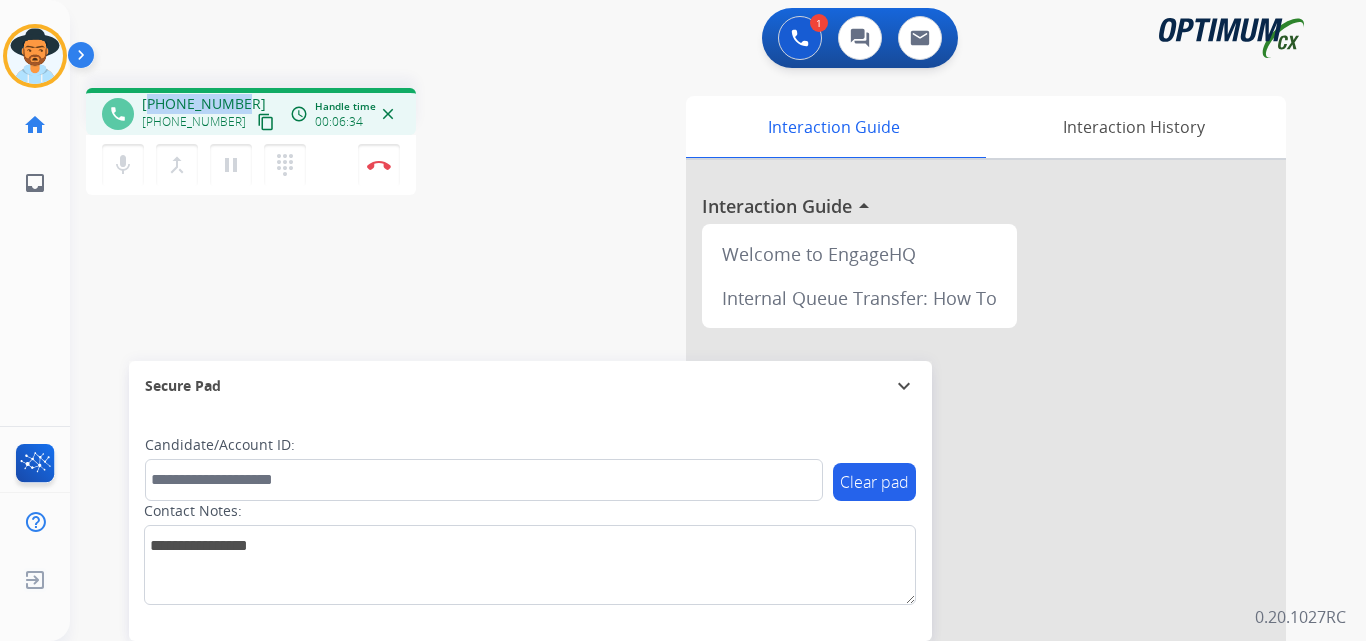 copy on "15045596095" 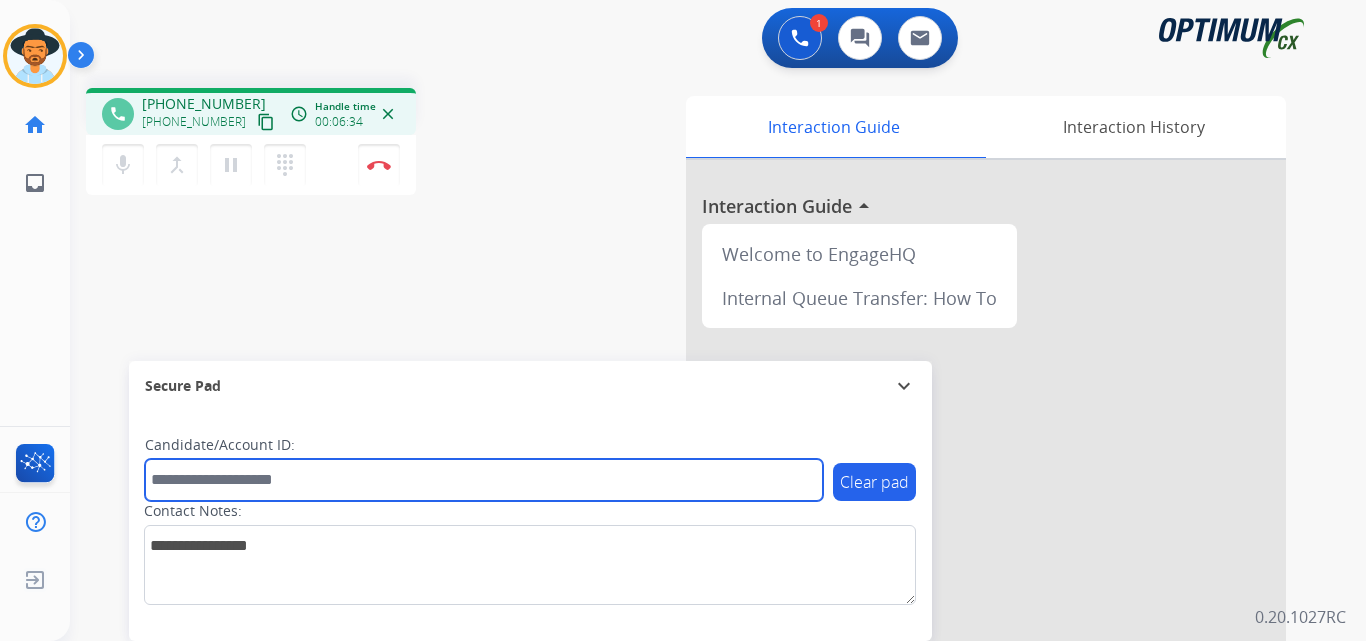 click at bounding box center [484, 480] 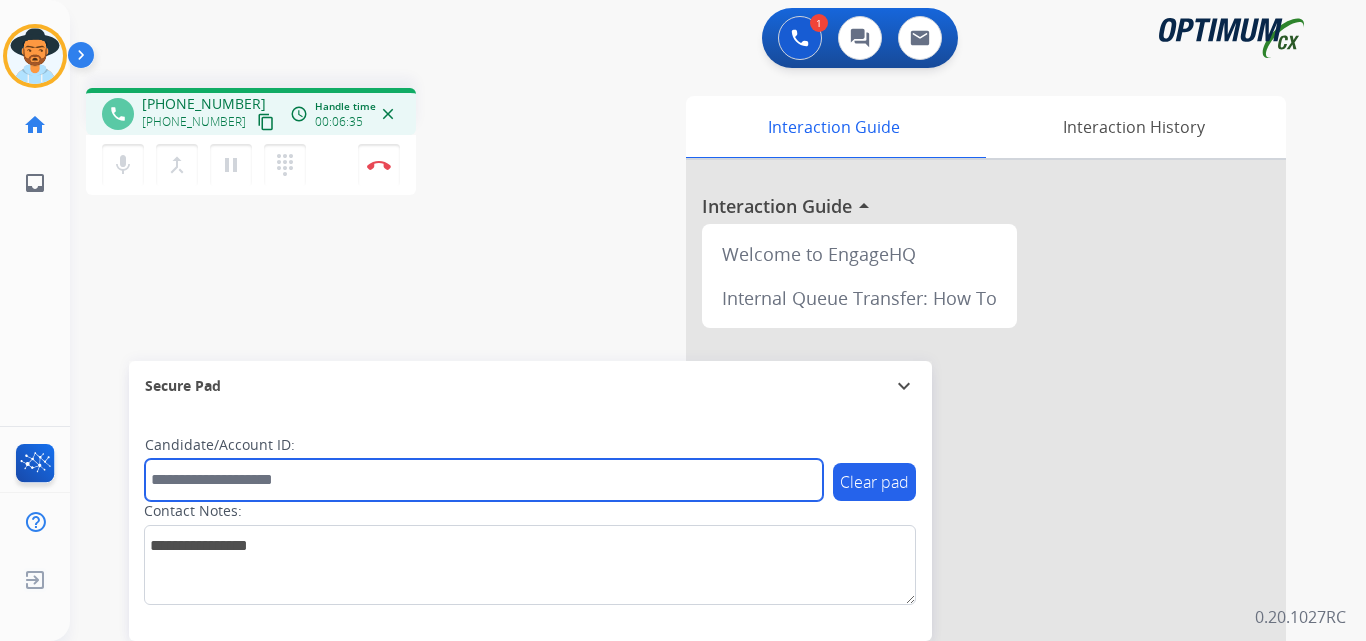 paste on "**********" 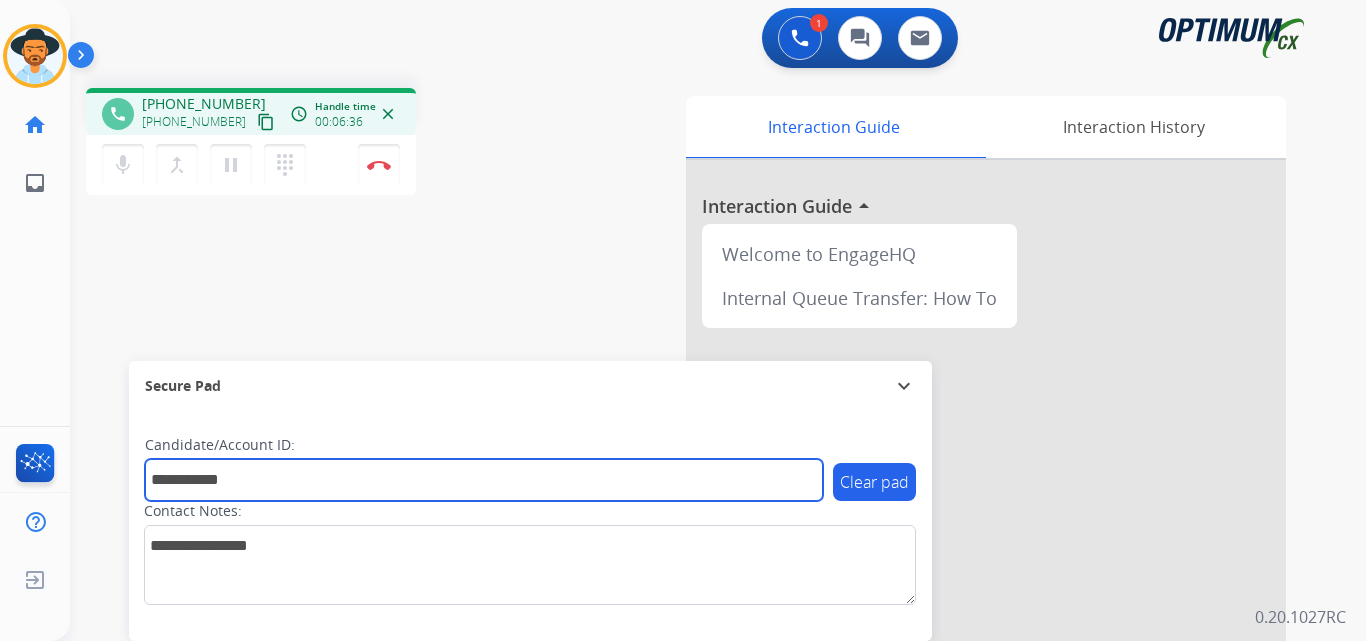 click on "**********" at bounding box center [484, 480] 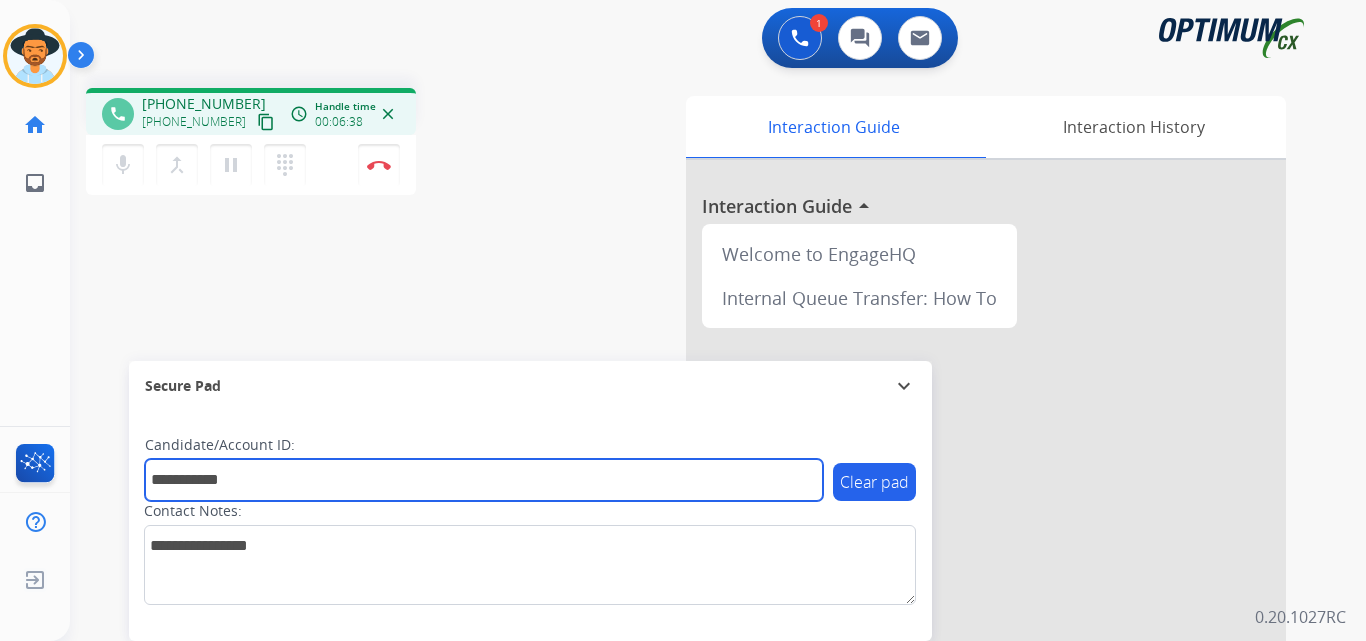click on "**********" at bounding box center [484, 480] 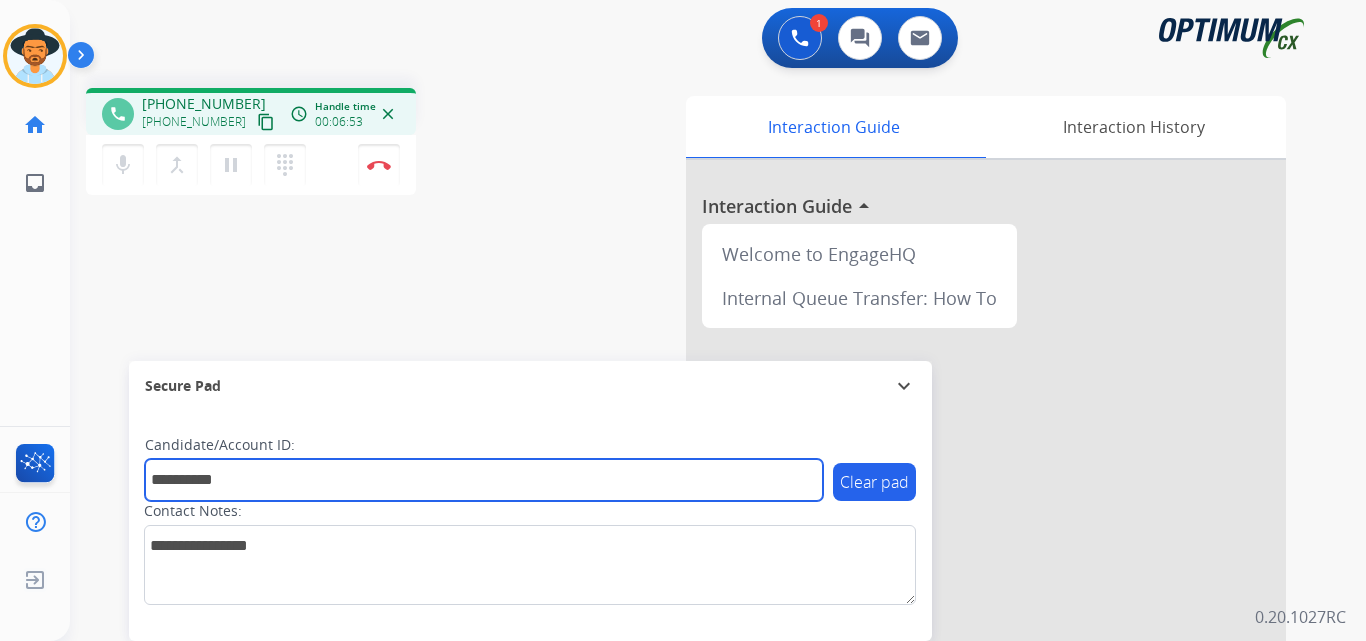 type on "**********" 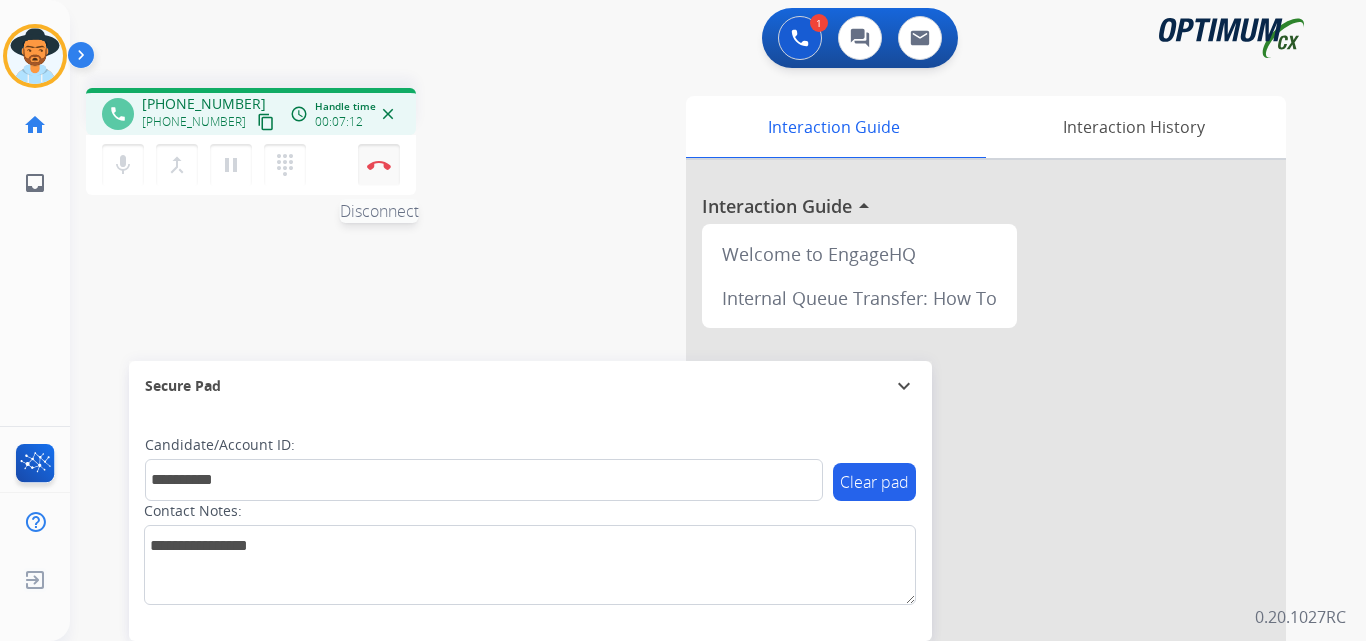 click at bounding box center [379, 165] 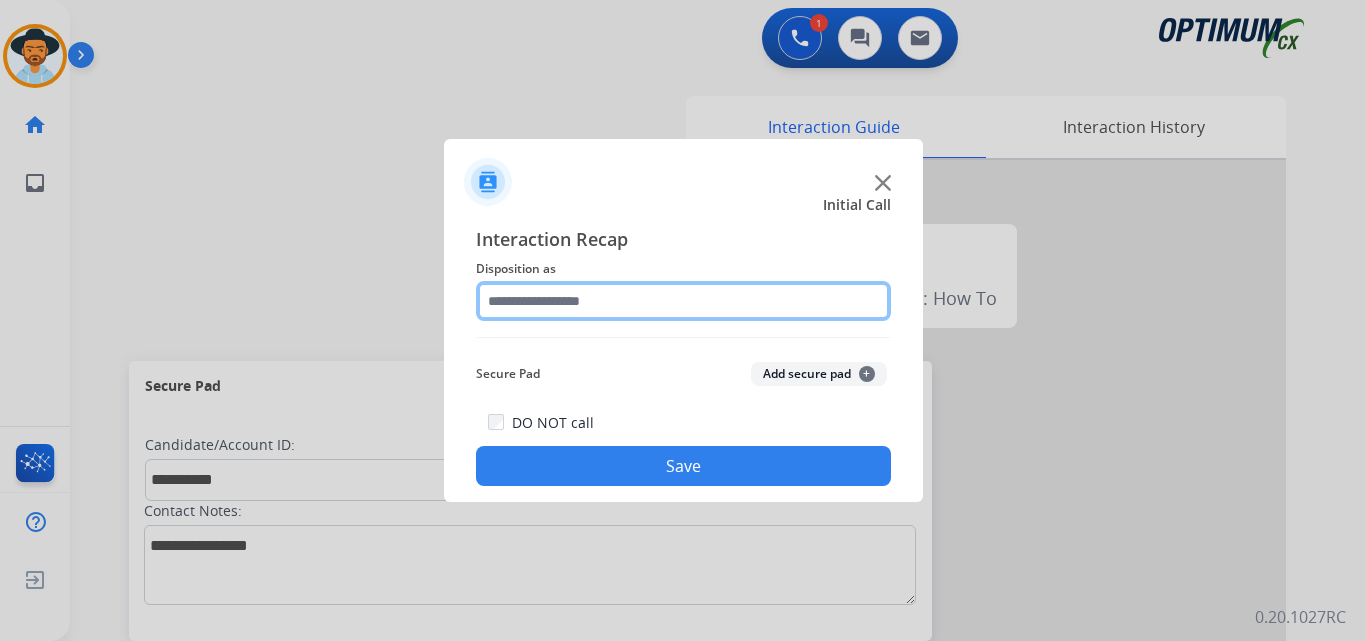 click 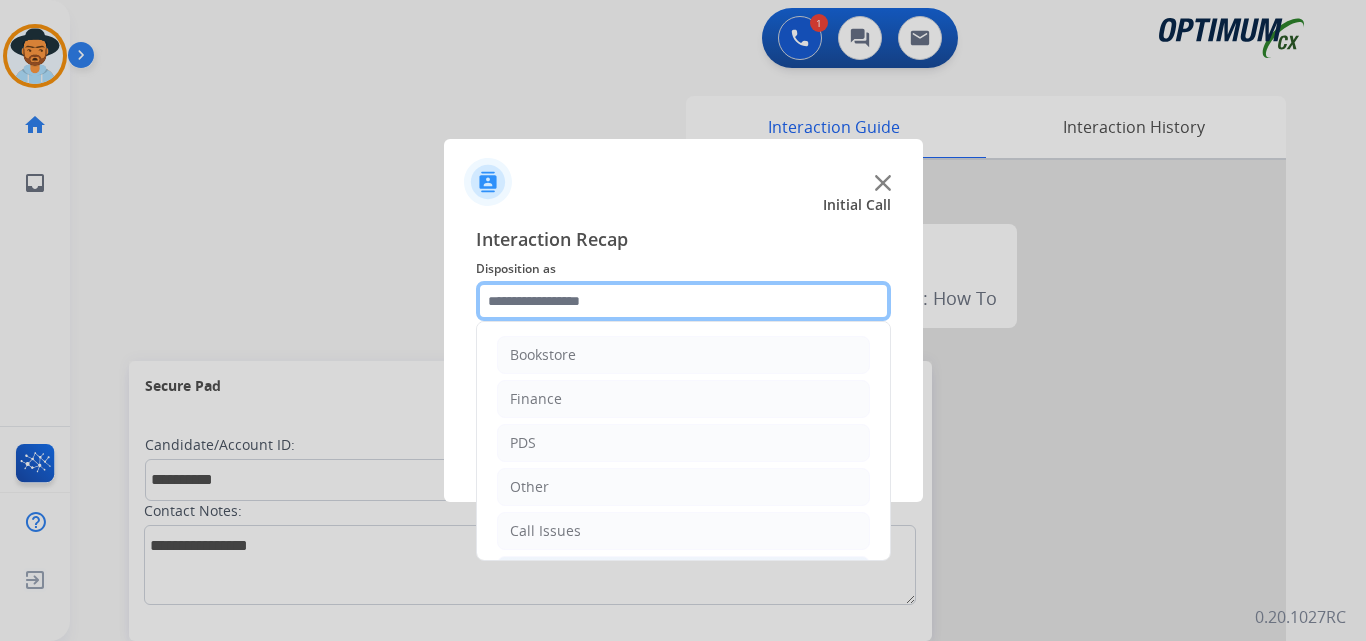 scroll, scrollTop: 136, scrollLeft: 0, axis: vertical 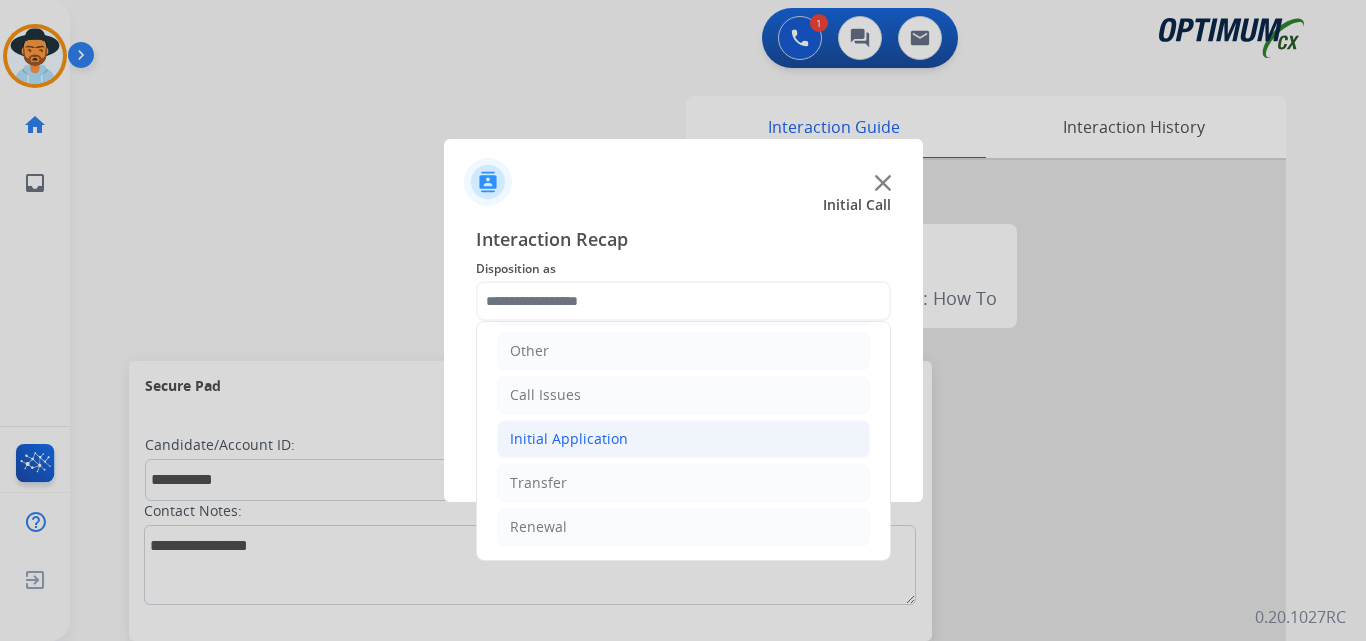 click on "Initial Application" 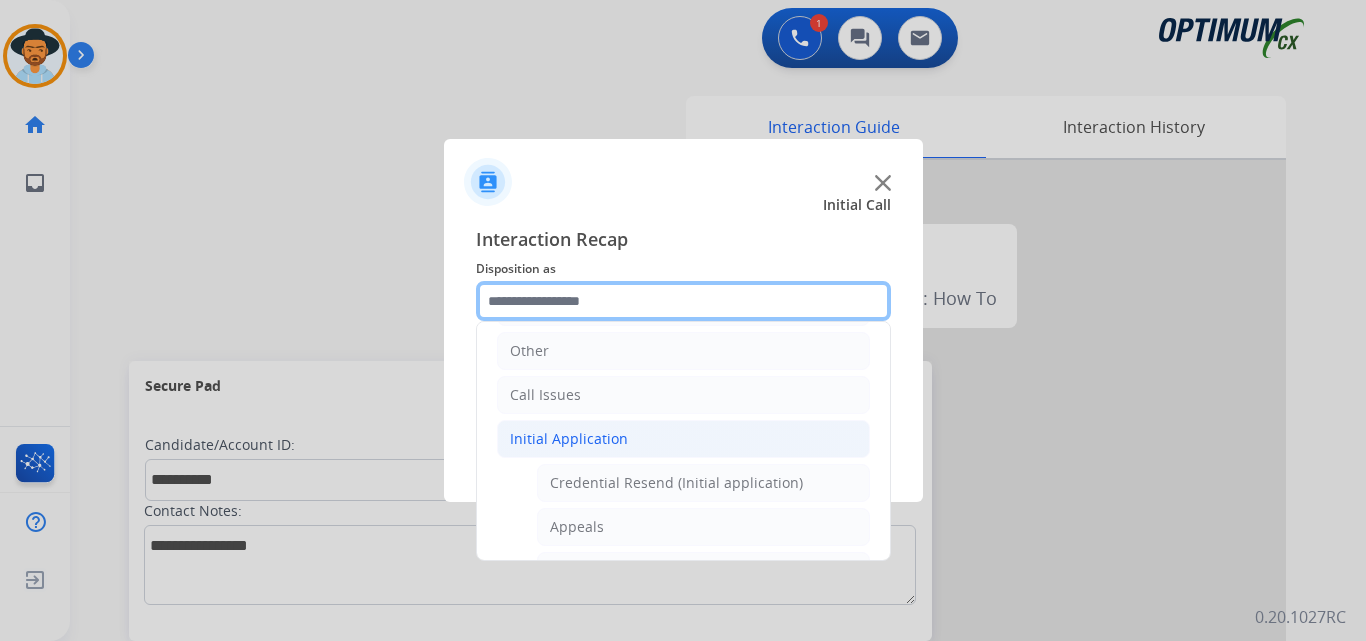 scroll, scrollTop: 0, scrollLeft: 0, axis: both 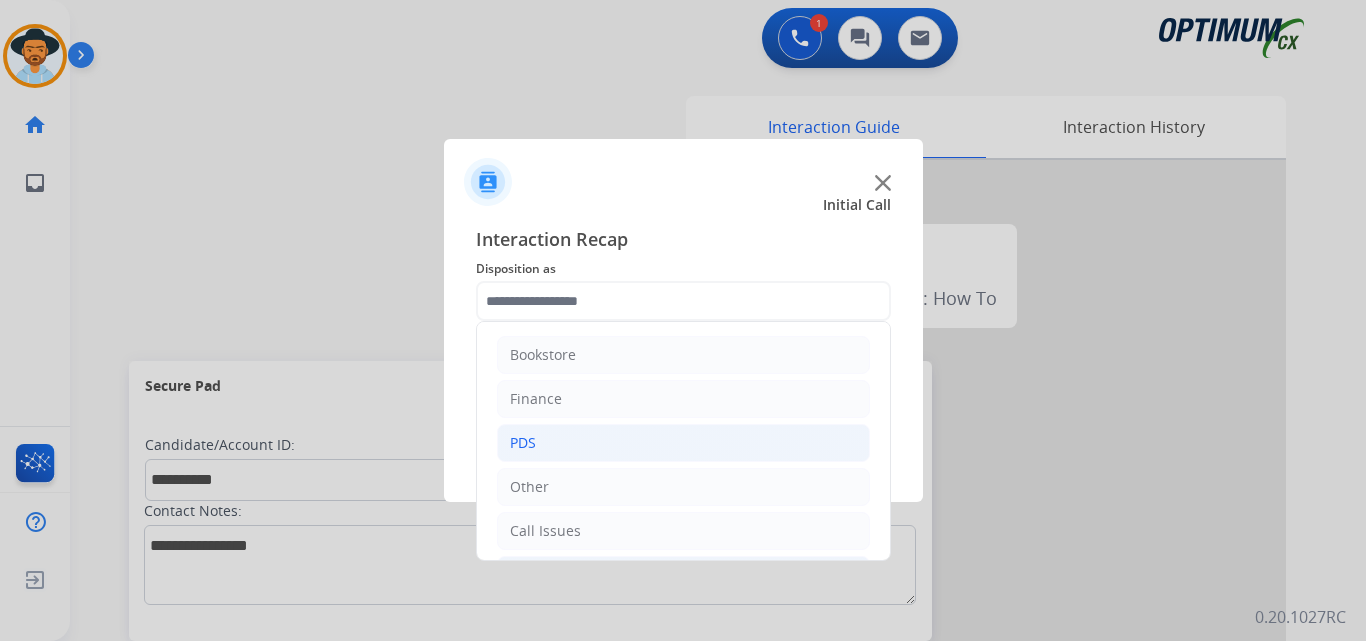 click on "PDS" 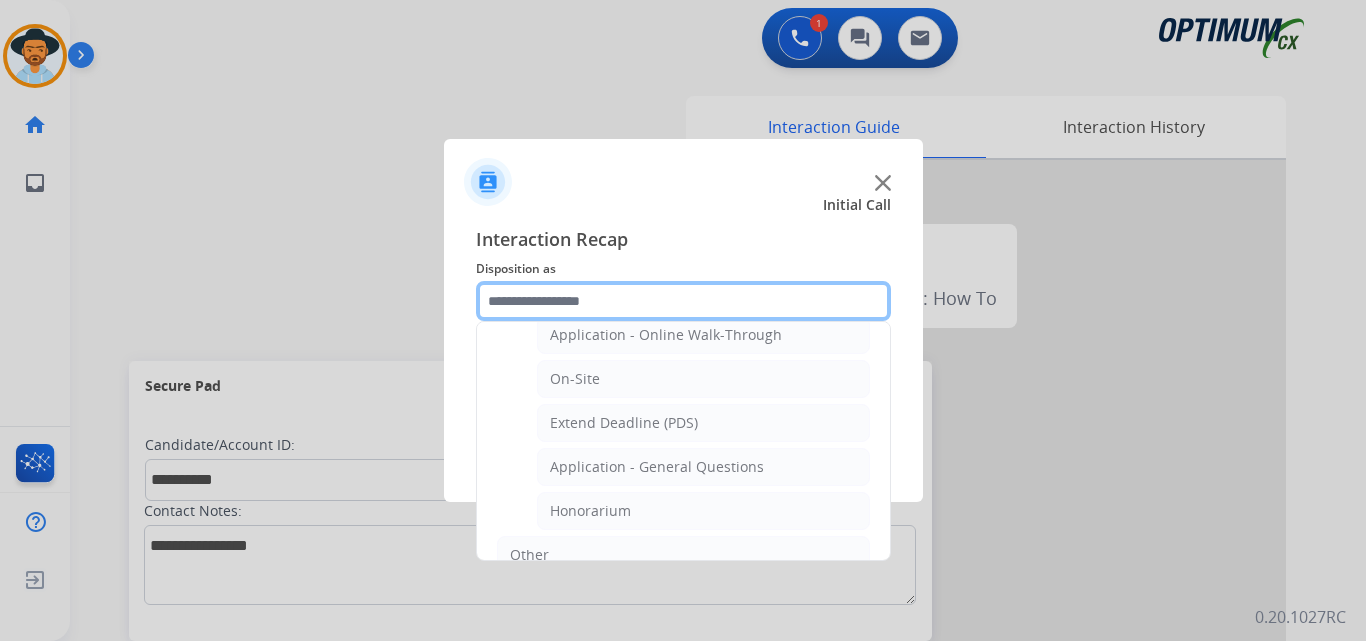 scroll, scrollTop: 667, scrollLeft: 0, axis: vertical 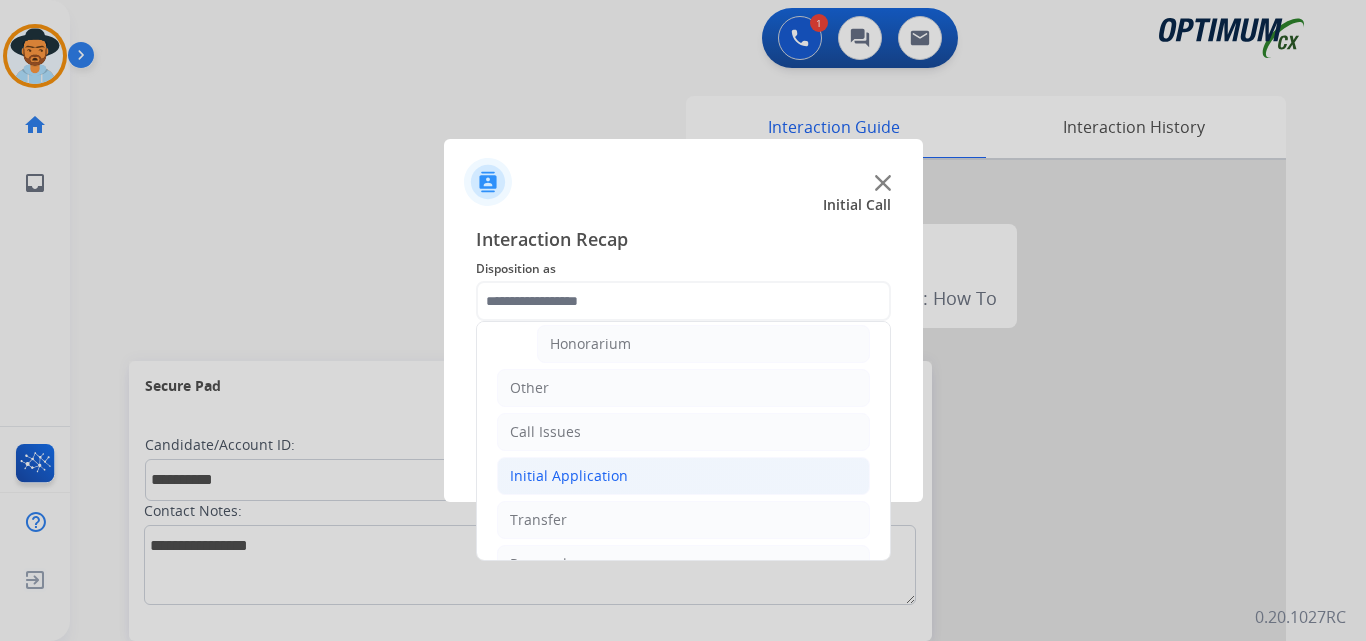 click on "Initial Application" 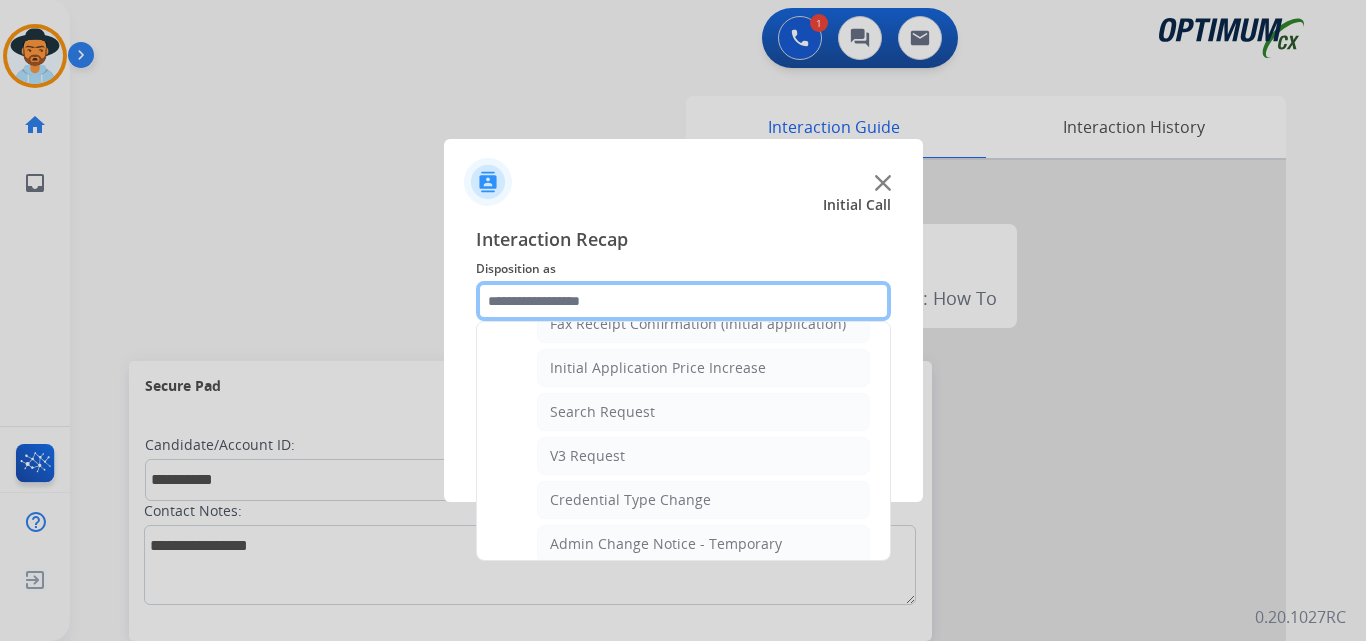 scroll, scrollTop: 1232, scrollLeft: 0, axis: vertical 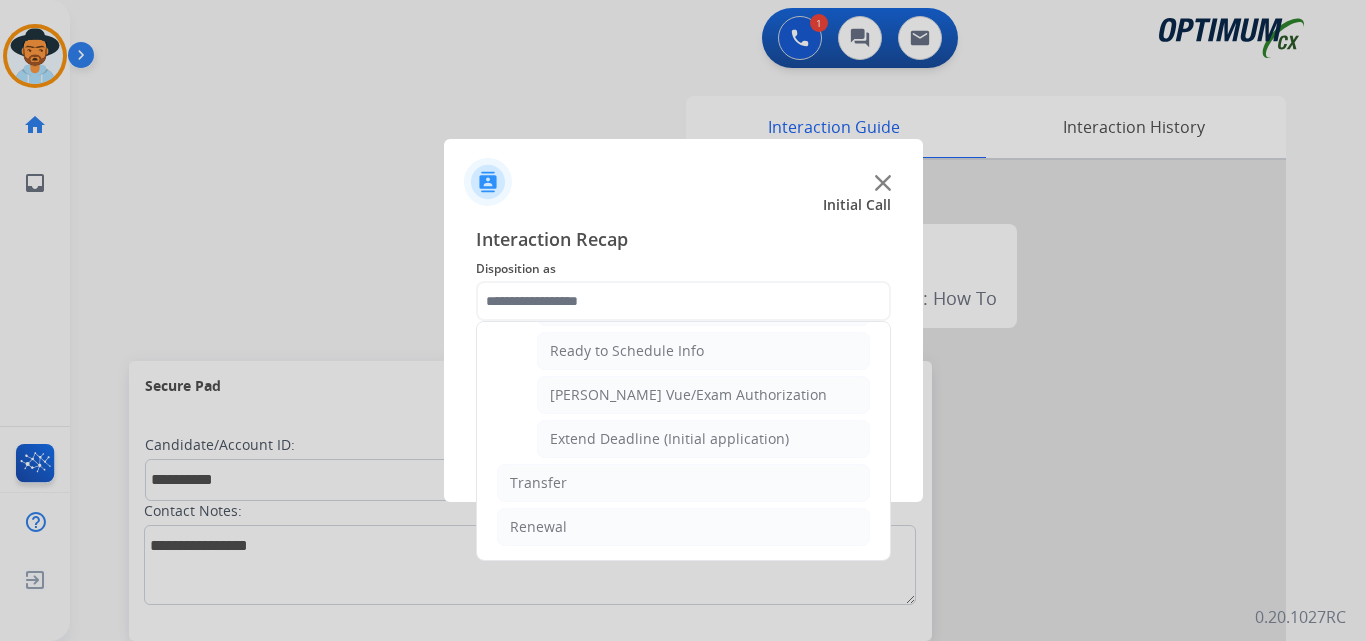 click on "Interaction Recap Disposition as     Bookstore   Finance   PDS   Other   Call Issues   Initial Application   Credential Resend (Initial application)   Appeals   Stuck in Staff Review   Paper Exam Status   Online Walk-Through (Initial application)   Names Change Questions/Assistance (Initial application)   Endorsement Number Not Working   No Show VV   Fax Receipt Confirmation (Initial application)   Initial Application Price Increase   Search Request   V3 Request   Credential Type Change   Admin Change Notice - Temporary   No Show Exam   Visit Cancelation Request   Language Specialization Change   Exam Special Accommodation   VVProb Questions   Paper Application Status   General Questions (Initial application)   Ready to Schedule Info   Pearson Vue/Exam Authorization   Extend Deadline (Initial application)   Transfer   Renewal  Secure Pad  Add secure pad  +  DO NOT call  Save" 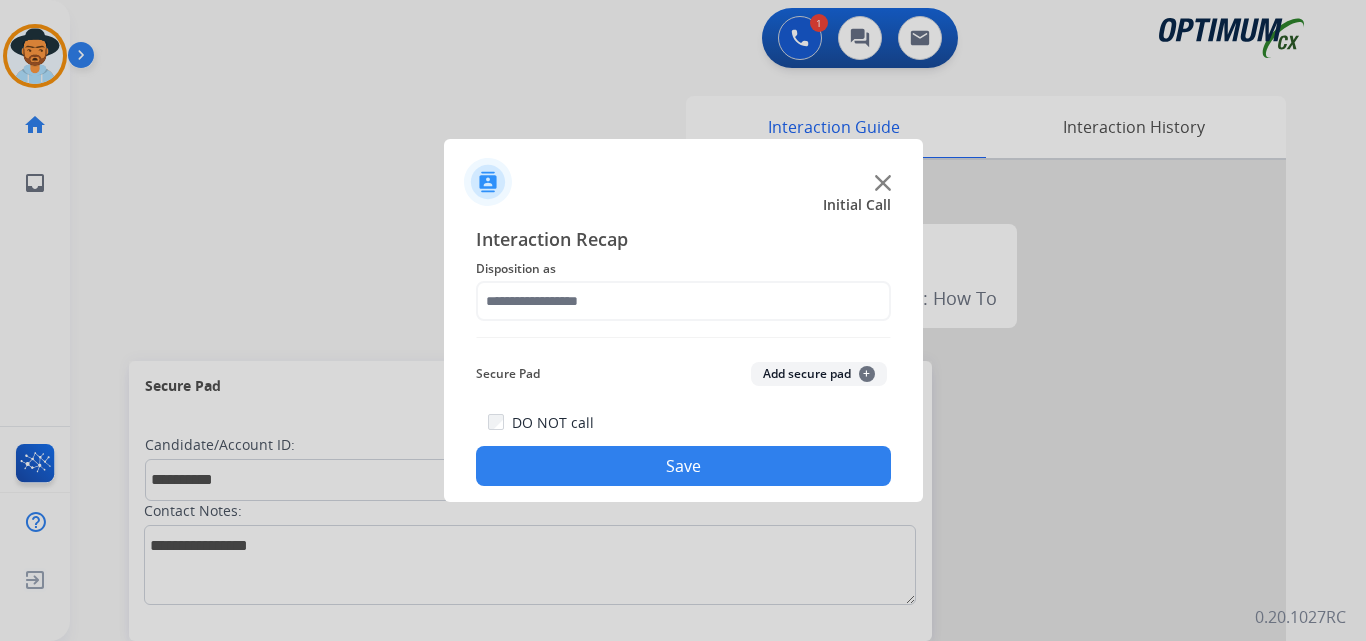 click on "Save" 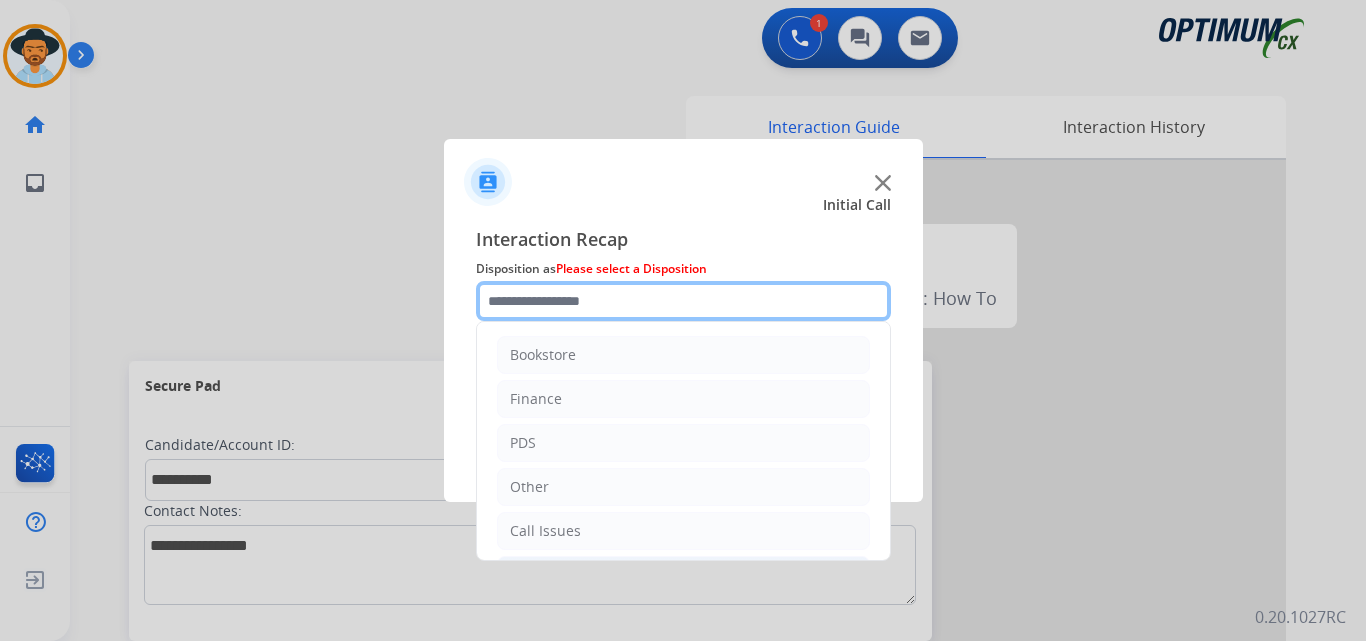 click 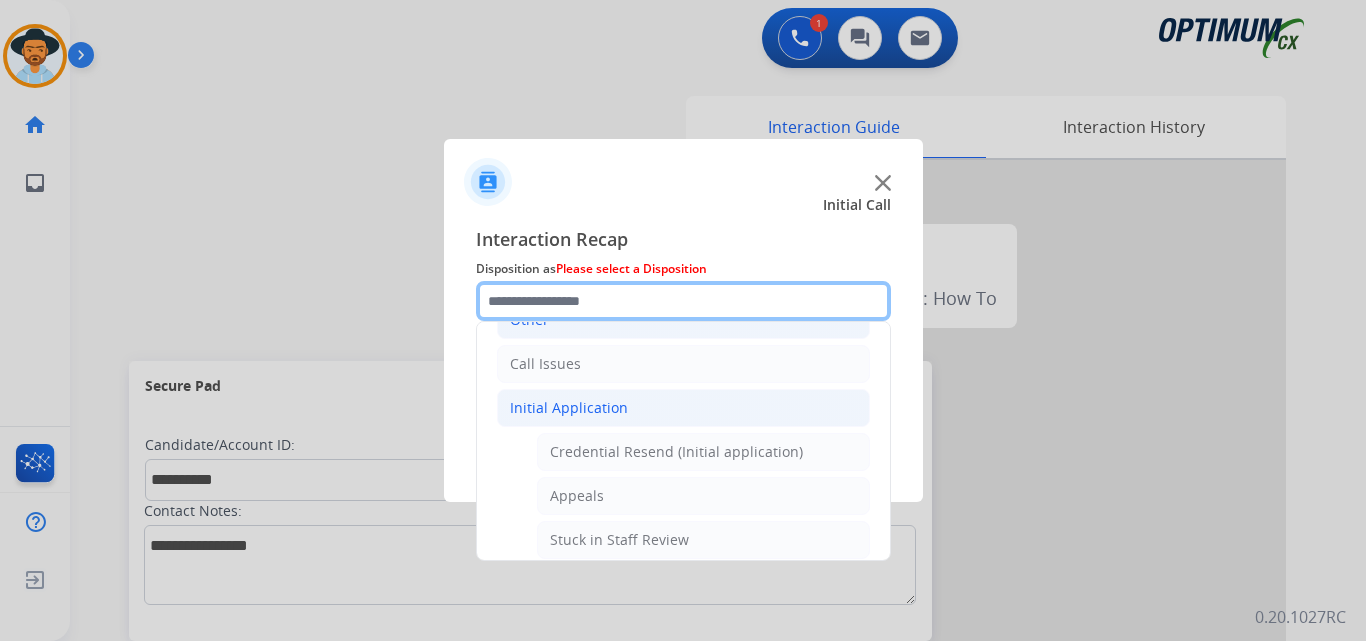 scroll, scrollTop: 0, scrollLeft: 0, axis: both 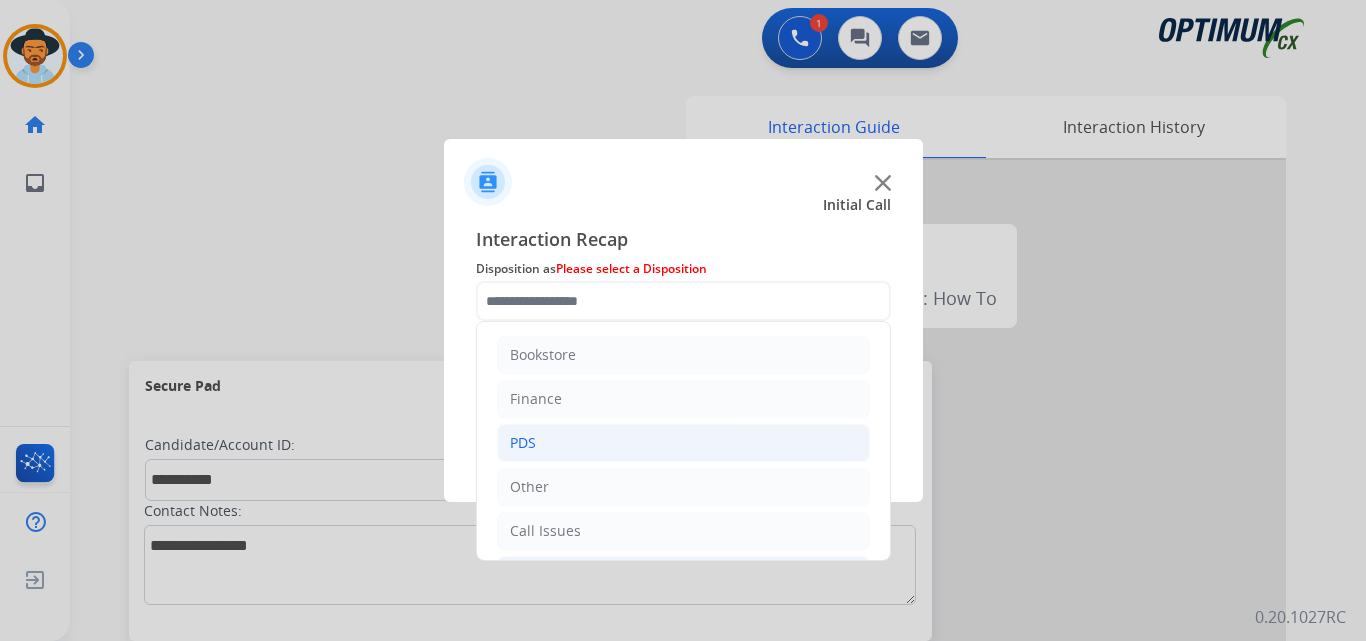 click on "PDS" 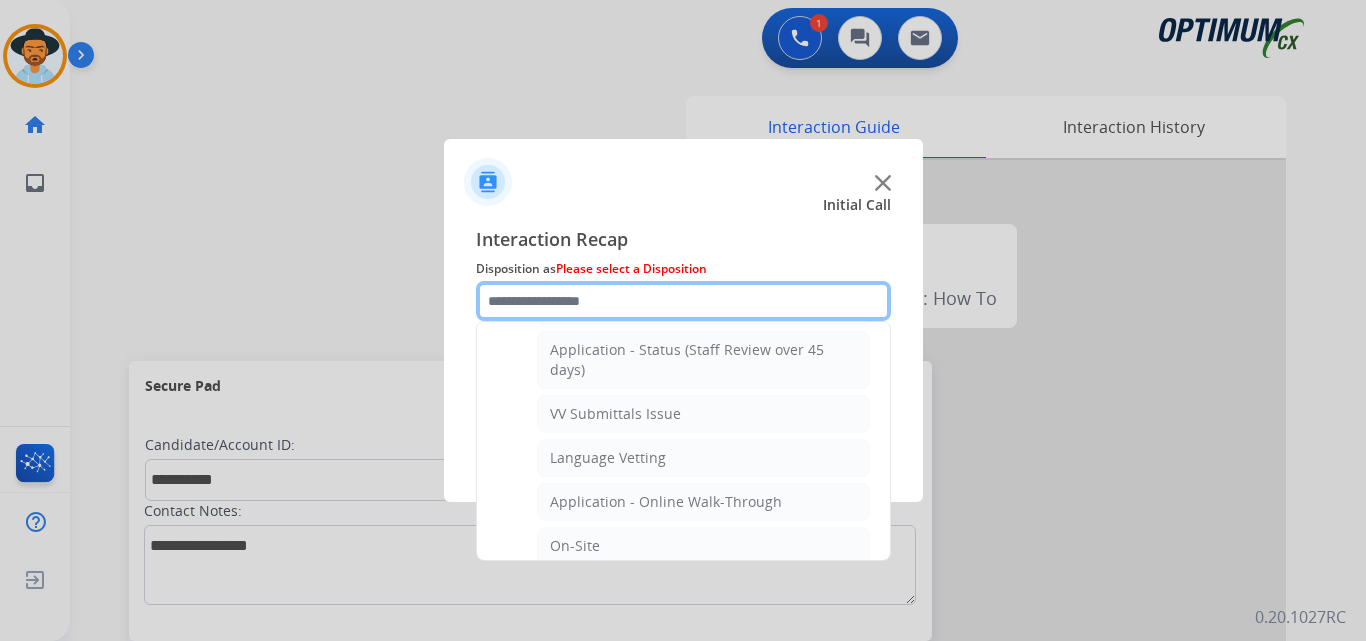 scroll, scrollTop: 500, scrollLeft: 0, axis: vertical 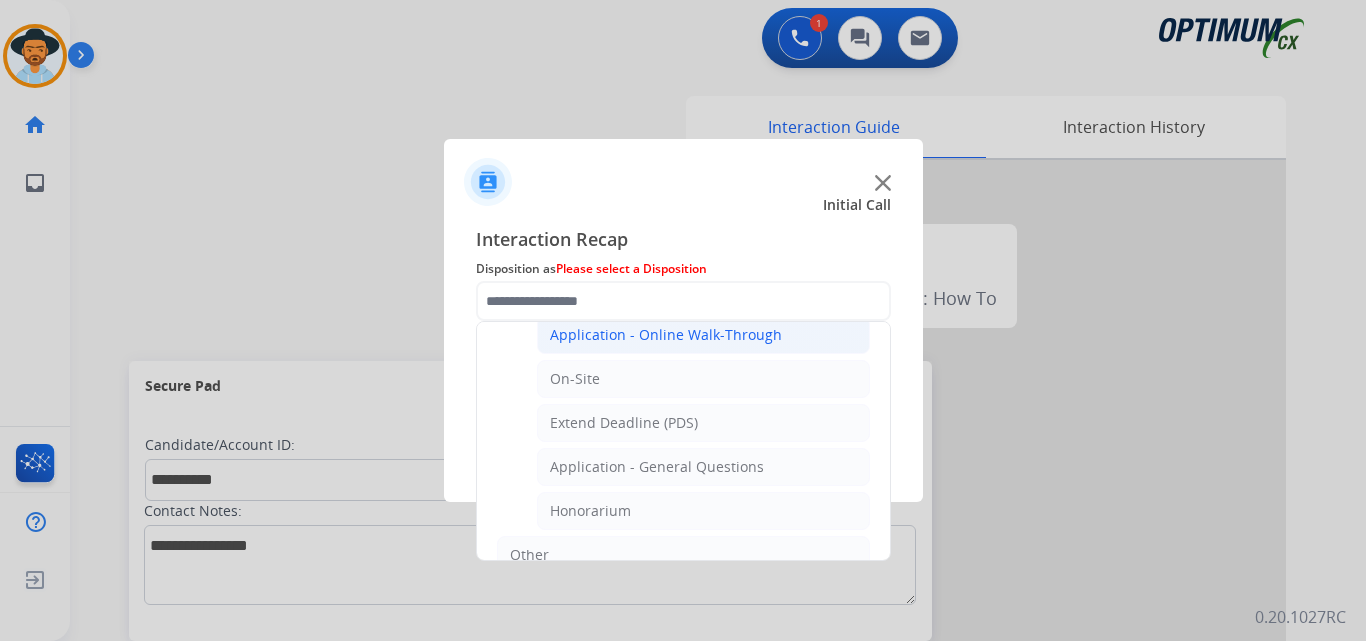 click on "Application - Online Walk-Through" 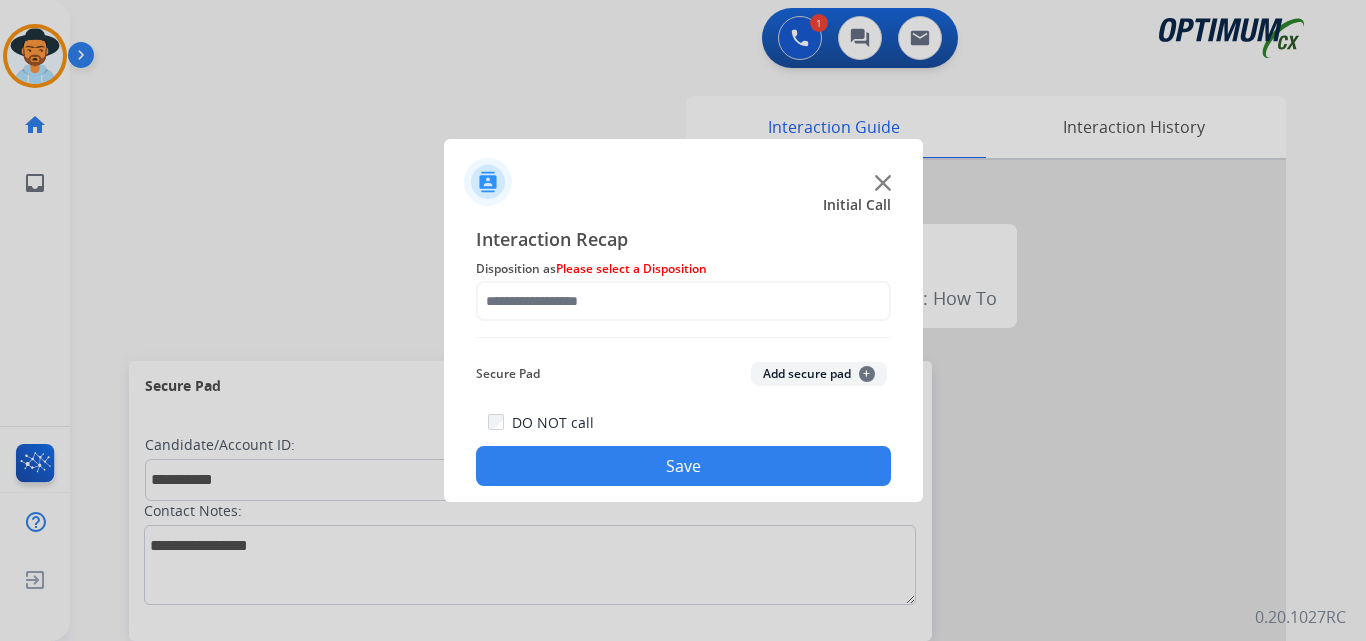 type on "**********" 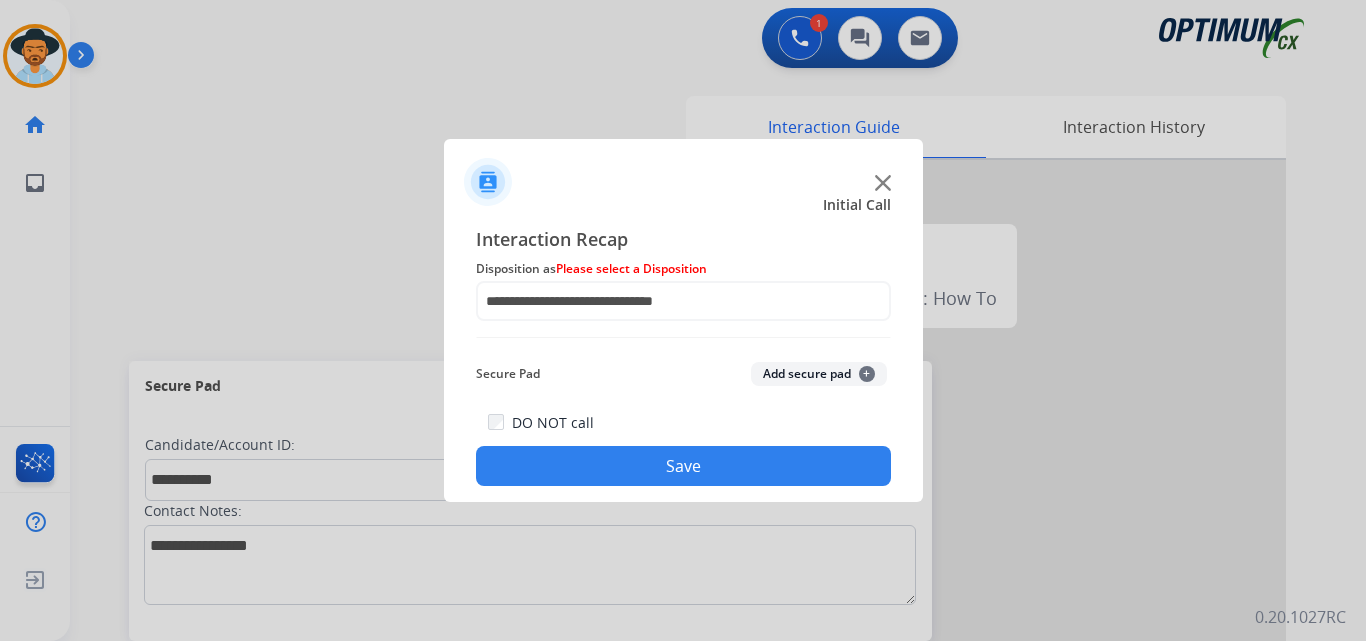 click on "Save" 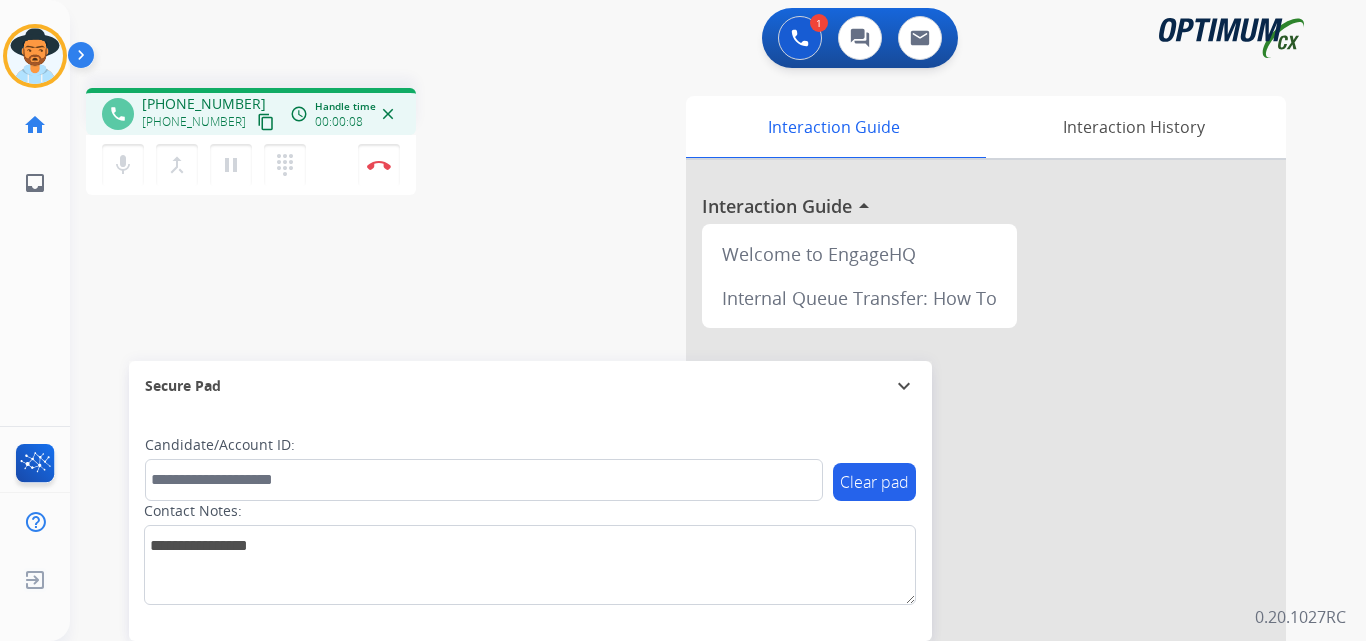 click on "+18594556283" at bounding box center [204, 104] 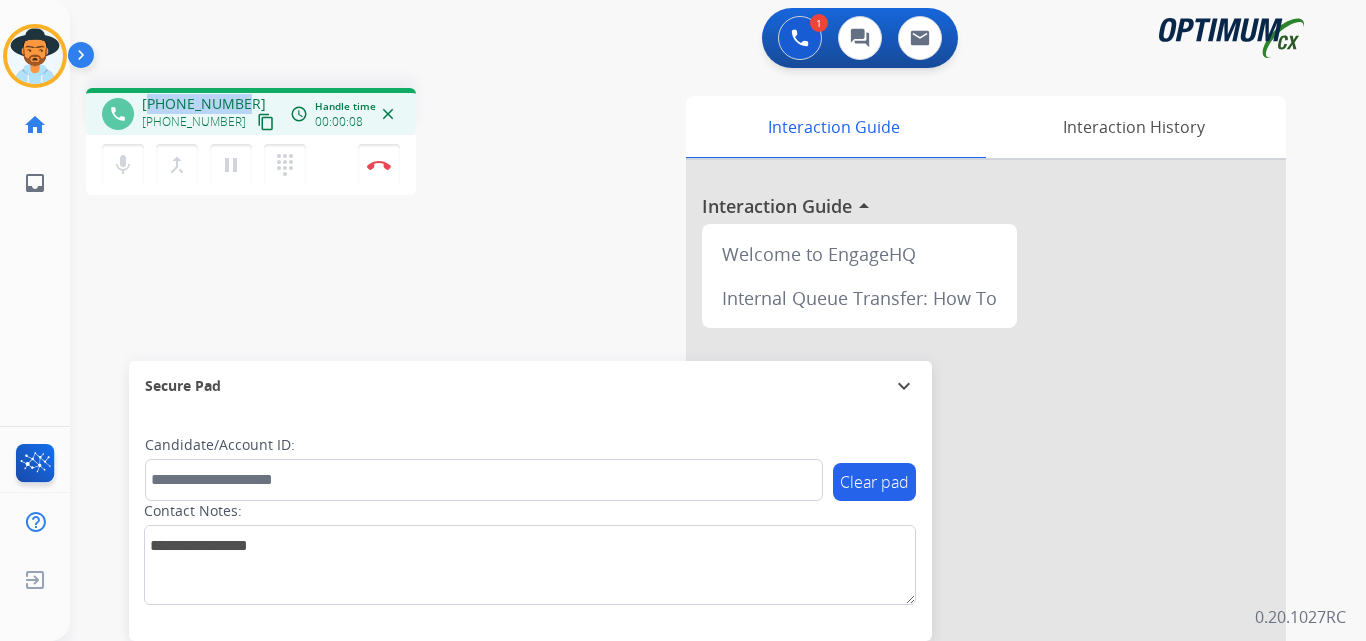 click on "+18594556283" at bounding box center [204, 104] 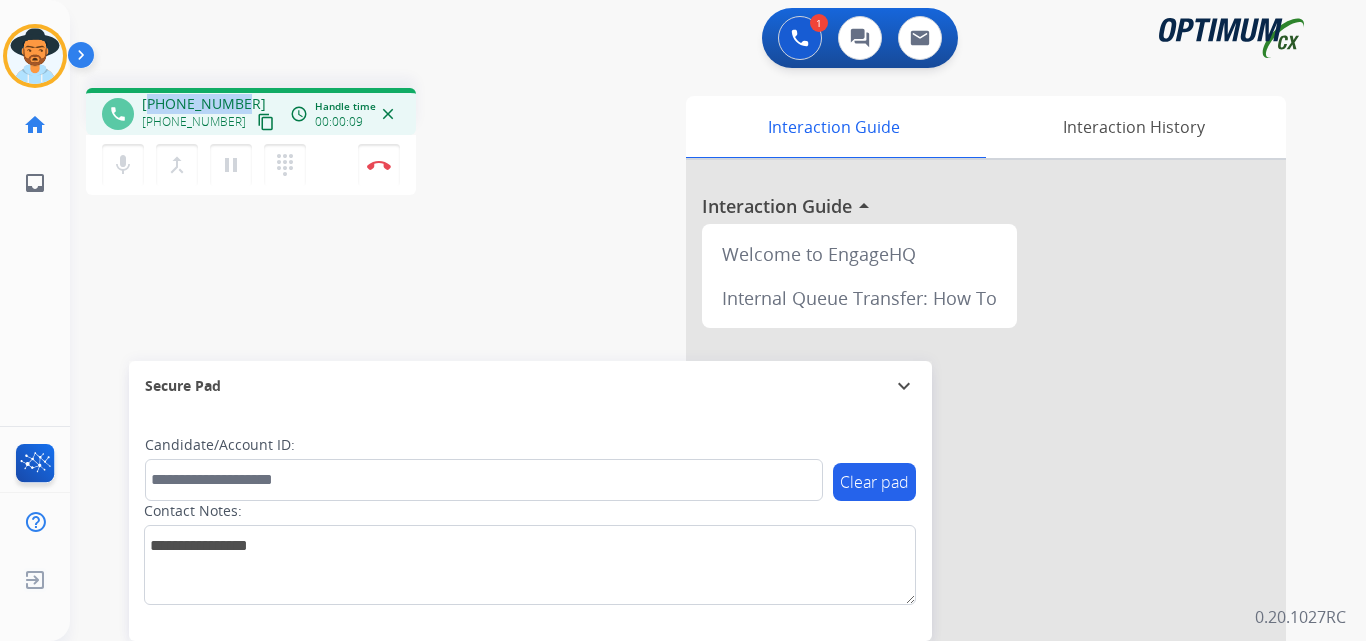 copy on "18594556283" 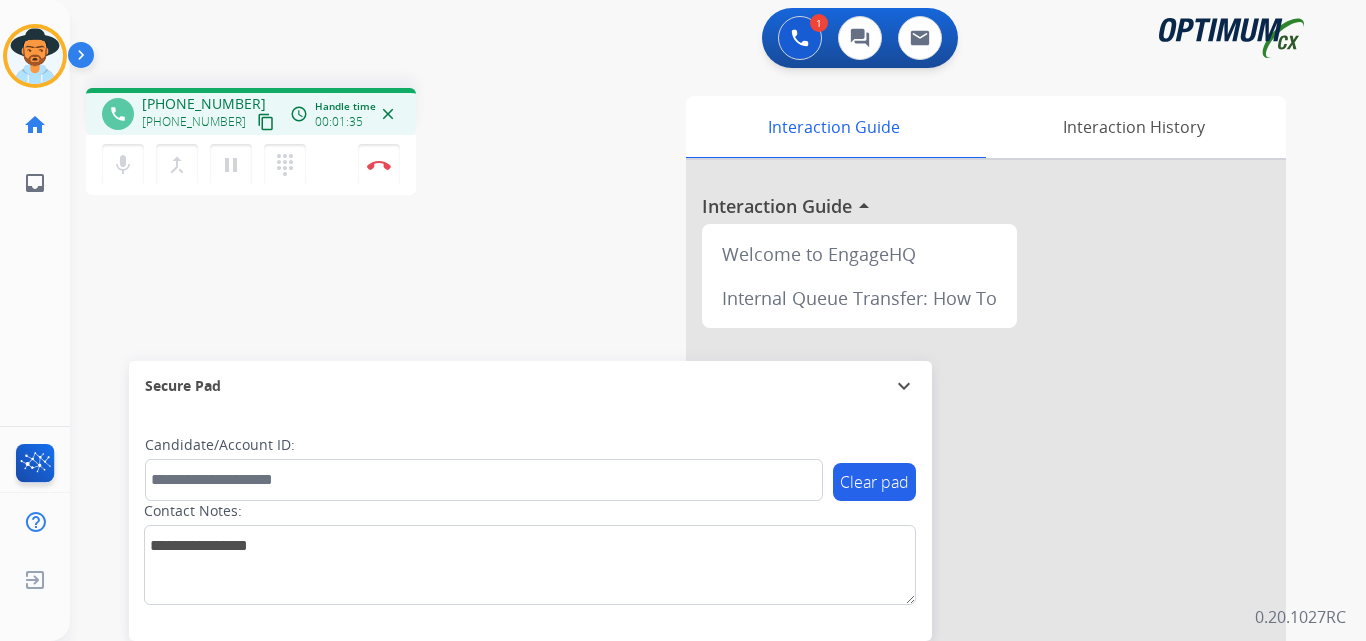 drag, startPoint x: 200, startPoint y: 112, endPoint x: 210, endPoint y: 99, distance: 16.40122 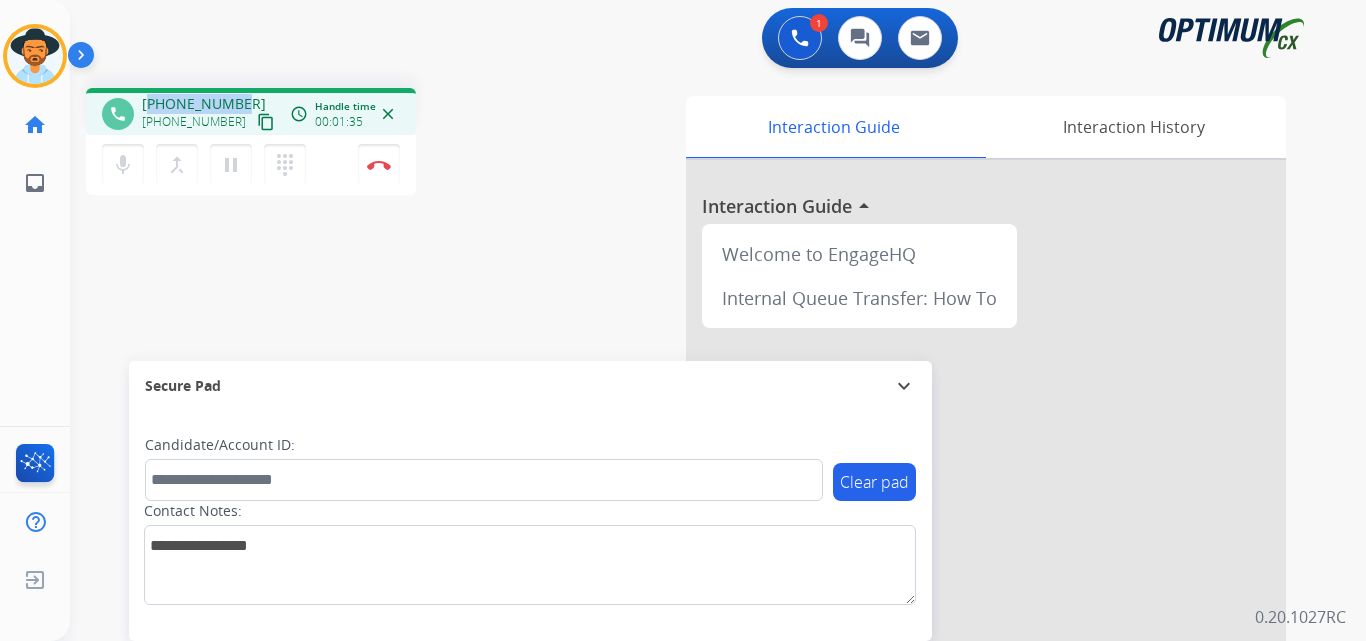 click on "+18594556283" at bounding box center (204, 104) 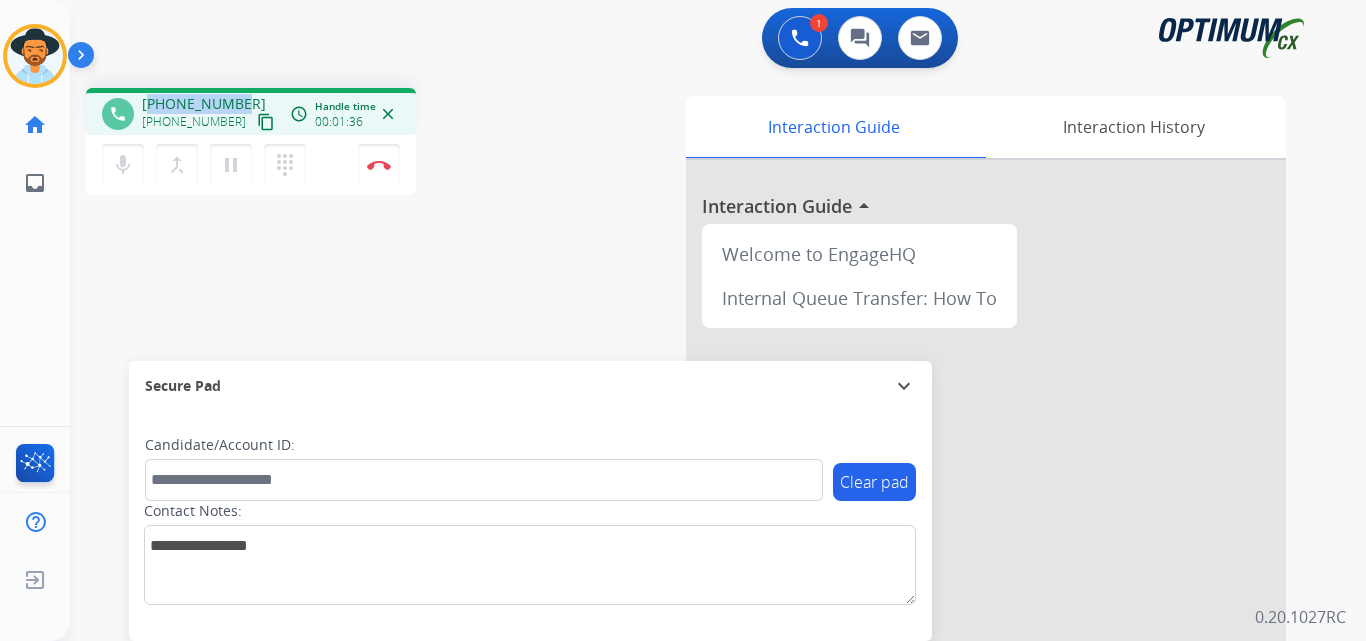 copy on "18594556283" 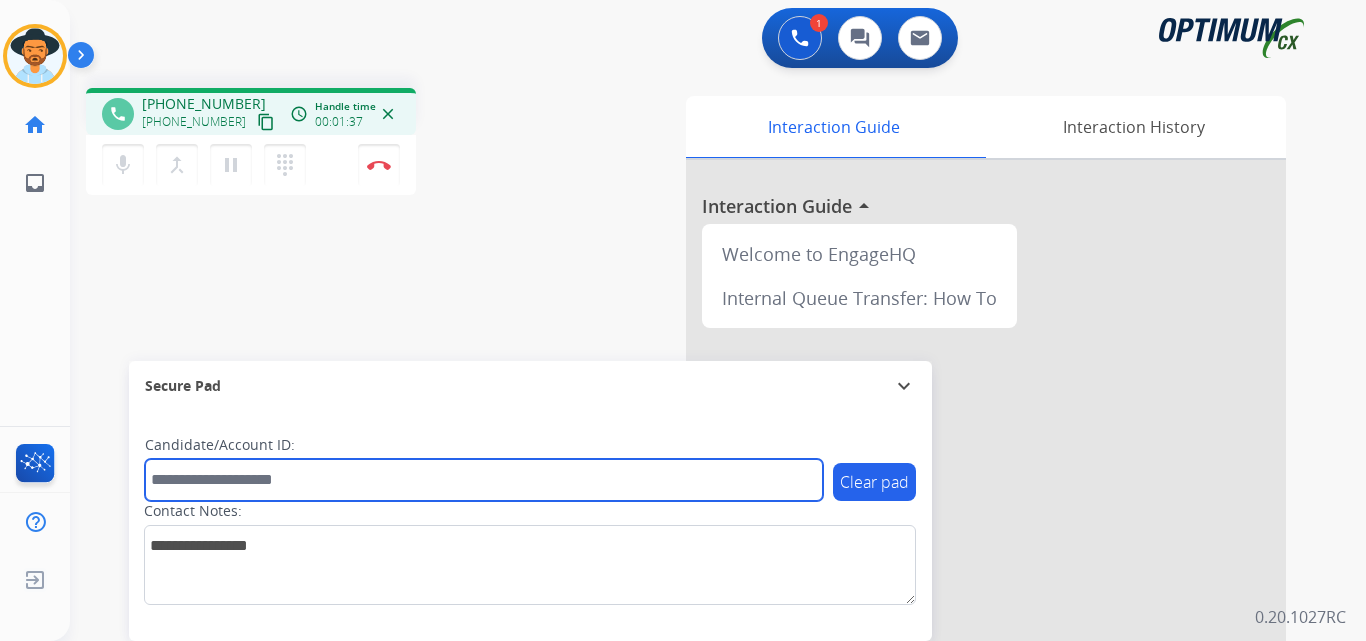 click at bounding box center [484, 480] 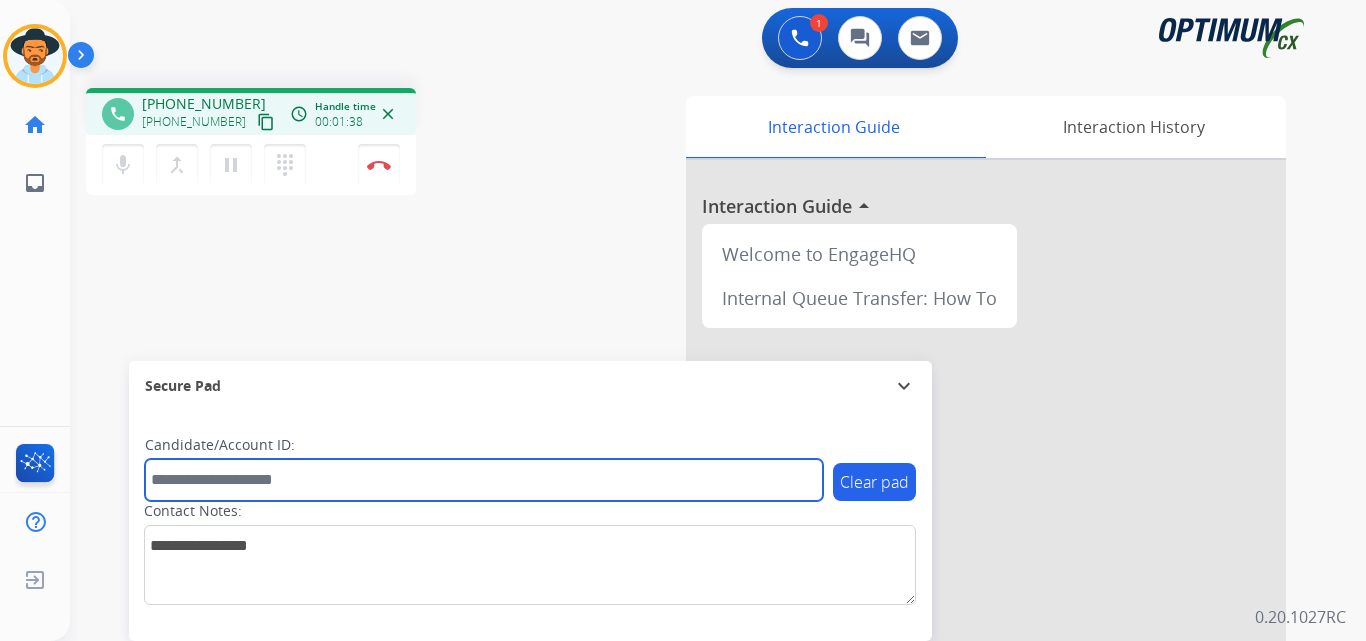 paste on "**********" 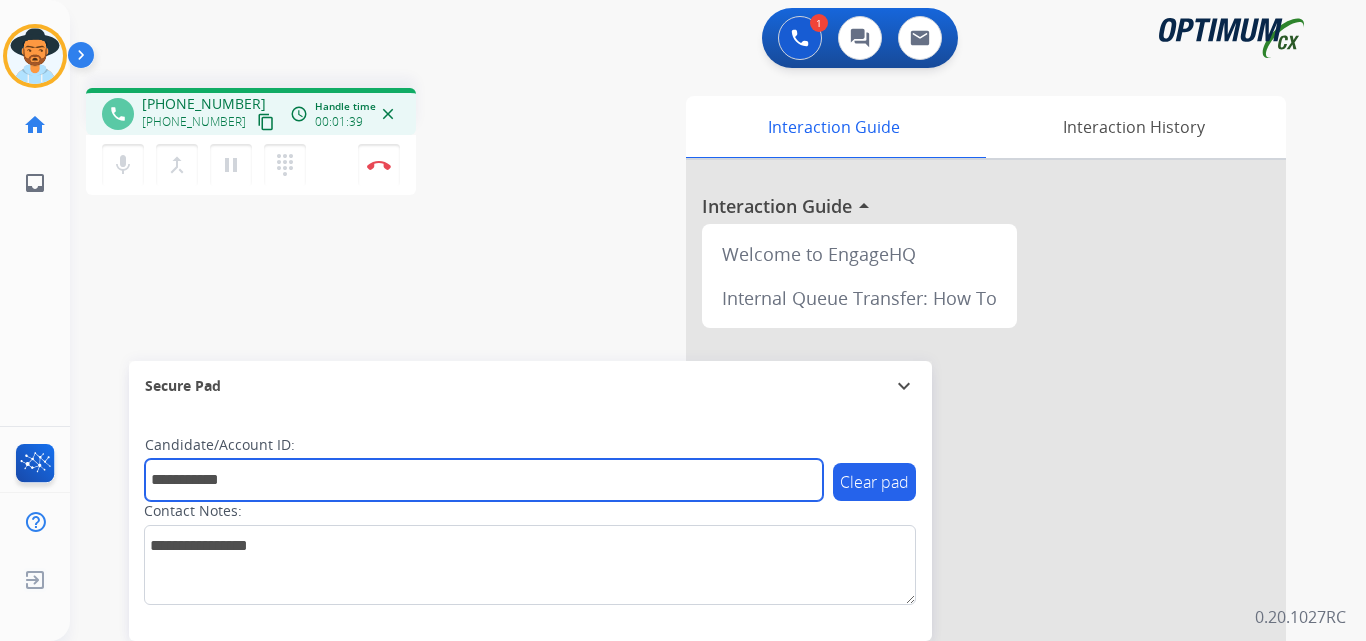 type on "**********" 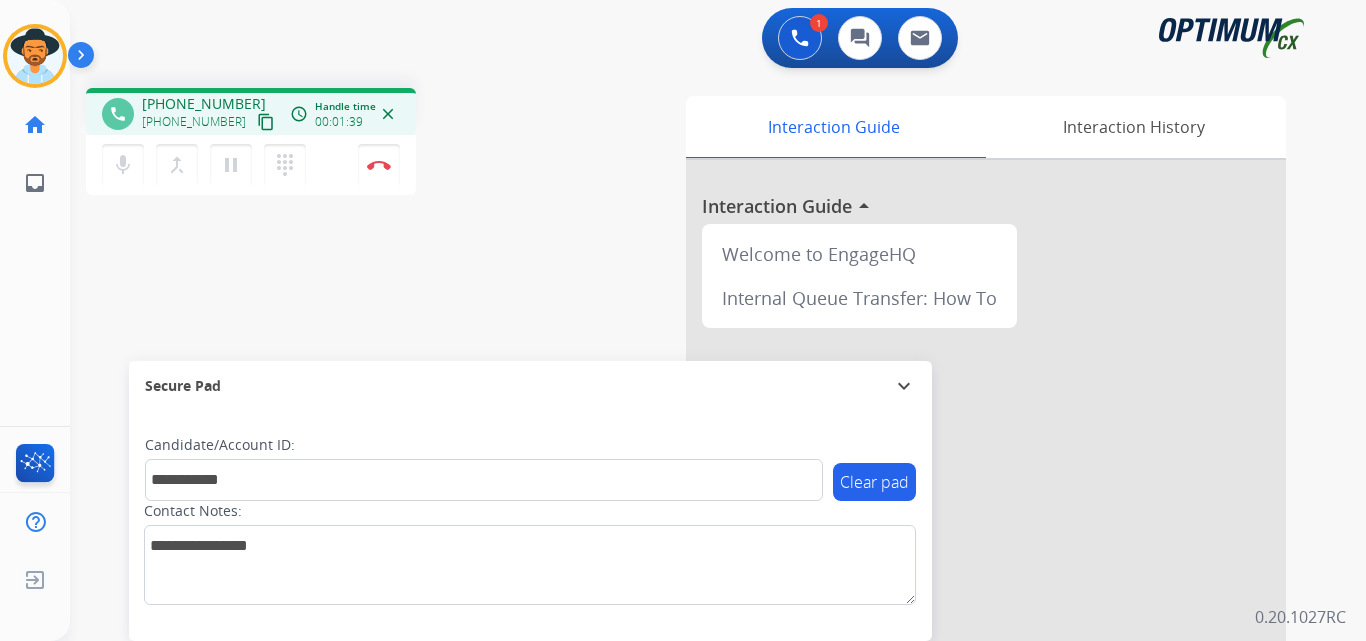 click on "**********" at bounding box center (694, 489) 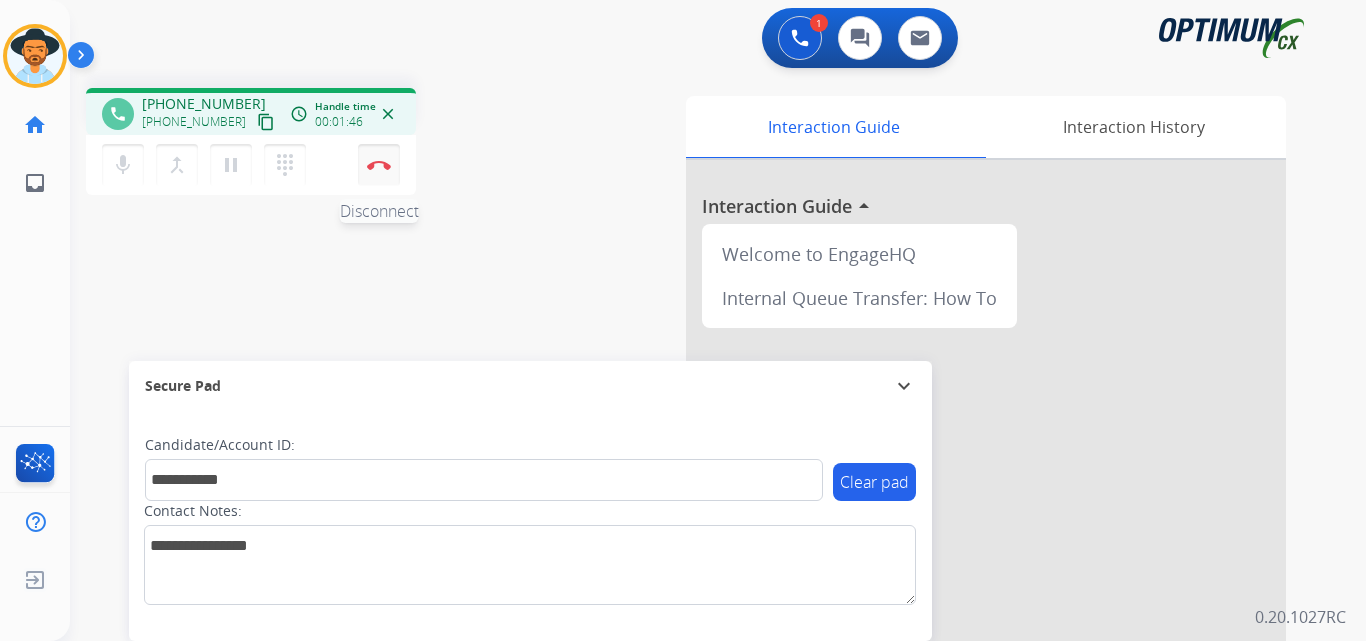 click on "Disconnect" at bounding box center (379, 165) 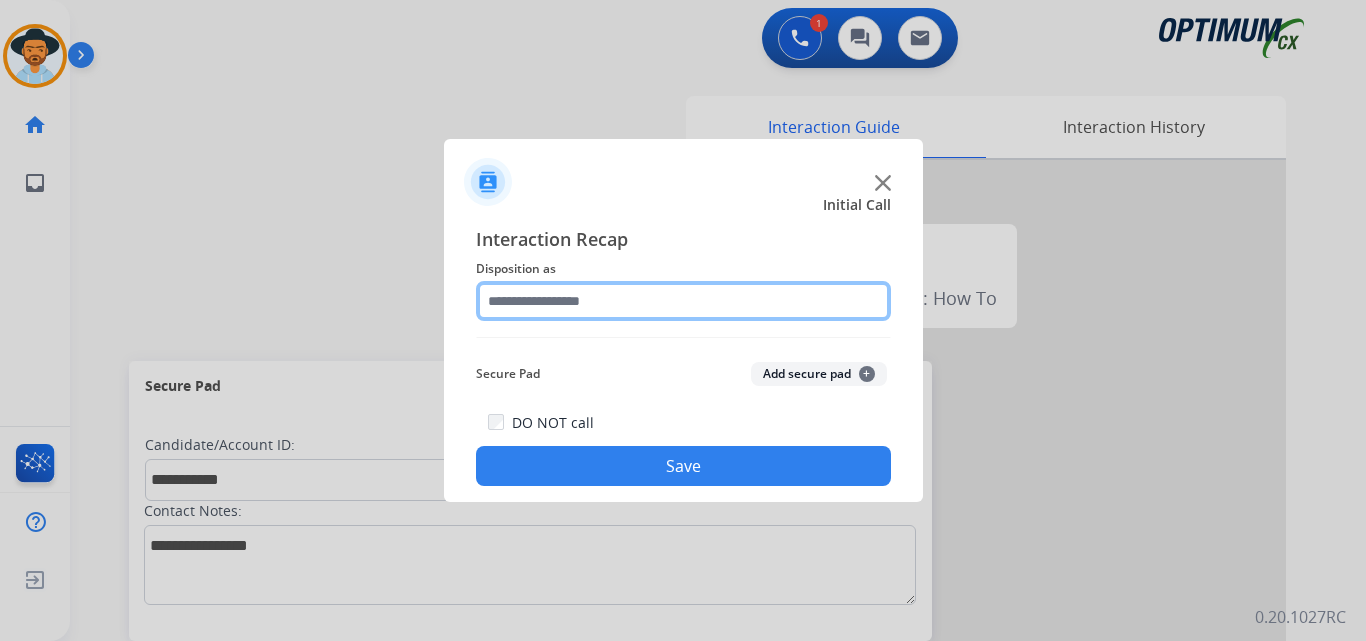 click 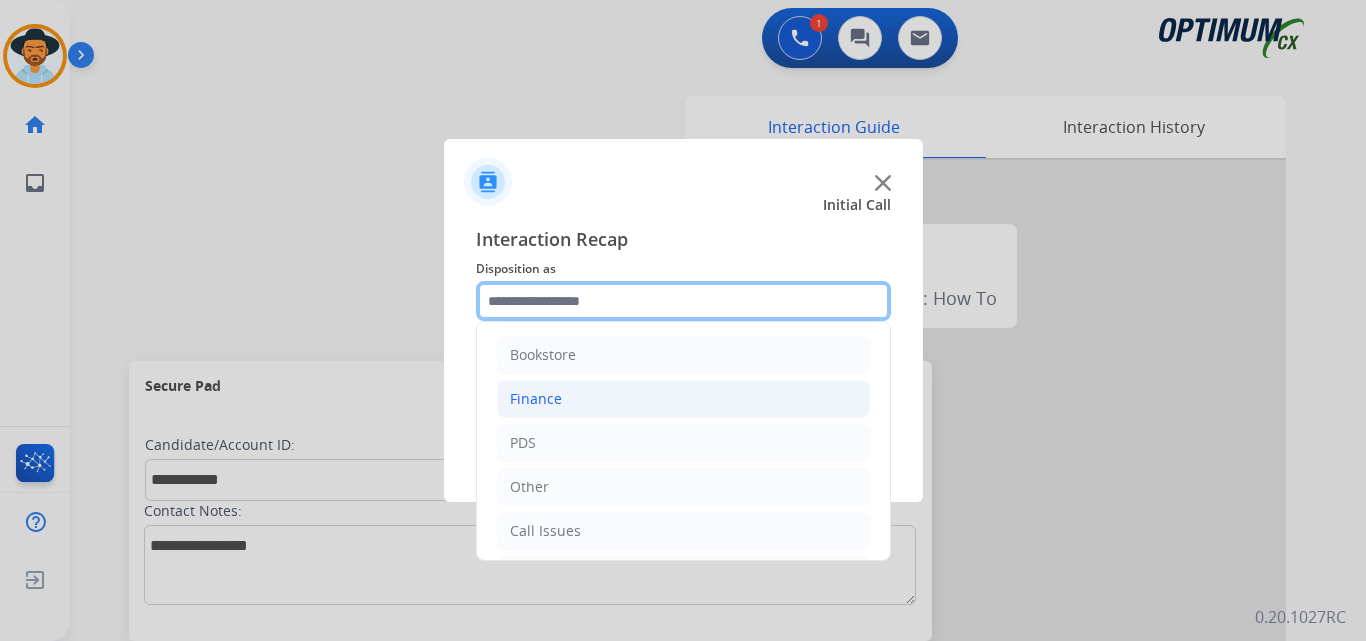 scroll, scrollTop: 136, scrollLeft: 0, axis: vertical 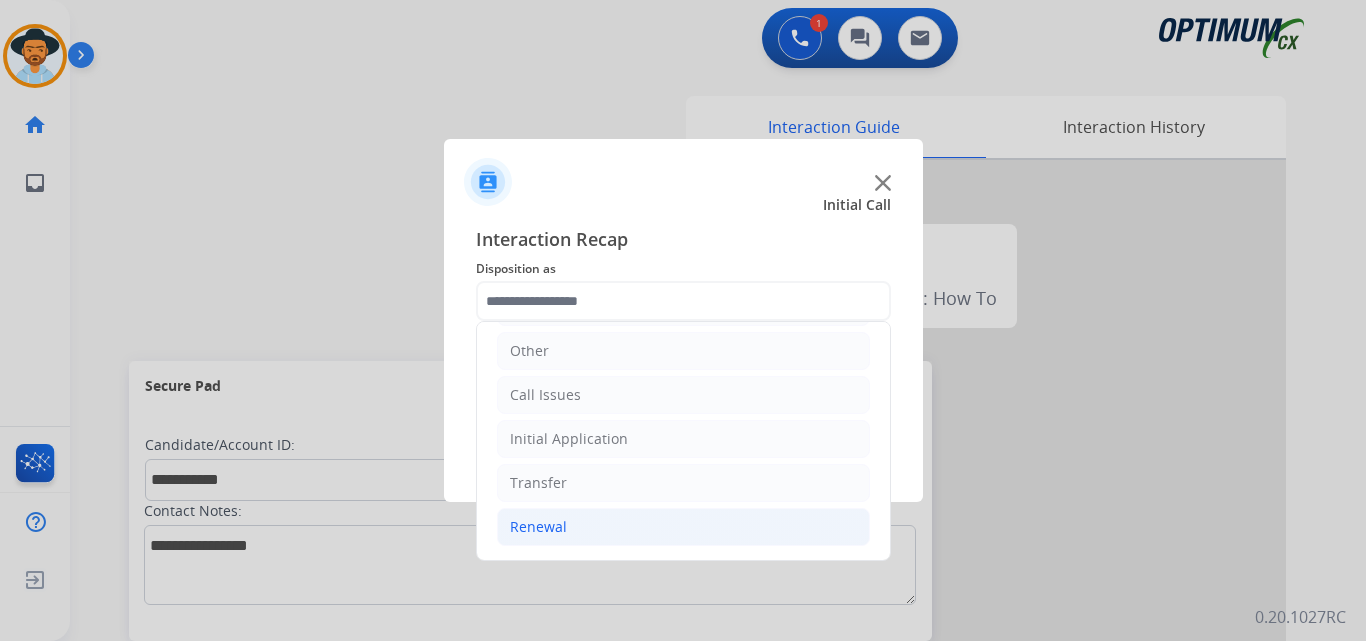 click on "Renewal" 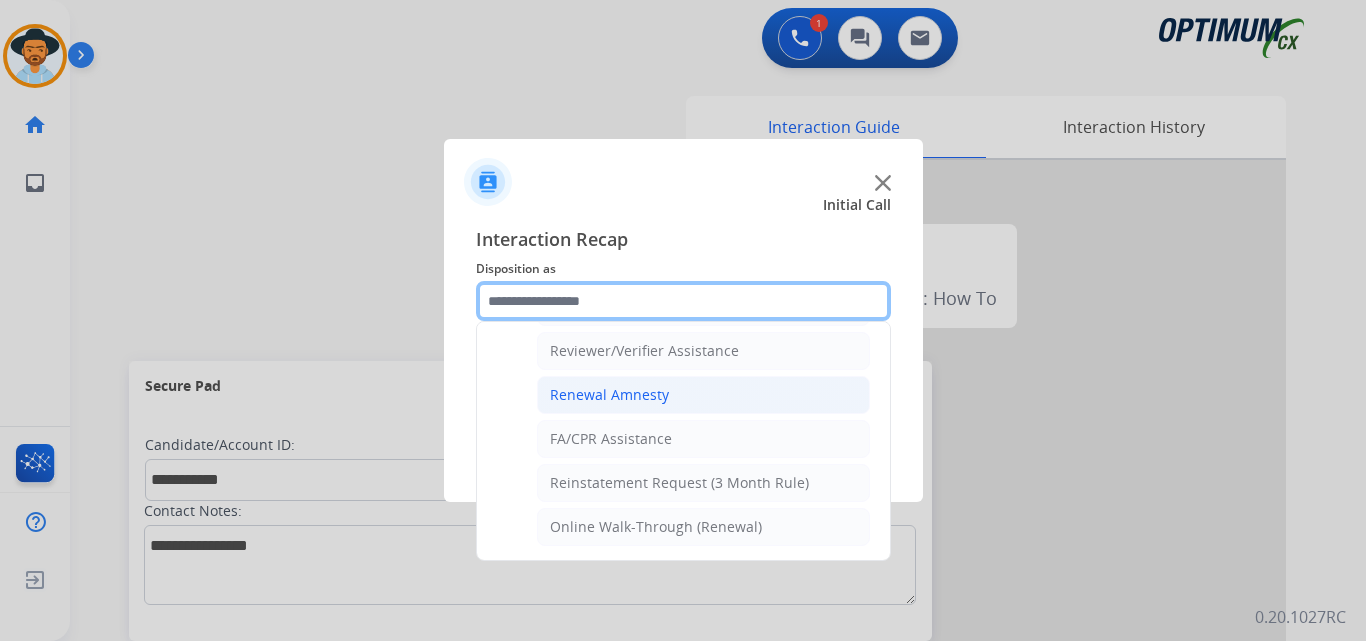 scroll, scrollTop: 605, scrollLeft: 0, axis: vertical 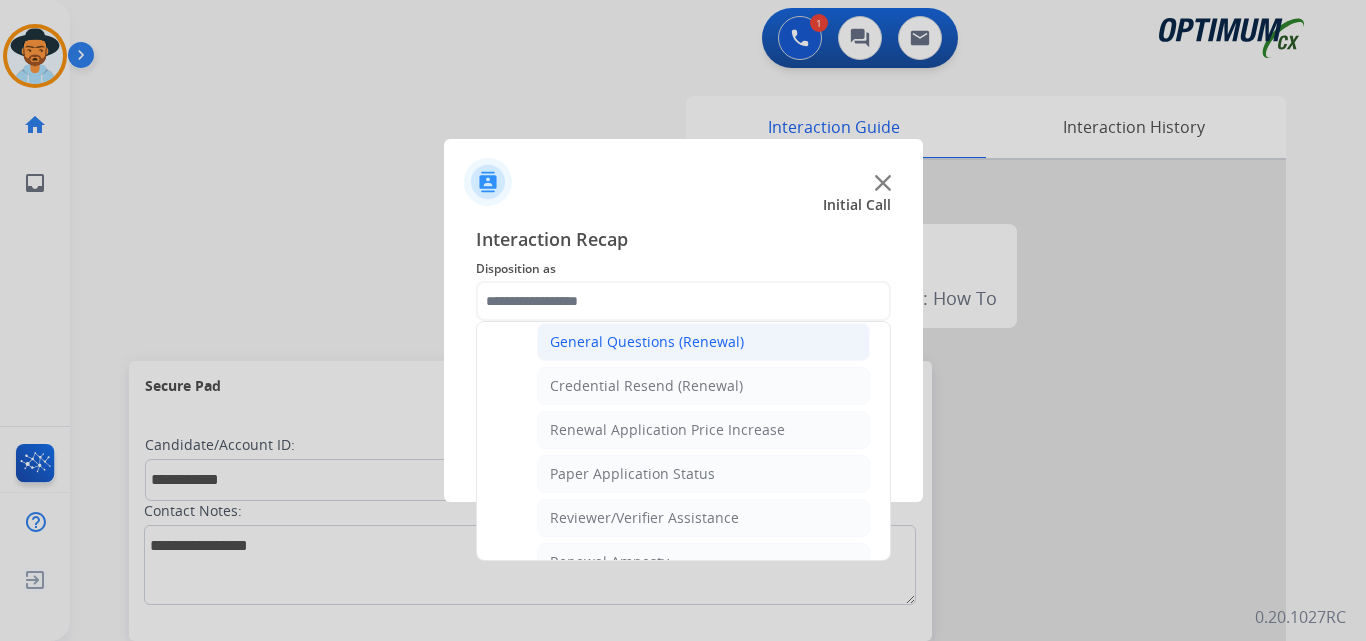 click on "General Questions (Renewal)" 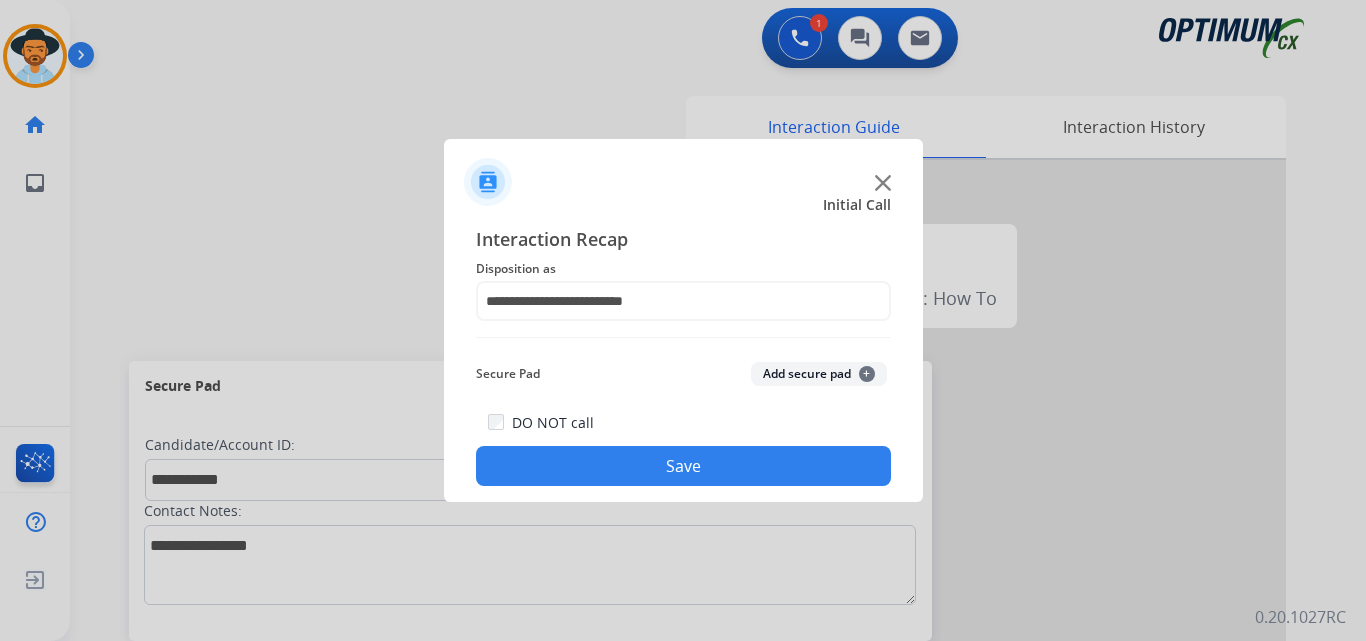 click on "Save" 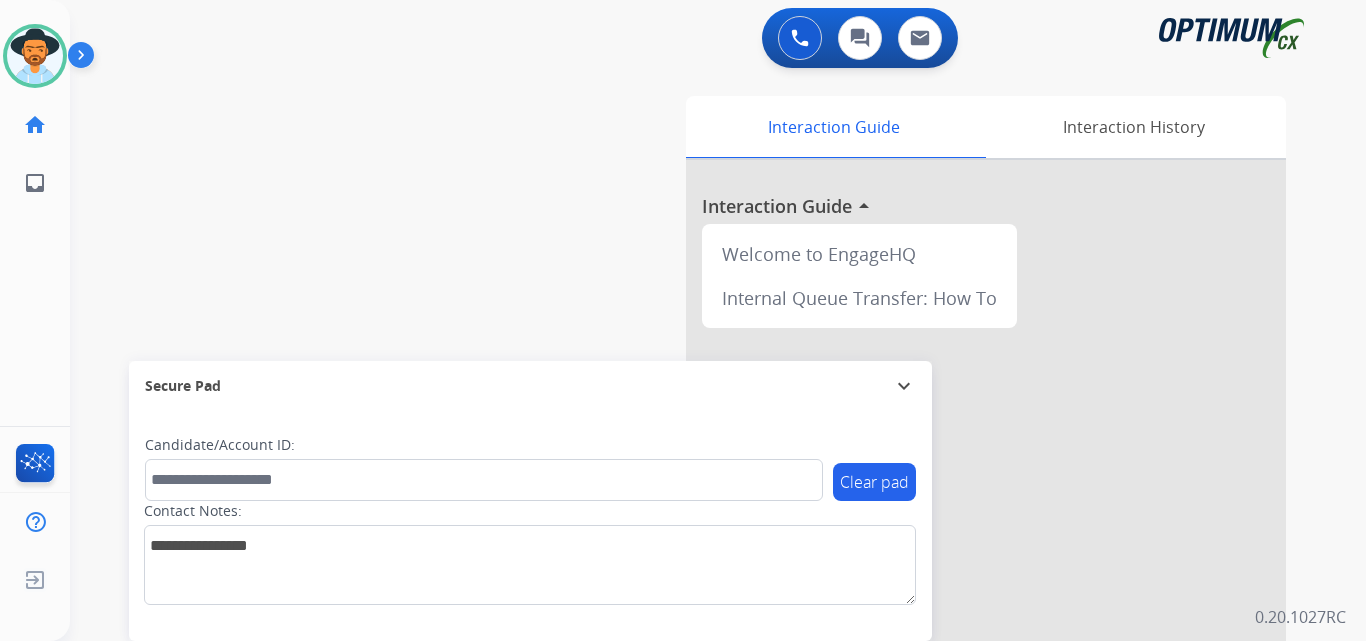 click on "swap_horiz Break voice bridge close_fullscreen Connect 3-Way Call merge_type Separate 3-Way Call  Interaction Guide   Interaction History  Interaction Guide arrow_drop_up  Welcome to EngageHQ   Internal Queue Transfer: How To  Secure Pad expand_more Clear pad Candidate/Account ID: Contact Notes:" at bounding box center [694, 489] 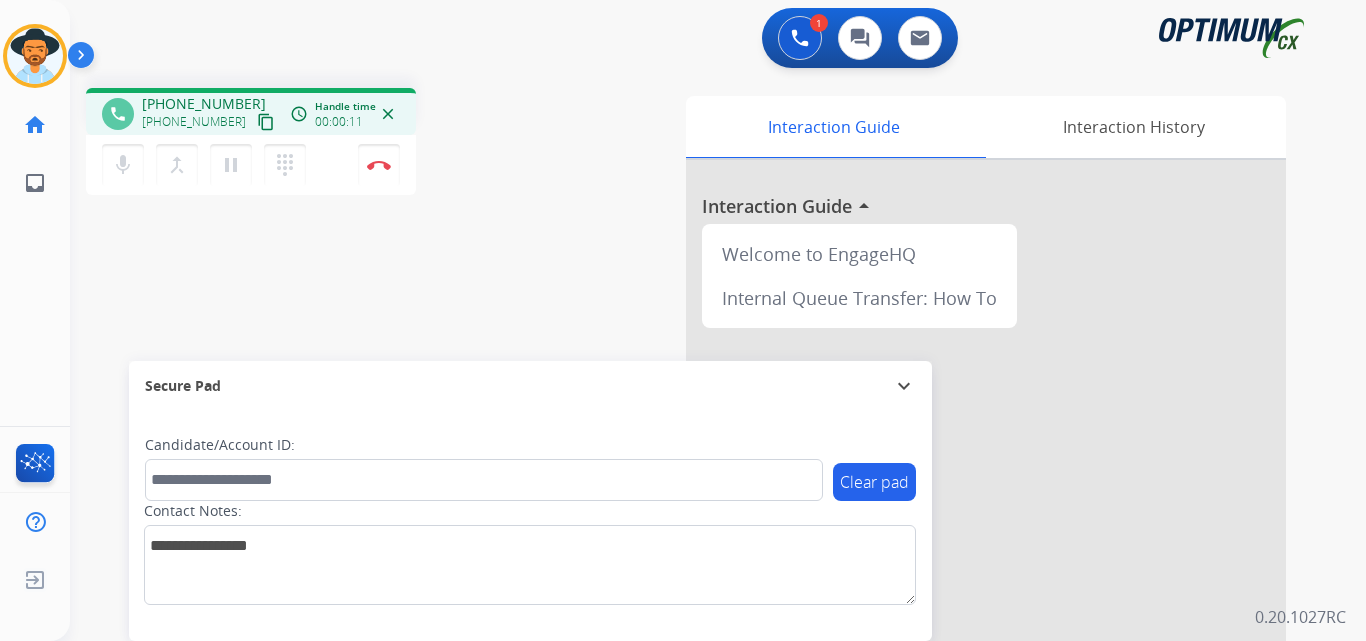click on "+12814153588" at bounding box center [204, 104] 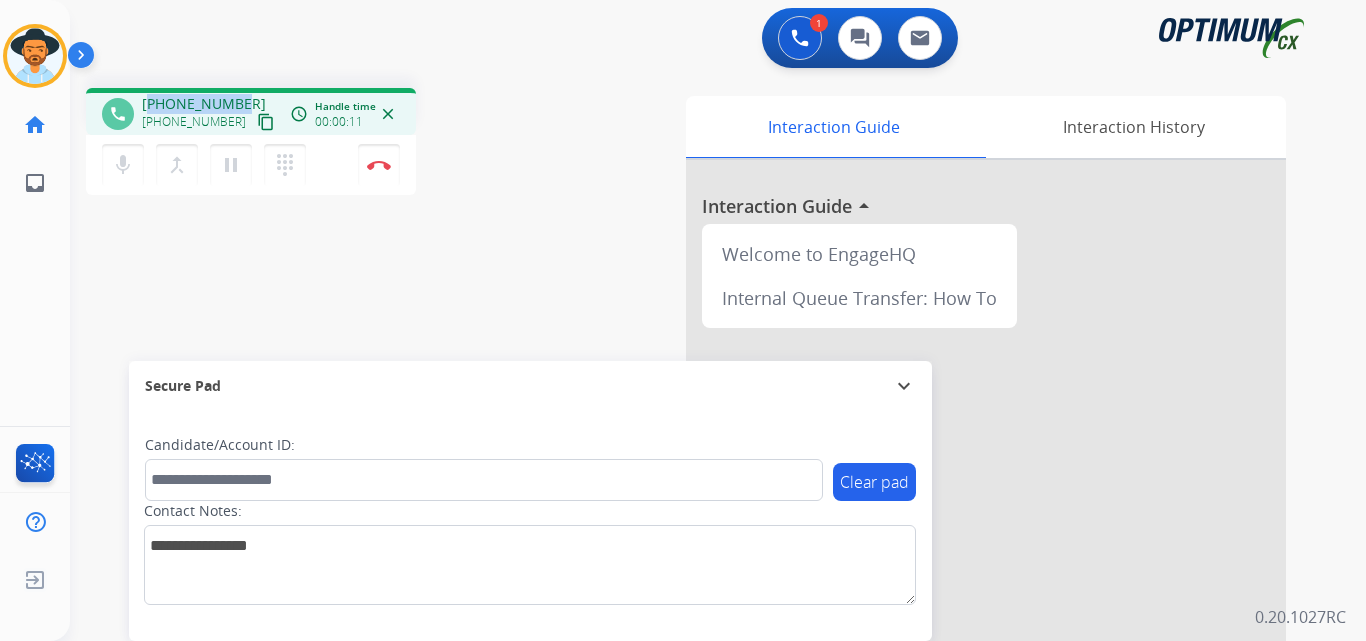 click on "+12814153588" at bounding box center (204, 104) 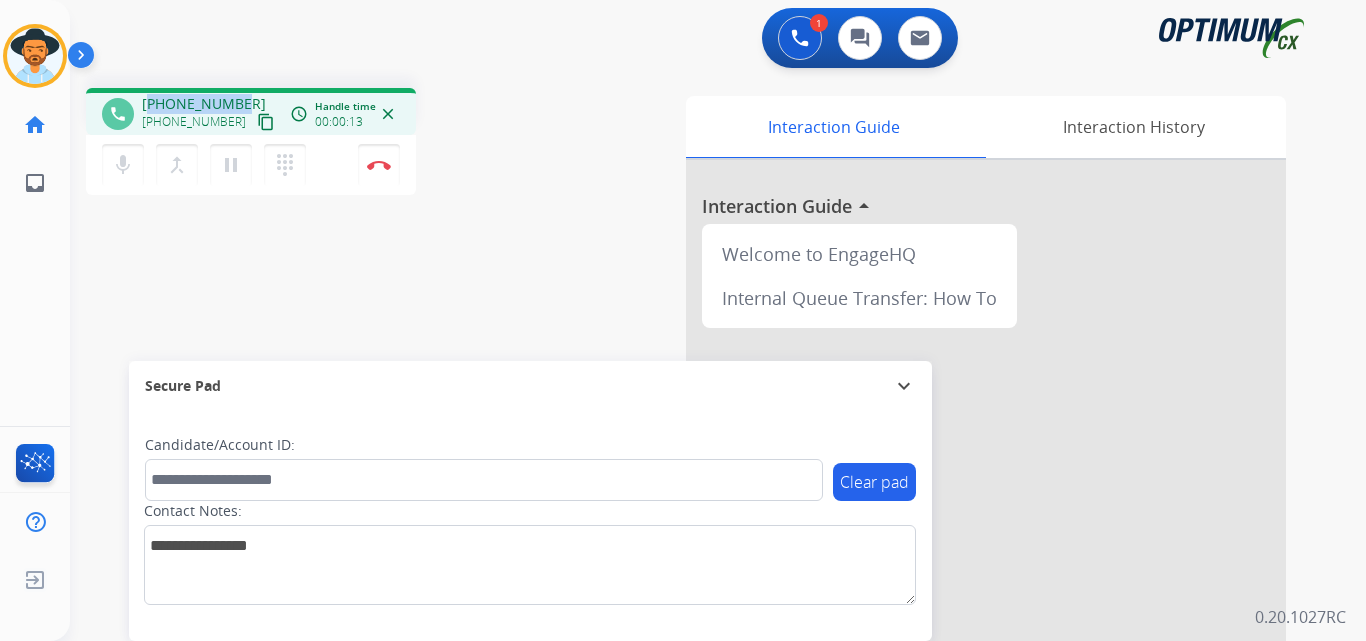 copy on "12814153588" 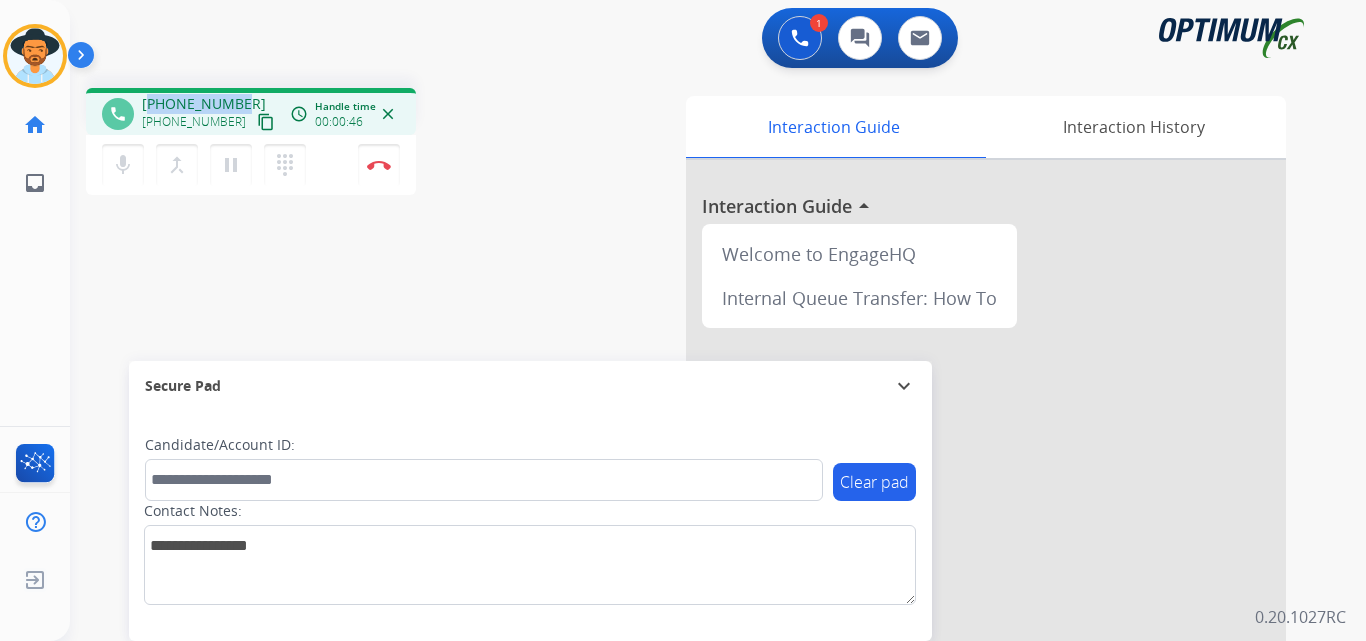 click on "+12814153588" at bounding box center (204, 104) 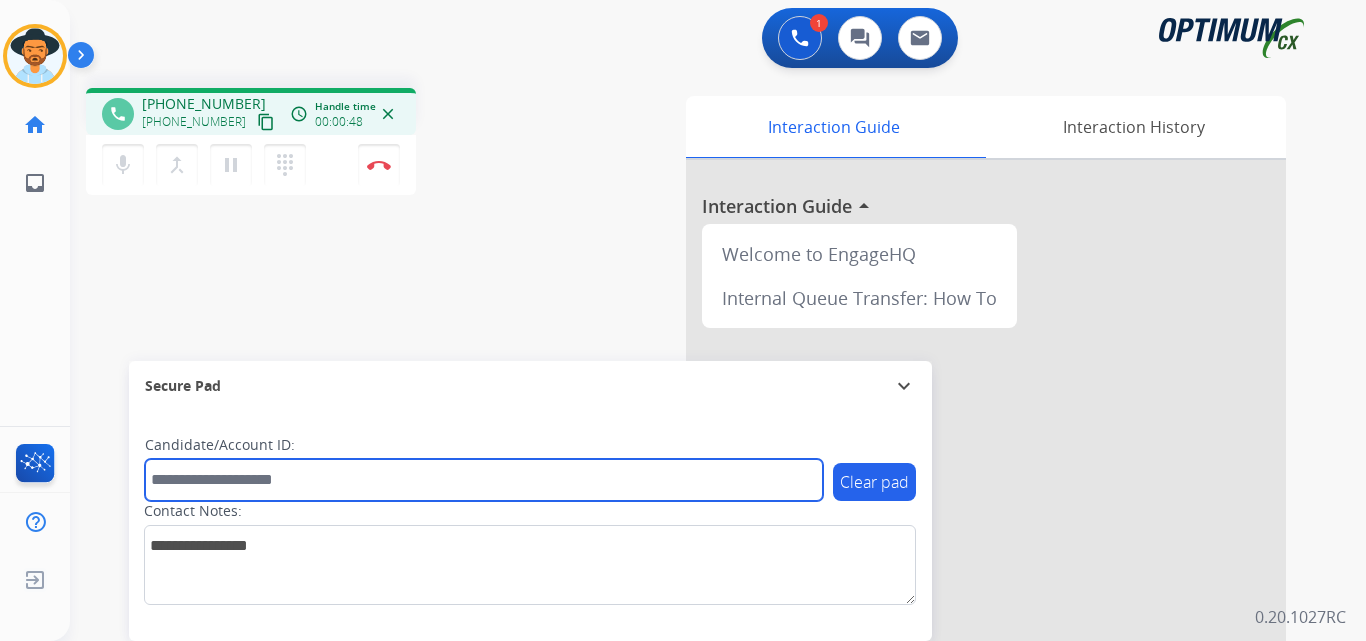 click at bounding box center (484, 480) 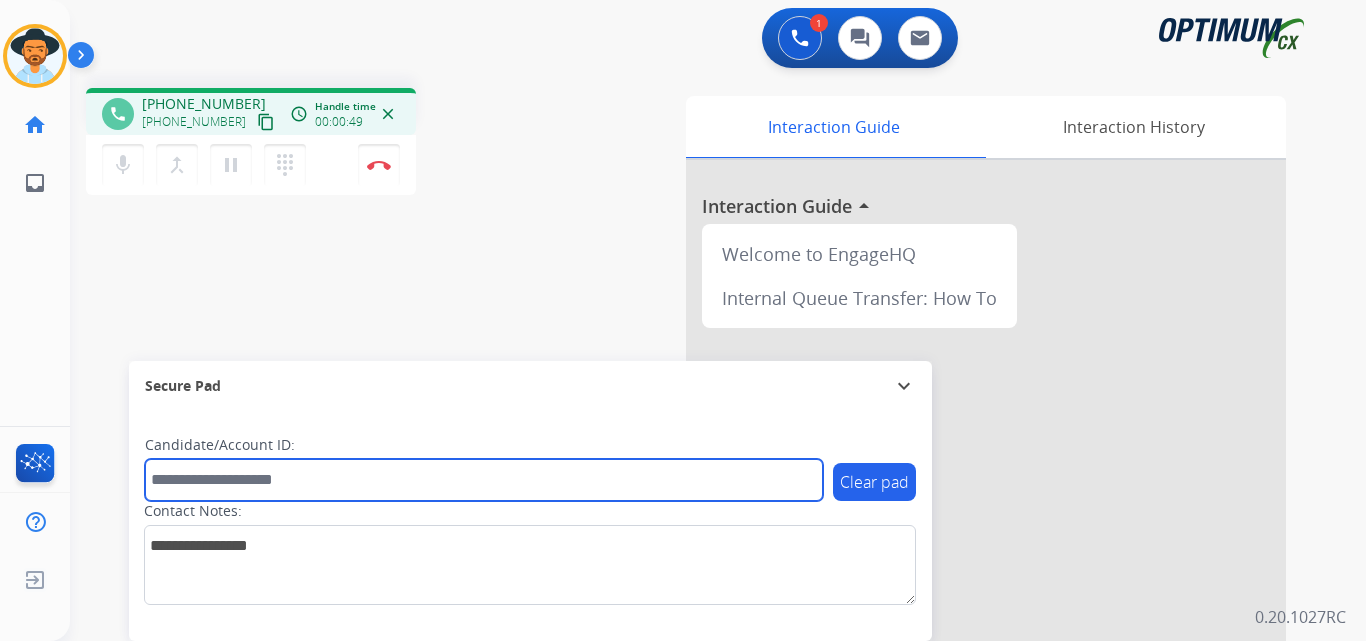 paste on "**********" 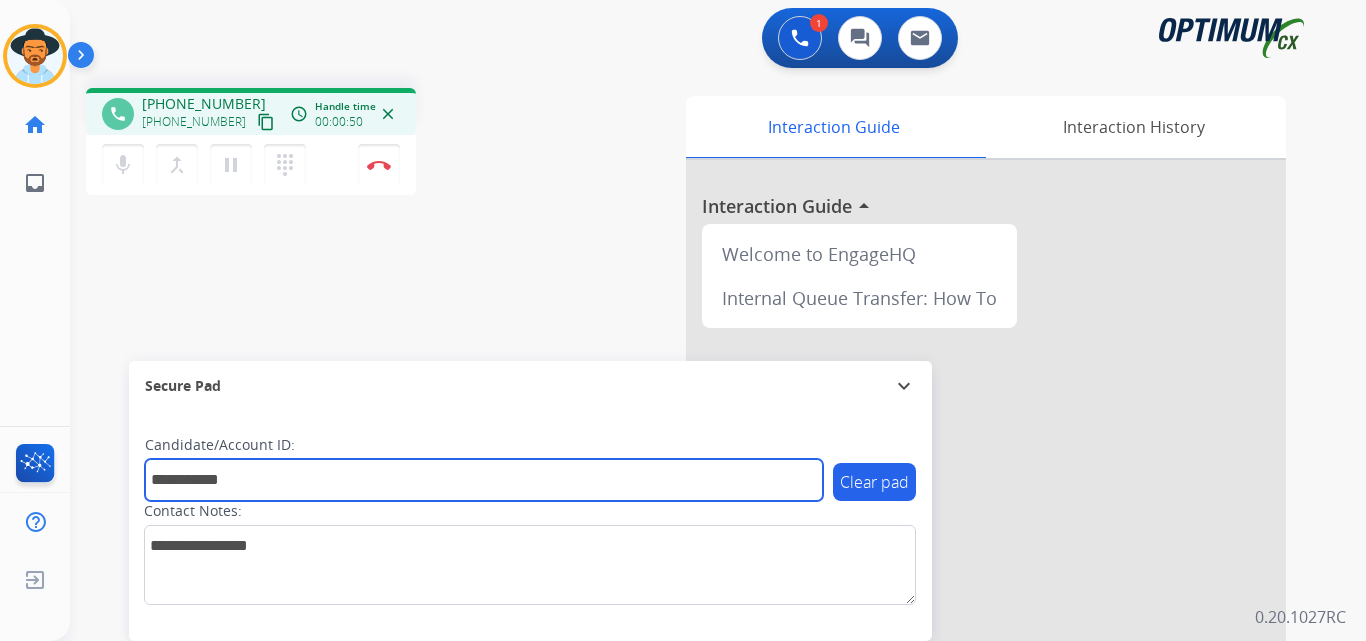 click on "**********" at bounding box center (484, 480) 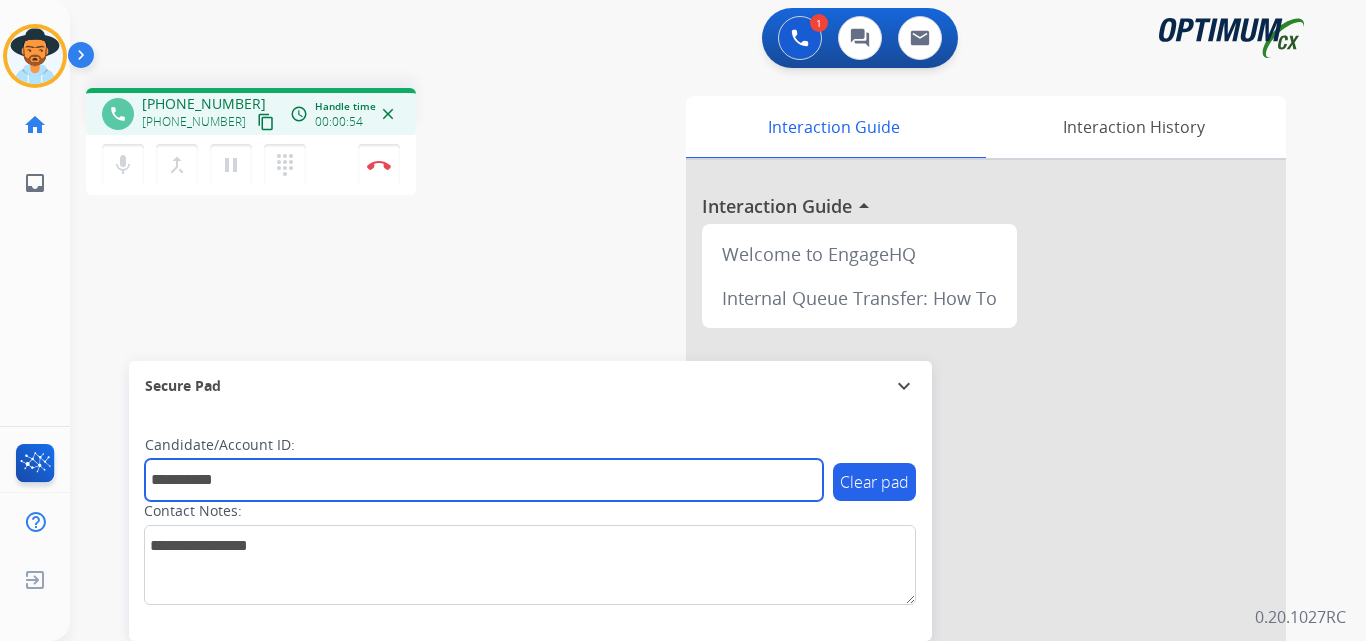 type on "**********" 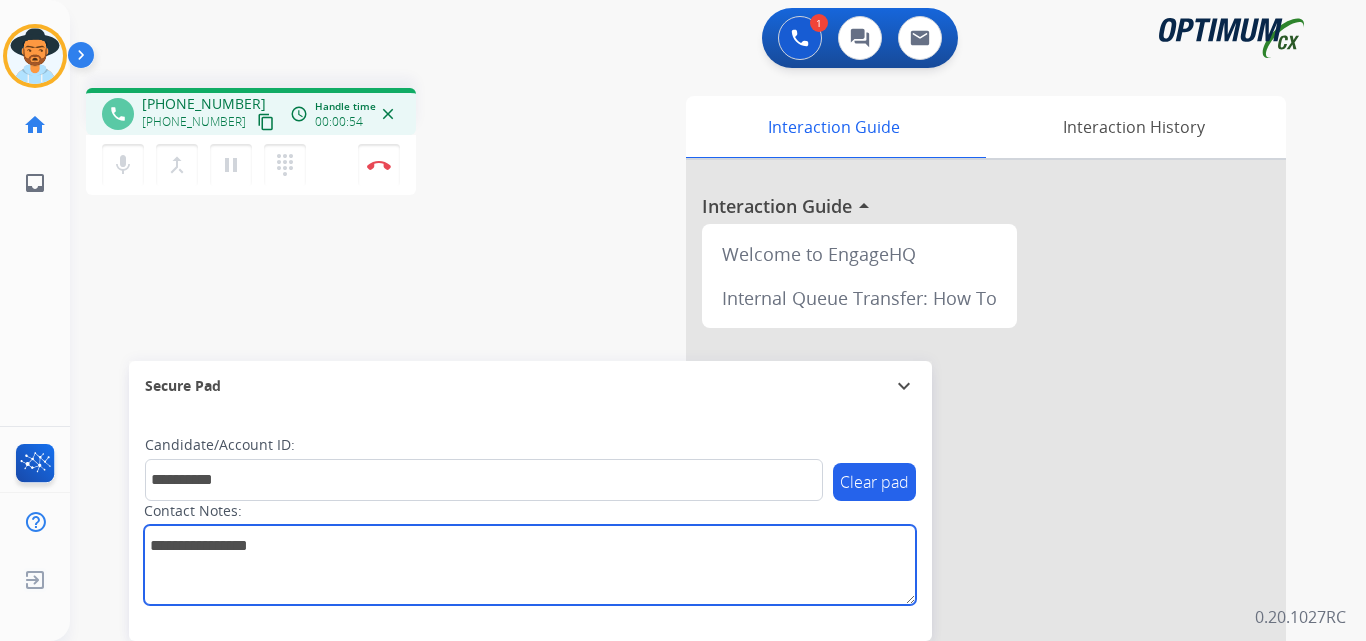 click at bounding box center (530, 565) 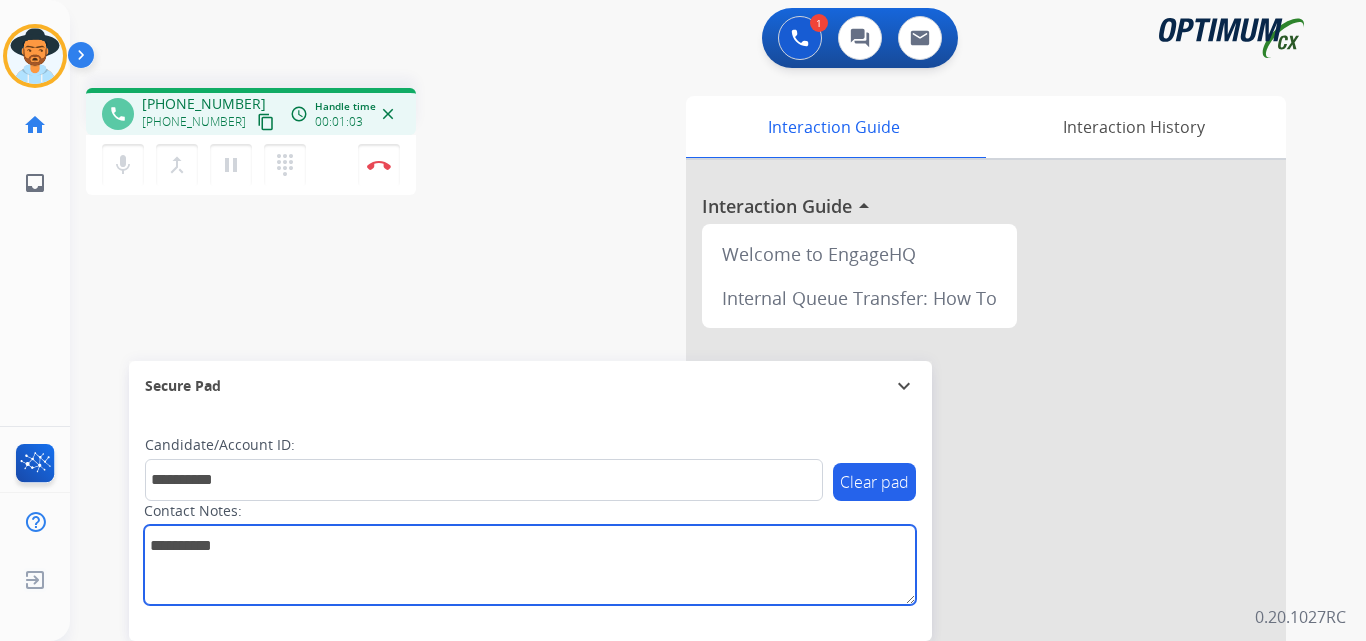 type on "**********" 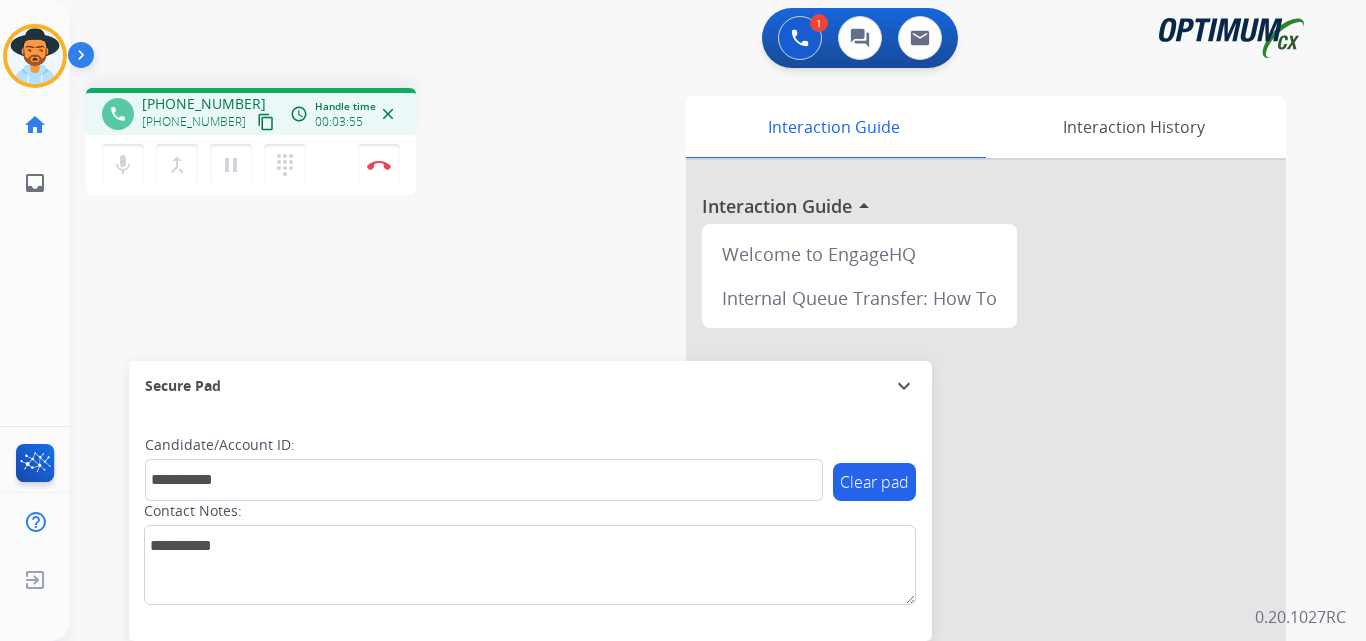 click on "**********" at bounding box center (694, 489) 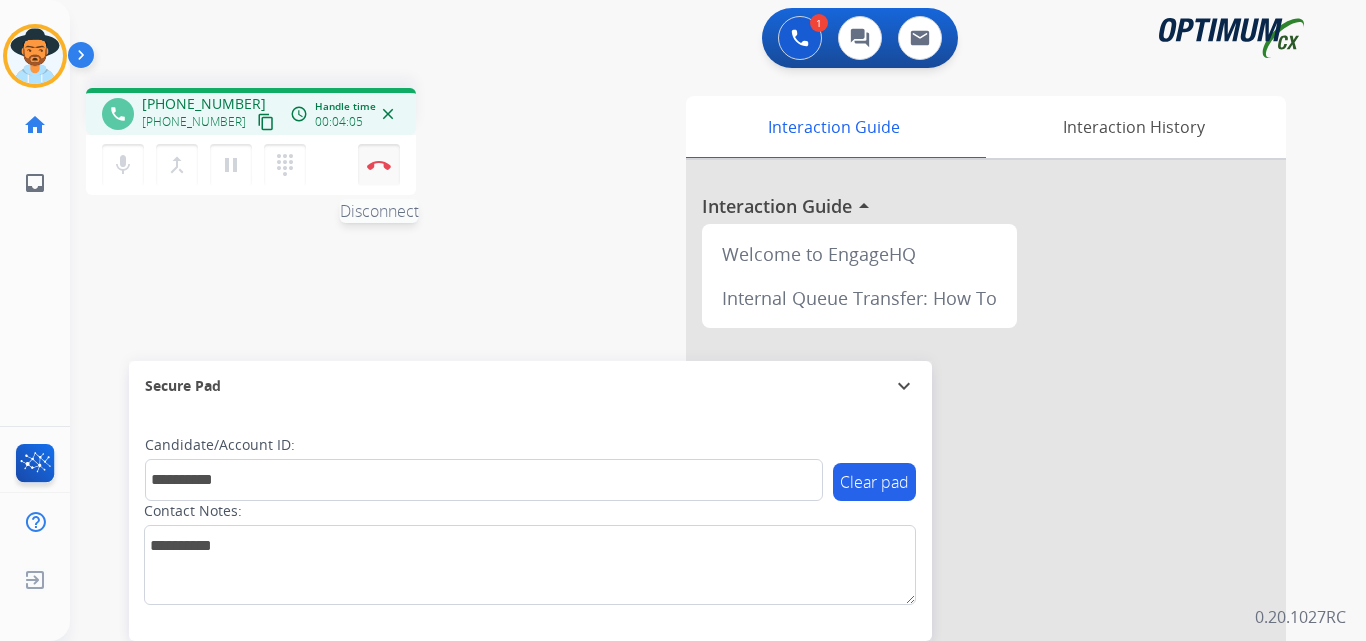 click at bounding box center (379, 165) 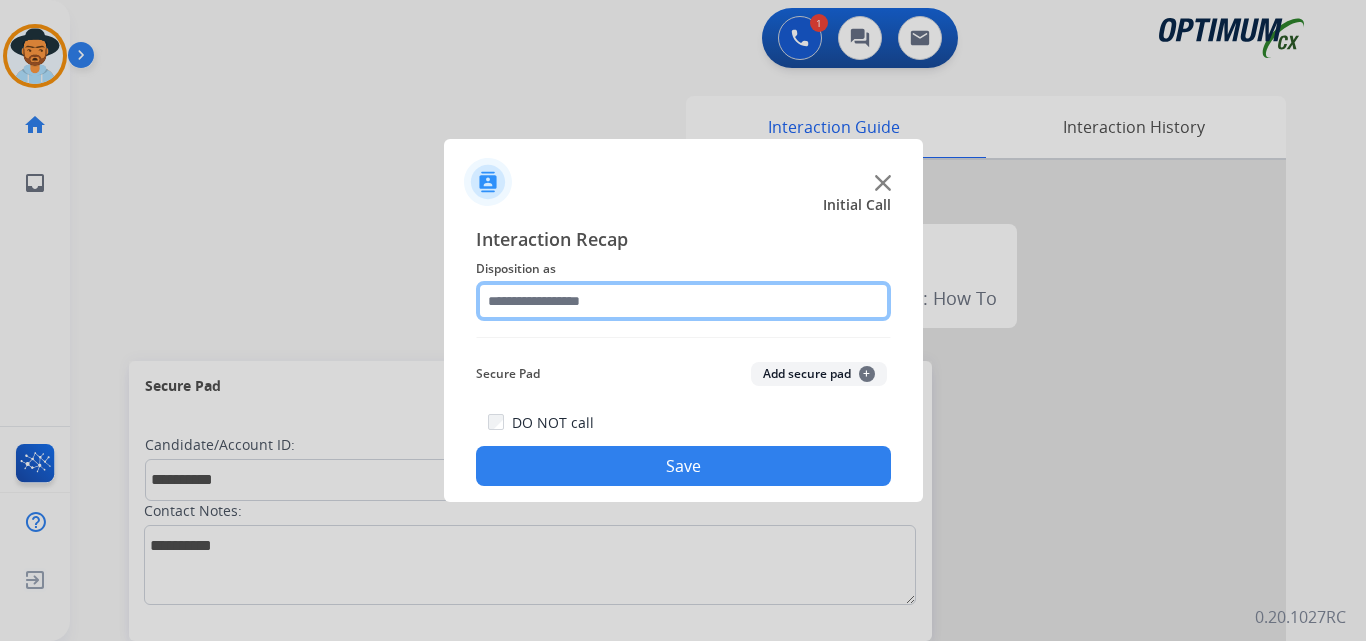 click 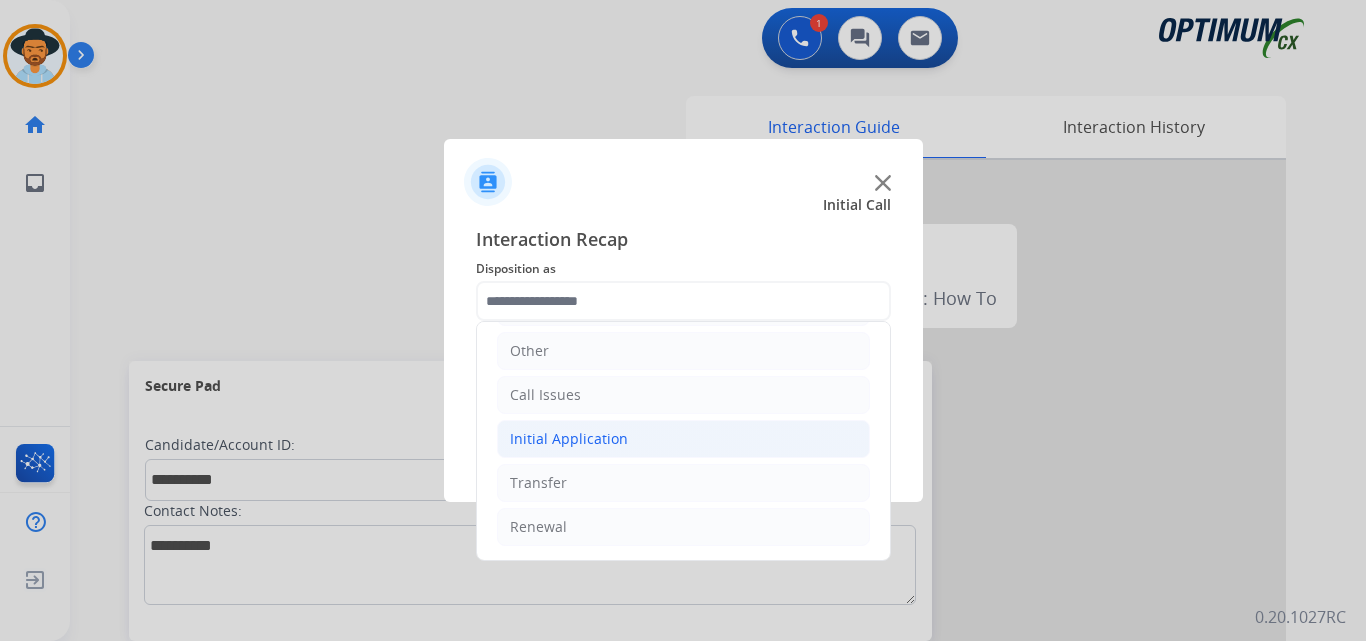 click on "Initial Application" 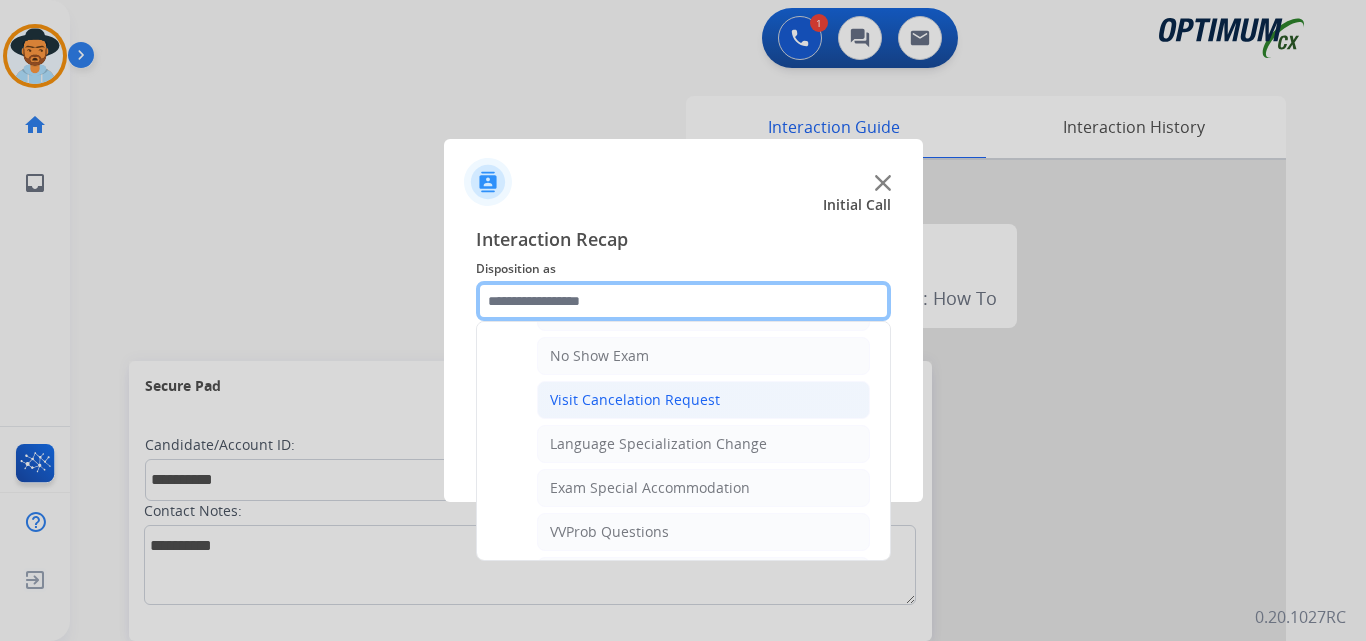 scroll, scrollTop: 1065, scrollLeft: 0, axis: vertical 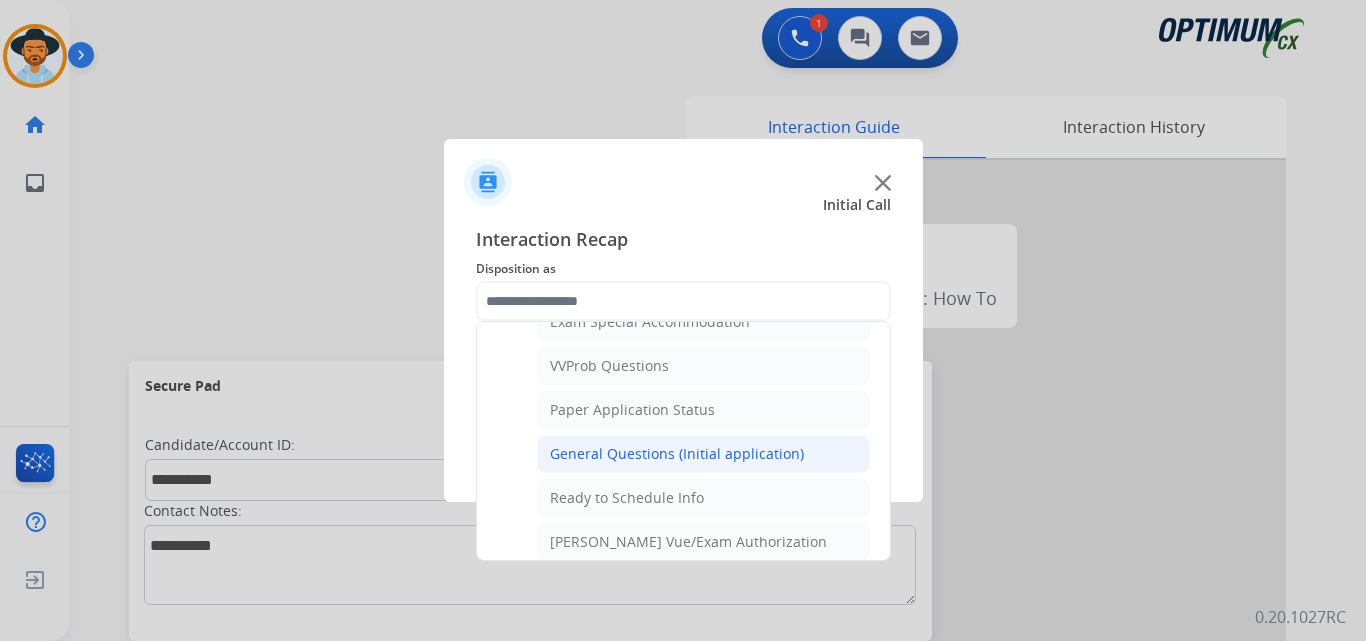 click on "General Questions (Initial application)" 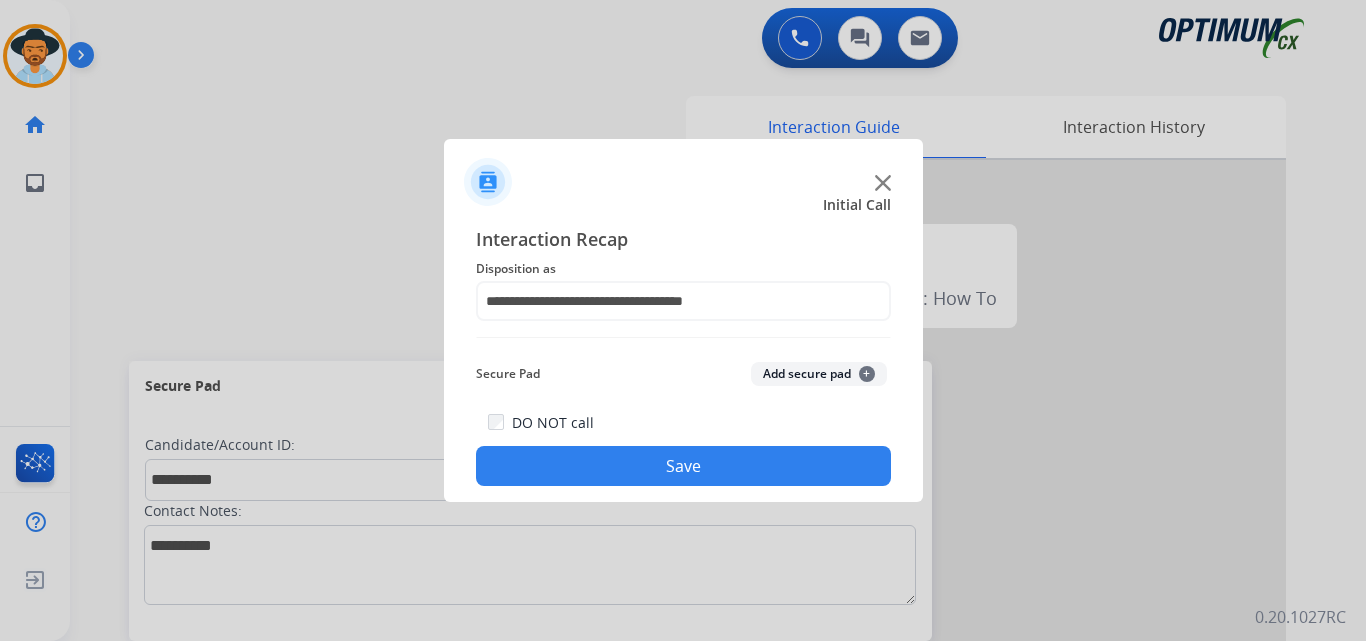 click on "Save" 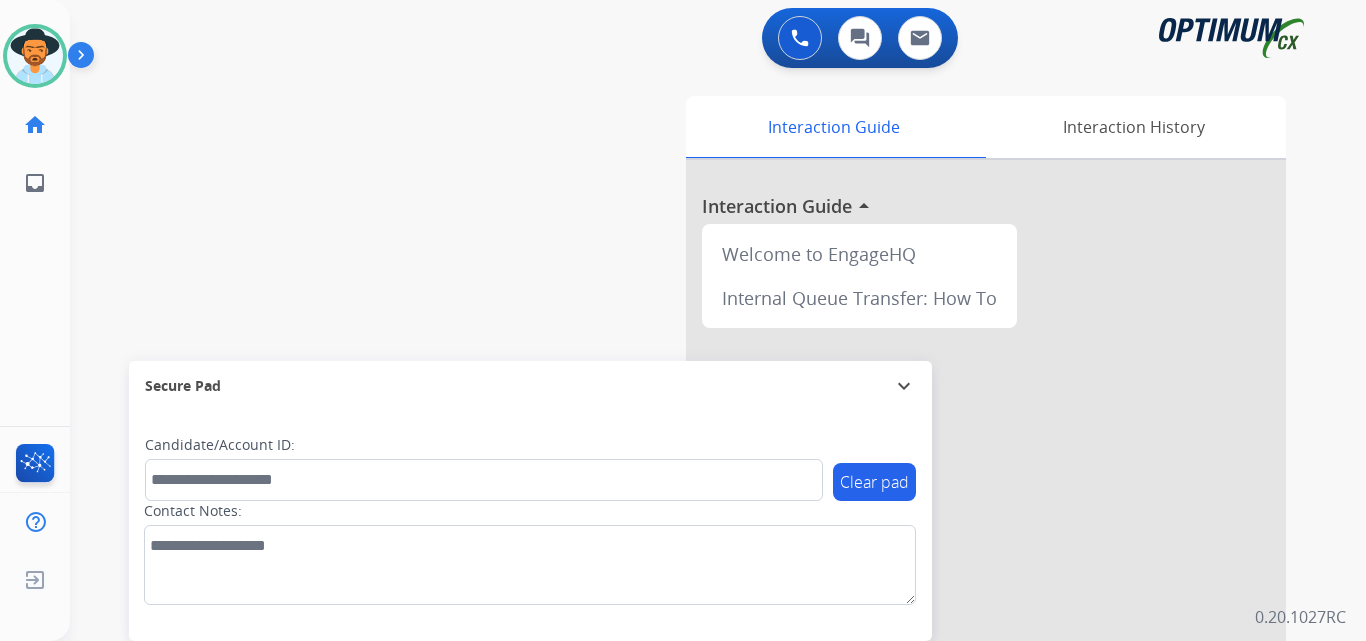 click on "swap_horiz Break voice bridge close_fullscreen Connect 3-Way Call merge_type Separate 3-Way Call  Interaction Guide   Interaction History  Interaction Guide arrow_drop_up  Welcome to EngageHQ   Internal Queue Transfer: How To  Secure Pad expand_more Clear pad Candidate/Account ID: Contact Notes:" at bounding box center [694, 489] 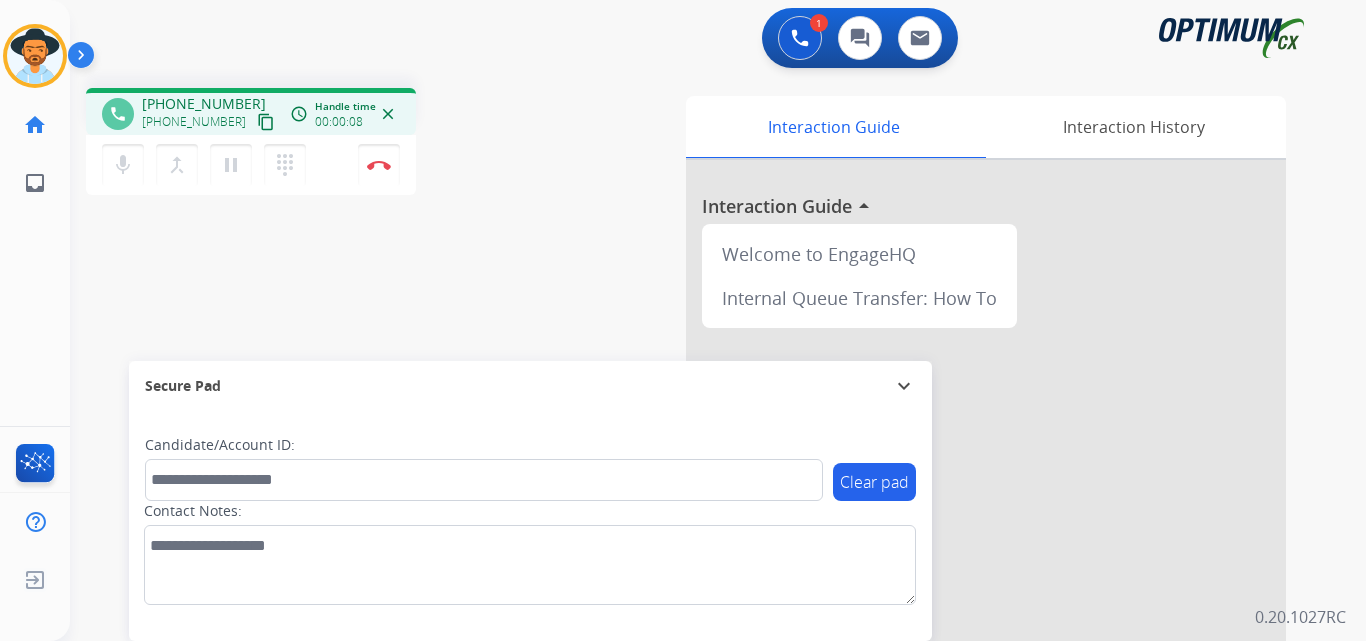 click on "+12155545203" at bounding box center [204, 104] 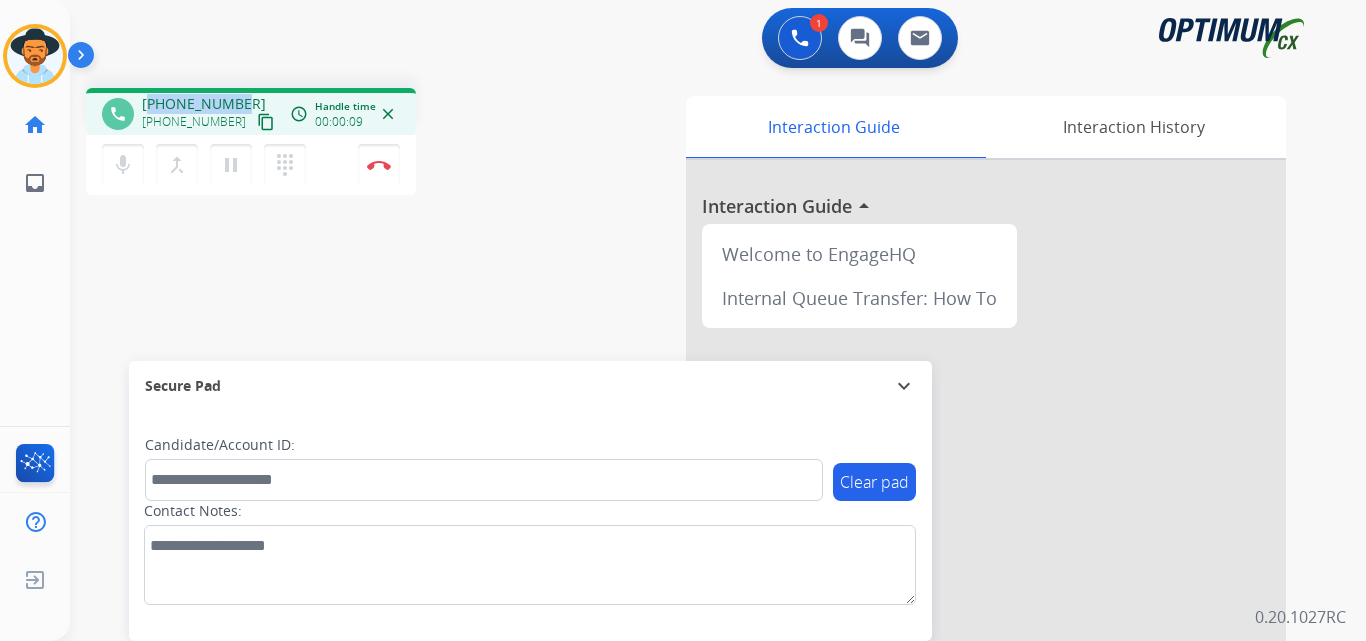 click on "+12155545203" at bounding box center (204, 104) 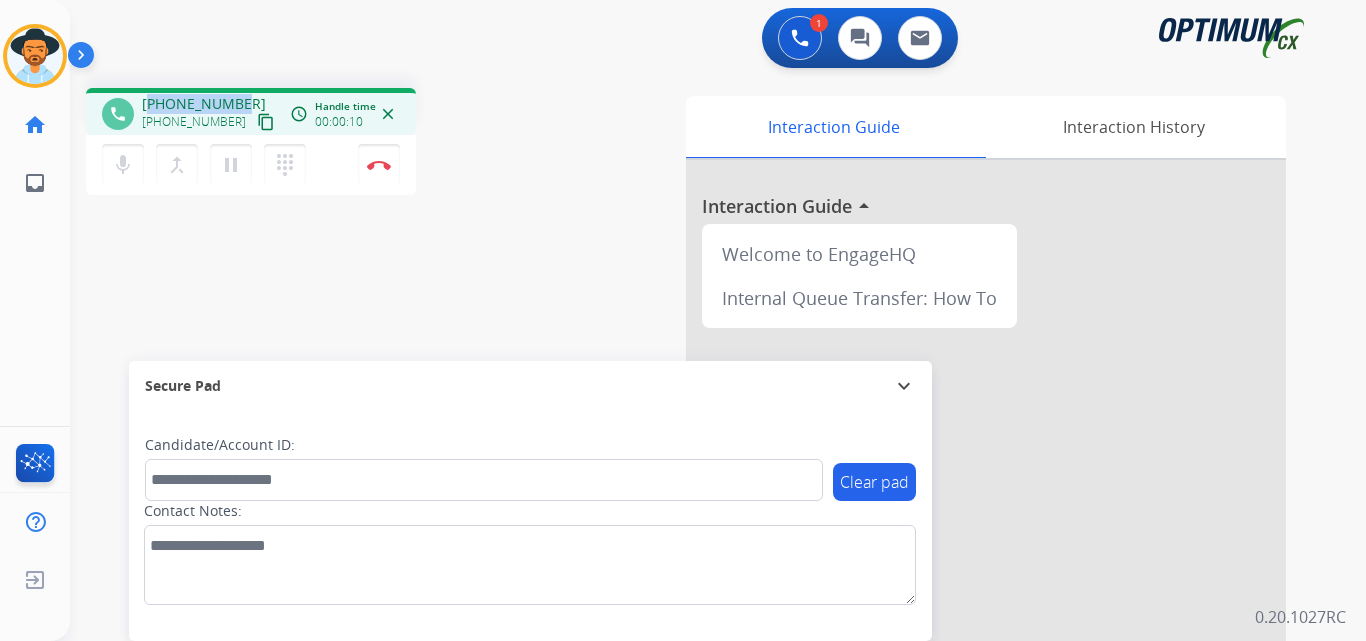 copy on "12155545203" 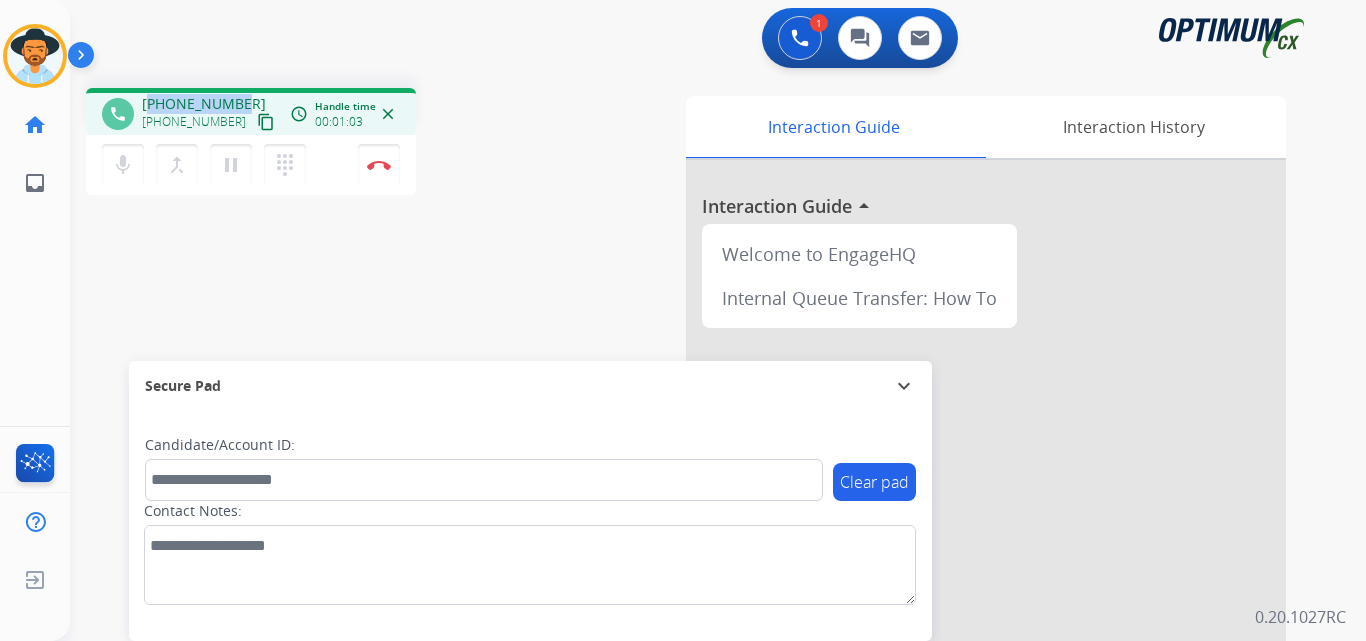 click on "+12155545203" at bounding box center [204, 104] 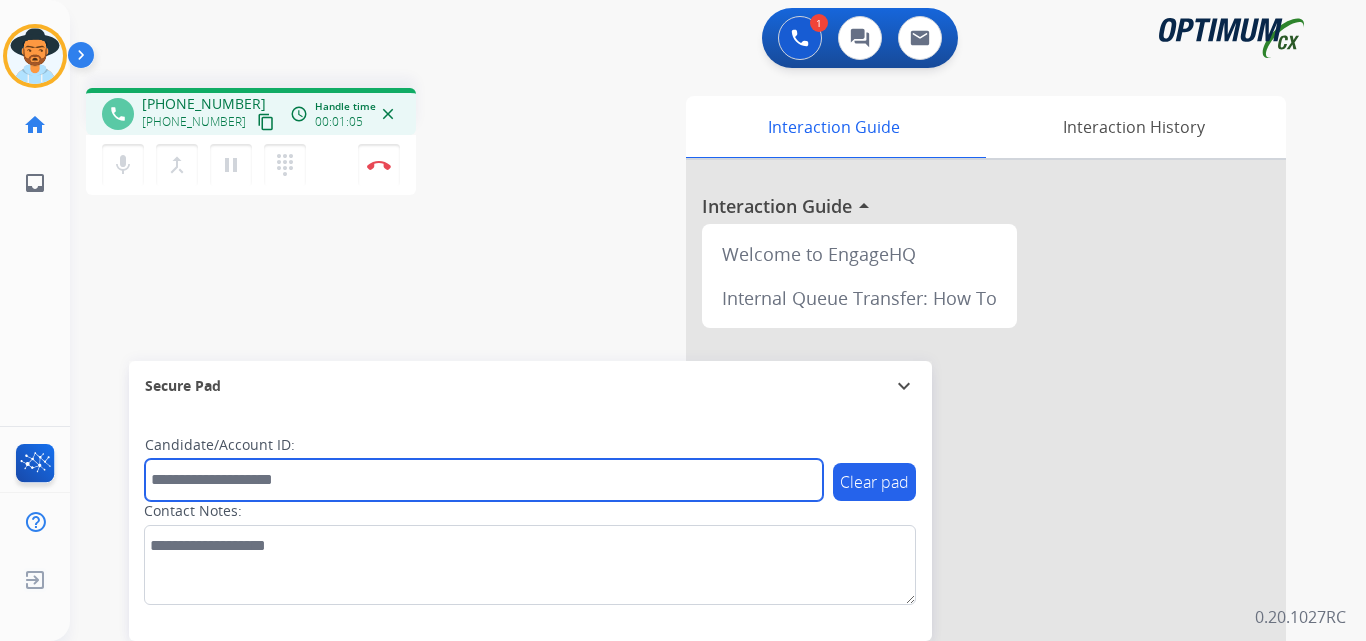 click at bounding box center (484, 480) 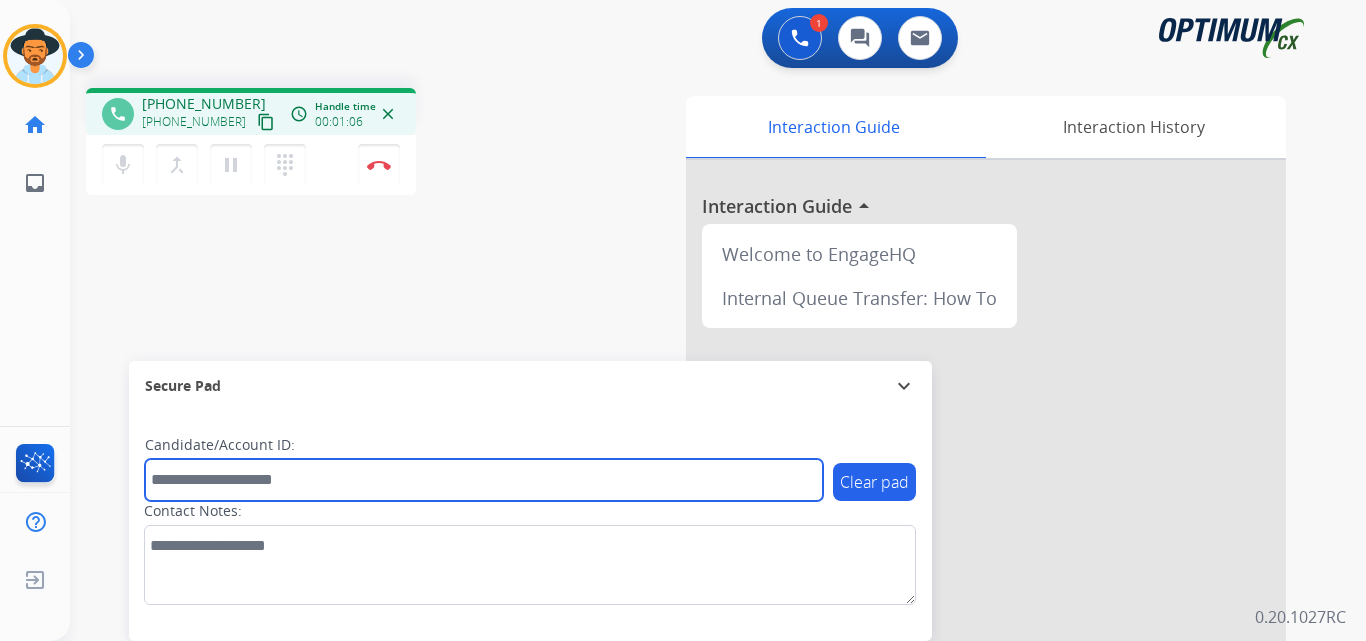 paste on "**********" 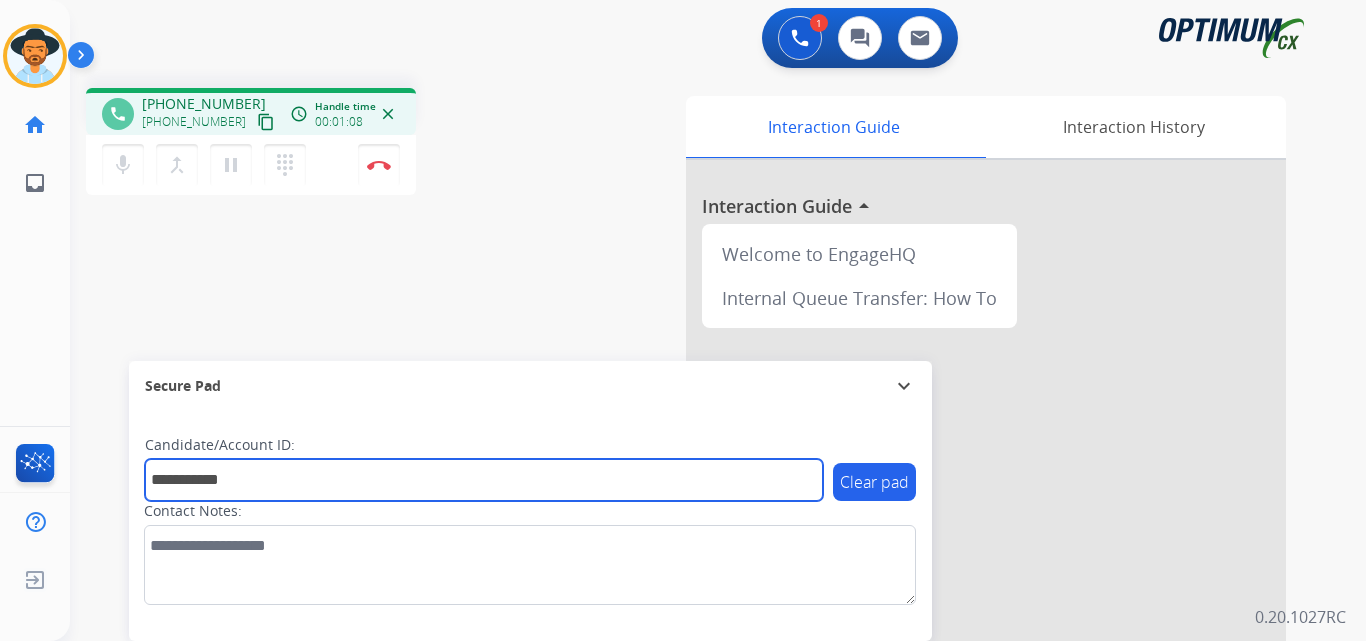 click on "**********" at bounding box center [484, 480] 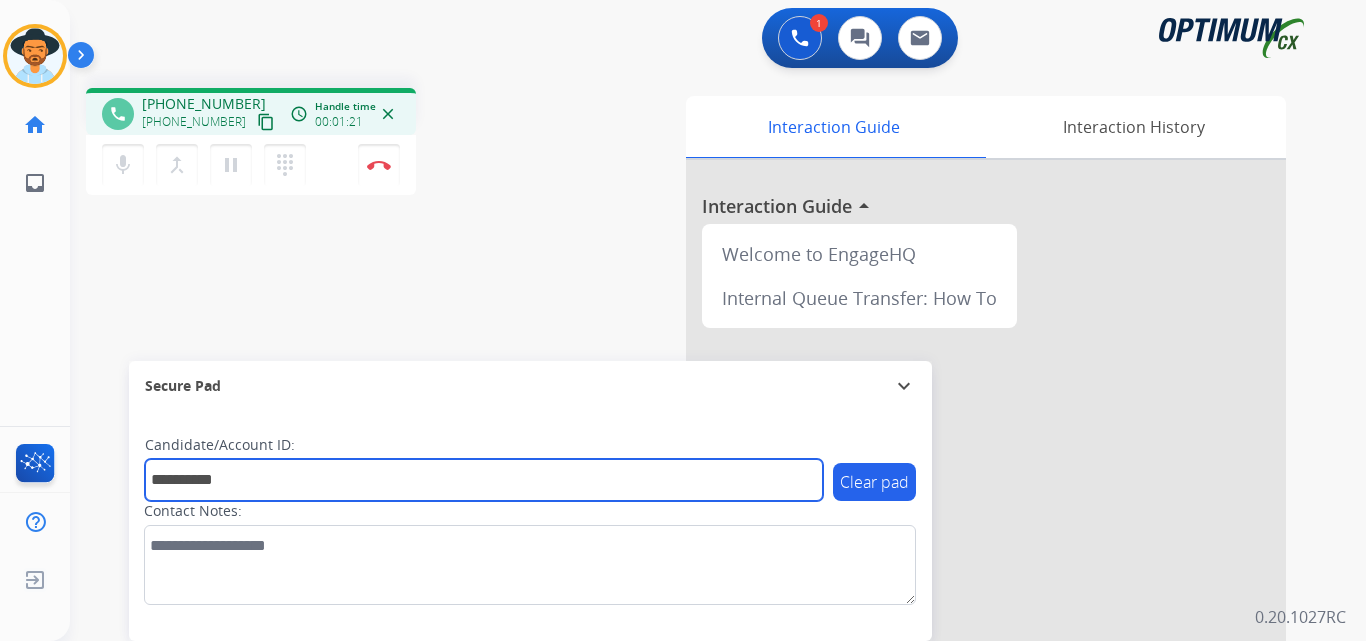 type on "**********" 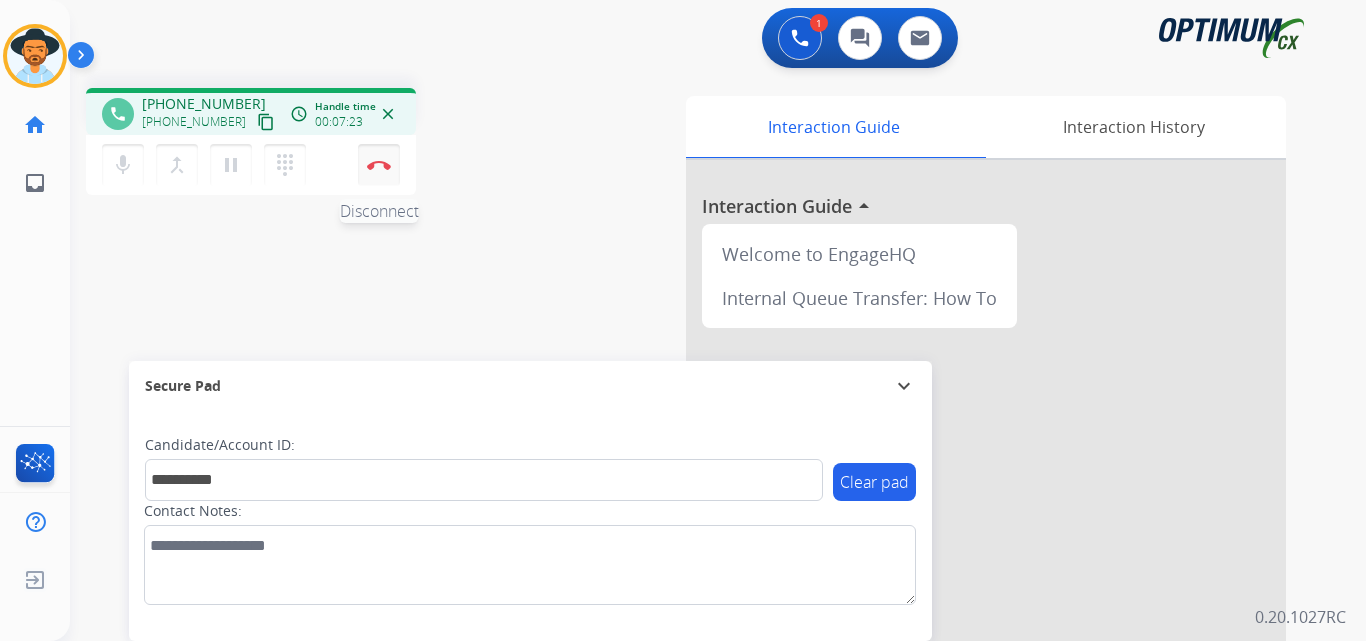 click on "Disconnect" at bounding box center [379, 165] 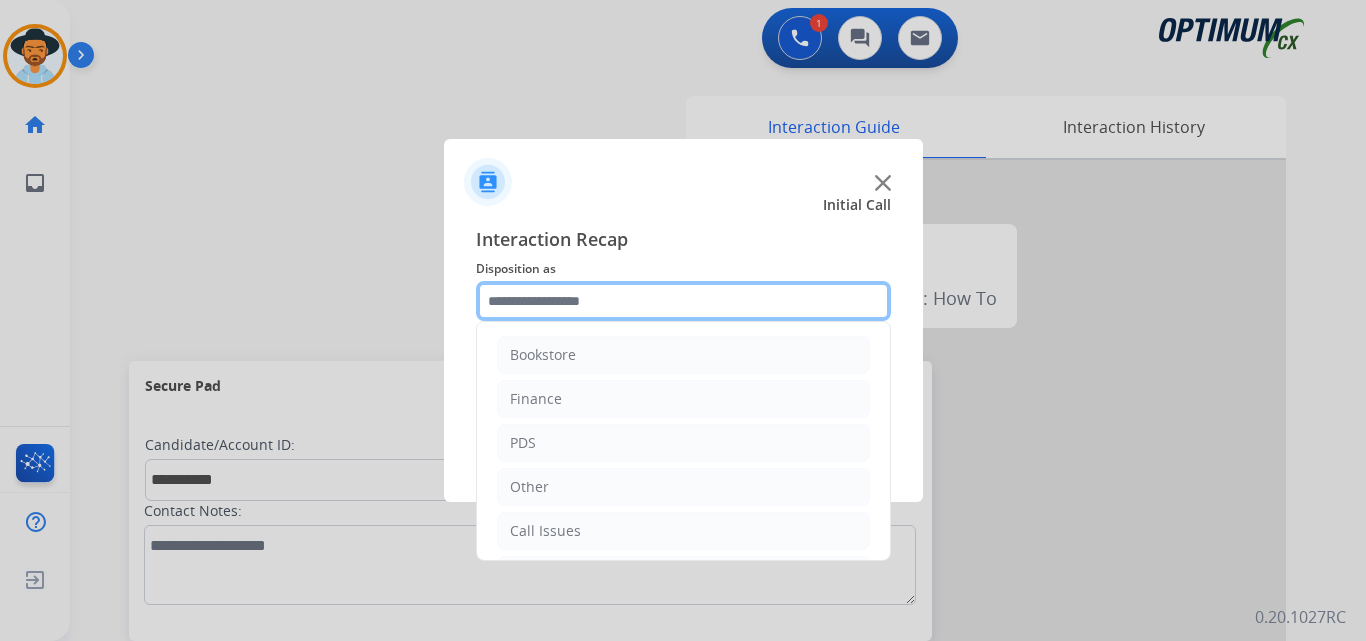 click 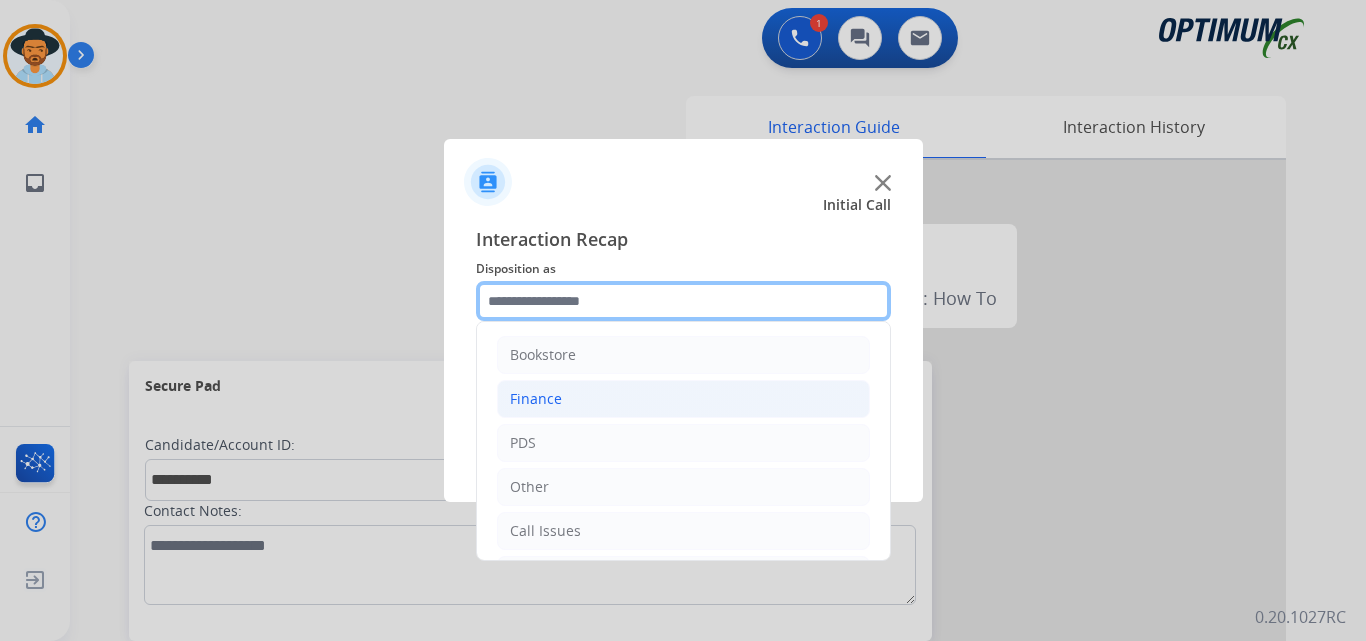 scroll, scrollTop: 136, scrollLeft: 0, axis: vertical 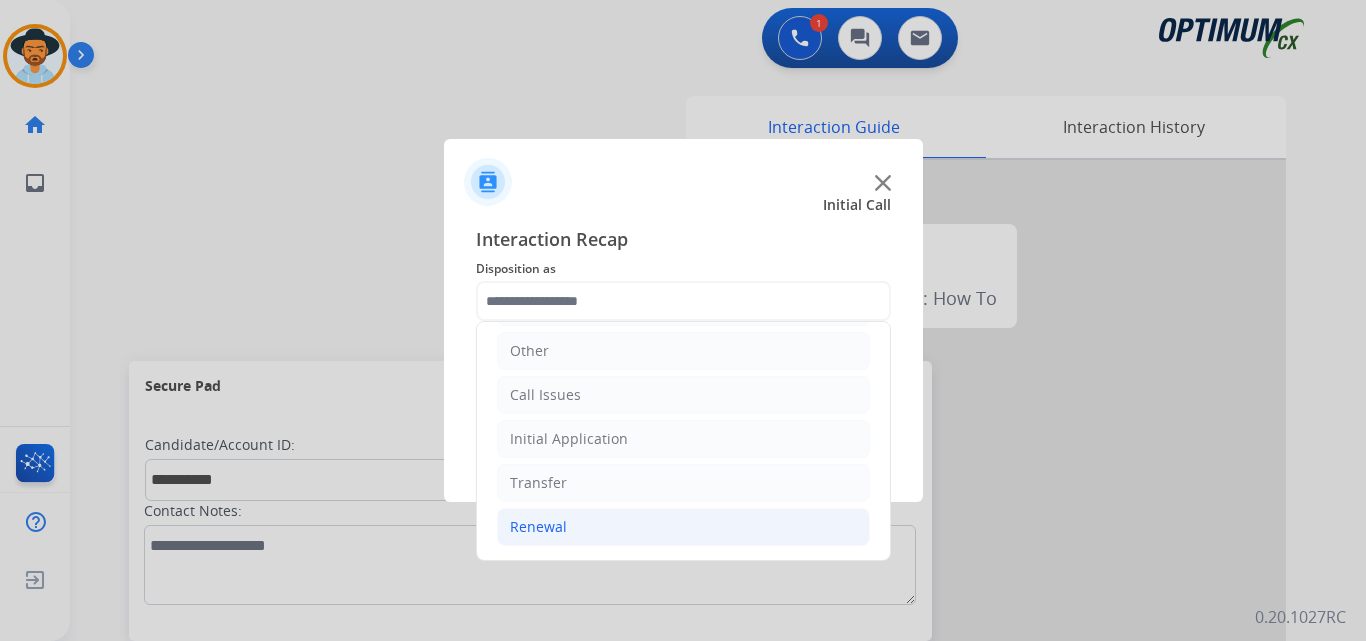 click on "Renewal" 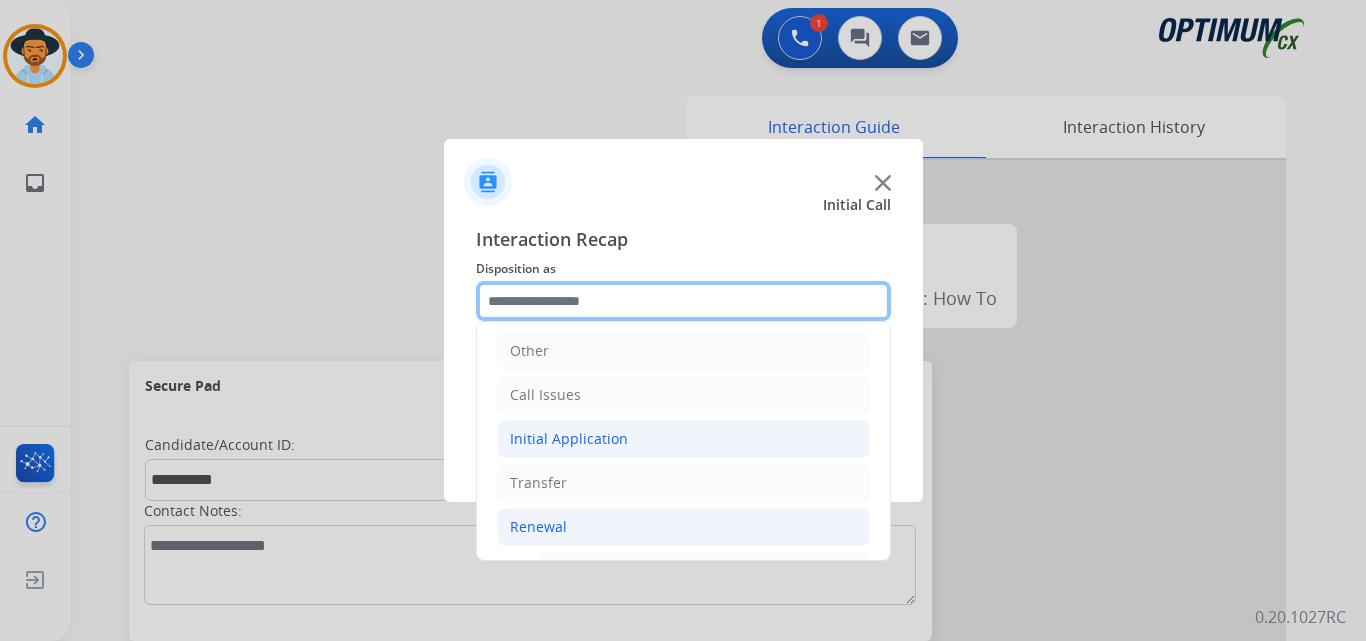scroll, scrollTop: 772, scrollLeft: 0, axis: vertical 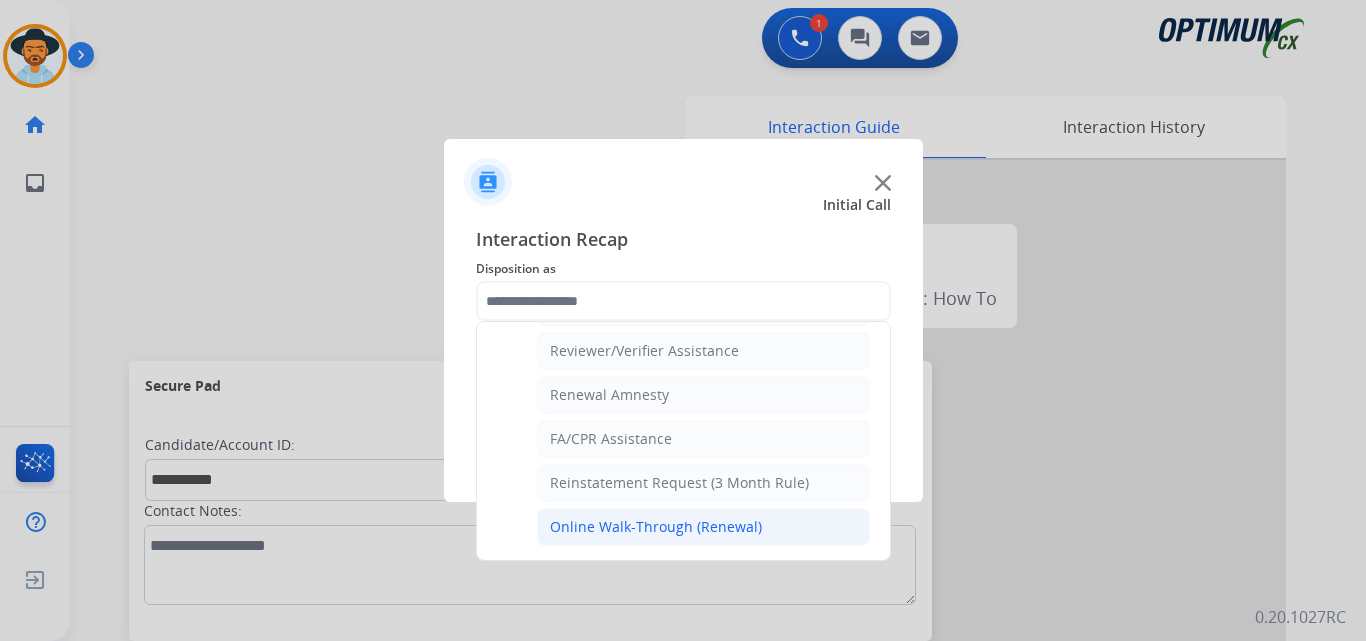click on "Online Walk-Through (Renewal)" 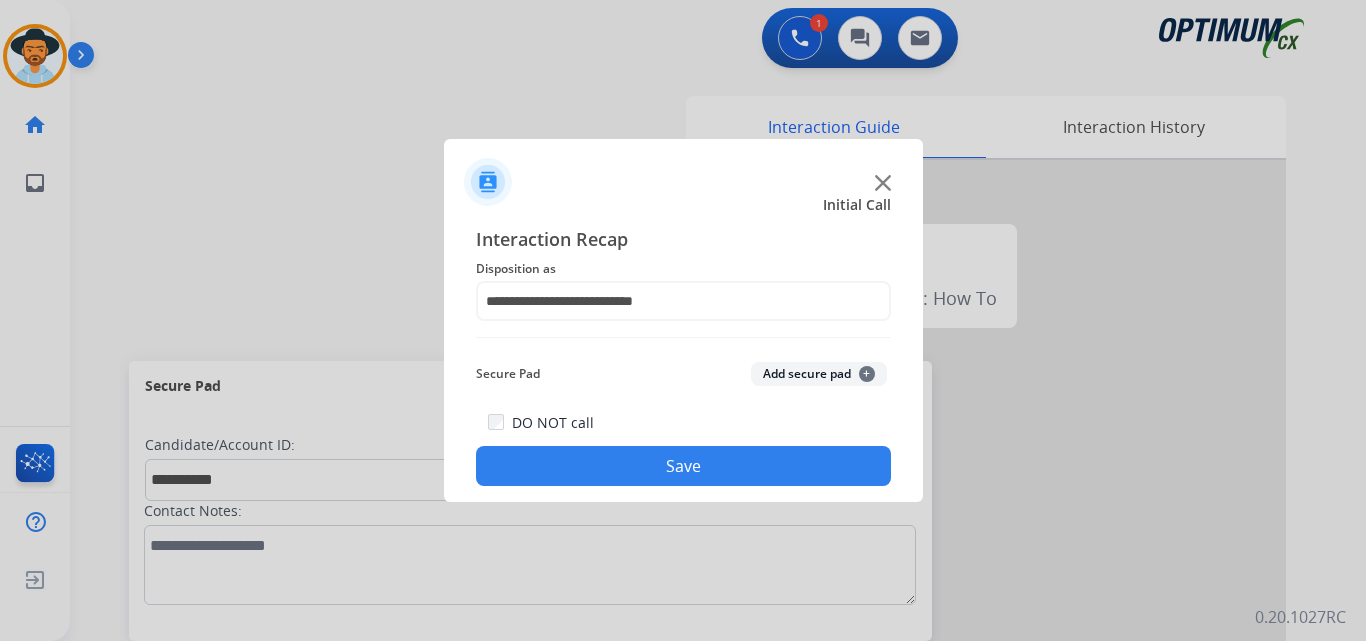 click on "Save" 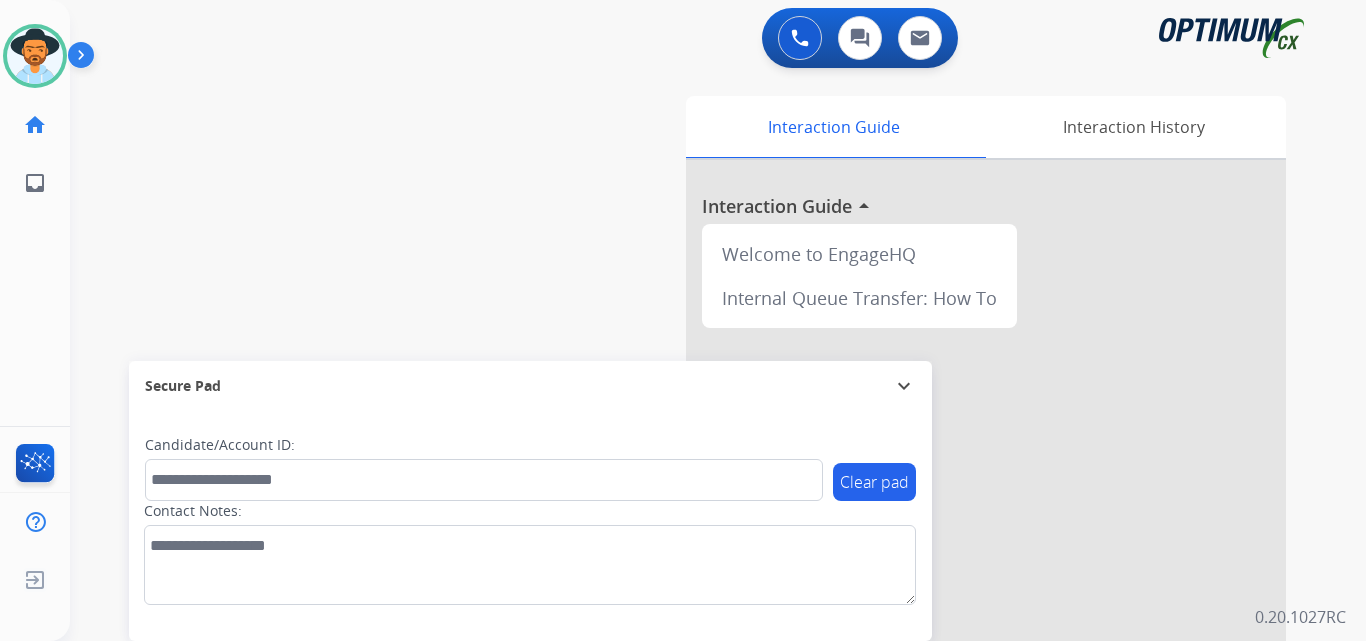 click on "swap_horiz Break voice bridge close_fullscreen Connect 3-Way Call merge_type Separate 3-Way Call  Interaction Guide   Interaction History  Interaction Guide arrow_drop_up  Welcome to EngageHQ   Internal Queue Transfer: How To  Secure Pad expand_more Clear pad Candidate/Account ID: Contact Notes:" at bounding box center [694, 489] 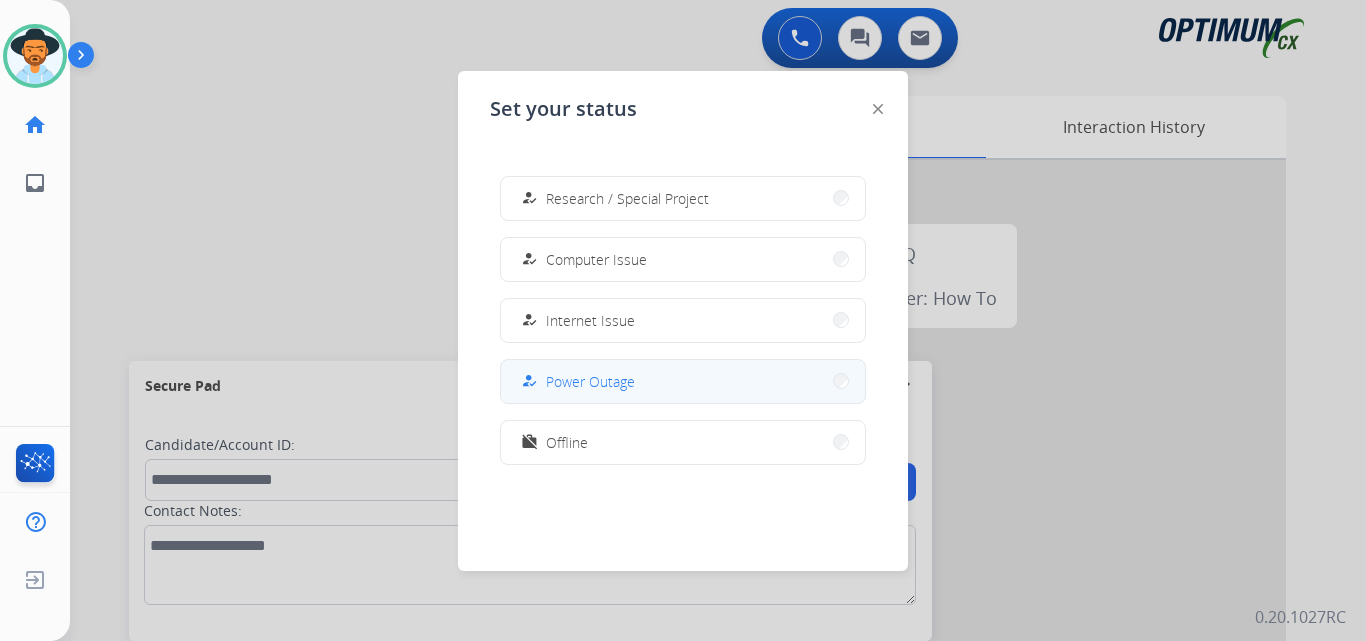 scroll, scrollTop: 0, scrollLeft: 0, axis: both 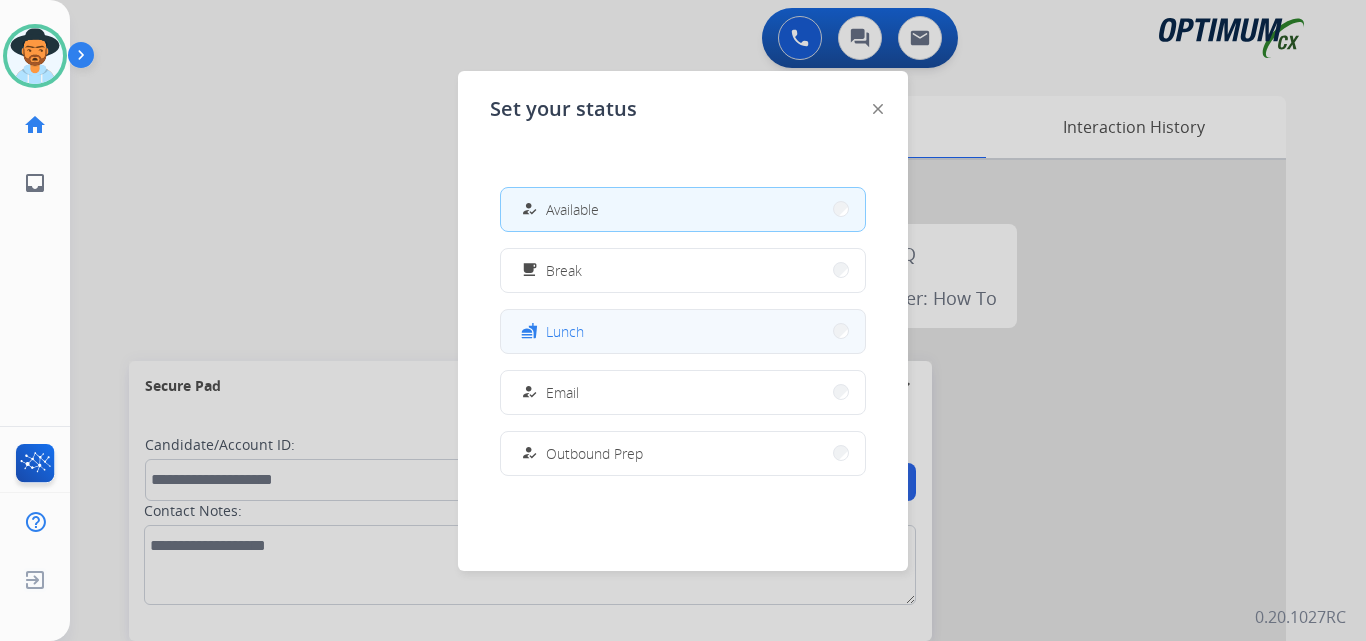 click on "fastfood Lunch" at bounding box center [683, 331] 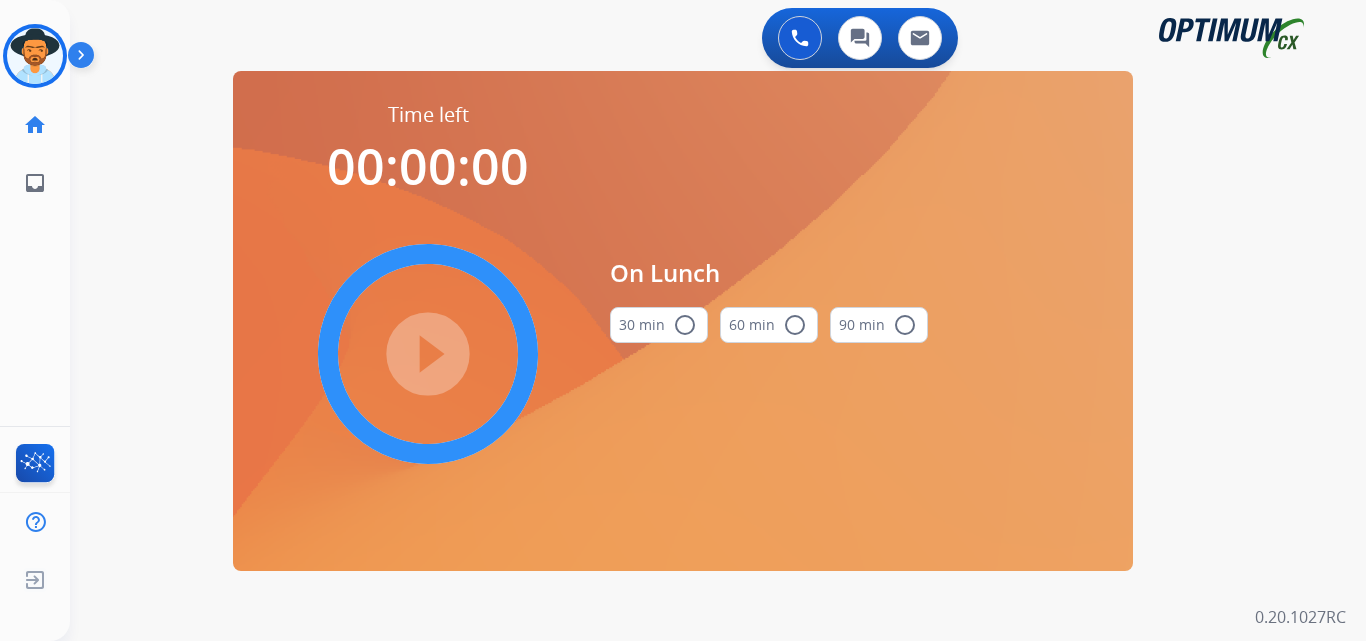 click on "radio_button_unchecked" at bounding box center [685, 325] 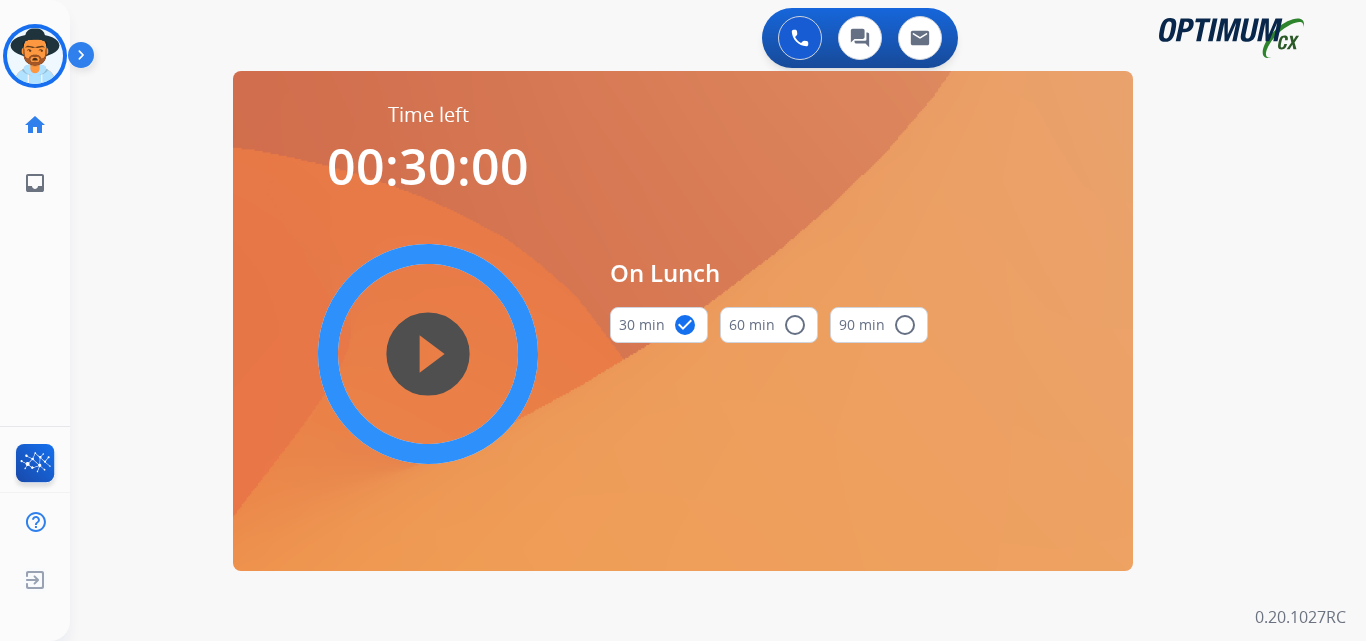 click on "play_circle_filled" at bounding box center [428, 354] 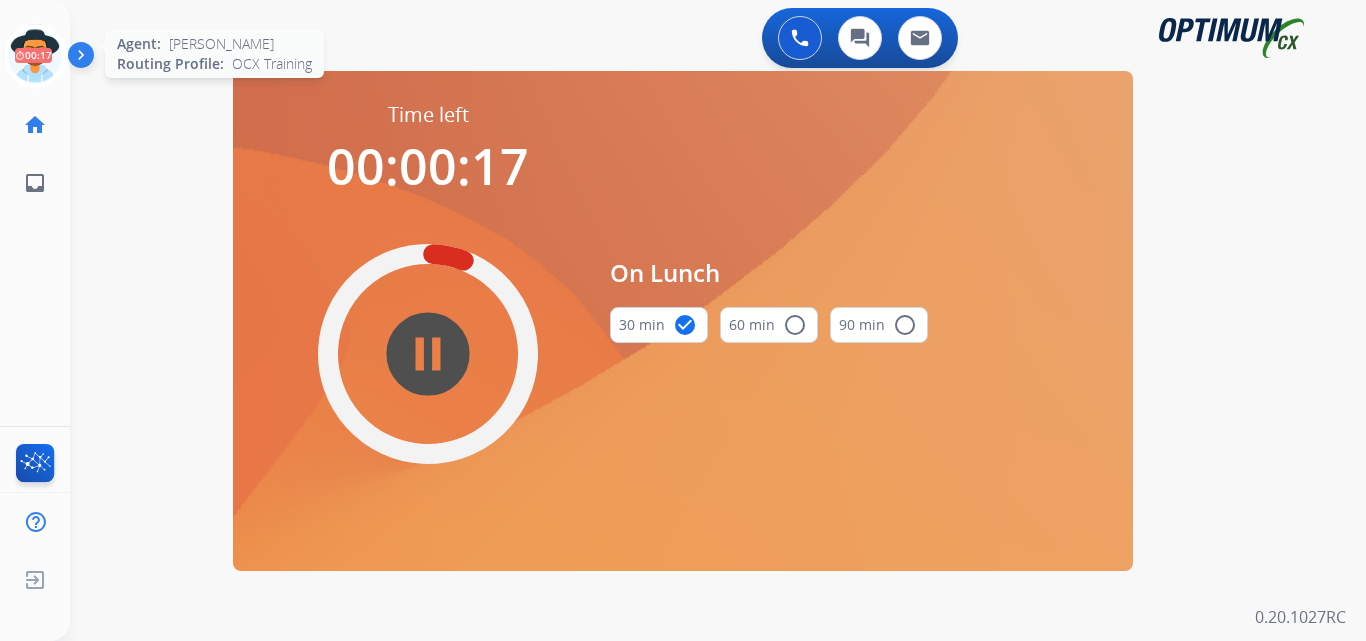 click 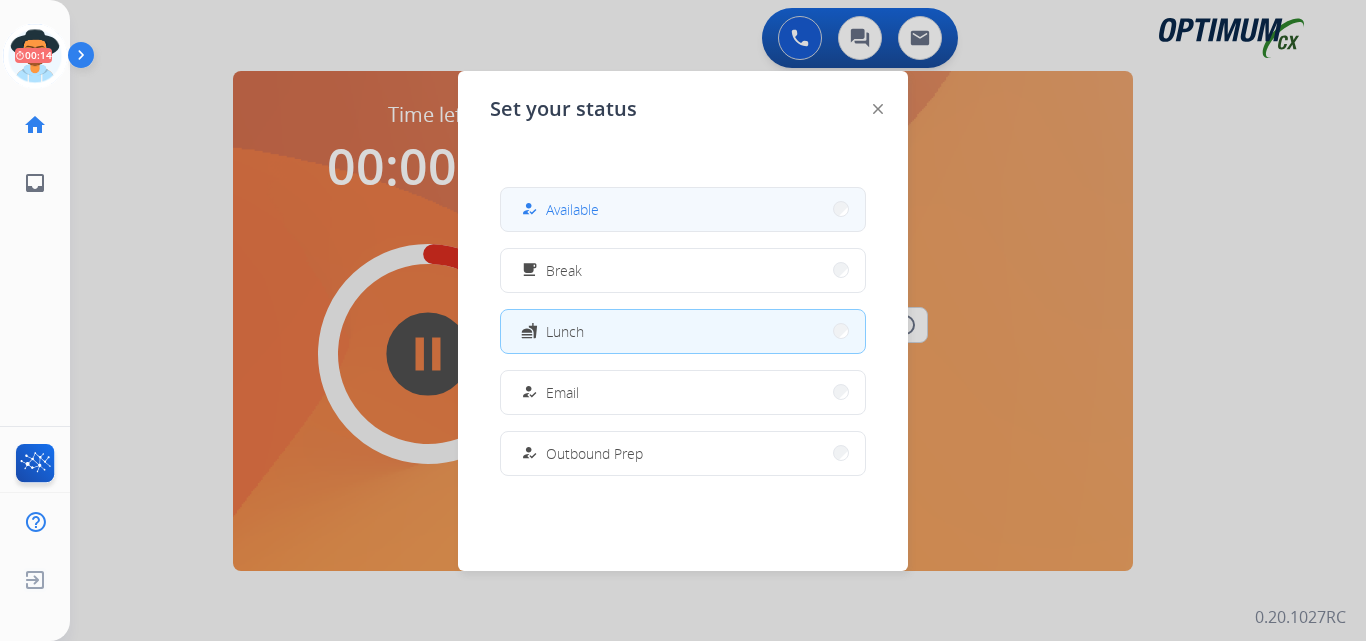 click on "how_to_reg Available" at bounding box center [683, 209] 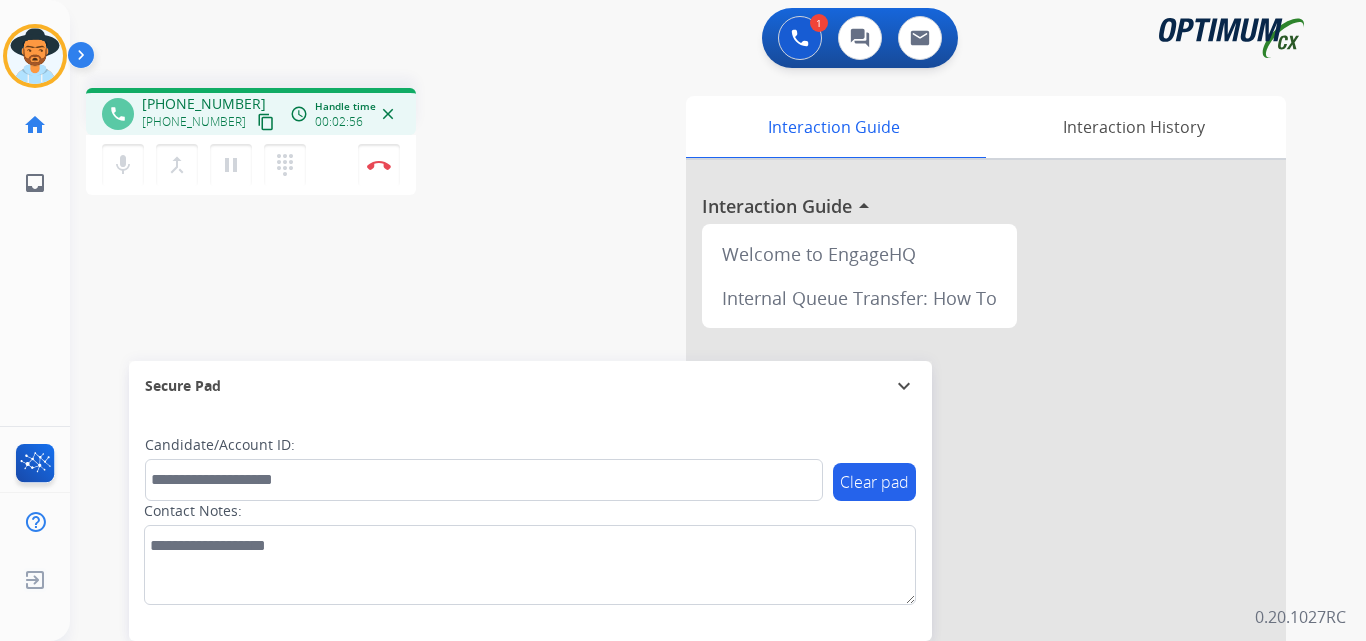 click on "phone +13617464356 +13617464356 content_copy access_time Call metrics Queue   00:09 Hold   00:00 Talk   02:57 Total   03:05 Handle time 00:02:56 close" at bounding box center (251, 111) 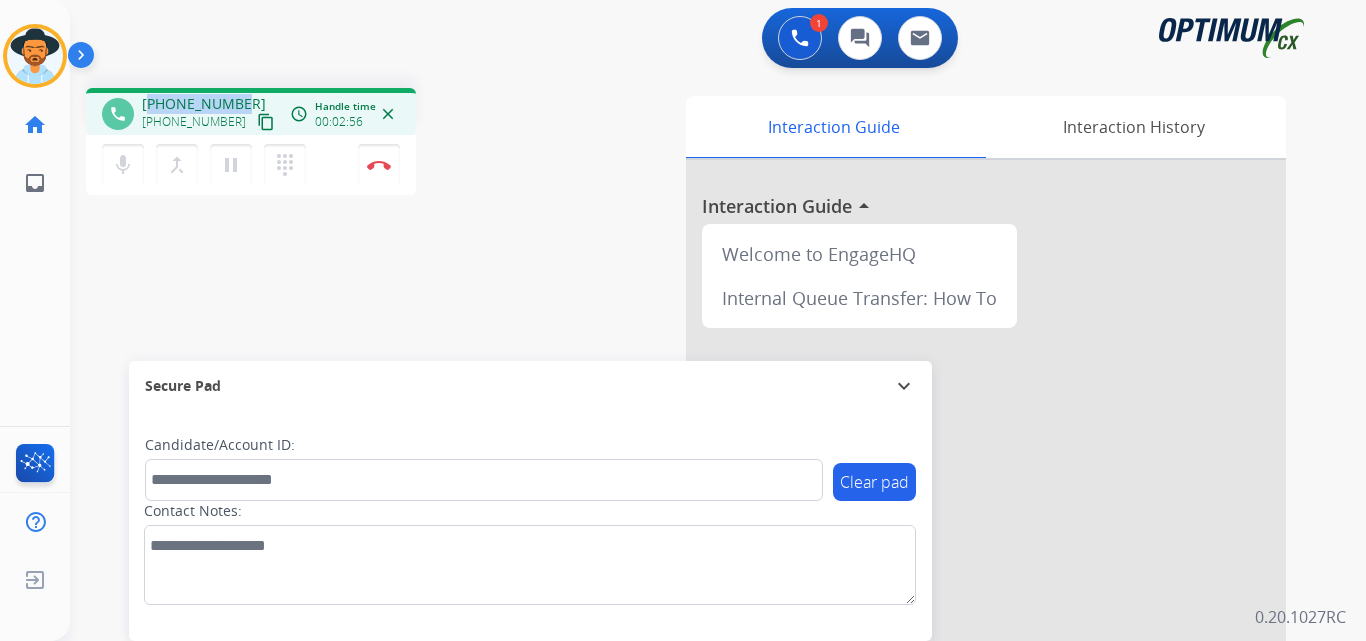 click on "phone +13617464356 +13617464356 content_copy access_time Call metrics Queue   00:09 Hold   00:00 Talk   02:57 Total   03:05 Handle time 00:02:56 close" at bounding box center [251, 111] 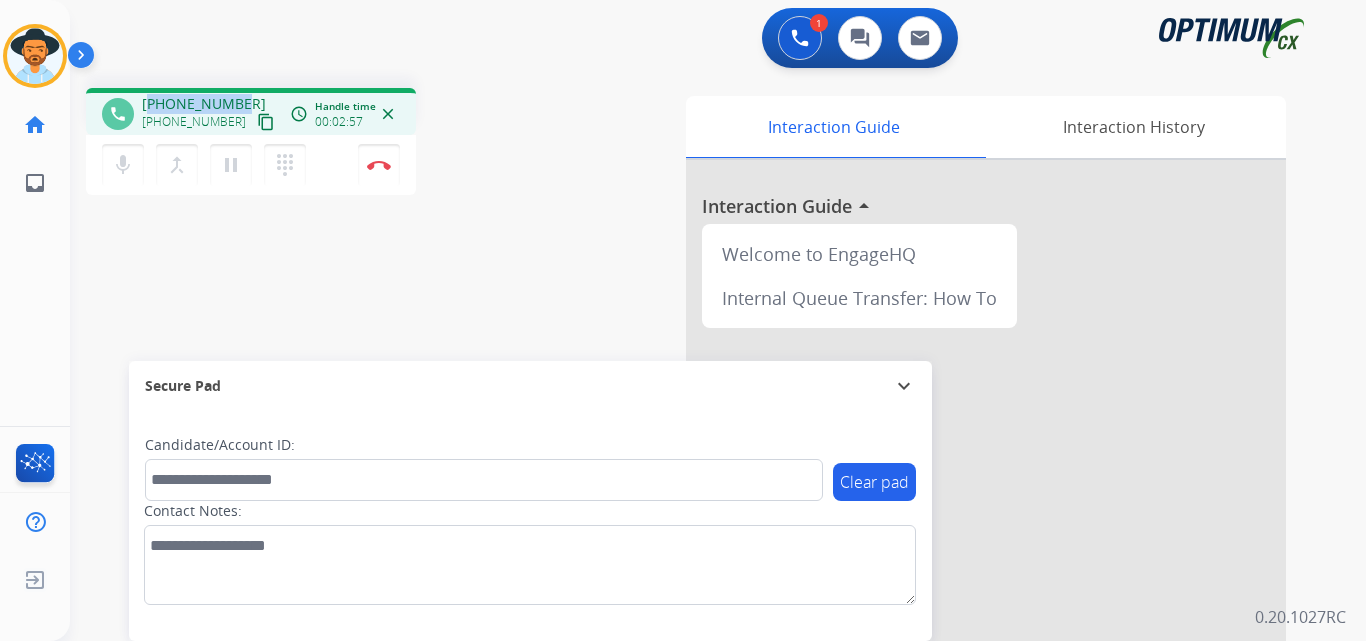 copy on "13617464356" 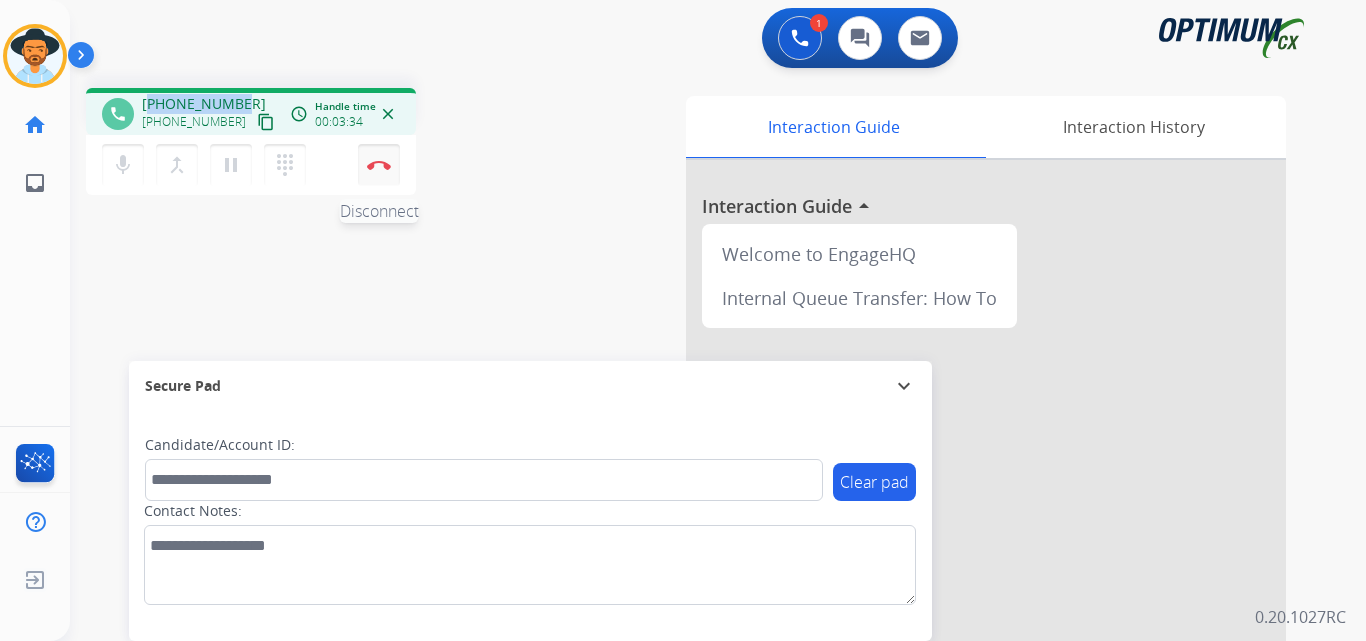 click at bounding box center [379, 165] 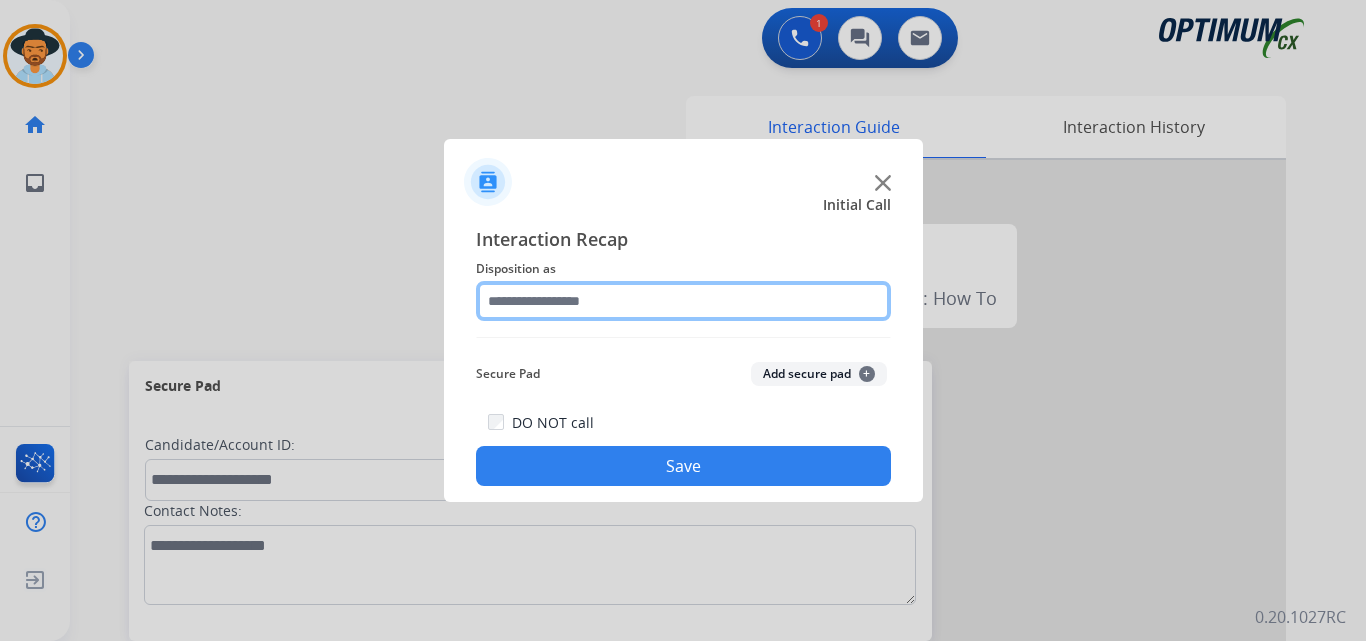 click 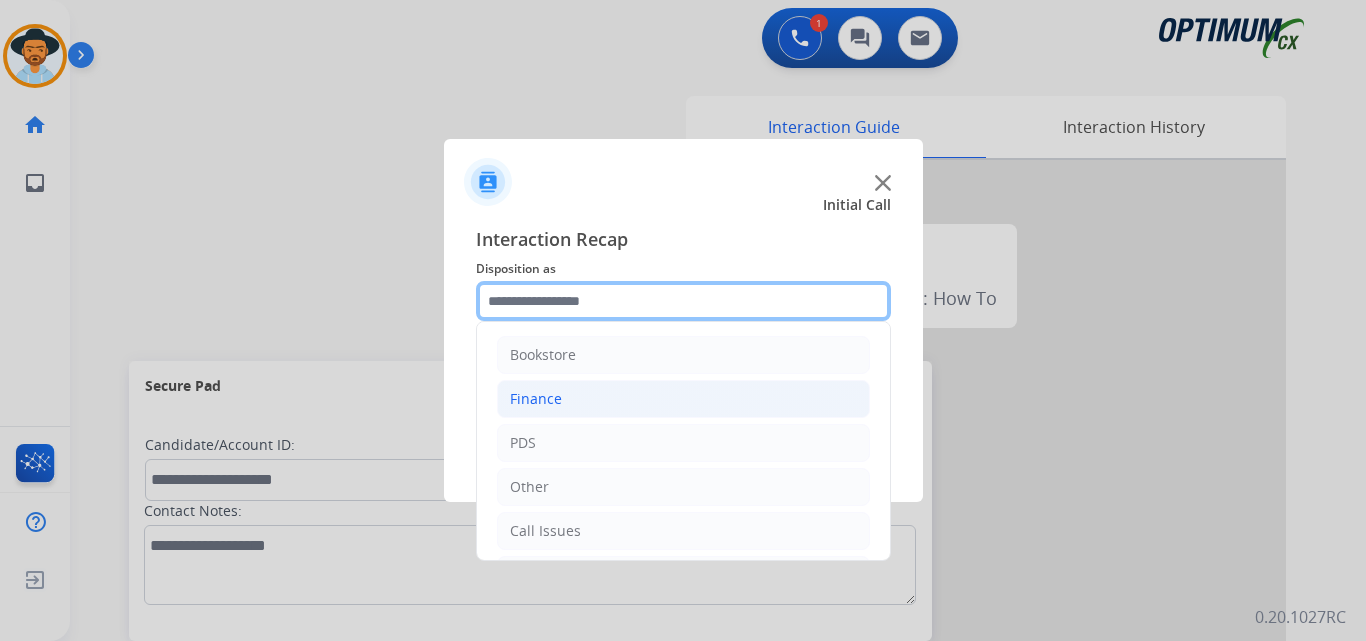 scroll, scrollTop: 136, scrollLeft: 0, axis: vertical 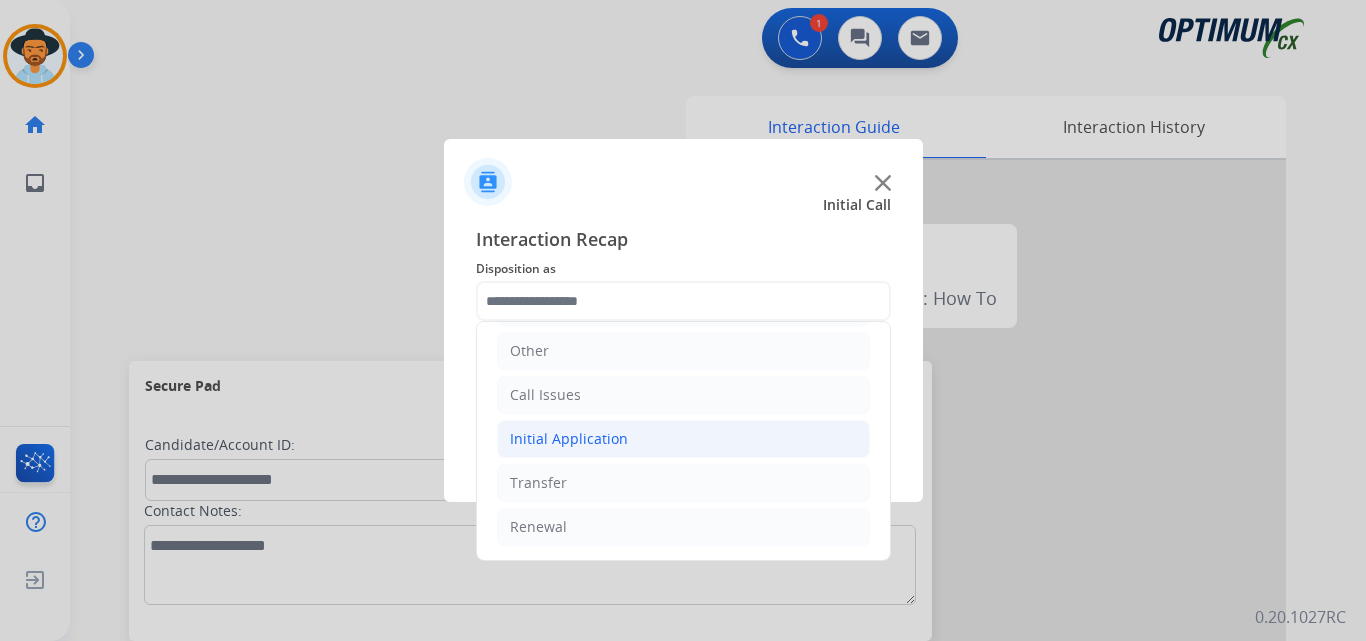 click on "Initial Application" 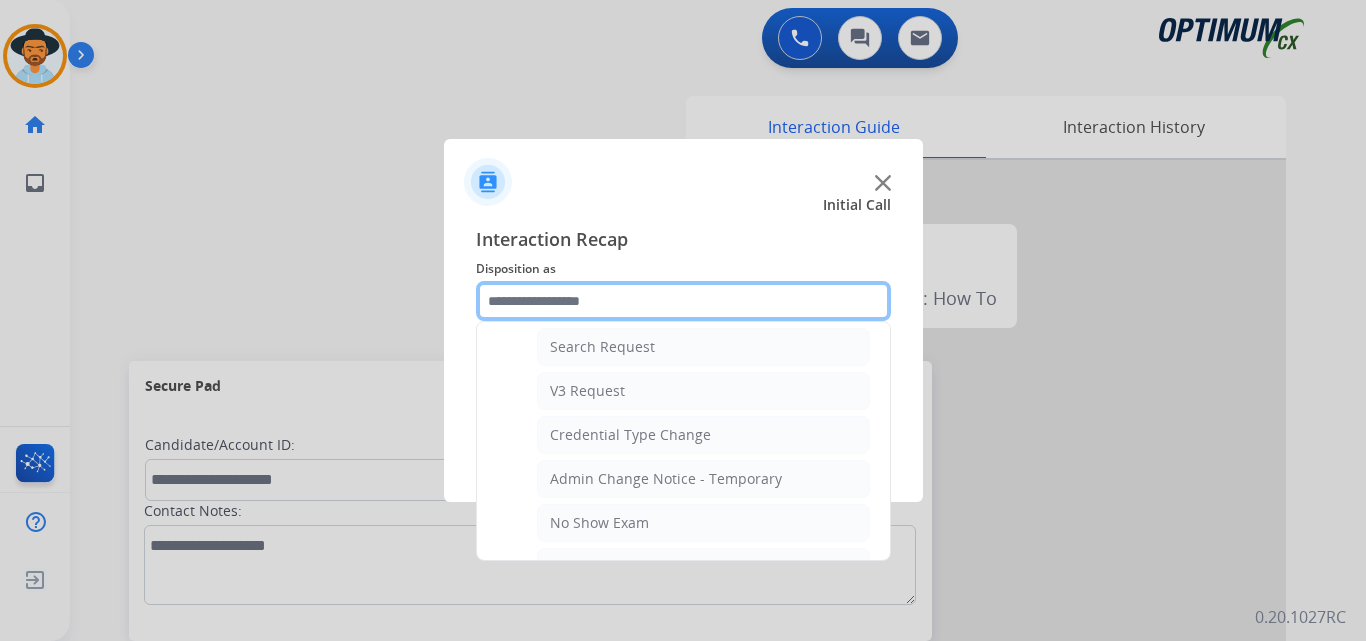 scroll, scrollTop: 1065, scrollLeft: 0, axis: vertical 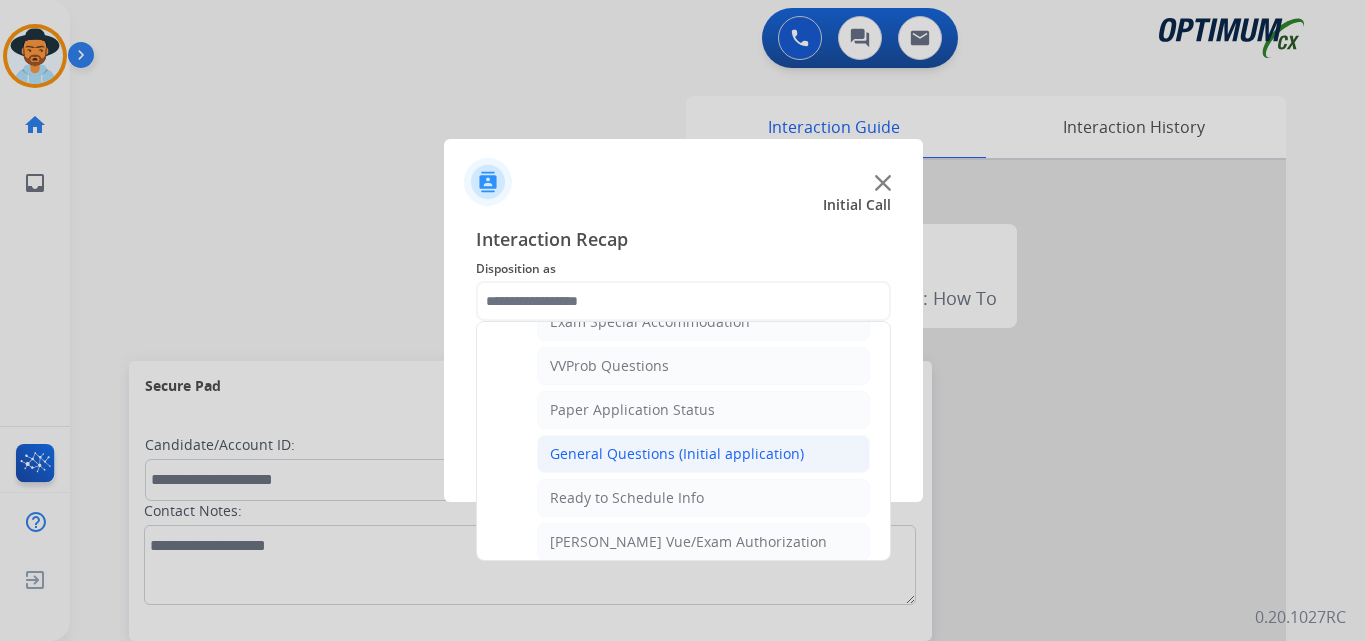 click on "General Questions (Initial application)" 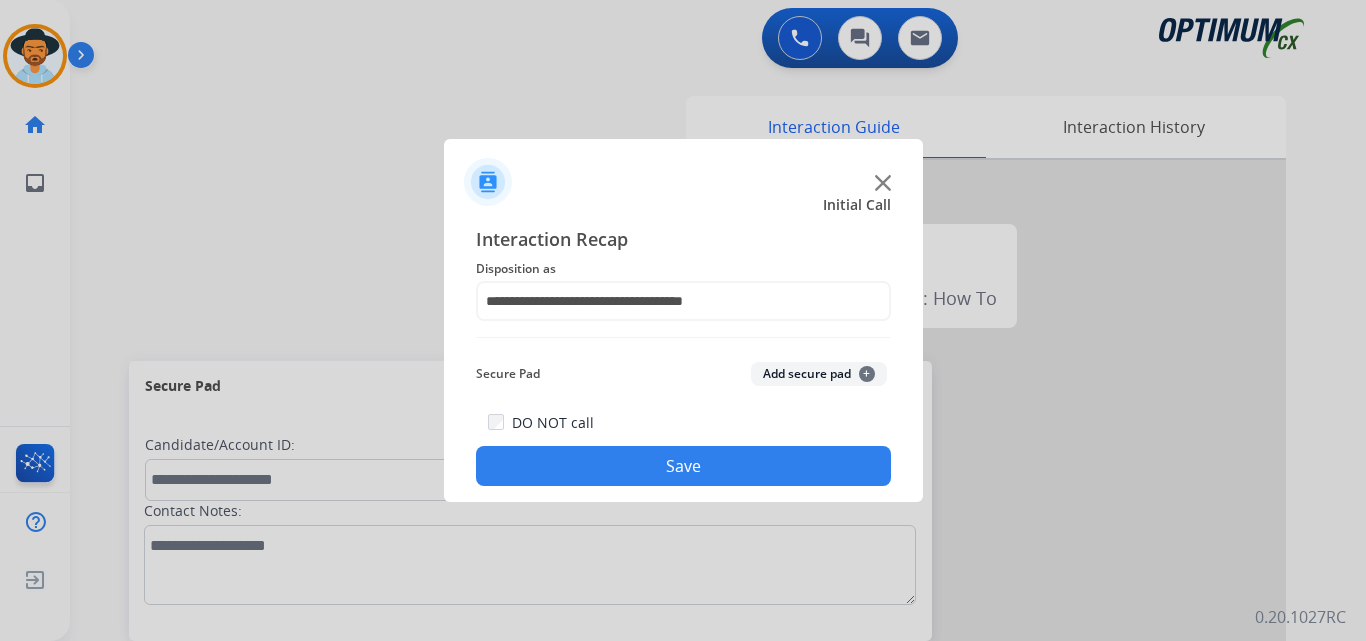 click on "Save" 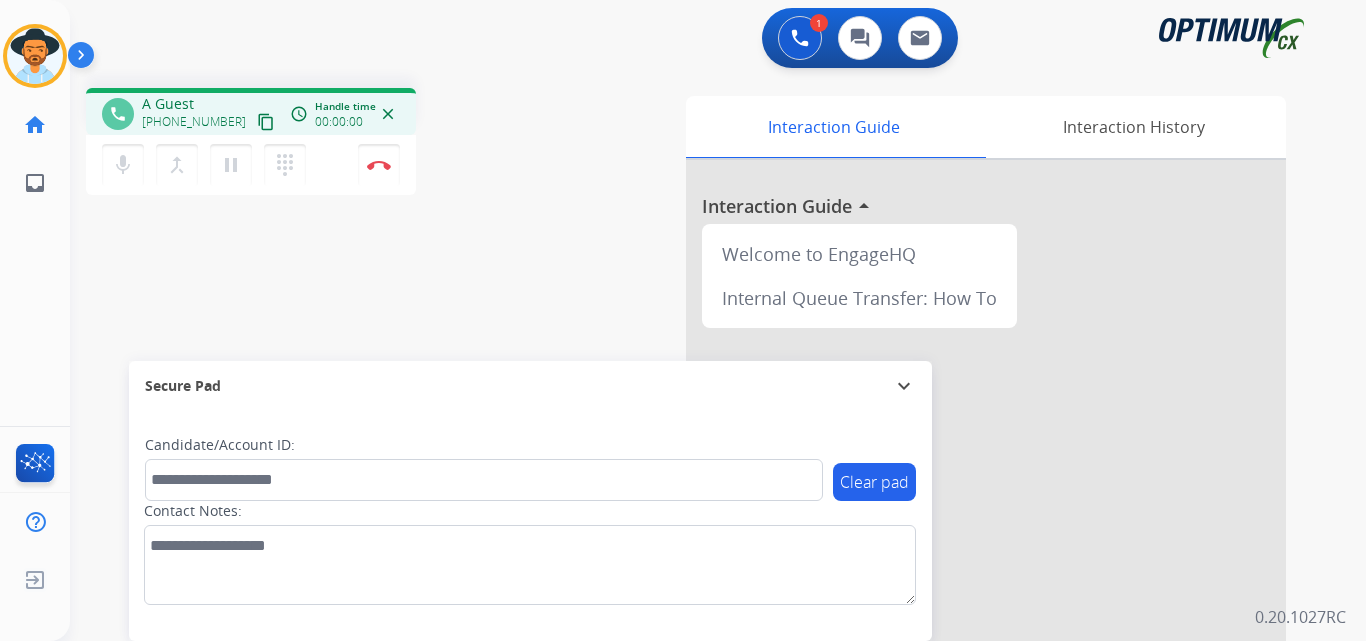 drag, startPoint x: 354, startPoint y: 102, endPoint x: 340, endPoint y: 111, distance: 16.643316 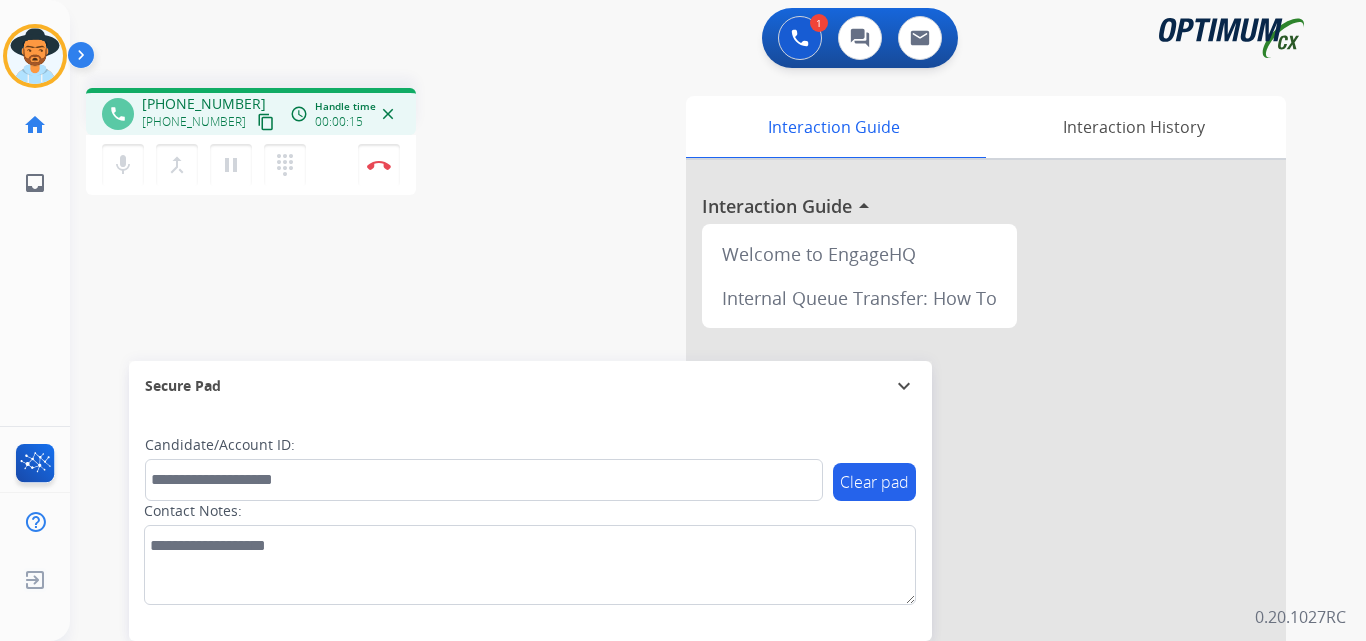 click on "+15743340646" at bounding box center (204, 104) 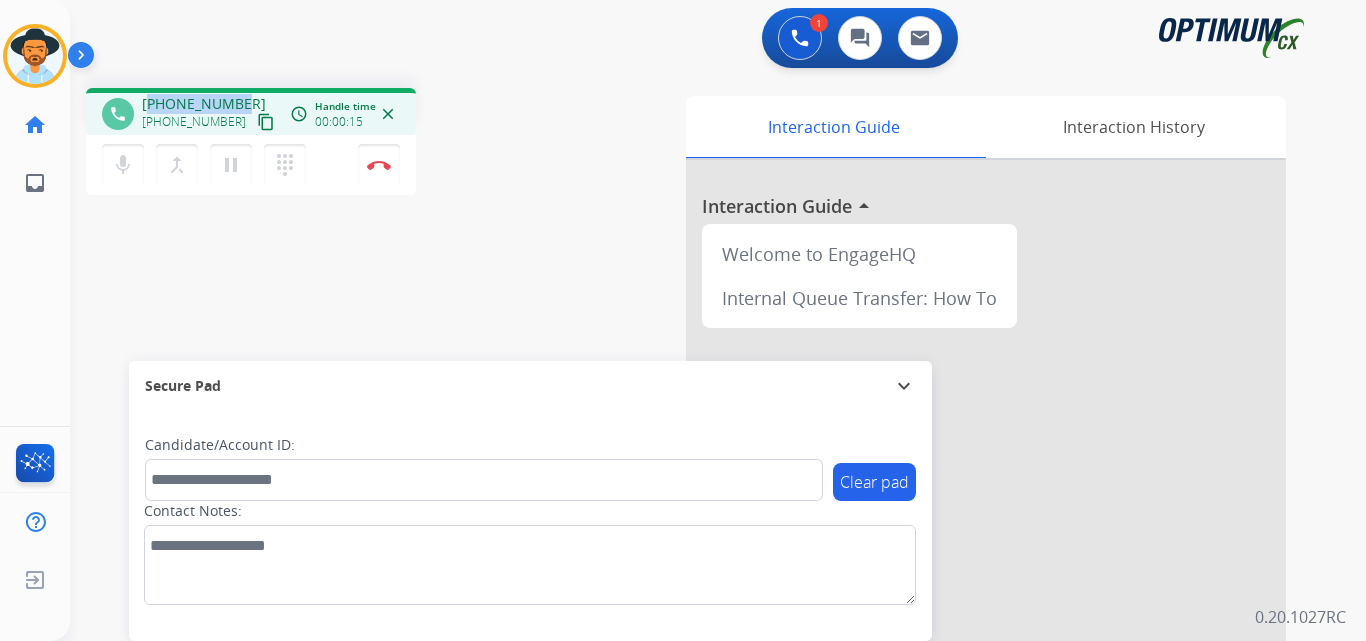 click on "+15743340646" at bounding box center [204, 104] 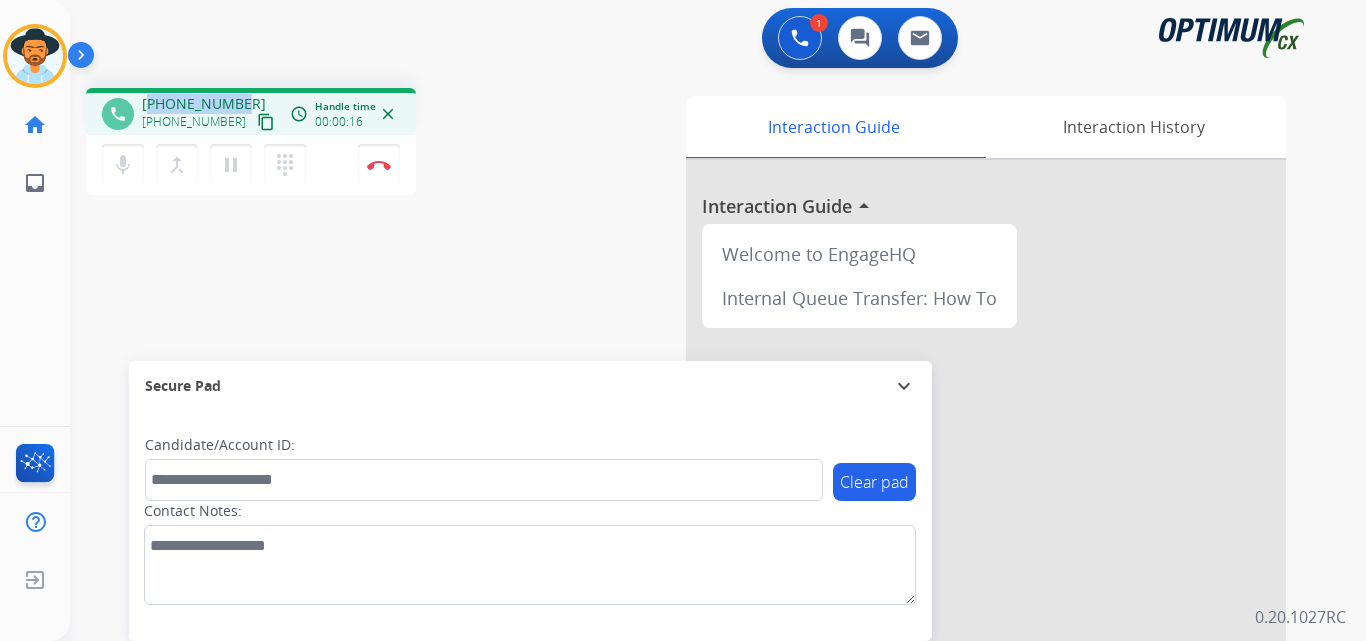 copy on "15743340646" 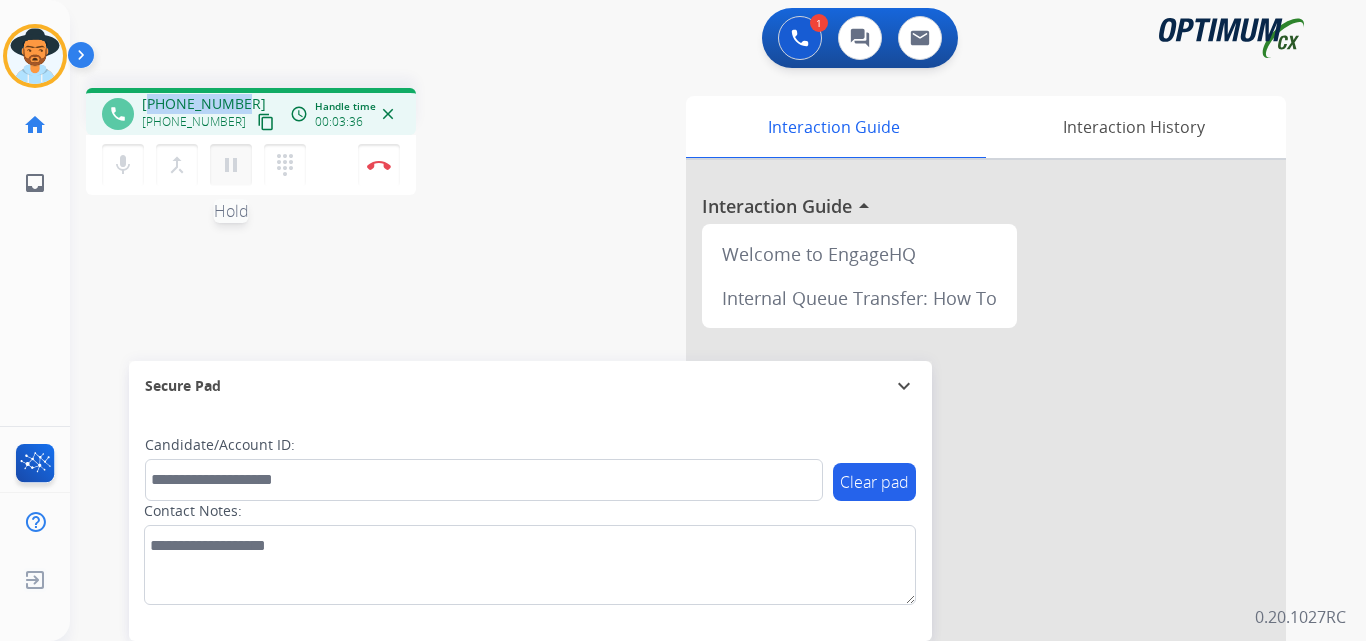 click on "pause" at bounding box center (231, 165) 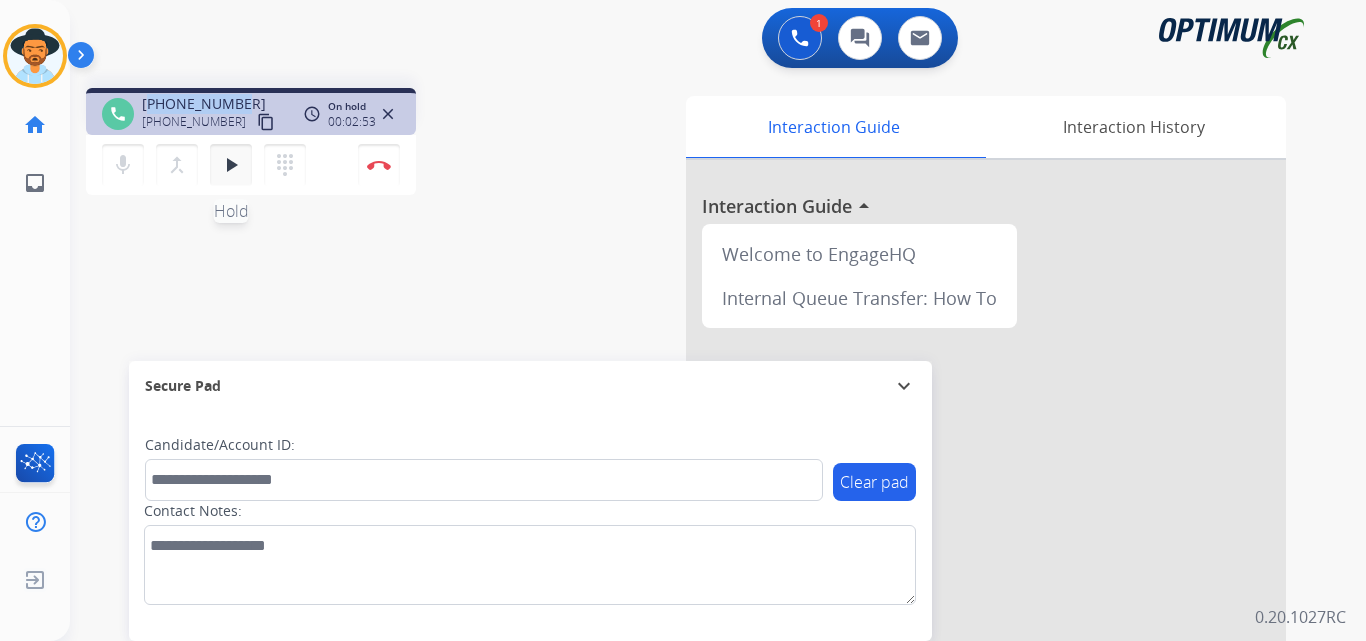 click on "play_arrow Hold" at bounding box center [231, 165] 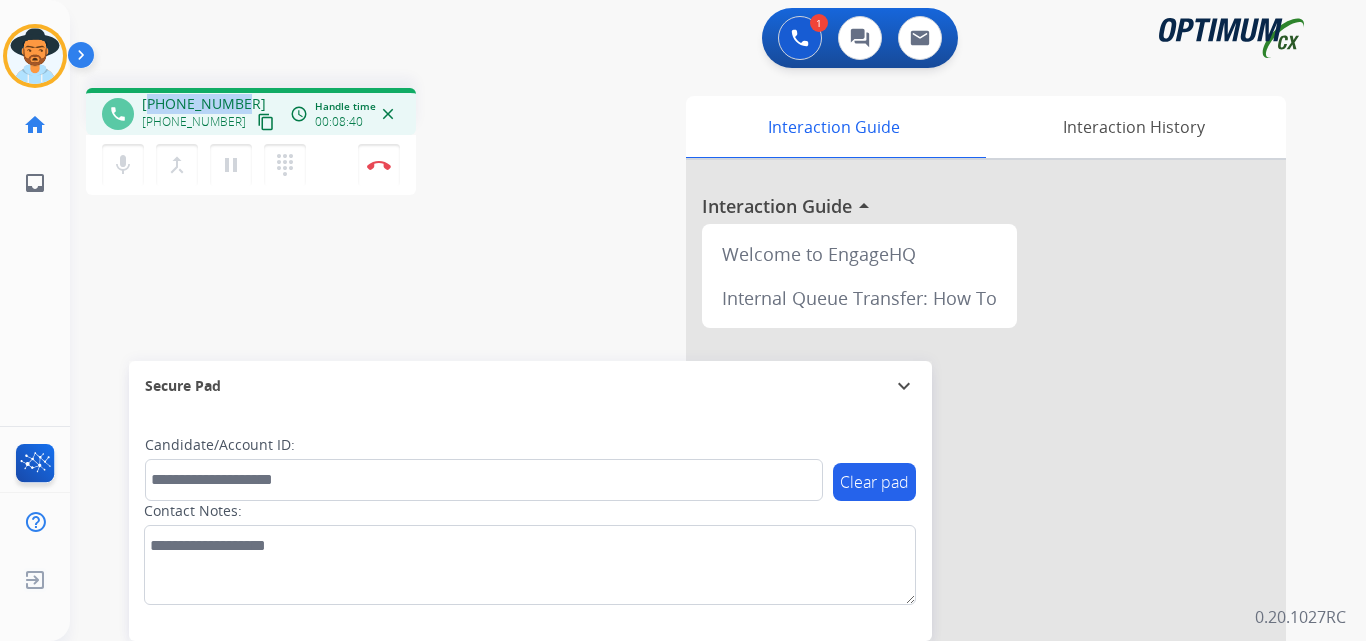 click on "+15743340646" at bounding box center (204, 104) 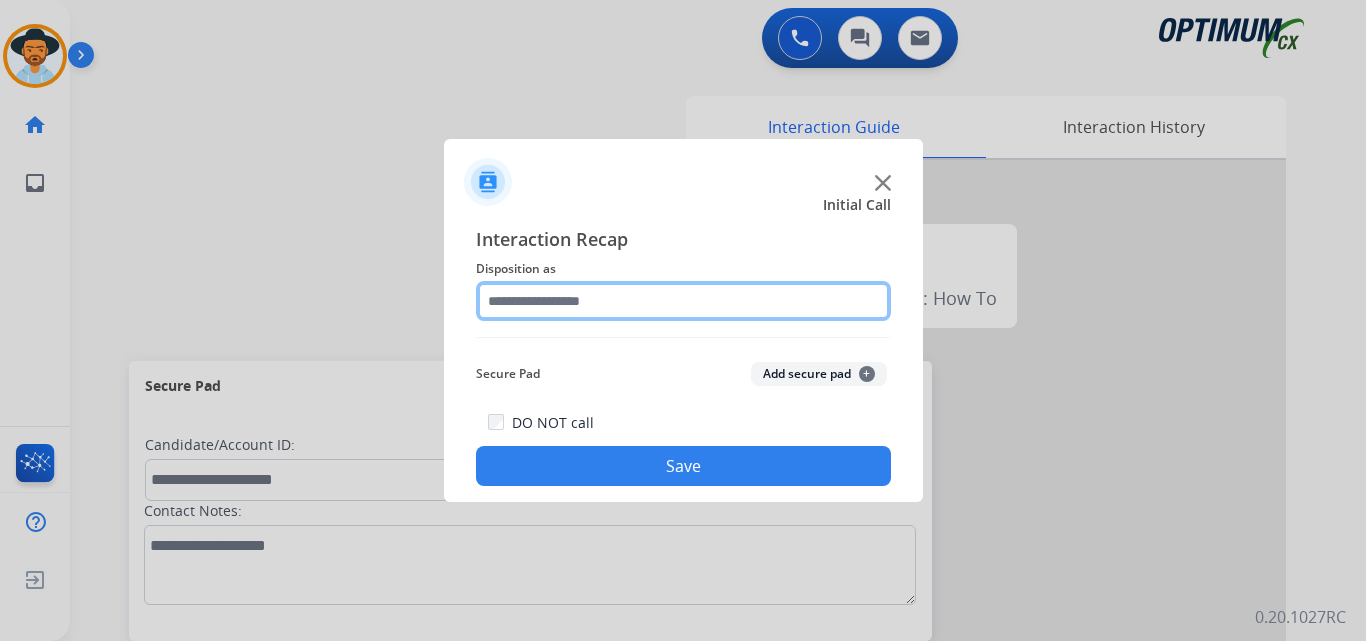 click 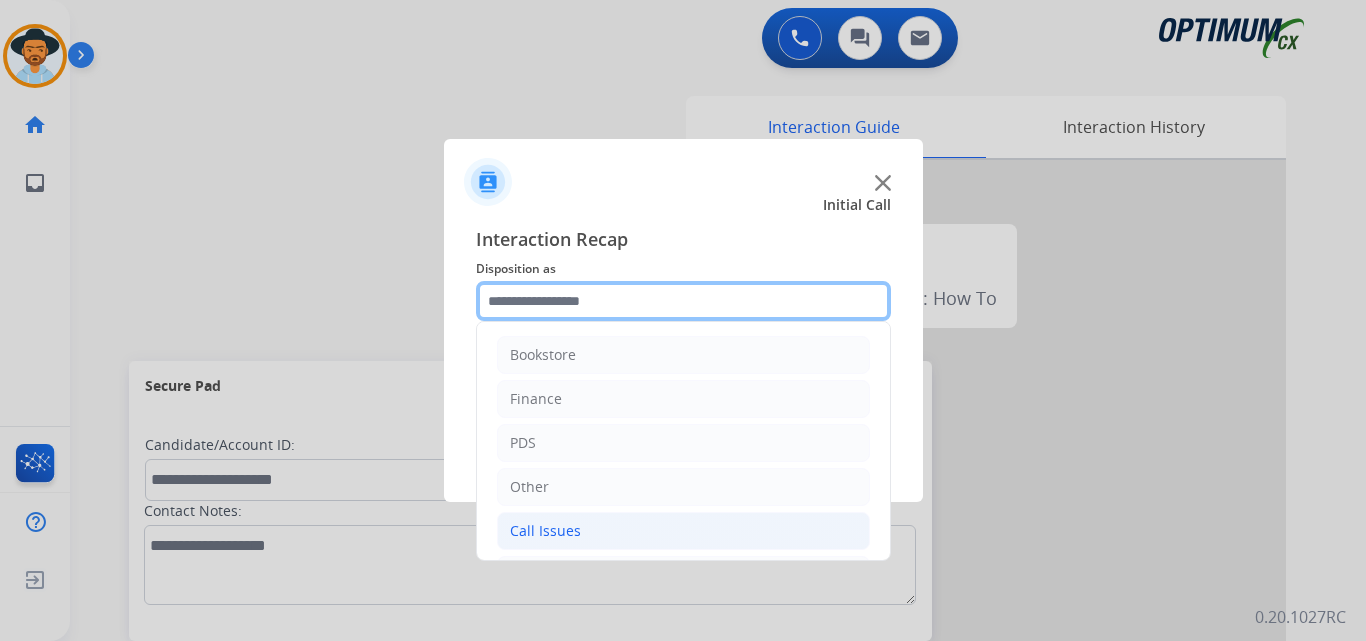 scroll, scrollTop: 136, scrollLeft: 0, axis: vertical 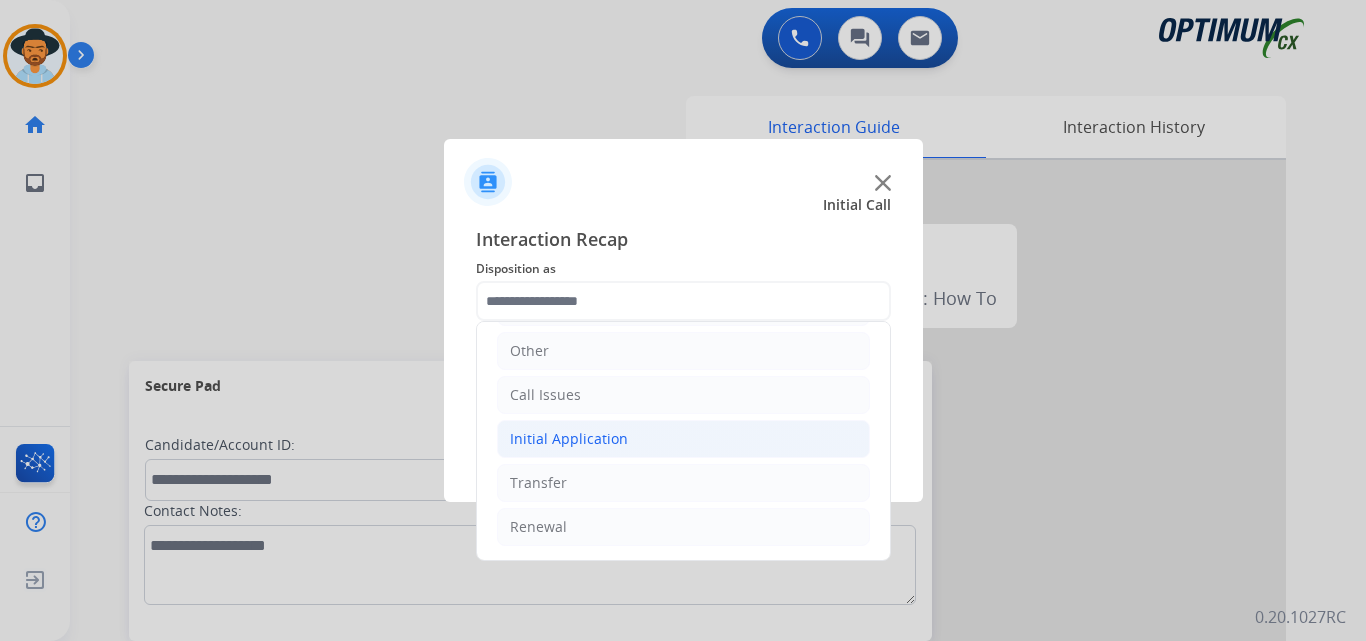 click on "Initial Application" 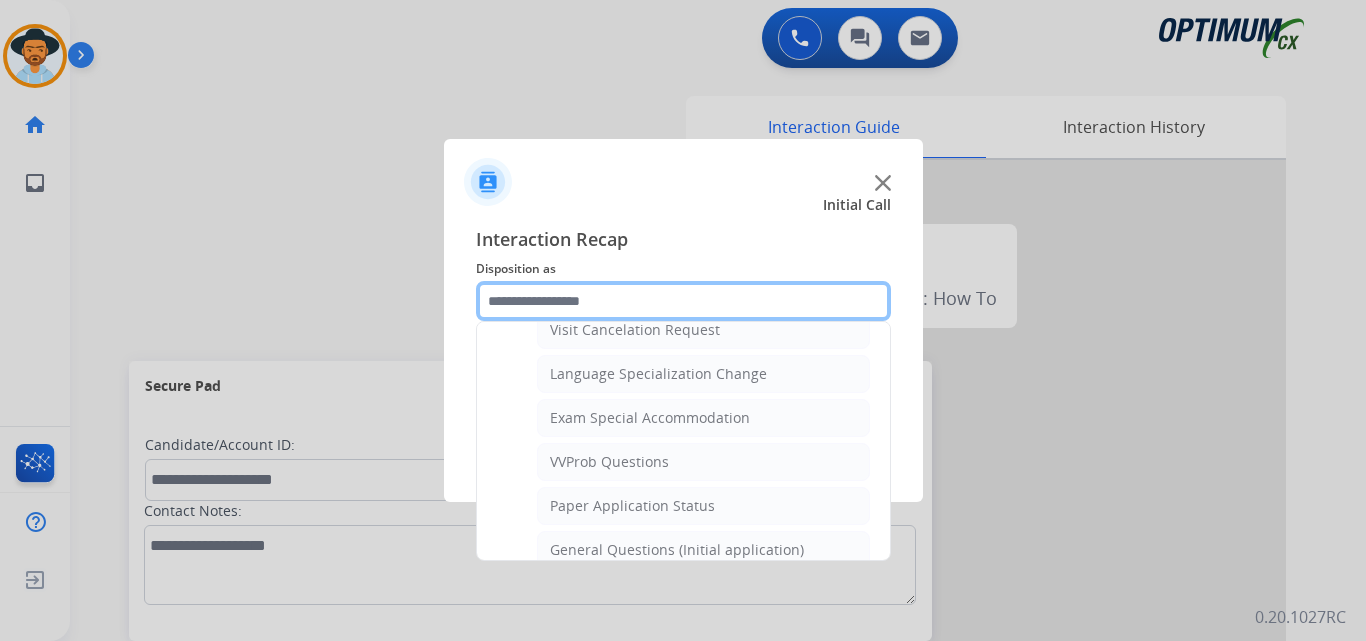 scroll, scrollTop: 1136, scrollLeft: 0, axis: vertical 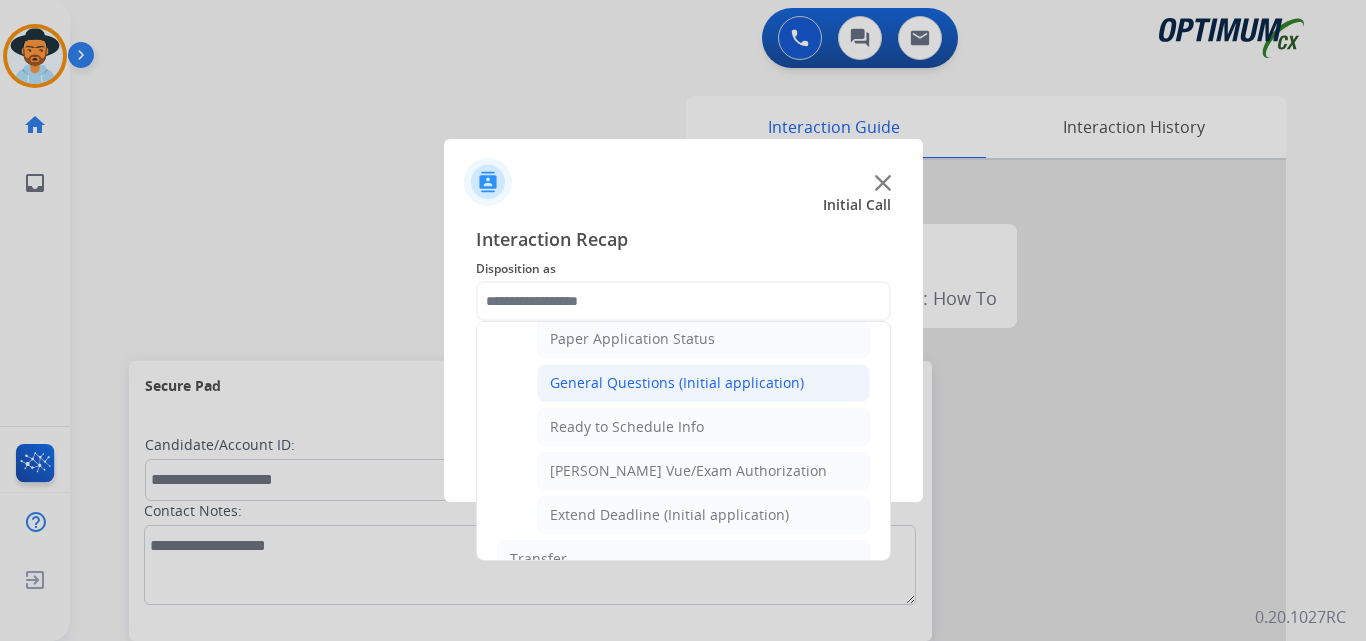 click on "General Questions (Initial application)" 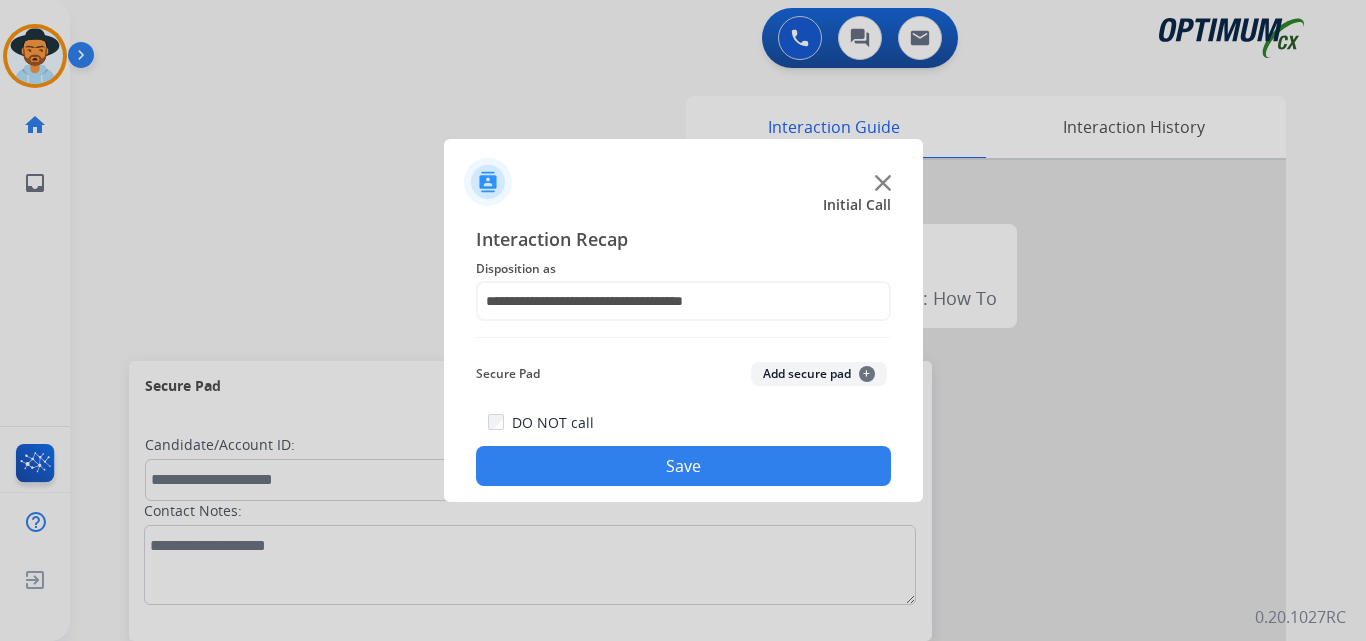 click on "Save" 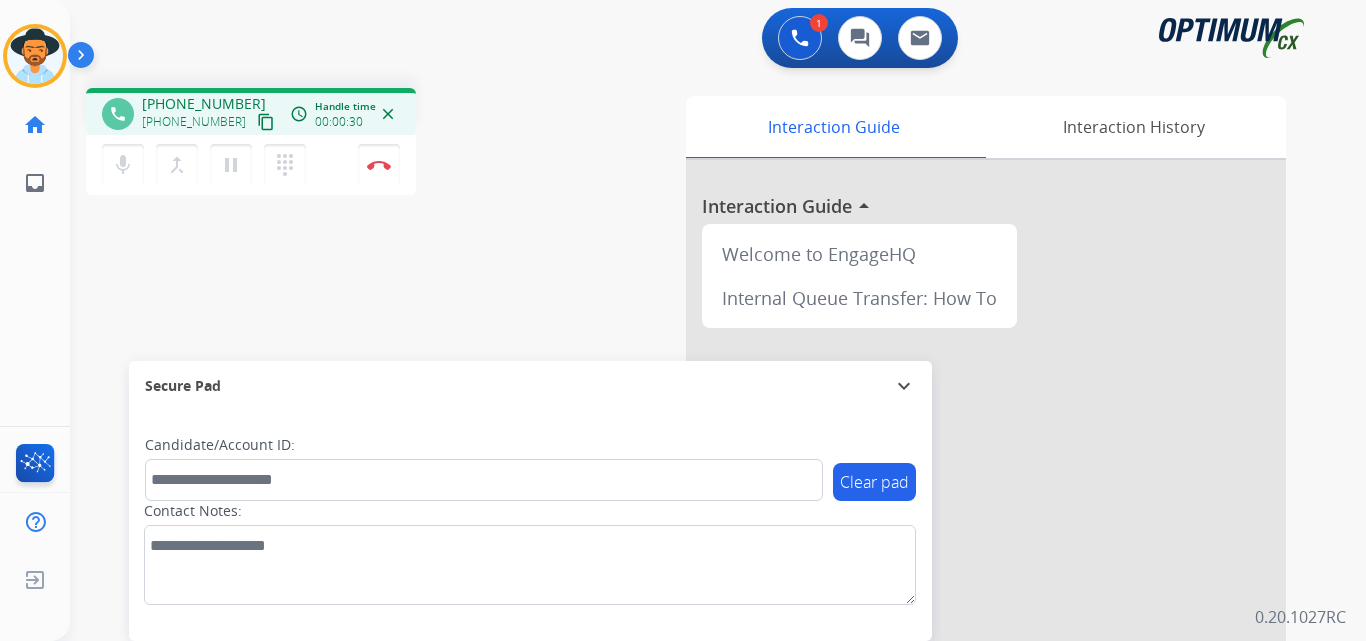 click on "+13013855029" at bounding box center (204, 104) 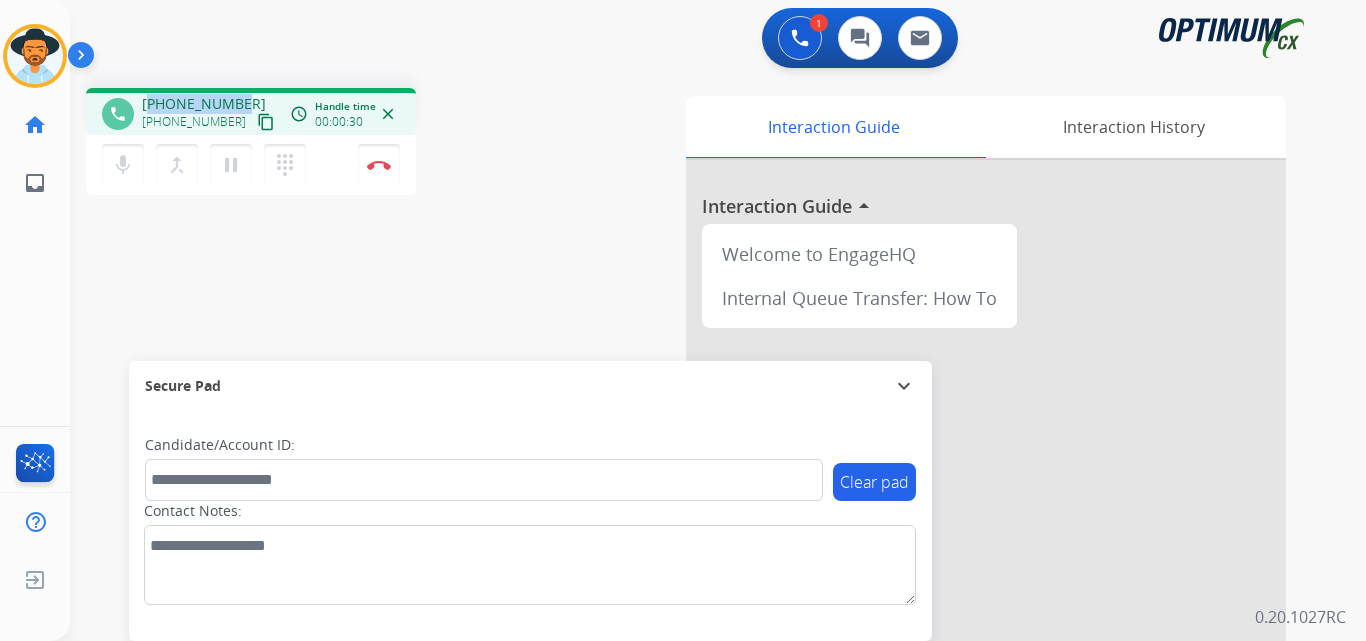 click on "+13013855029" at bounding box center [204, 104] 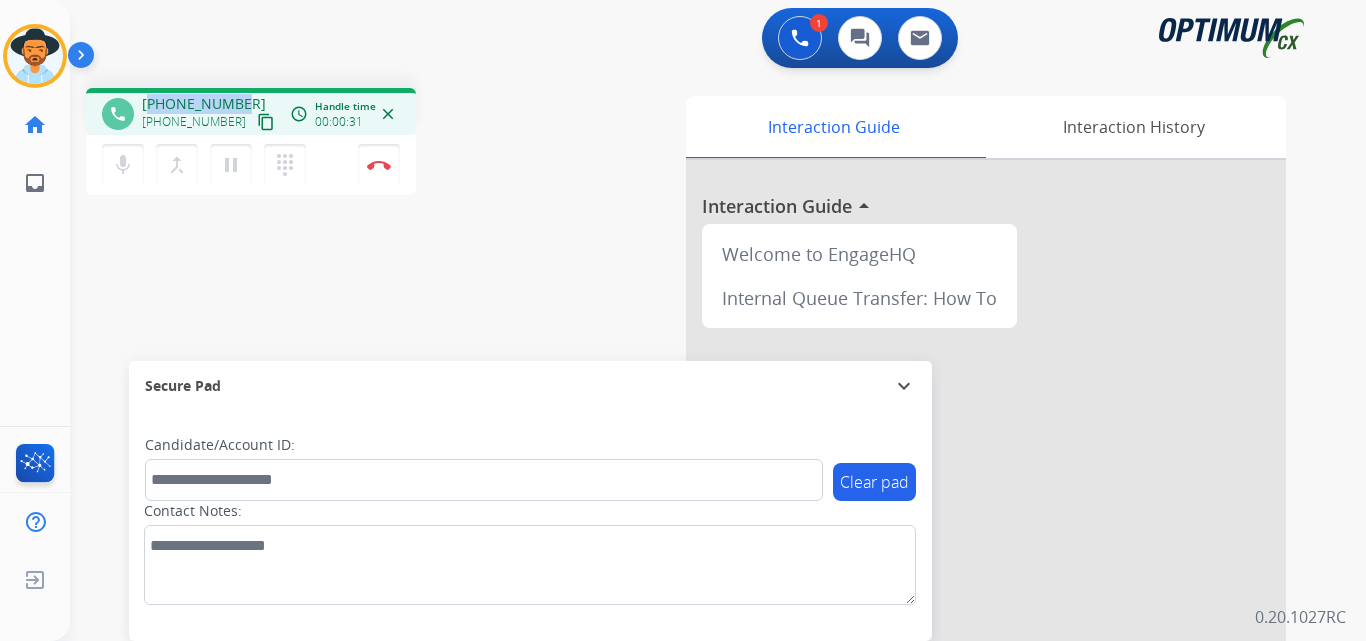 copy on "13013855029" 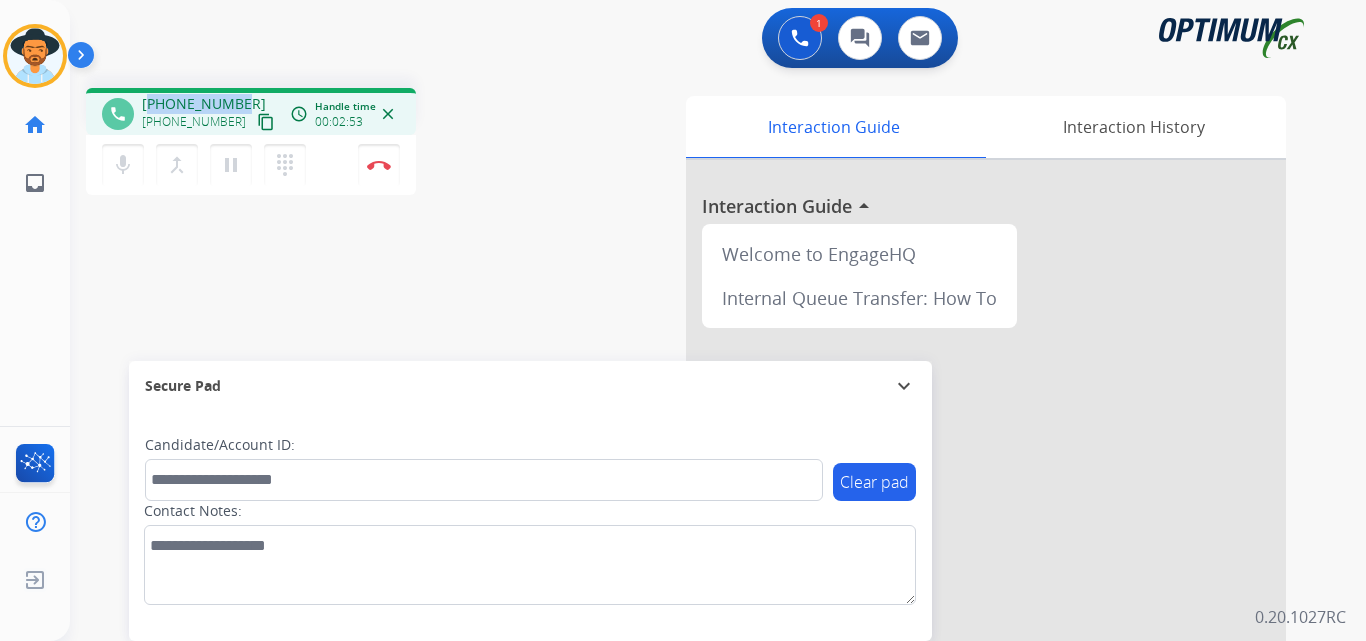 click on "phone +13013855029 +13013855029 content_copy access_time Call metrics Queue   00:11 Hold   00:00 Talk   02:54 Total   03:04 Handle time 00:02:53 close" at bounding box center (251, 111) 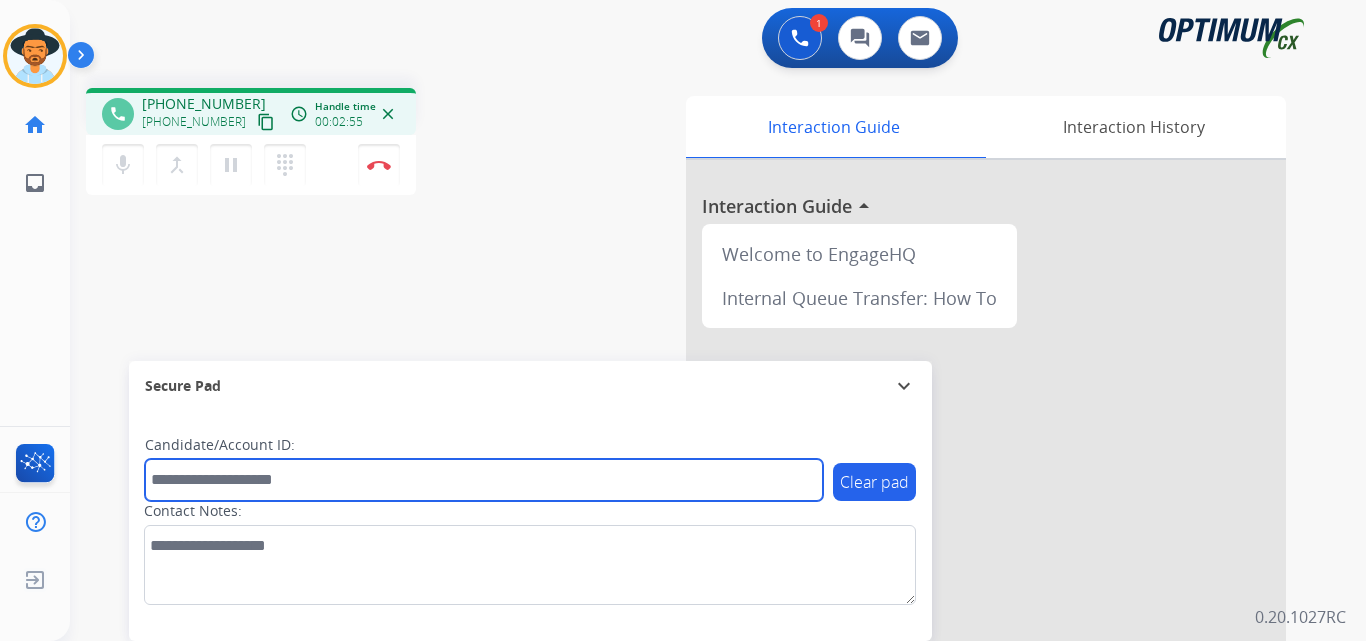 click at bounding box center [484, 480] 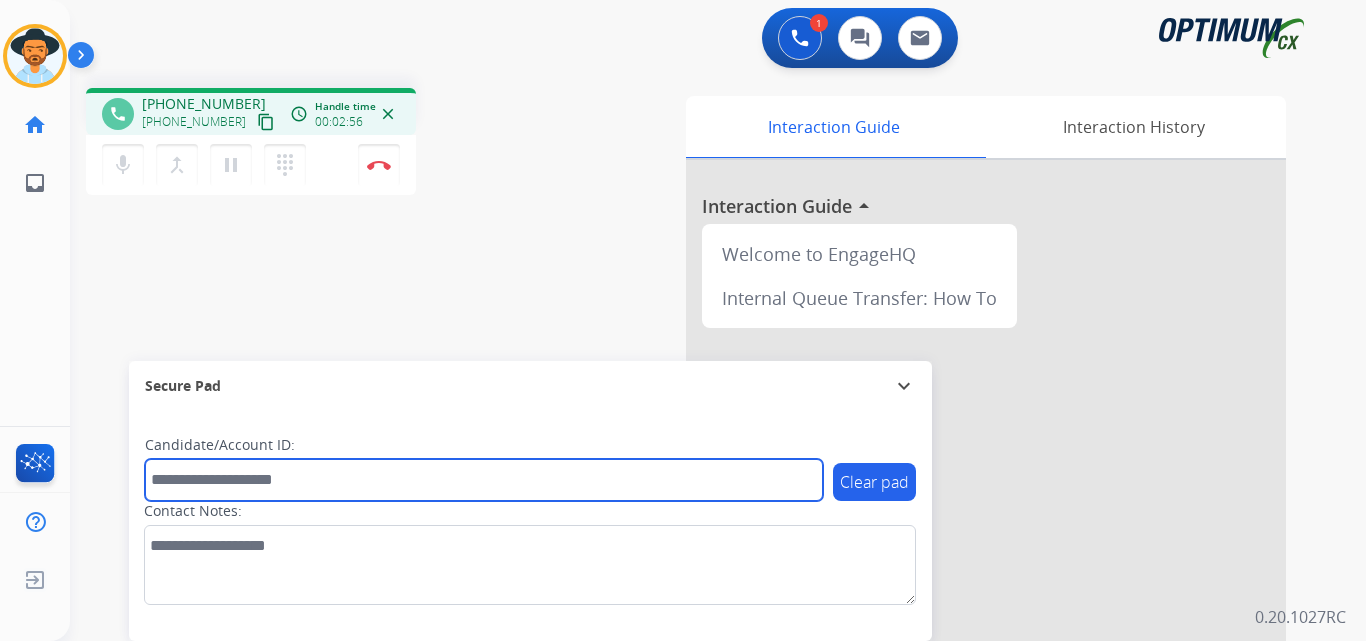 paste on "**********" 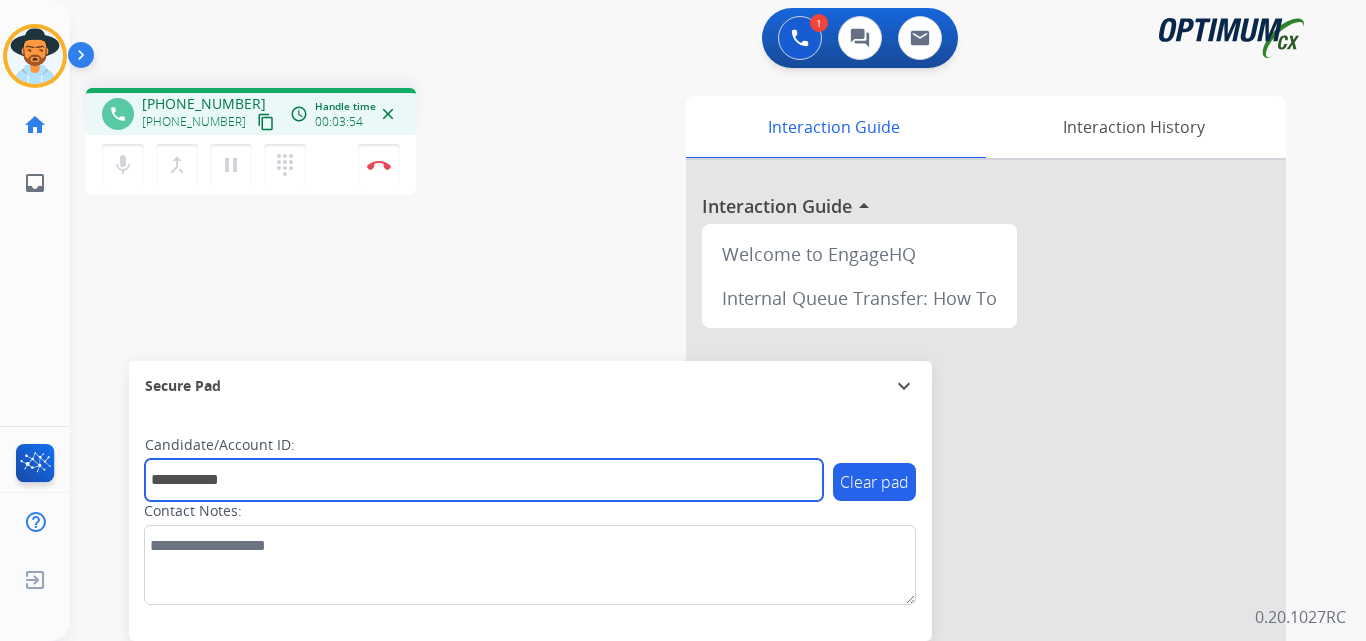 type on "**********" 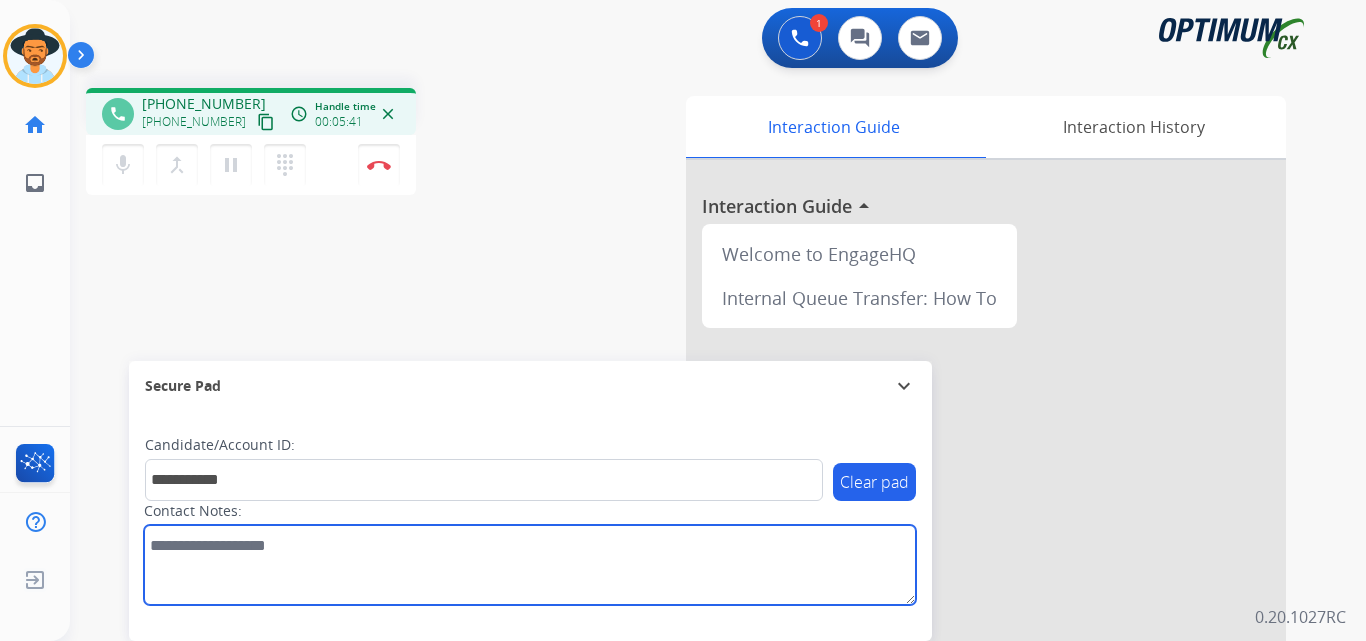 click at bounding box center [530, 565] 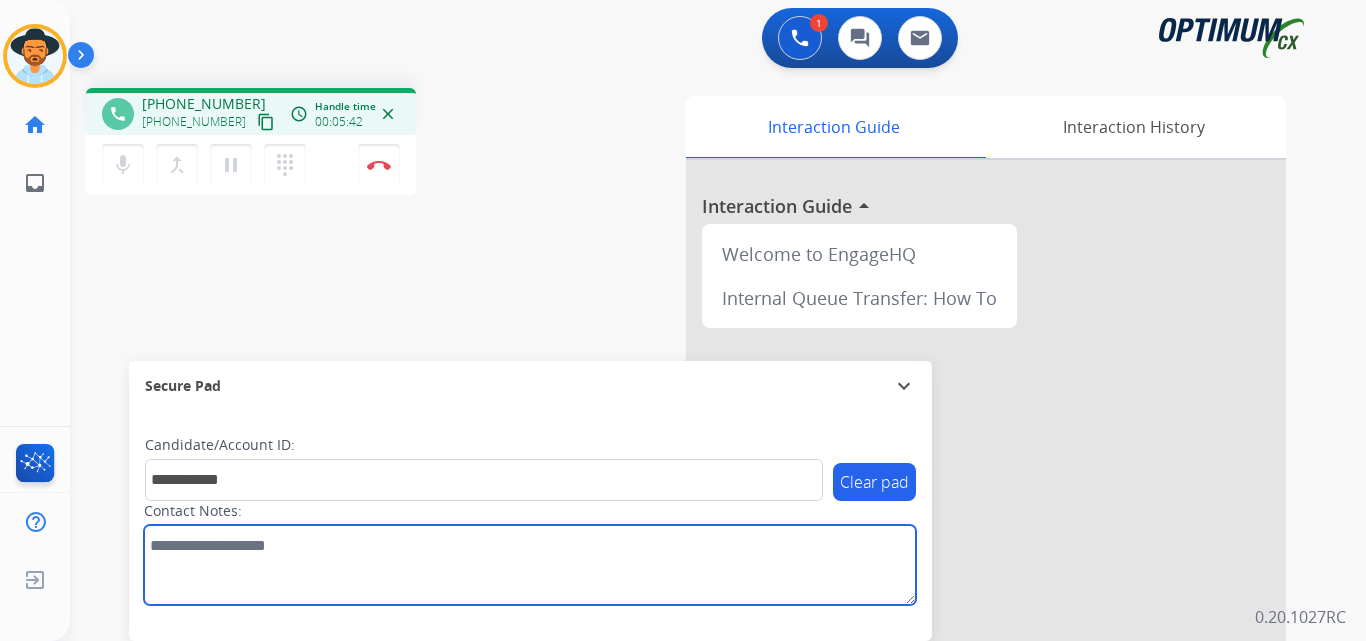 paste on "**********" 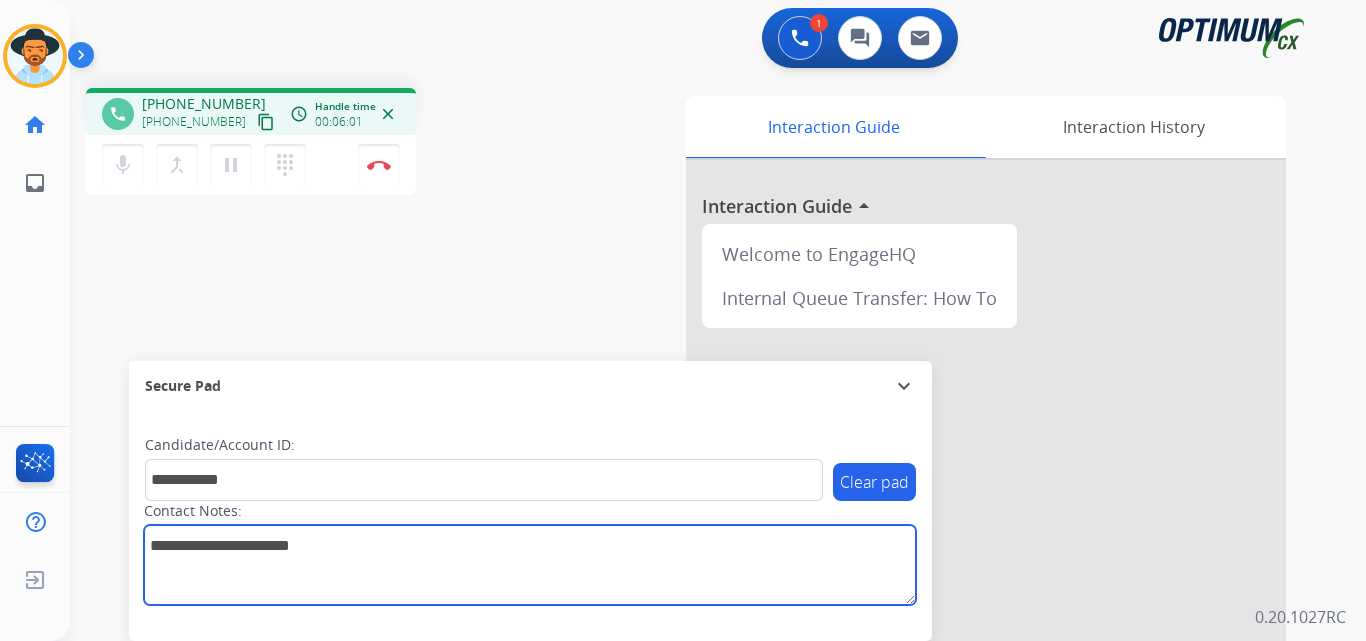 type on "**********" 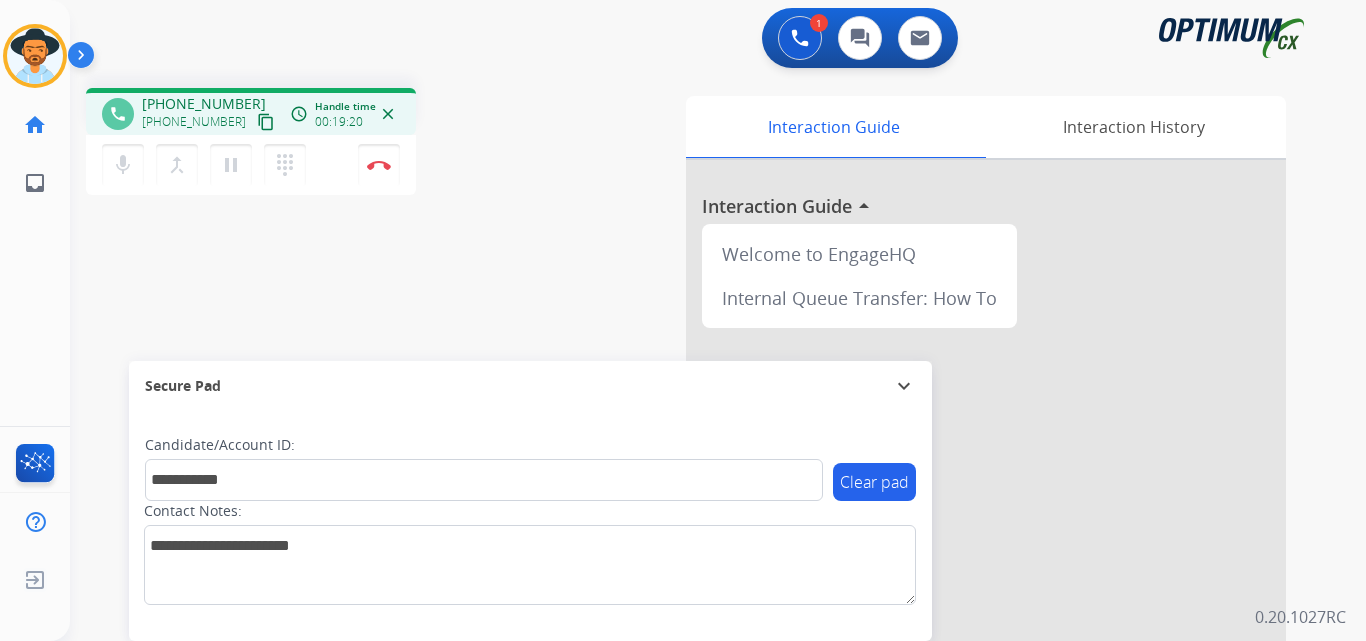 click on "**********" at bounding box center [694, 489] 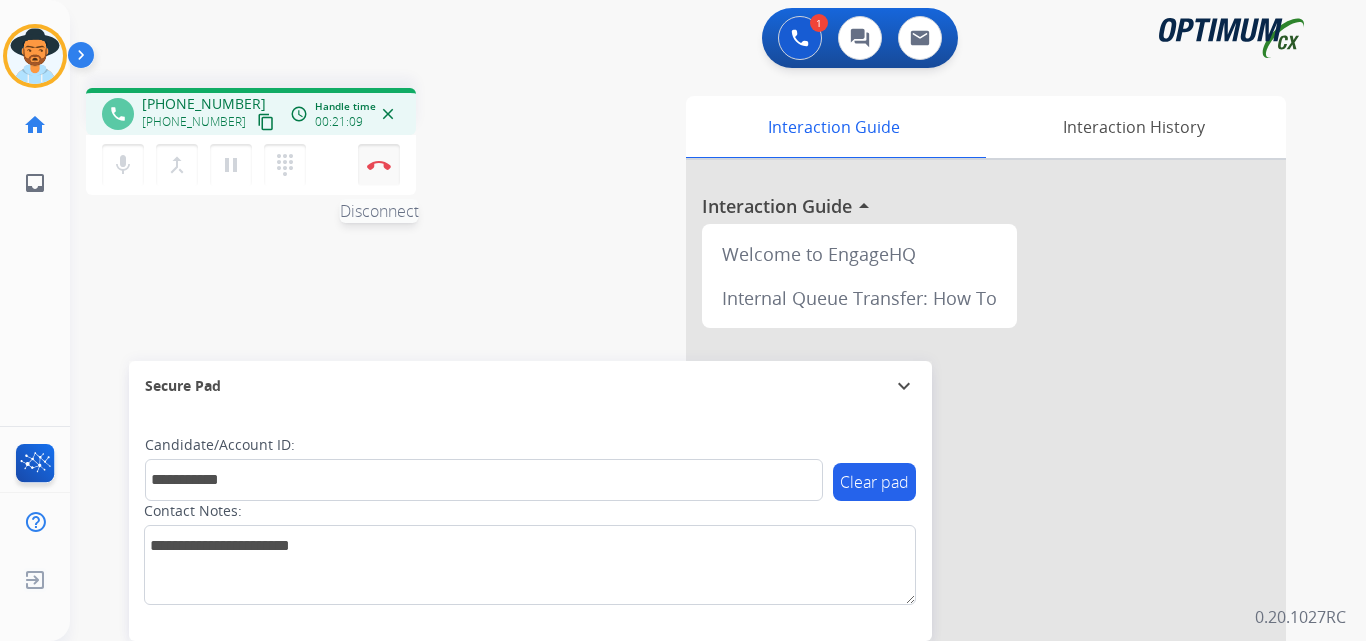 click on "Disconnect" at bounding box center (379, 165) 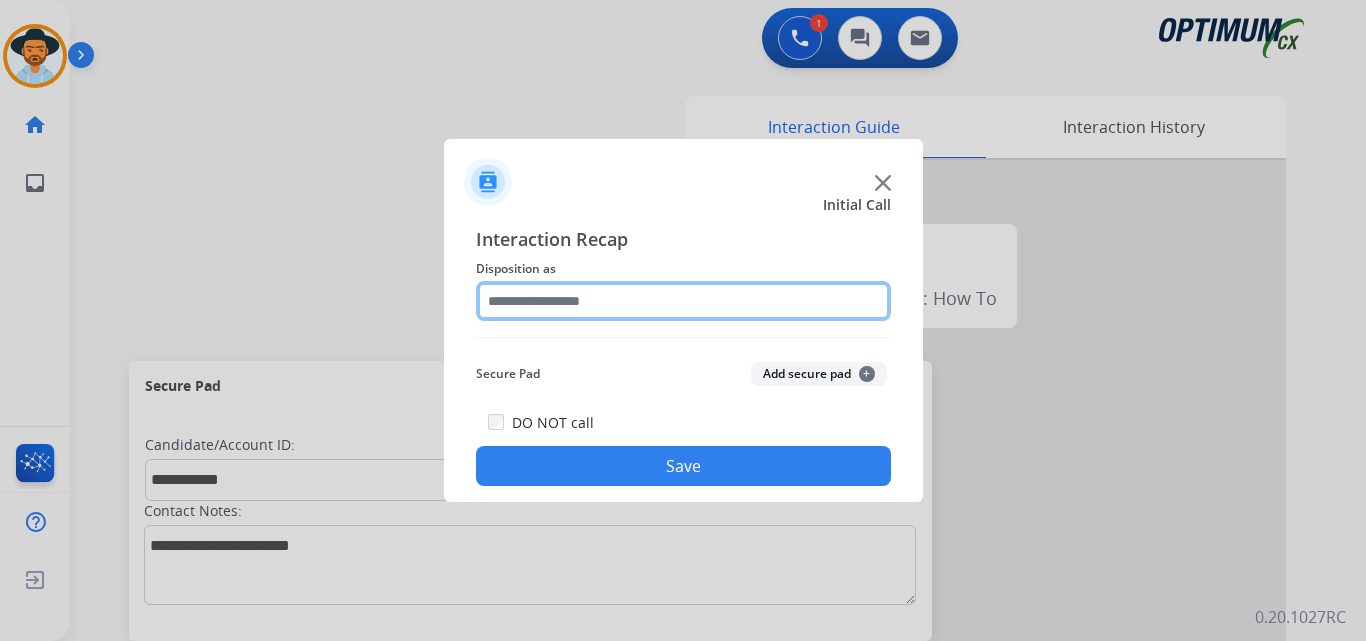 click 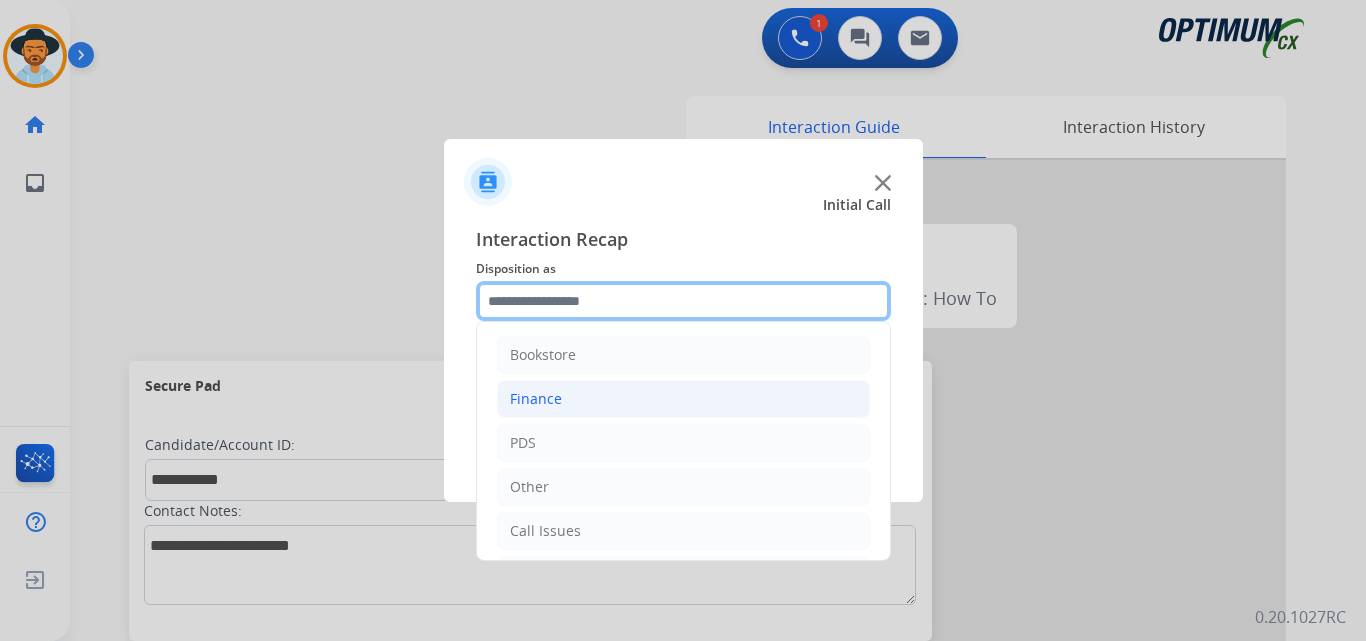 scroll, scrollTop: 136, scrollLeft: 0, axis: vertical 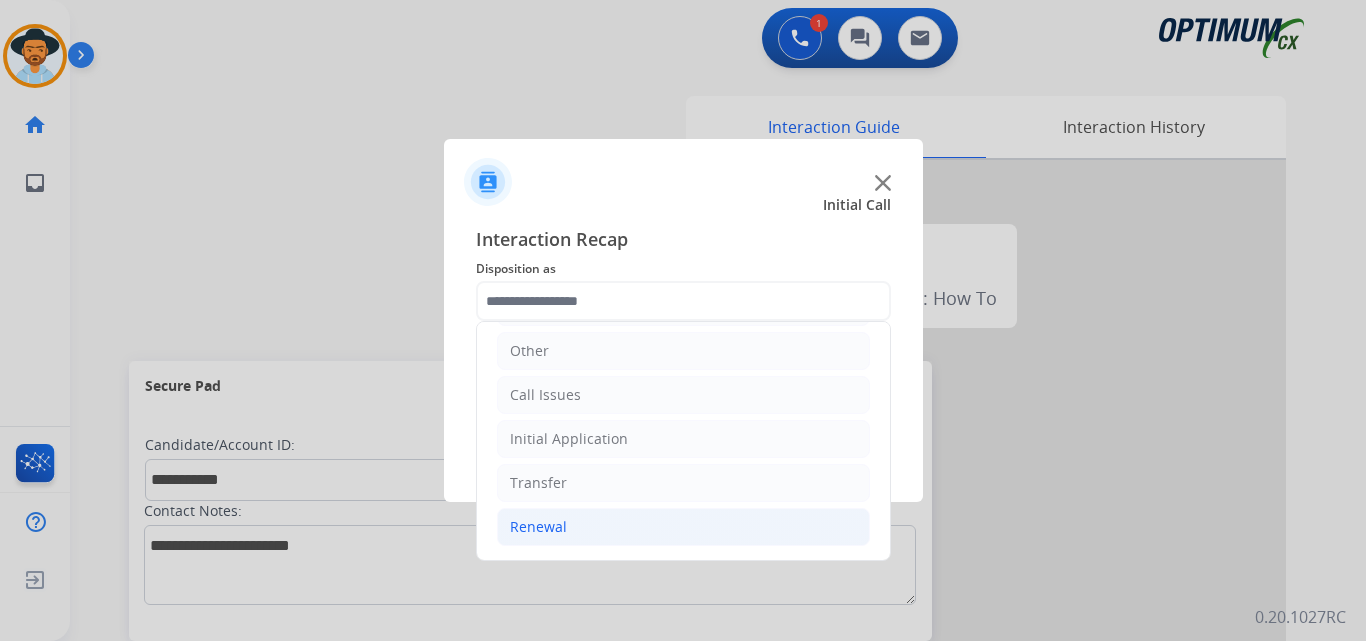 click on "Renewal" 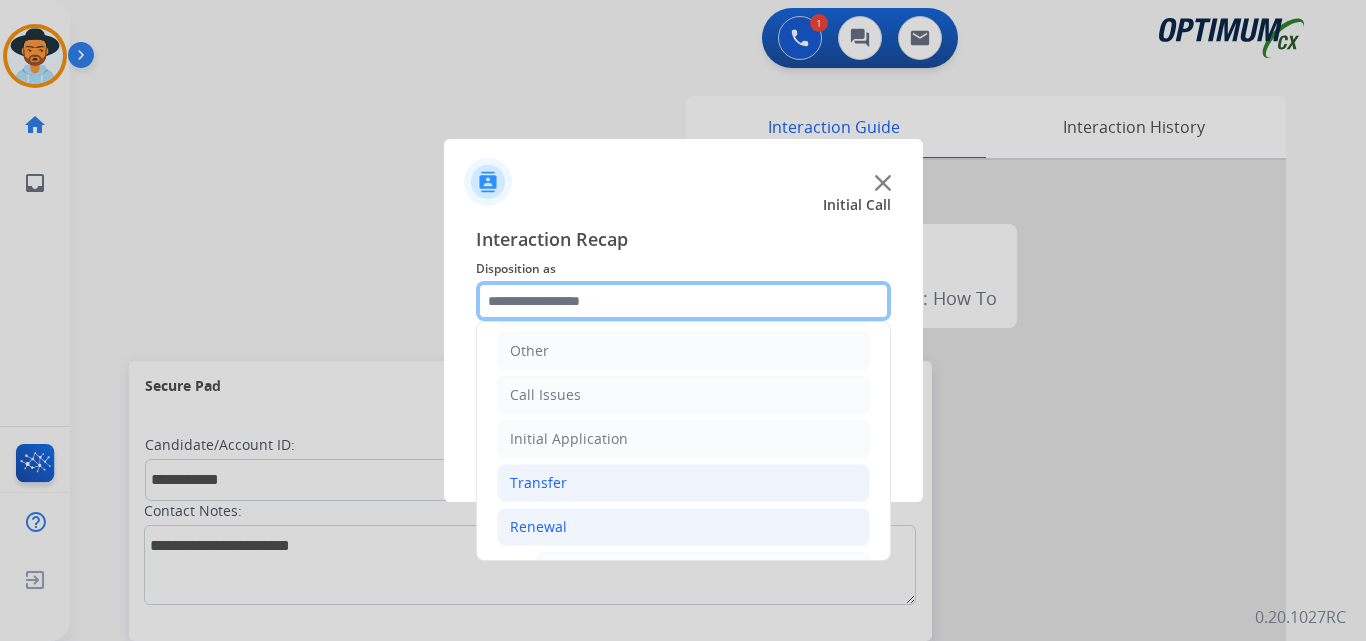 scroll, scrollTop: 636, scrollLeft: 0, axis: vertical 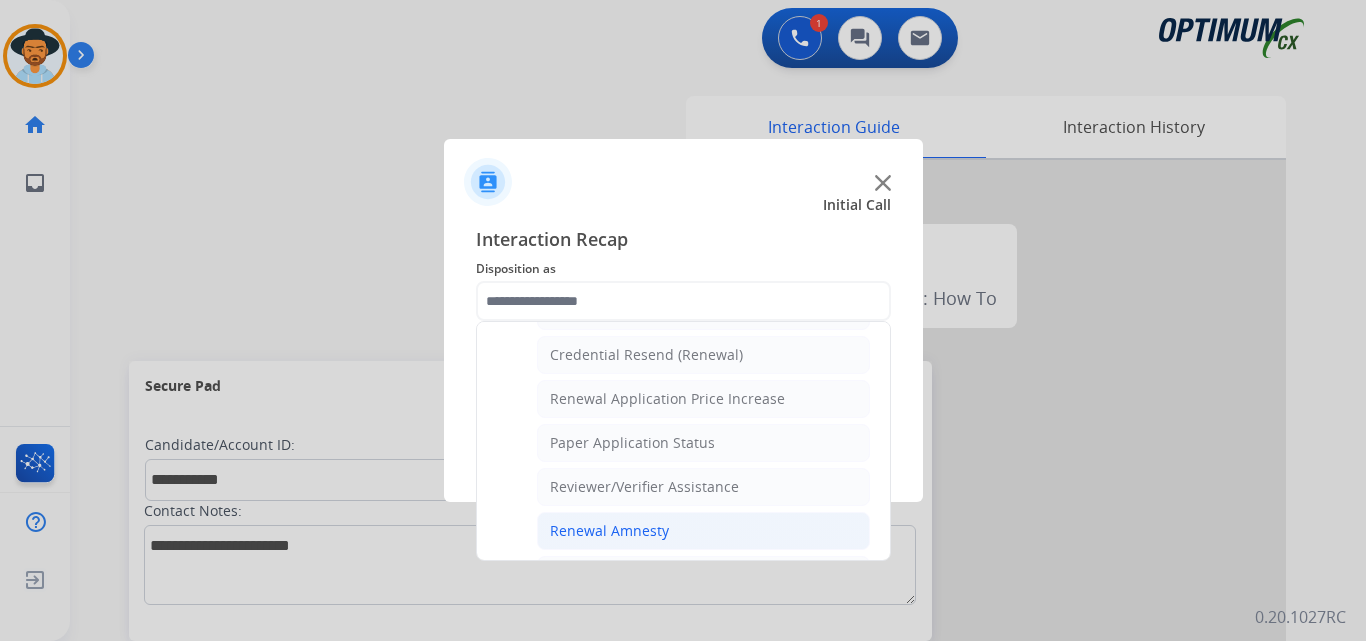 click on "Renewal Amnesty" 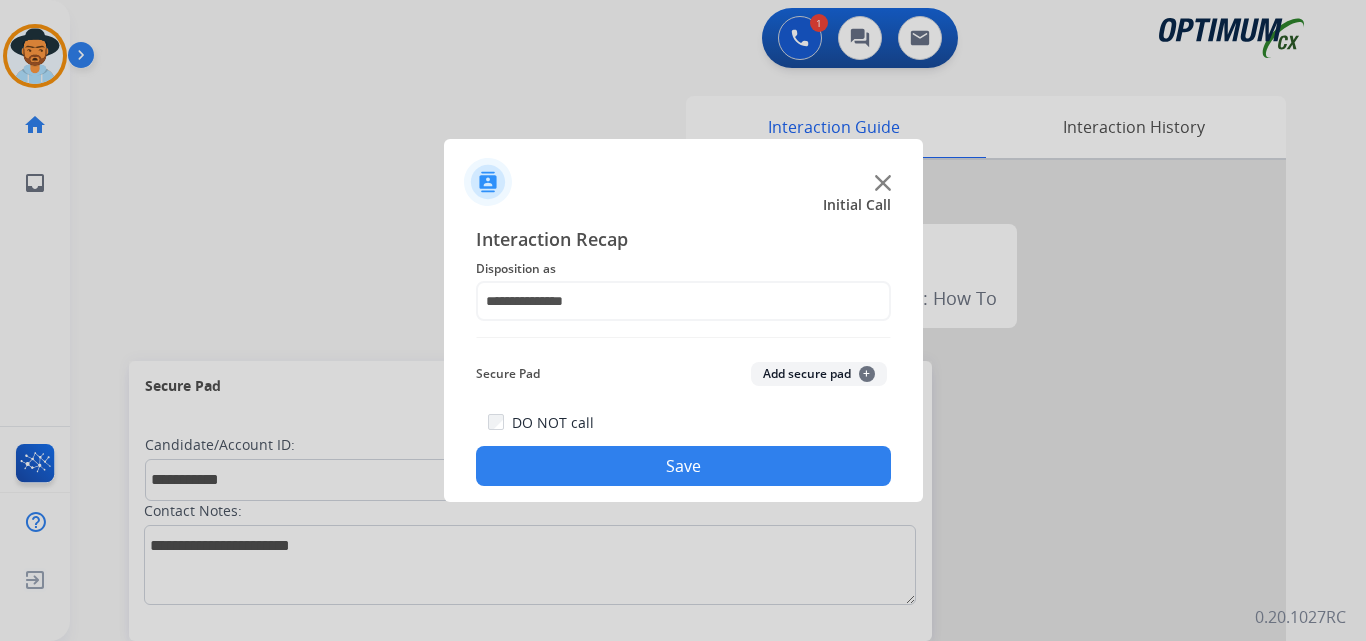 click on "Save" 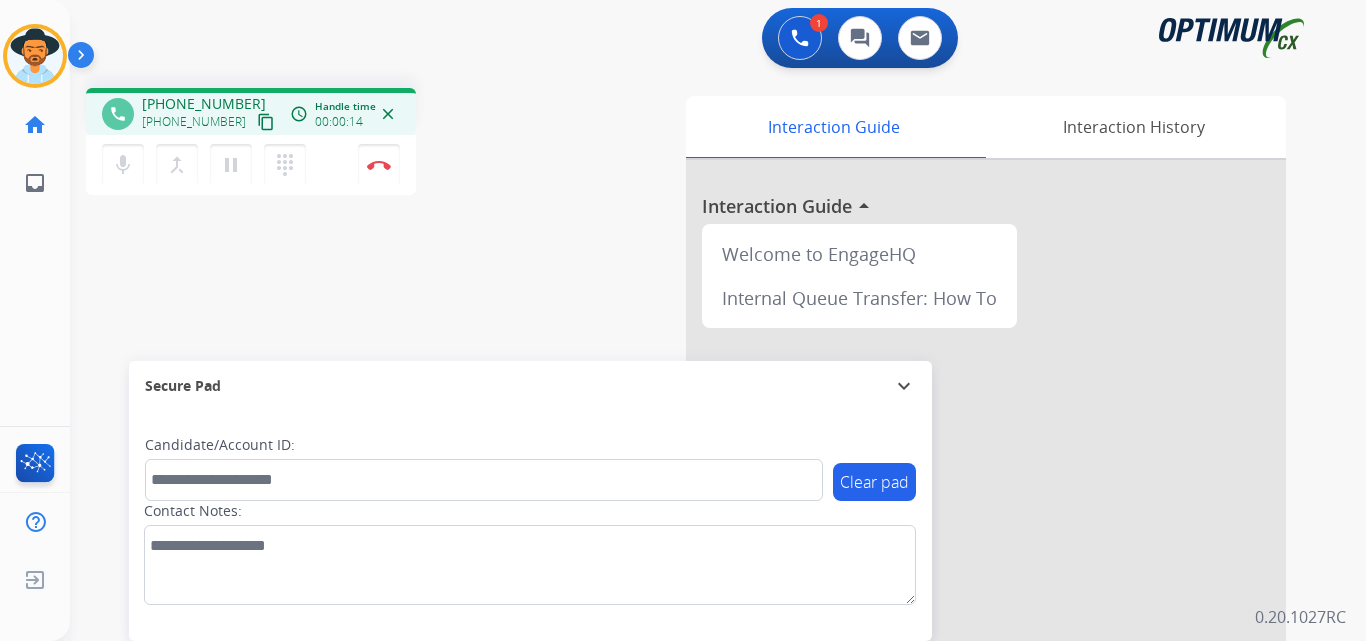 click on "+17405098242" at bounding box center [204, 104] 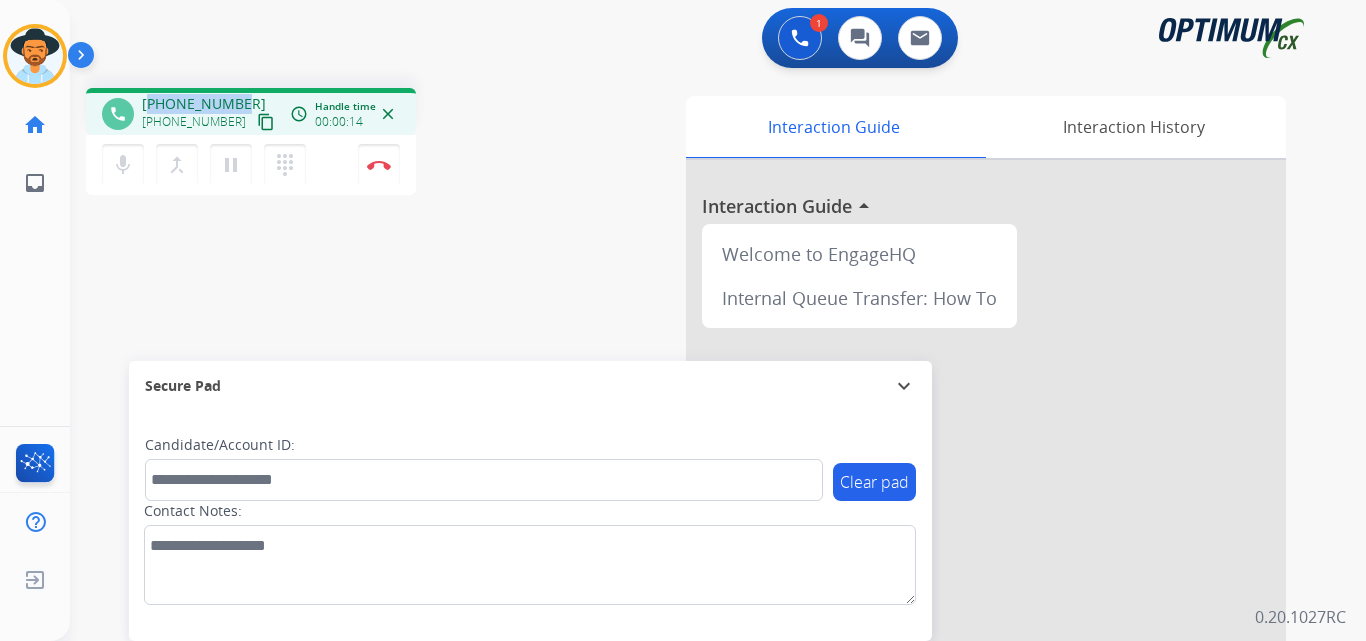 click on "+17405098242" at bounding box center (204, 104) 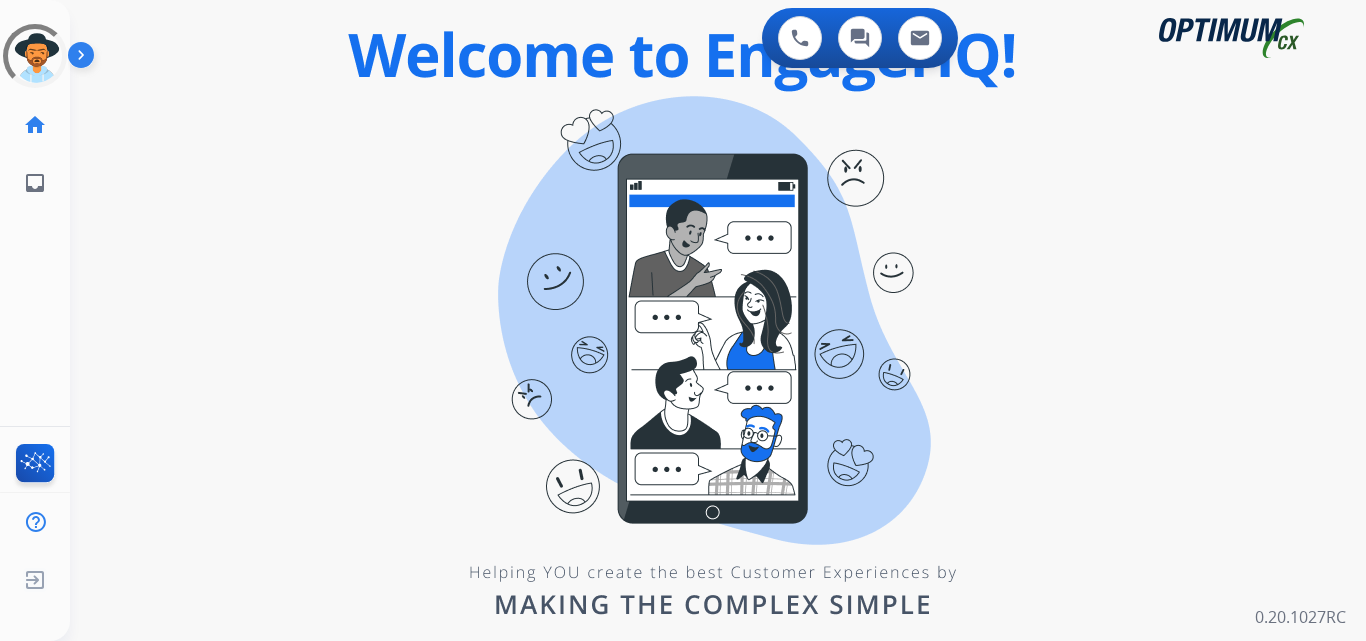 scroll, scrollTop: 0, scrollLeft: 0, axis: both 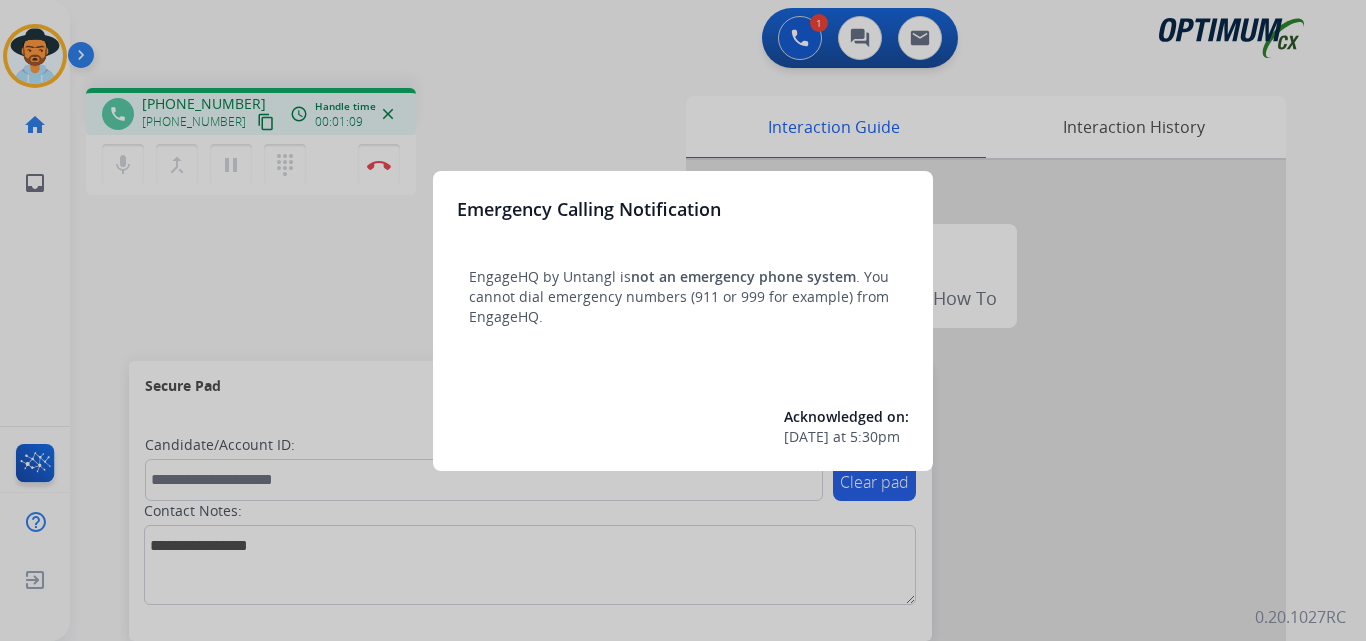 click at bounding box center [683, 320] 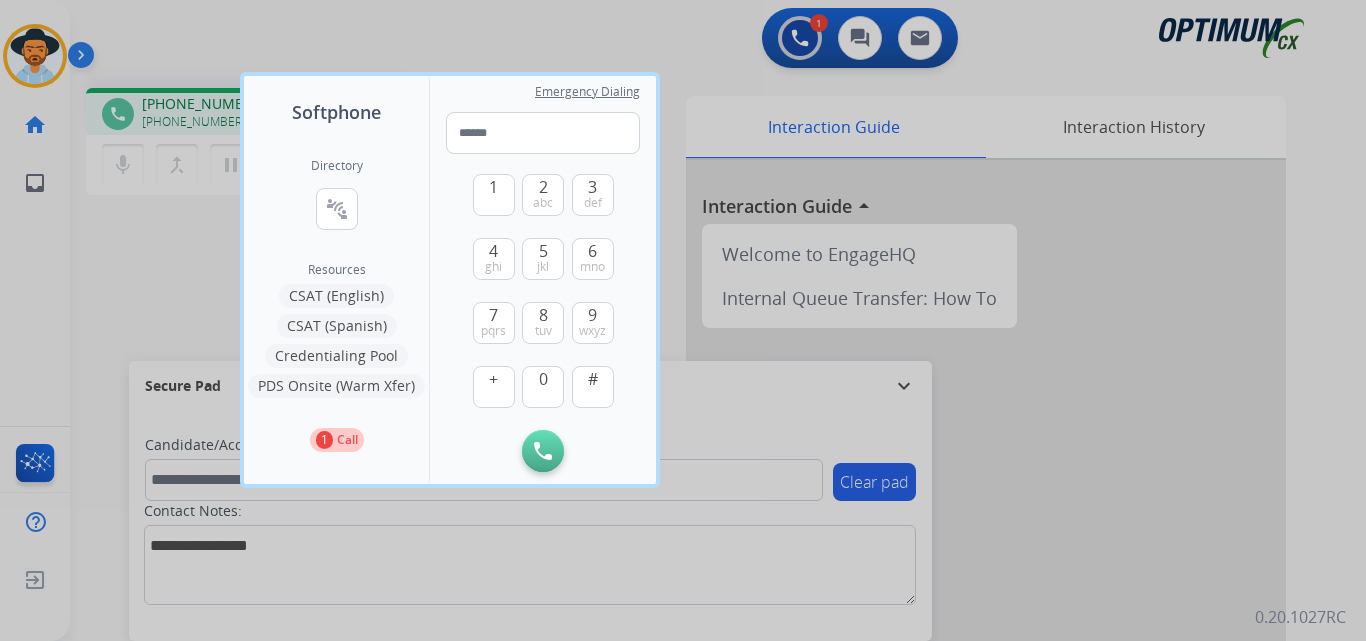 click at bounding box center [683, 320] 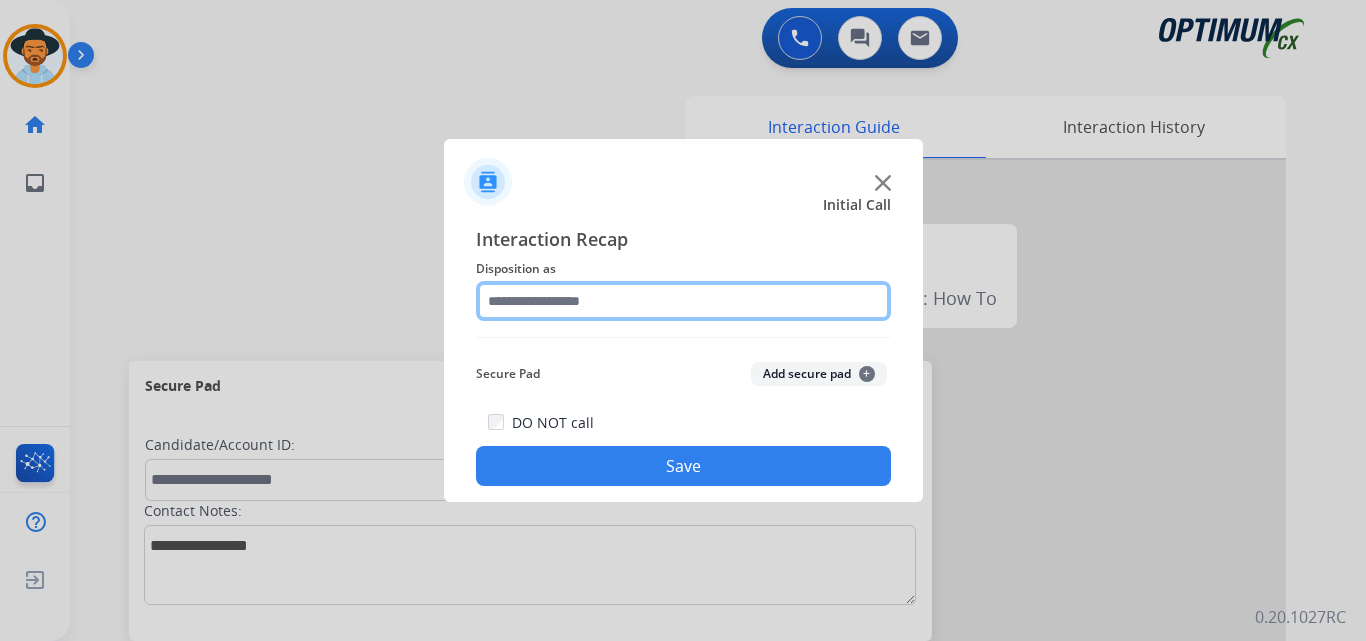 click 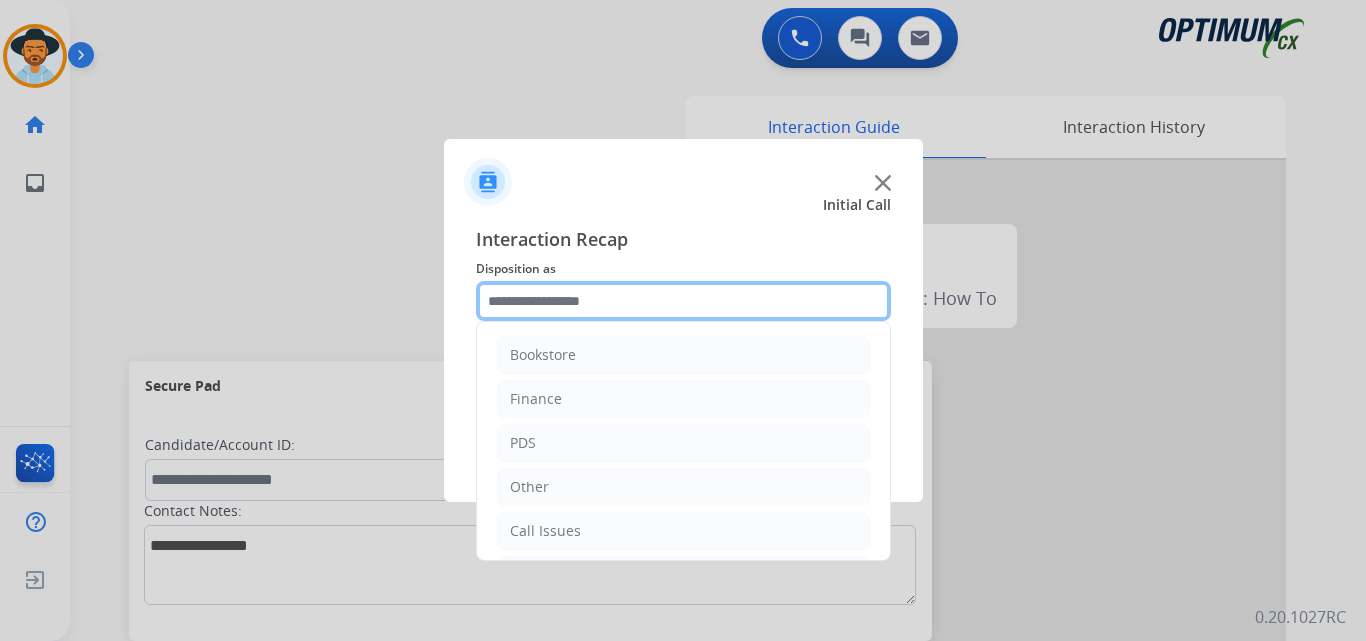 scroll, scrollTop: 136, scrollLeft: 0, axis: vertical 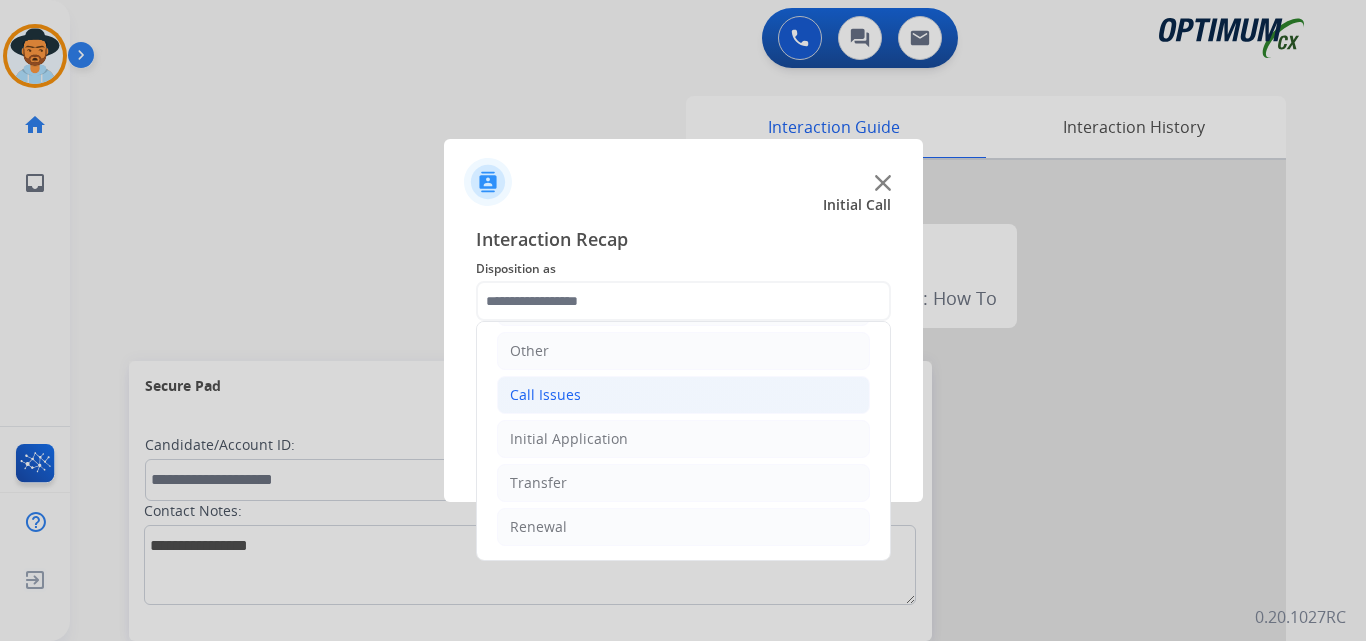 click on "Call Issues" 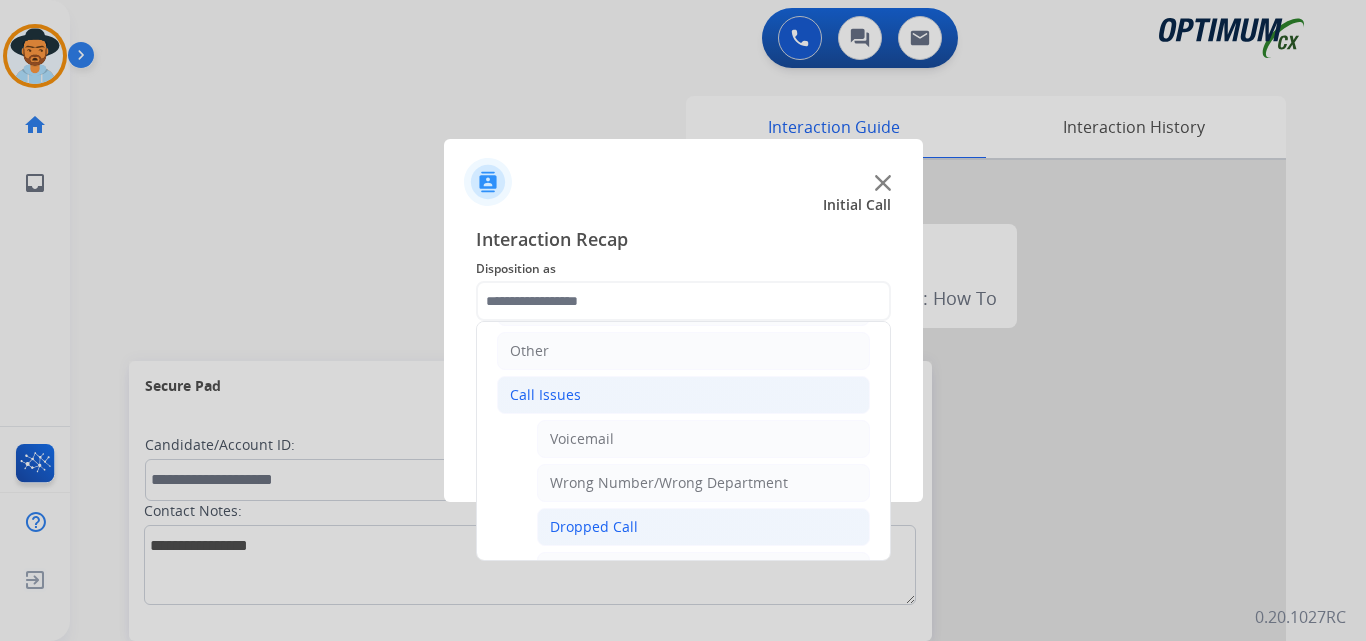 click on "Dropped Call" 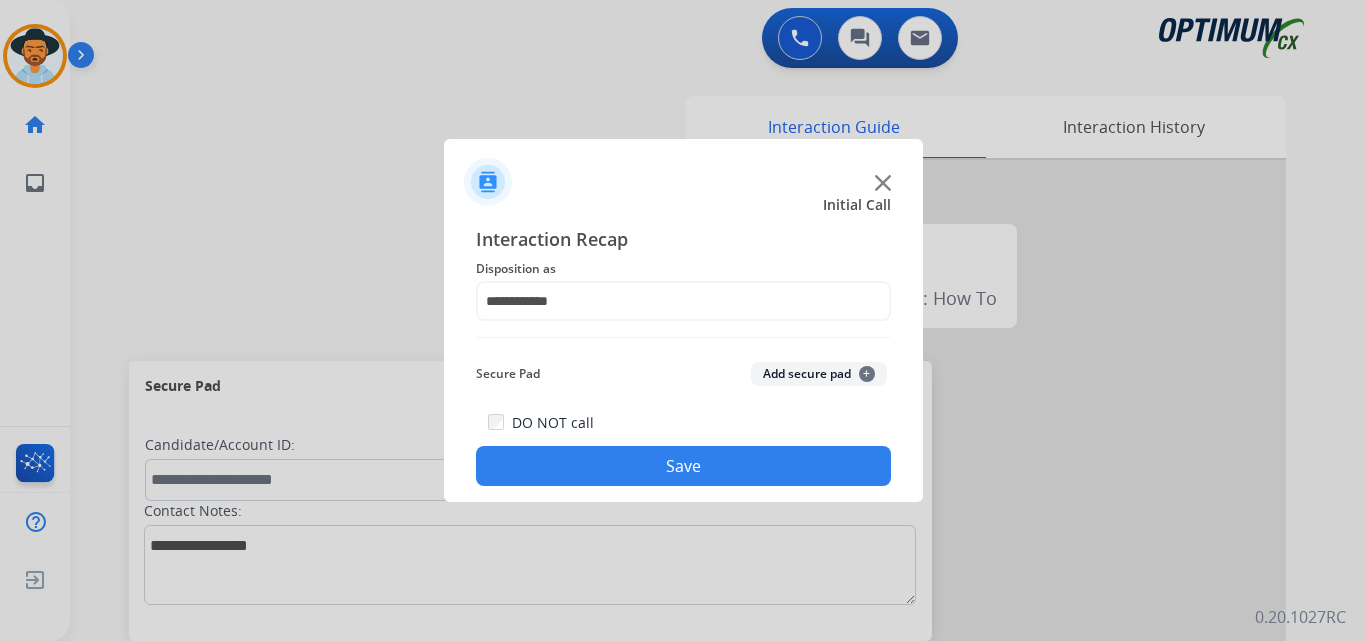 click on "Save" 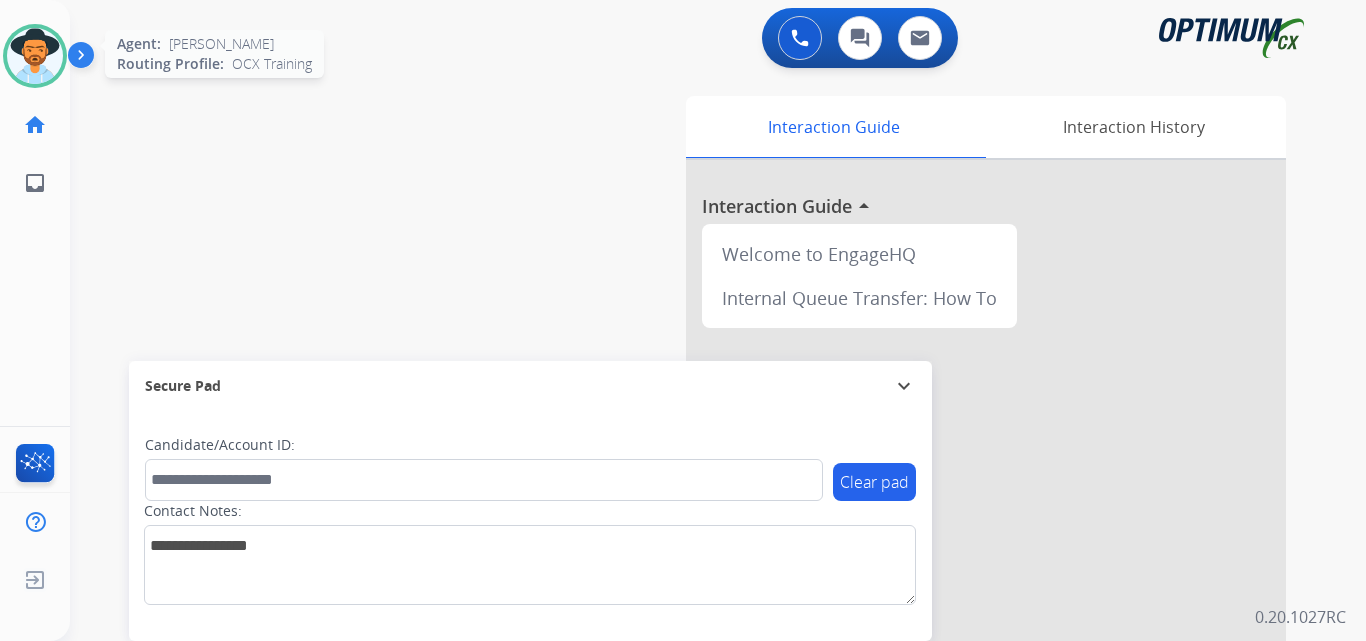 click at bounding box center (35, 56) 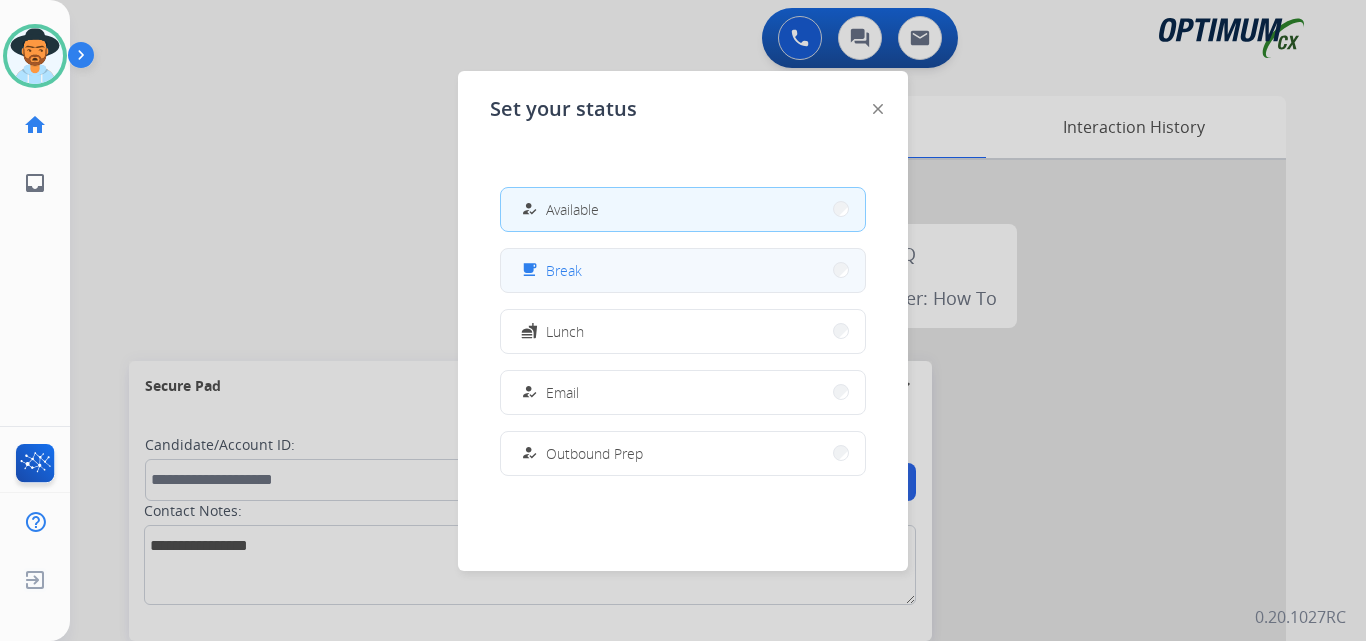 click on "Break" at bounding box center [564, 270] 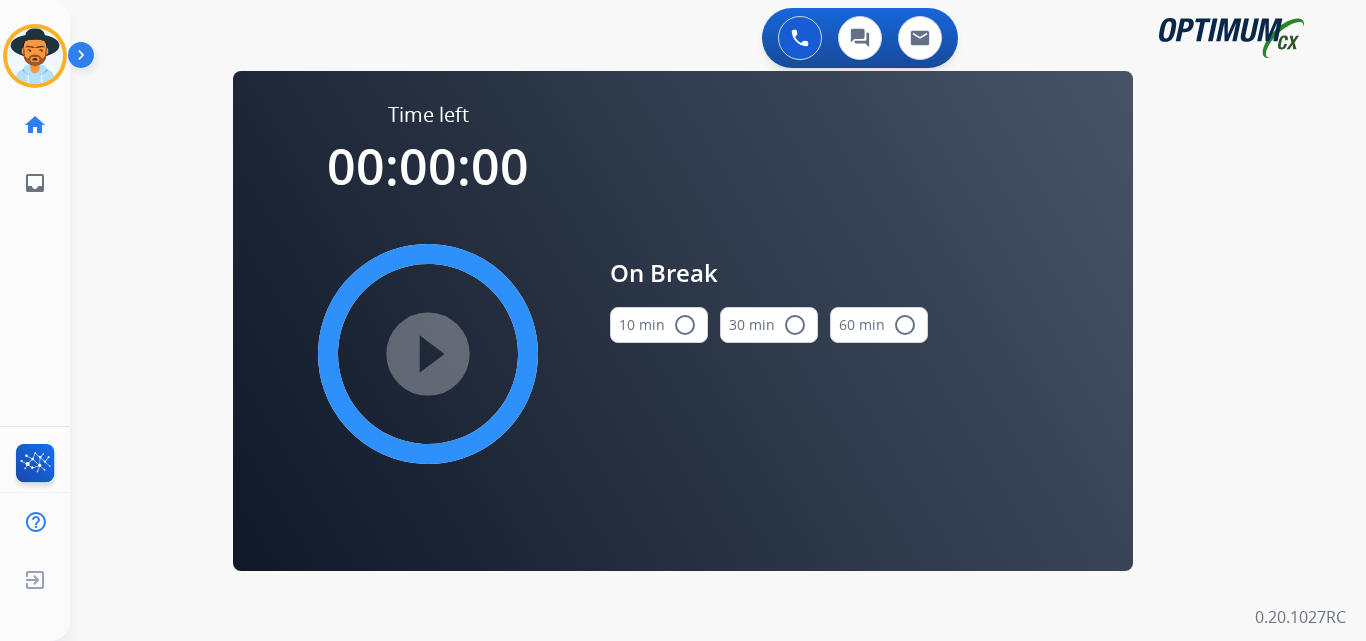click on "radio_button_unchecked" at bounding box center [685, 325] 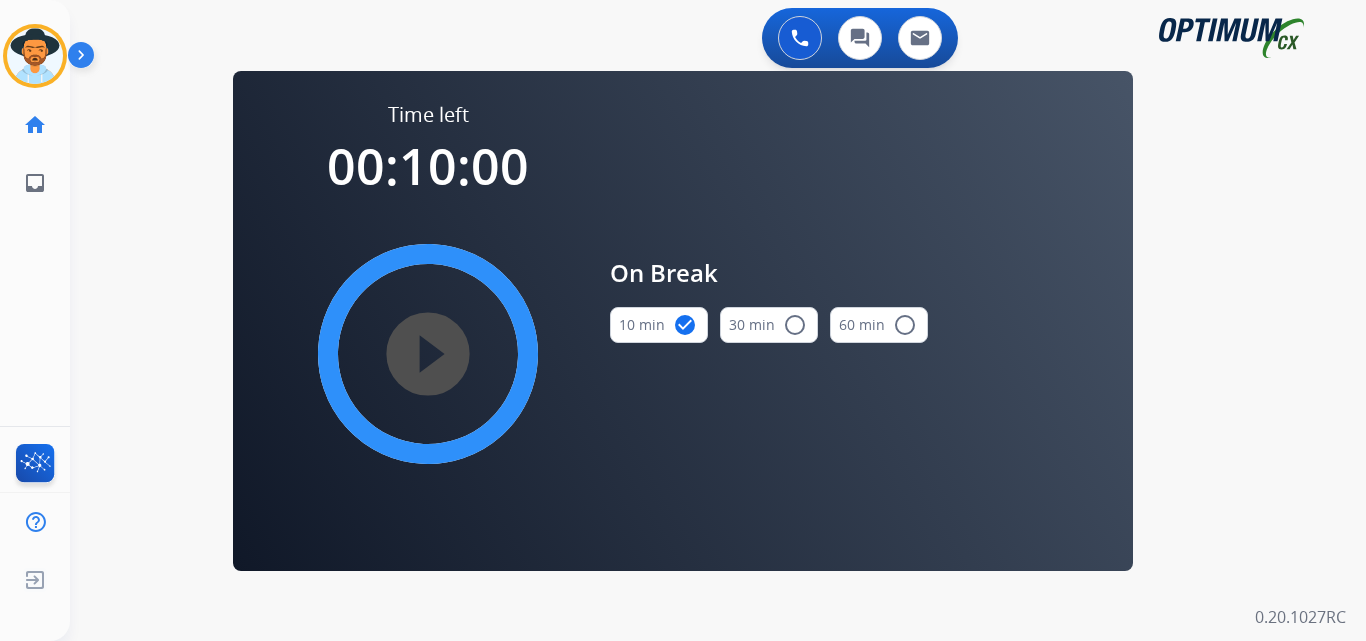 click on "play_circle_filled" at bounding box center [428, 354] 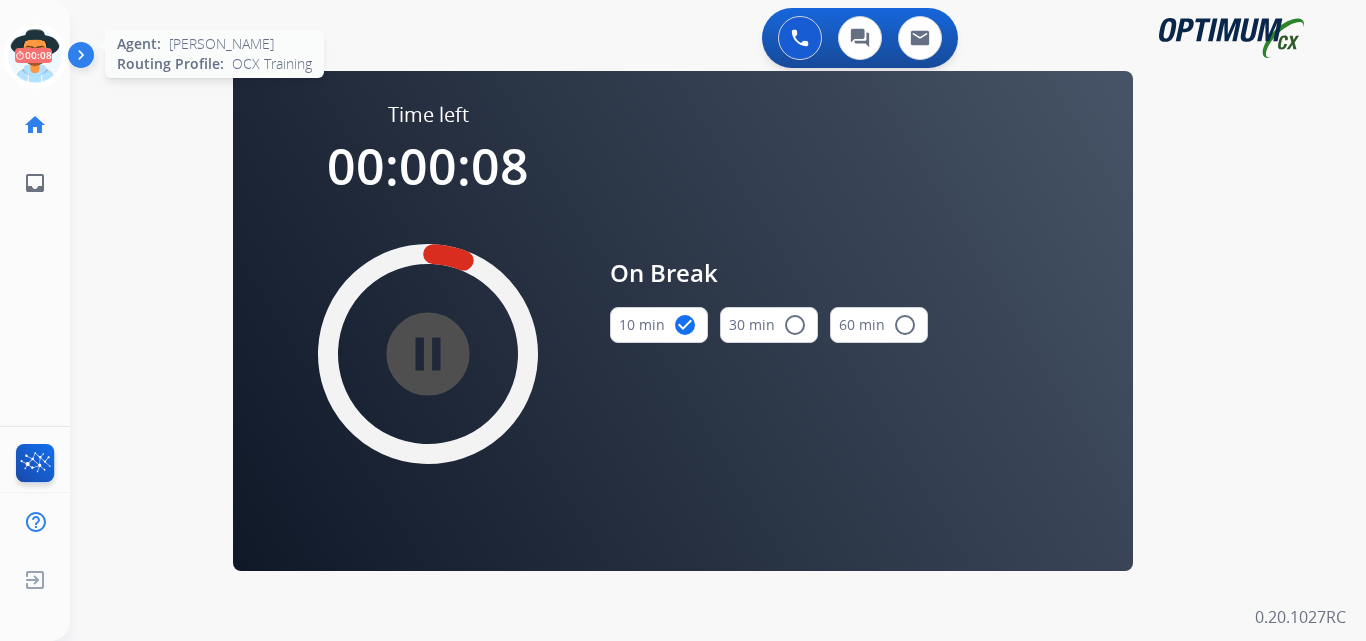 drag, startPoint x: 22, startPoint y: 28, endPoint x: 41, endPoint y: 28, distance: 19 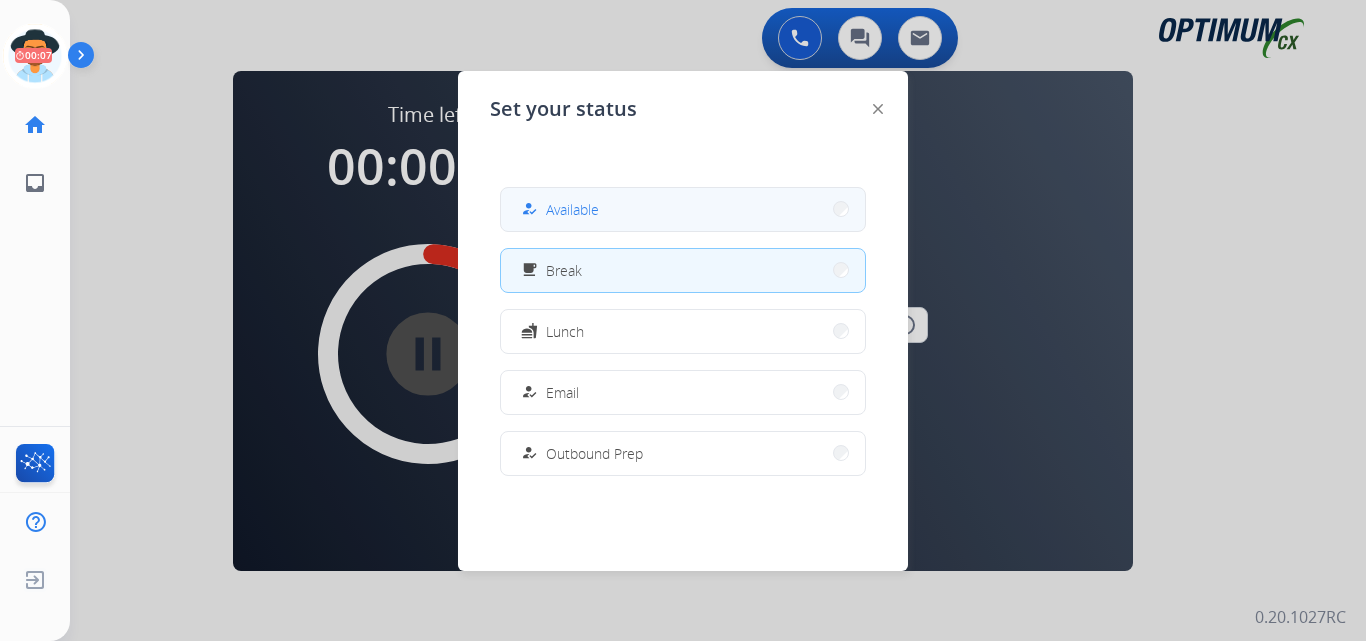 click on "Available" at bounding box center [572, 209] 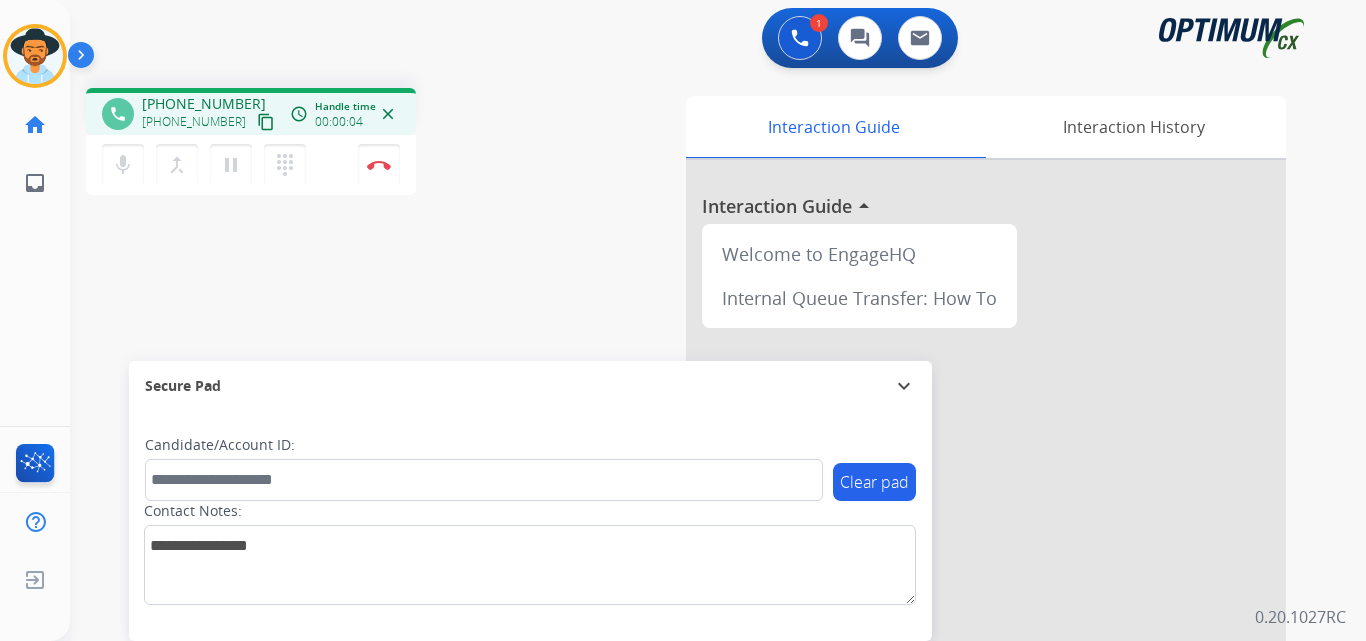 click on "[PHONE_NUMBER]" at bounding box center (204, 104) 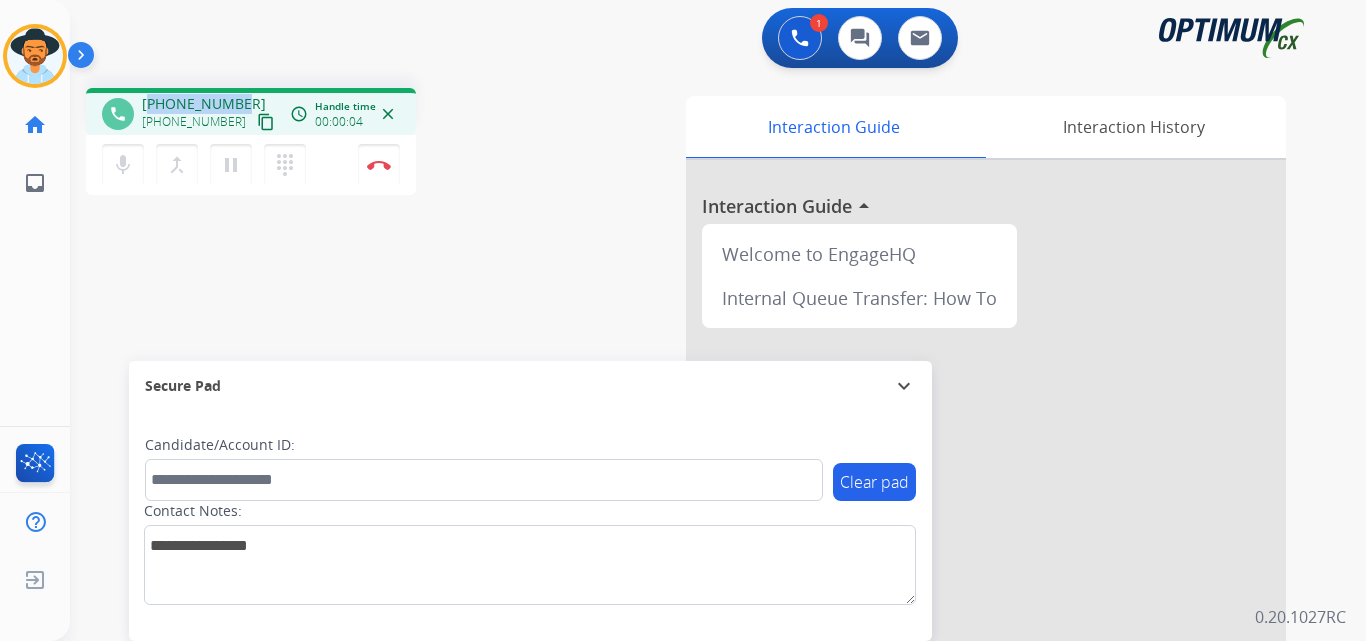 click on "[PHONE_NUMBER]" at bounding box center [204, 104] 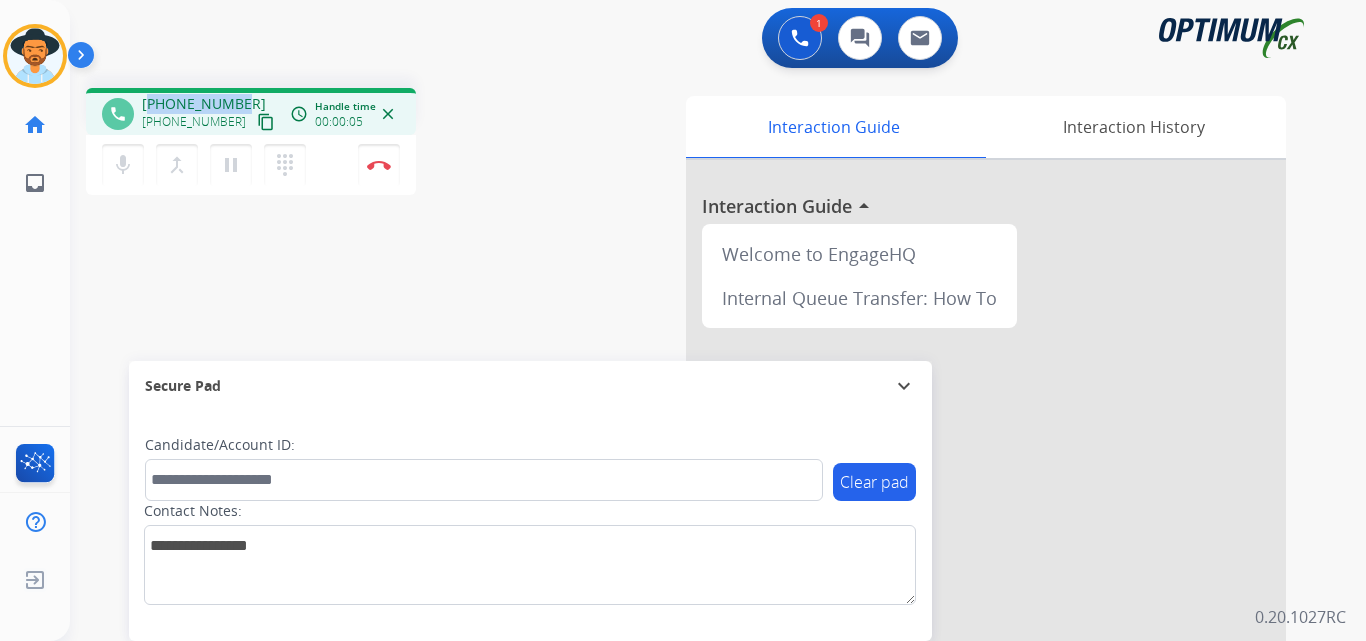 copy on "13134670302" 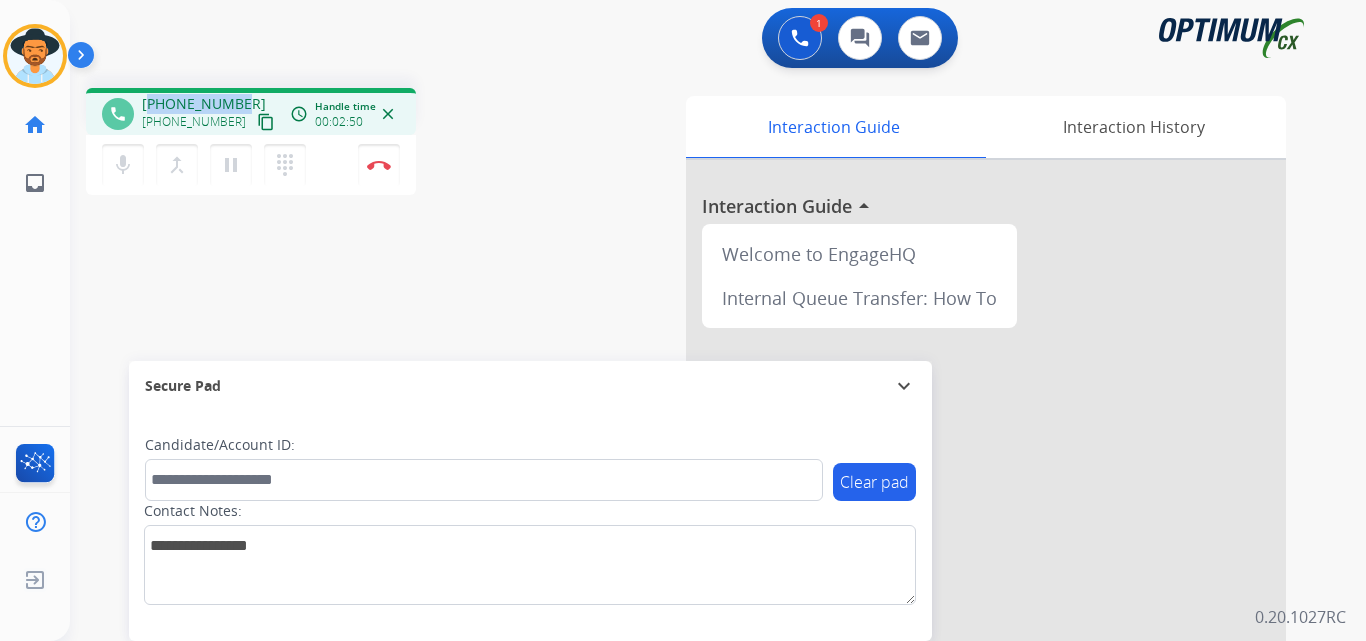 click on "[PHONE_NUMBER]" at bounding box center (204, 104) 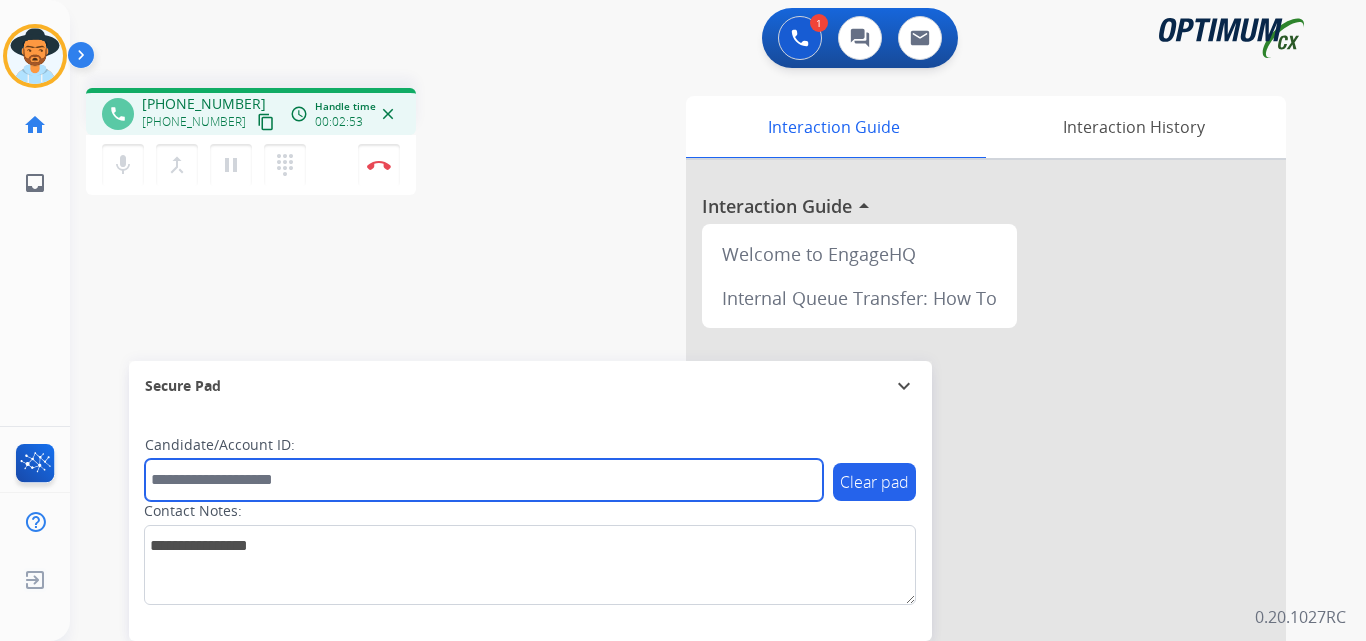 click at bounding box center (484, 480) 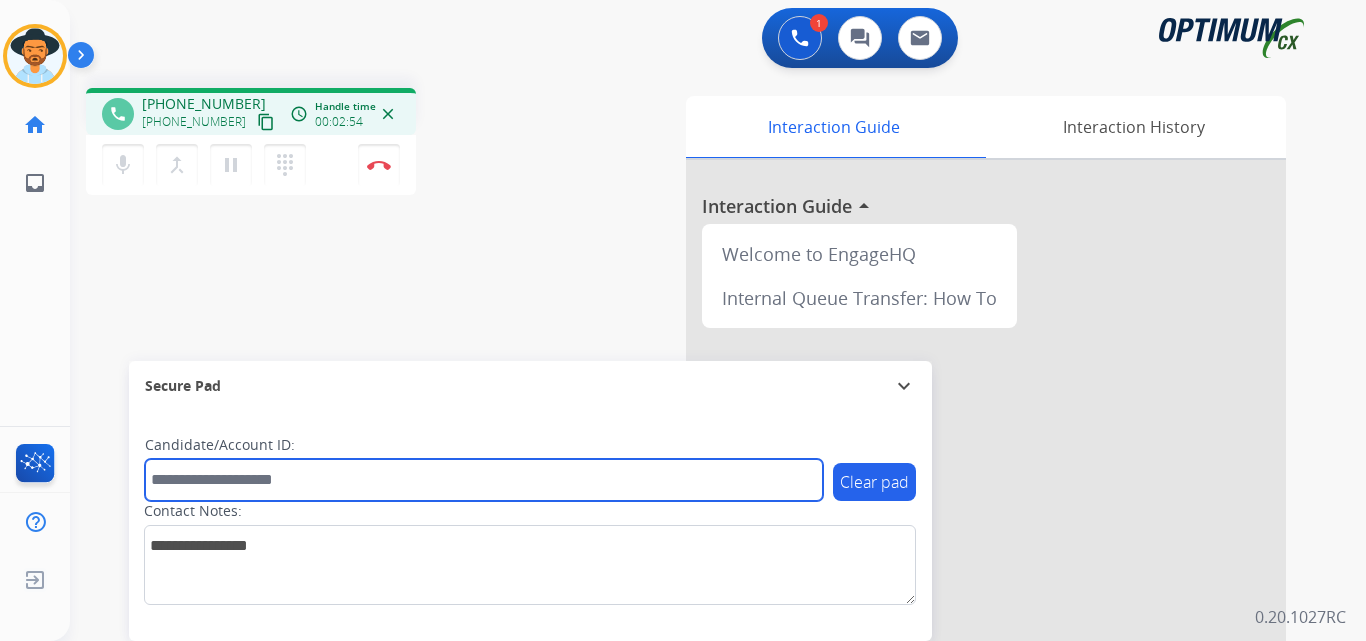 paste on "**********" 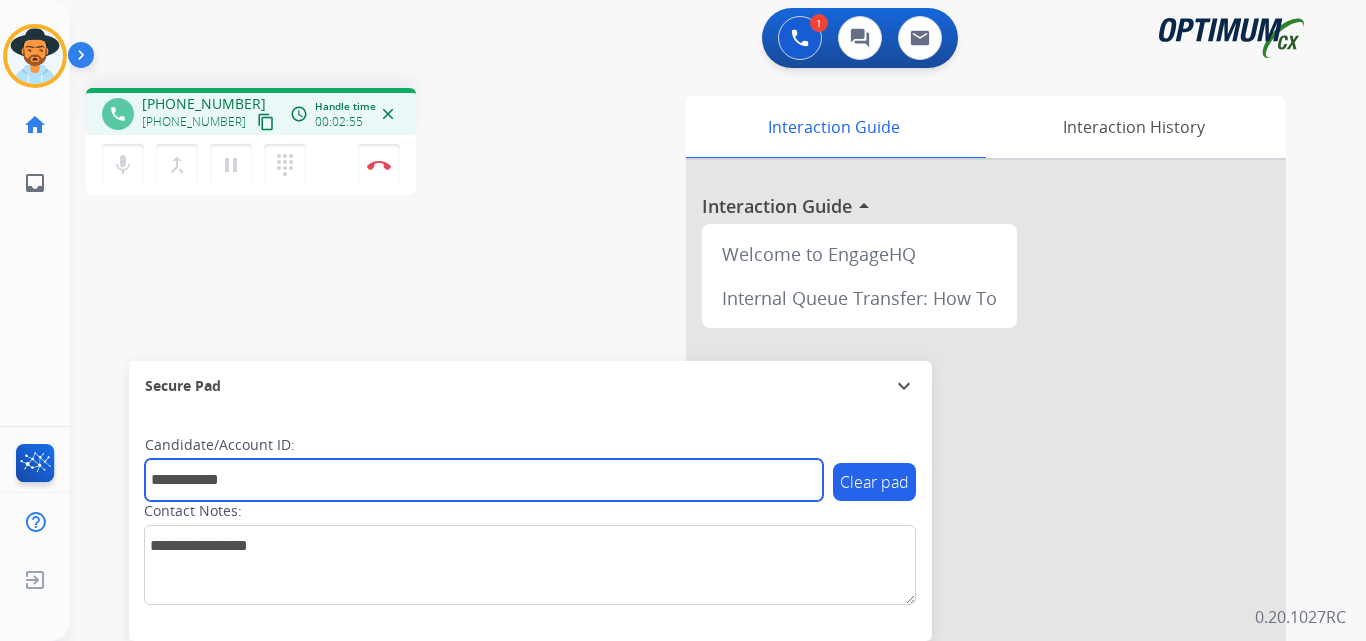 click on "**********" at bounding box center [484, 480] 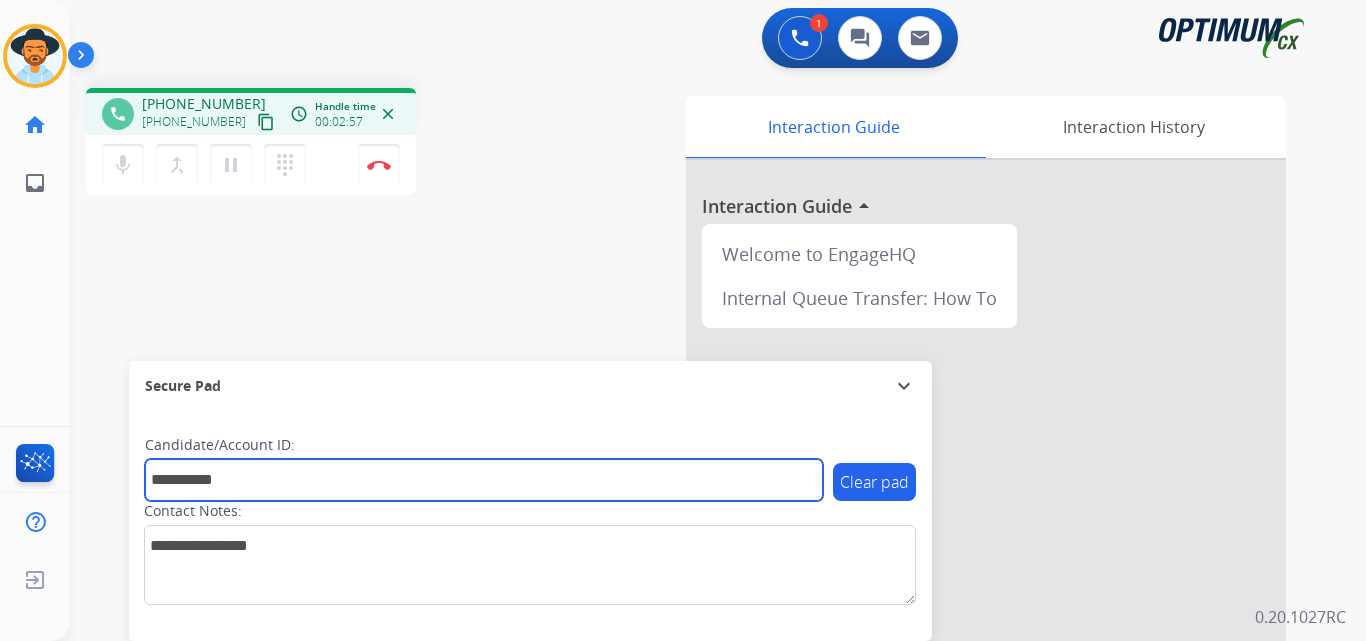 type on "**********" 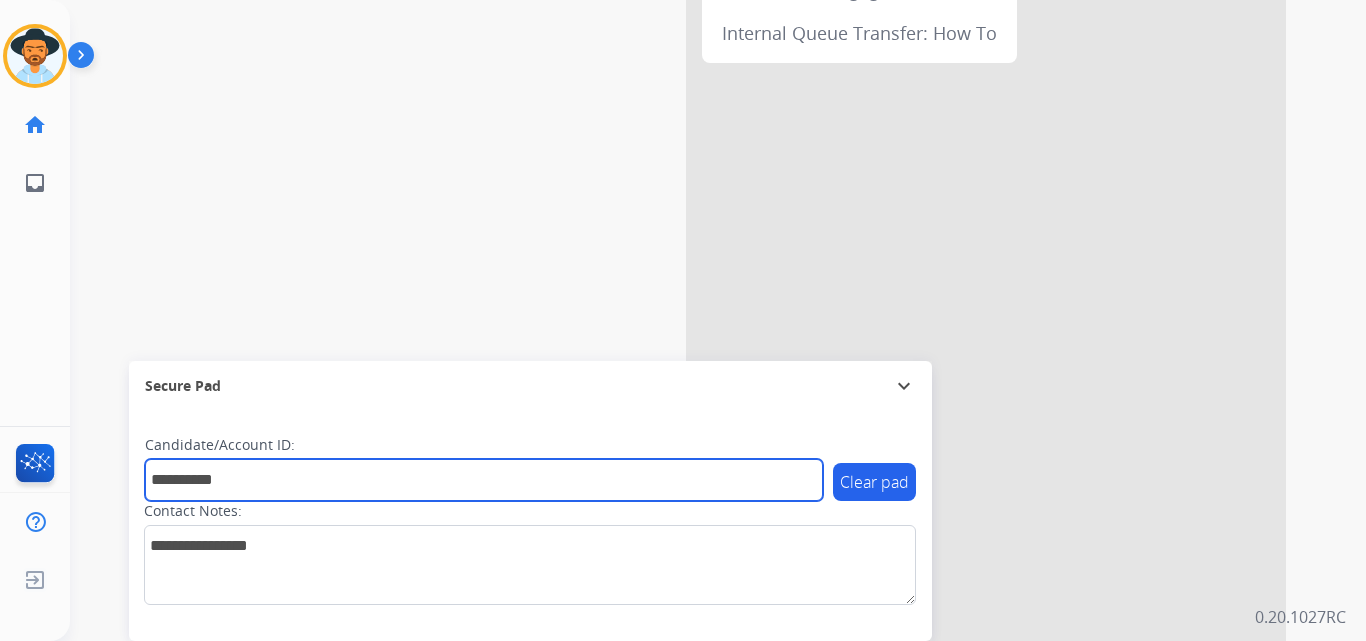 scroll, scrollTop: 0, scrollLeft: 0, axis: both 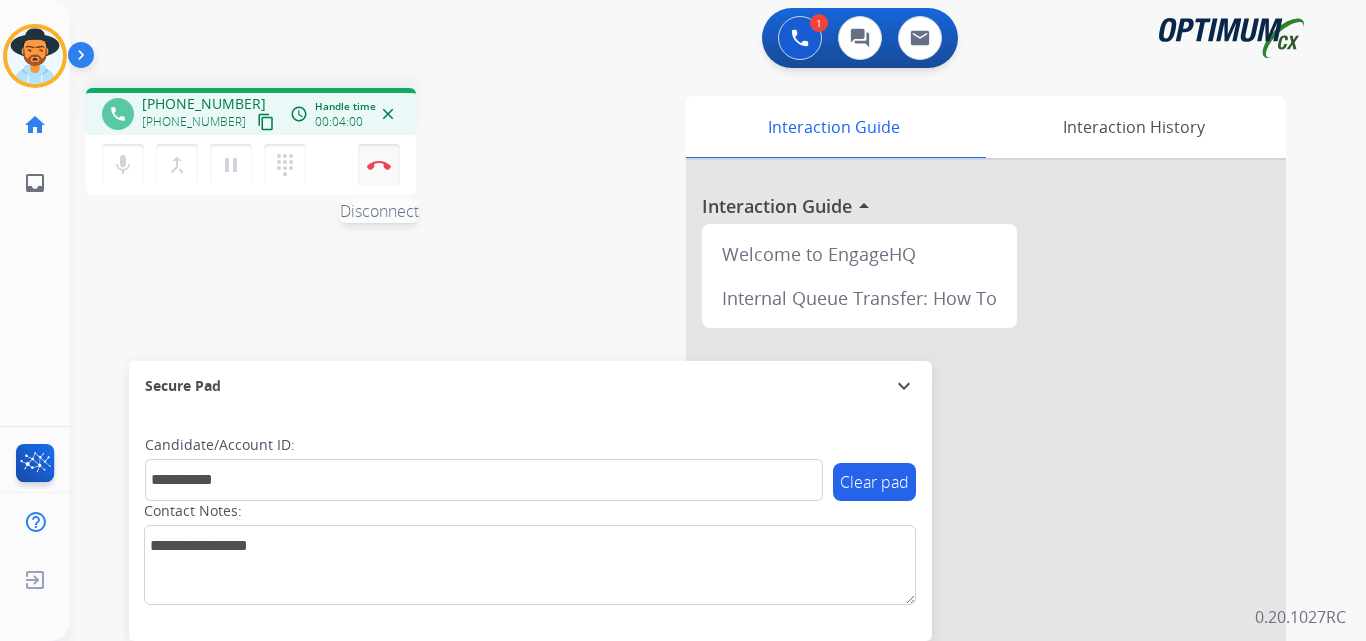 click at bounding box center (379, 165) 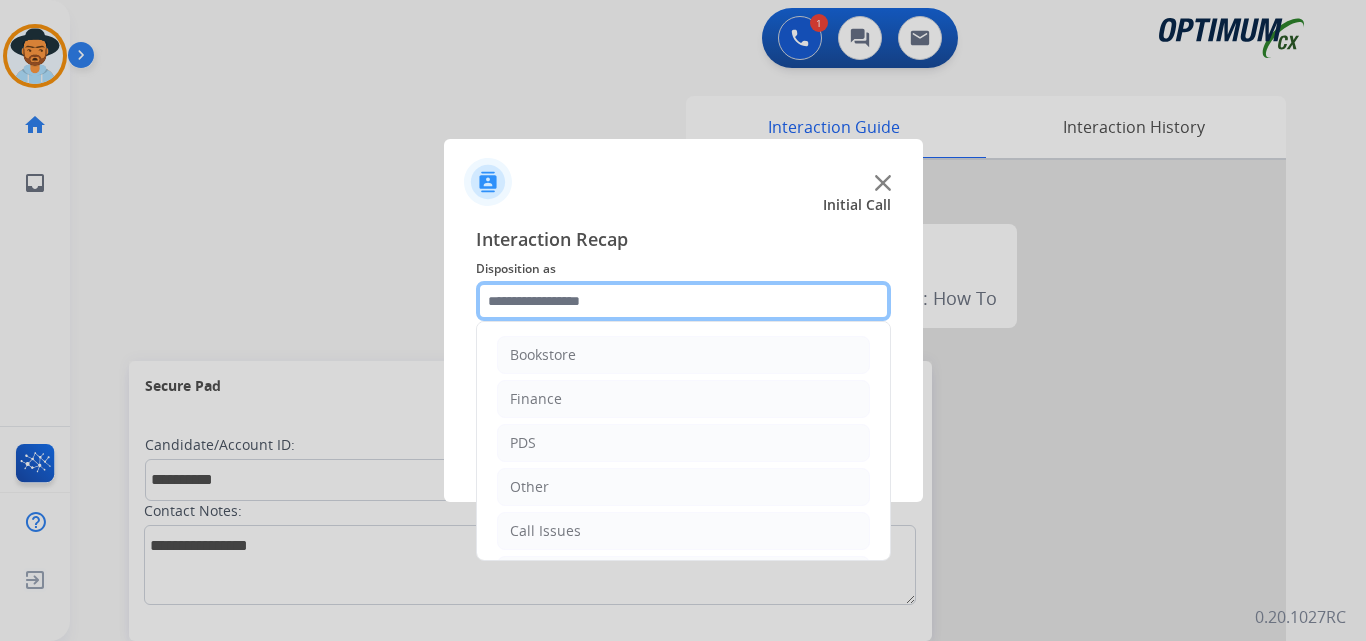 click 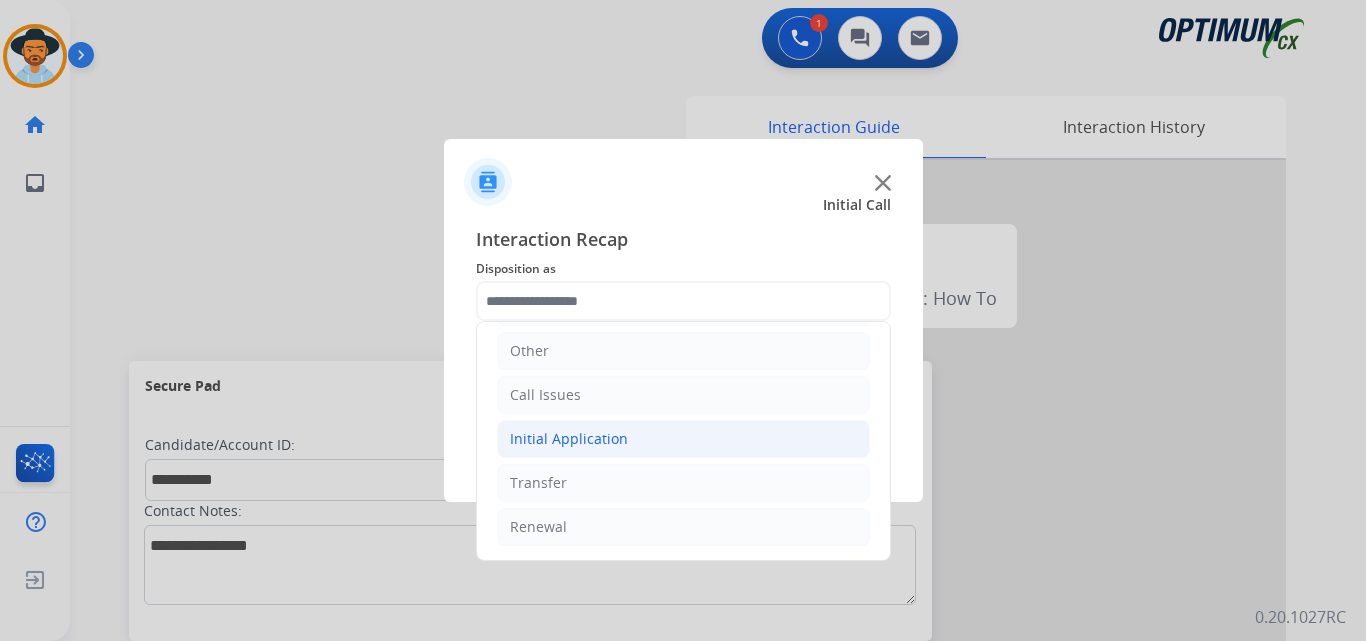 click on "Initial Application" 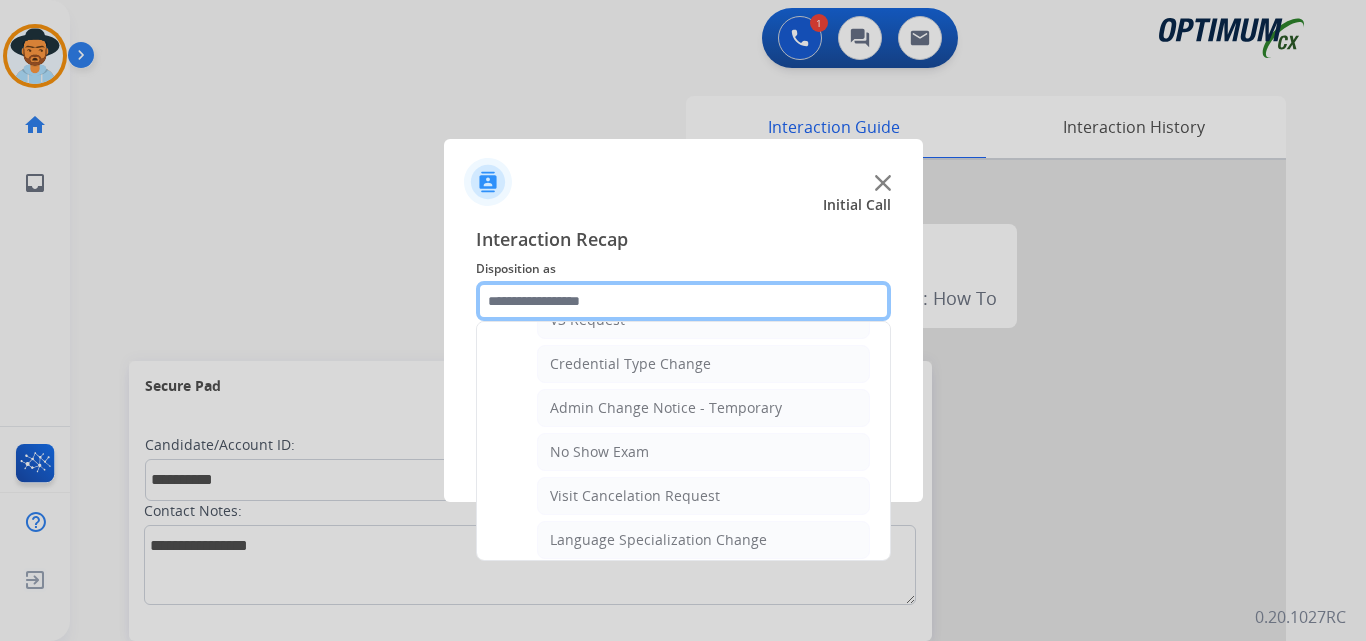 scroll, scrollTop: 1136, scrollLeft: 0, axis: vertical 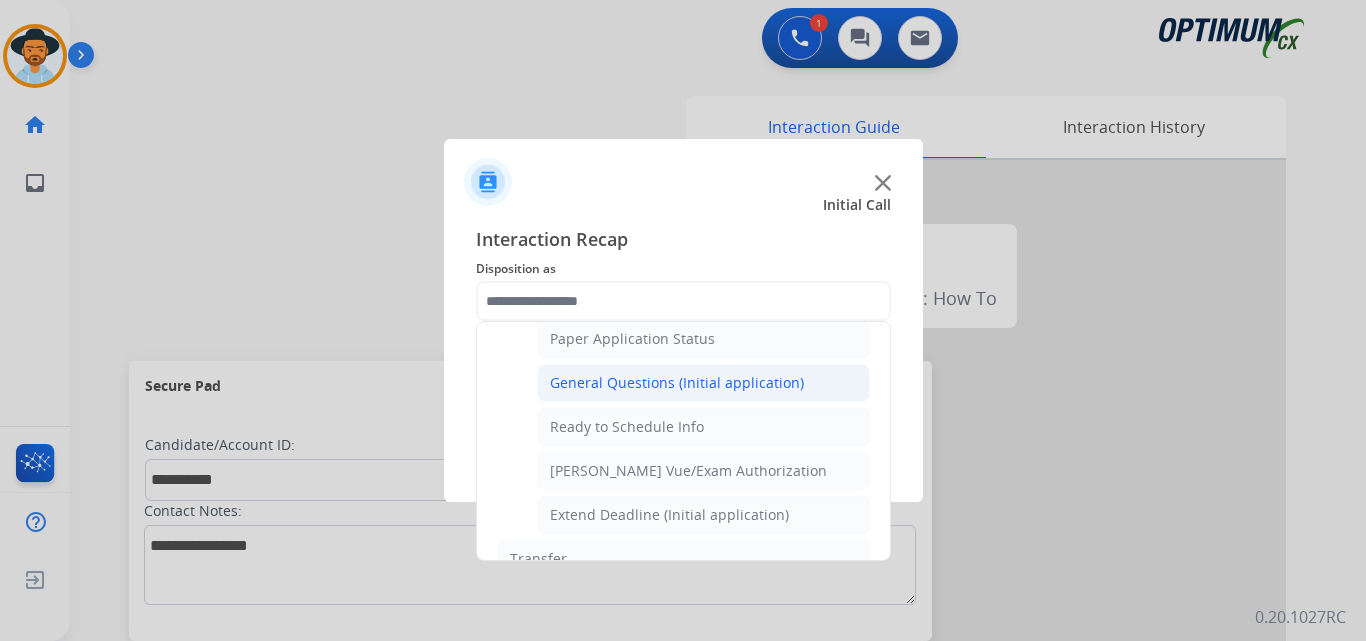 click on "General Questions (Initial application)" 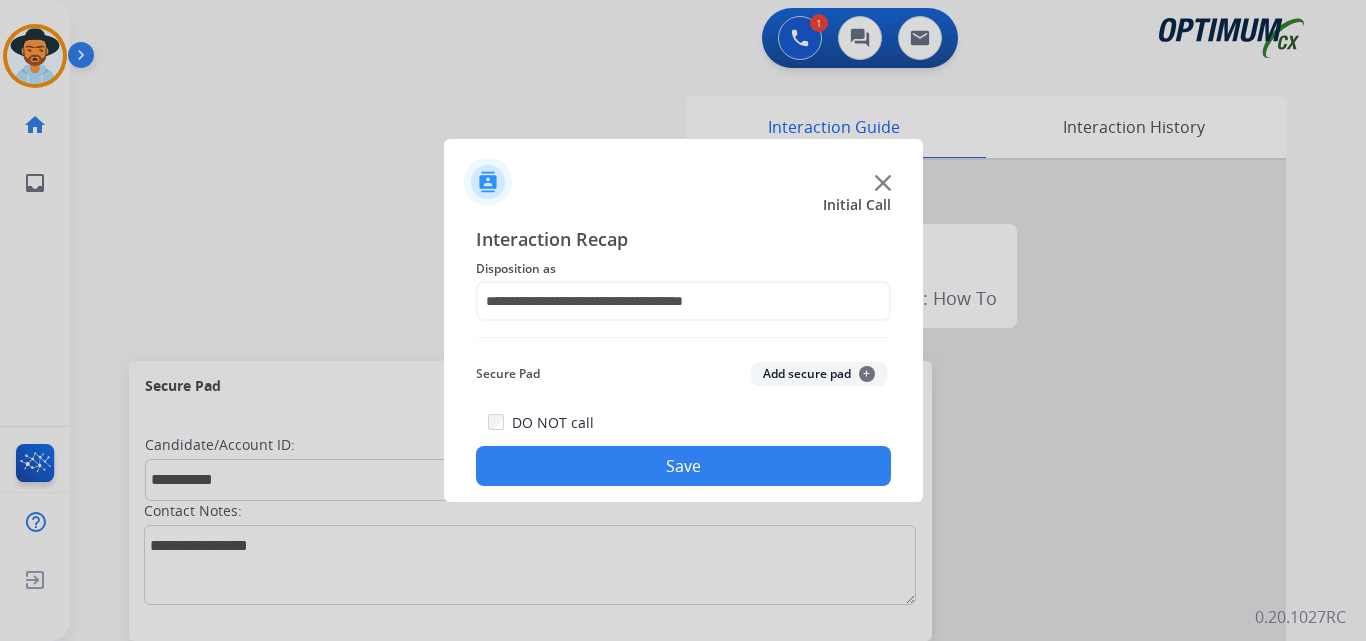 click on "Save" 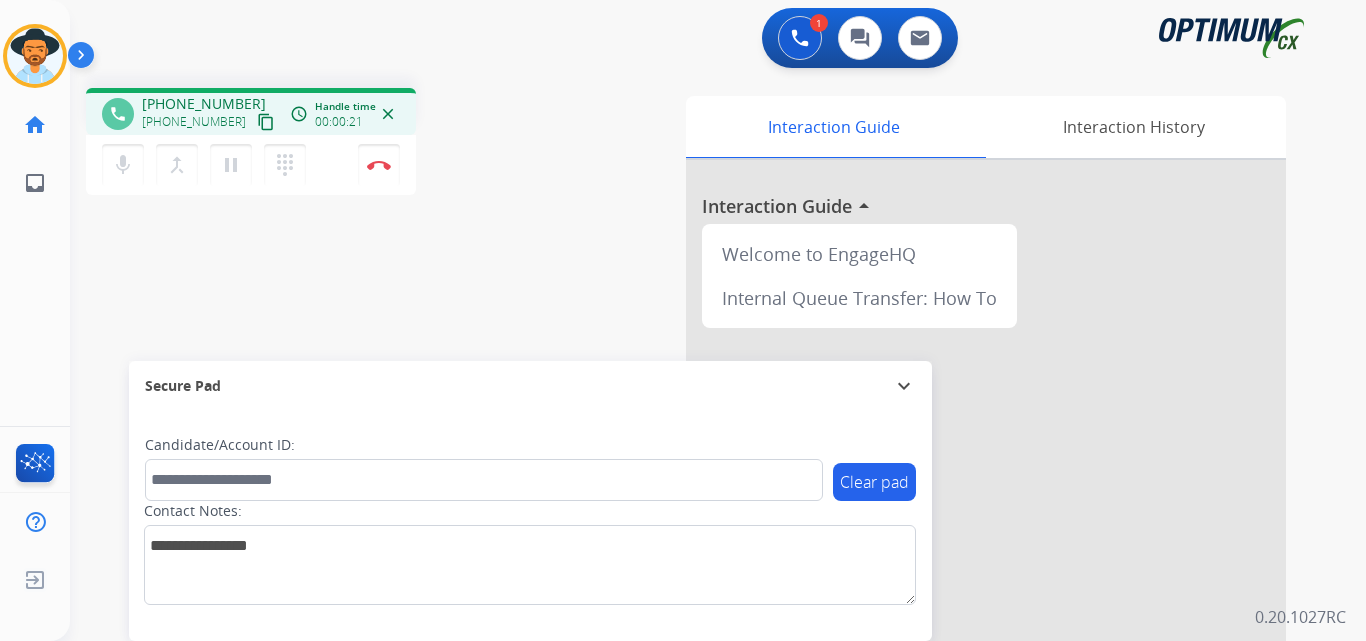 click on "phone [PHONE_NUMBER] [PHONE_NUMBER] content_copy access_time Call metrics Queue   00:09 Hold   00:00 Talk   00:22 Total   00:30 Handle time 00:00:21 close mic Mute merge_type Bridge pause Hold dialpad Dialpad Disconnect swap_horiz Break voice bridge close_fullscreen Connect 3-Way Call merge_type Separate 3-Way Call  Interaction Guide   Interaction History  Interaction Guide arrow_drop_up  Welcome to EngageHQ   Internal Queue Transfer: How To  Secure Pad expand_more Clear pad Candidate/Account ID: Contact Notes:" at bounding box center (694, 489) 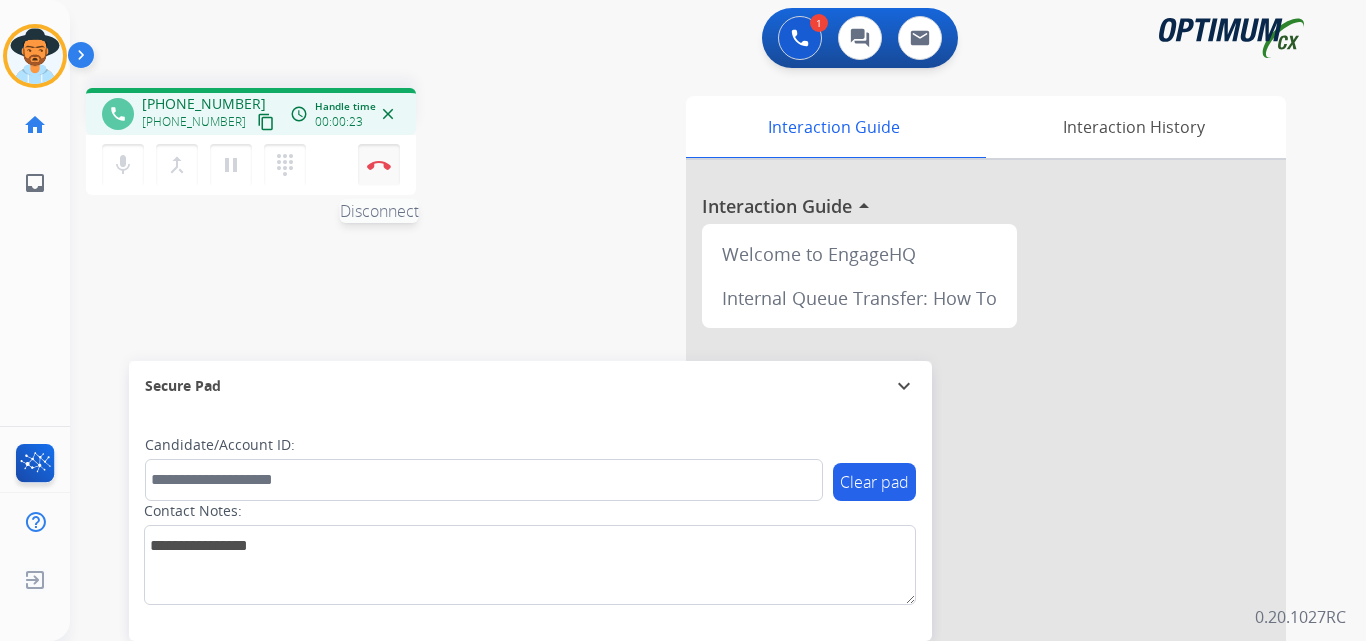 click at bounding box center (379, 165) 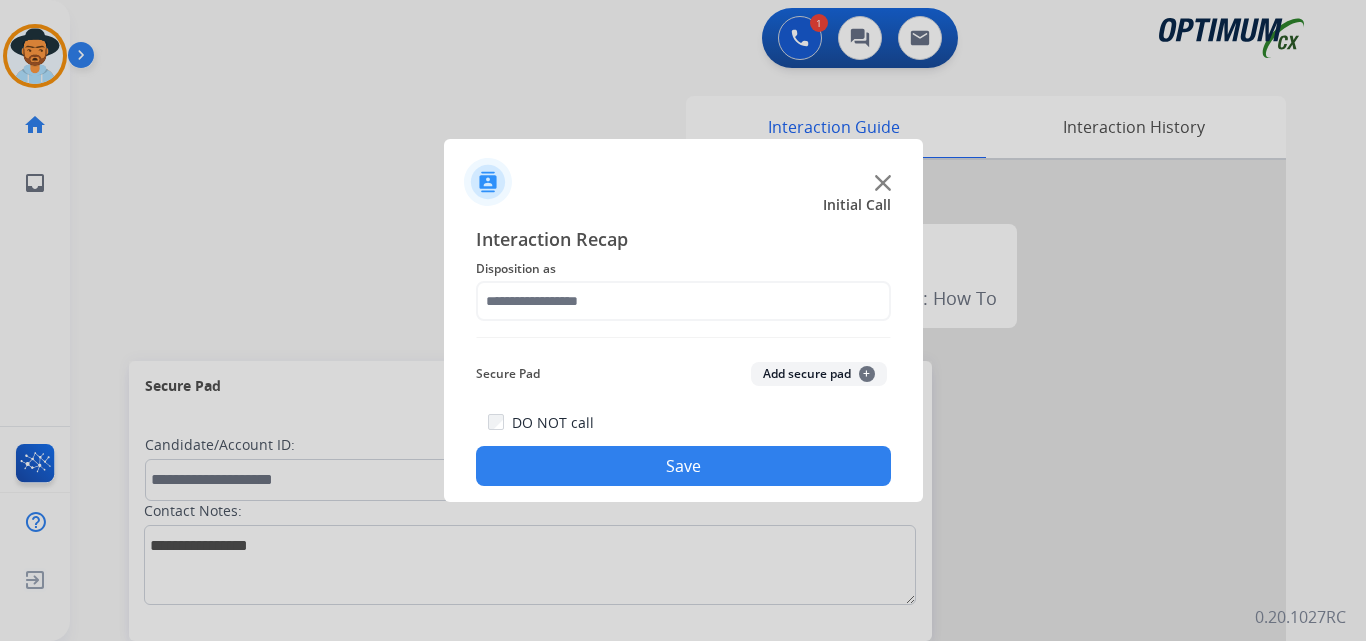 click 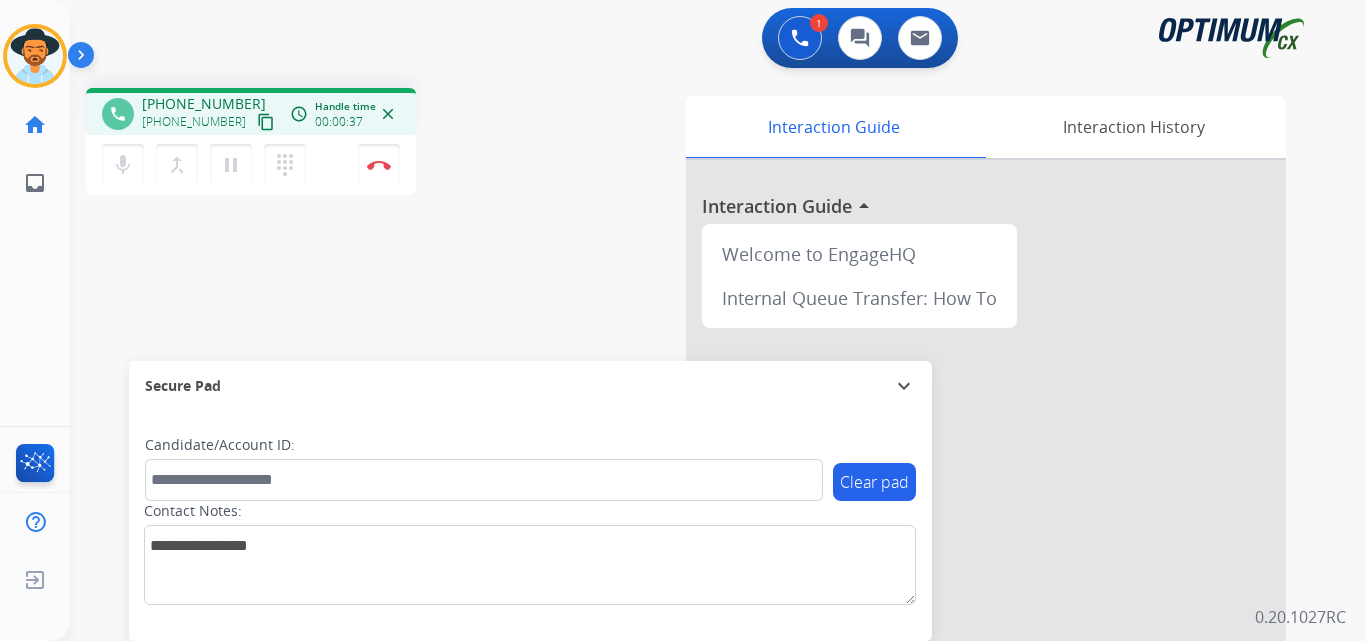 click on "+15169673516" at bounding box center (204, 104) 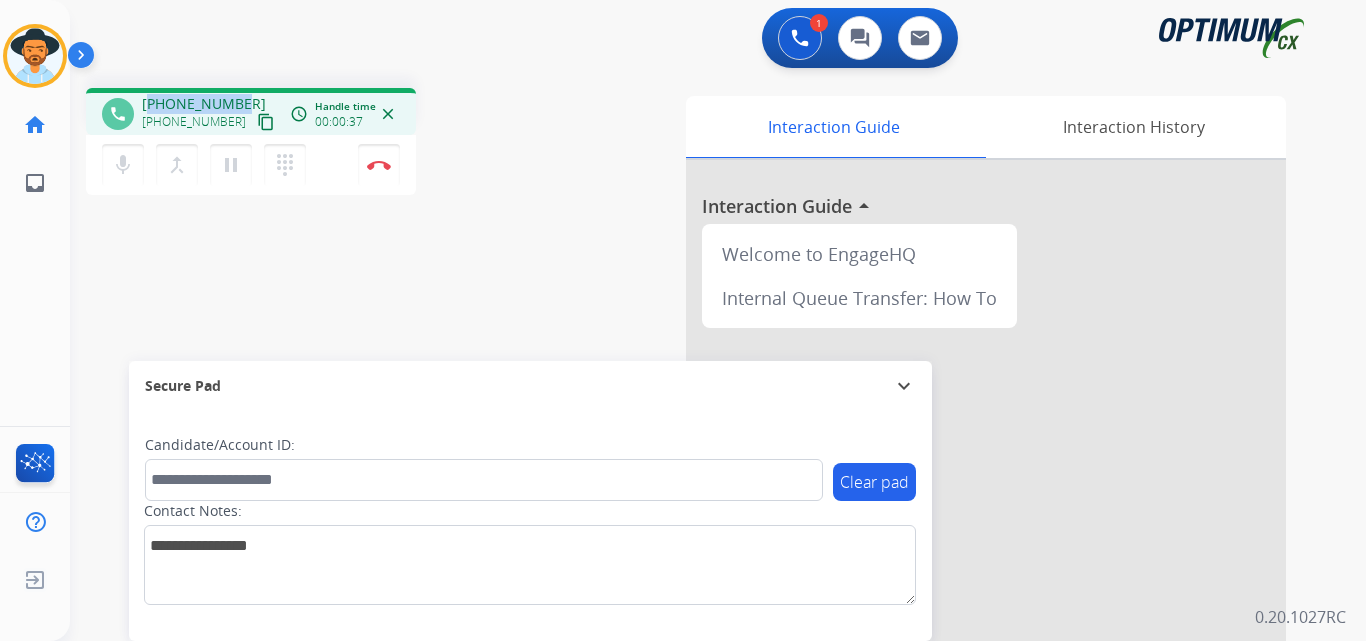 click on "+15169673516" at bounding box center (204, 104) 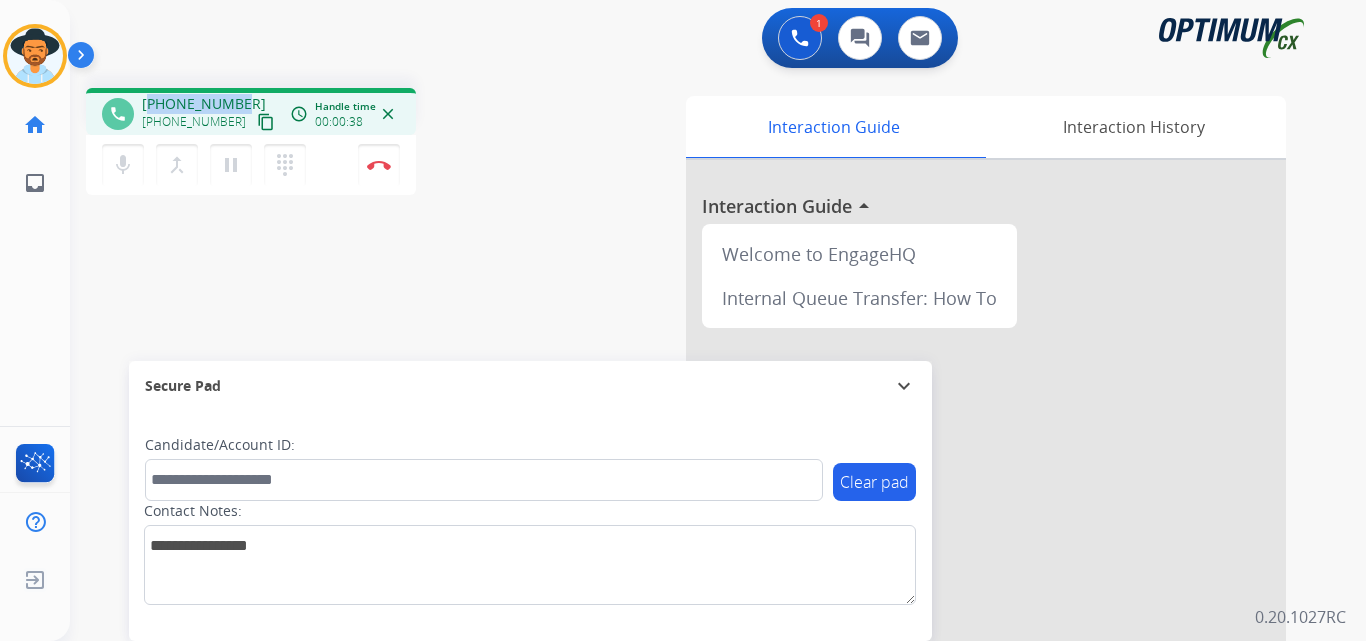 copy on "15169673516" 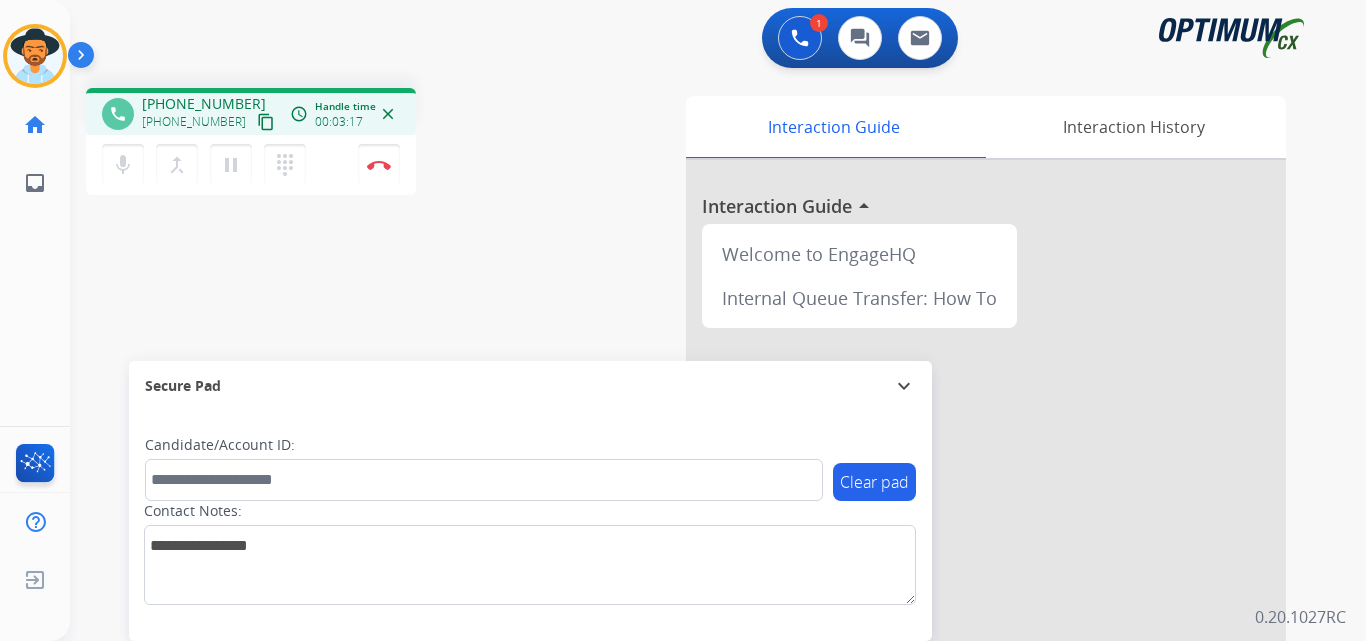 drag, startPoint x: 194, startPoint y: 111, endPoint x: 170, endPoint y: 98, distance: 27.294687 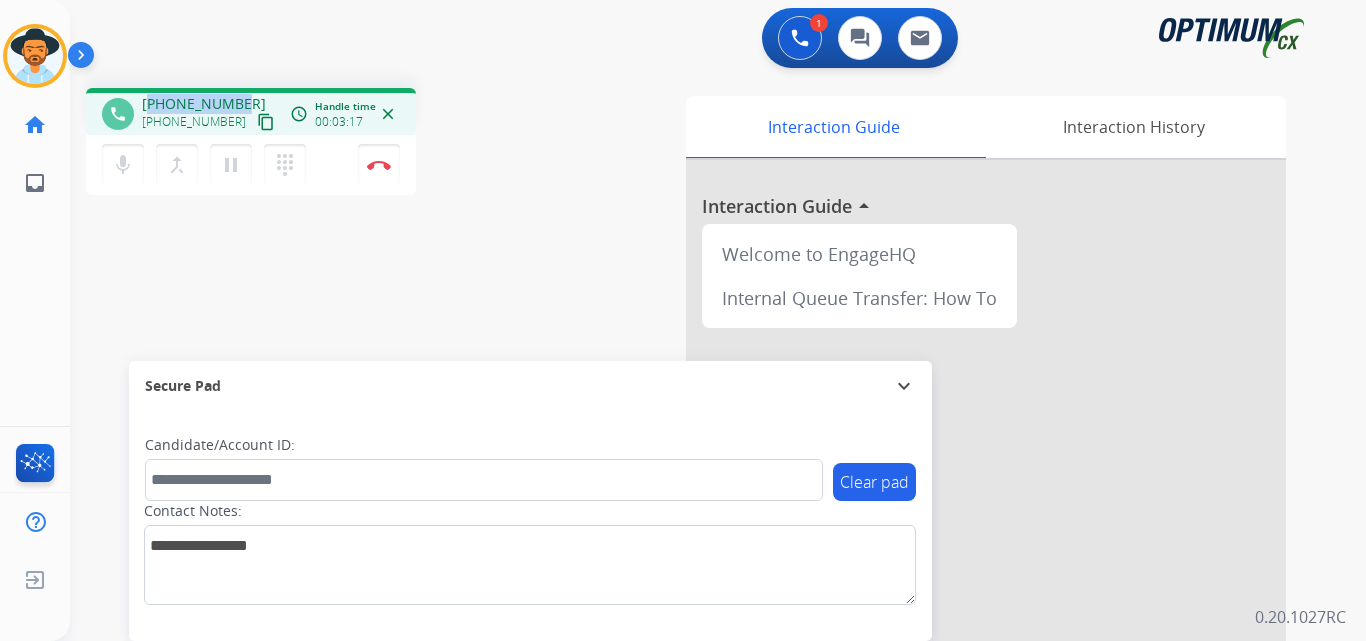click on "+15169673516" at bounding box center (204, 104) 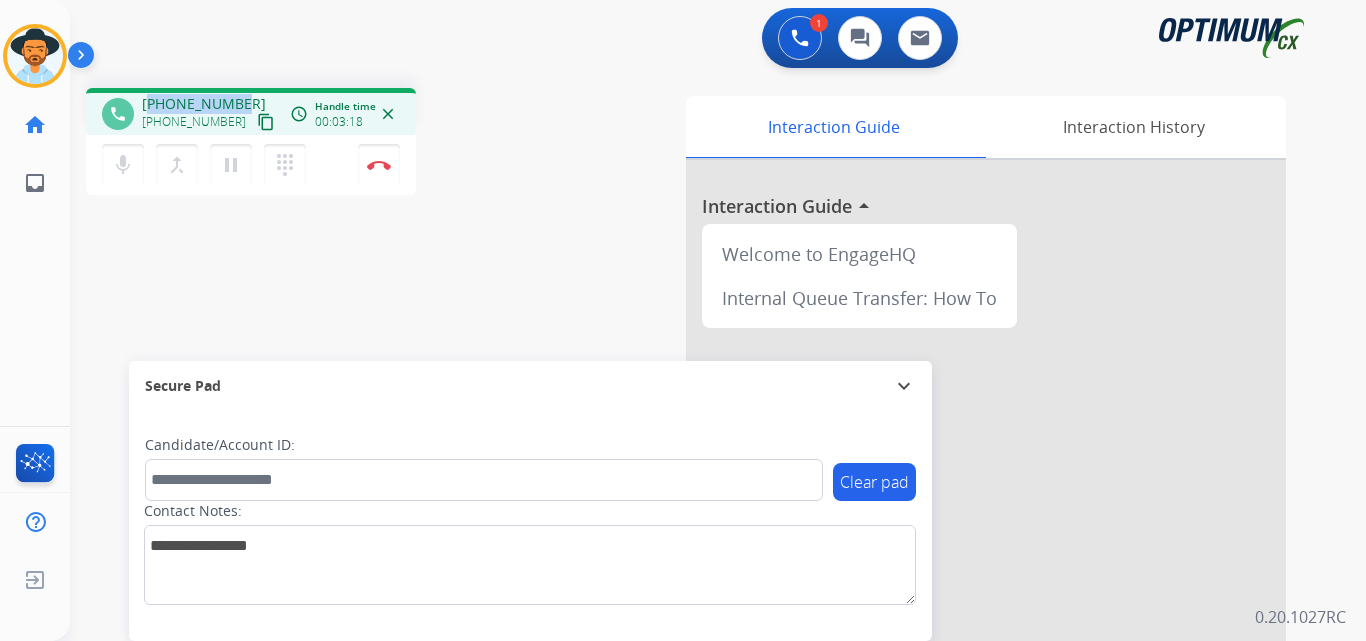 copy on "15169673516" 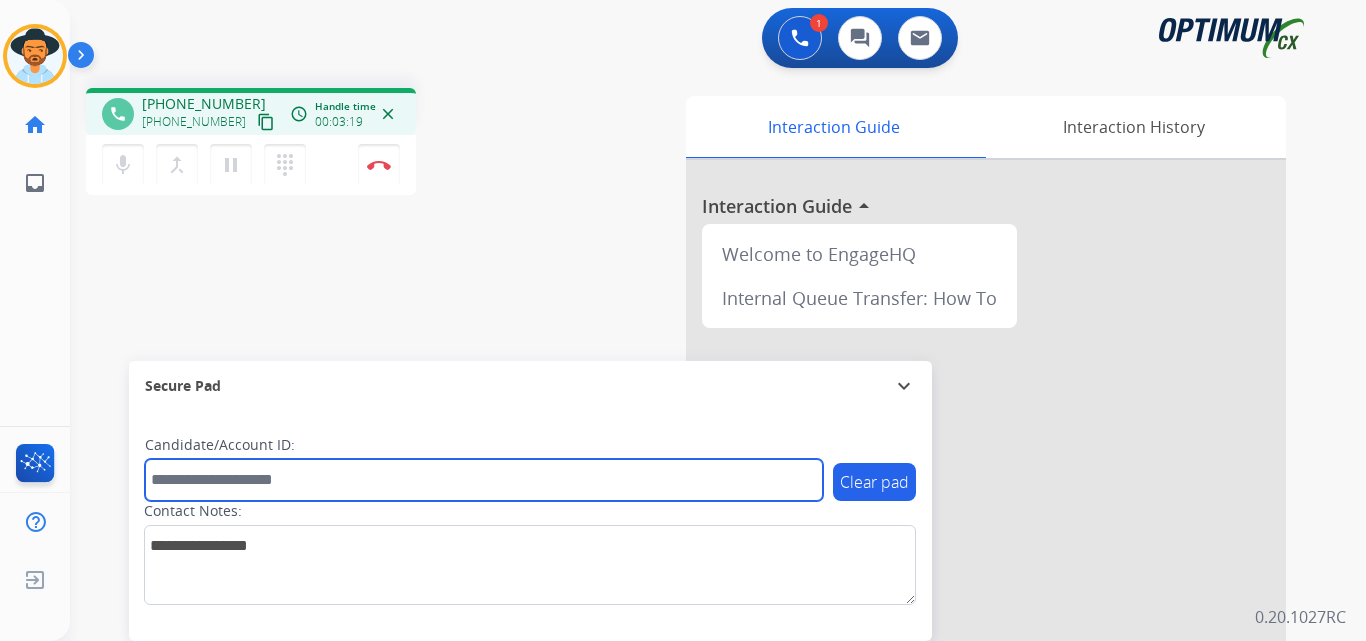 click at bounding box center [484, 480] 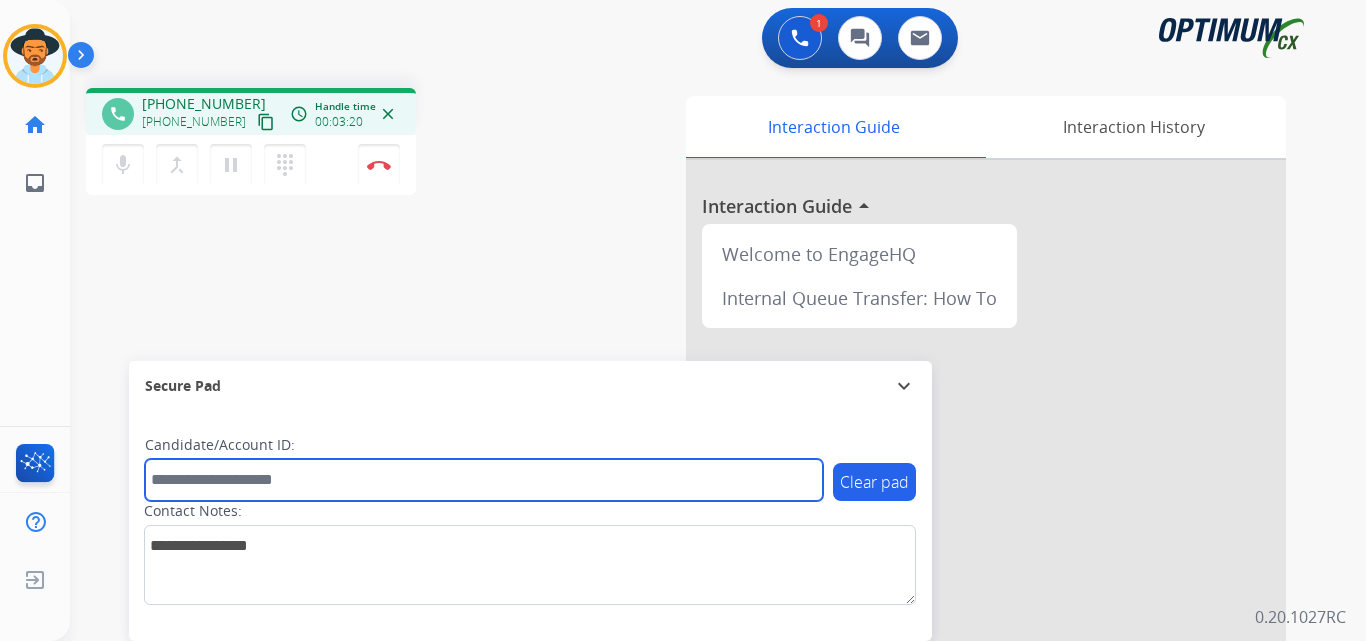 paste on "**********" 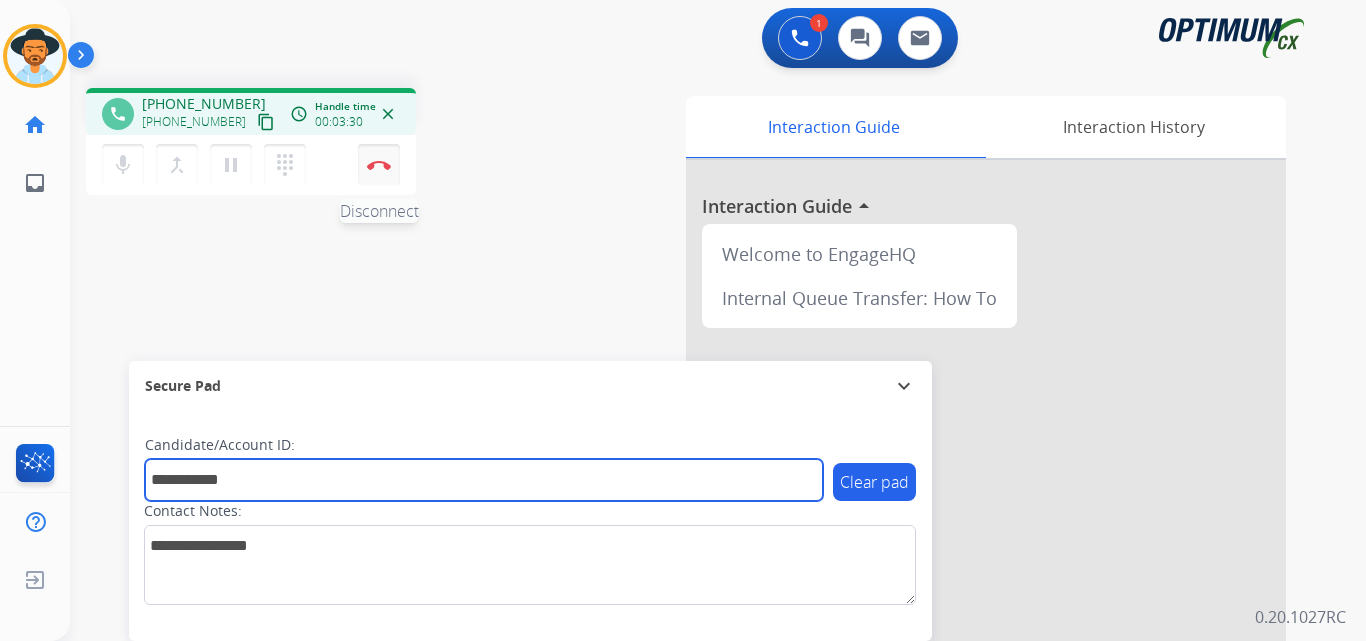 type on "**********" 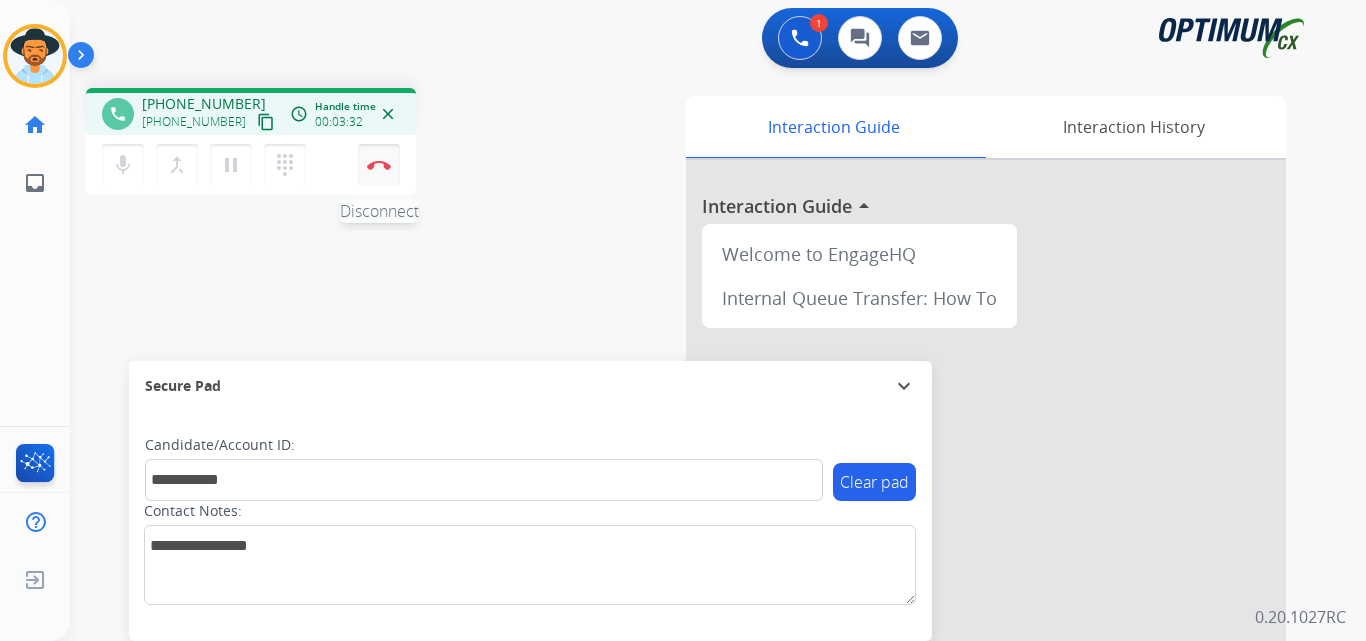 click at bounding box center [379, 165] 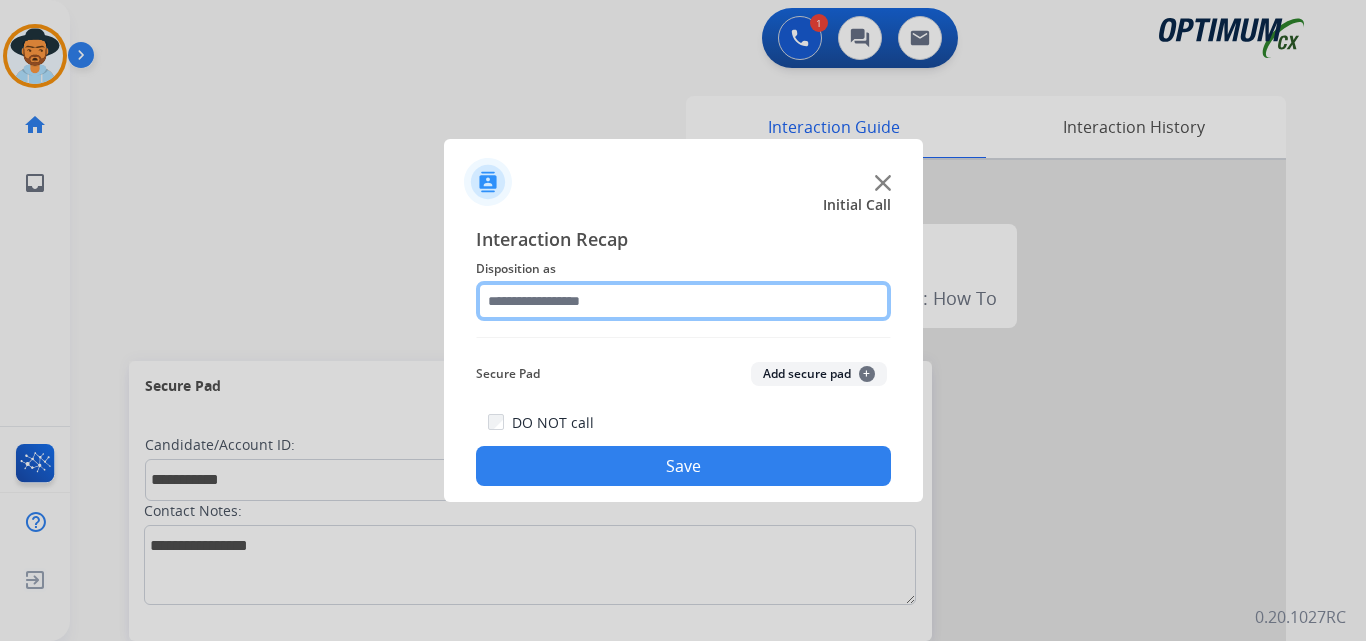 click 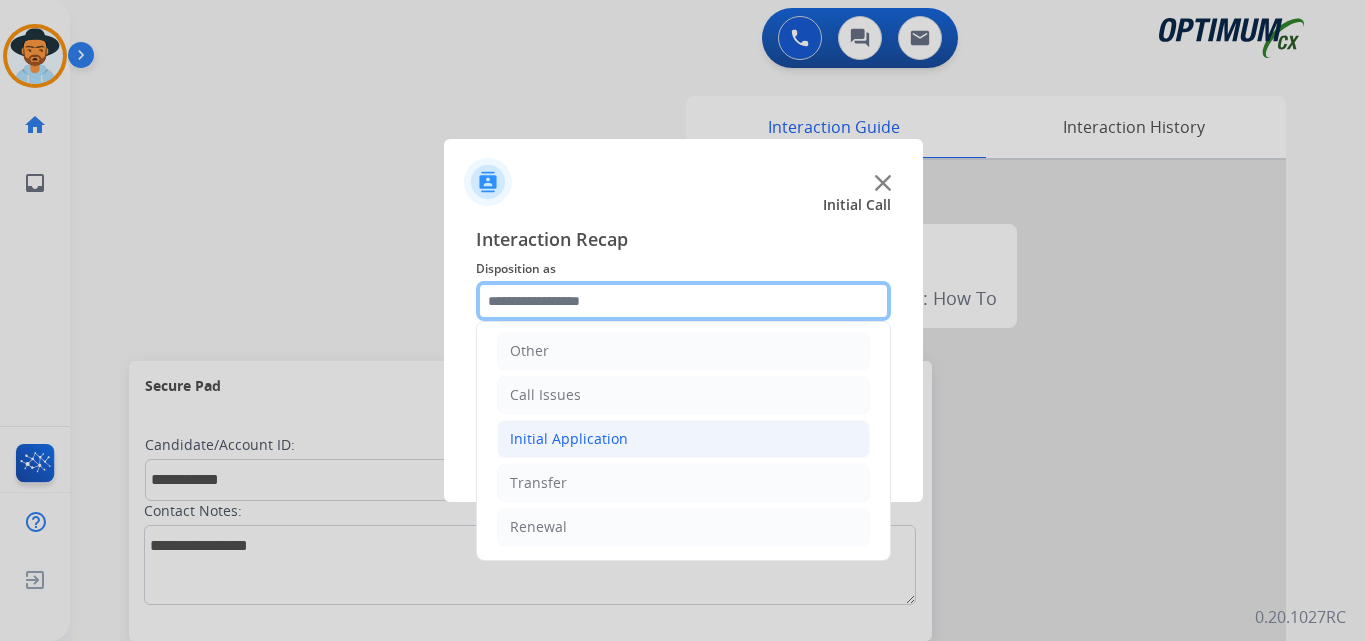 scroll, scrollTop: 0, scrollLeft: 0, axis: both 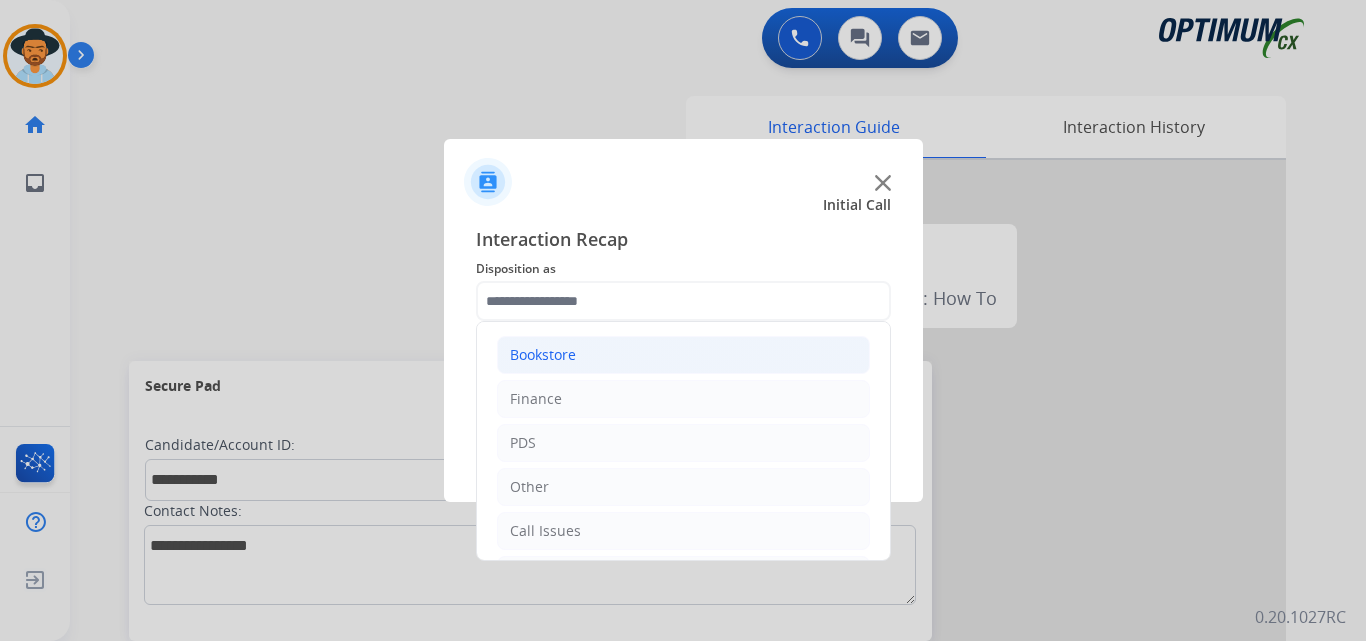 click on "Bookstore" 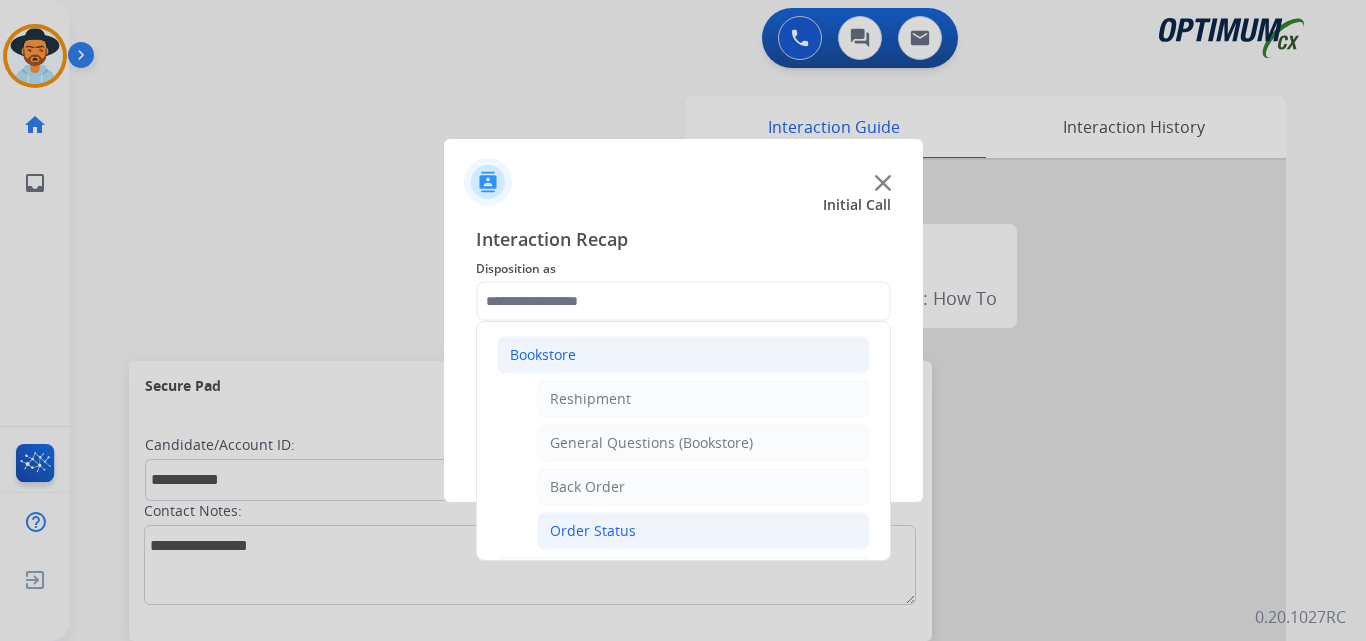 click on "Order Status" 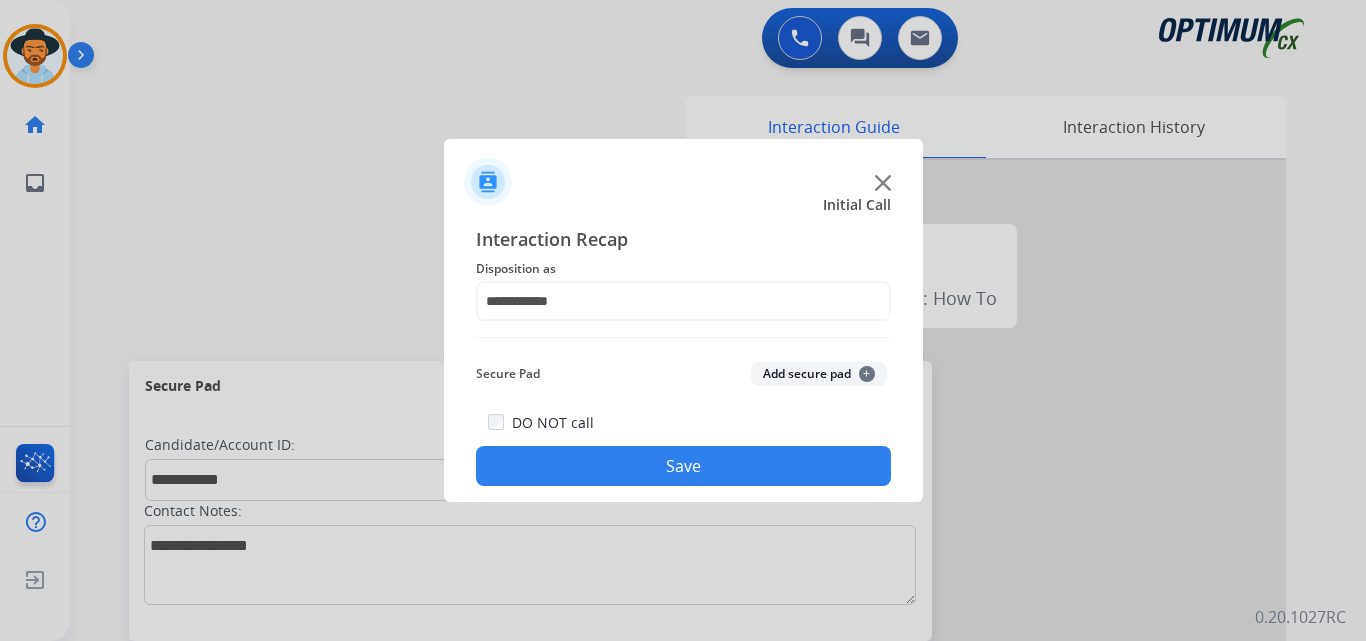 click on "Save" 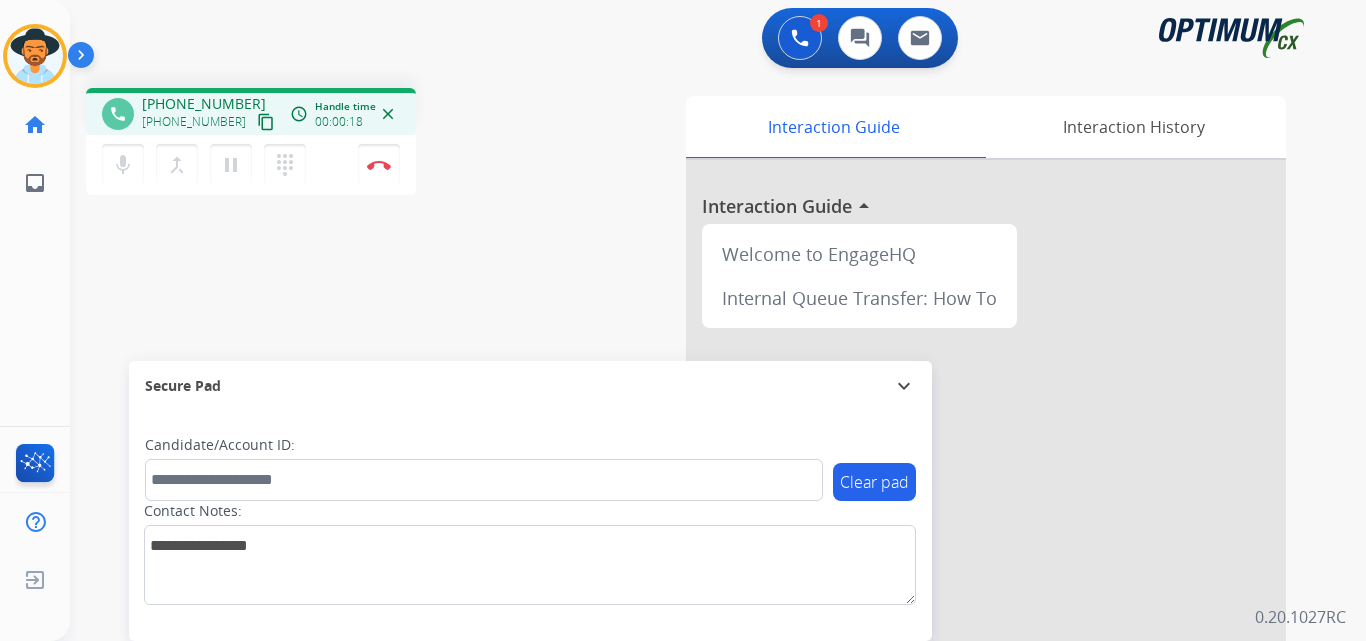 click on "+19194236873" at bounding box center [204, 104] 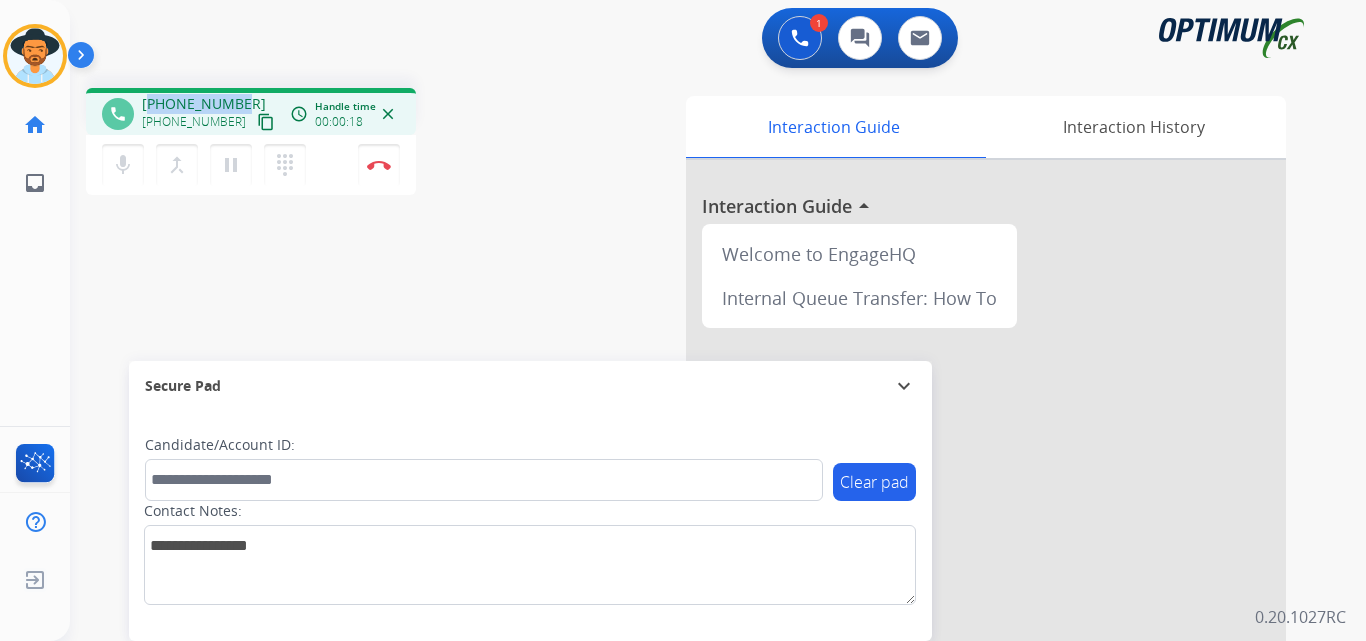 click on "+19194236873" at bounding box center (204, 104) 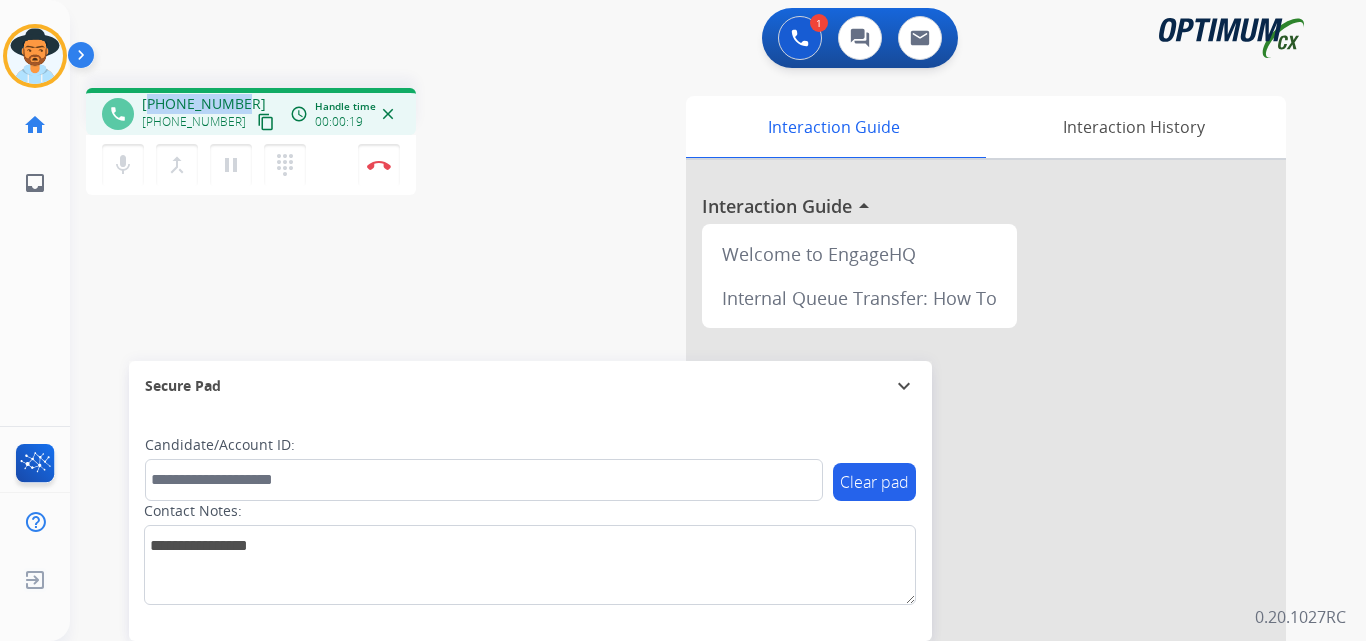 copy on "19194236873" 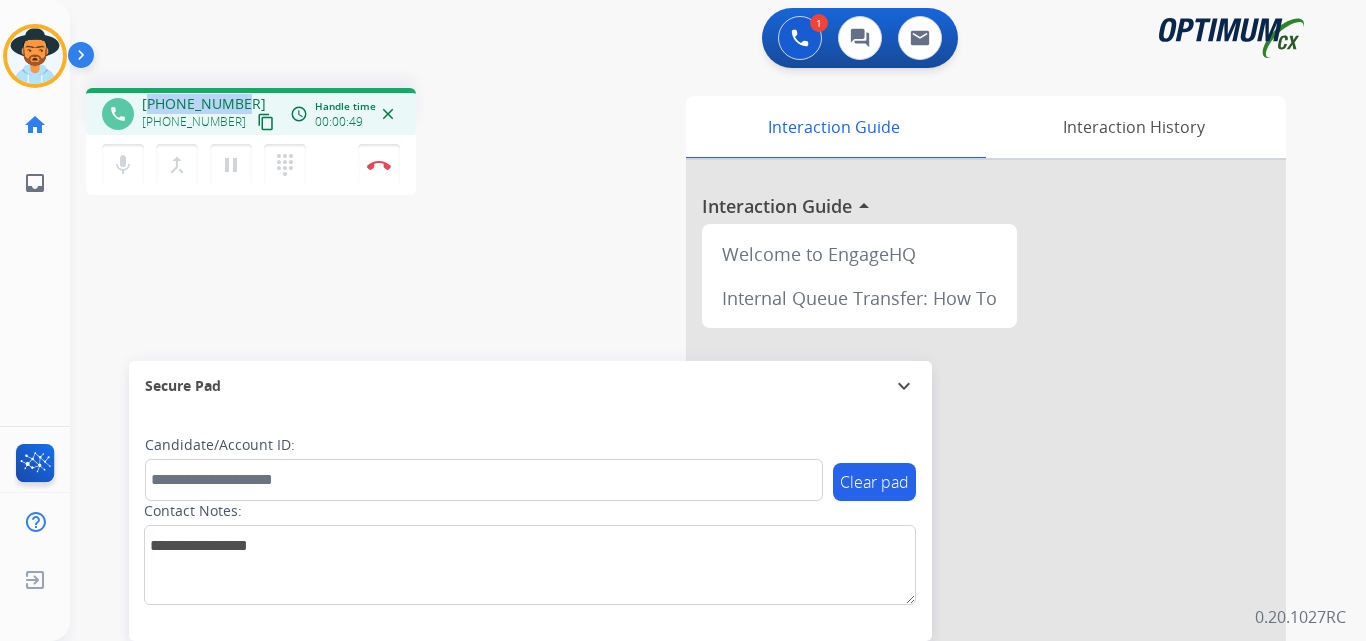 click on "+19194236873" at bounding box center (204, 104) 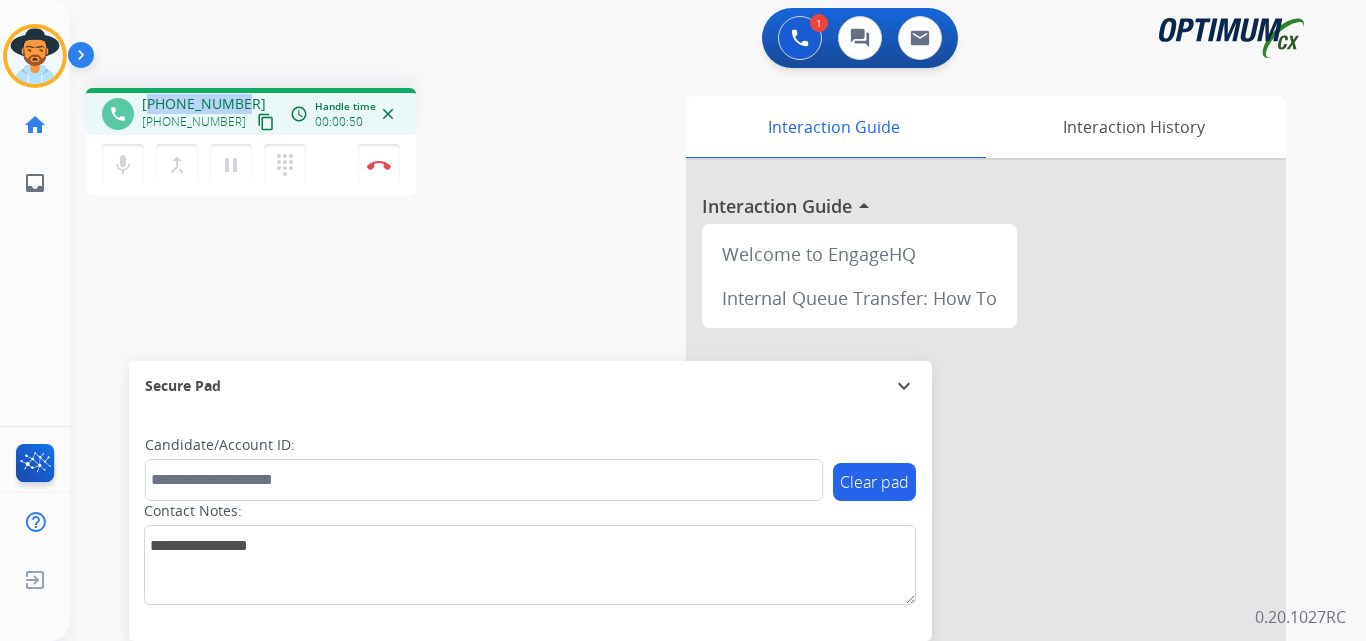click on "+19194236873" at bounding box center [204, 104] 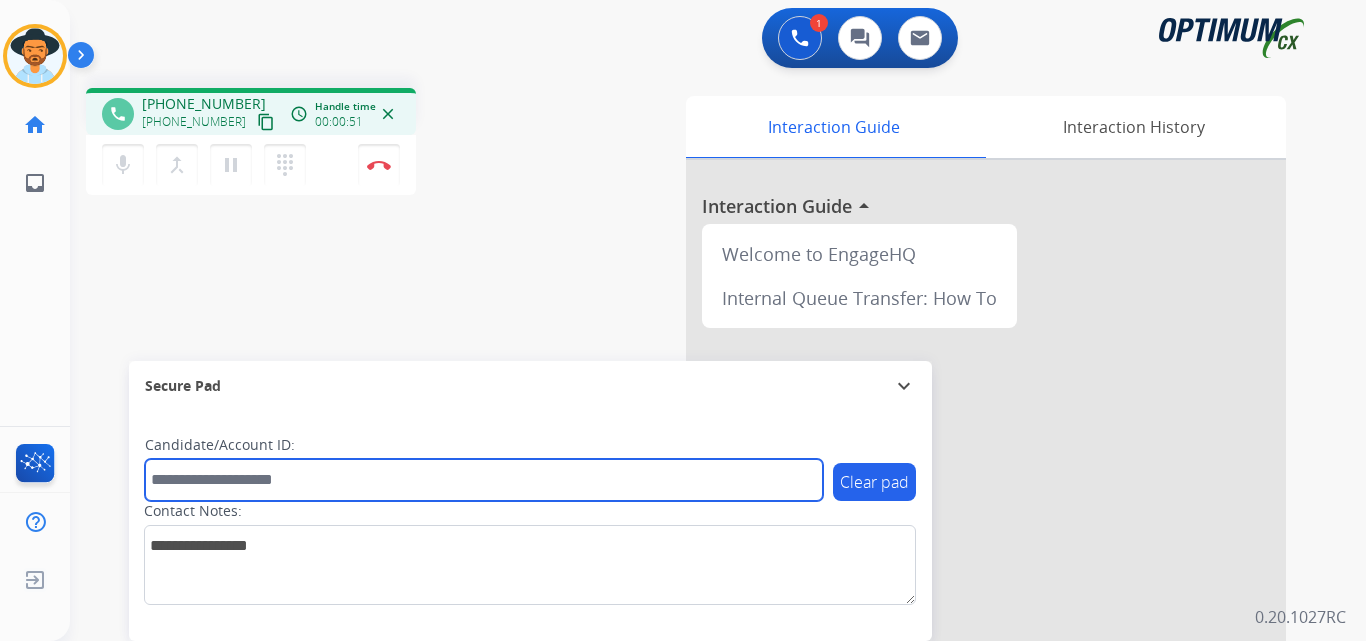 click at bounding box center (484, 480) 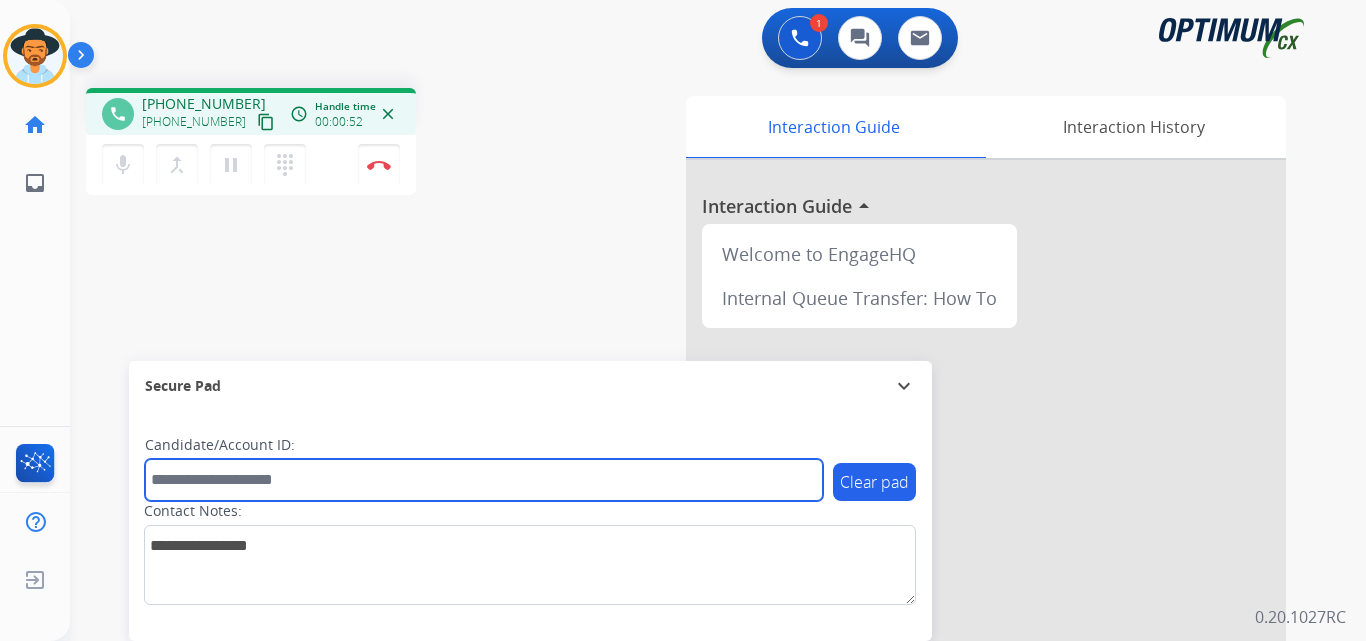 paste on "**********" 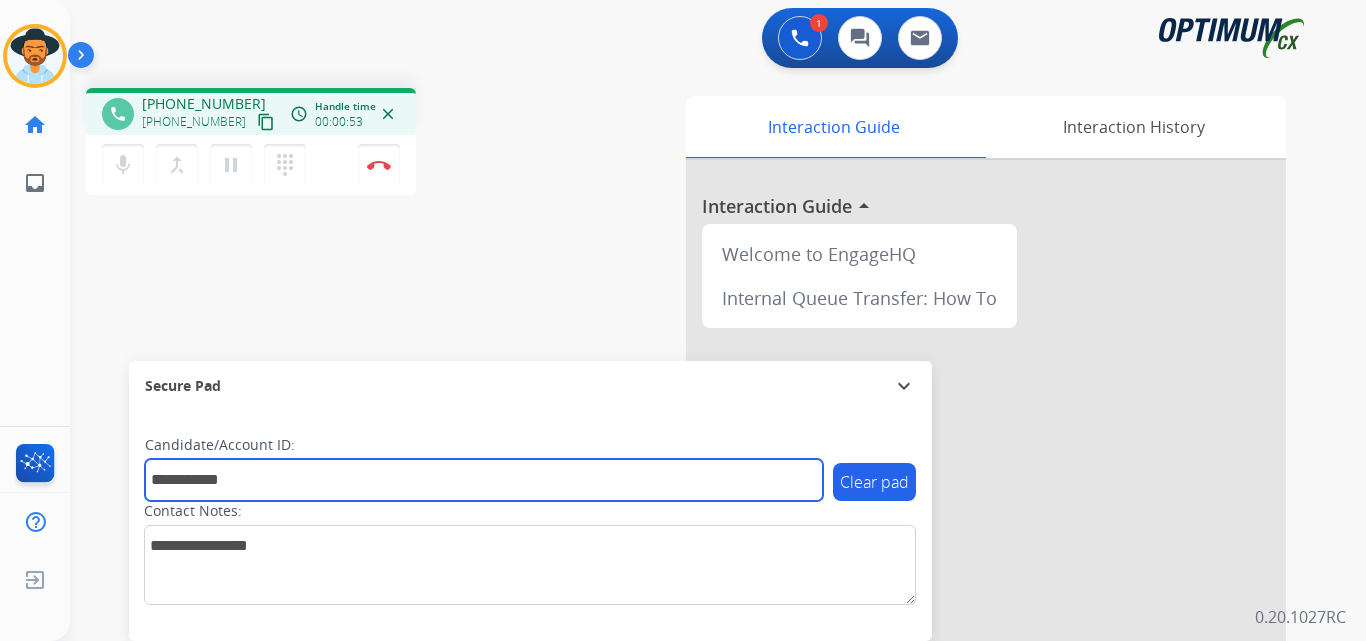 click on "**********" at bounding box center [484, 480] 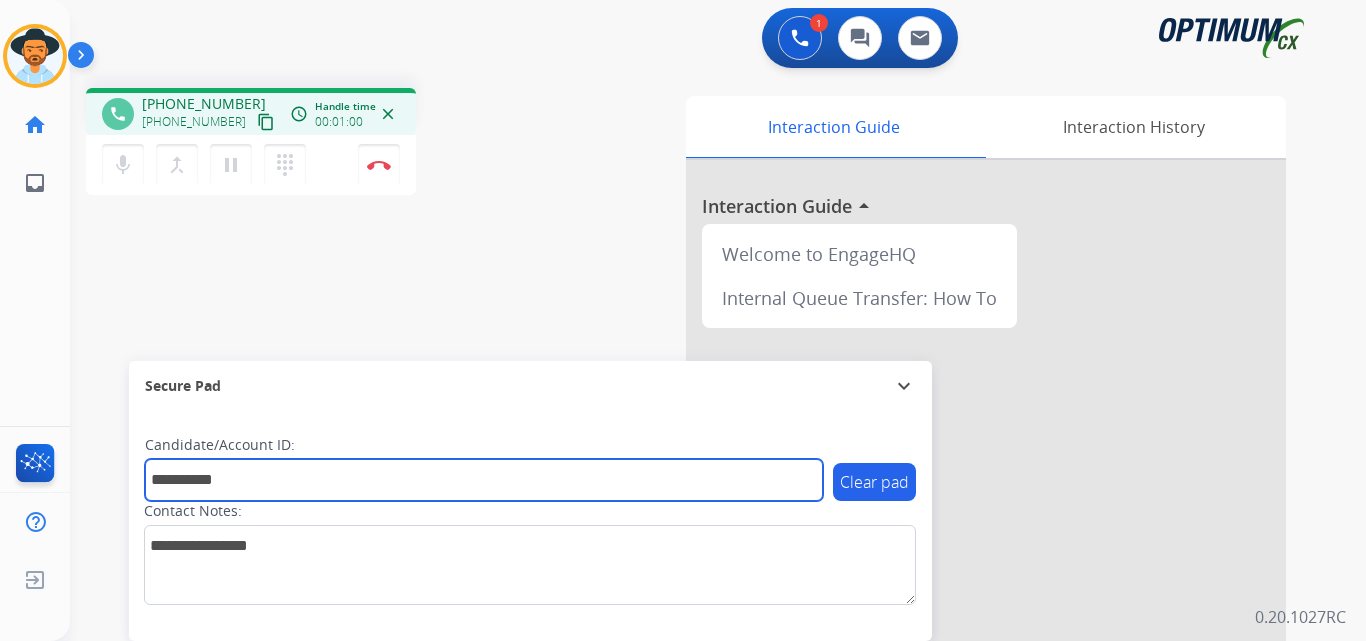 type on "**********" 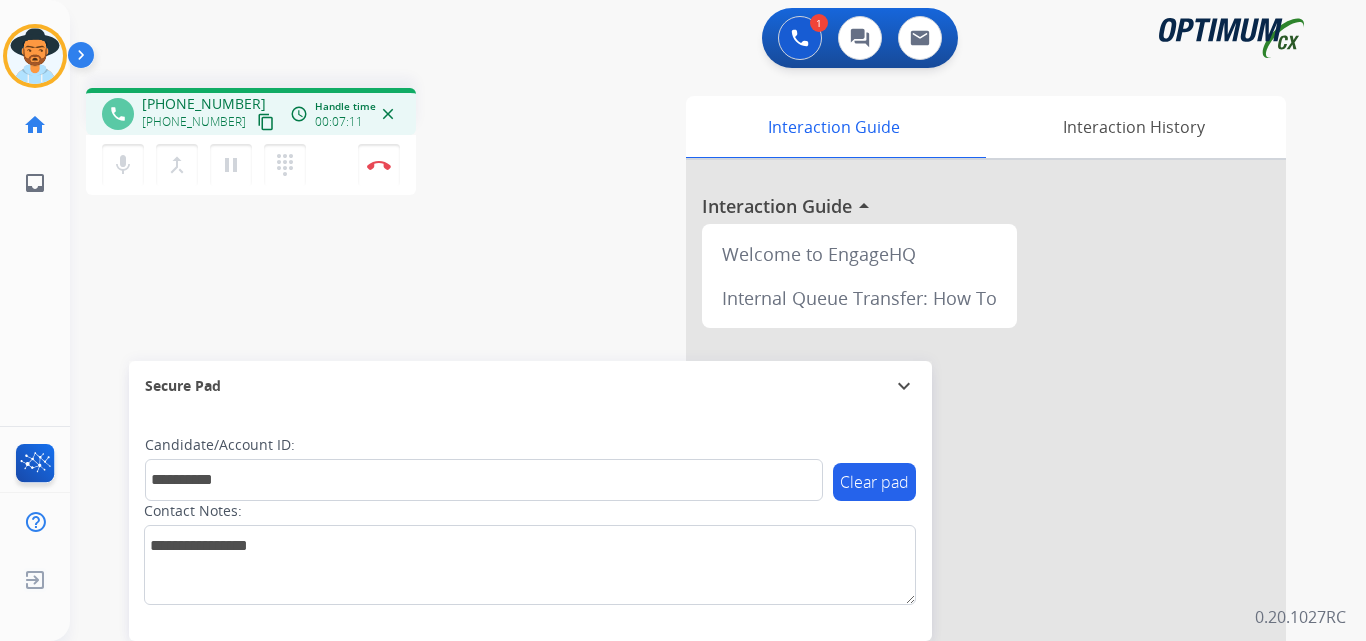 click on "+19194236873" at bounding box center (204, 104) 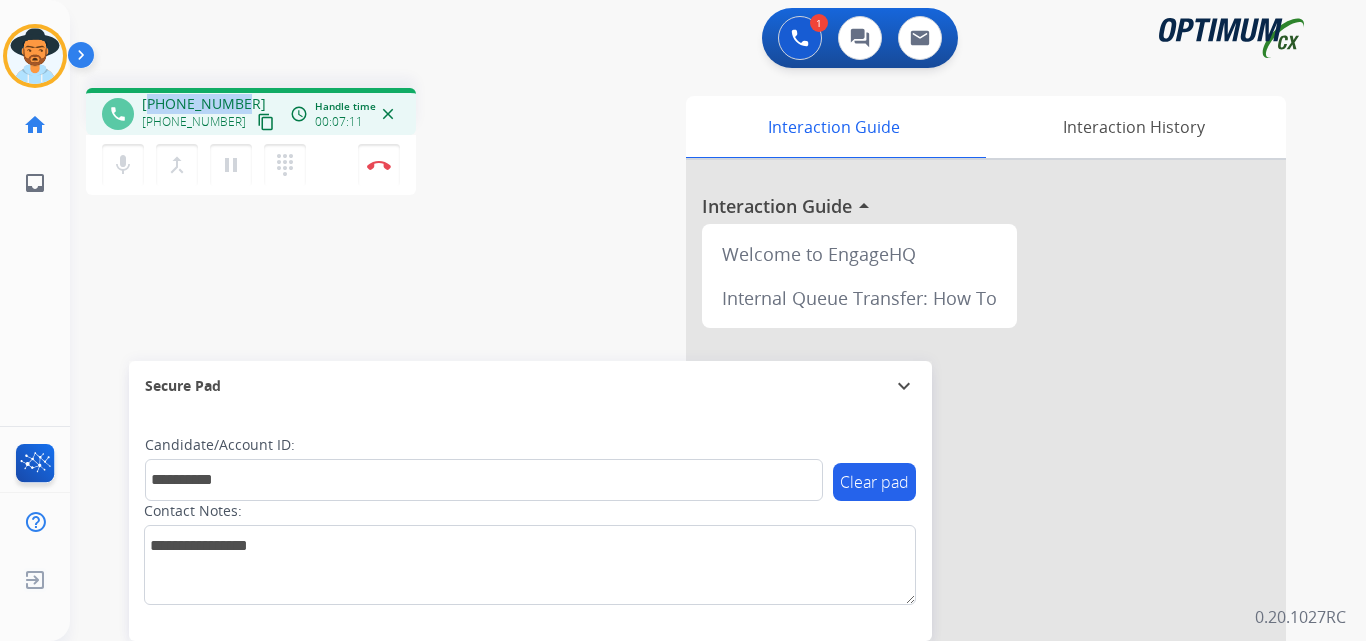 click on "+19194236873" at bounding box center (204, 104) 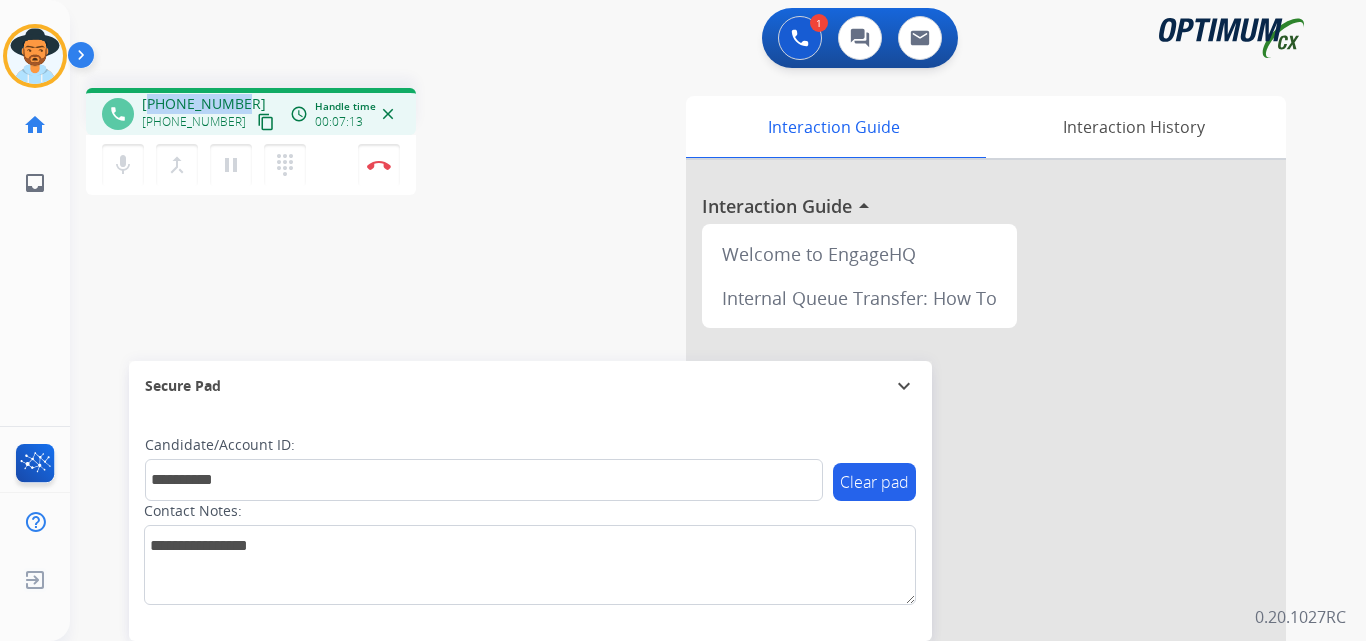 copy on "19194236873" 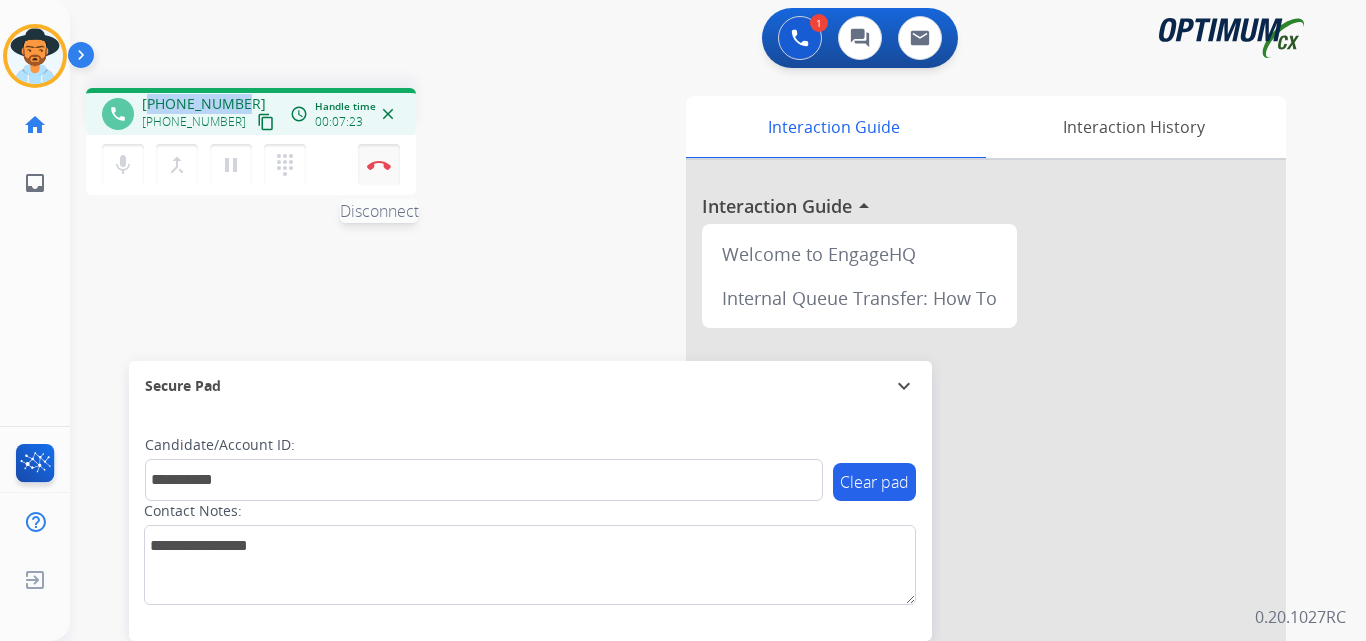 click at bounding box center [379, 165] 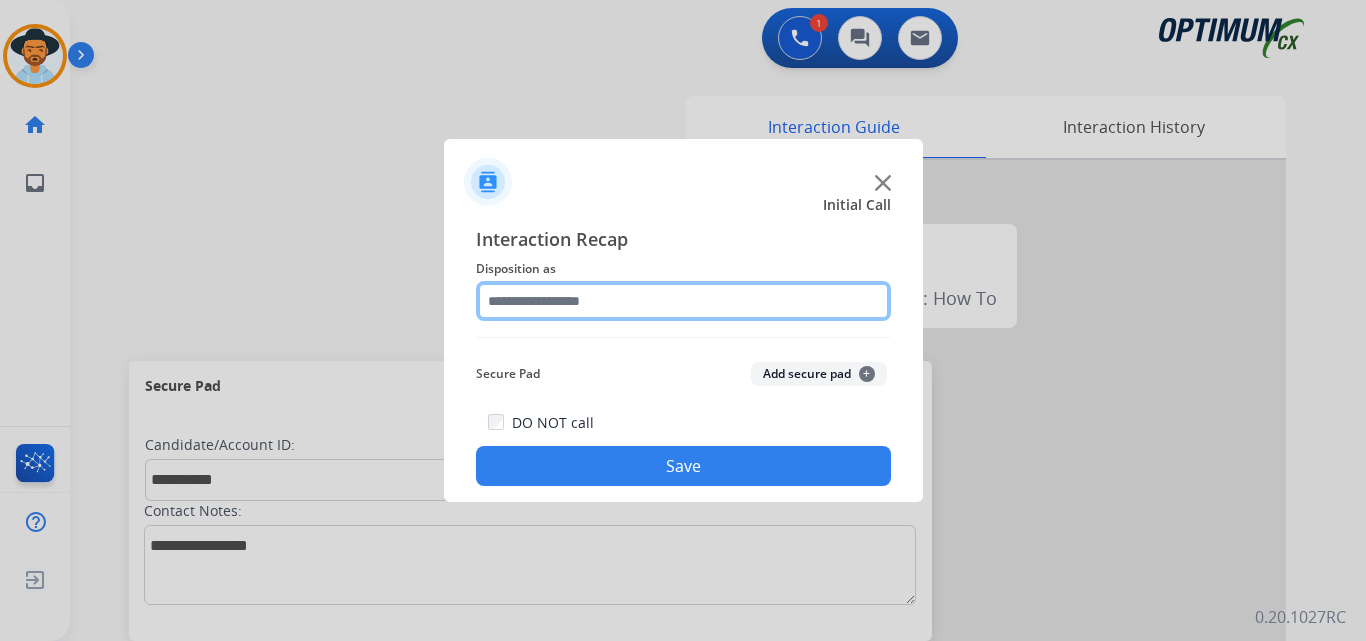 click 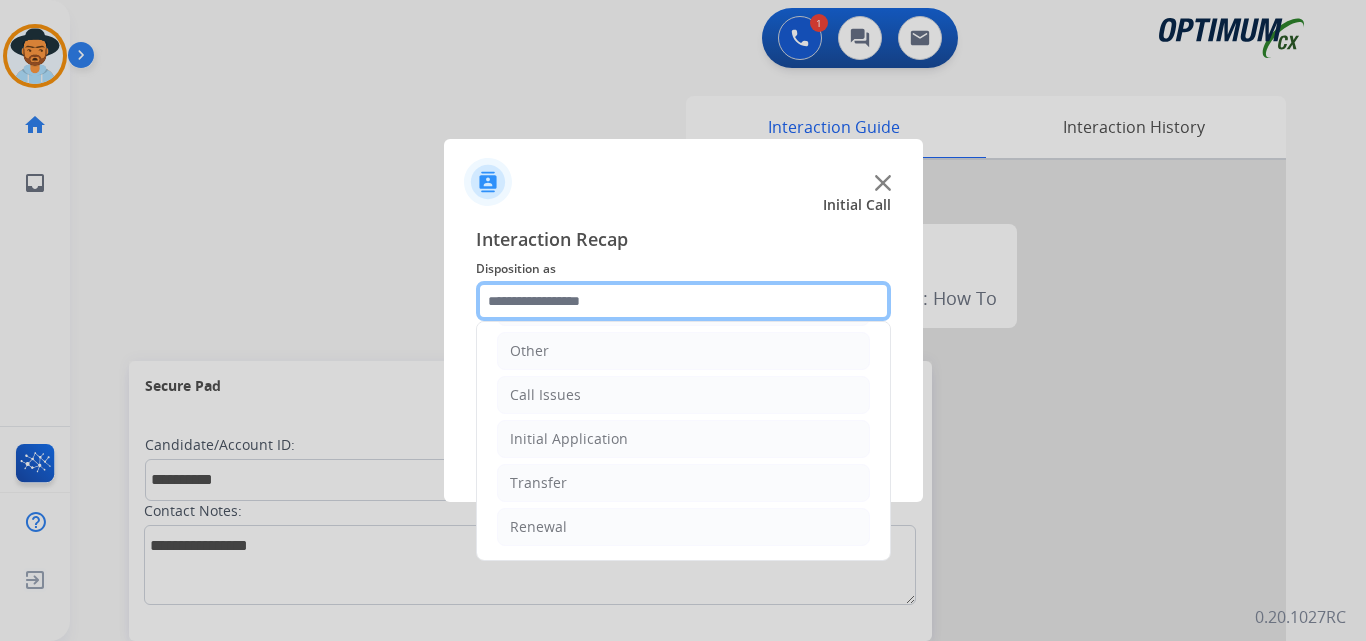 scroll, scrollTop: 0, scrollLeft: 0, axis: both 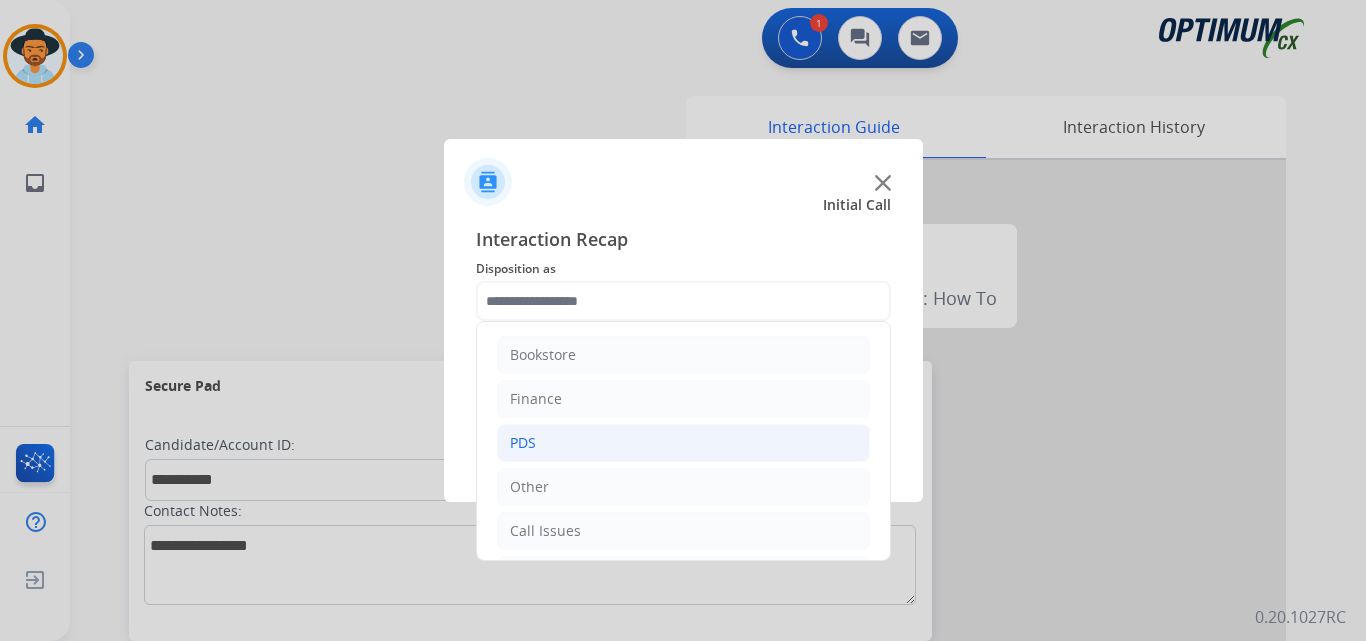 click on "PDS" 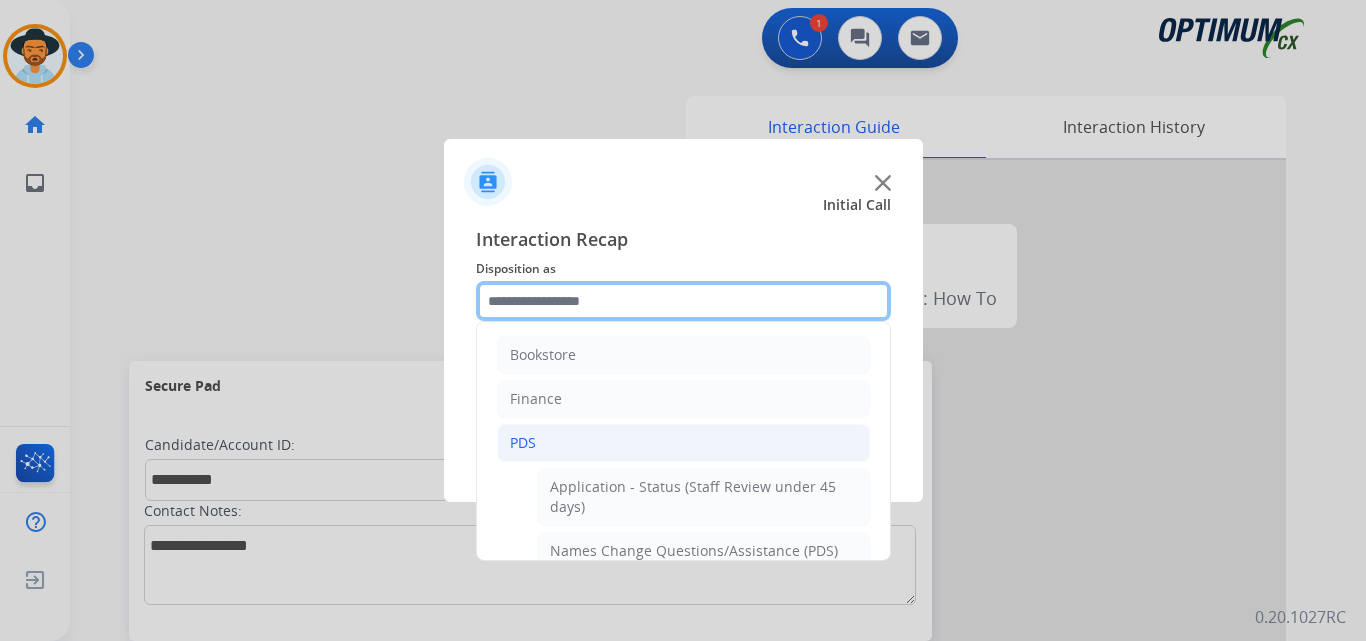 scroll, scrollTop: 500, scrollLeft: 0, axis: vertical 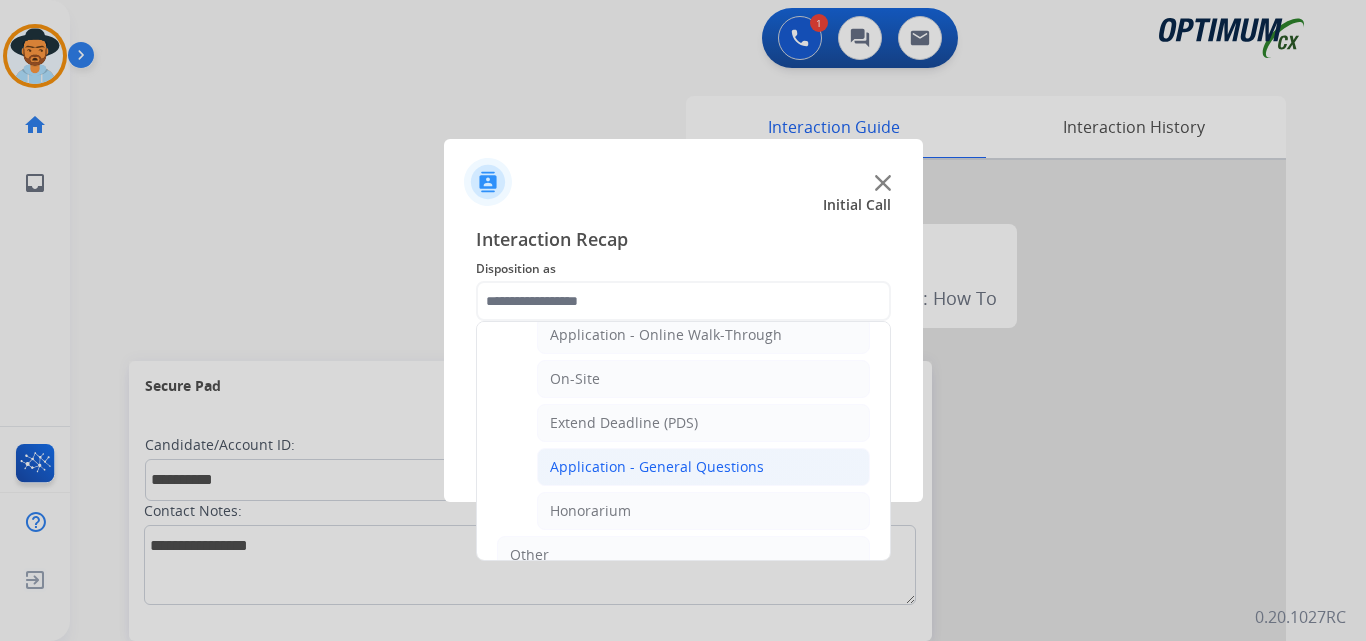 click on "Application - General Questions" 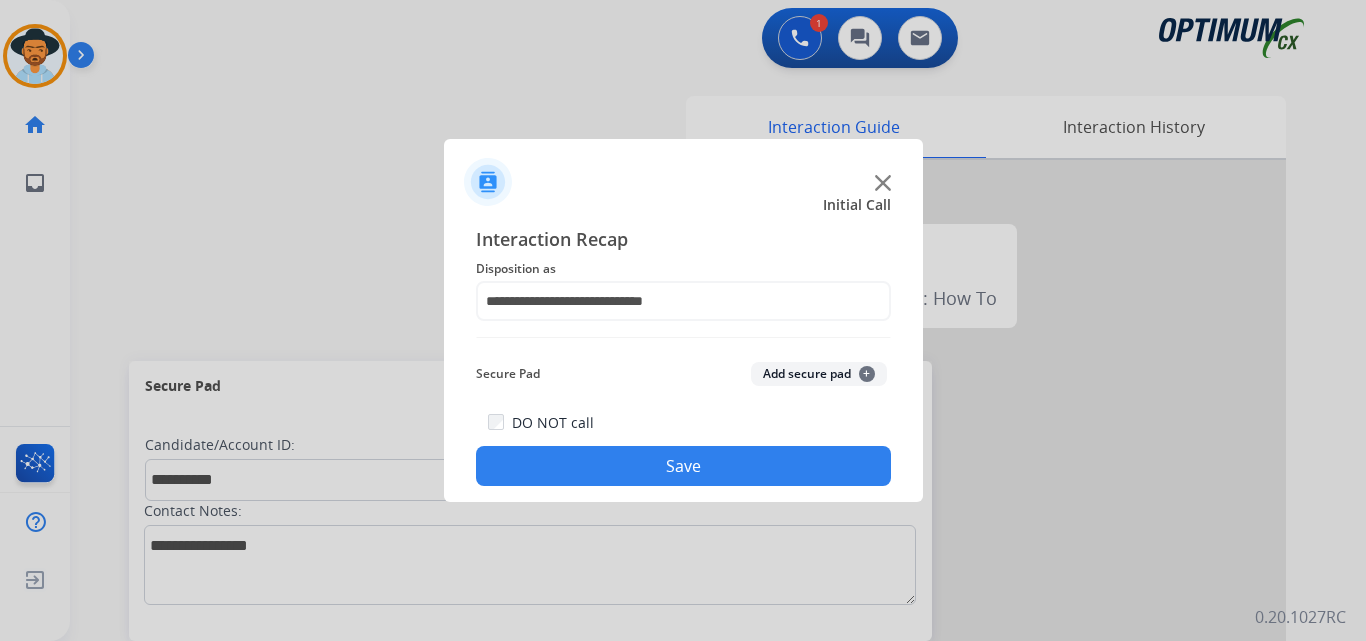 click on "Save" 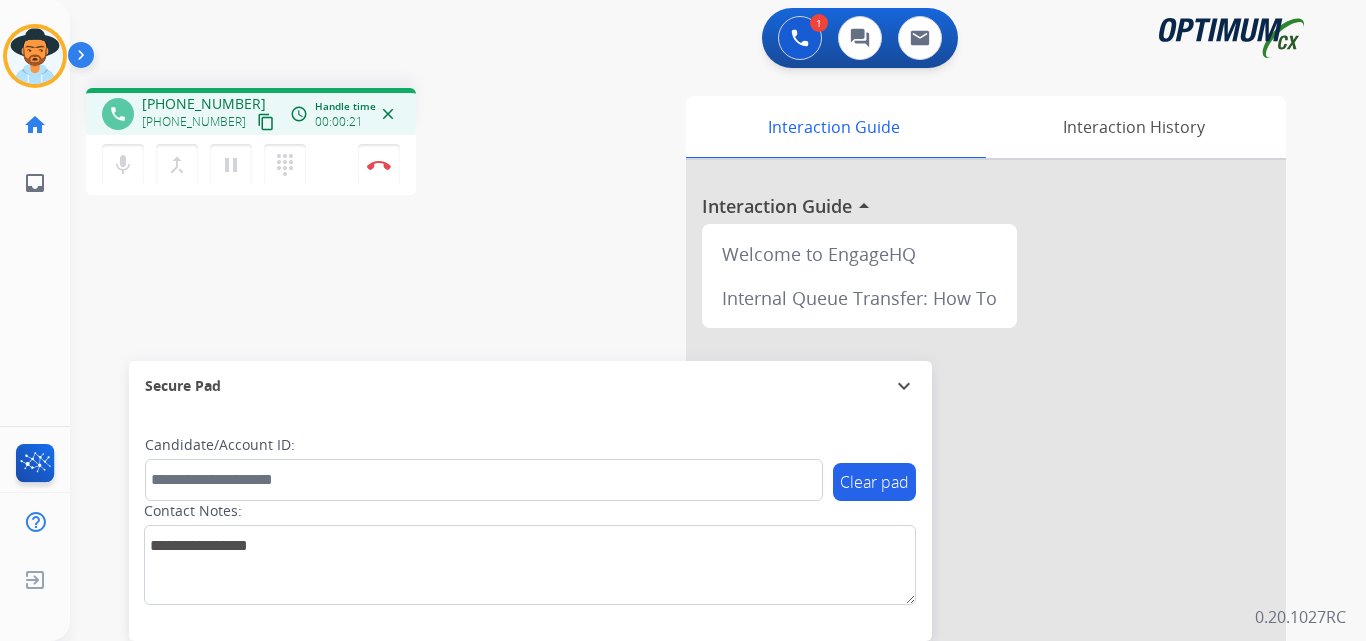 click on "+16303364462" at bounding box center (204, 104) 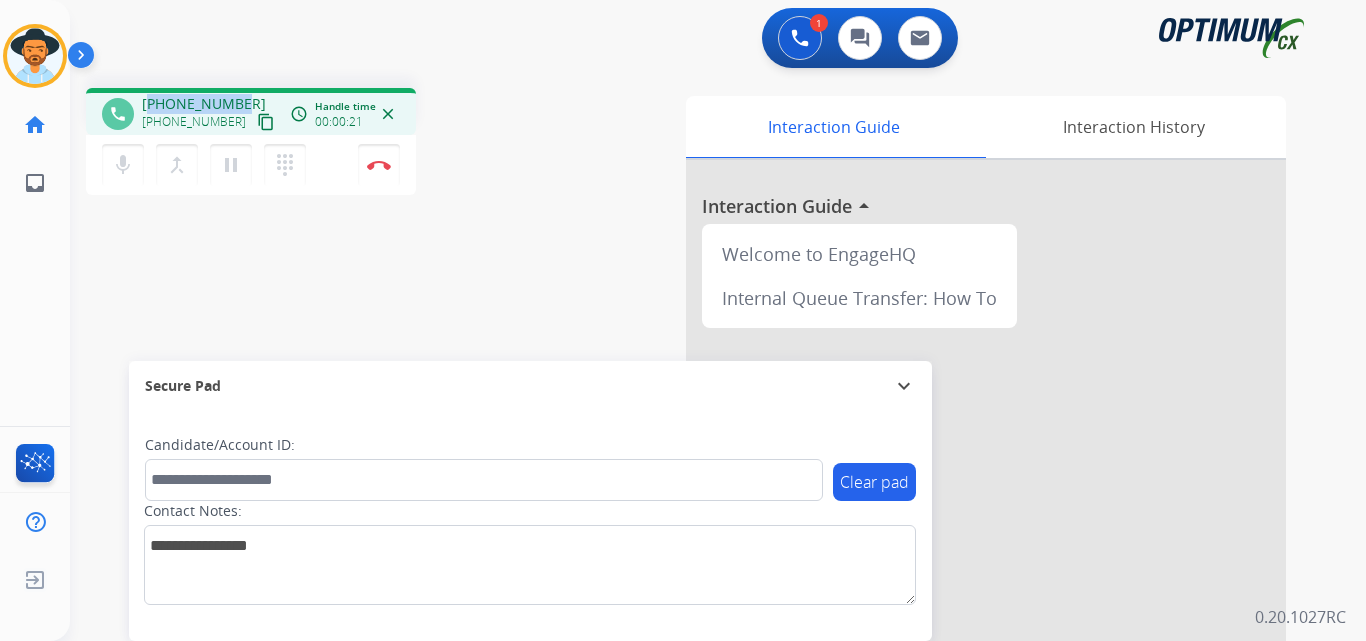 click on "+16303364462" at bounding box center [204, 104] 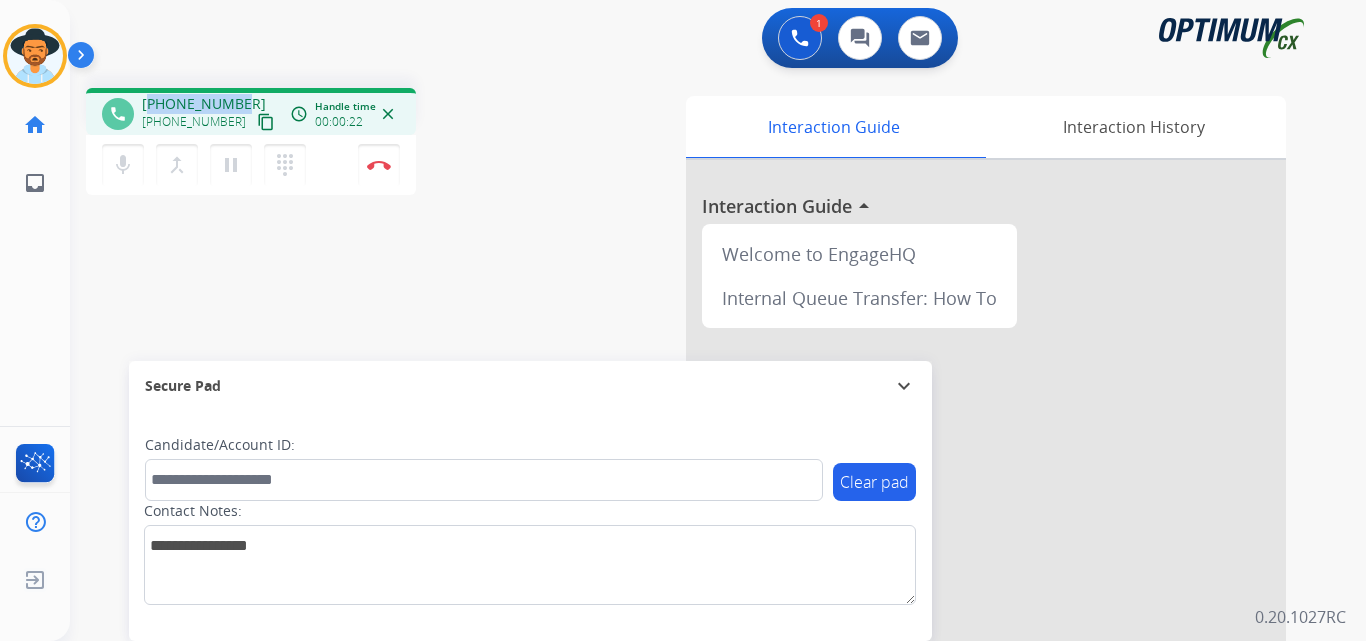 copy on "16303364462" 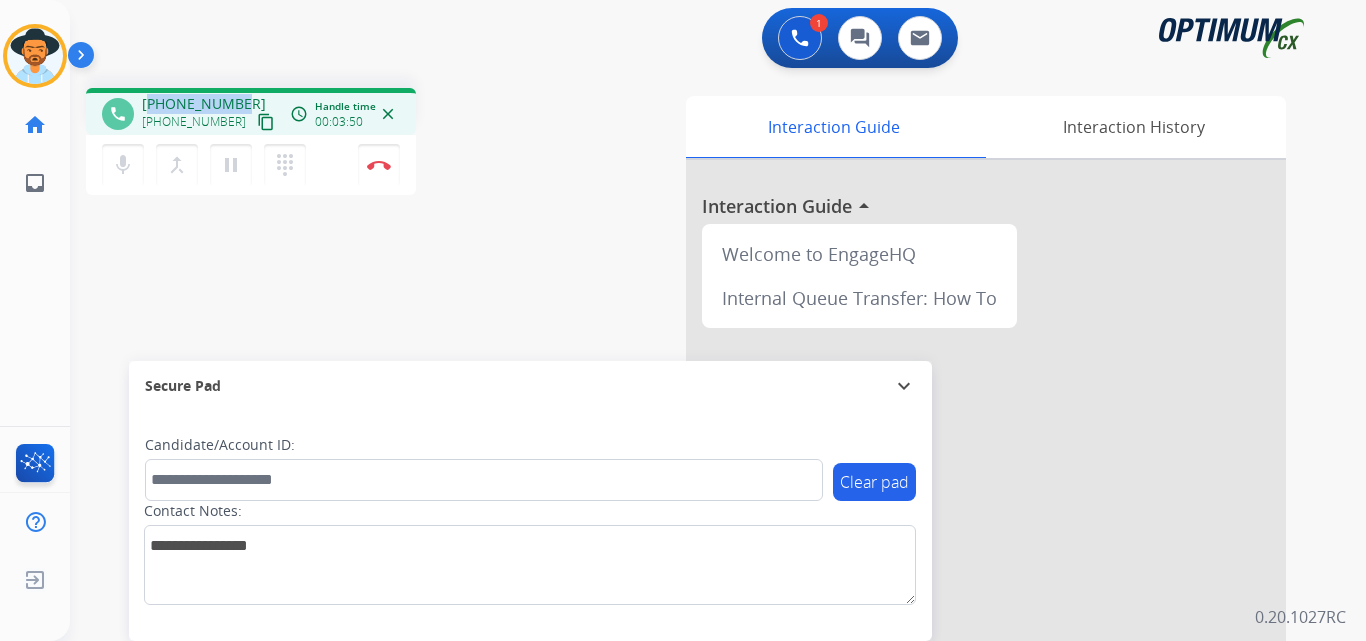 click on "+16303364462" at bounding box center [204, 104] 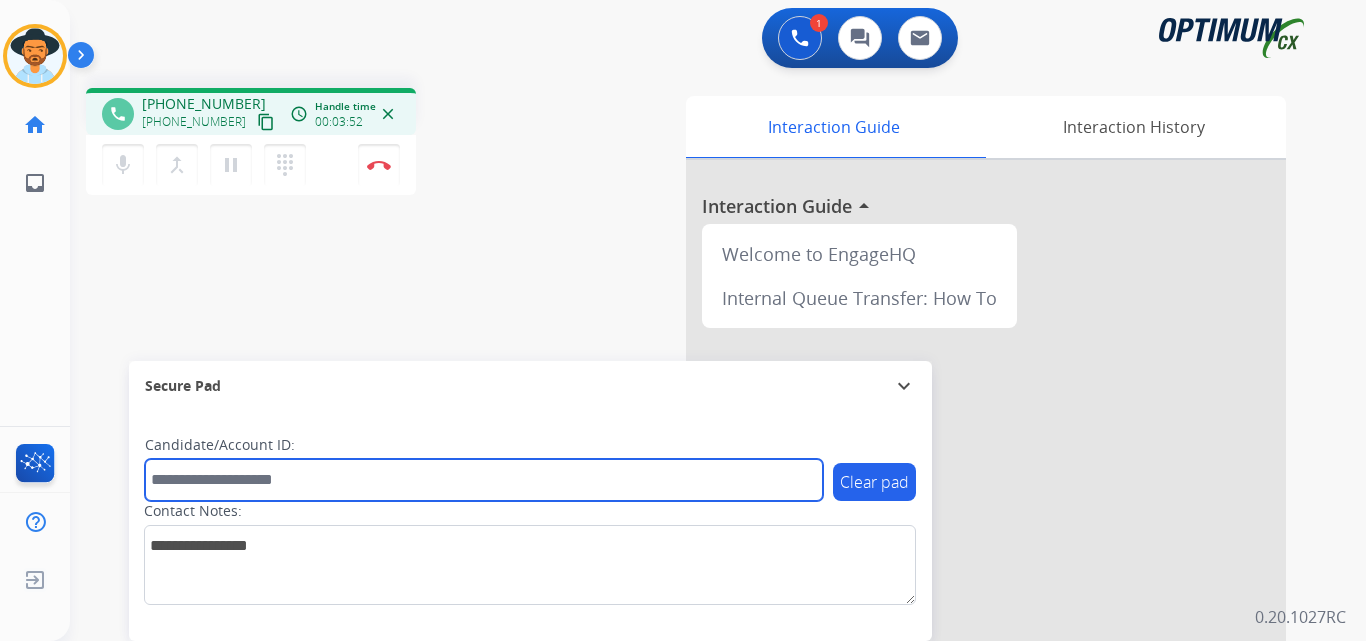 click at bounding box center (484, 480) 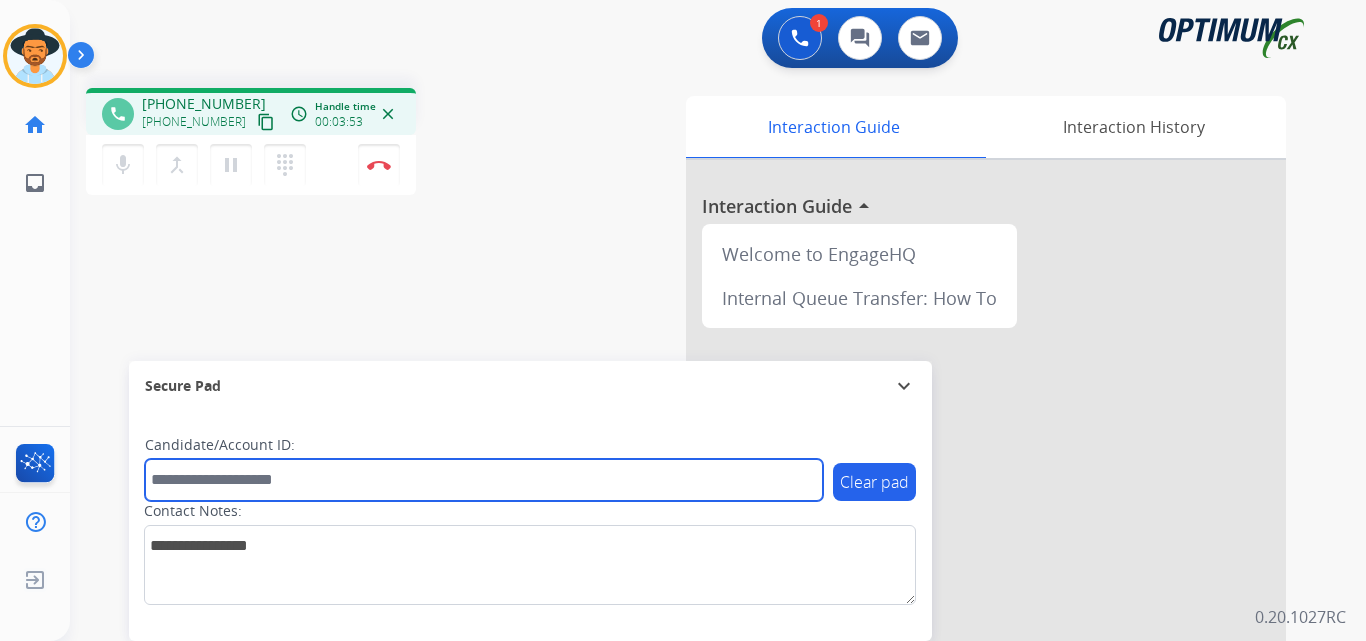 paste on "**********" 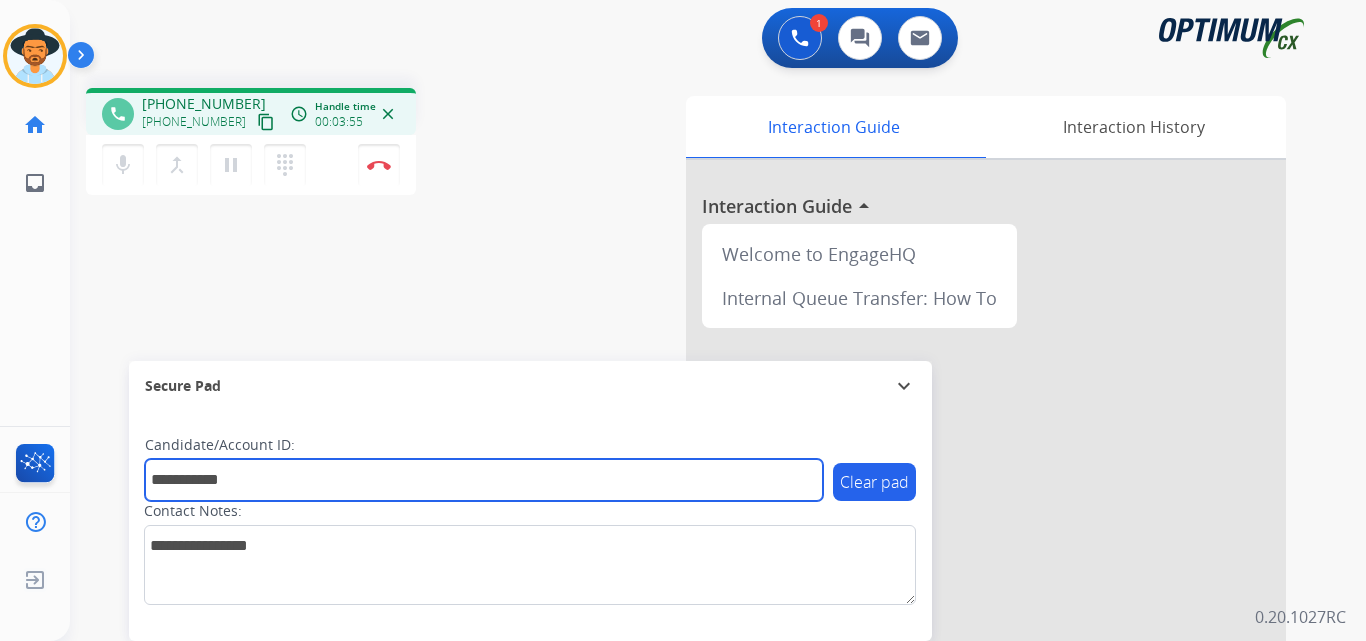 click on "**********" at bounding box center [484, 480] 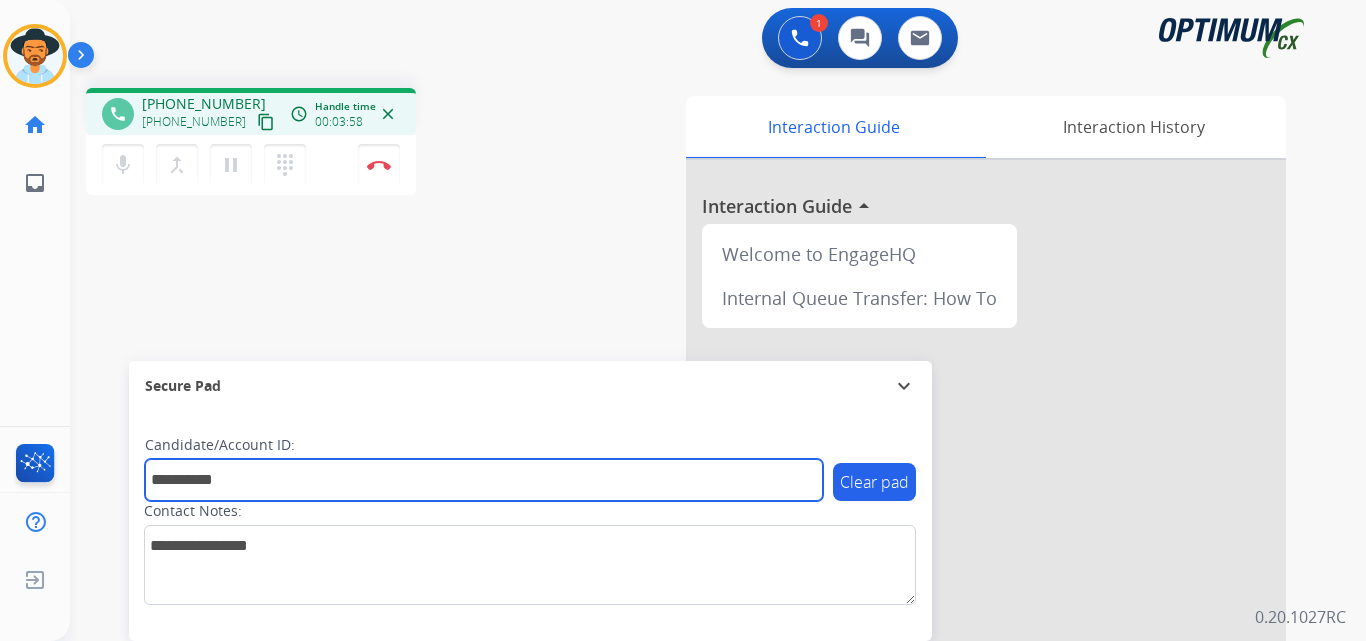 type on "**********" 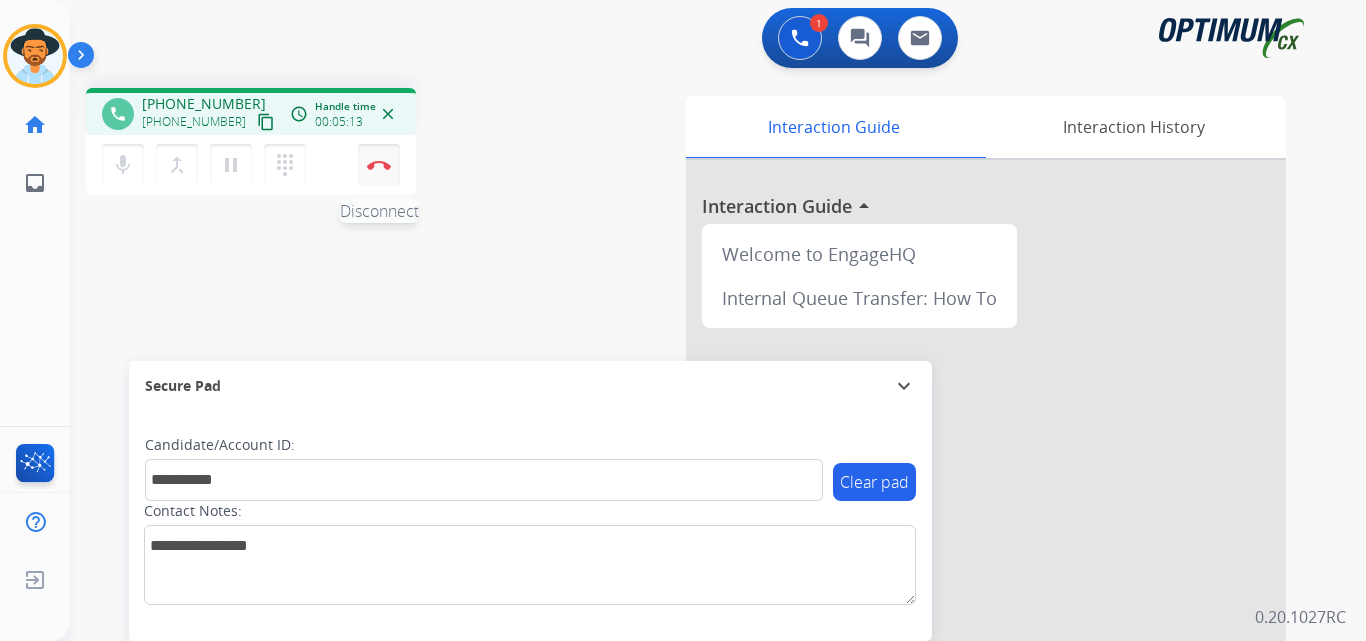 click at bounding box center (379, 165) 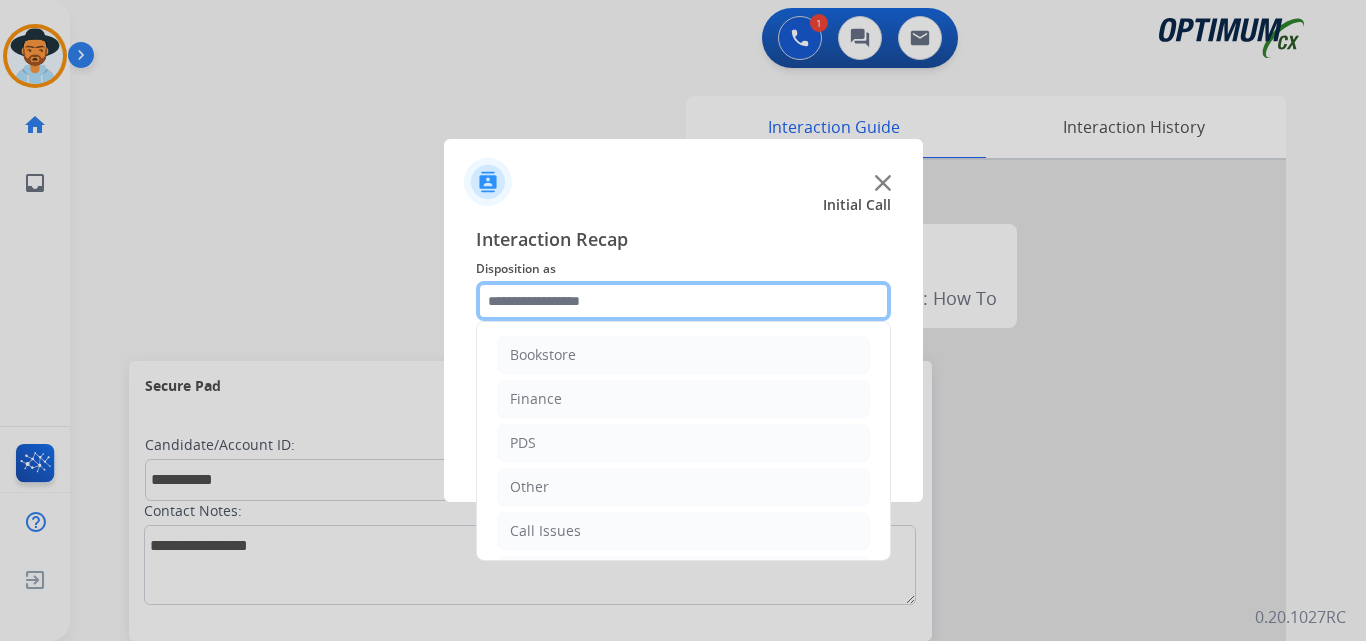 click 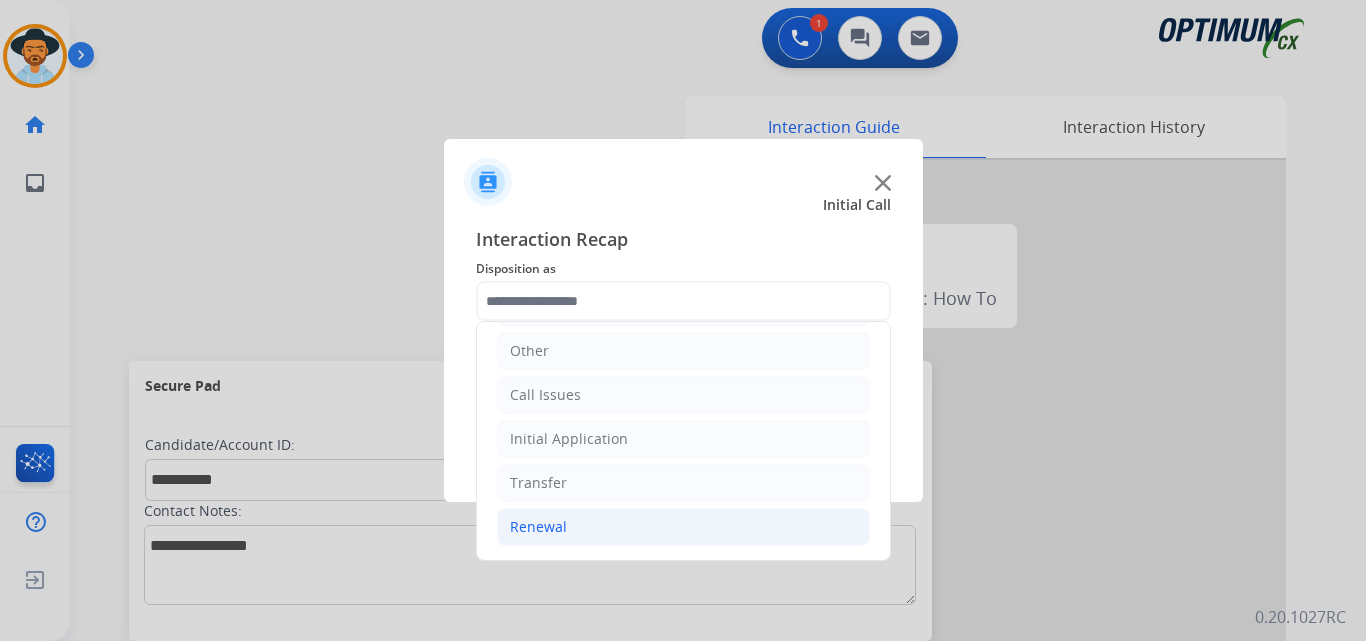 click on "Renewal" 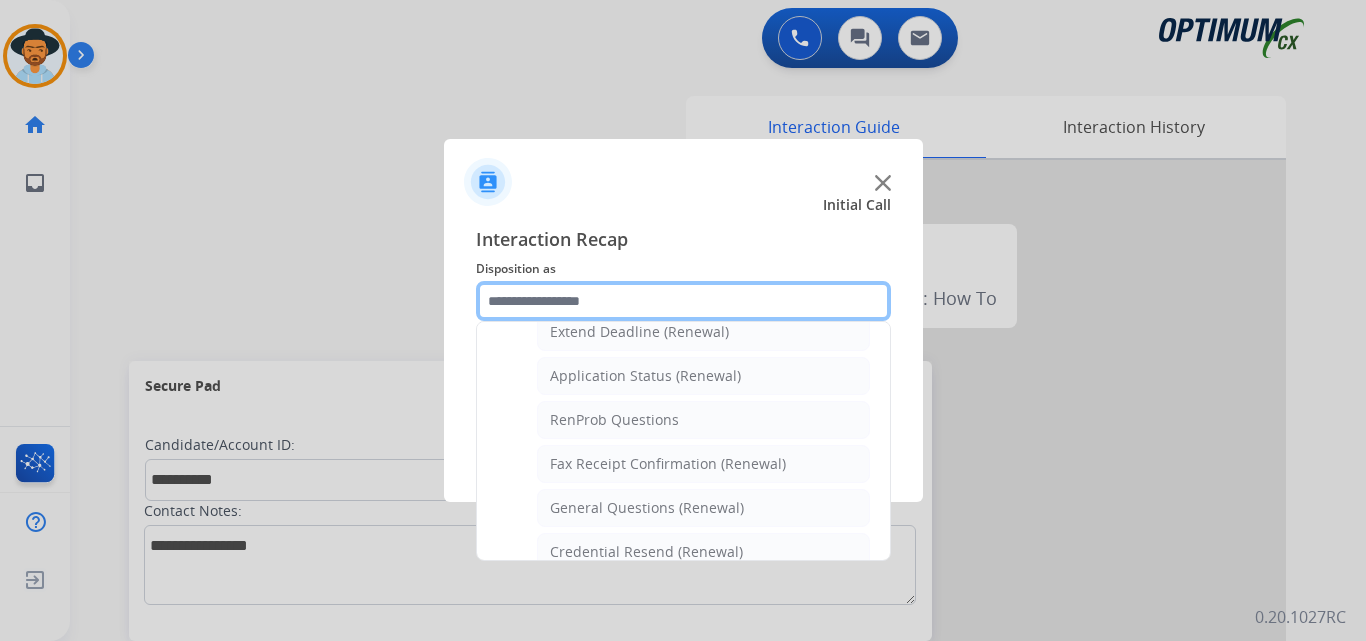 scroll, scrollTop: 605, scrollLeft: 0, axis: vertical 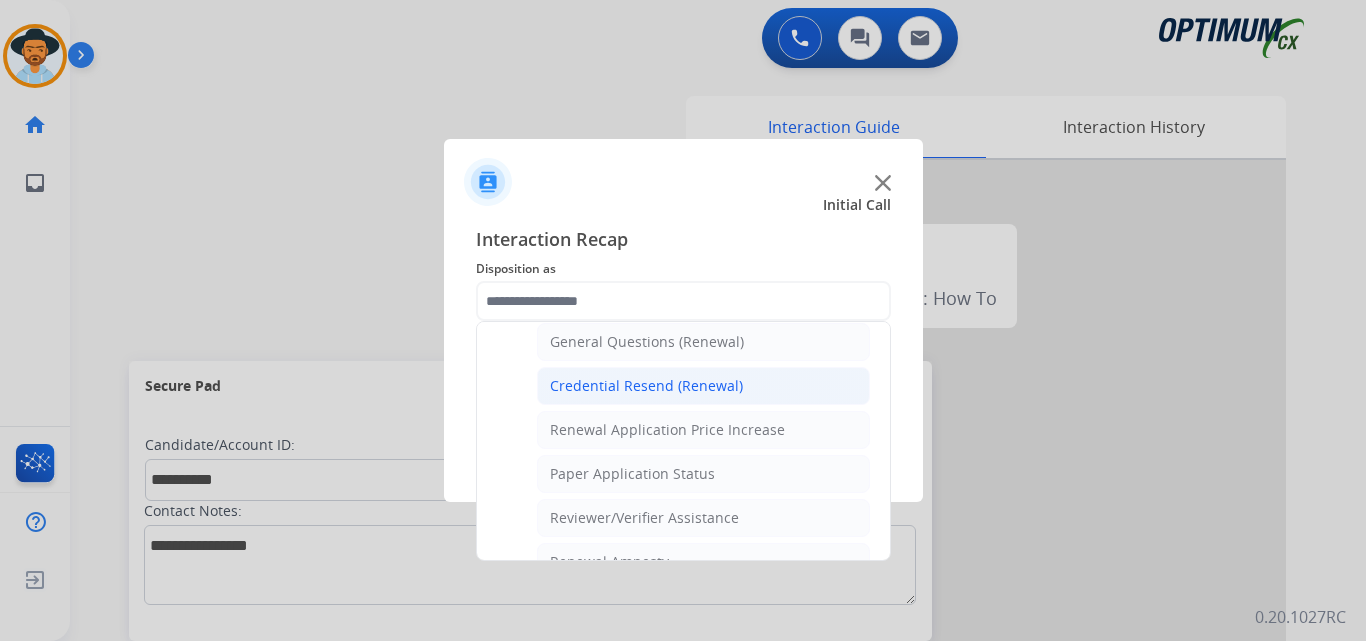click on "Credential Resend (Renewal)" 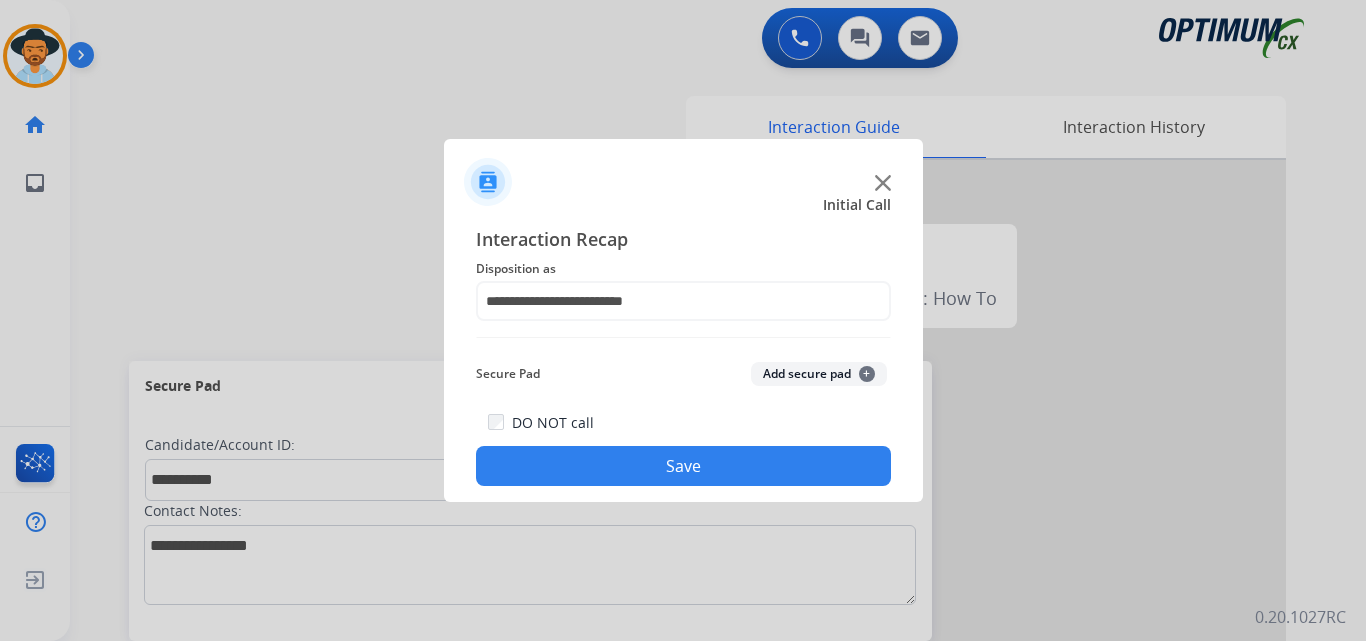 click on "Save" 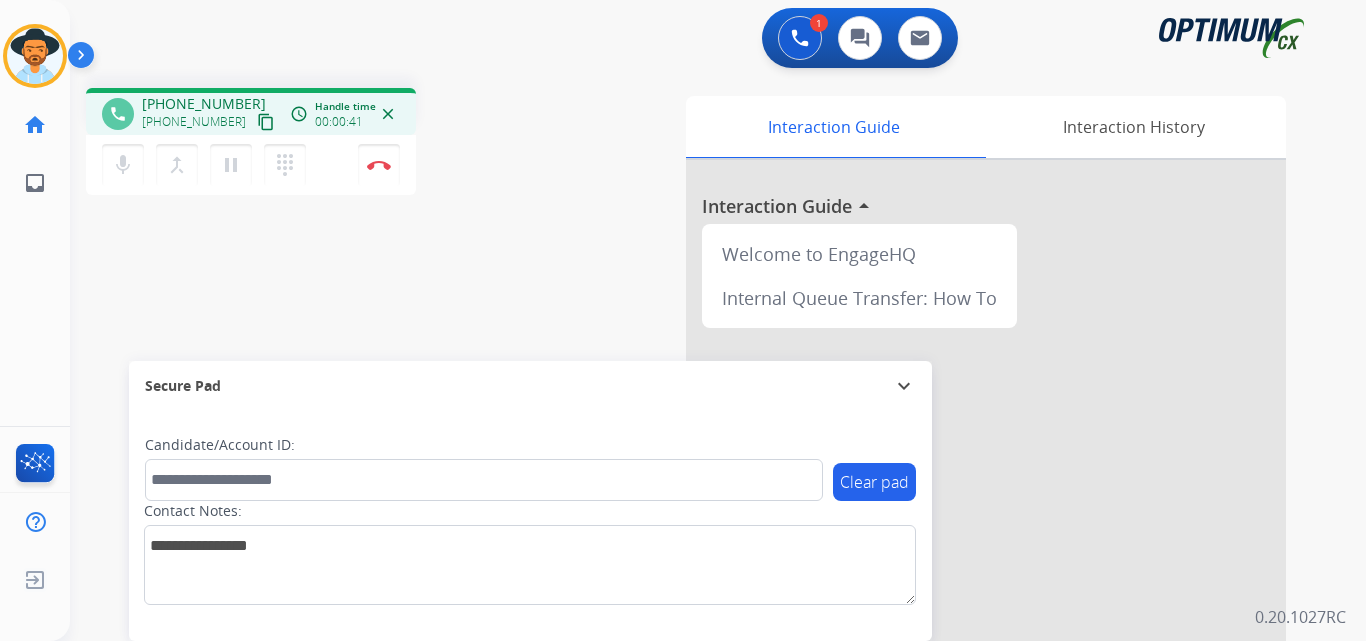 click on "+18647353057" at bounding box center (204, 104) 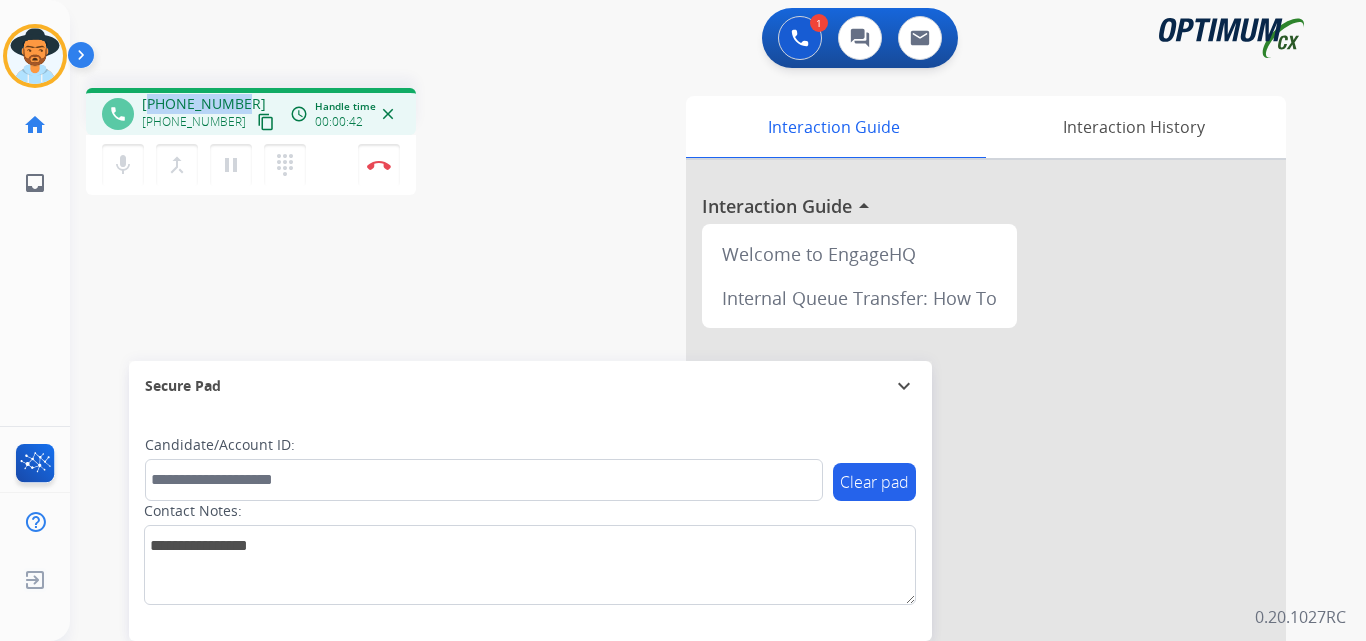 click on "+18647353057" at bounding box center [204, 104] 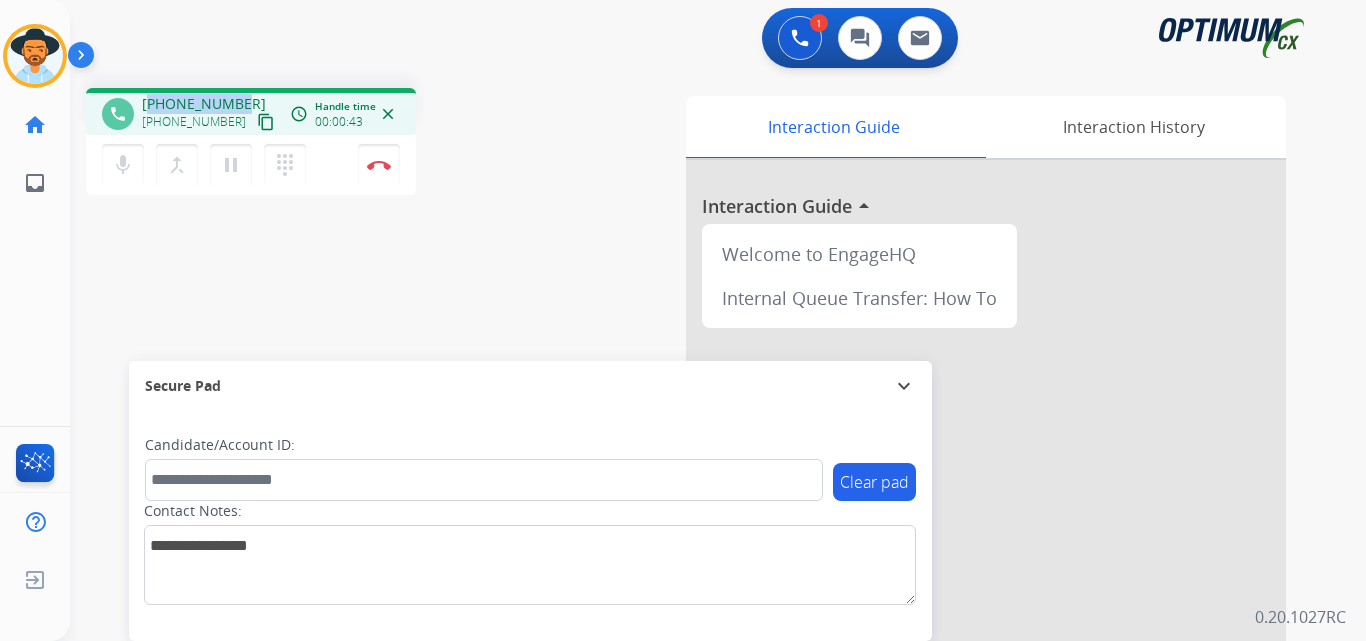 copy on "18647353057" 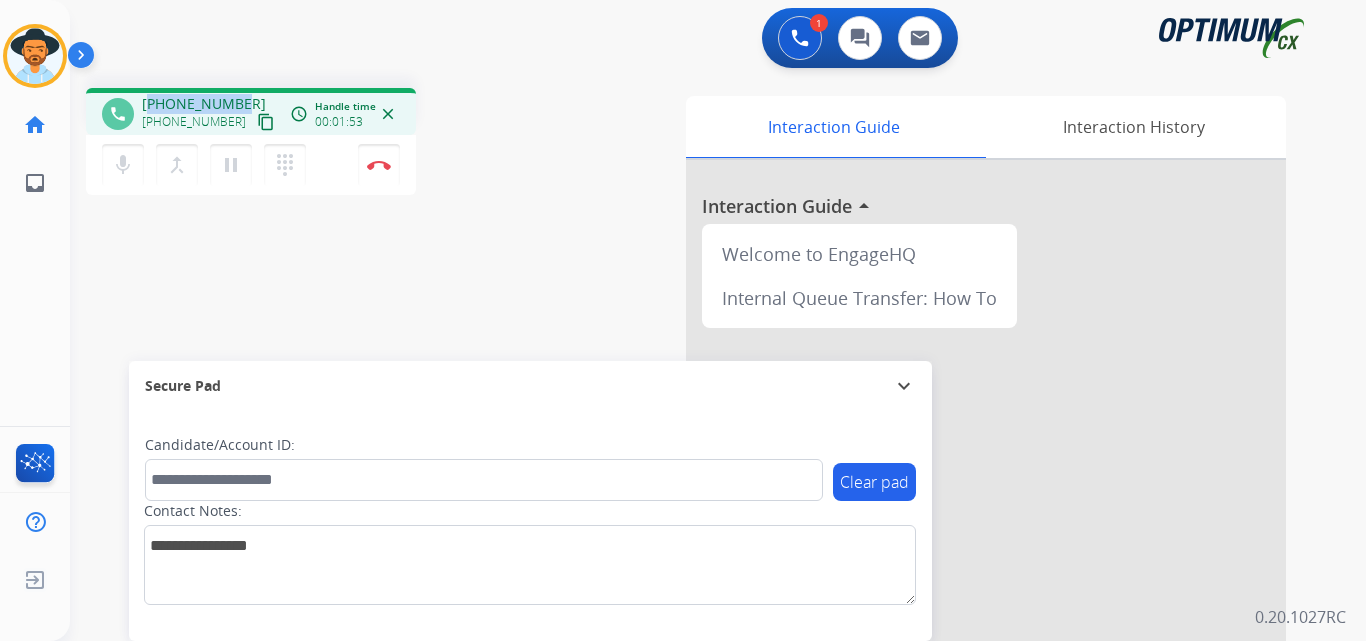 click on "+18647353057" at bounding box center (204, 104) 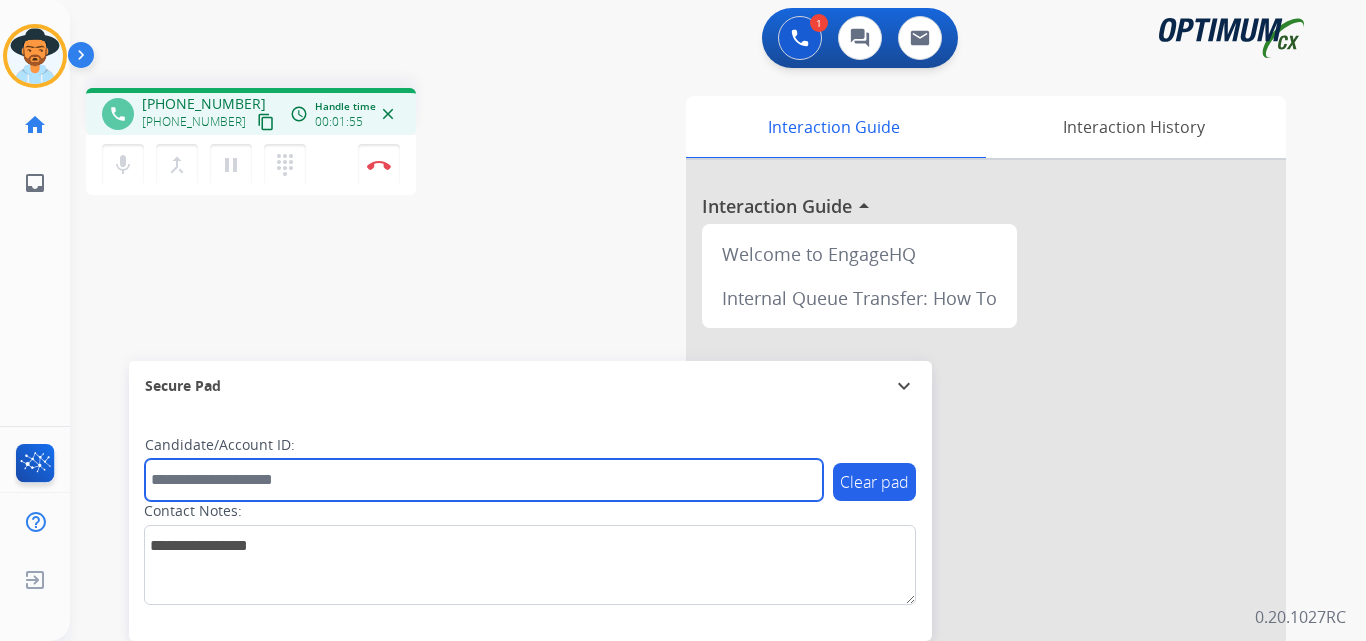 click at bounding box center [484, 480] 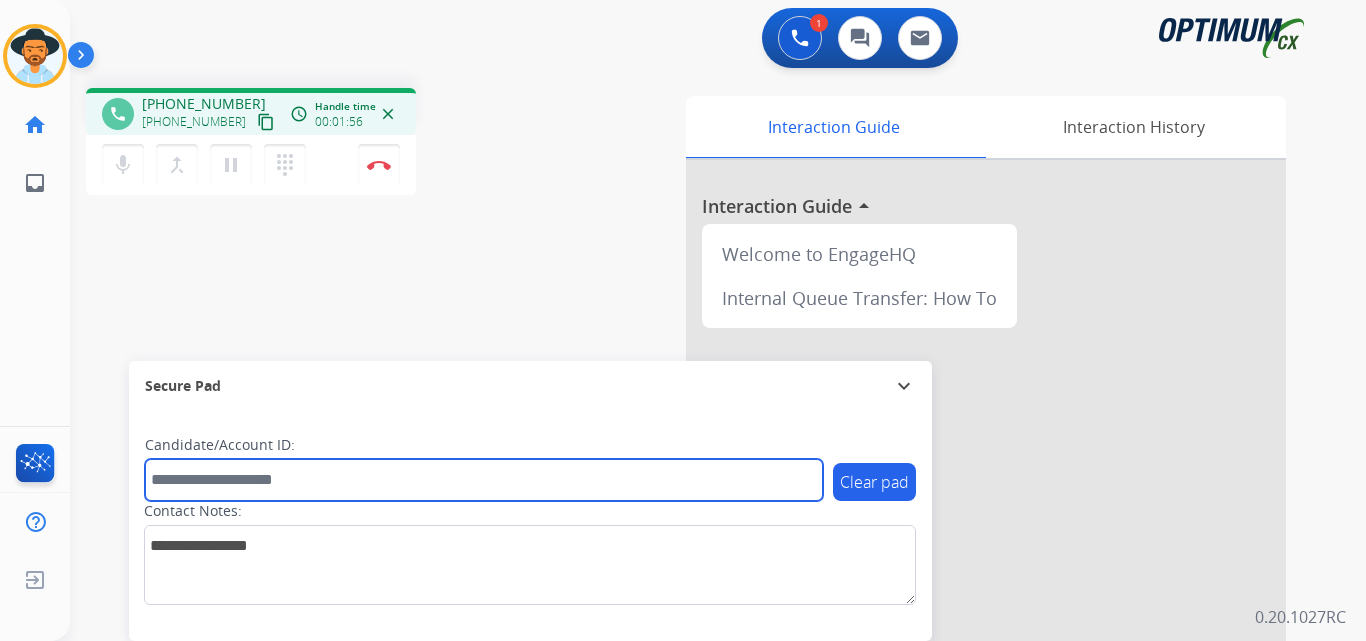 paste on "**********" 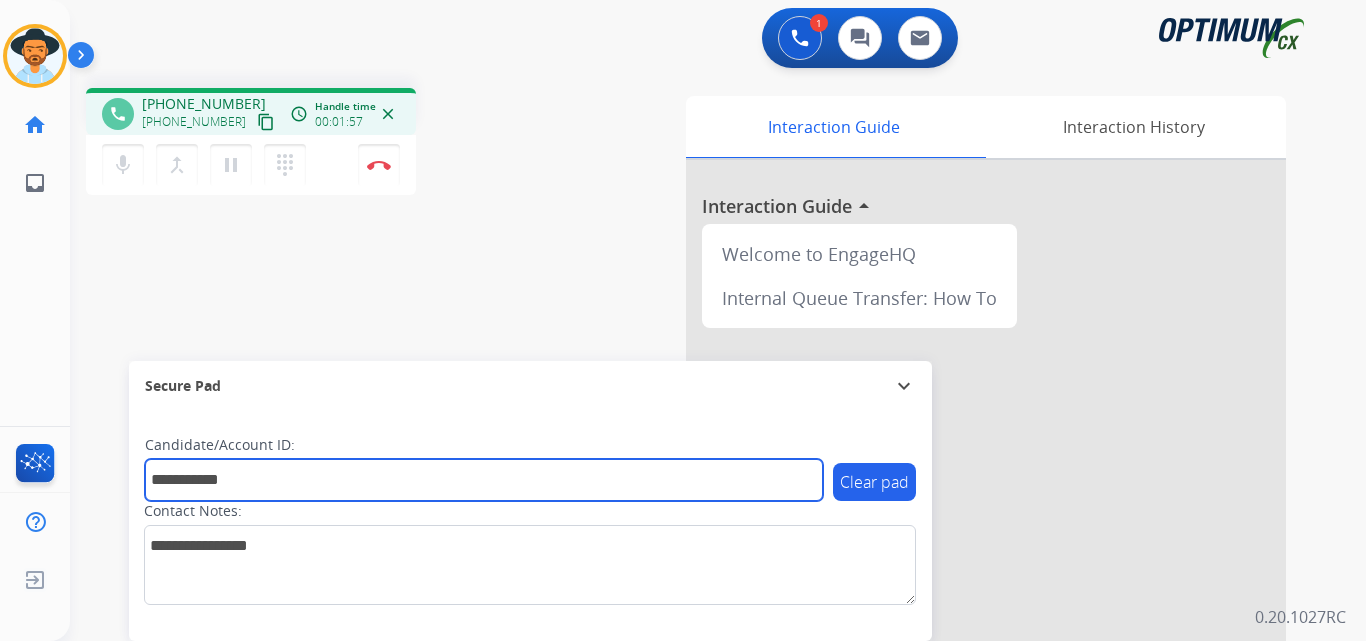click on "**********" at bounding box center (484, 480) 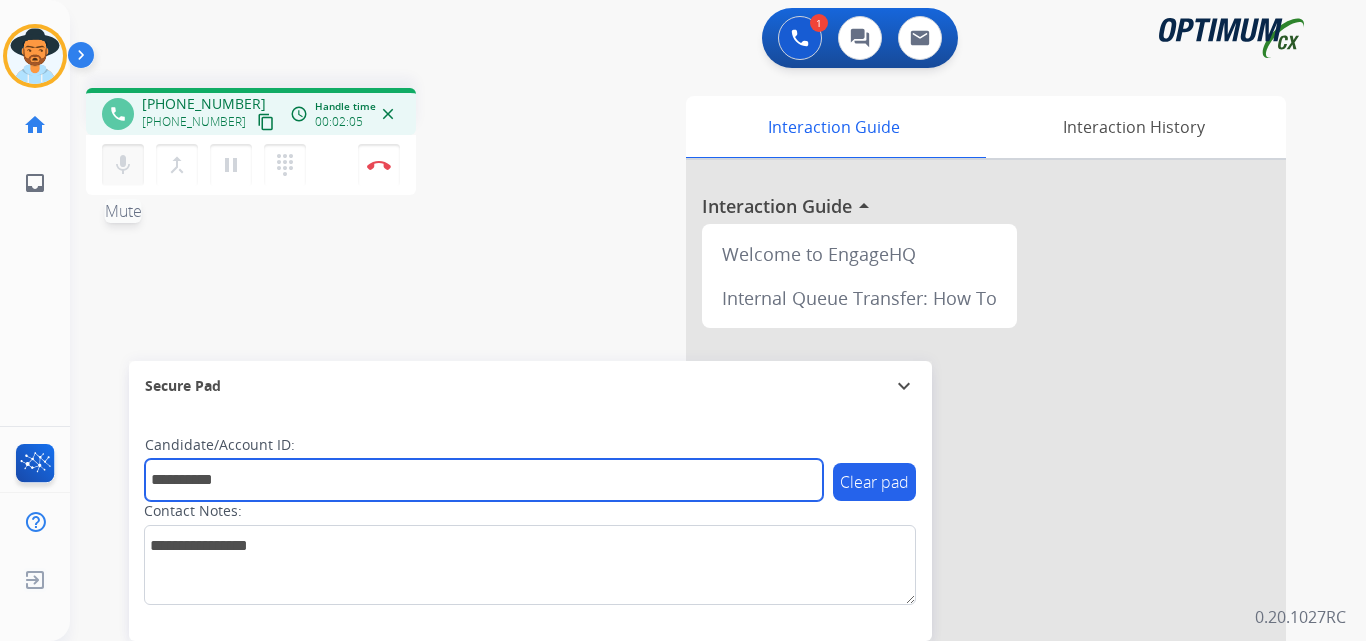 type on "**********" 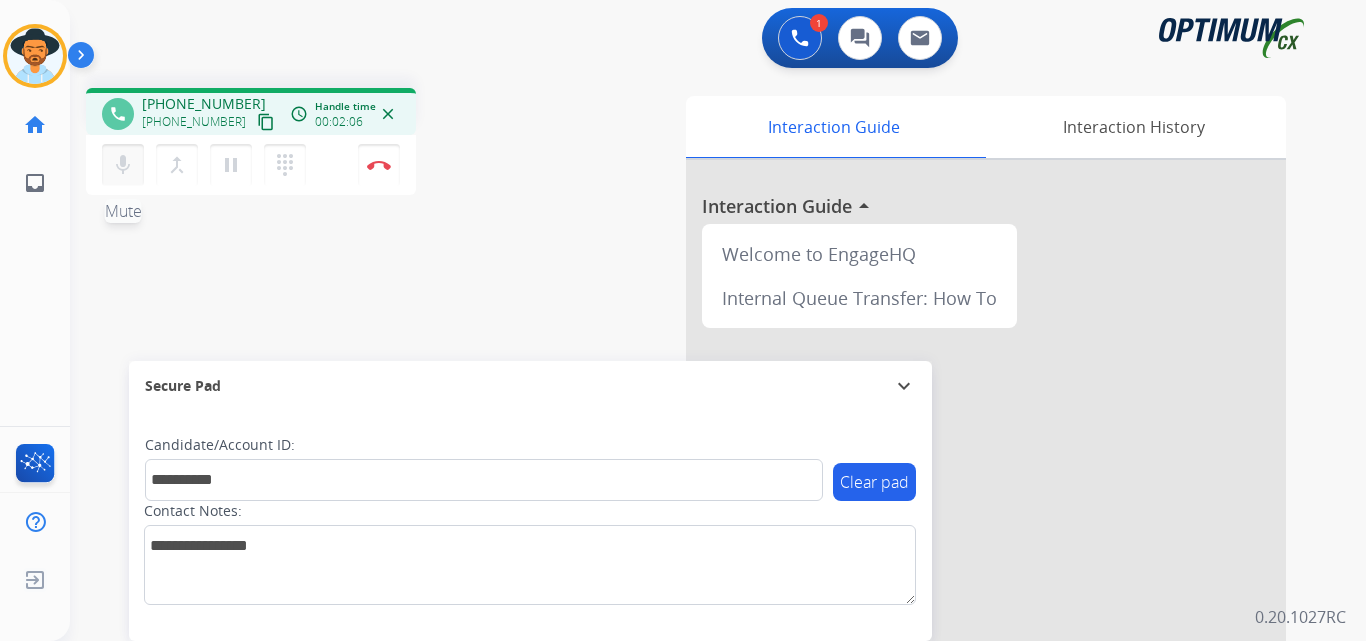 click on "mic" at bounding box center (123, 165) 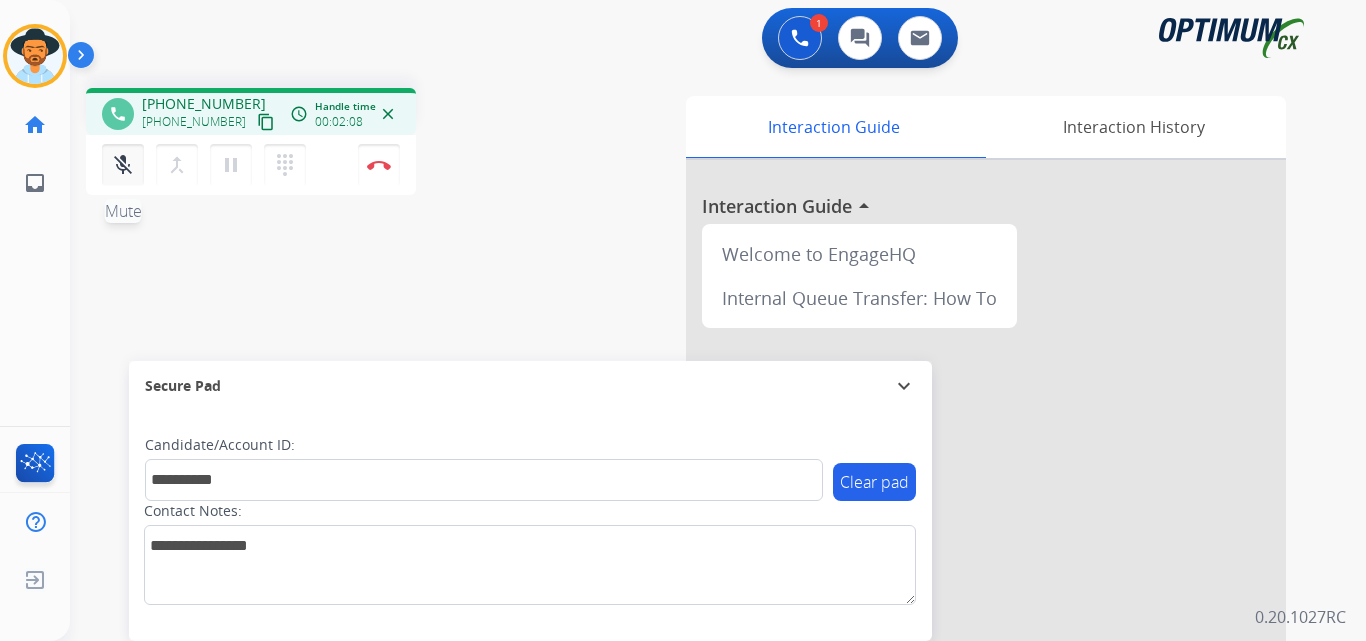 click on "mic_off" at bounding box center [123, 165] 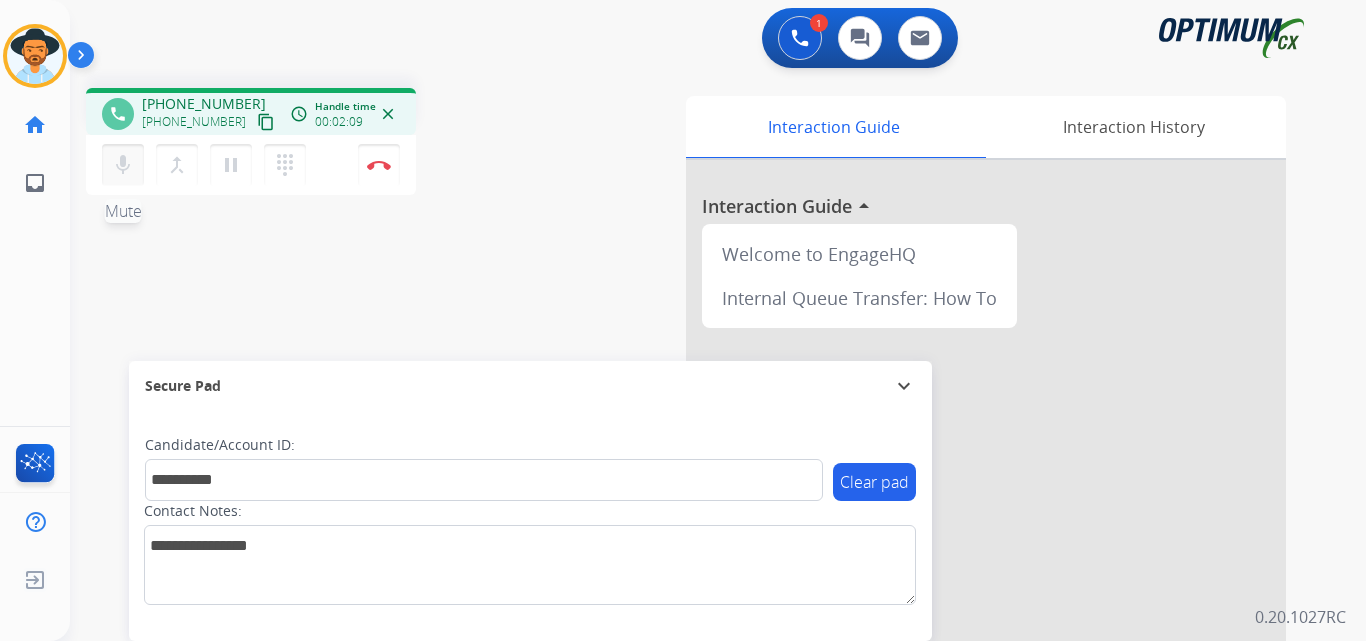 click on "mic" at bounding box center [123, 165] 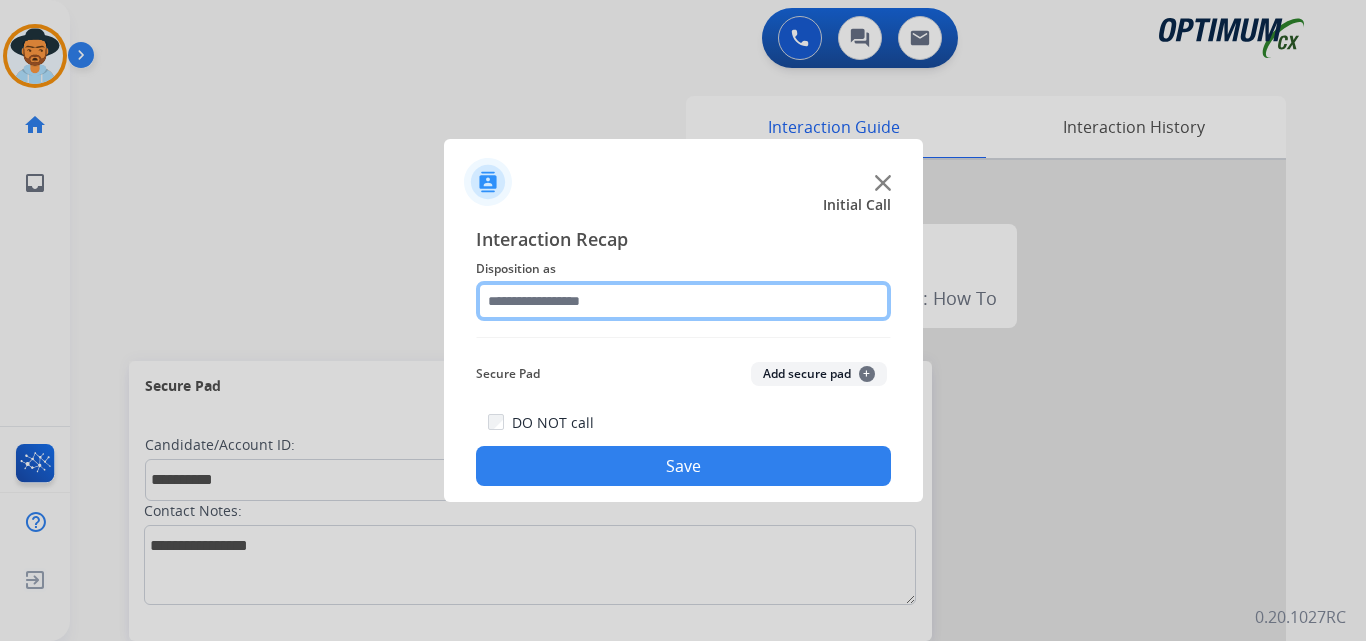 click 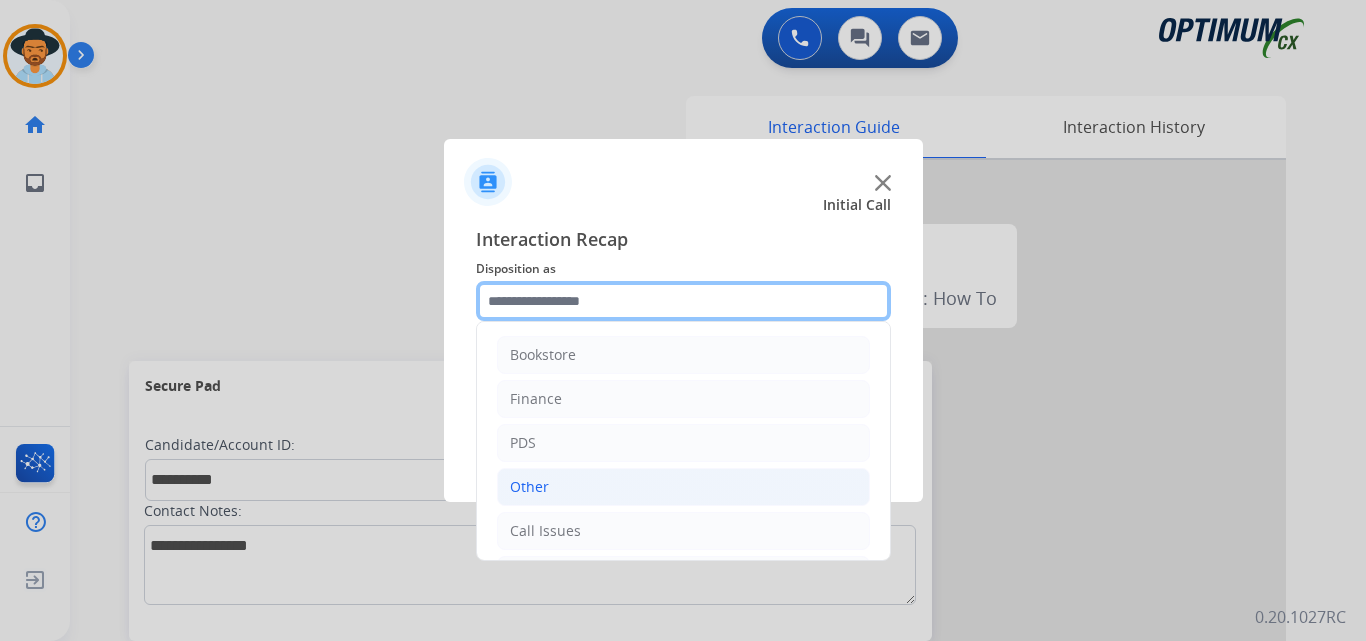 scroll, scrollTop: 136, scrollLeft: 0, axis: vertical 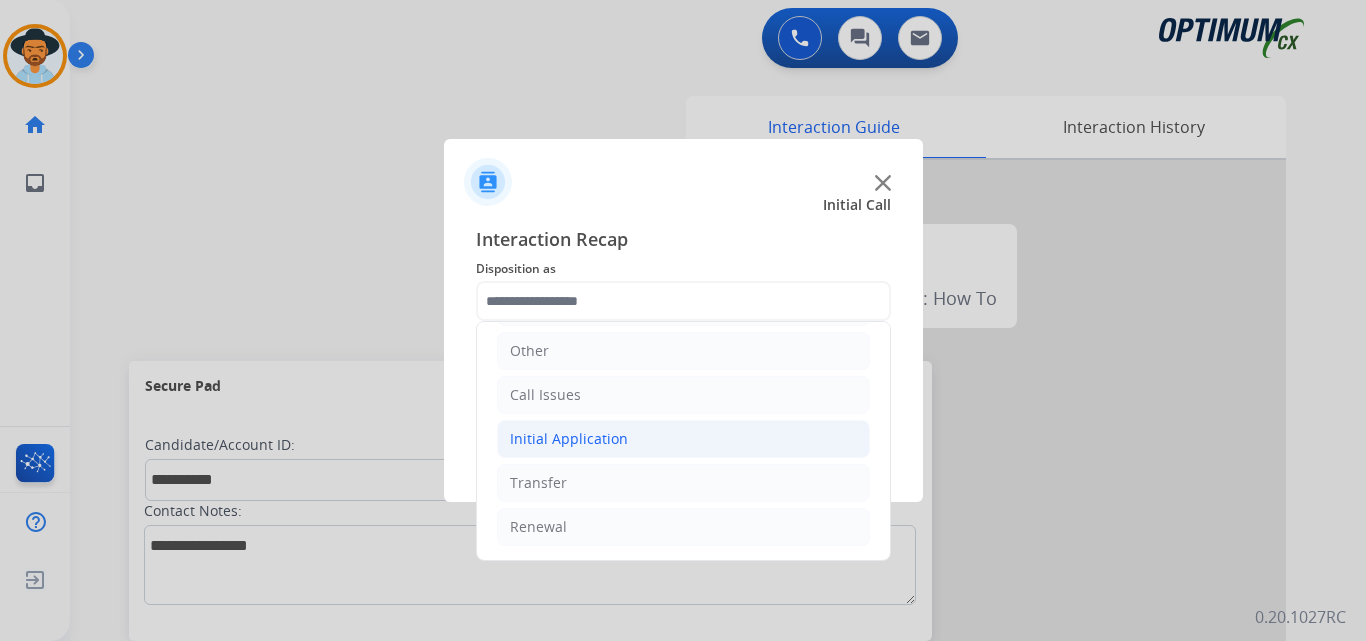click on "Initial Application" 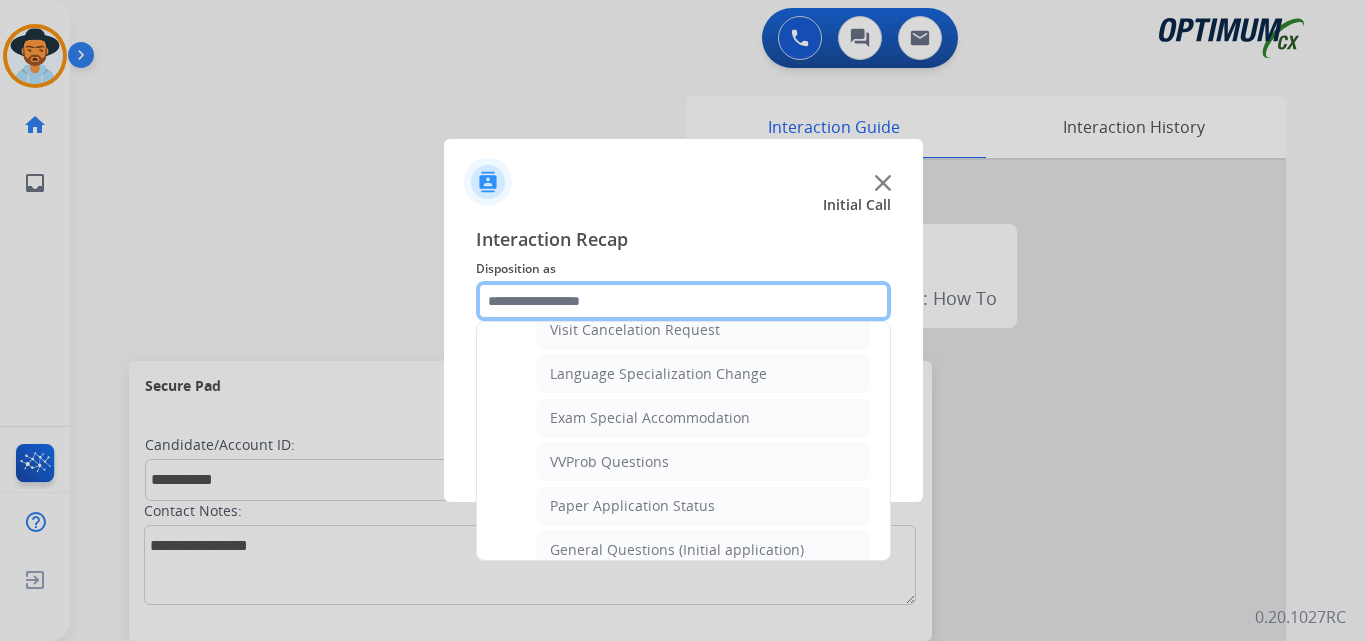scroll, scrollTop: 1136, scrollLeft: 0, axis: vertical 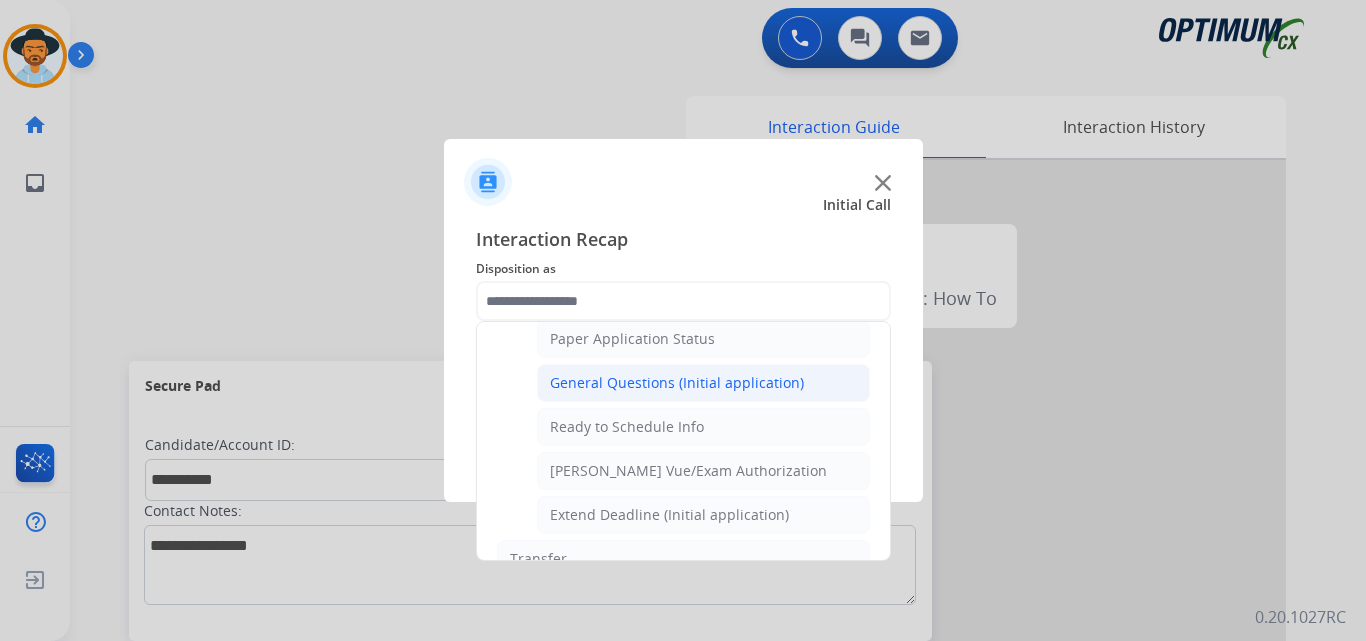 click on "General Questions (Initial application)" 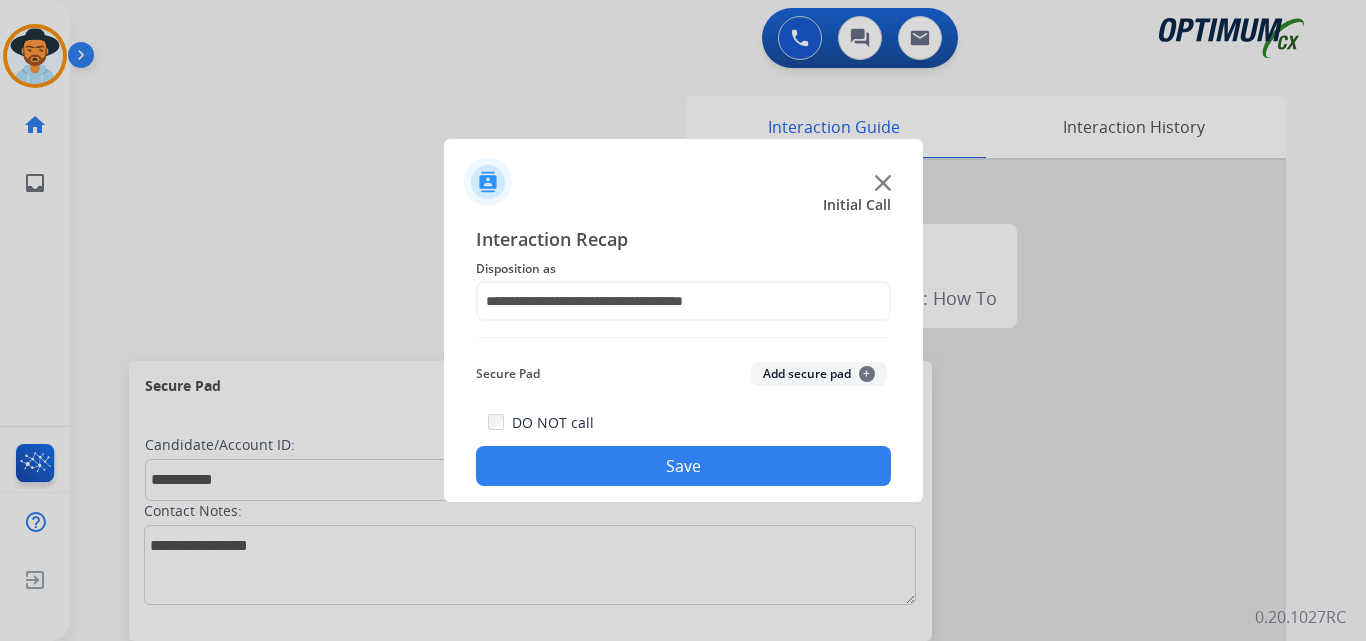 click on "Save" 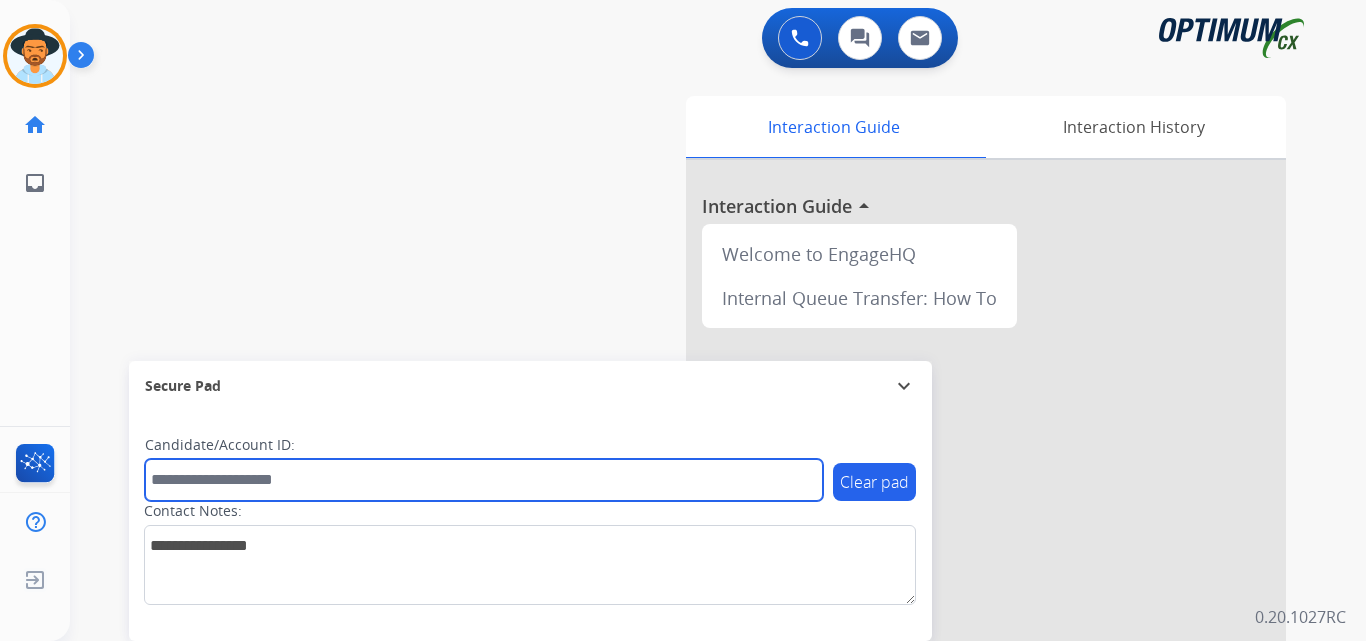 click at bounding box center [484, 480] 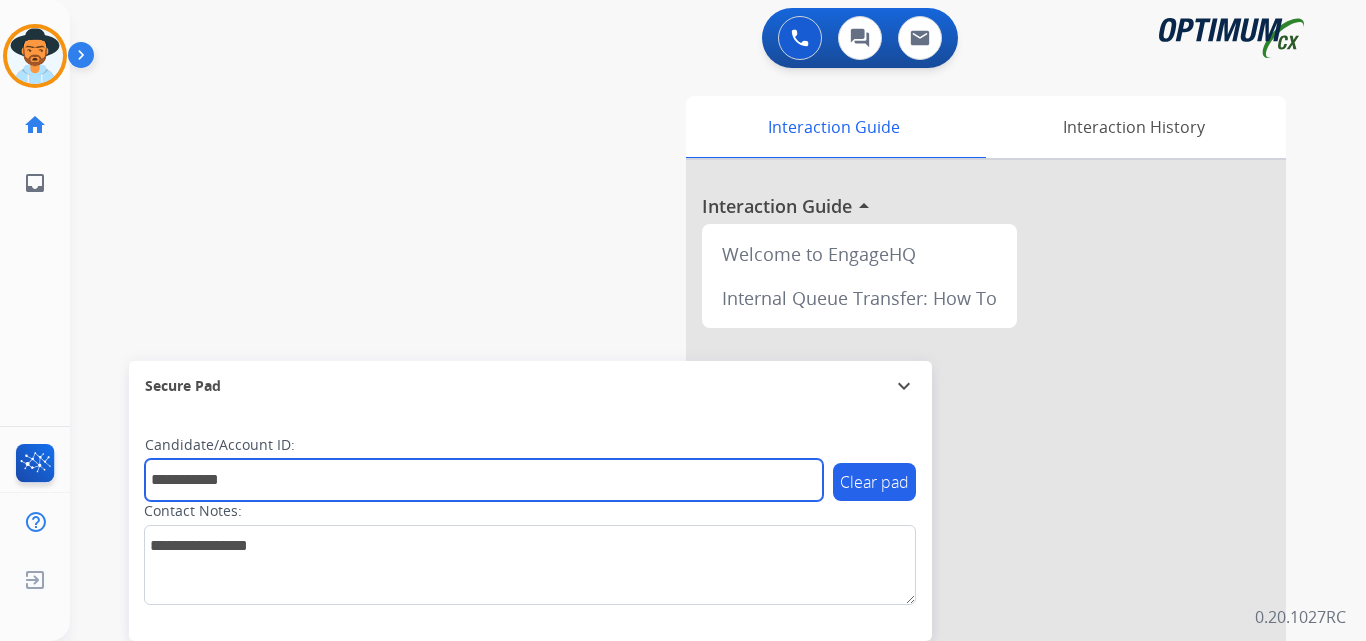 type on "**********" 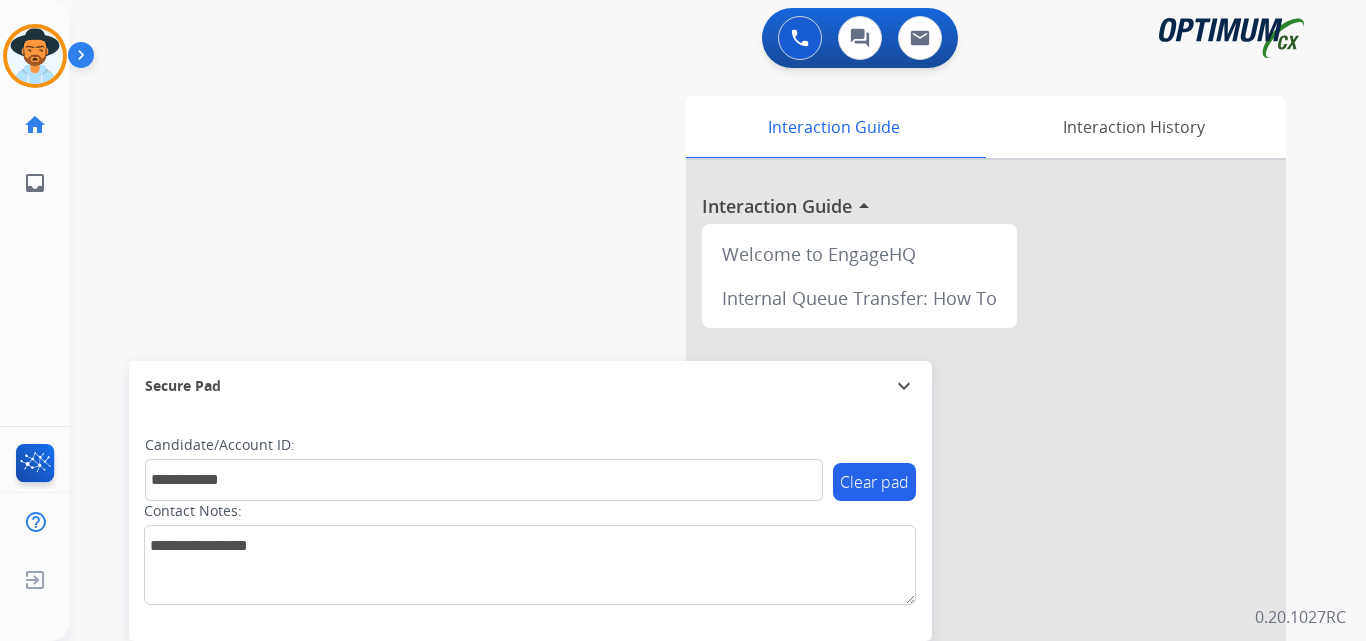 scroll, scrollTop: 265, scrollLeft: 0, axis: vertical 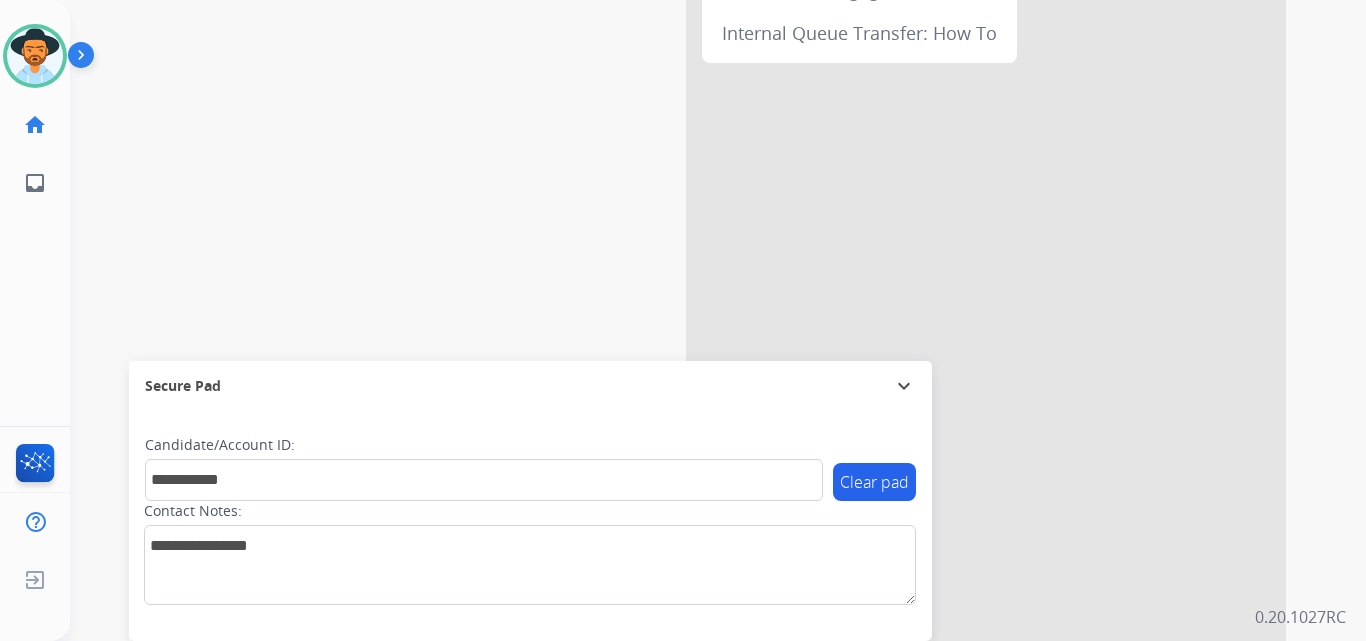 click on "**********" at bounding box center (694, 224) 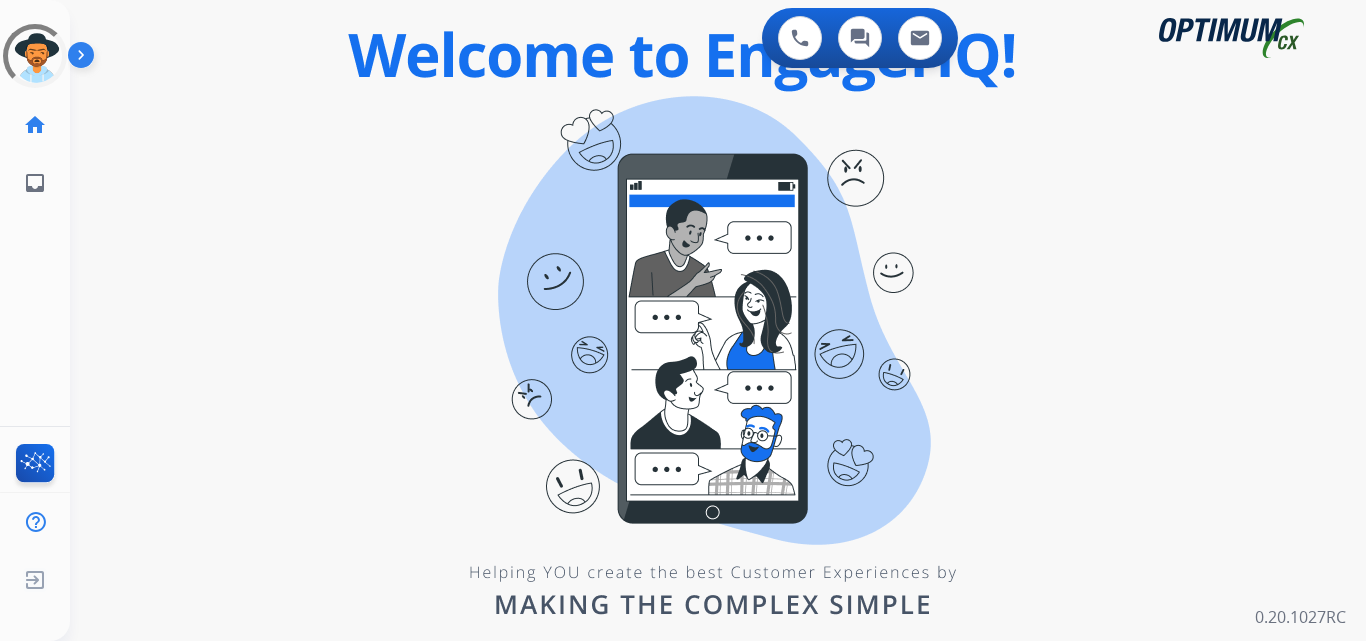 scroll, scrollTop: 0, scrollLeft: 0, axis: both 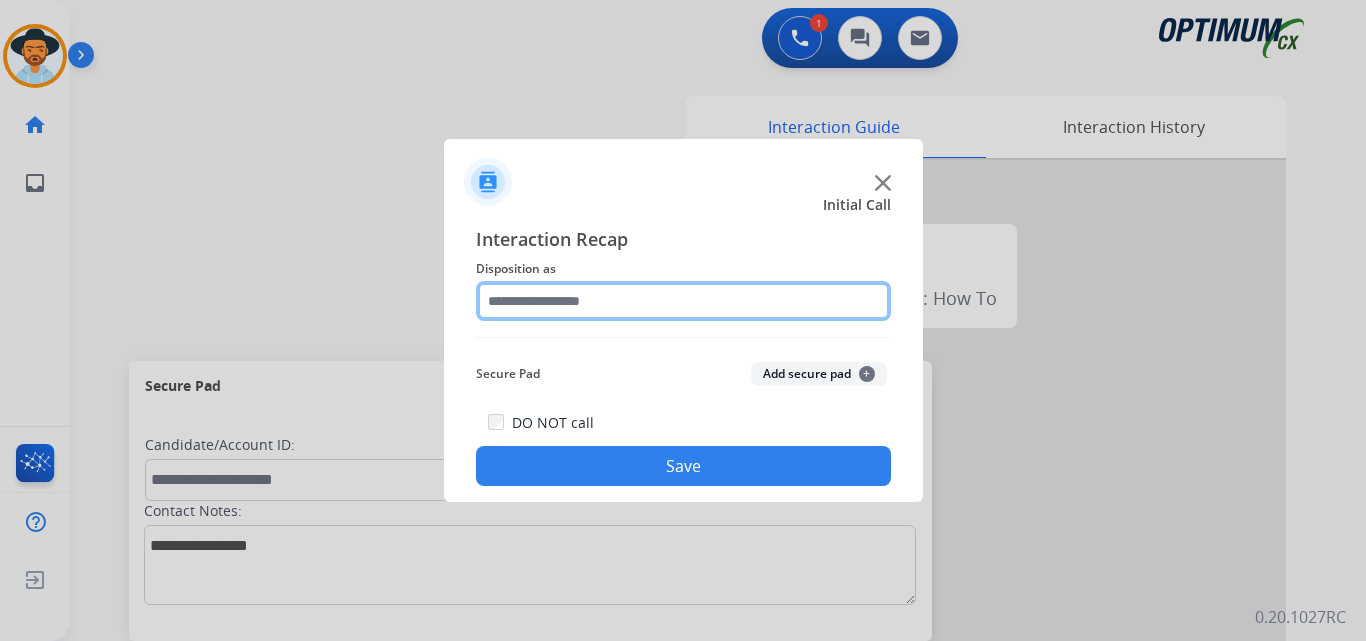 click 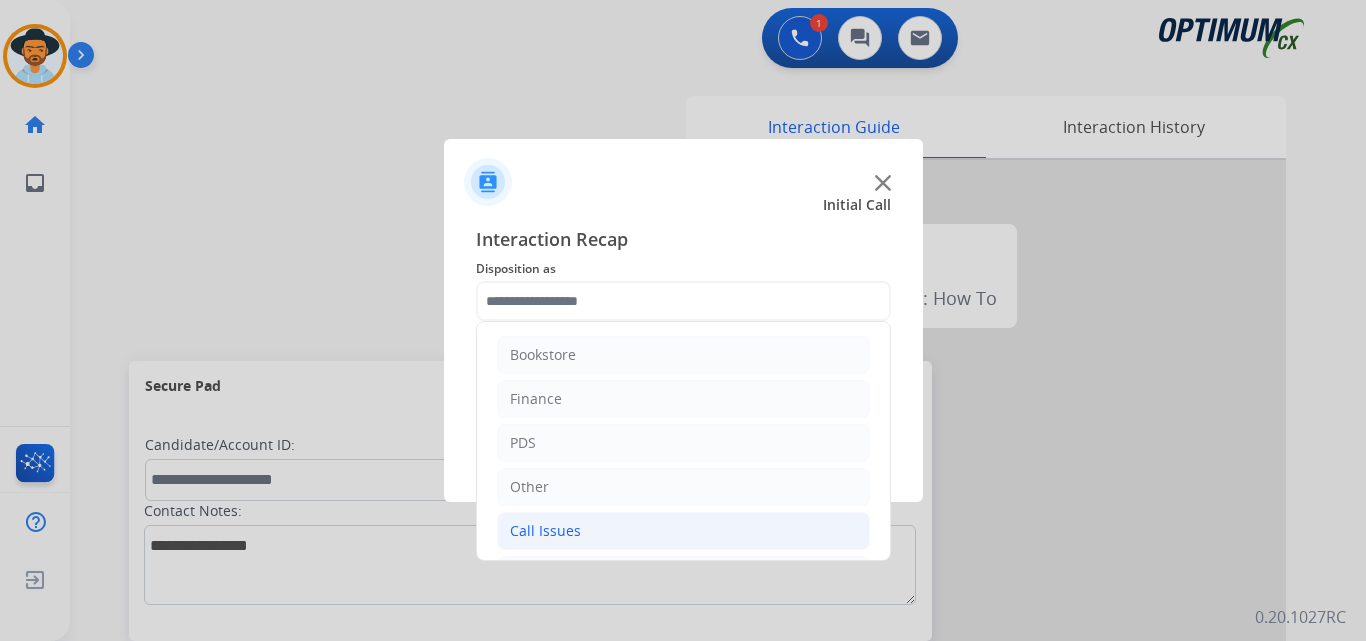 click on "Call Issues" 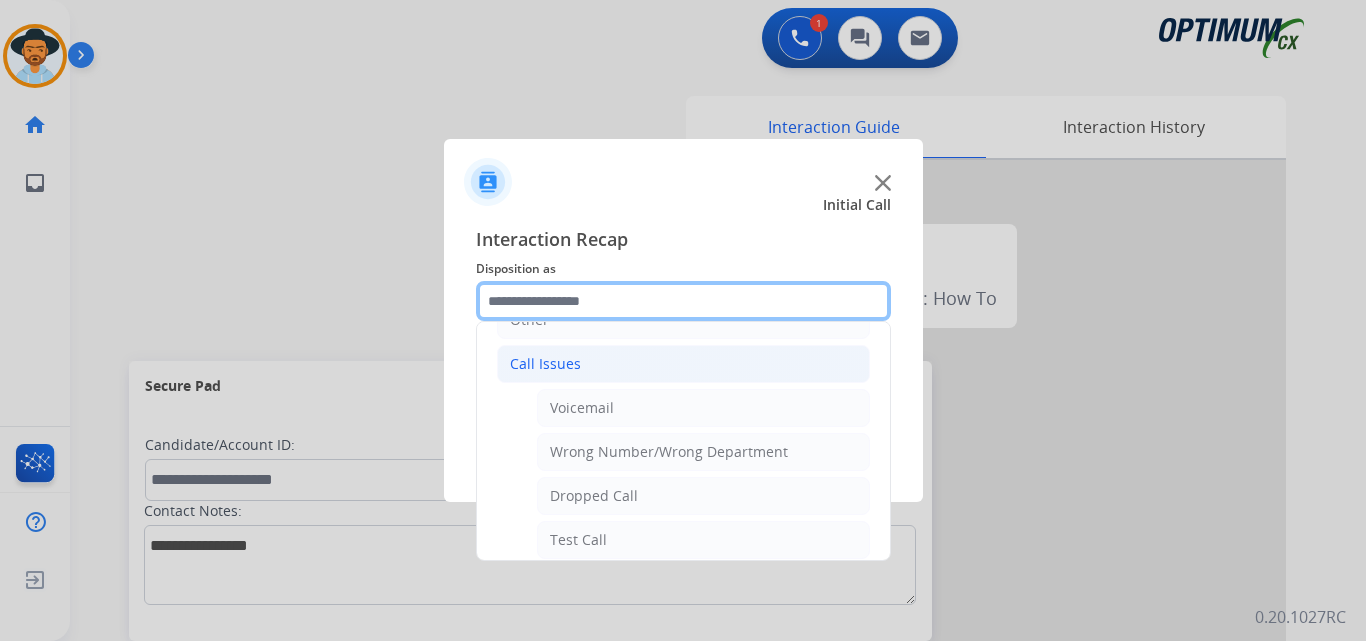 scroll, scrollTop: 333, scrollLeft: 0, axis: vertical 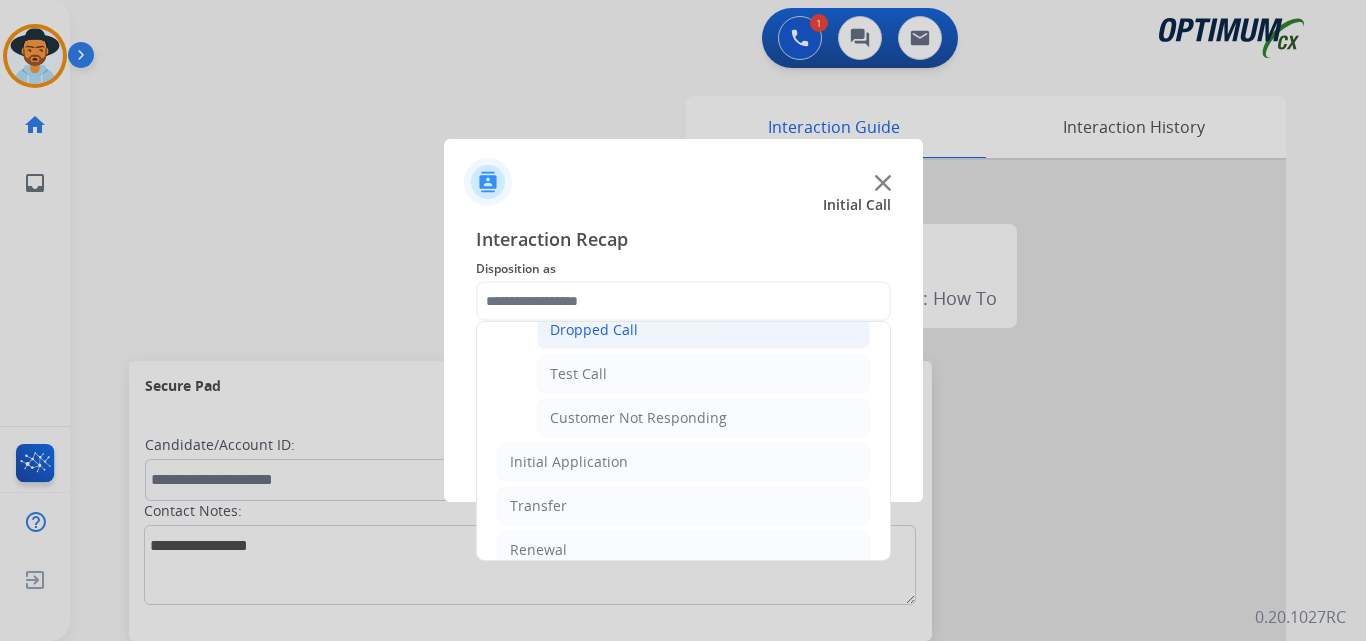click on "Dropped Call" 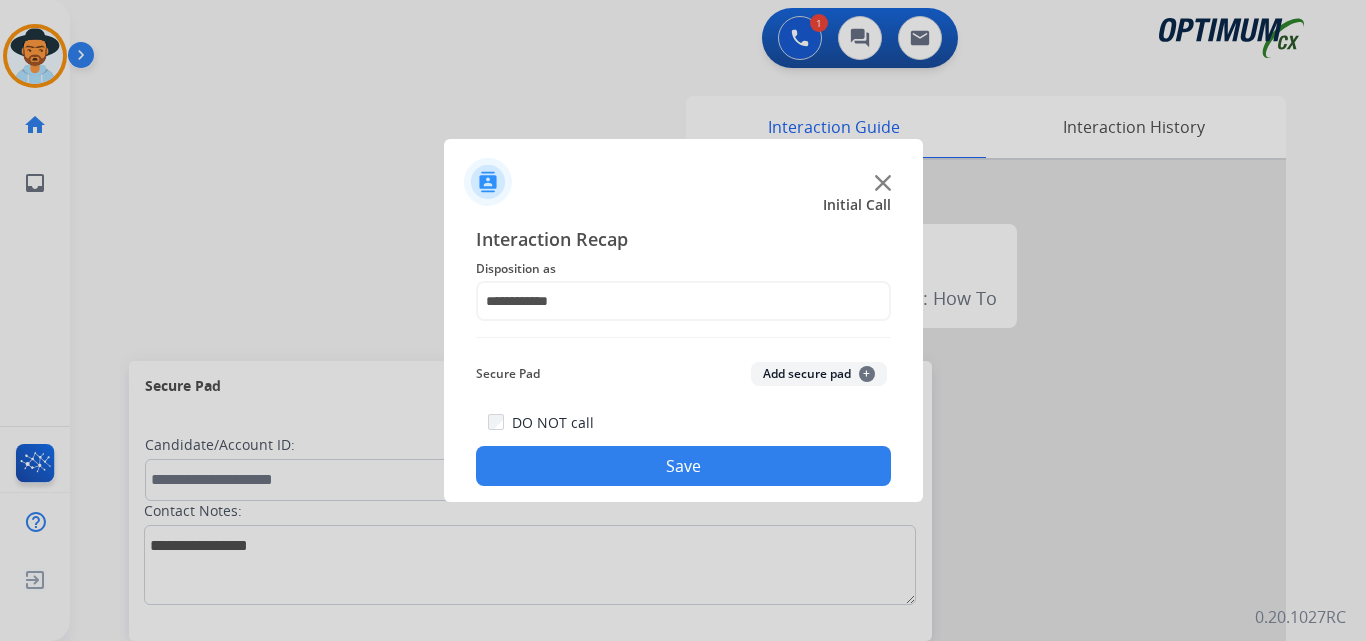 click on "Save" 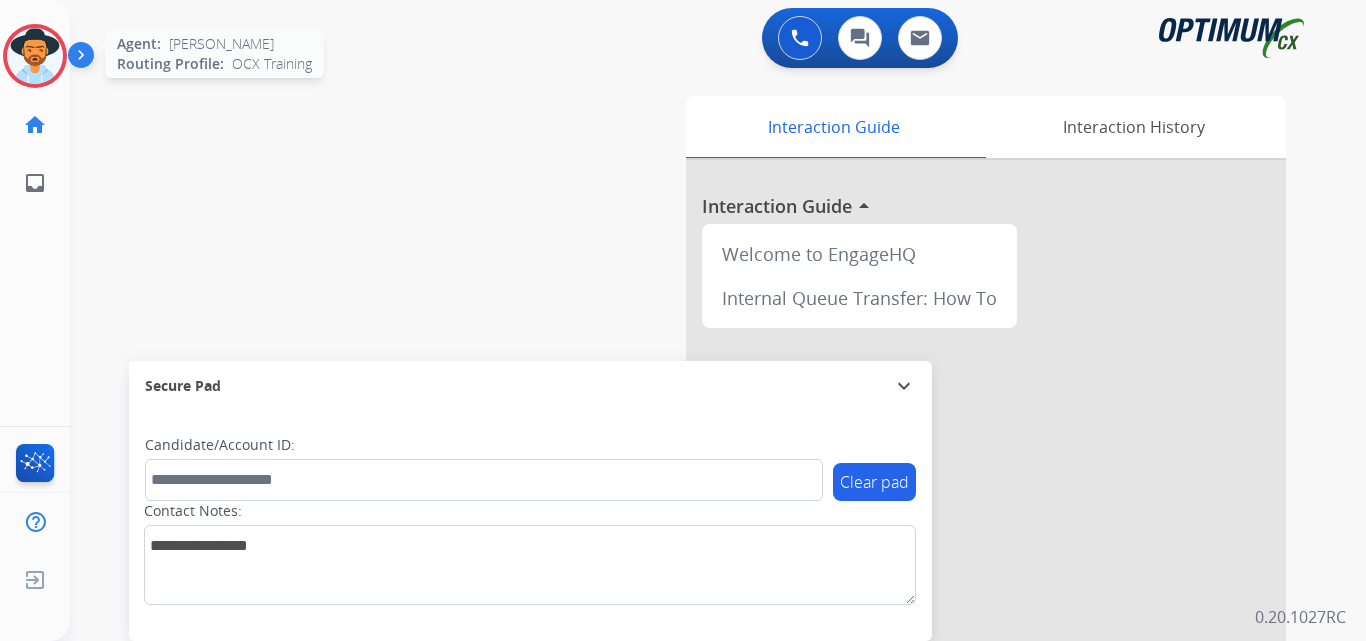 click on "Agent:   [PERSON_NAME] Profile:  OCX Training" 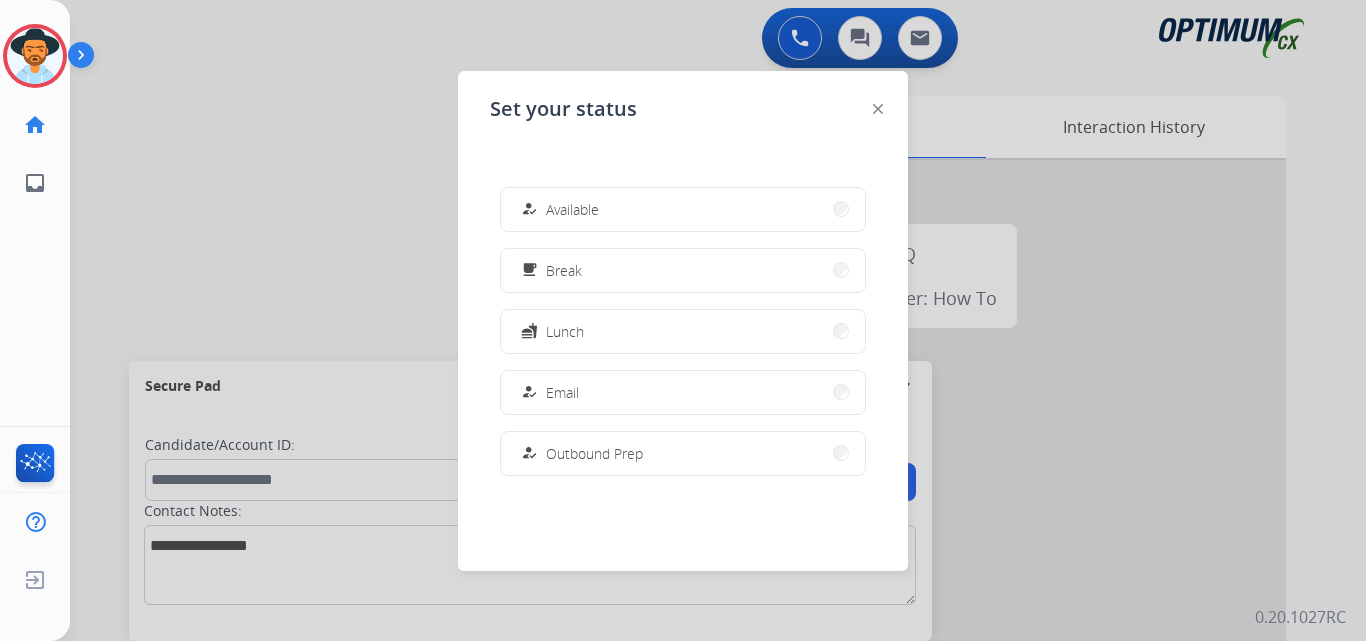 scroll, scrollTop: 499, scrollLeft: 0, axis: vertical 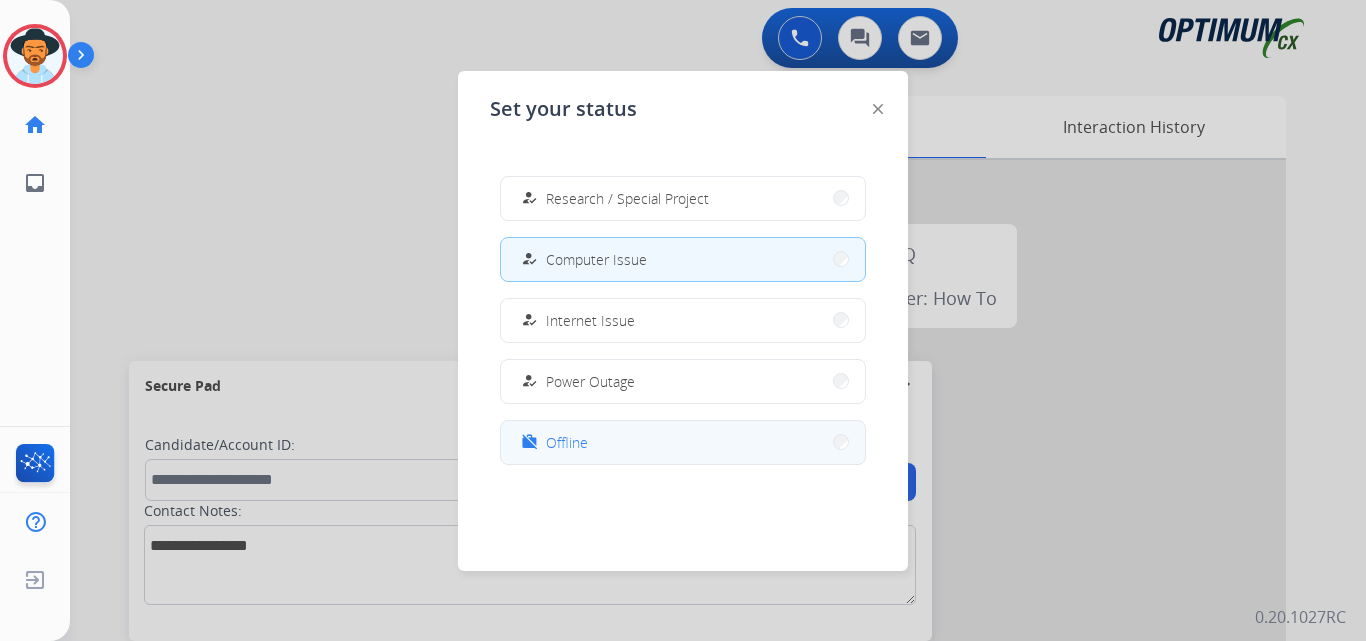 click on "work_off Offline" at bounding box center [683, 442] 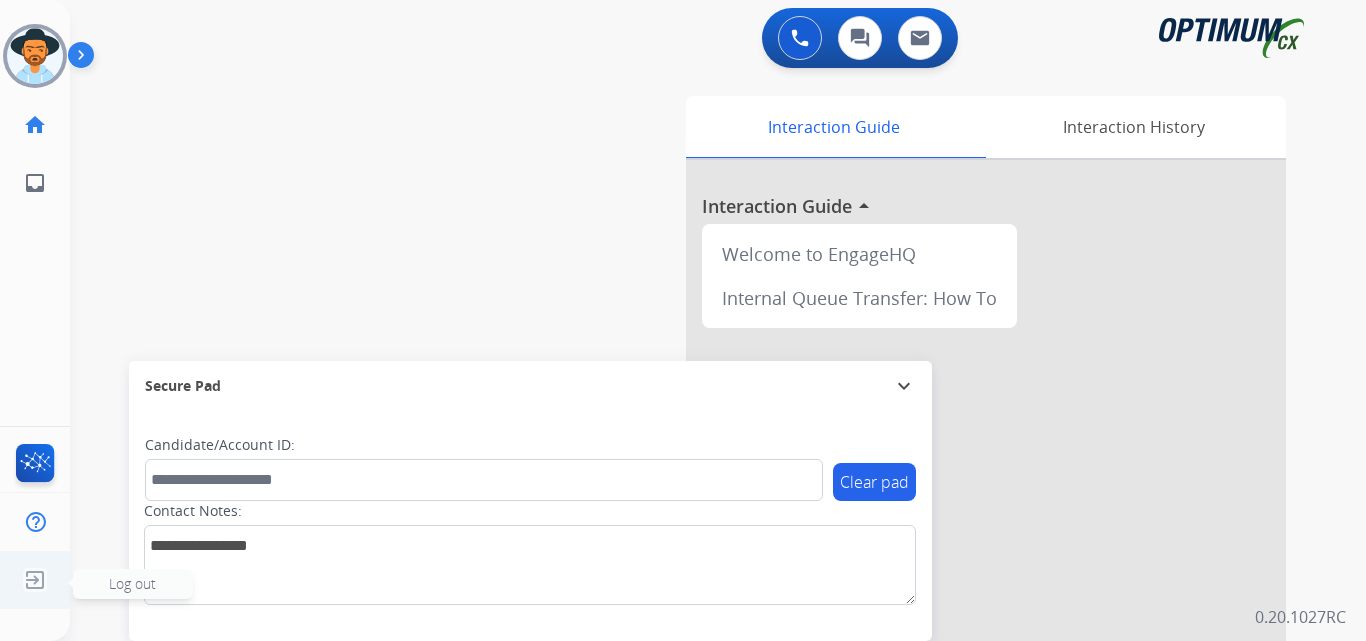 click 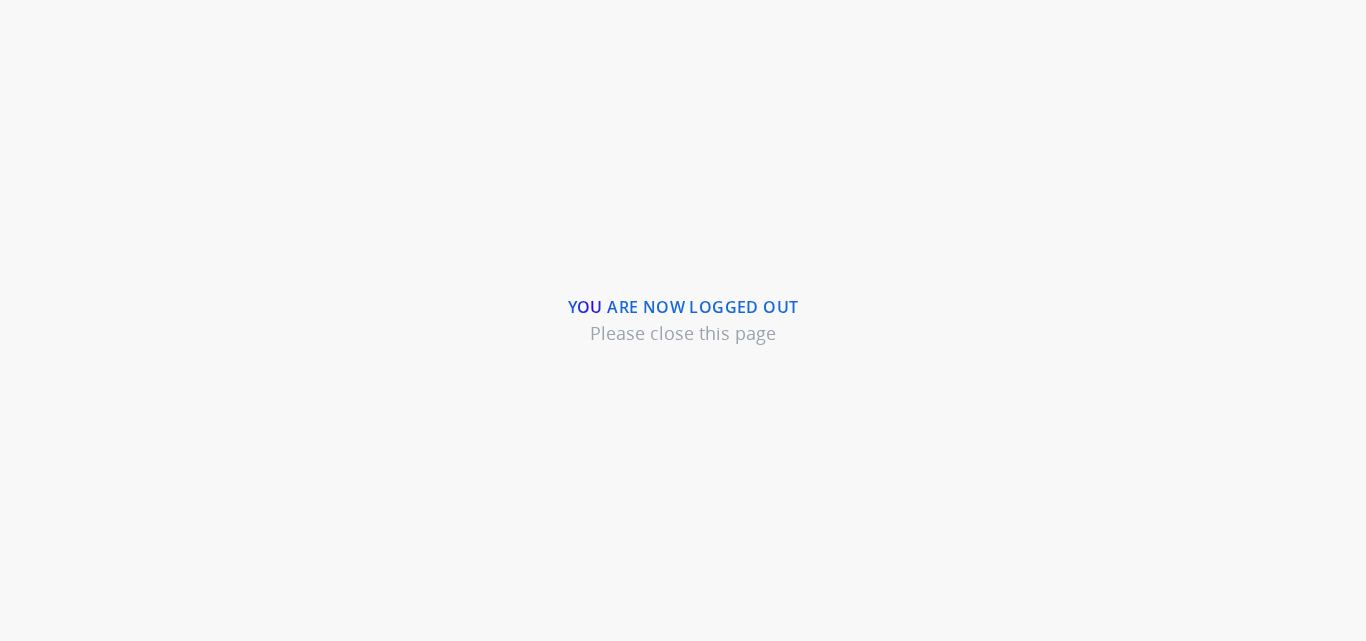 scroll, scrollTop: 0, scrollLeft: 0, axis: both 